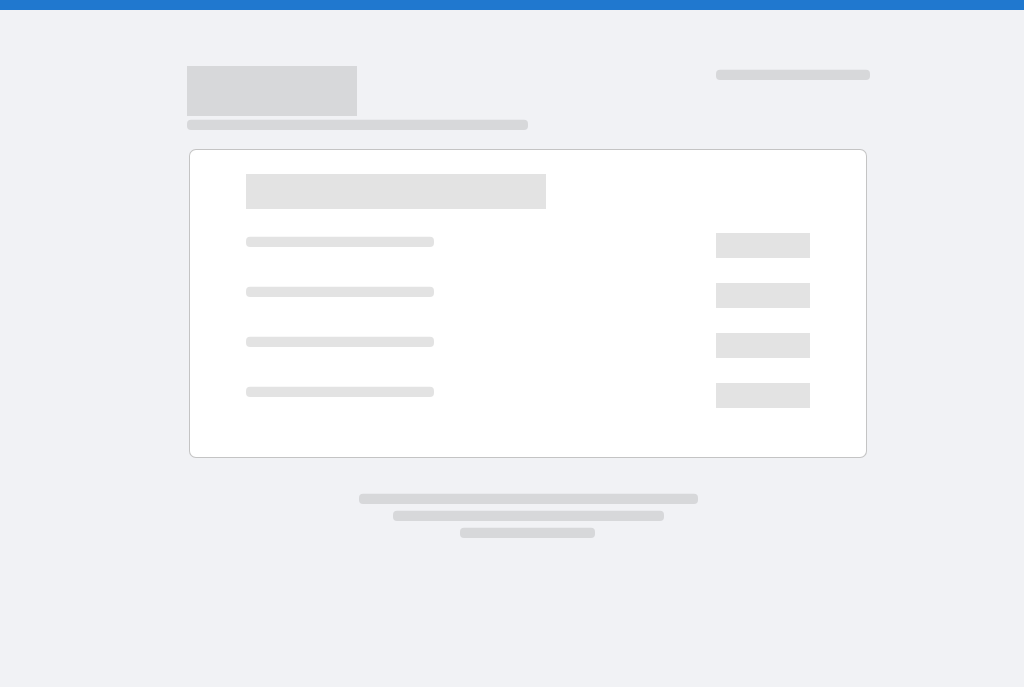 scroll, scrollTop: 0, scrollLeft: 0, axis: both 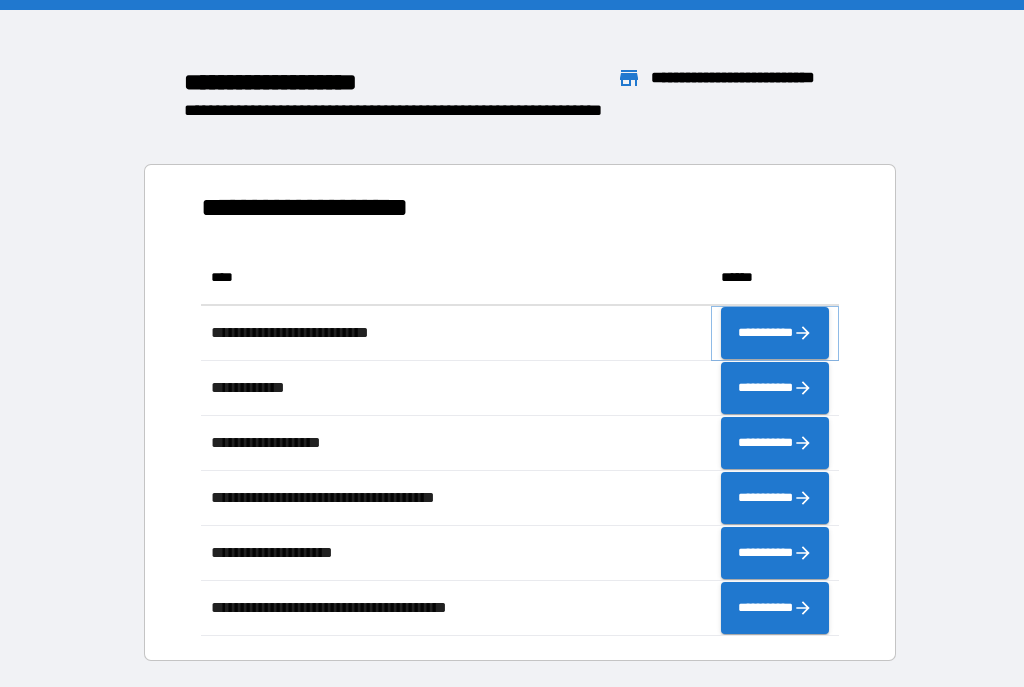 click 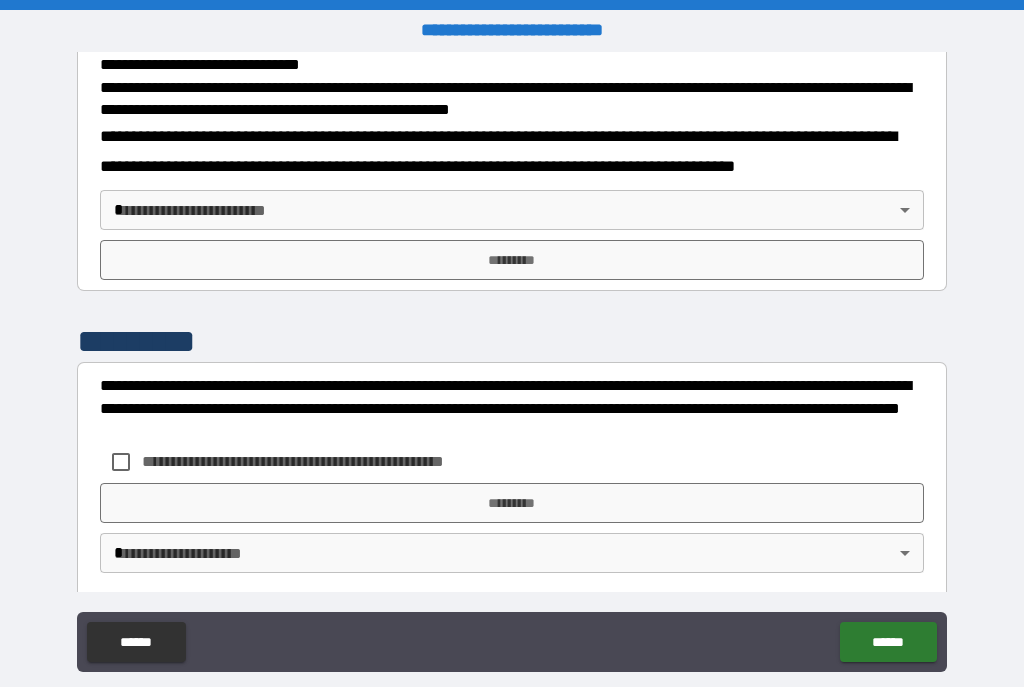 scroll, scrollTop: 723, scrollLeft: 0, axis: vertical 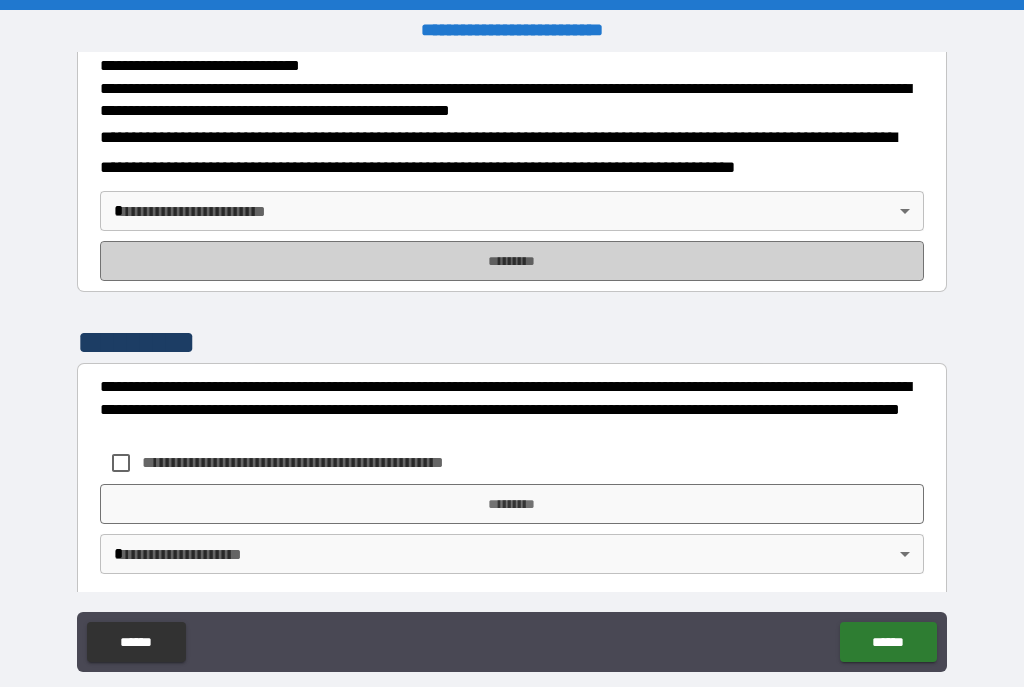 click on "*********" at bounding box center (512, 261) 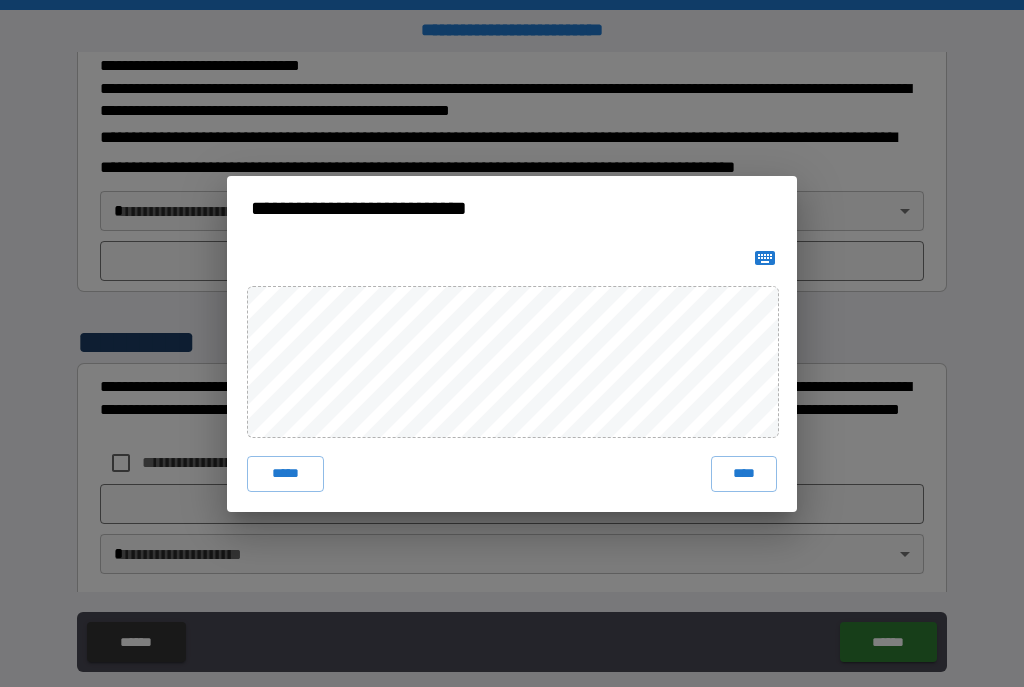 click on "****" at bounding box center [744, 474] 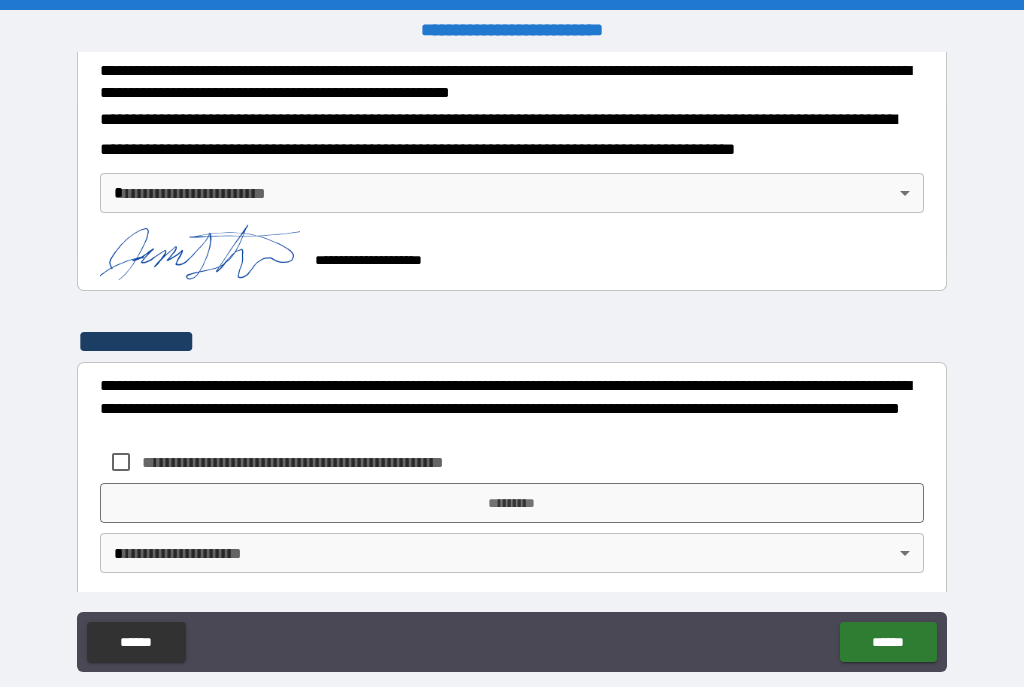 scroll, scrollTop: 740, scrollLeft: 0, axis: vertical 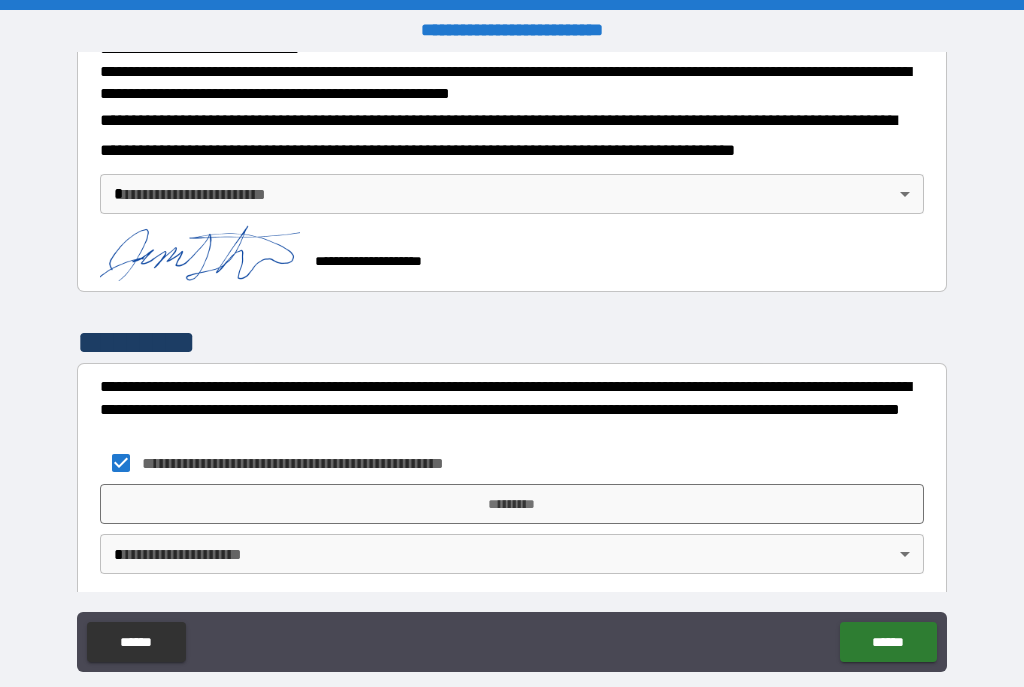 click on "*********" at bounding box center (512, 504) 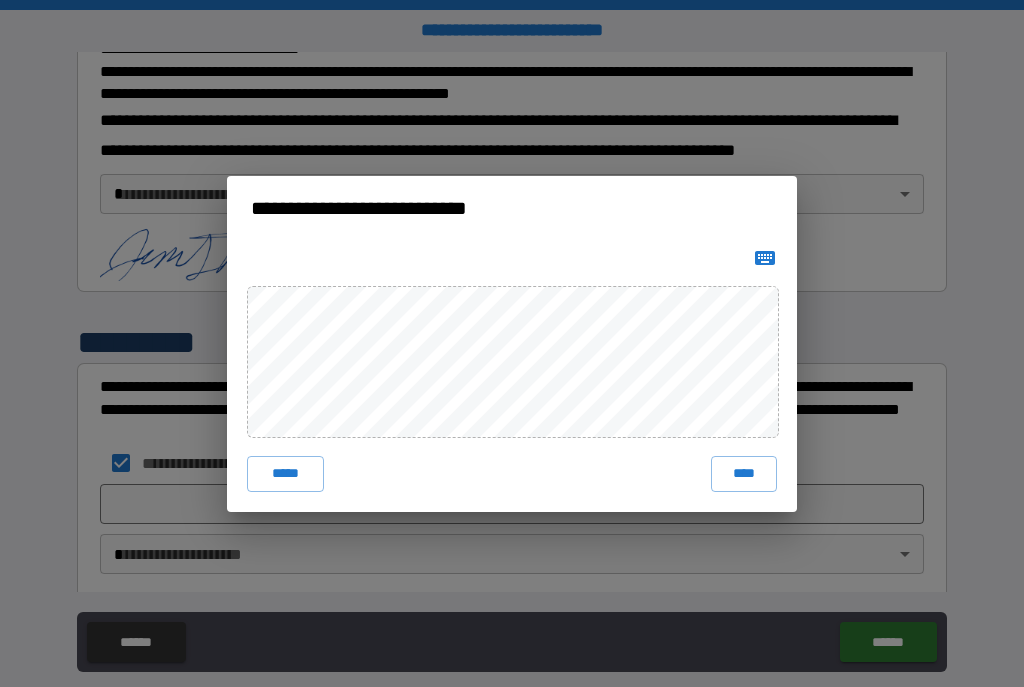 click on "****" at bounding box center [744, 474] 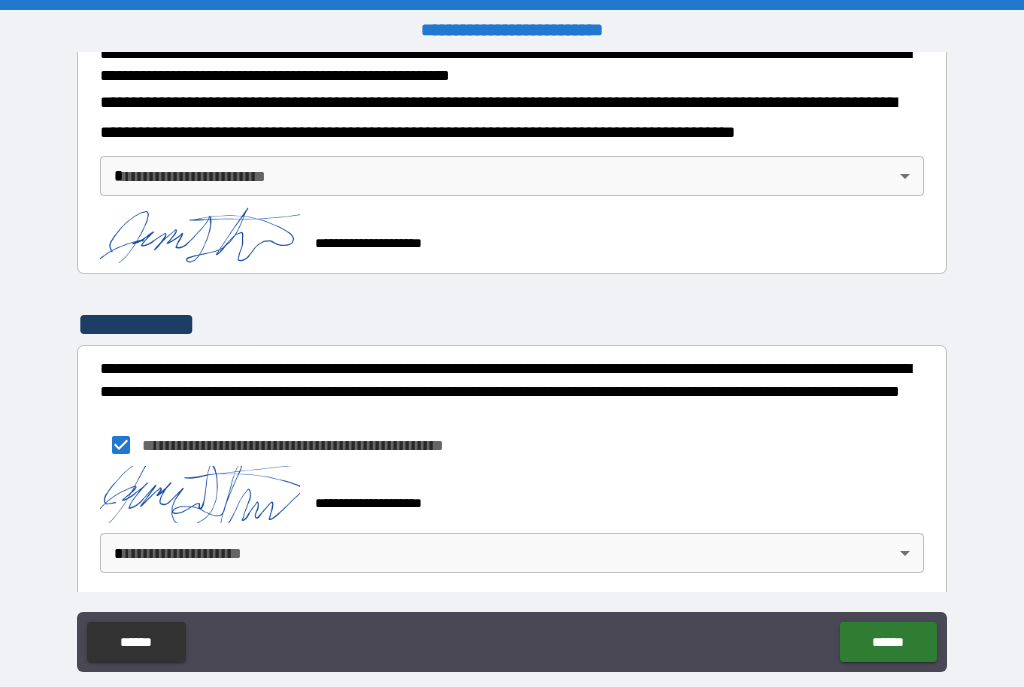 scroll, scrollTop: 757, scrollLeft: 0, axis: vertical 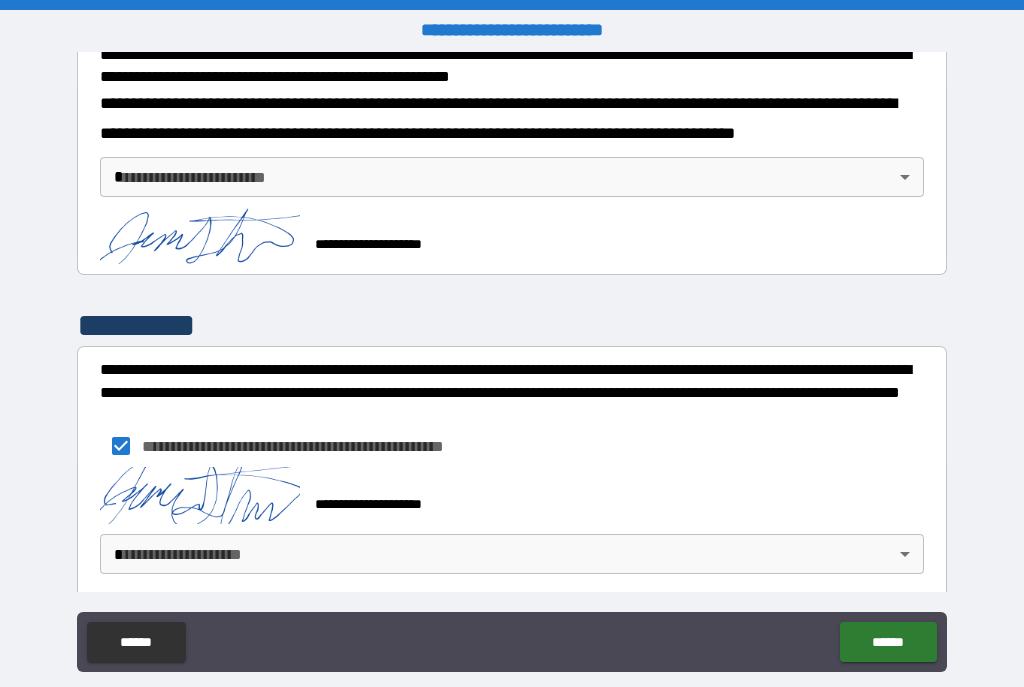 click on "**********" at bounding box center (512, 361) 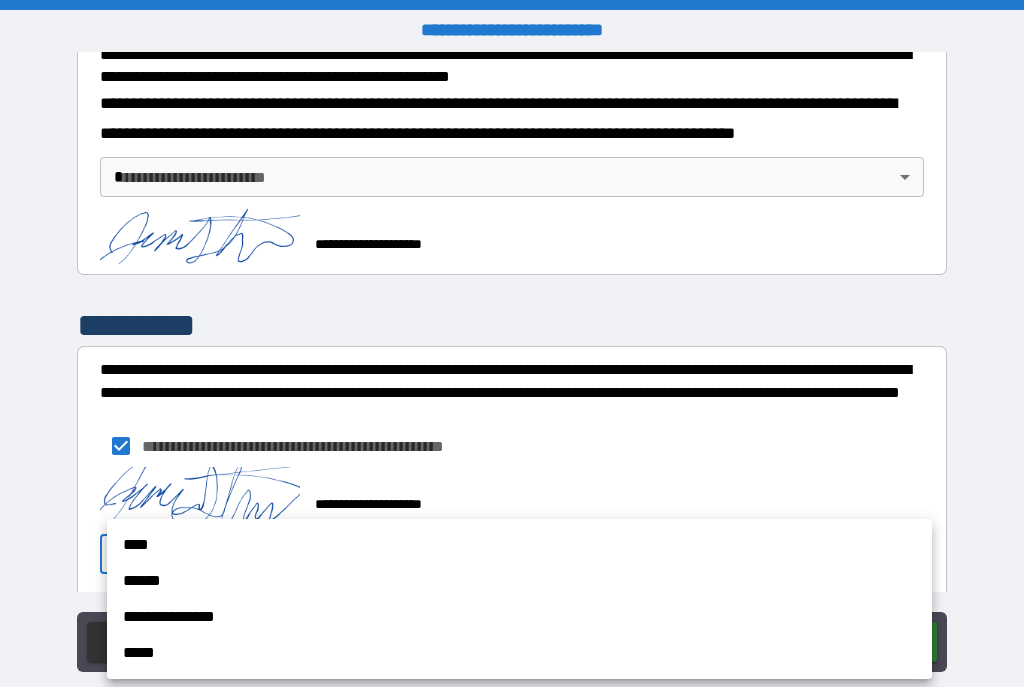 click on "****" at bounding box center (519, 545) 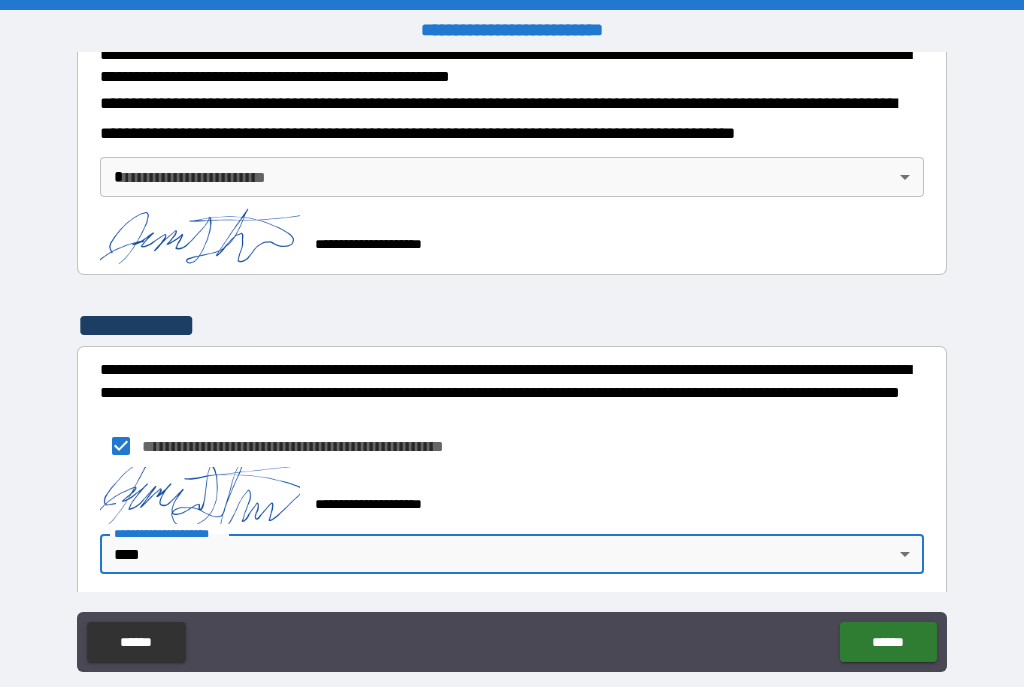 type on "****" 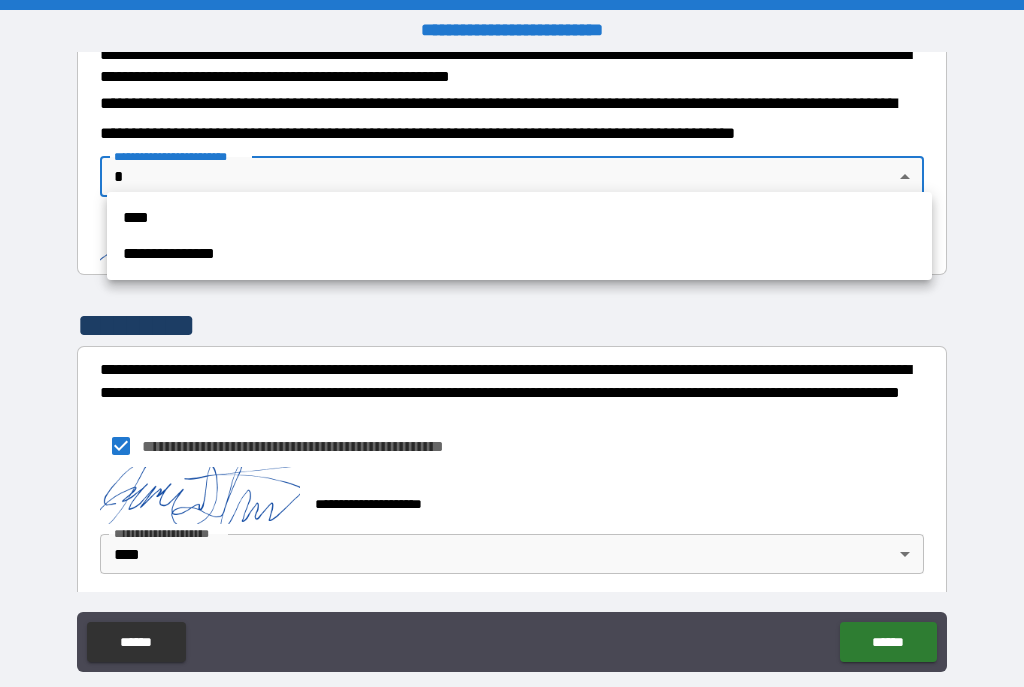 click on "****" at bounding box center (519, 218) 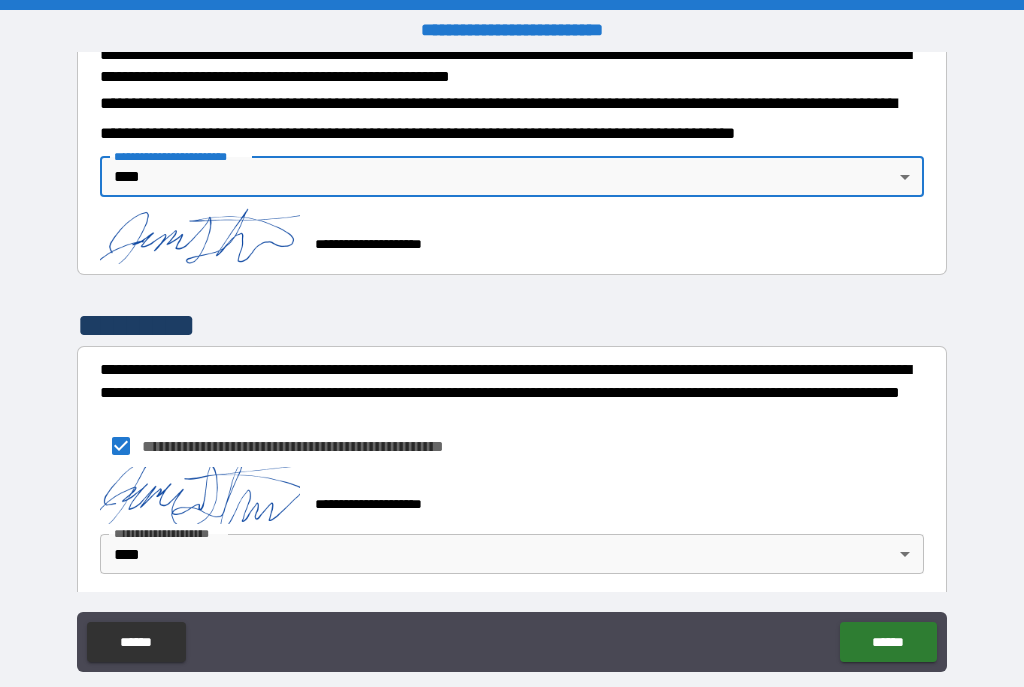 click on "******" at bounding box center (888, 642) 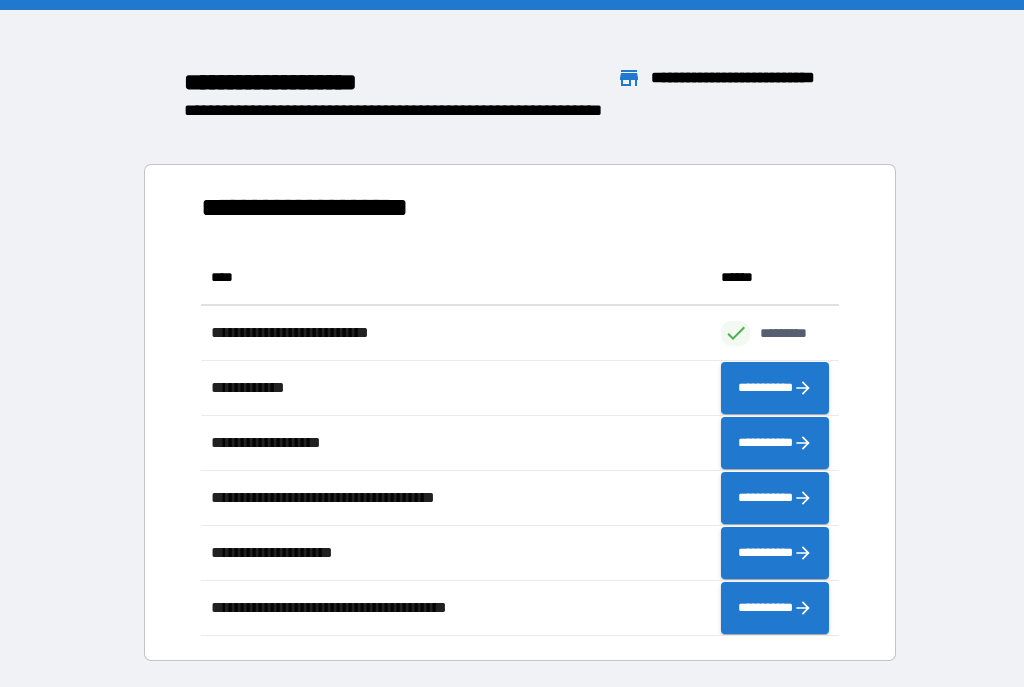 scroll, scrollTop: 386, scrollLeft: 638, axis: both 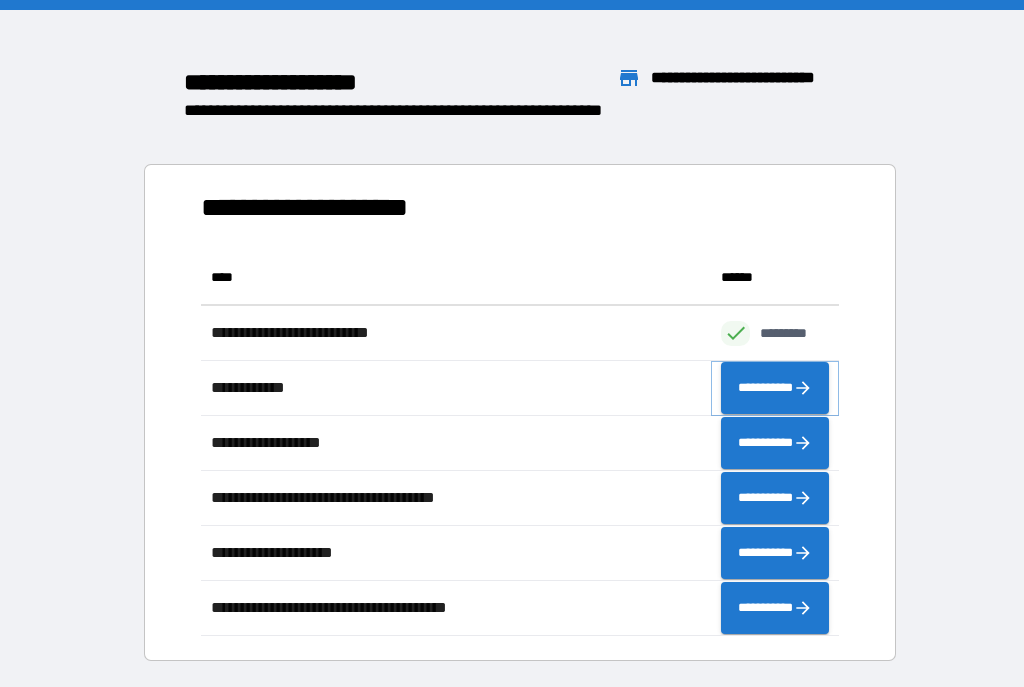 click on "**********" at bounding box center [775, 388] 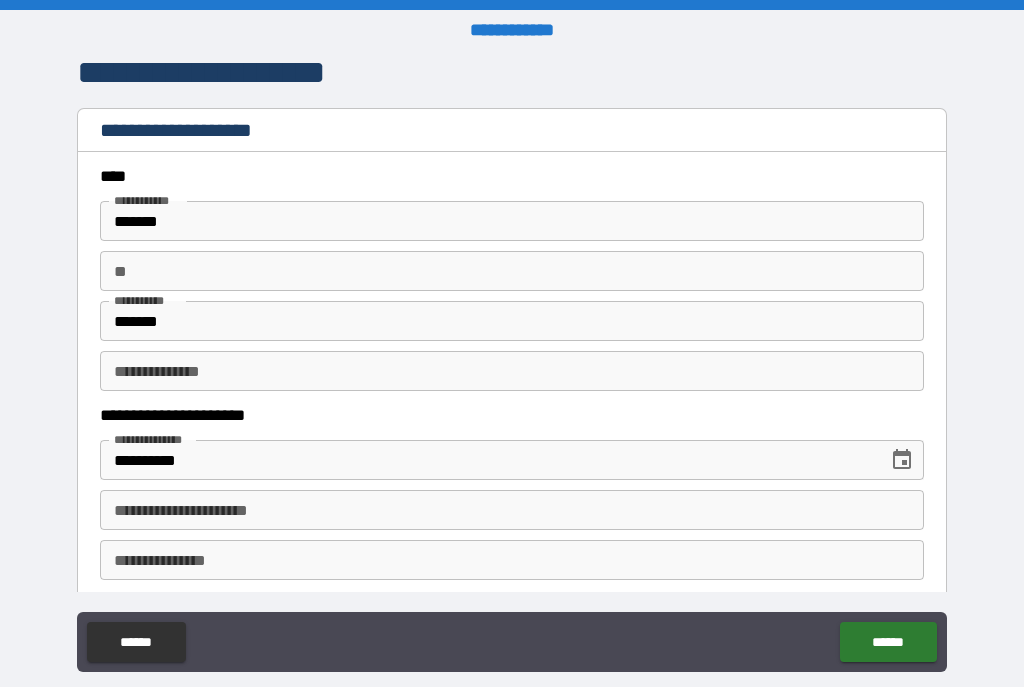 scroll, scrollTop: 155, scrollLeft: 0, axis: vertical 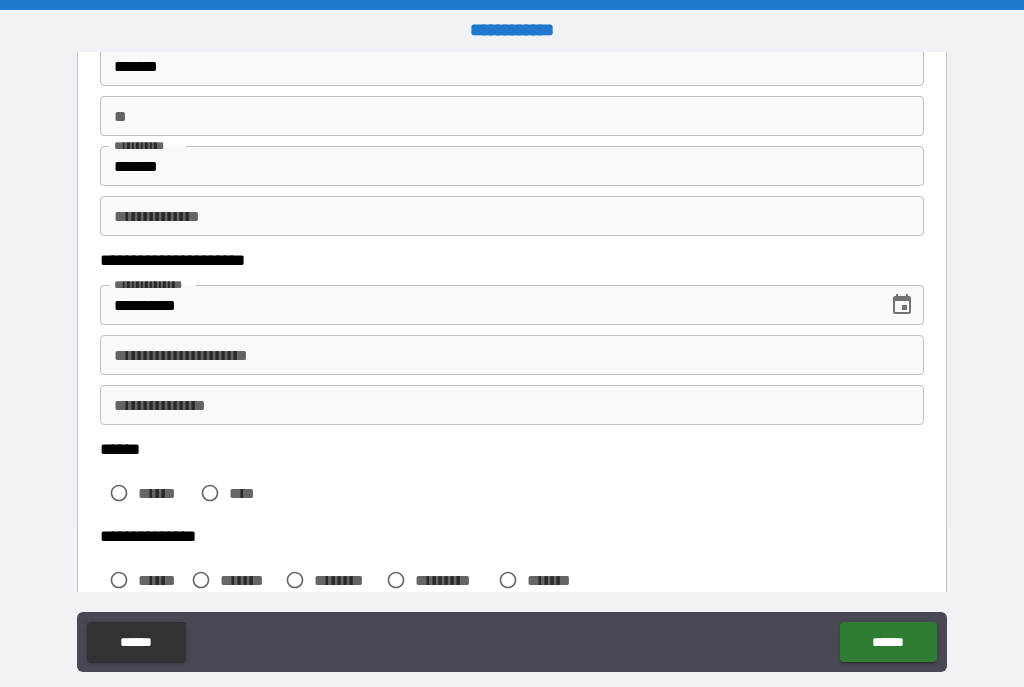 click on "**********" at bounding box center (512, 355) 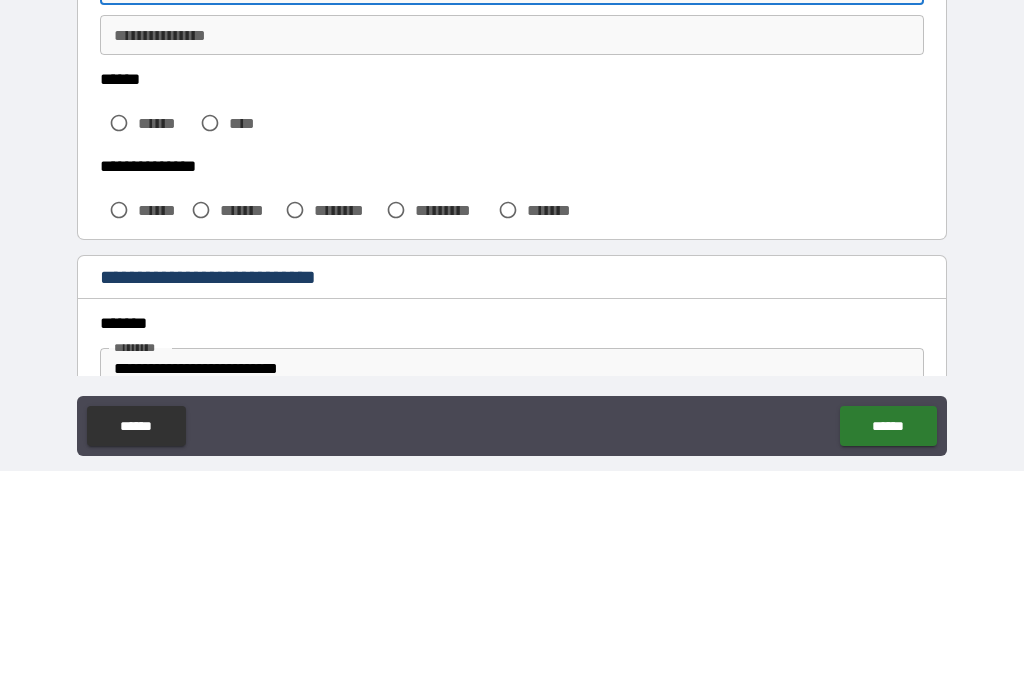 scroll, scrollTop: 312, scrollLeft: 0, axis: vertical 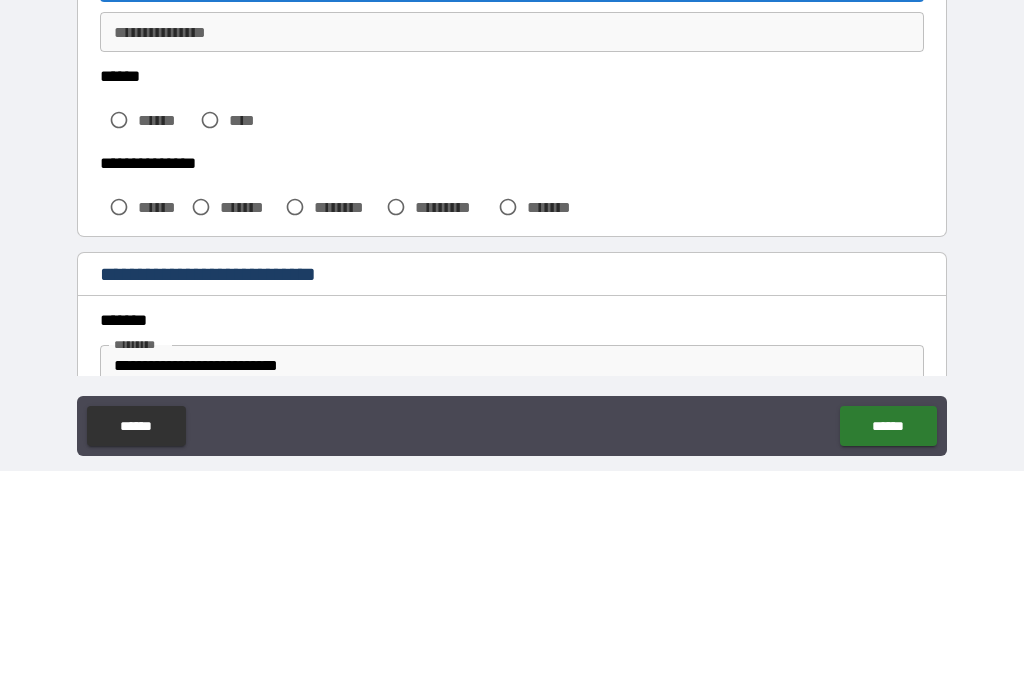 type on "**********" 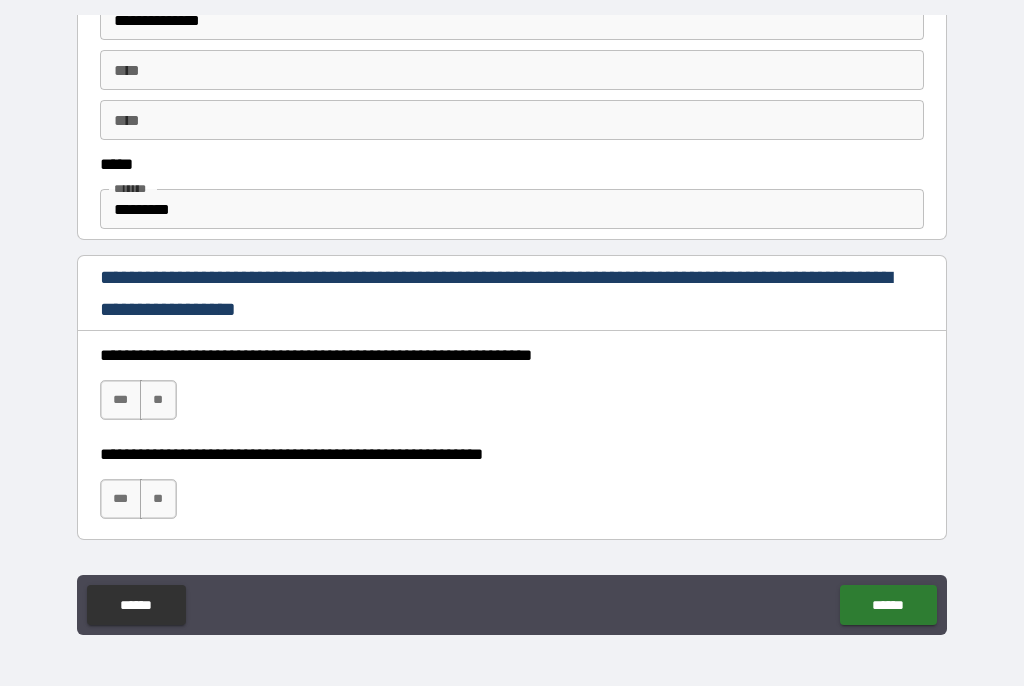 scroll, scrollTop: 1067, scrollLeft: 0, axis: vertical 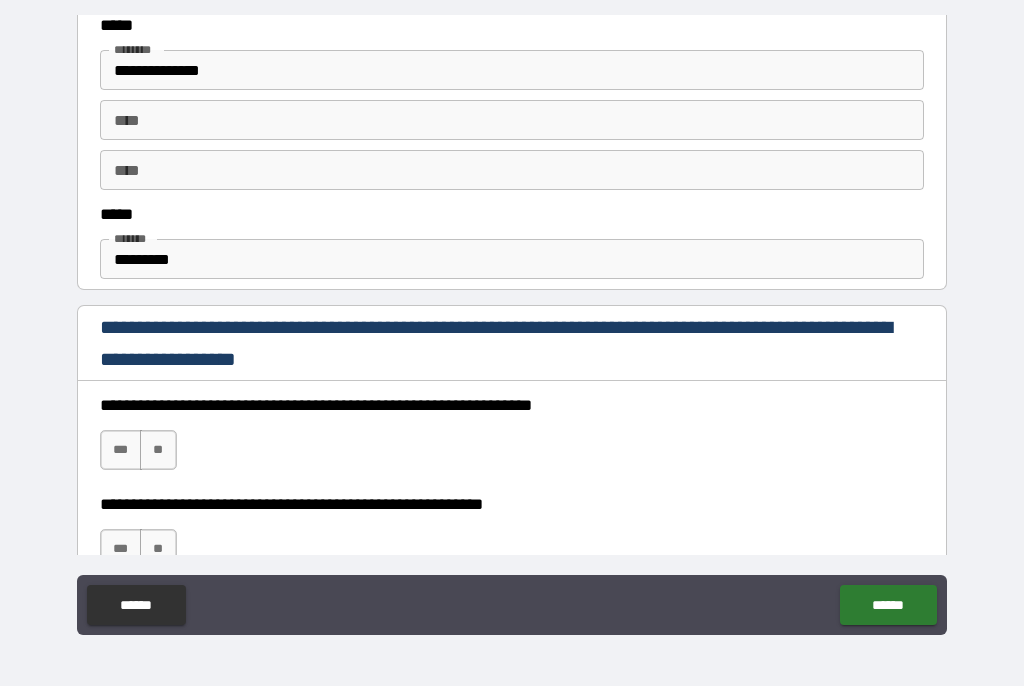 click on "*********" at bounding box center [512, 260] 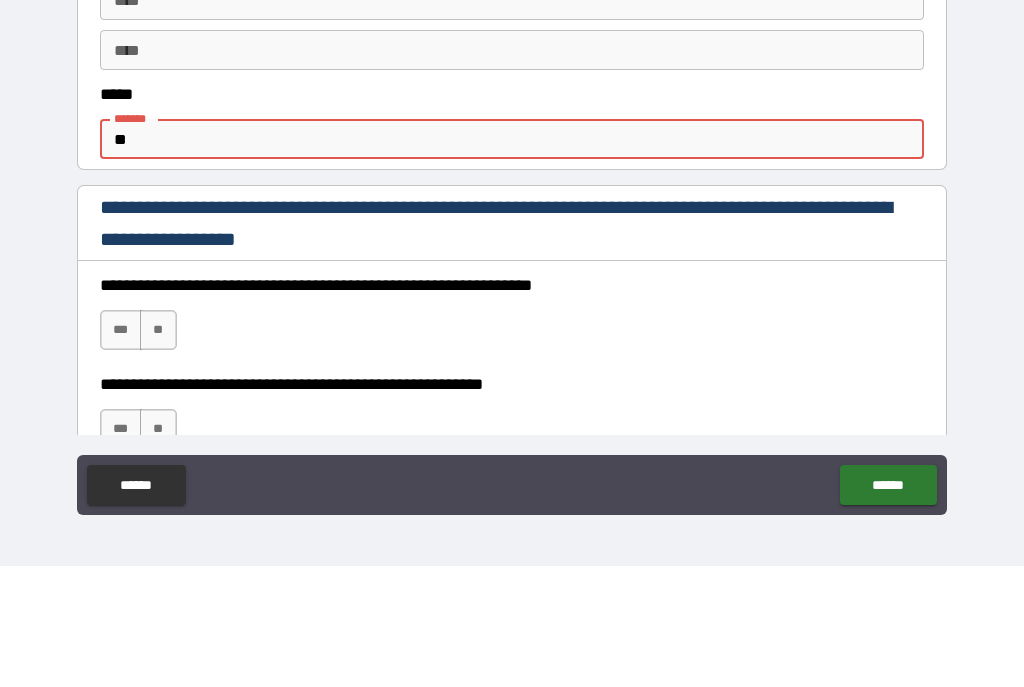 type on "*" 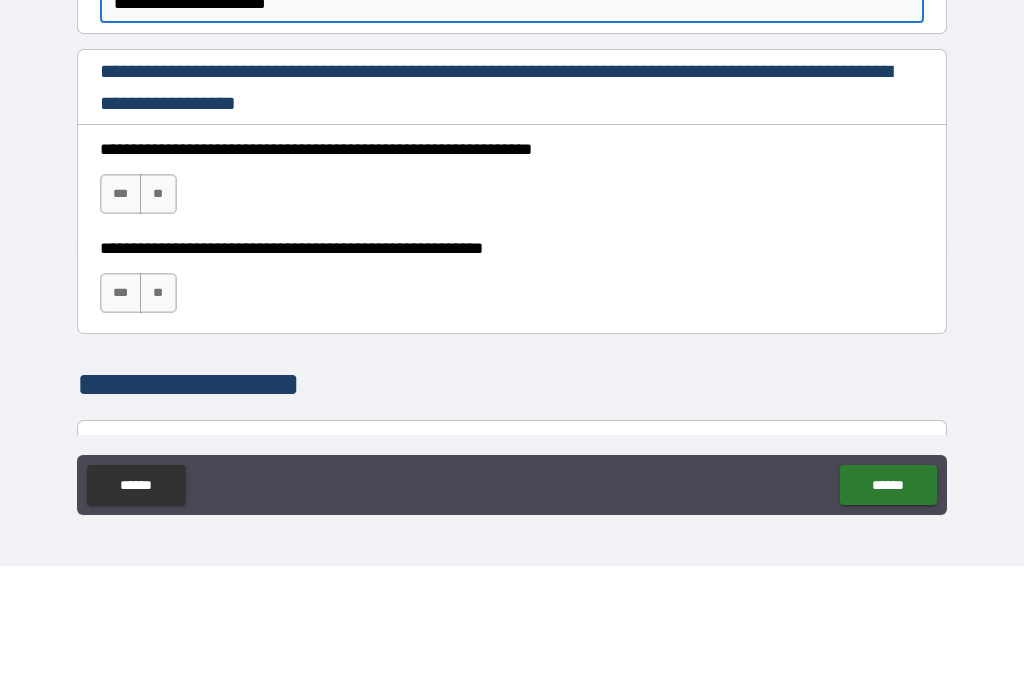 scroll, scrollTop: 1205, scrollLeft: 0, axis: vertical 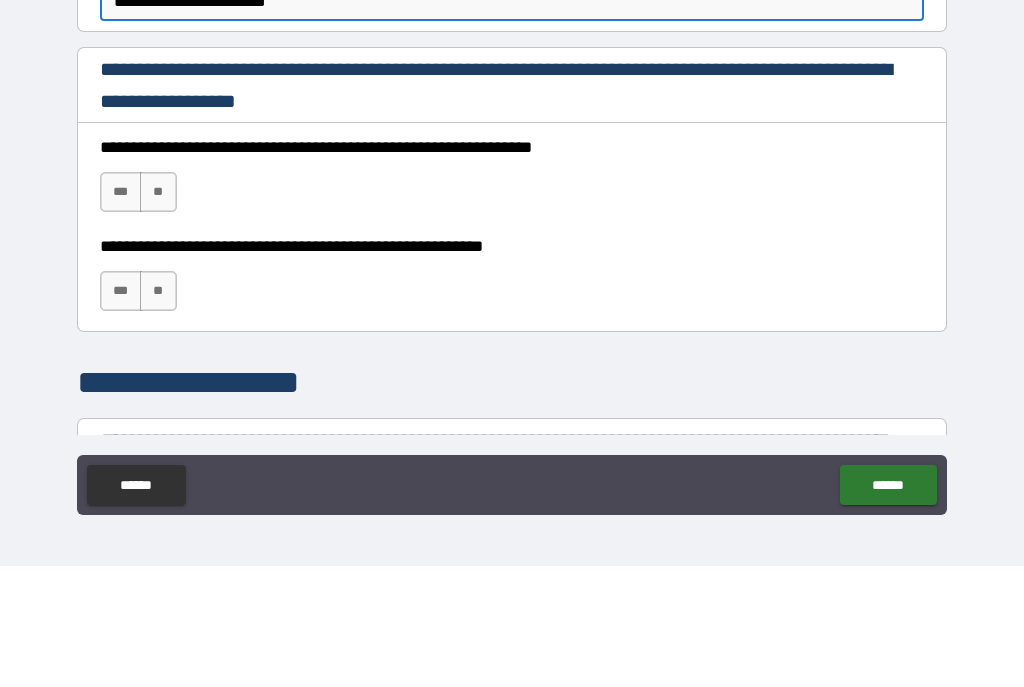 type on "**********" 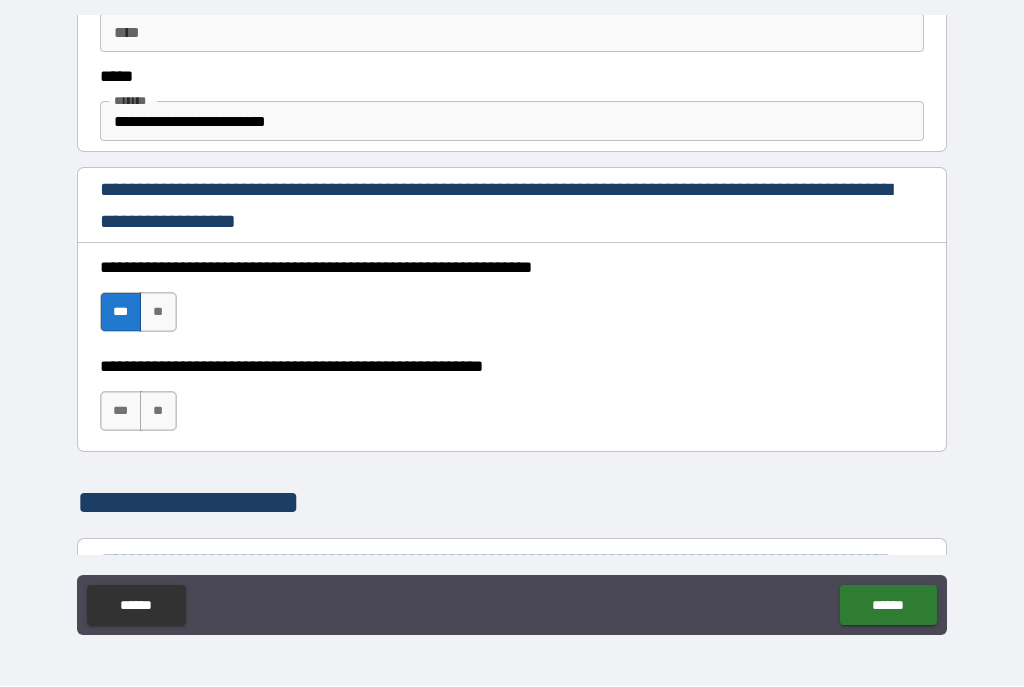 click on "**" at bounding box center [158, 313] 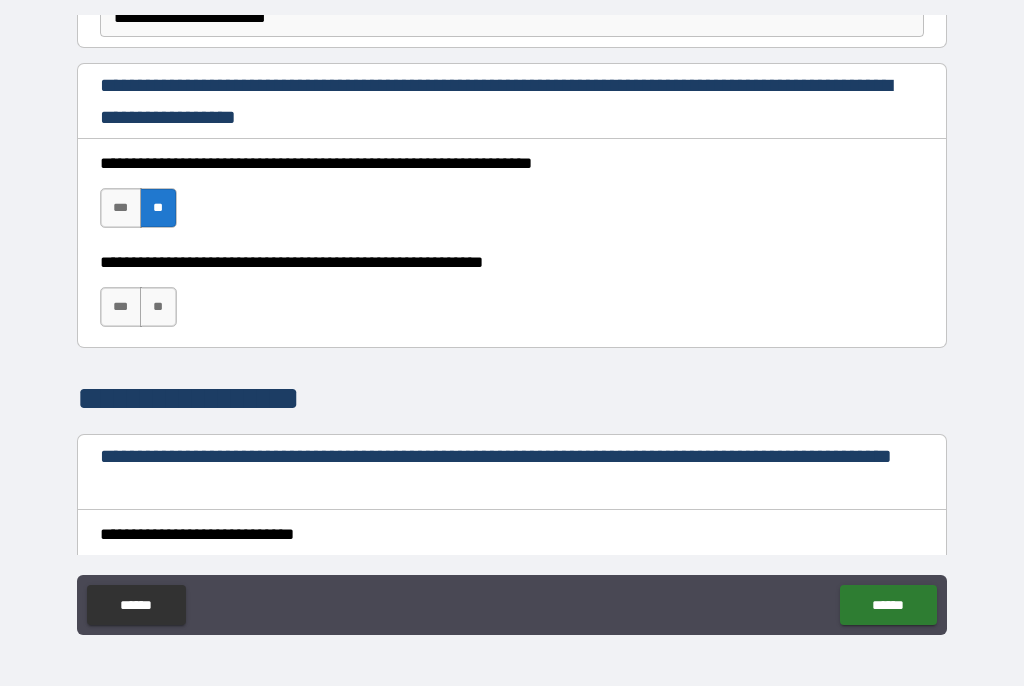 scroll, scrollTop: 1309, scrollLeft: 0, axis: vertical 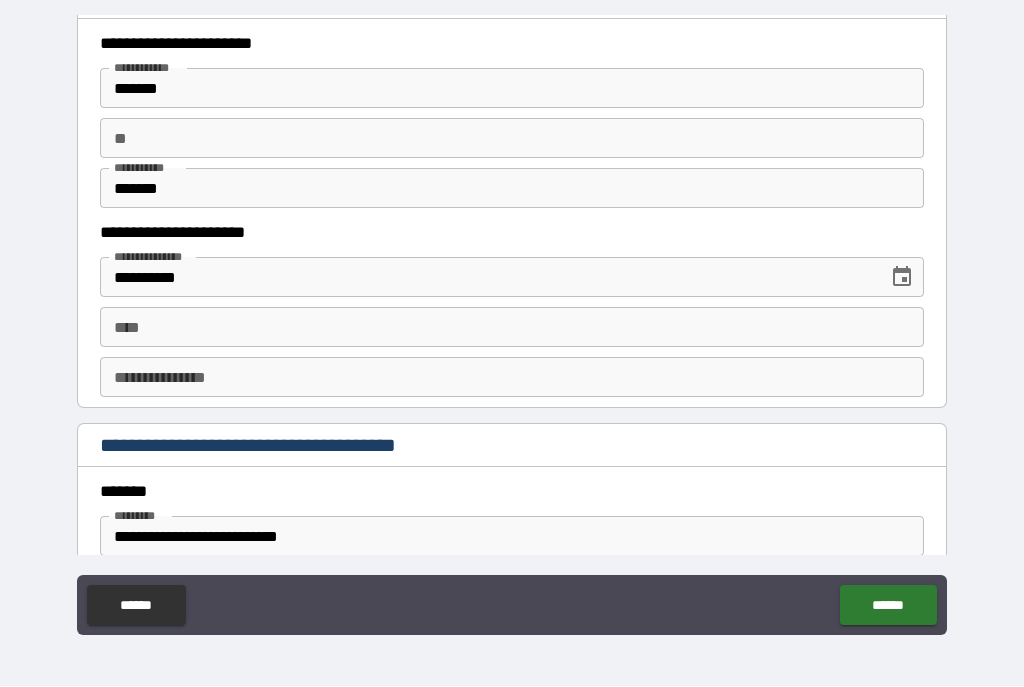 click on "****" at bounding box center [512, 328] 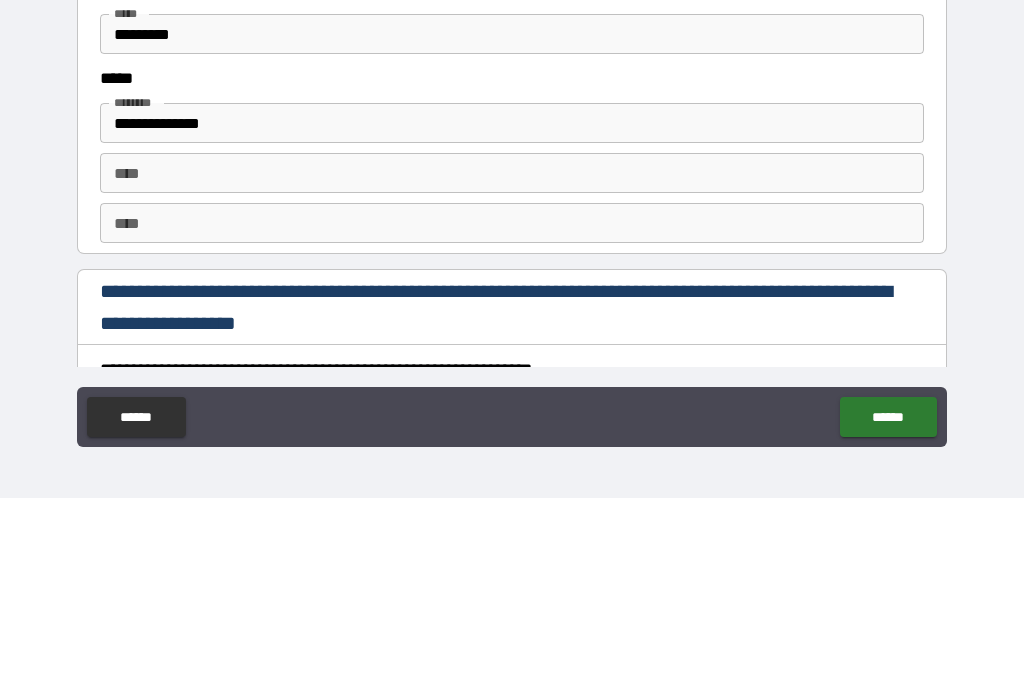 scroll, scrollTop: 2571, scrollLeft: 0, axis: vertical 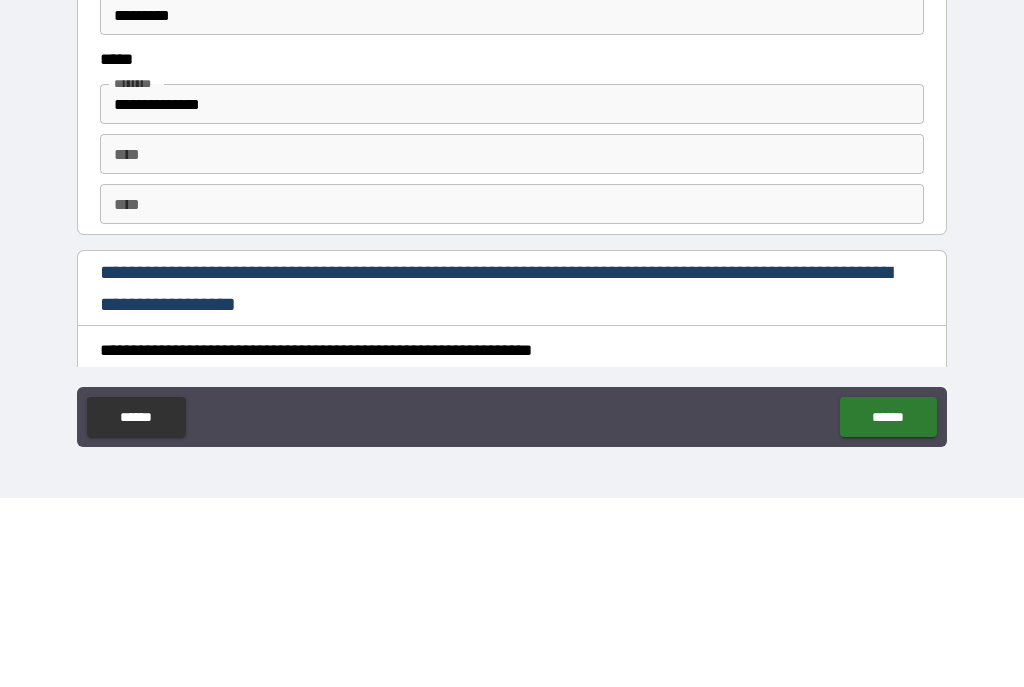 type on "**********" 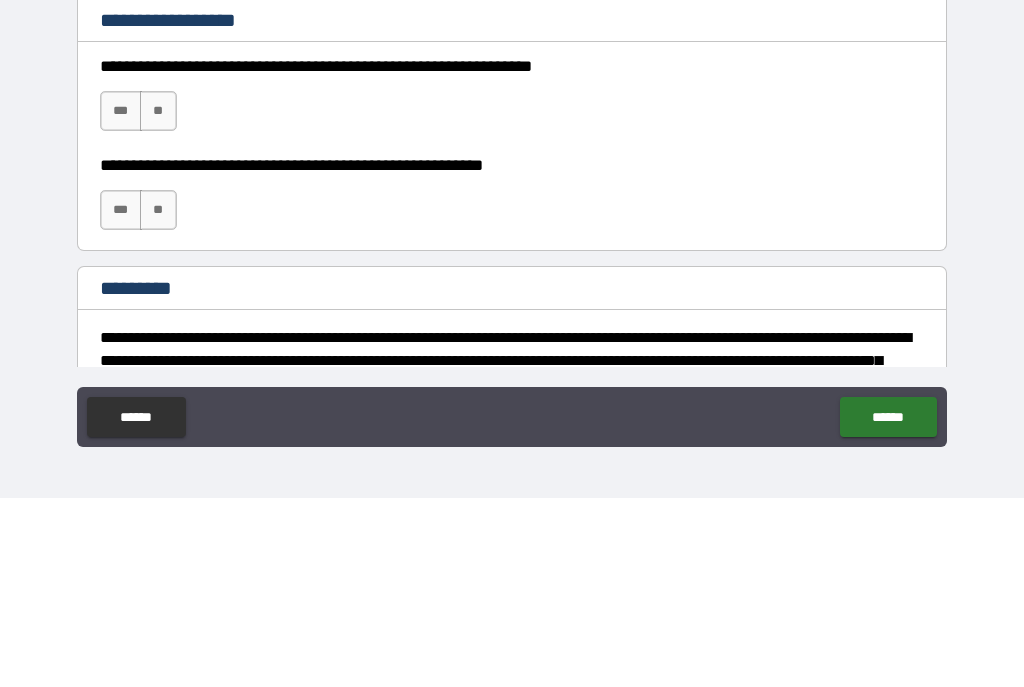 scroll, scrollTop: 2856, scrollLeft: 0, axis: vertical 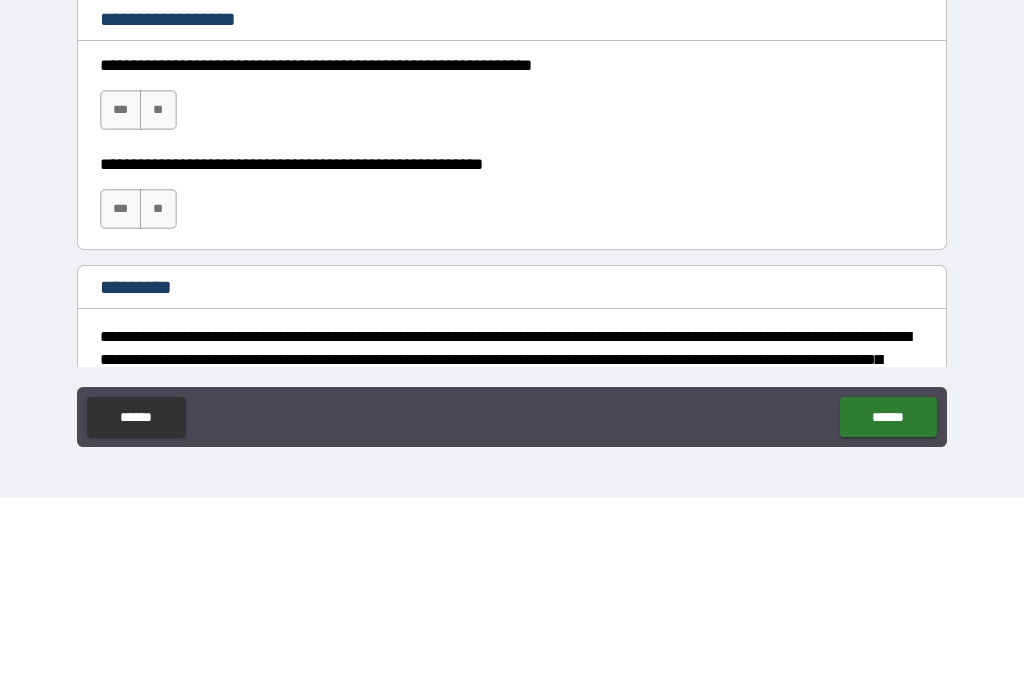 type on "**********" 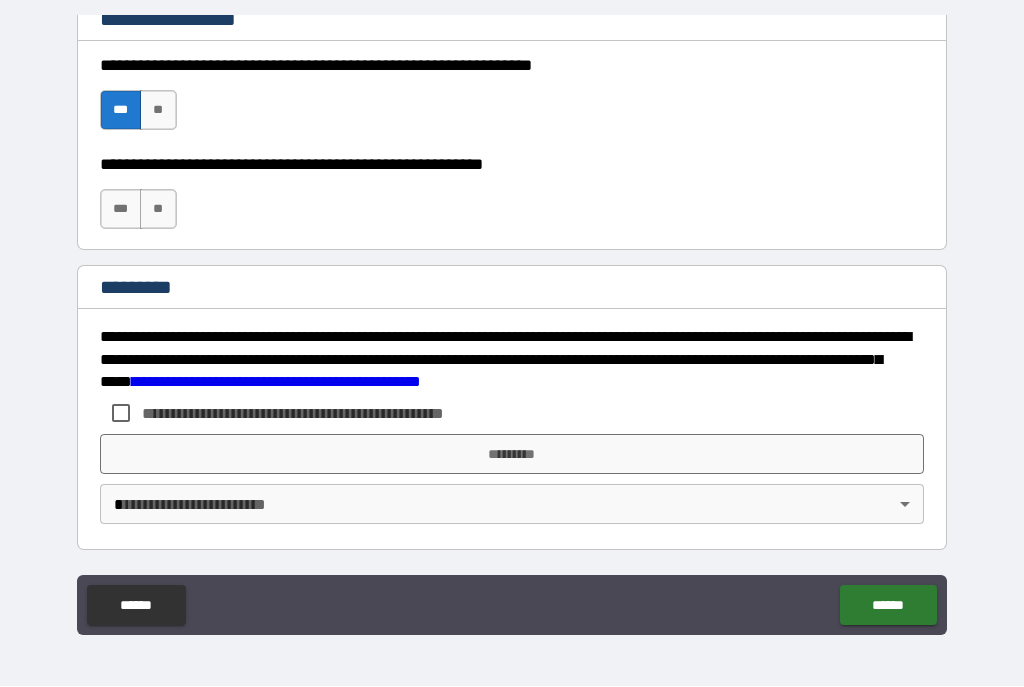 click on "***" at bounding box center [121, 210] 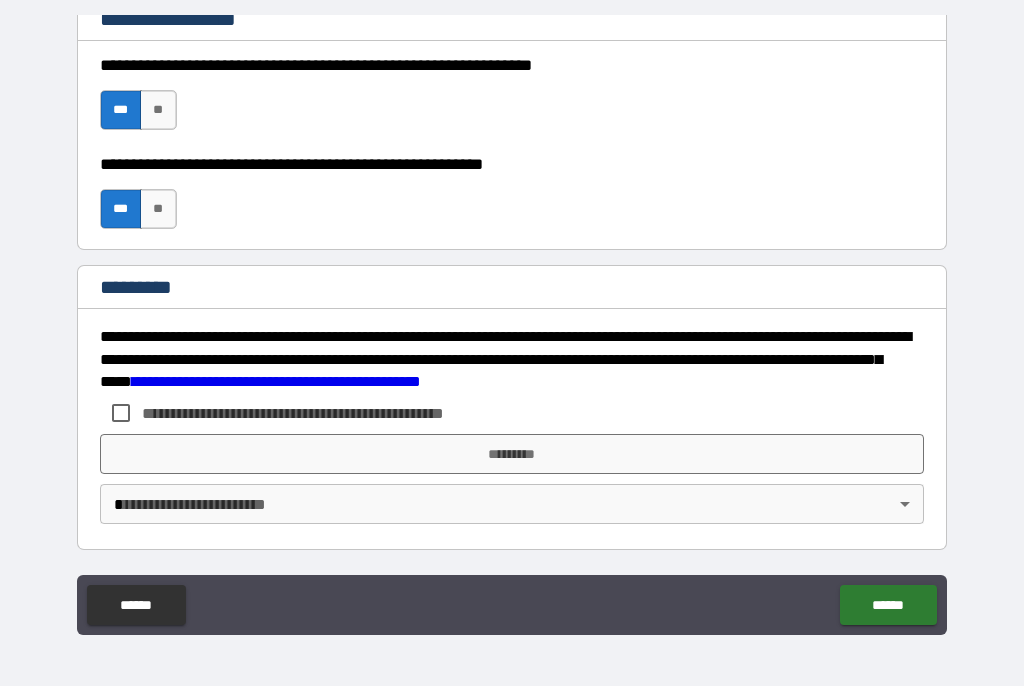 scroll, scrollTop: 3044, scrollLeft: 0, axis: vertical 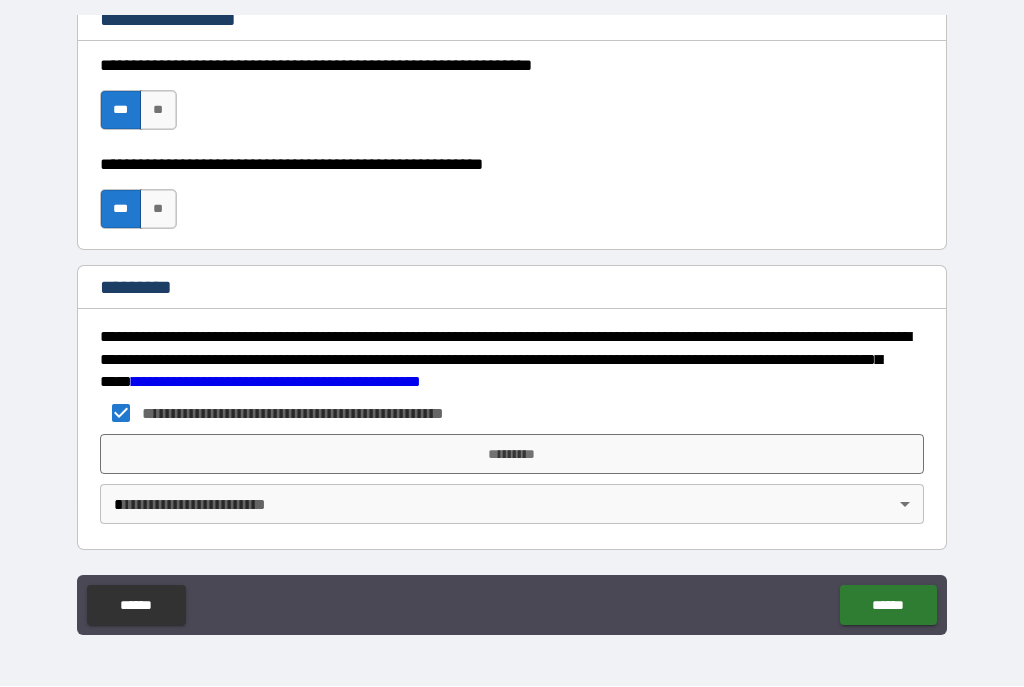 click on "*********" at bounding box center (512, 455) 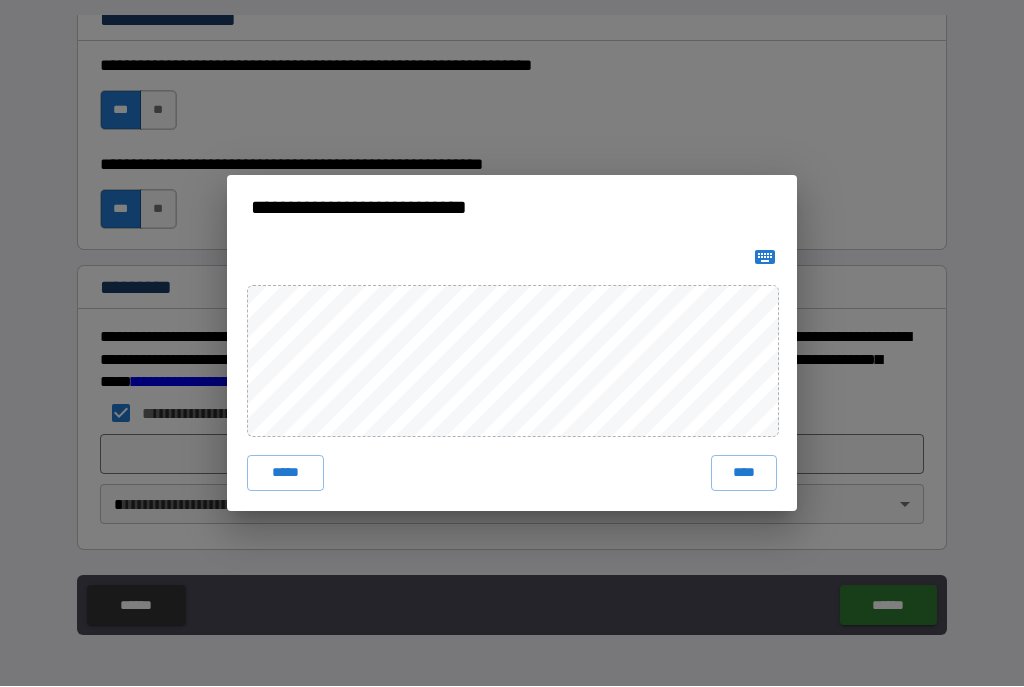 click on "****" at bounding box center [744, 474] 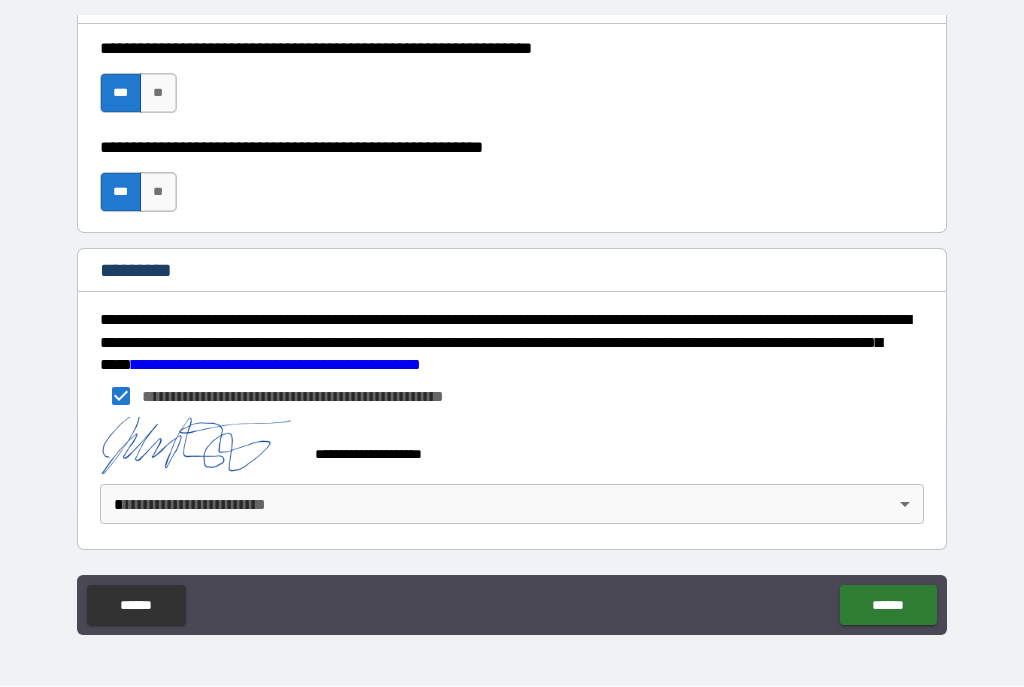 scroll, scrollTop: 3061, scrollLeft: 0, axis: vertical 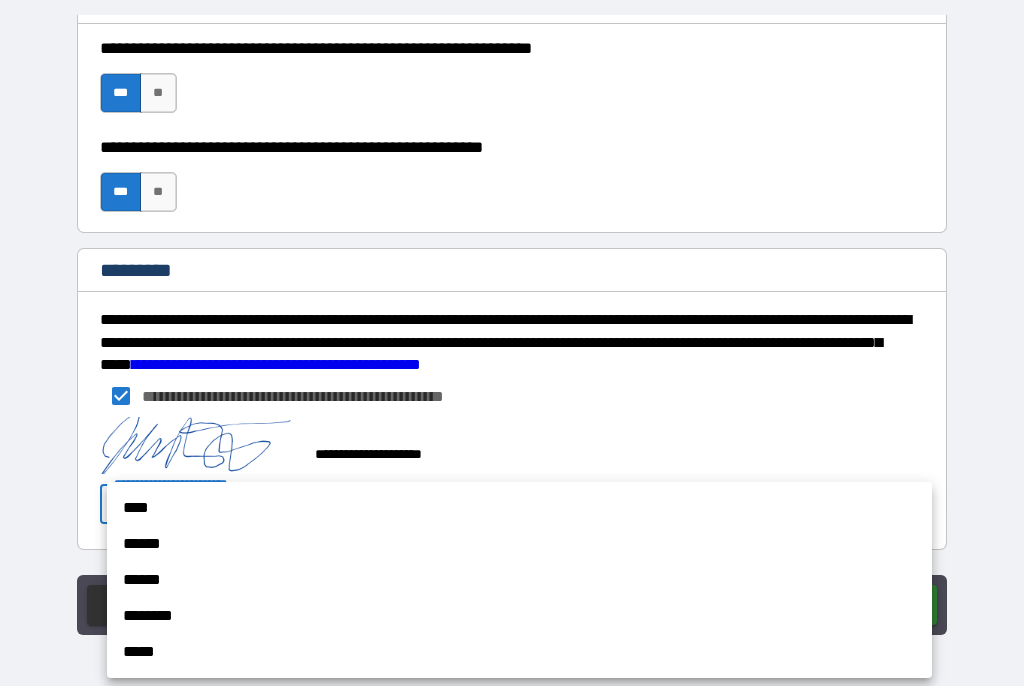 click on "****" at bounding box center (519, 509) 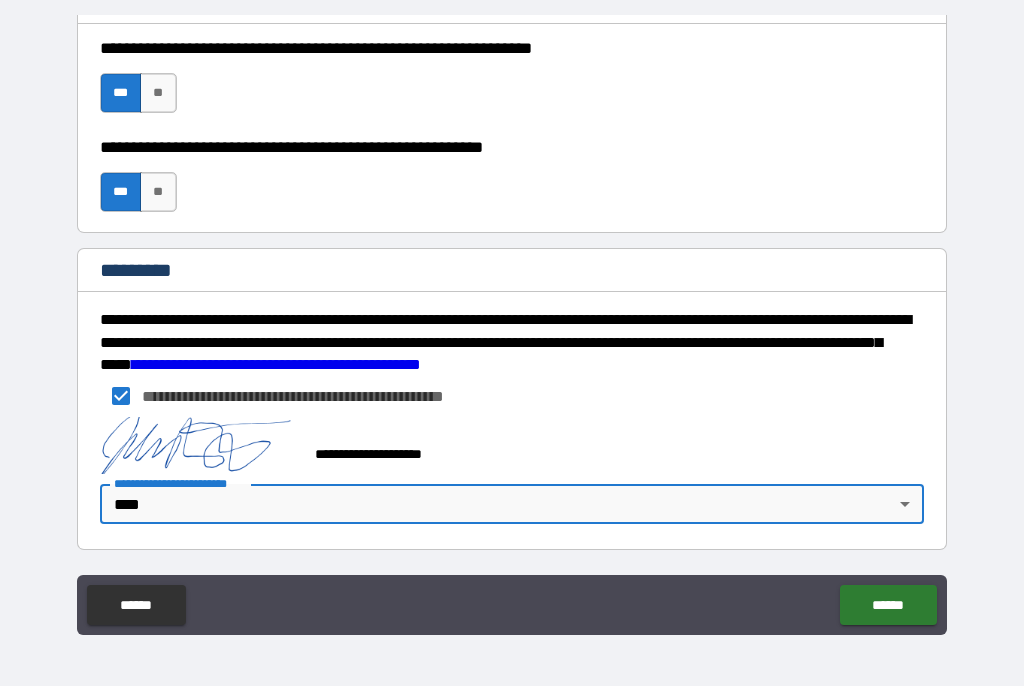 click on "******" at bounding box center (888, 606) 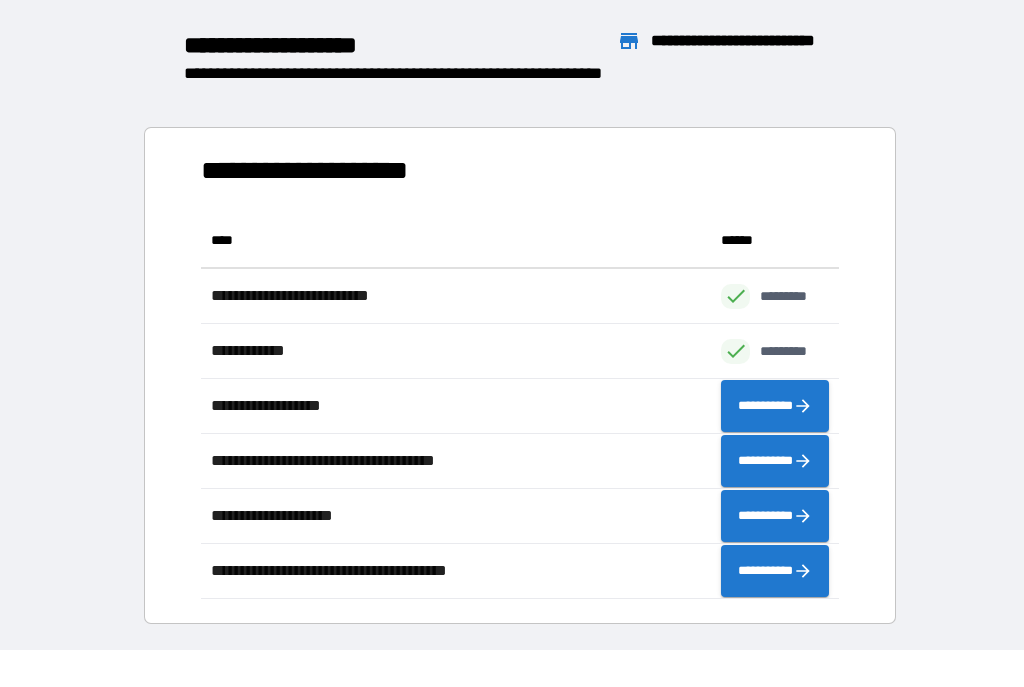 scroll, scrollTop: 1, scrollLeft: 1, axis: both 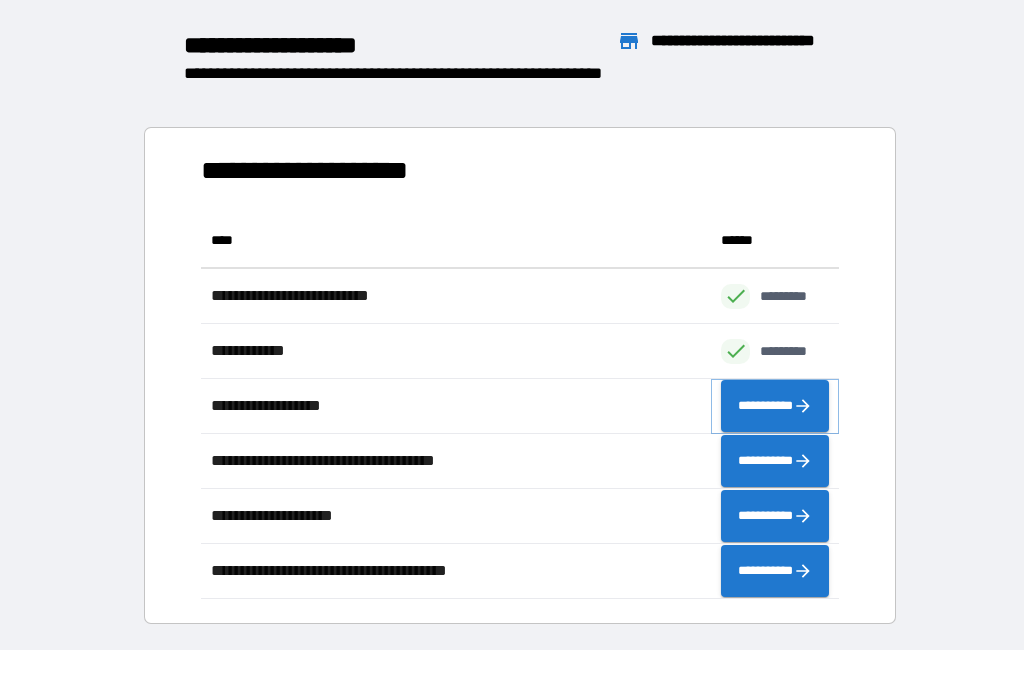 click on "**********" at bounding box center (775, 407) 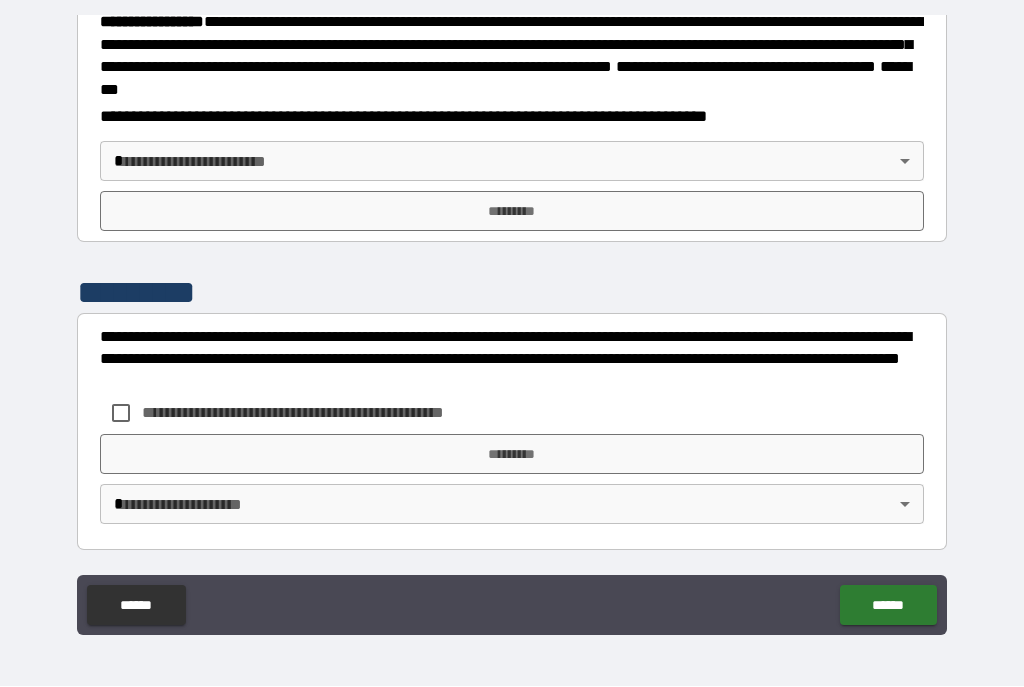 scroll, scrollTop: 2286, scrollLeft: 0, axis: vertical 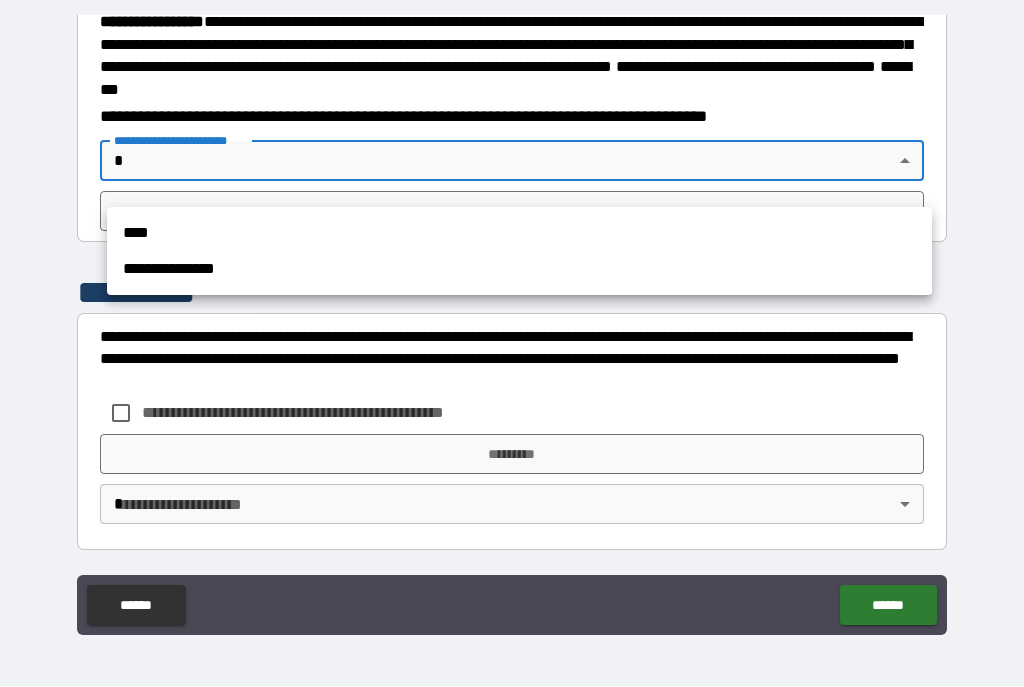 click on "****" at bounding box center [519, 234] 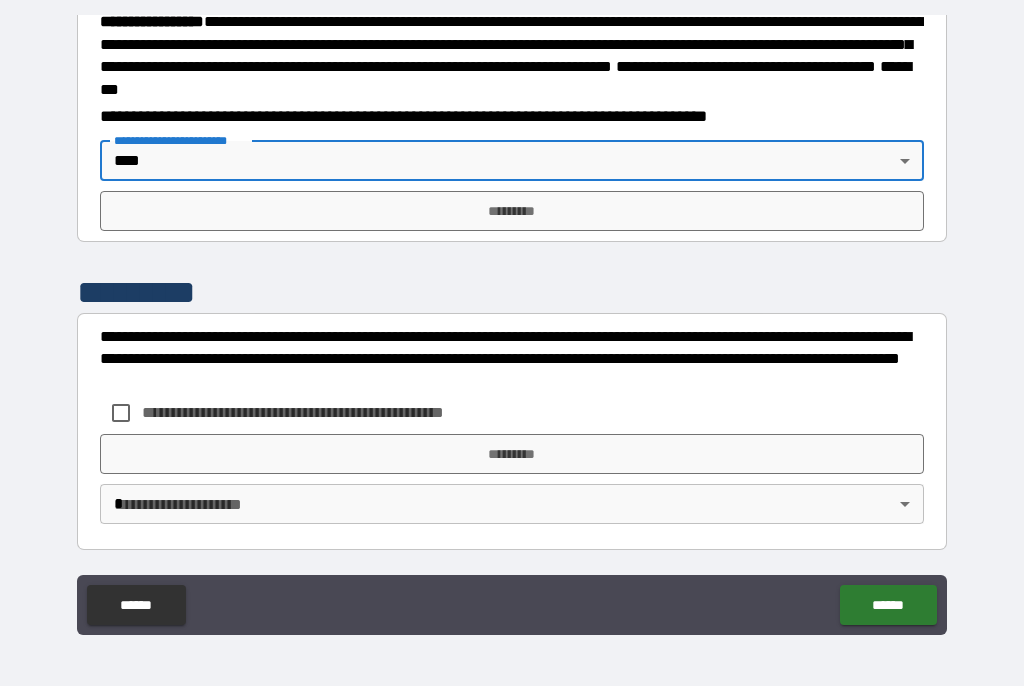 click on "*********" at bounding box center (512, 212) 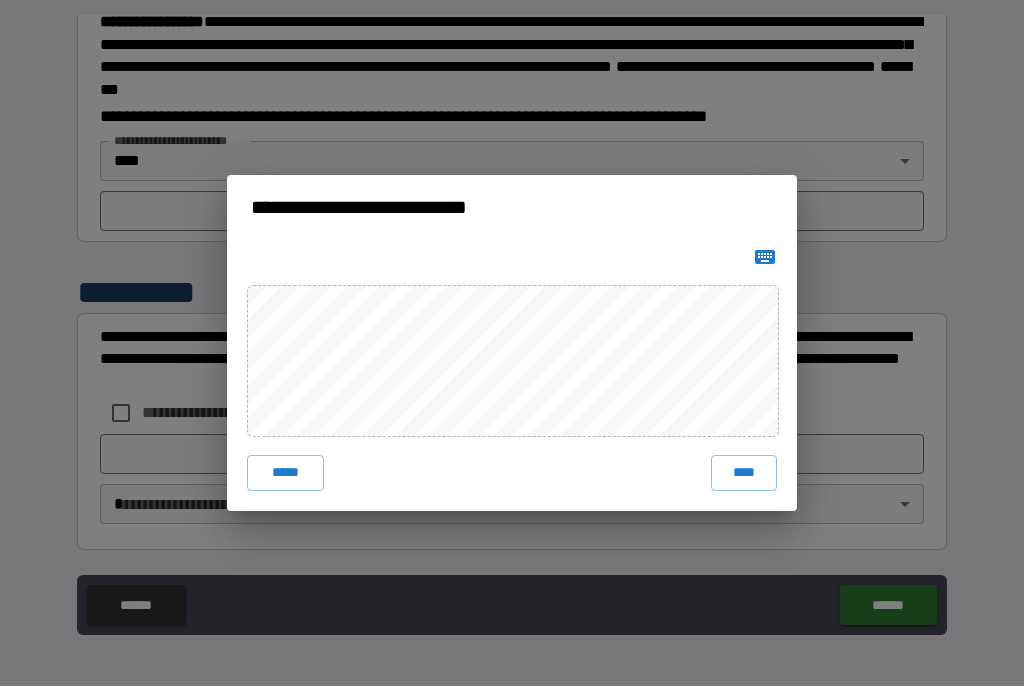 click on "****" at bounding box center [744, 474] 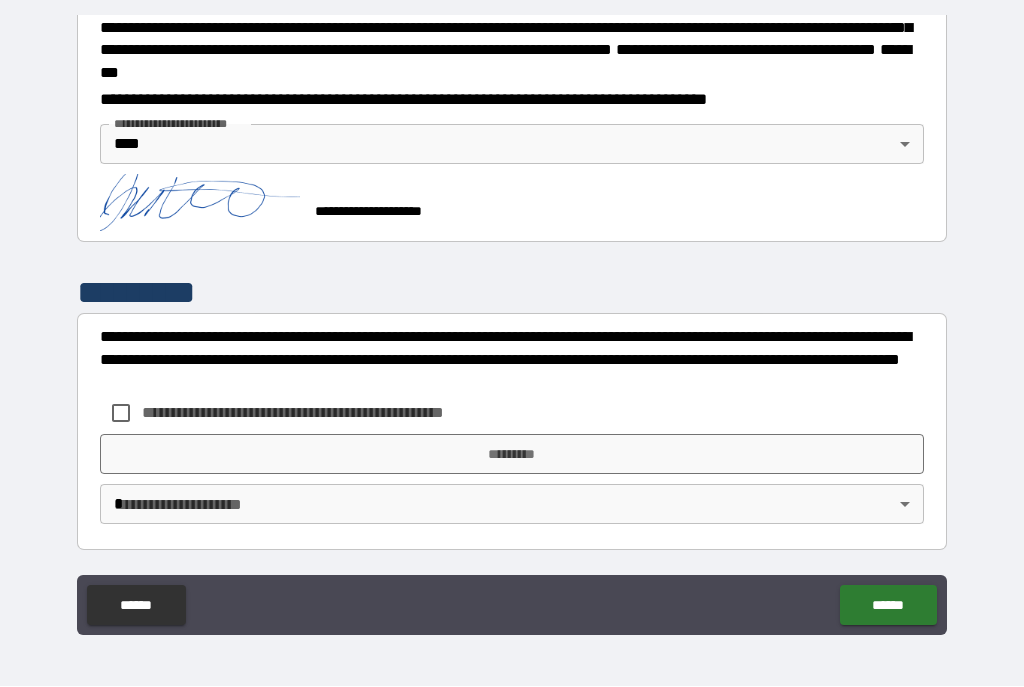 scroll, scrollTop: 2322, scrollLeft: 0, axis: vertical 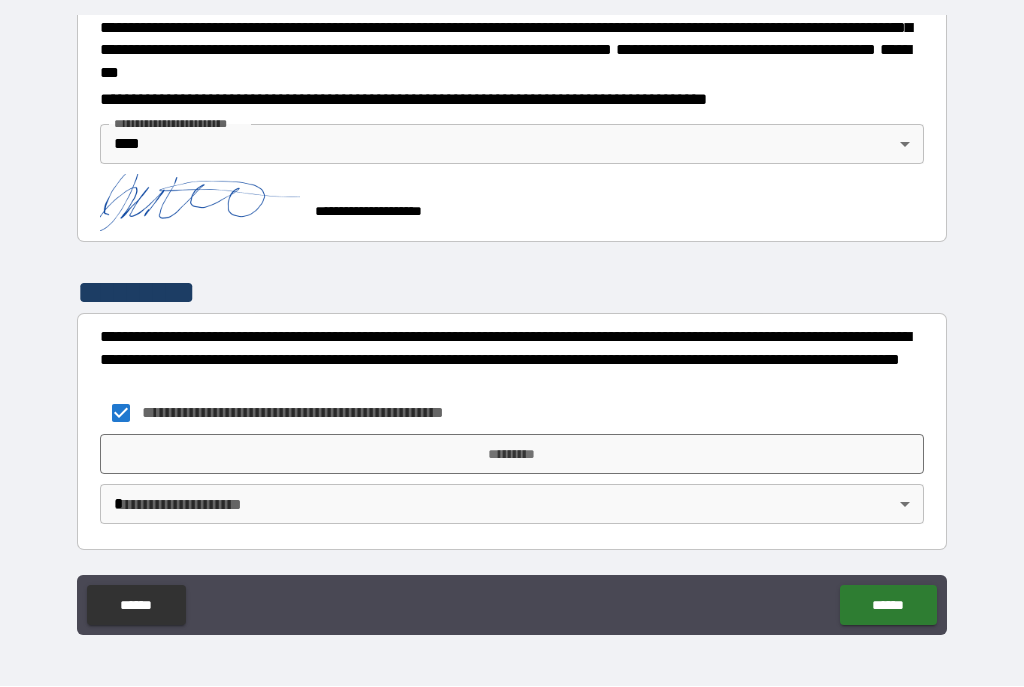 click on "*********" at bounding box center (512, 455) 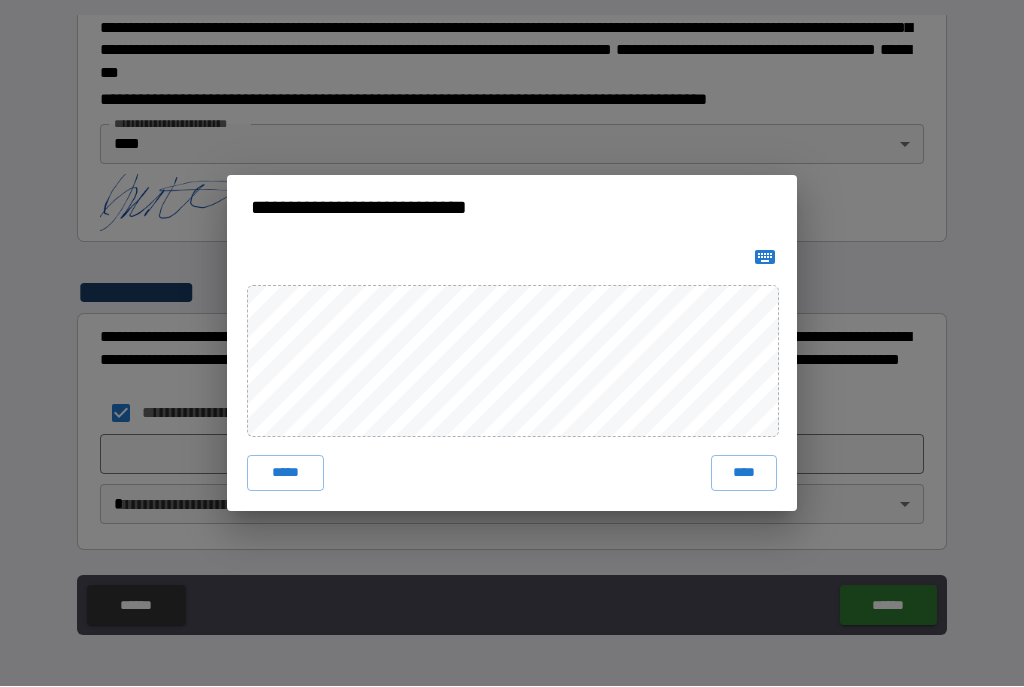 click on "****" at bounding box center [744, 474] 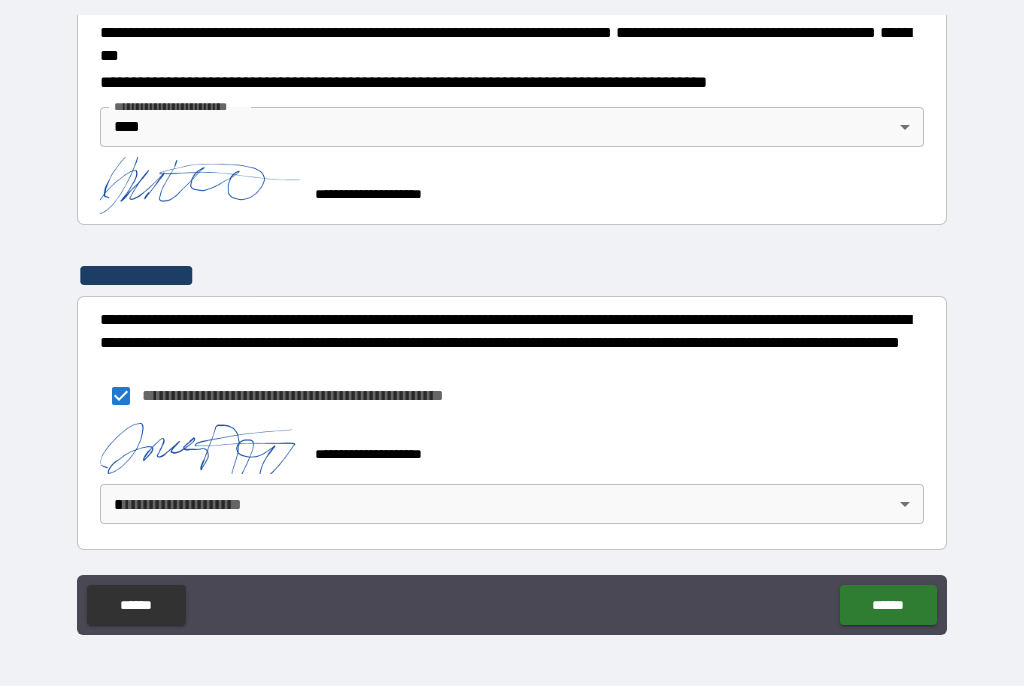 scroll, scrollTop: 2339, scrollLeft: 0, axis: vertical 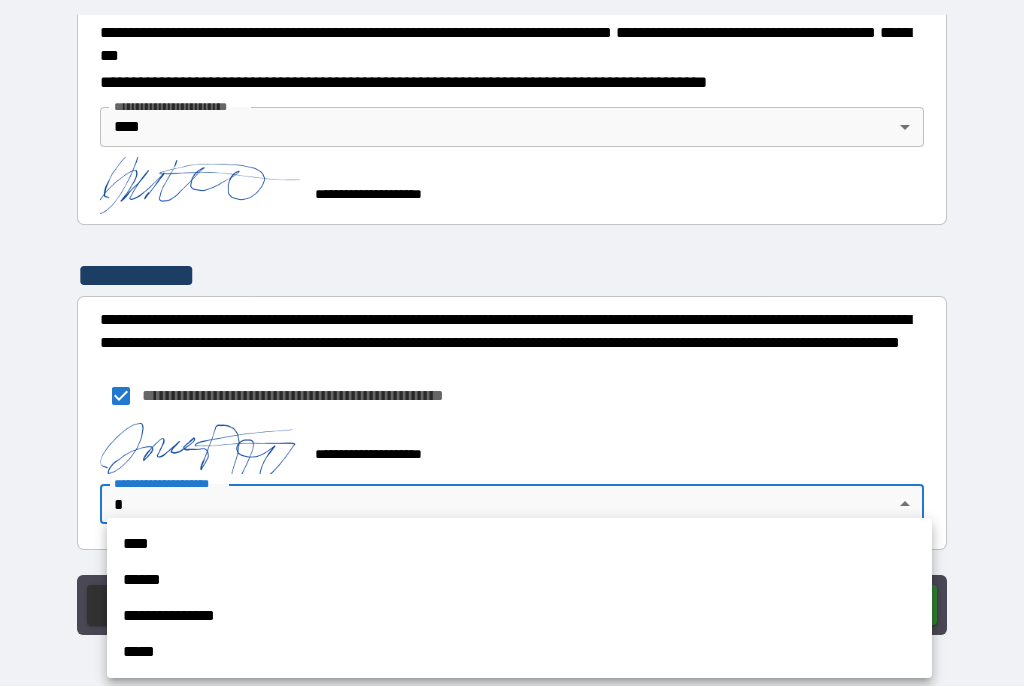 click on "****" at bounding box center [519, 545] 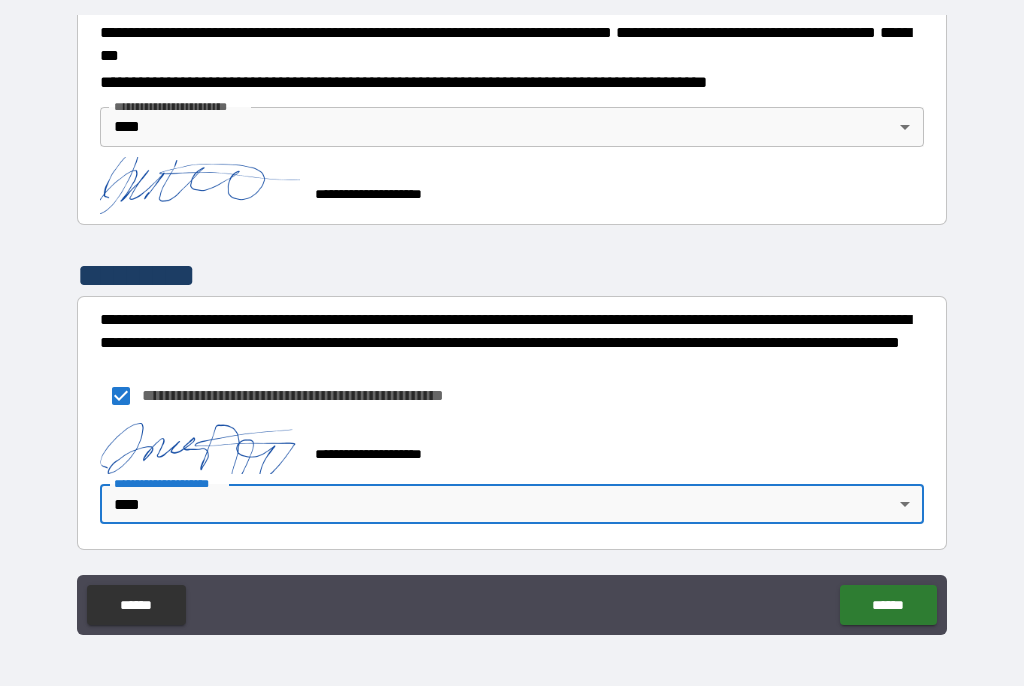 click on "******" at bounding box center [888, 606] 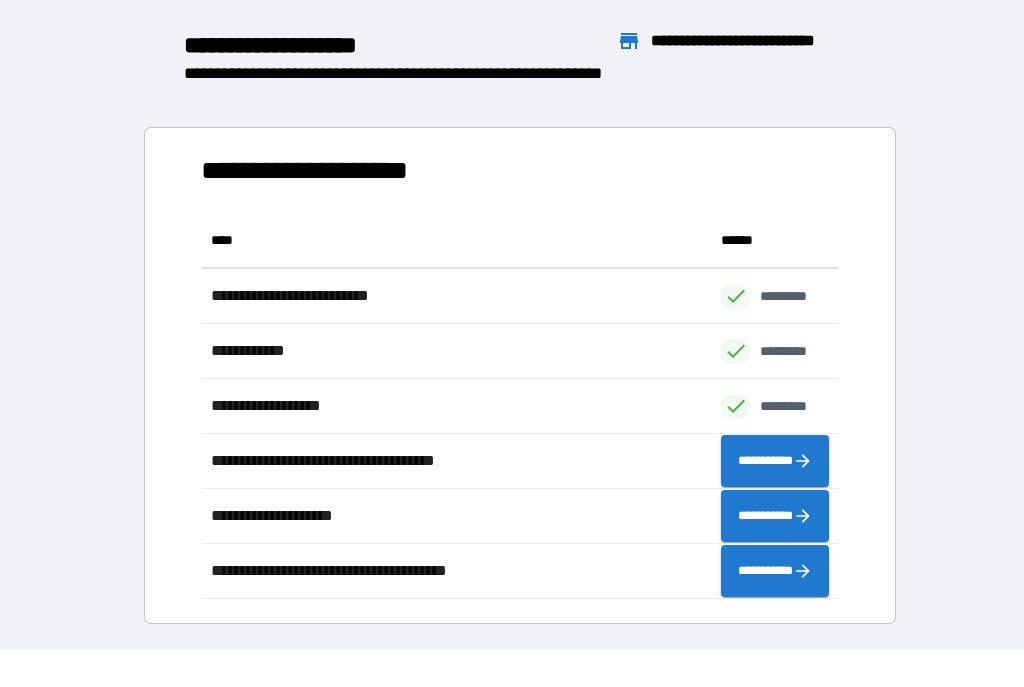 scroll, scrollTop: 1, scrollLeft: 1, axis: both 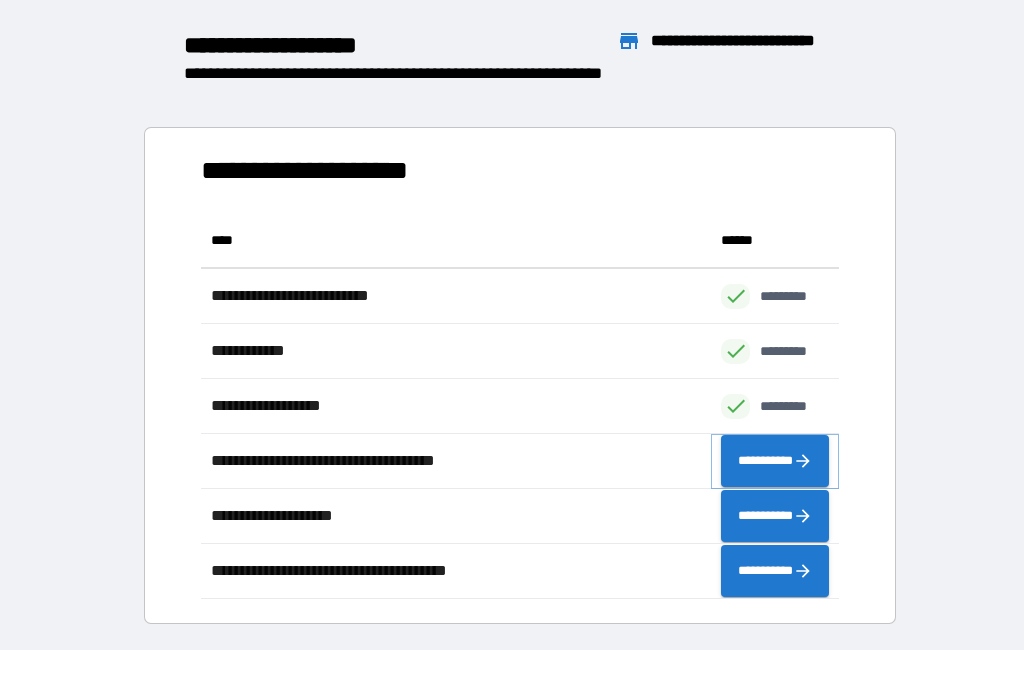 click on "**********" at bounding box center [775, 462] 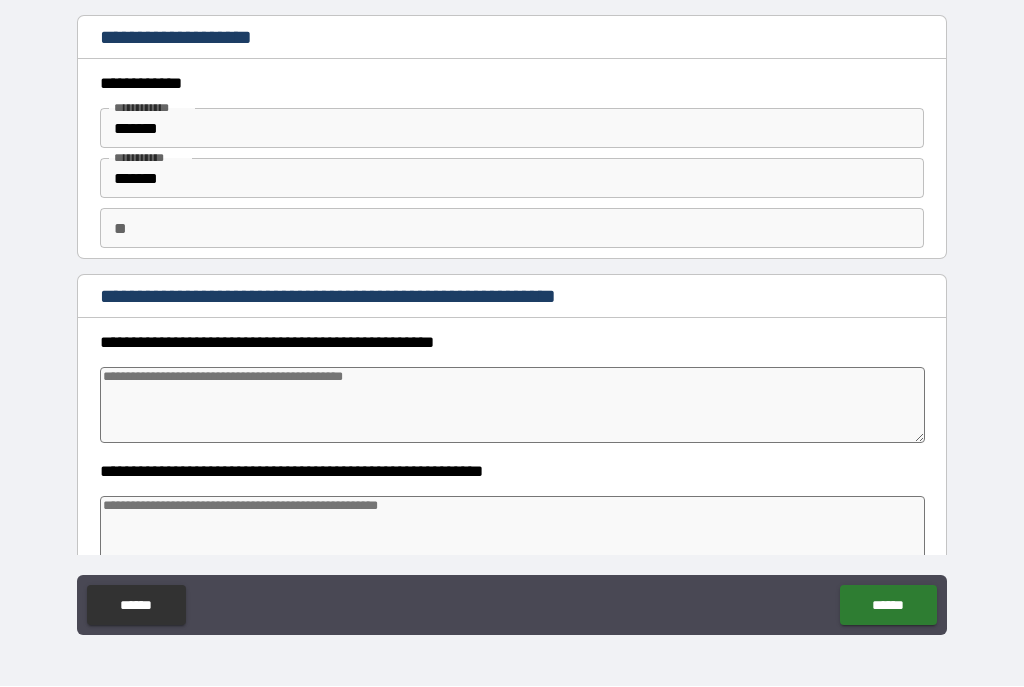 type on "*" 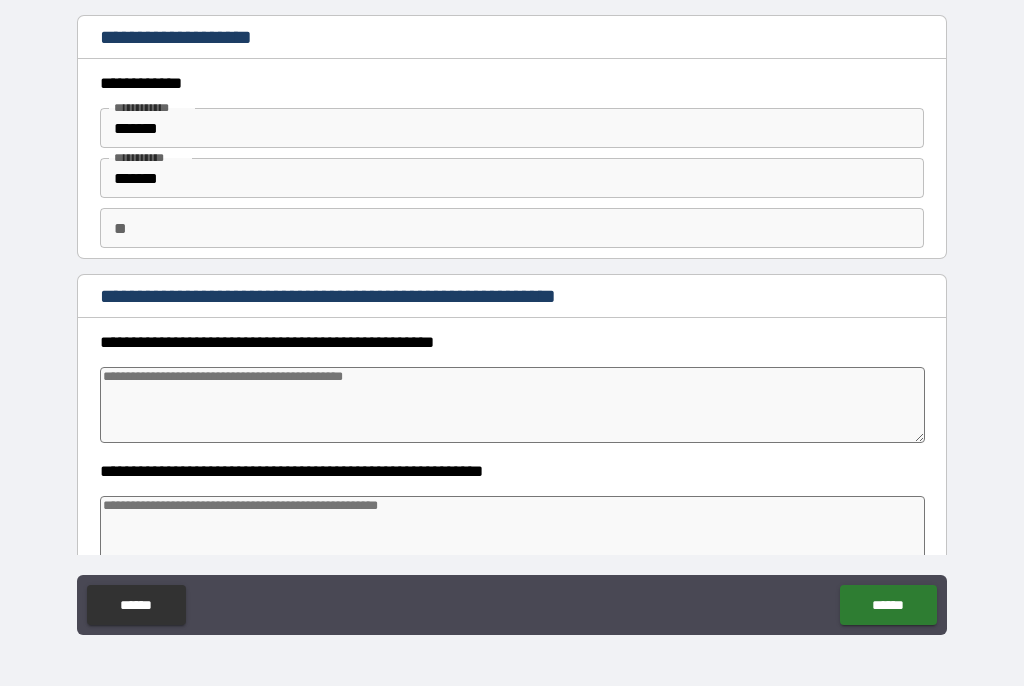 type on "*" 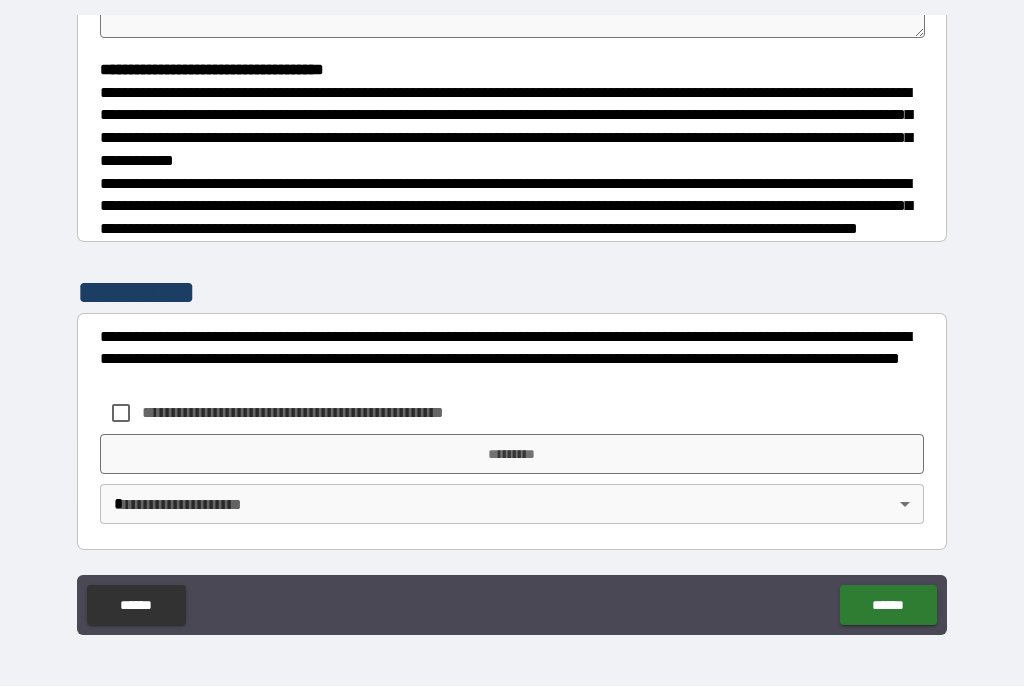 scroll, scrollTop: 550, scrollLeft: 0, axis: vertical 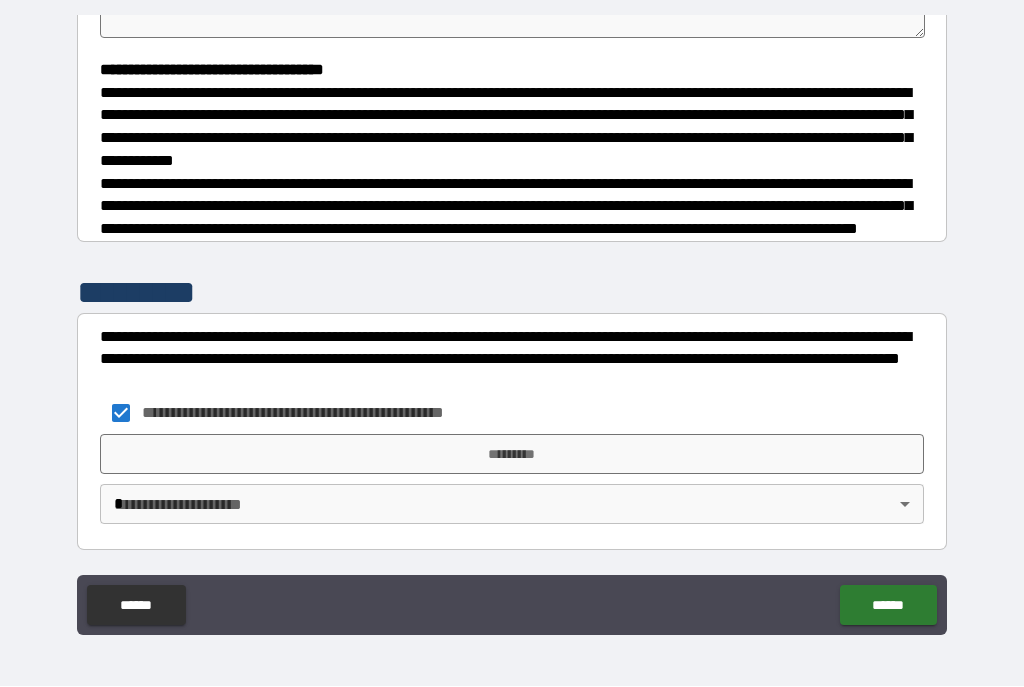 type on "*" 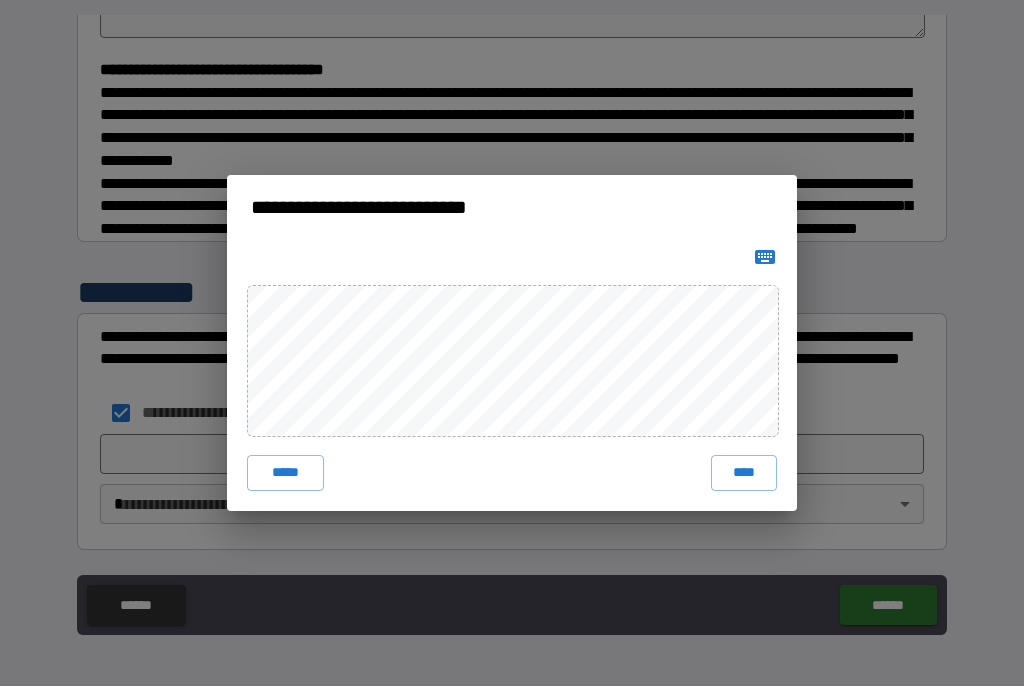 click on "****" at bounding box center [744, 474] 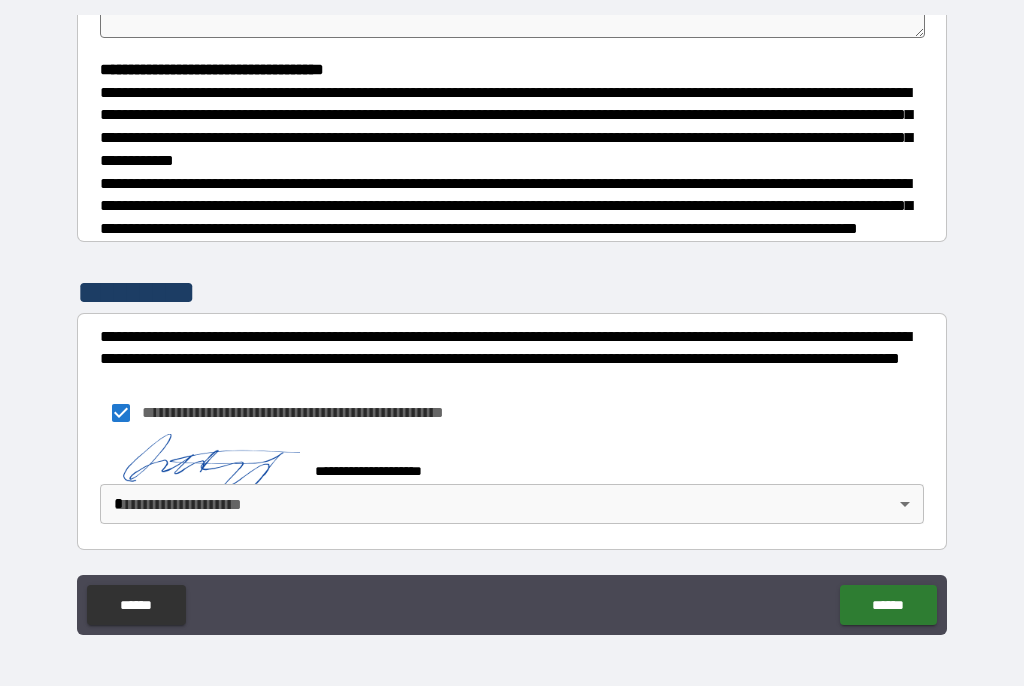 type on "*" 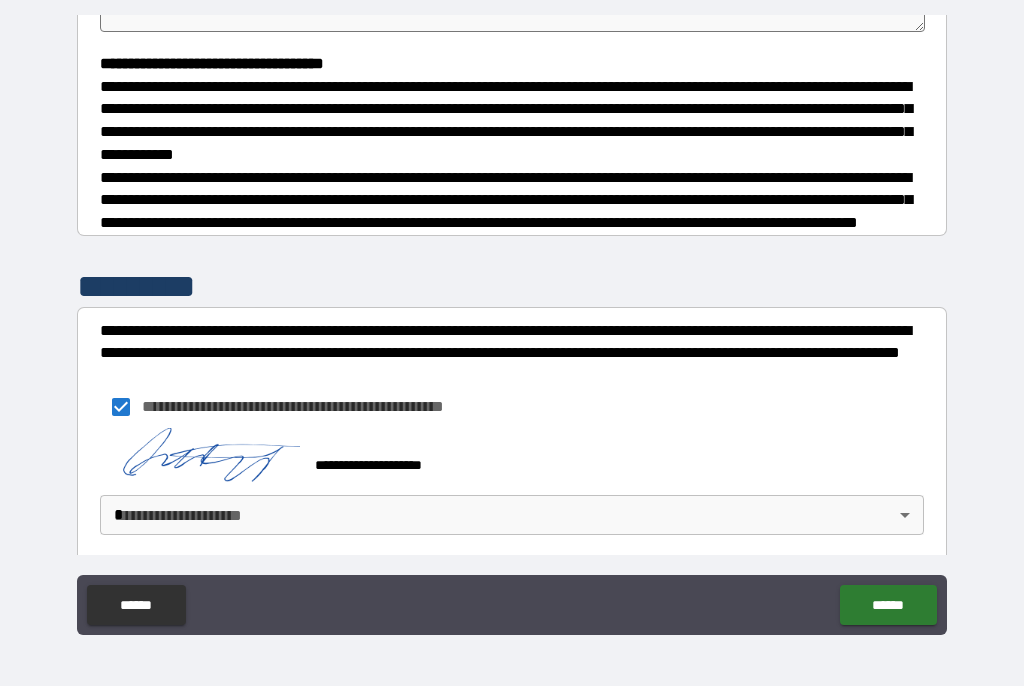 click on "**********" at bounding box center [512, 325] 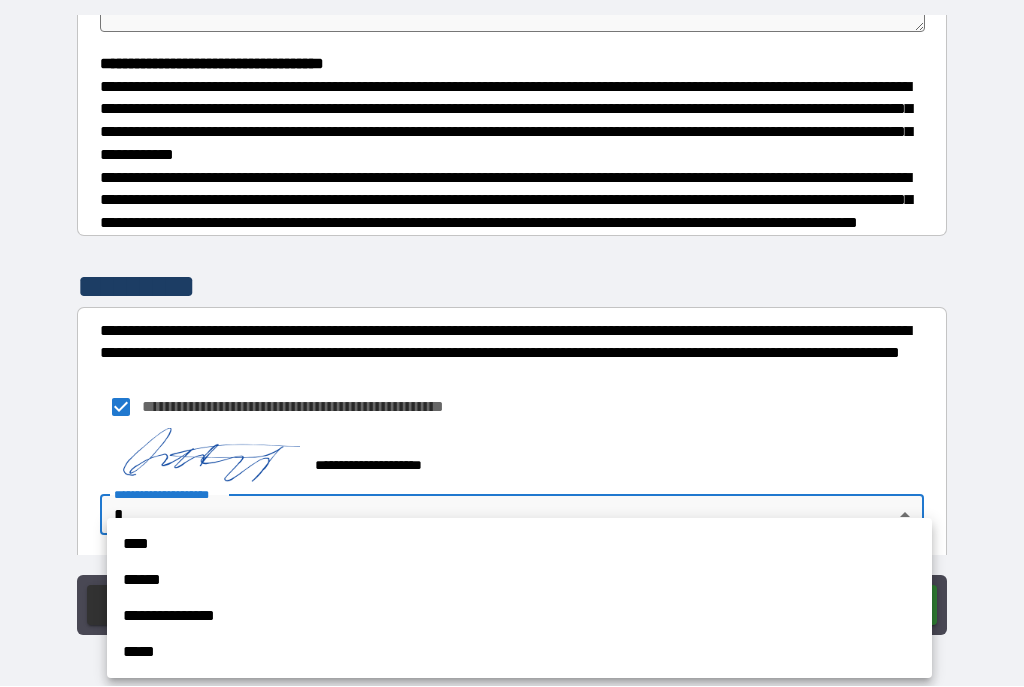 click on "****" at bounding box center [519, 545] 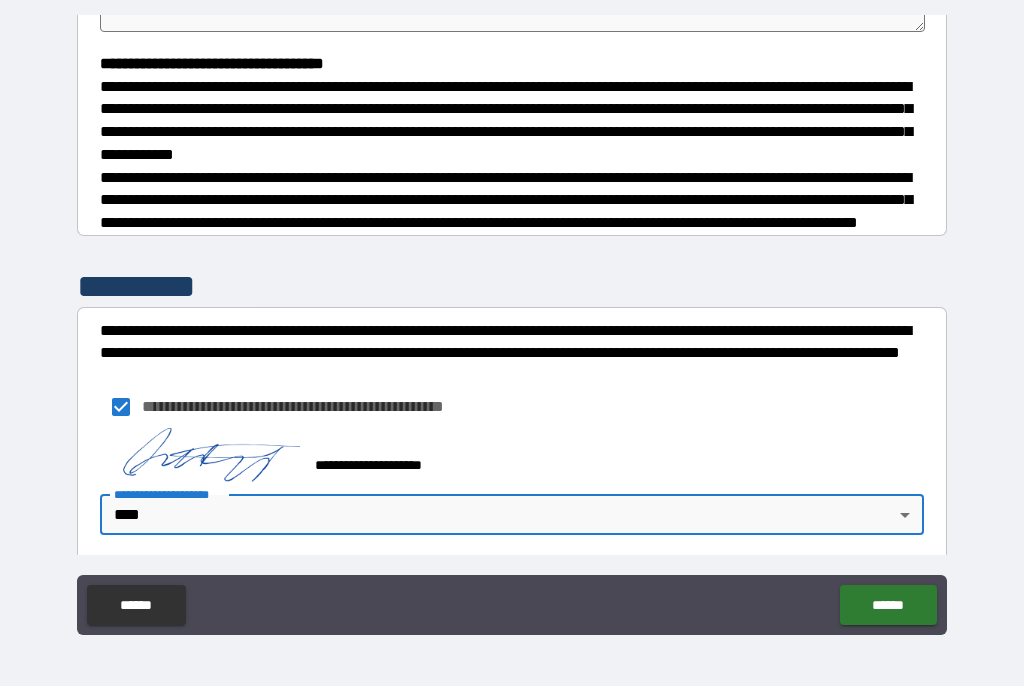 type on "*" 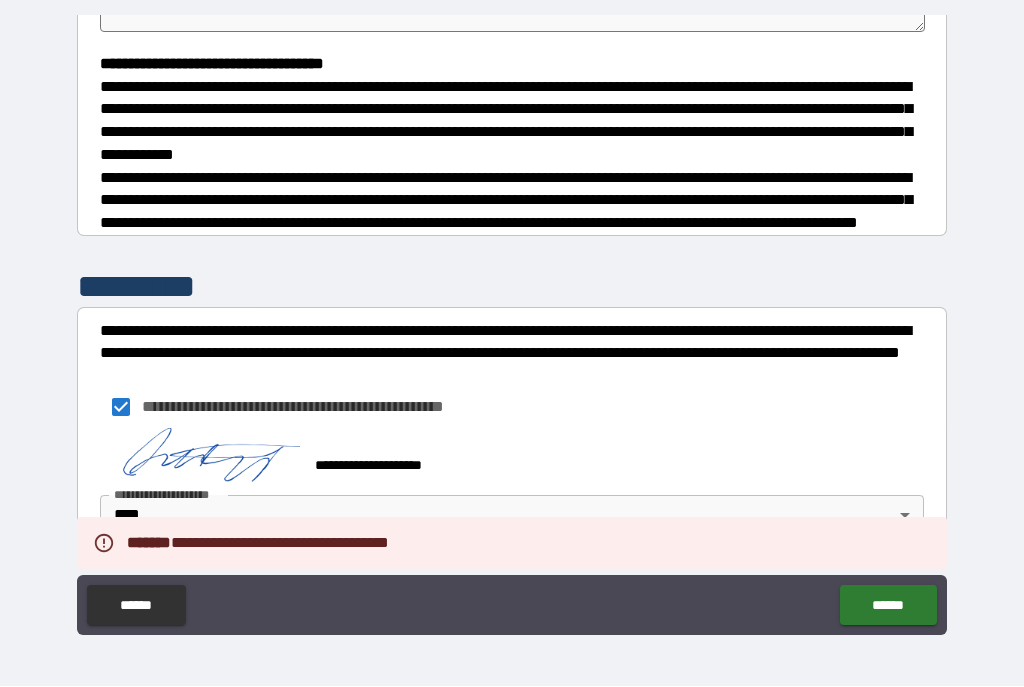 type on "*" 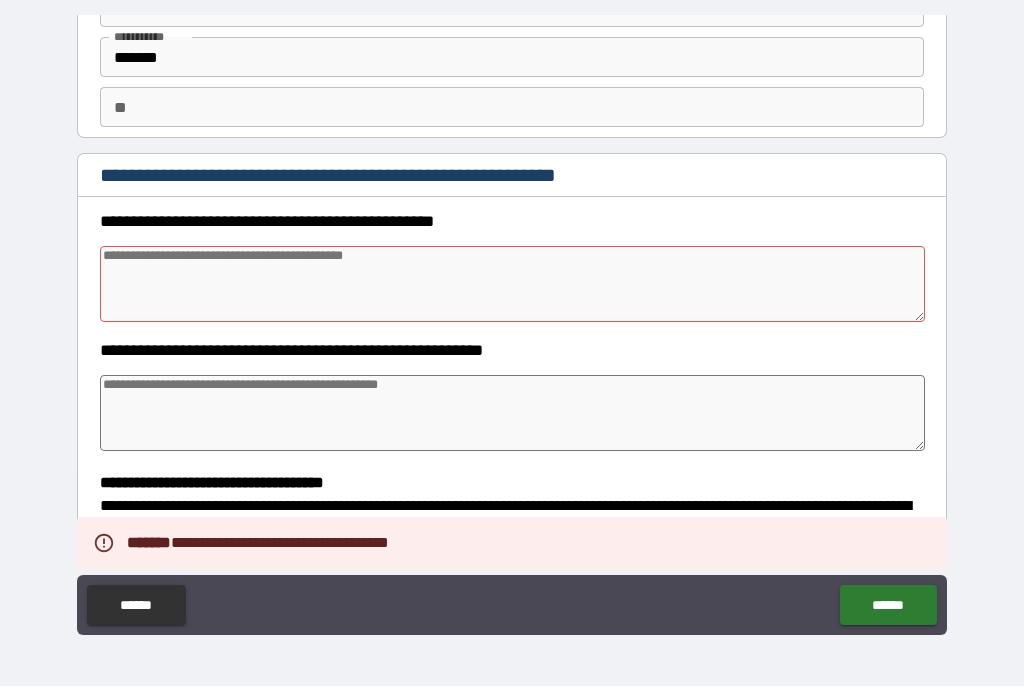 scroll, scrollTop: 123, scrollLeft: 0, axis: vertical 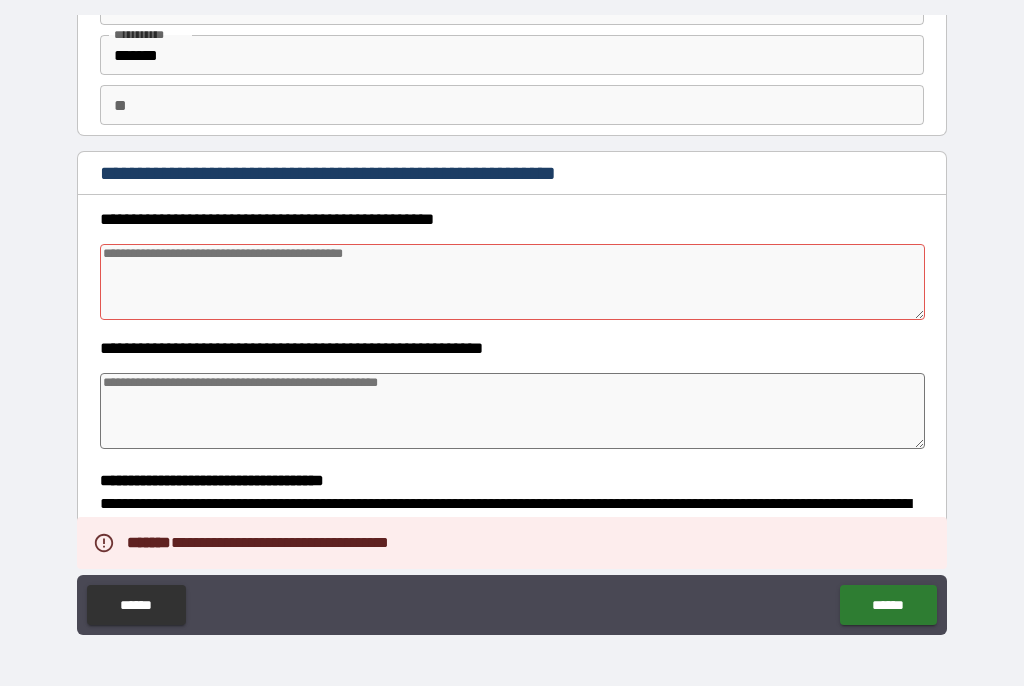 click at bounding box center (513, 283) 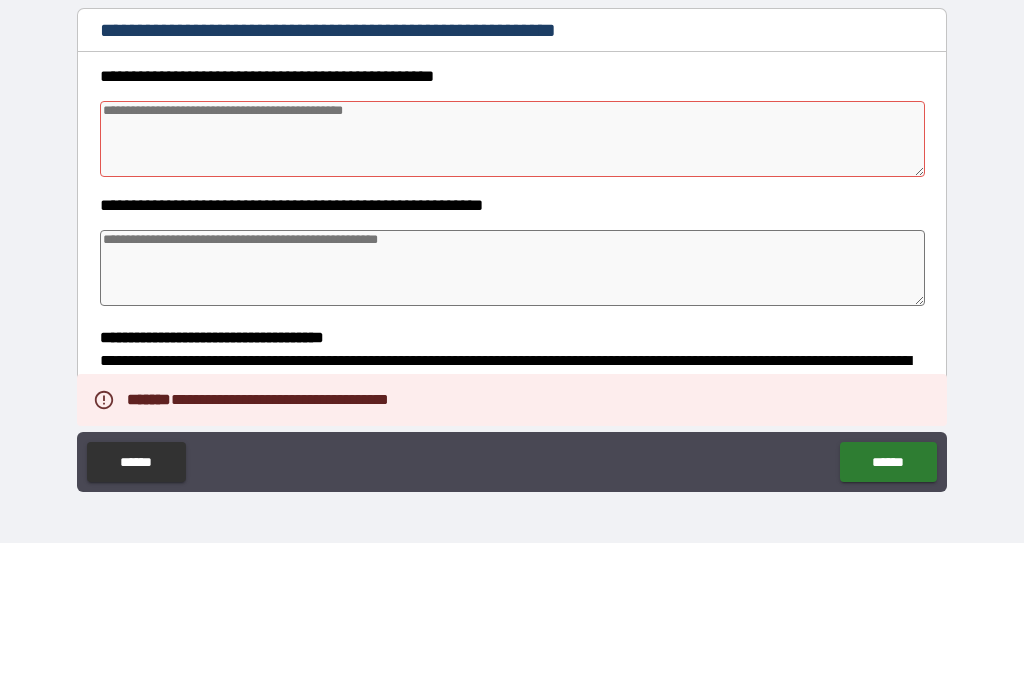 type on "*" 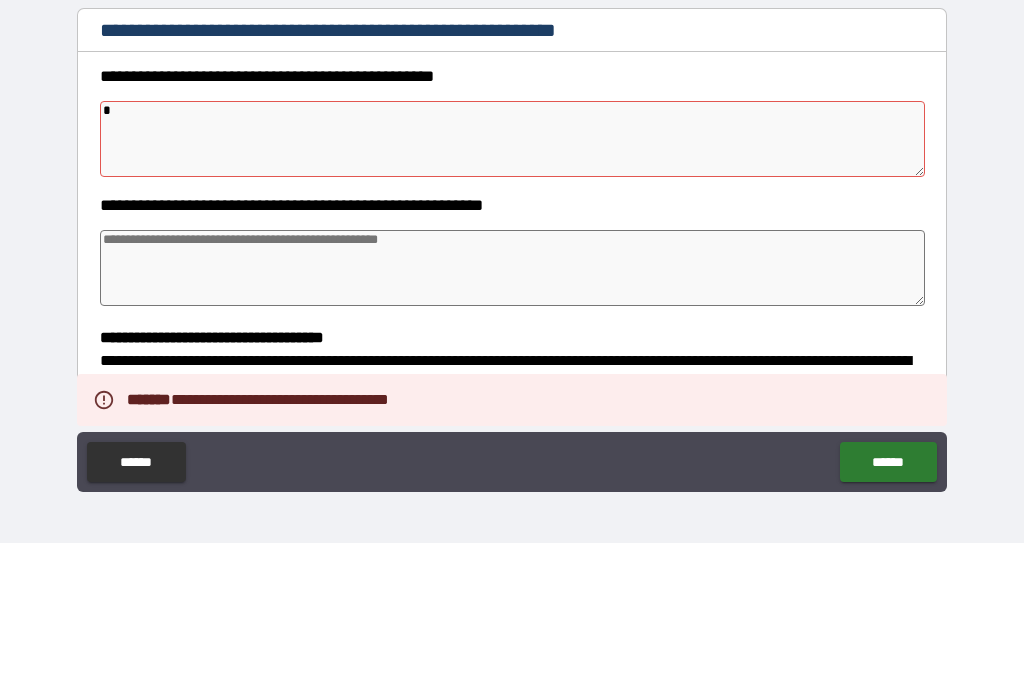 type on "*" 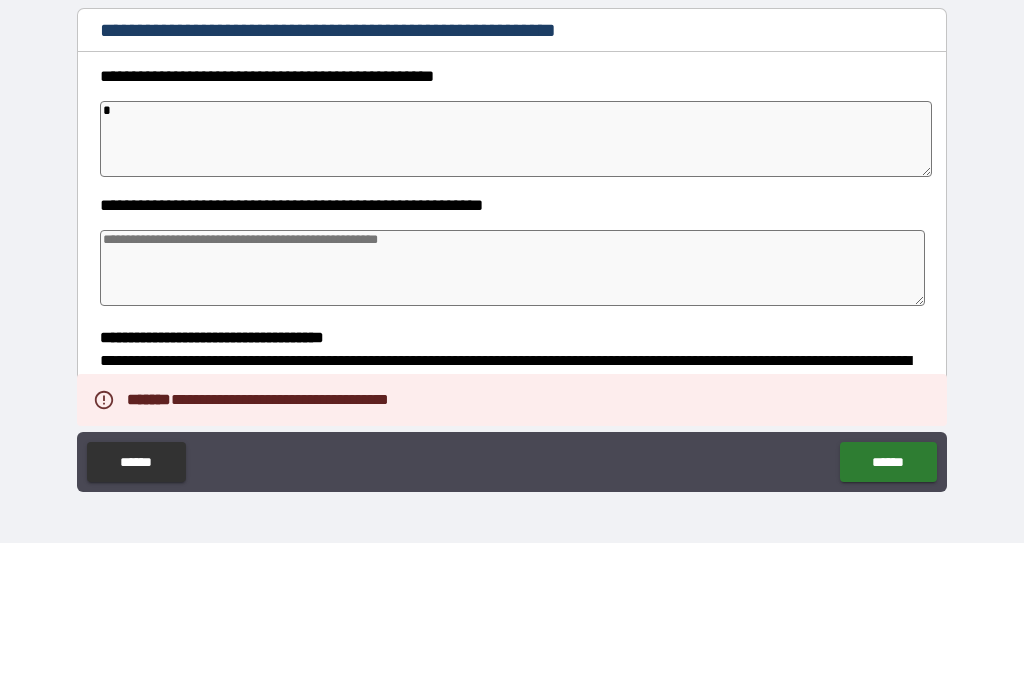 type on "**" 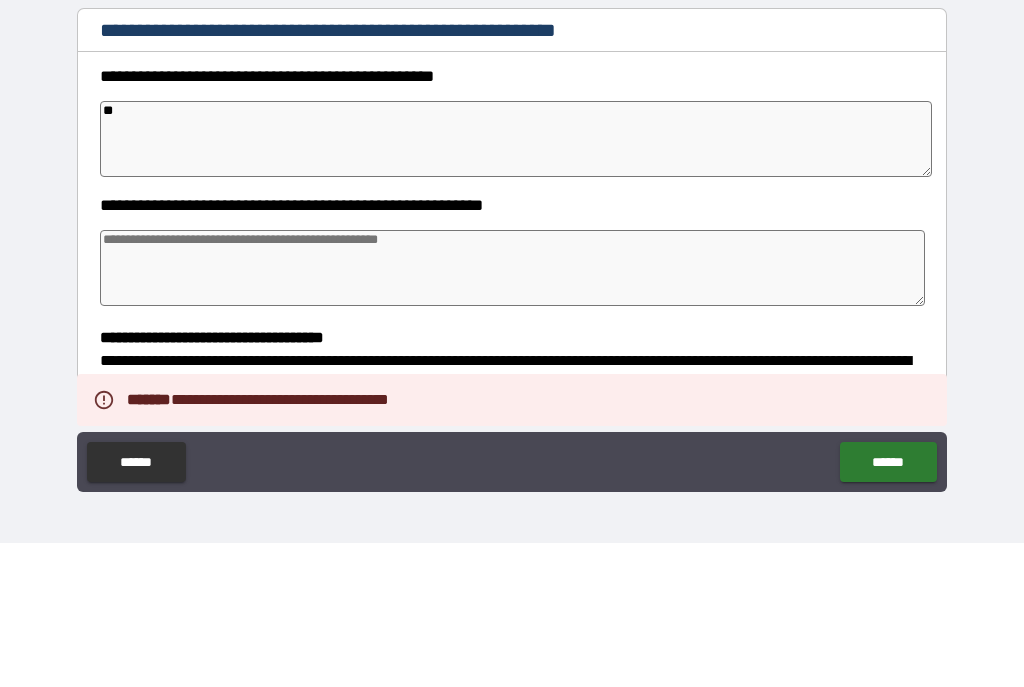 type on "*" 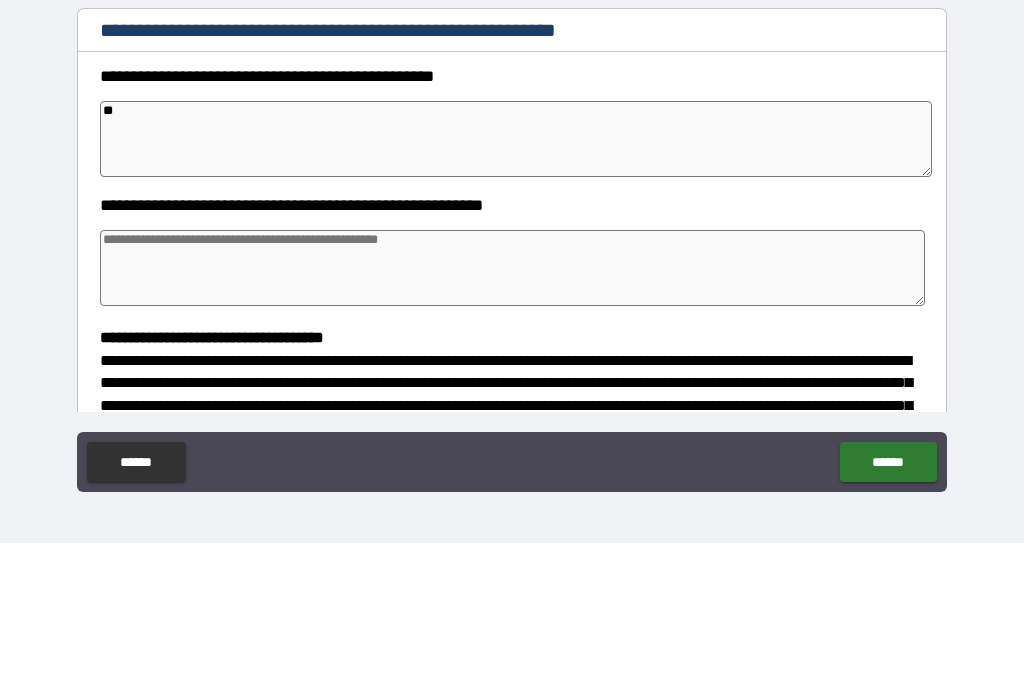 type on "*" 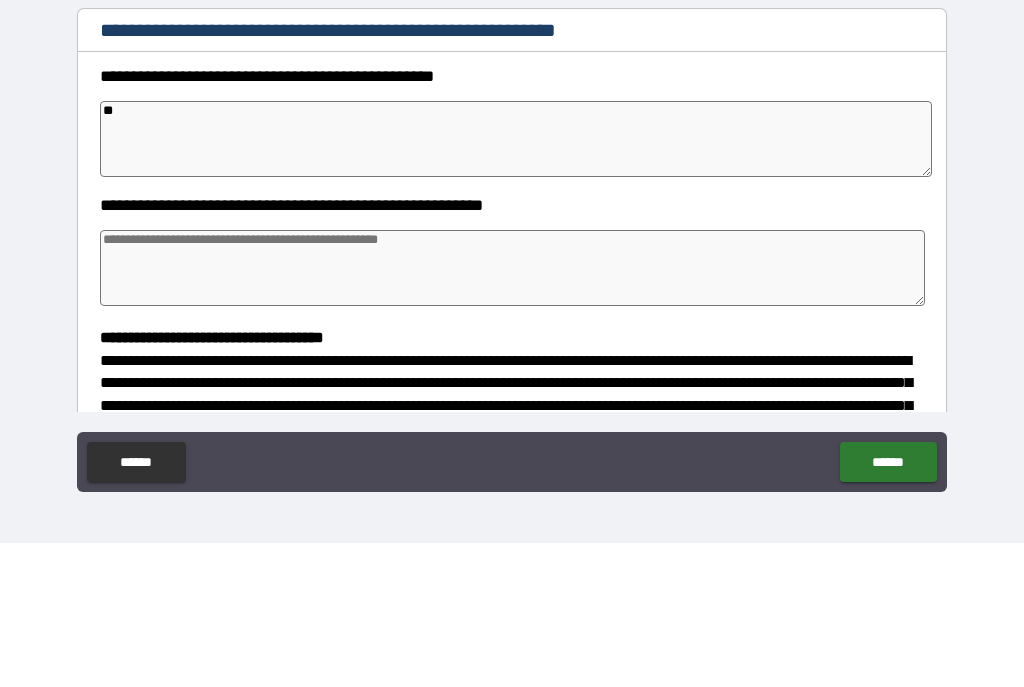 type on "*" 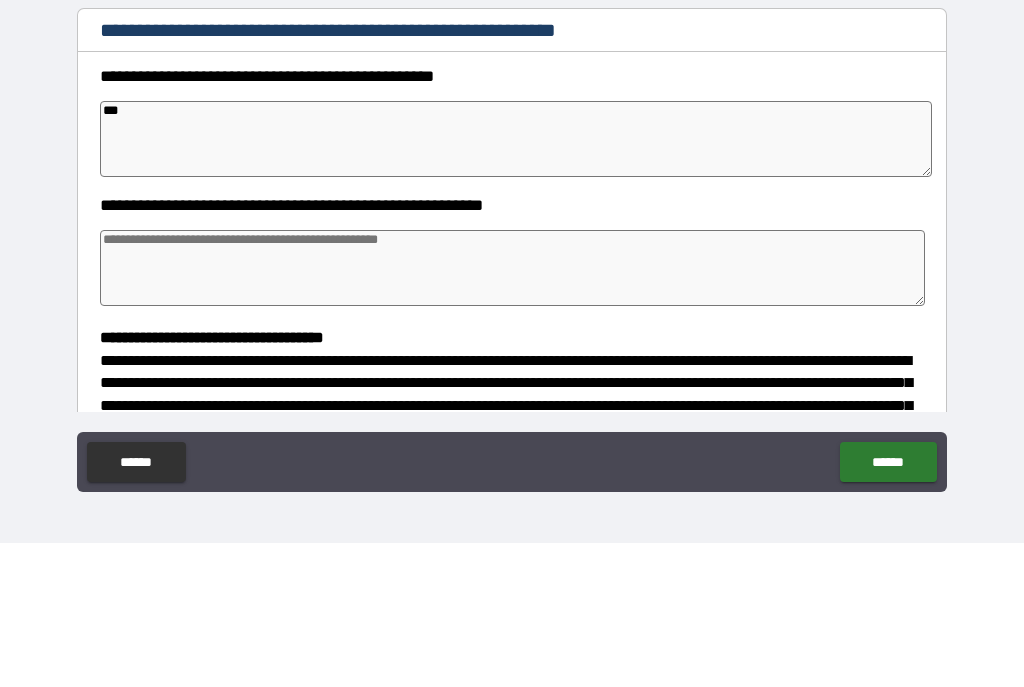 type on "*" 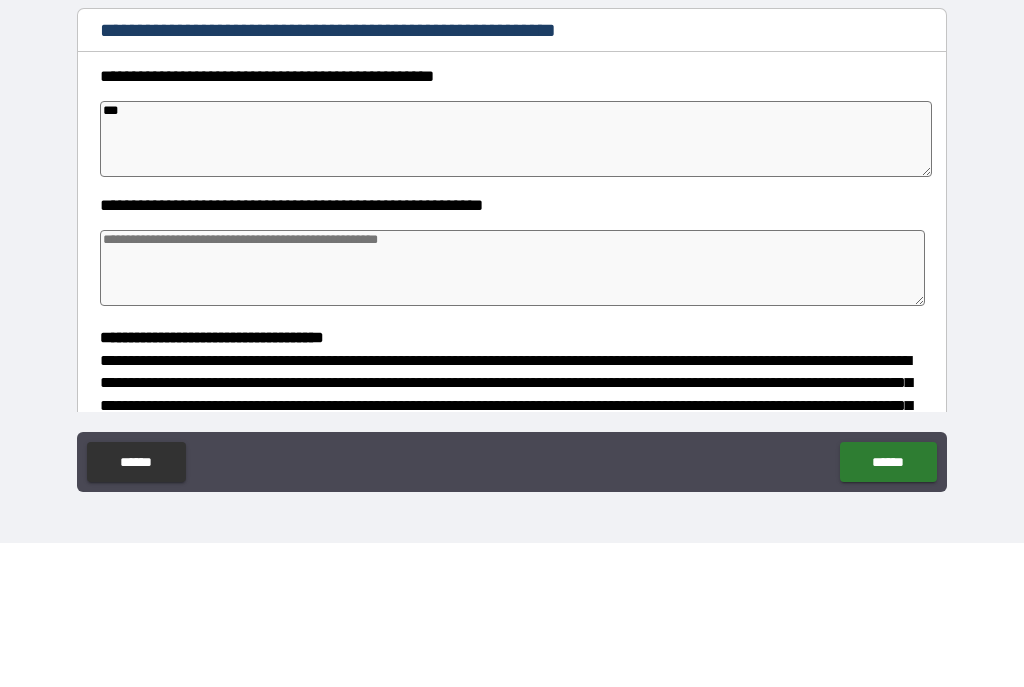 type on "****" 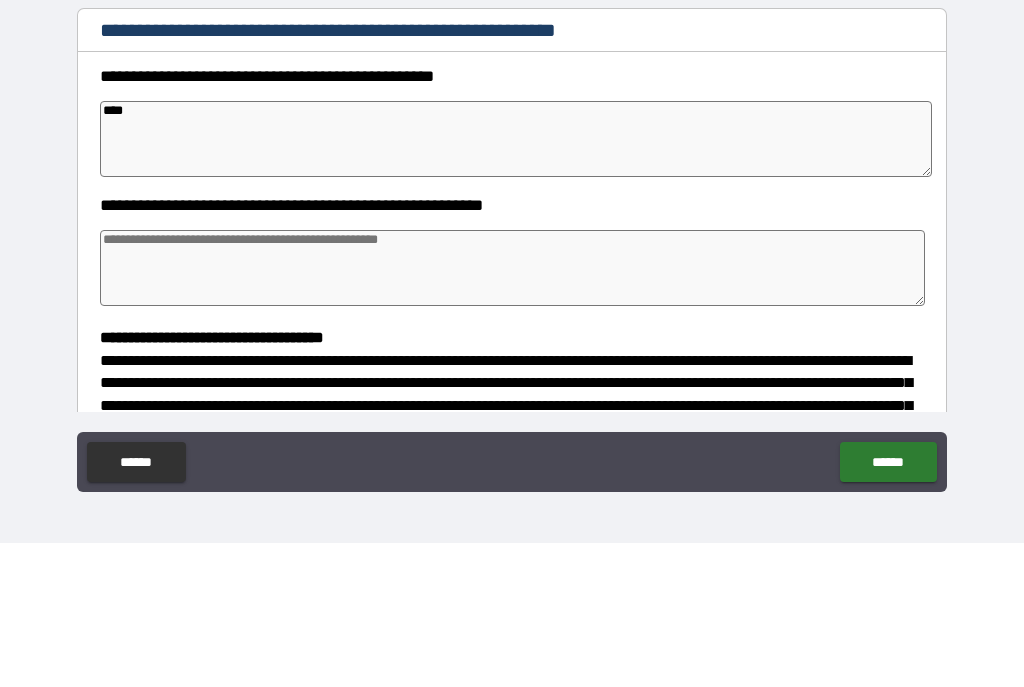 type on "*" 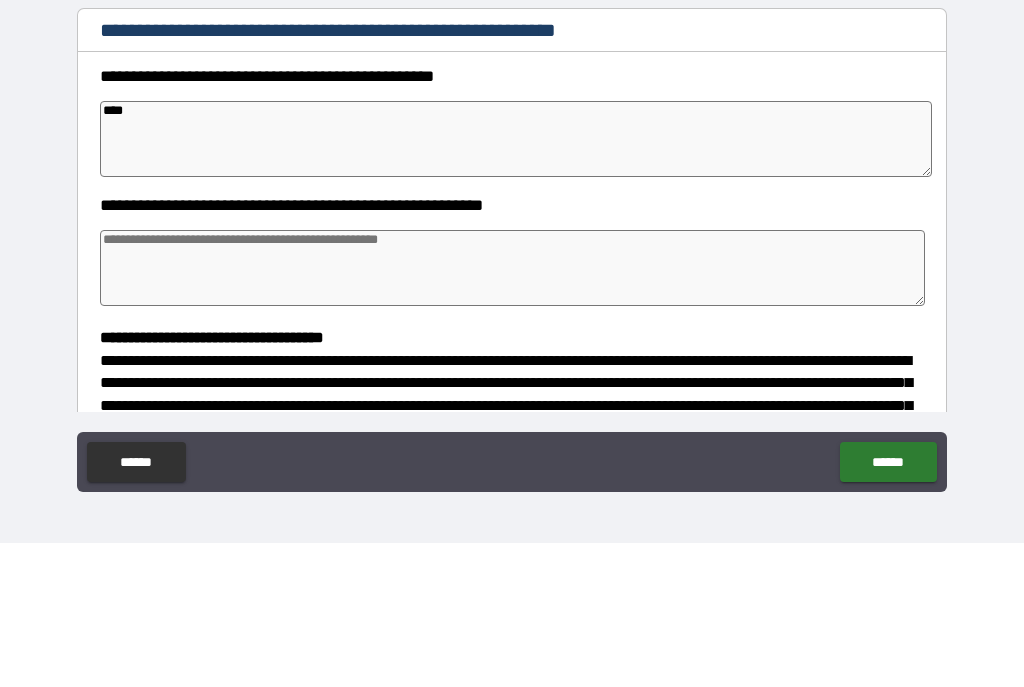 type on "*" 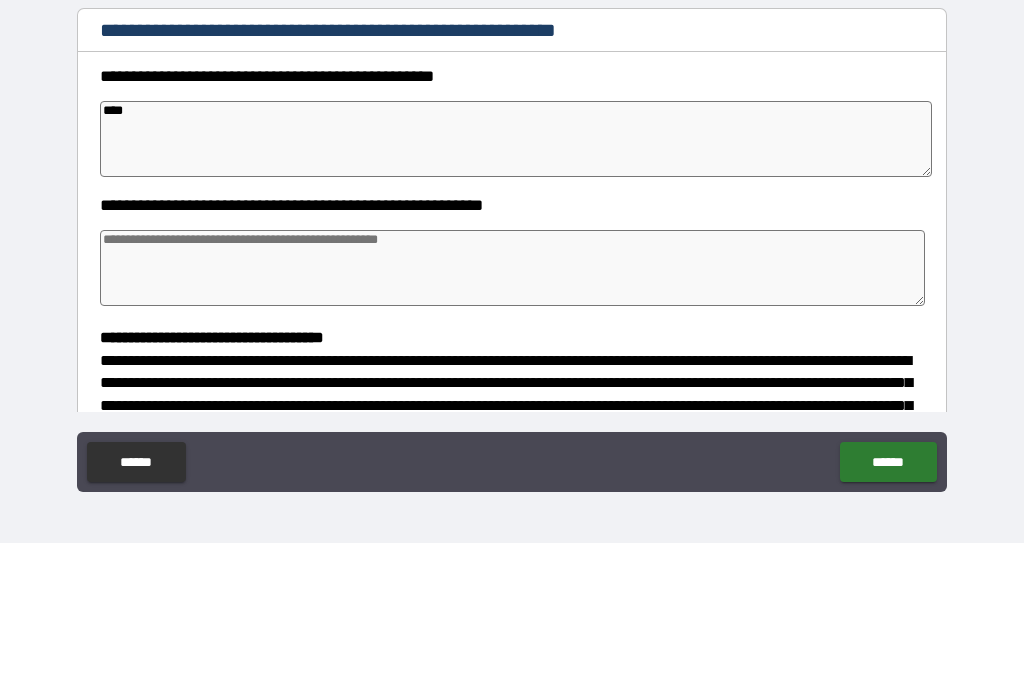 type on "*" 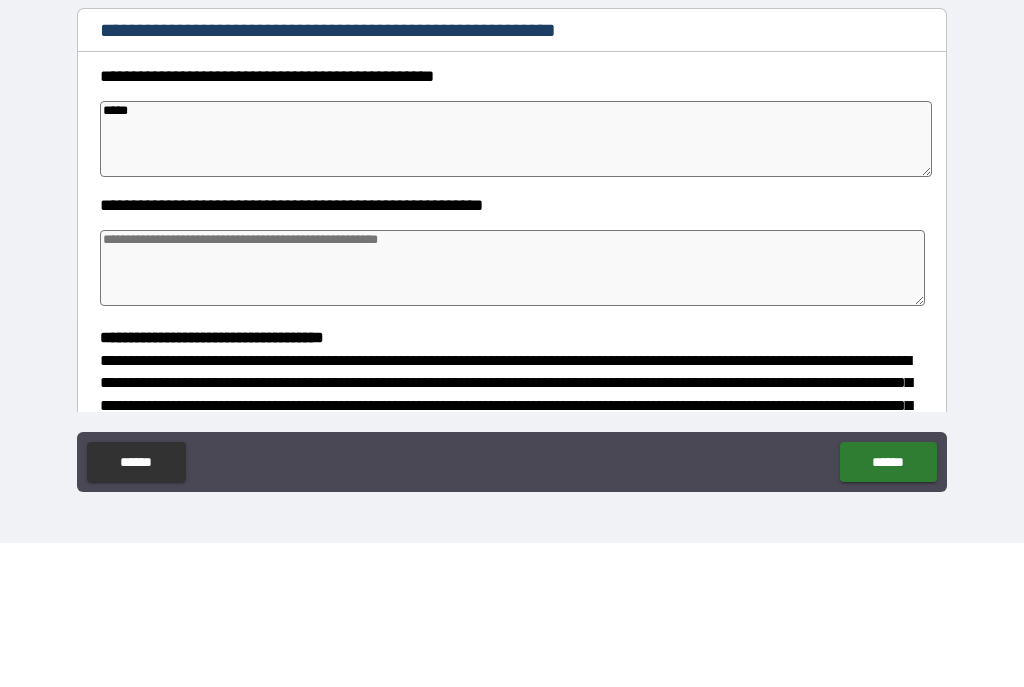 type on "*" 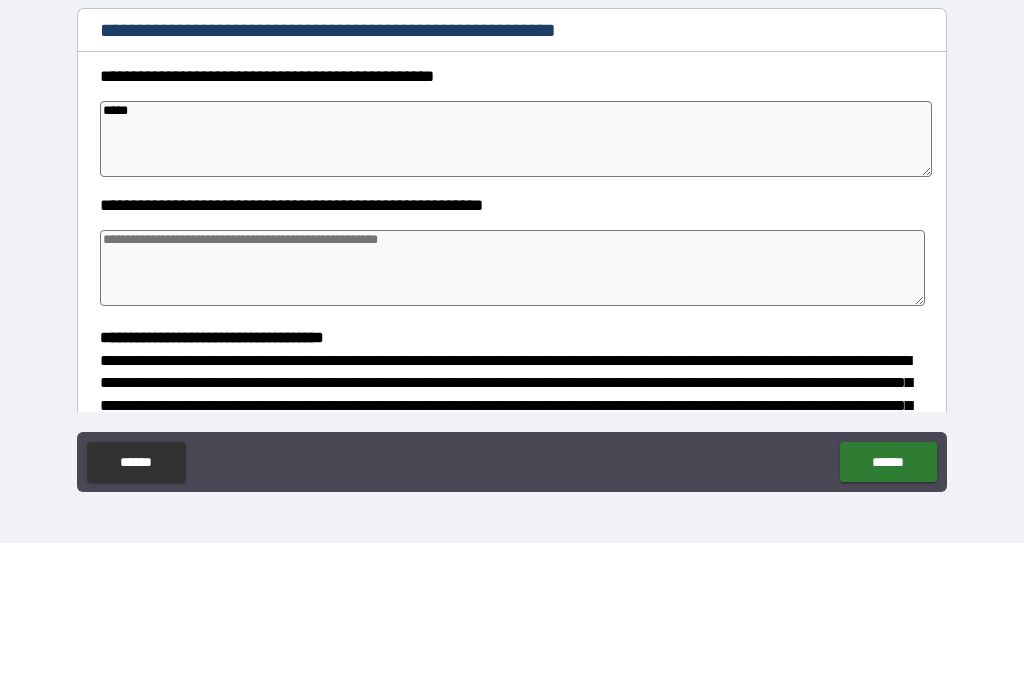 type on "*" 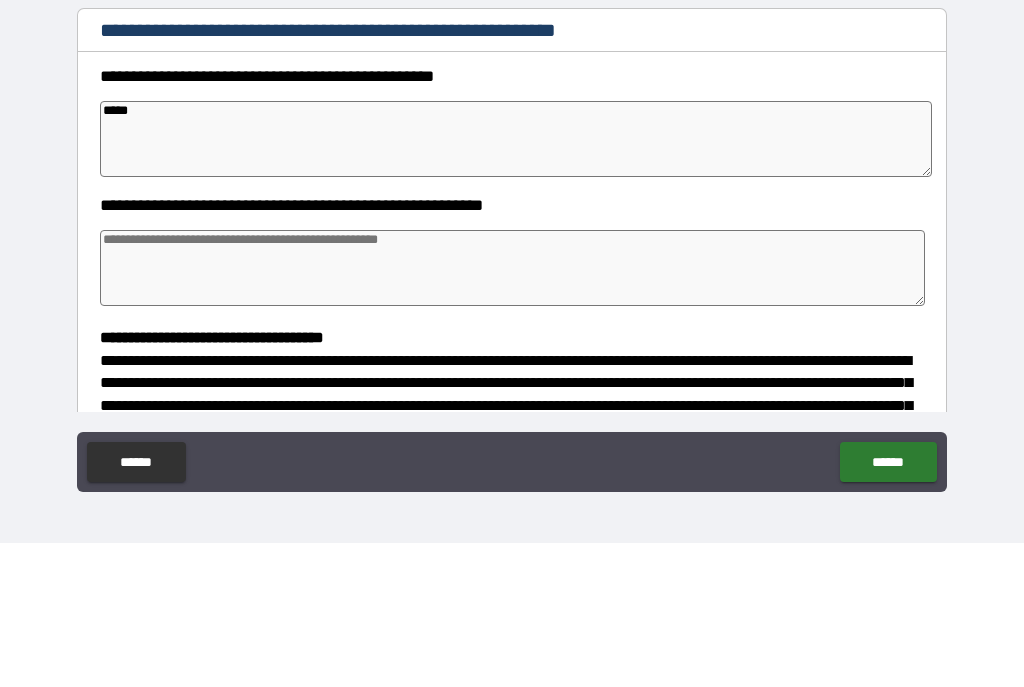type on "*" 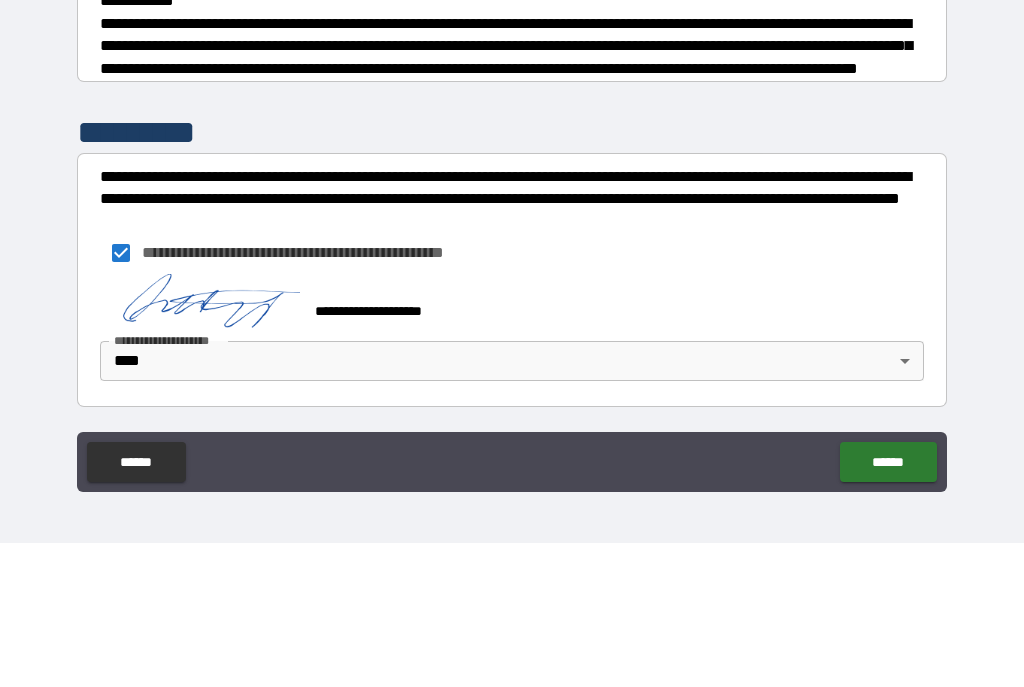 scroll, scrollTop: 567, scrollLeft: 0, axis: vertical 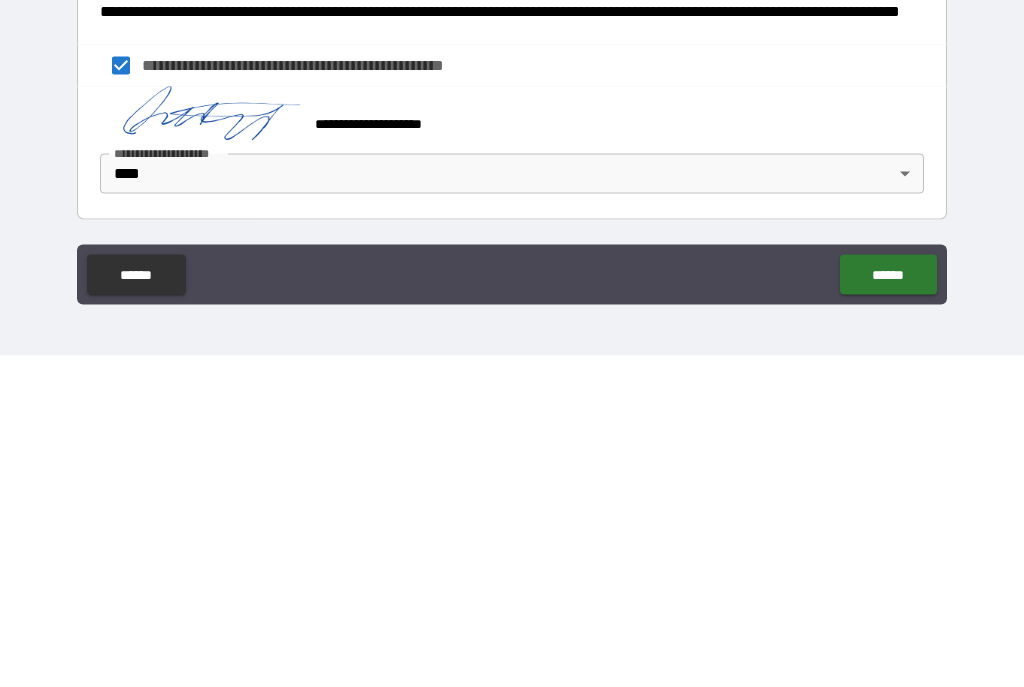 click on "******" at bounding box center (888, 606) 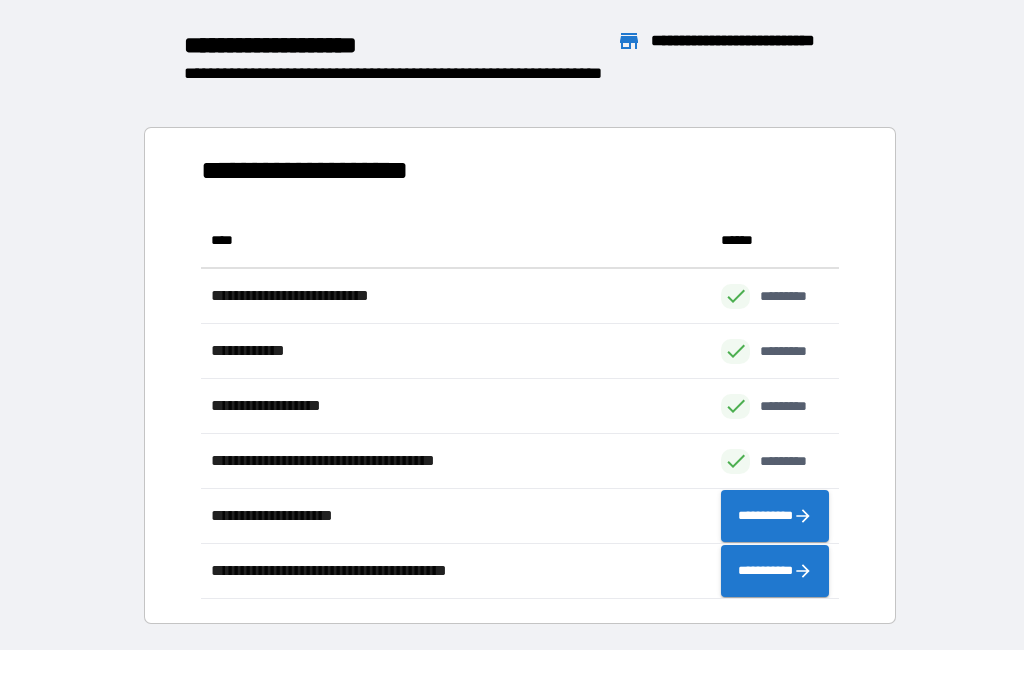 scroll, scrollTop: 1, scrollLeft: 1, axis: both 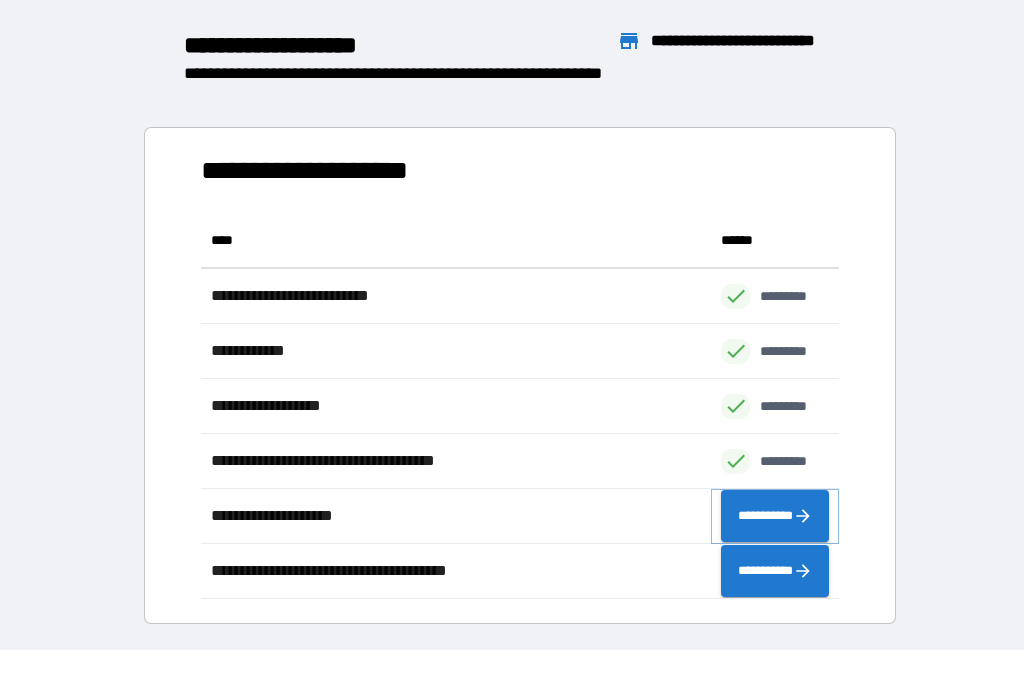 click on "**********" at bounding box center [775, 517] 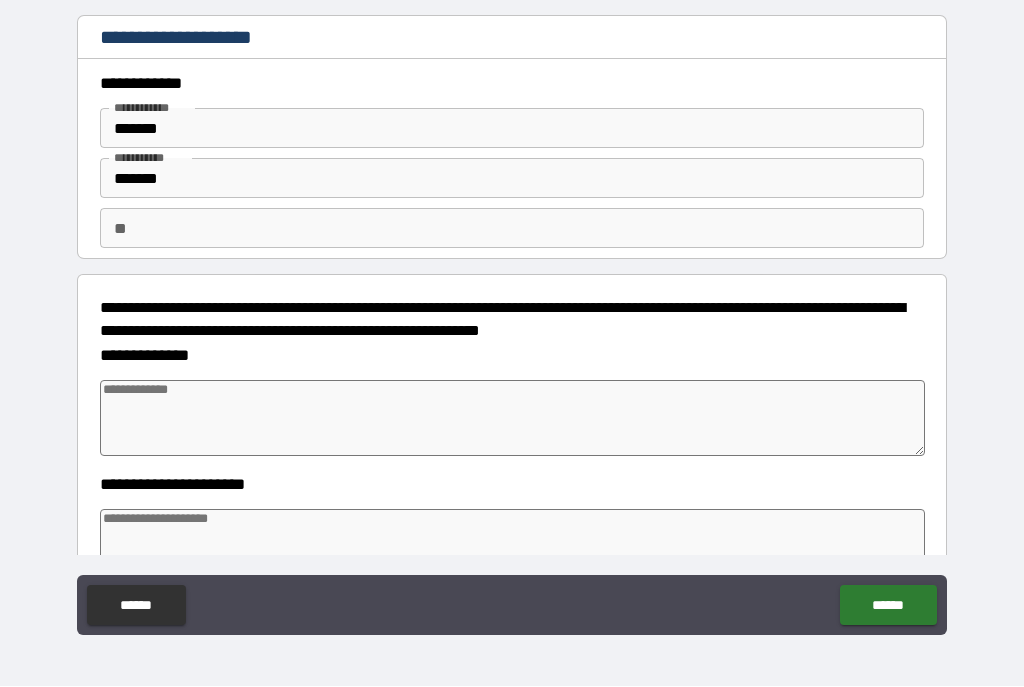 type on "*" 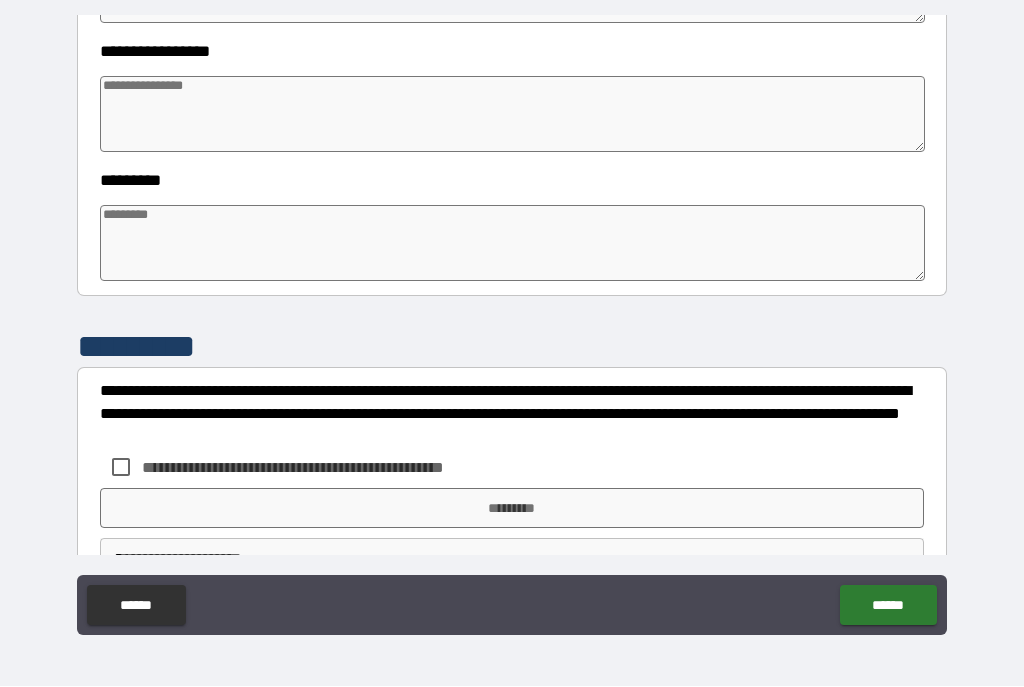 scroll, scrollTop: 568, scrollLeft: 0, axis: vertical 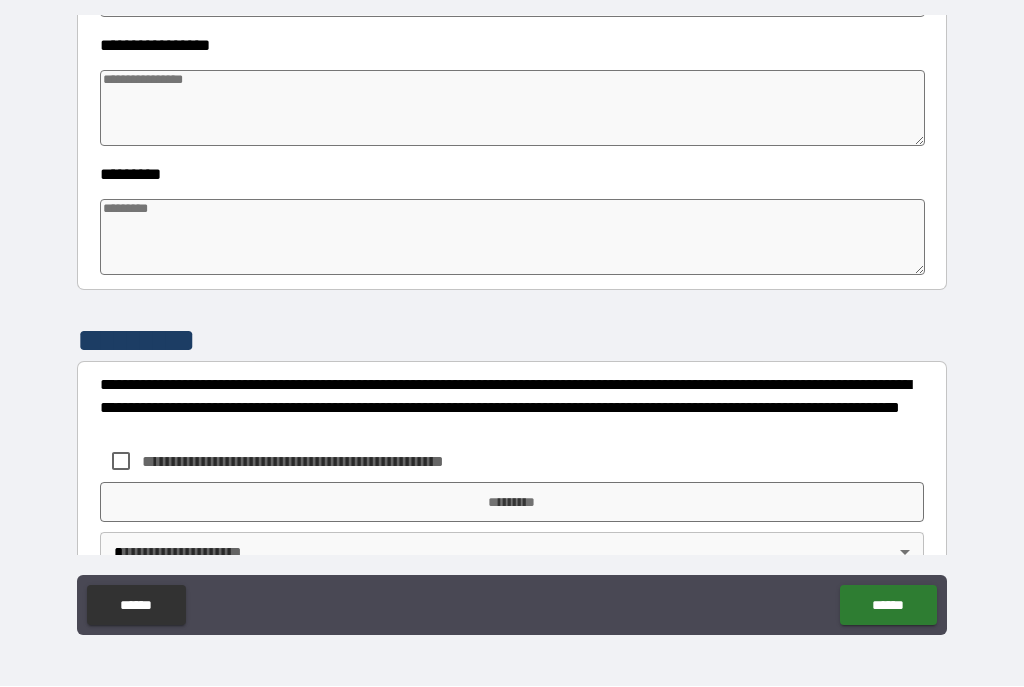 type on "*" 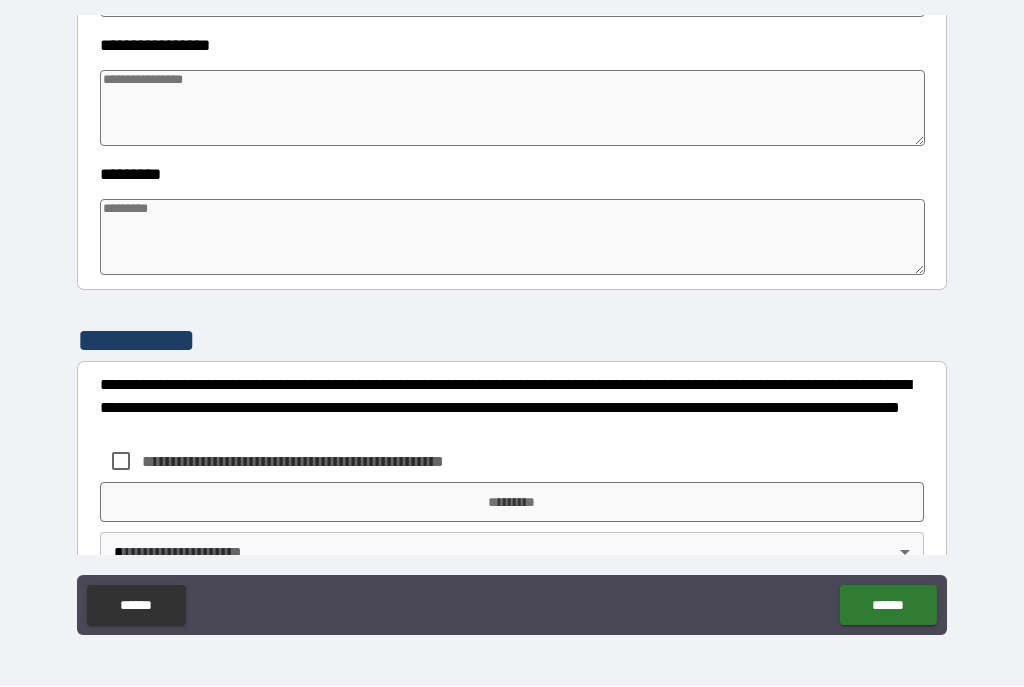 type on "*" 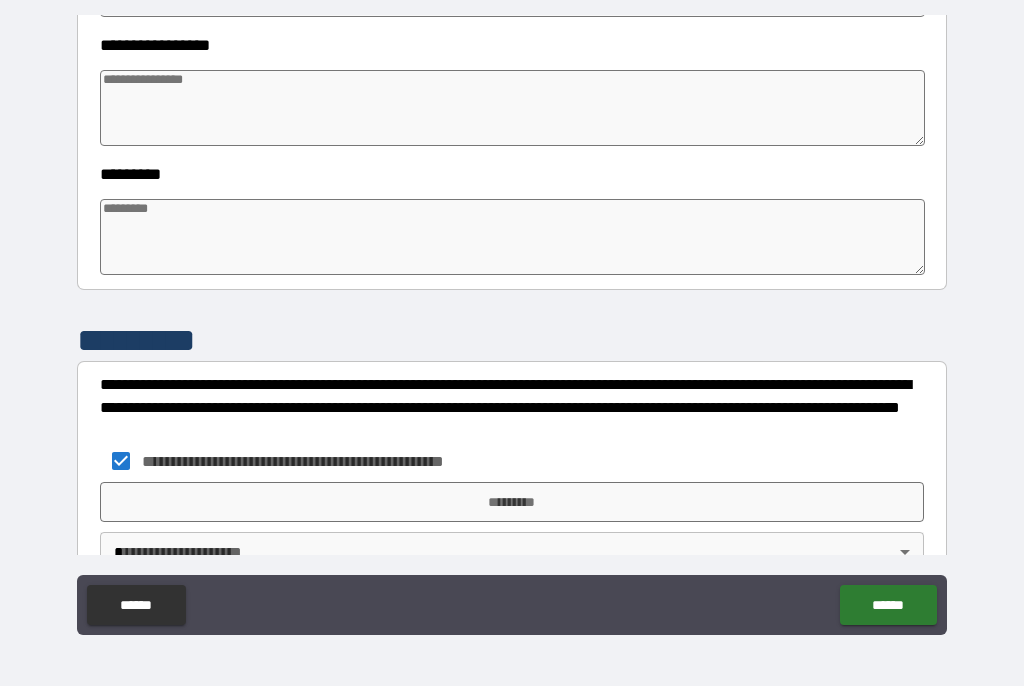 type on "*" 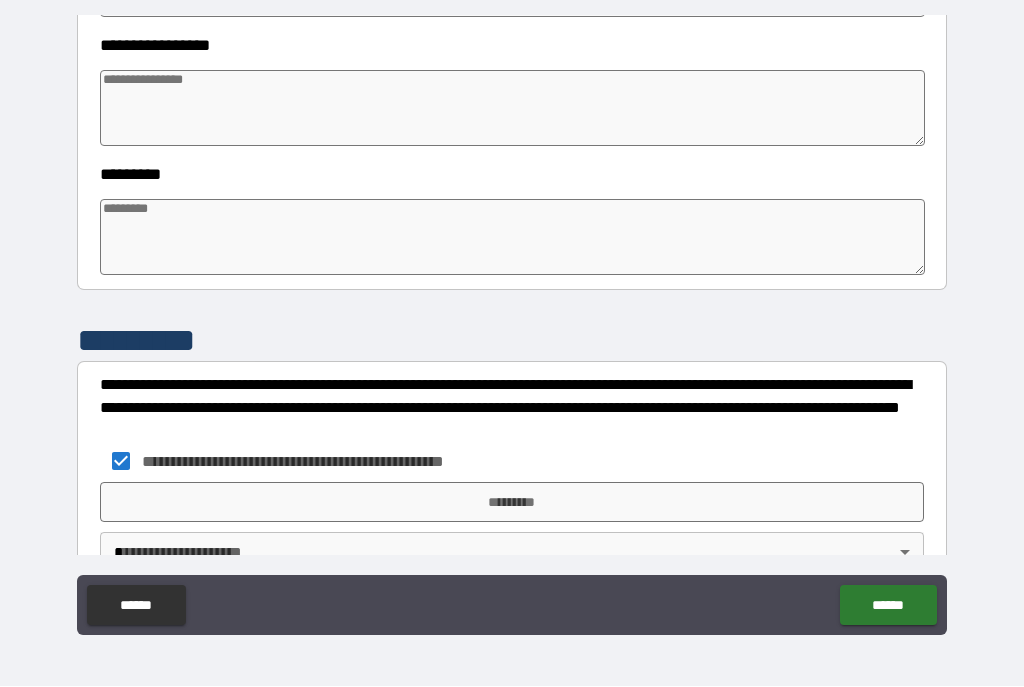 type on "*" 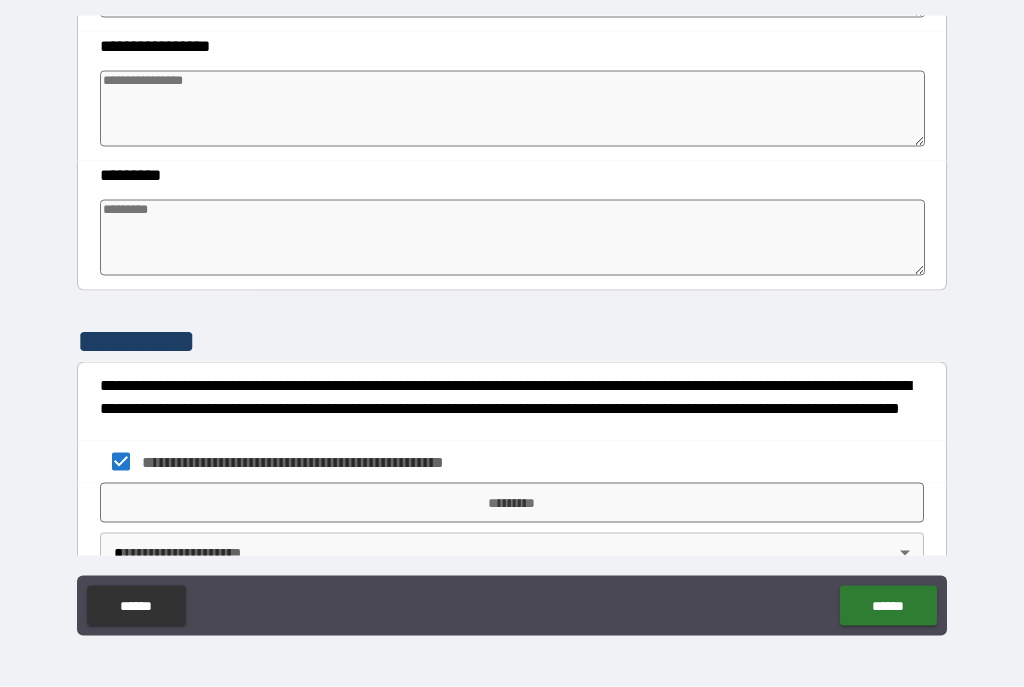 type on "*" 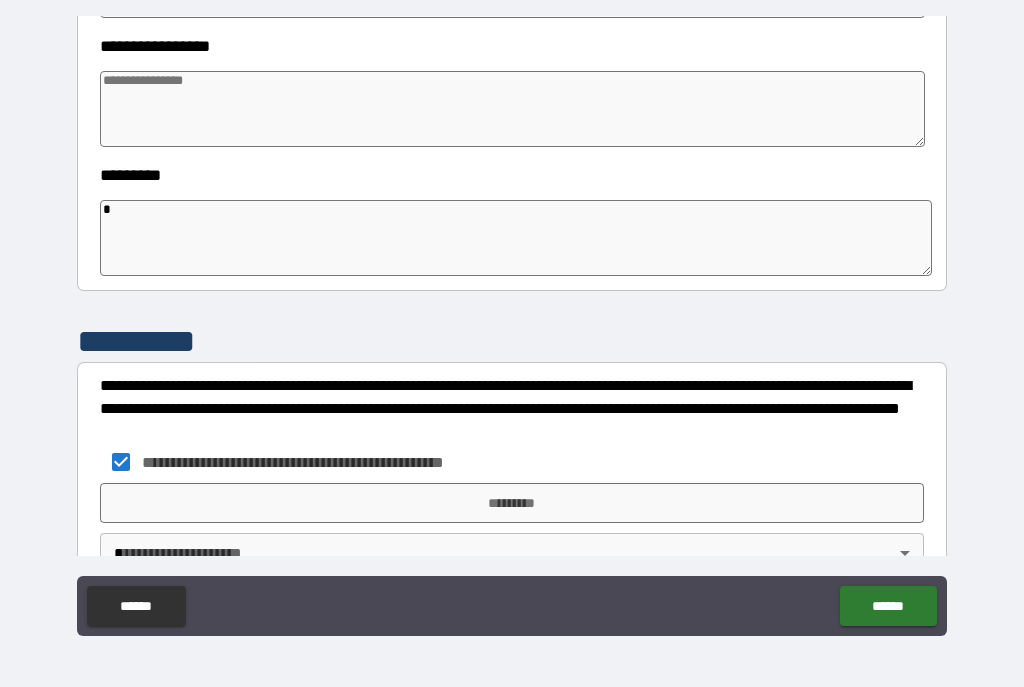 type on "*" 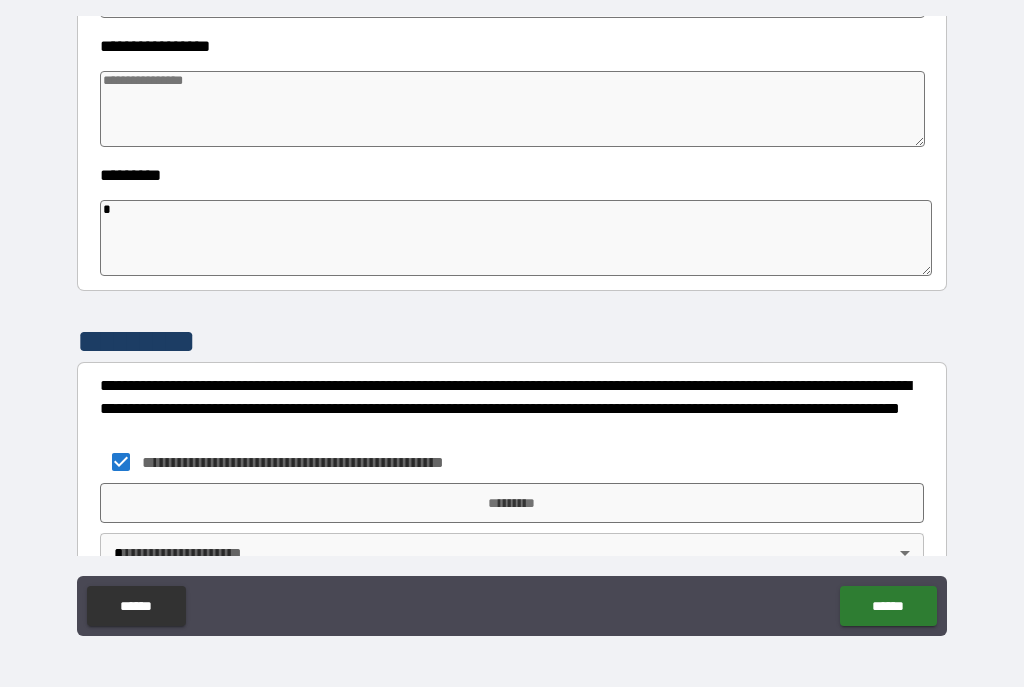 type on "*" 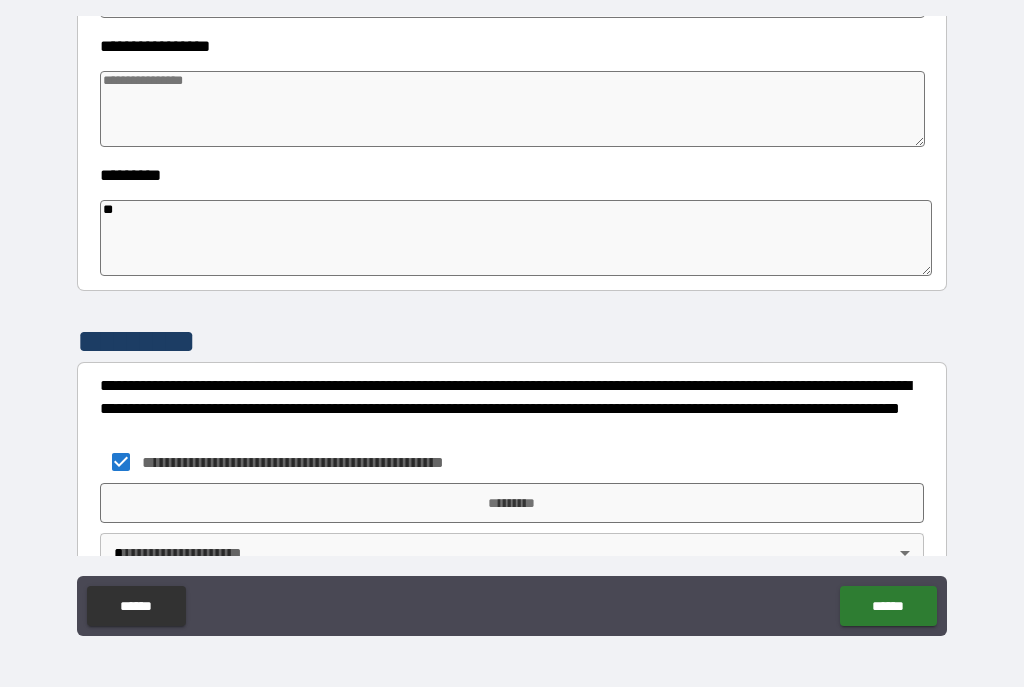 type on "*" 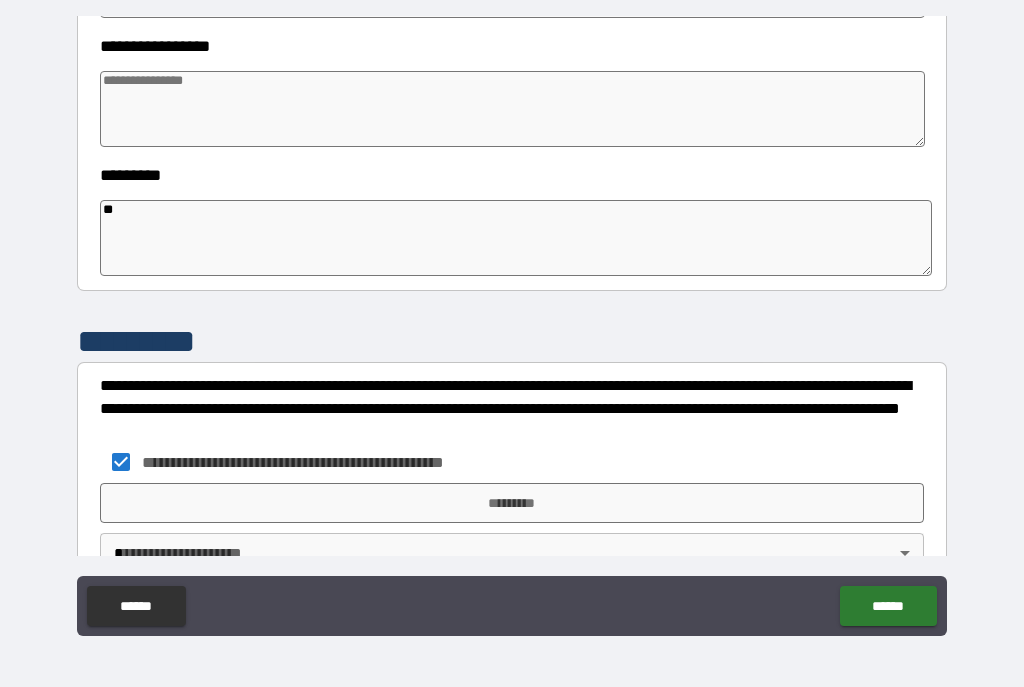 type on "*" 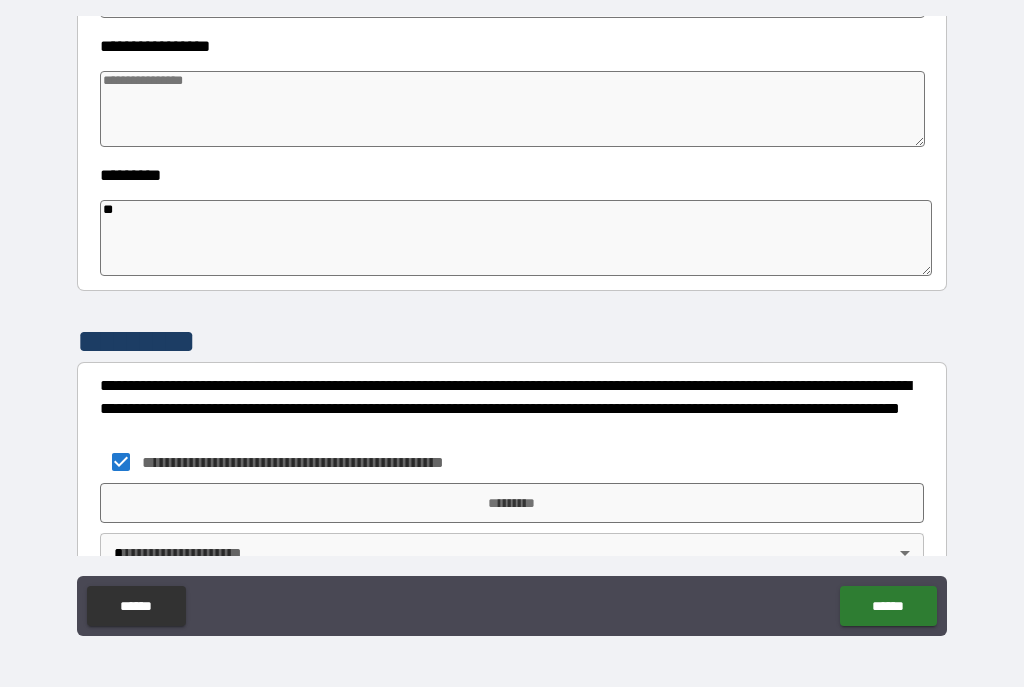 type on "*" 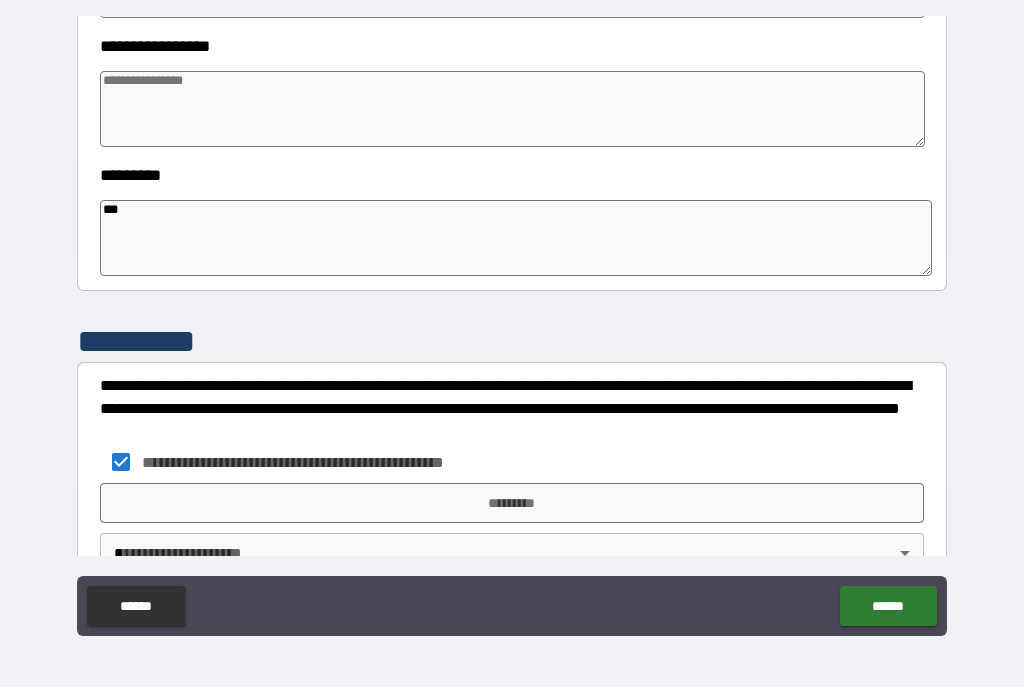 type on "*" 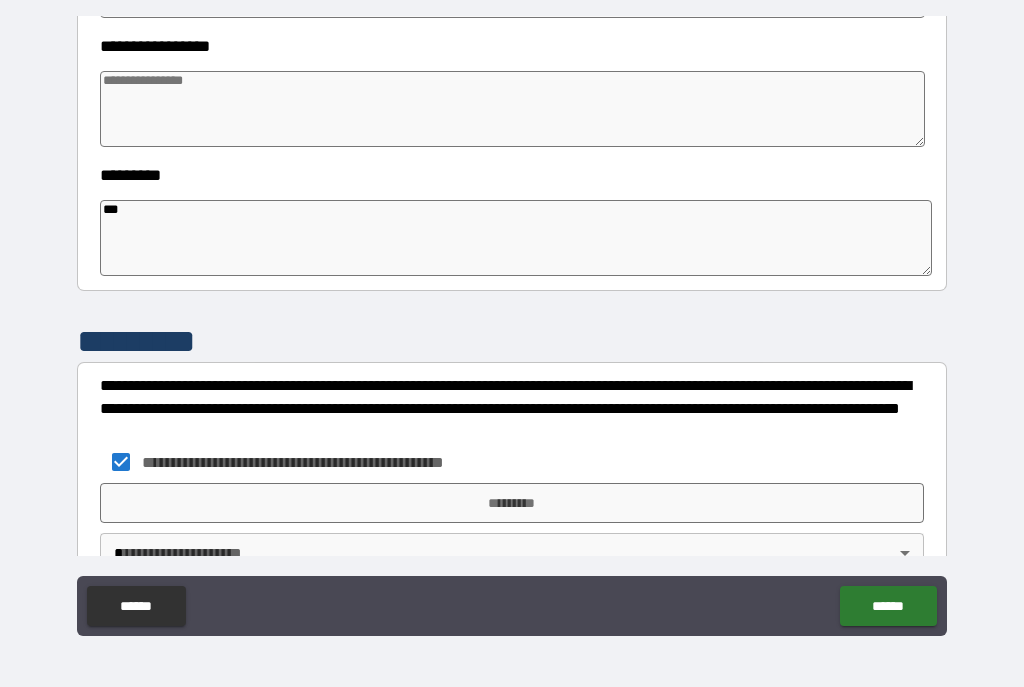 type on "*" 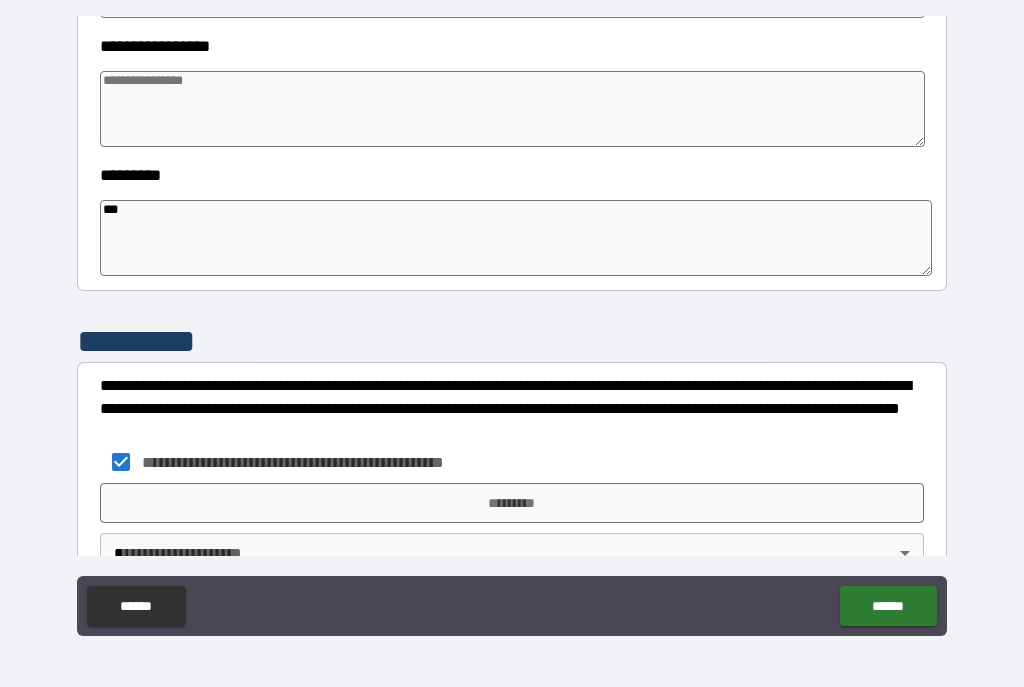 type on "*" 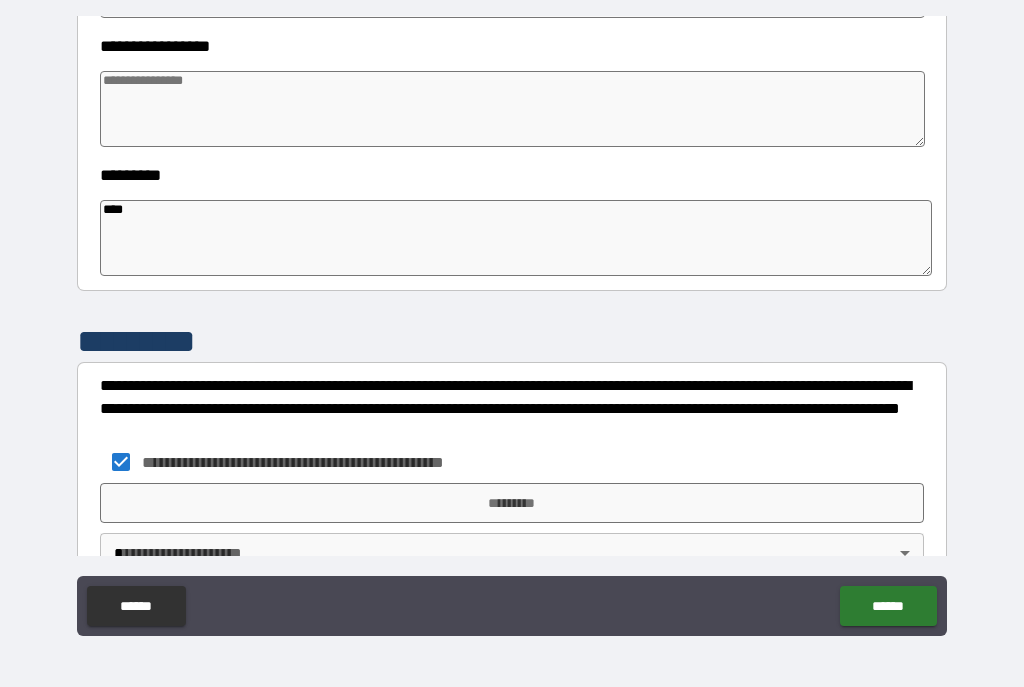 type on "*" 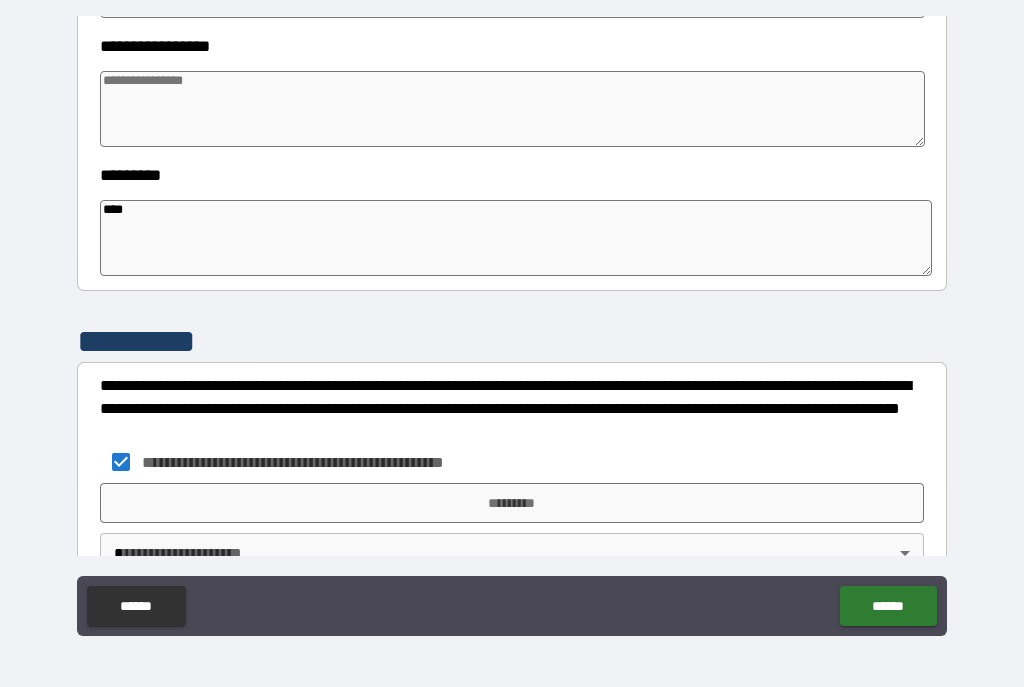 type on "*" 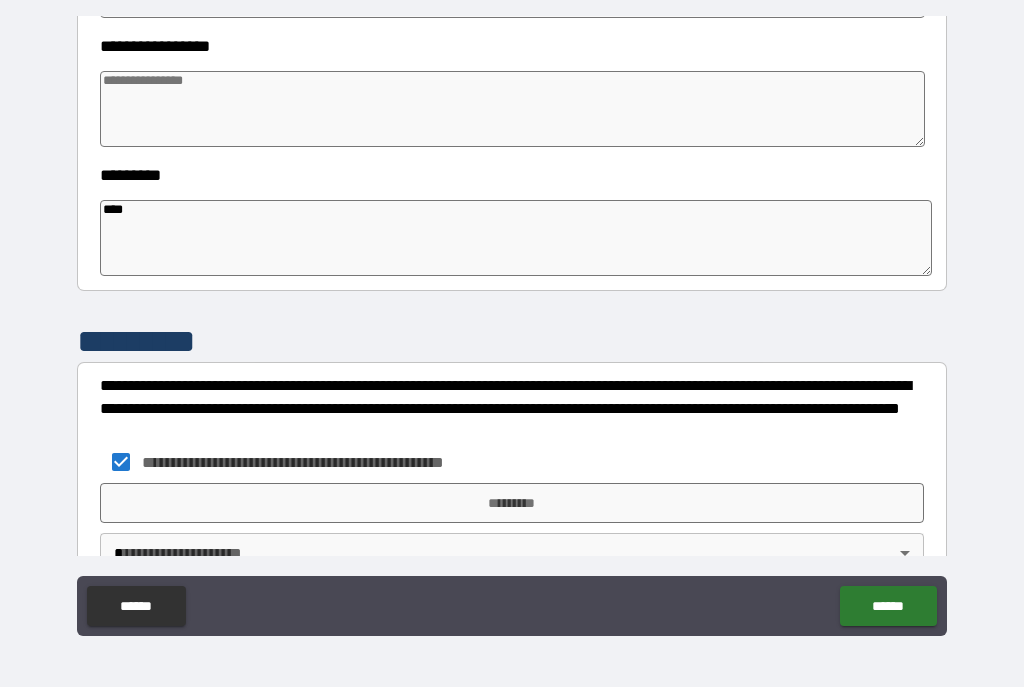 type on "*" 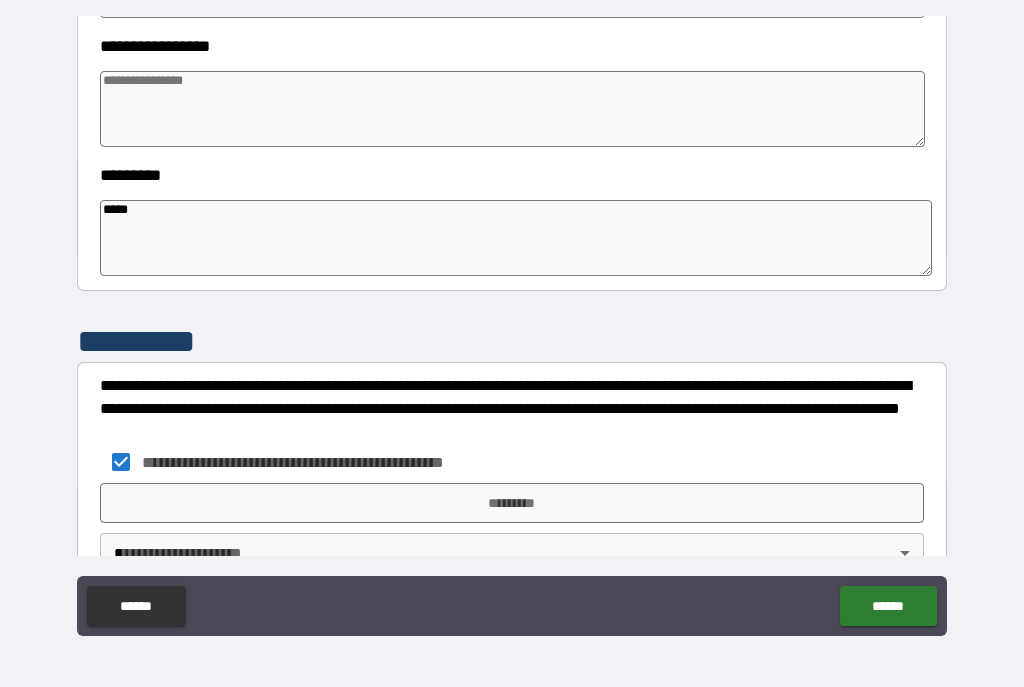 type on "*" 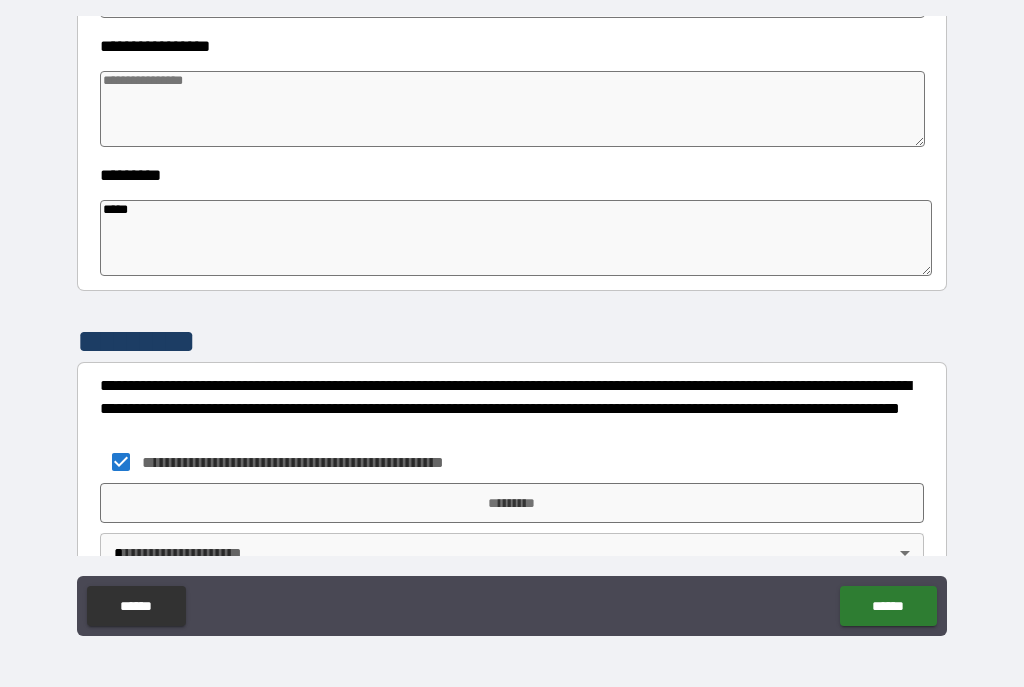 type on "*" 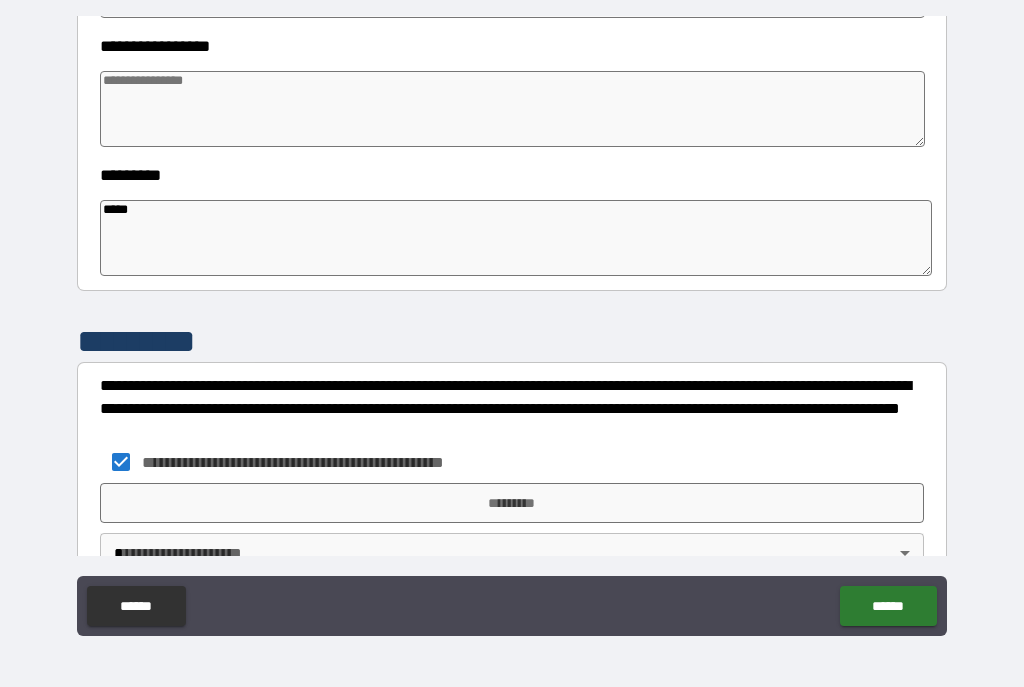 type on "*" 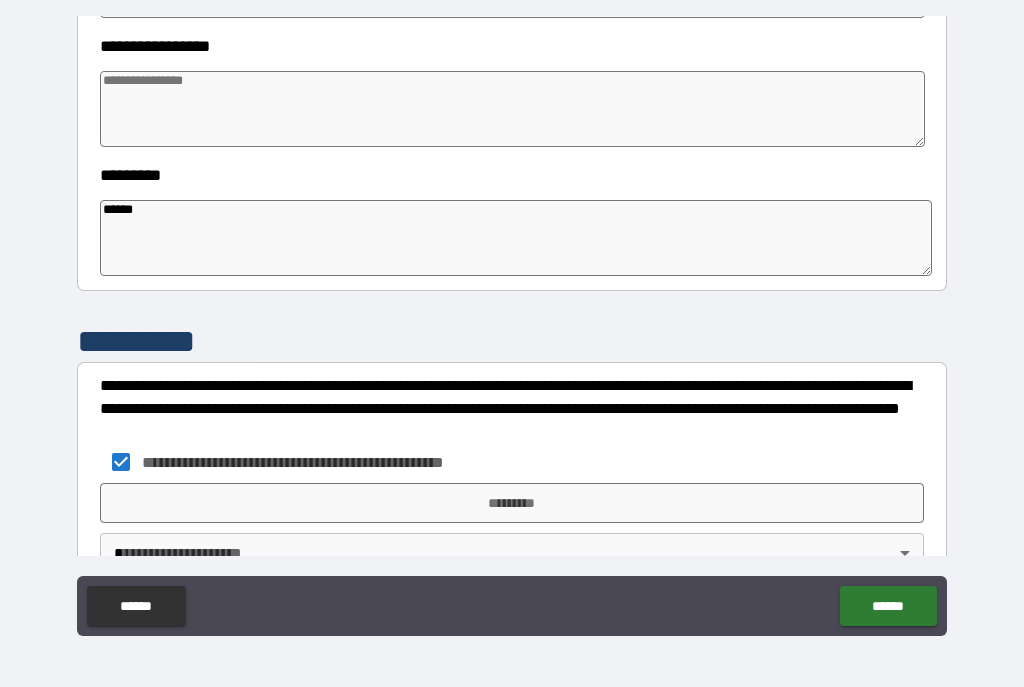 type on "*" 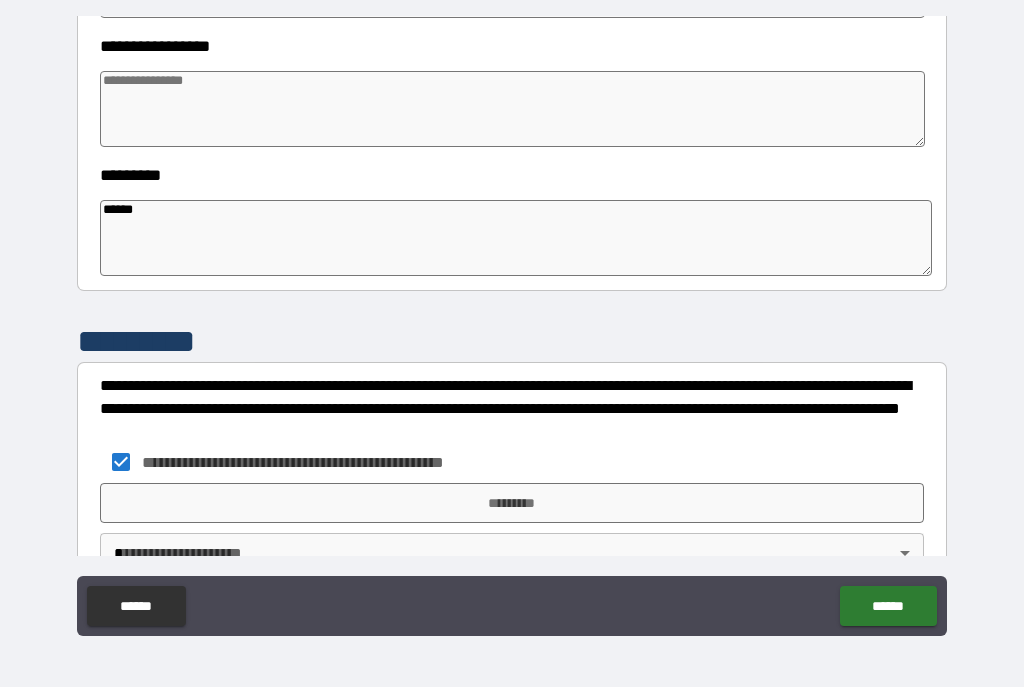 type on "*" 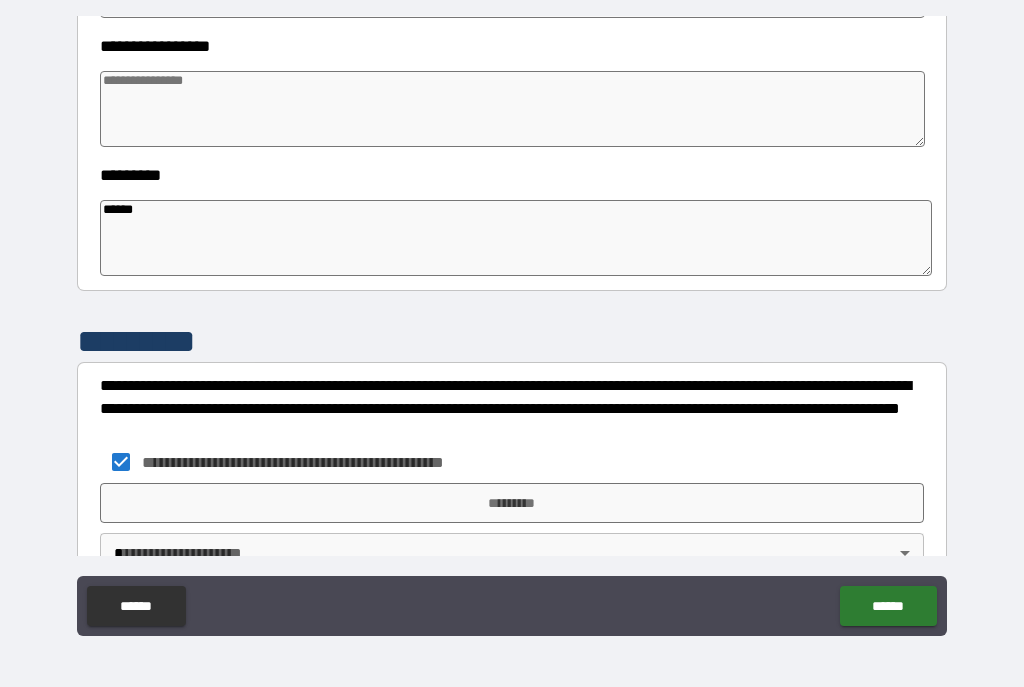 type on "*" 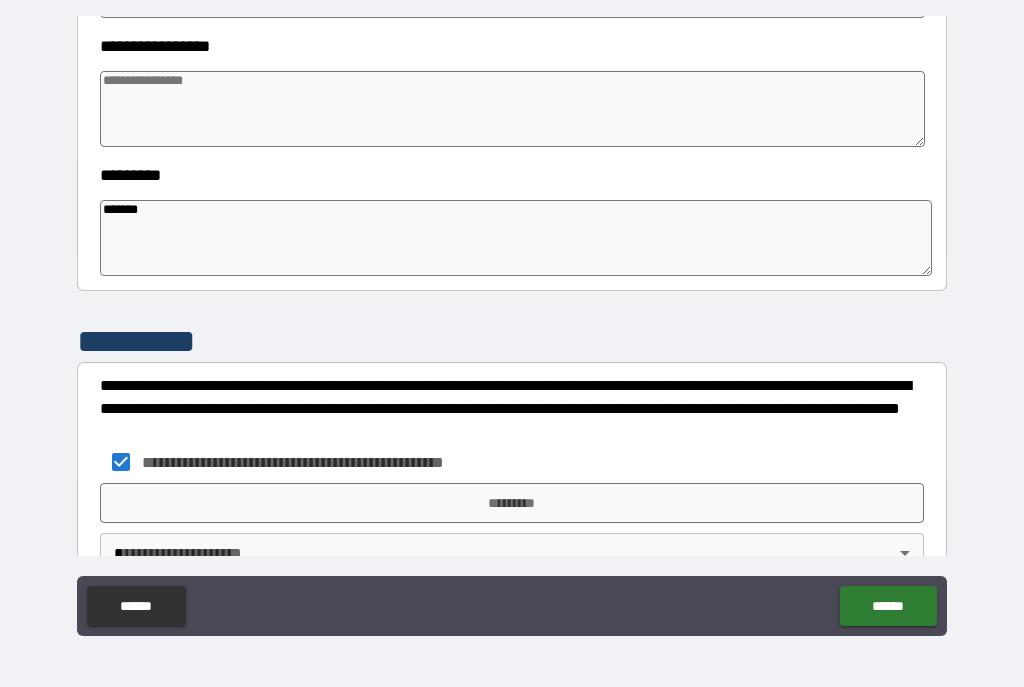 type on "*" 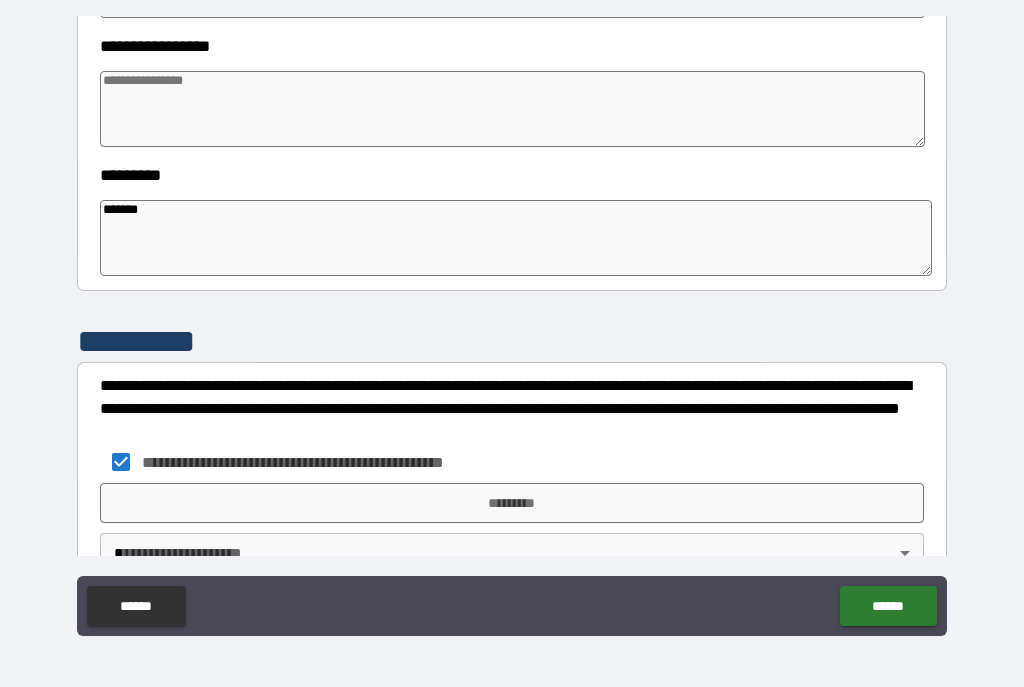 type on "*" 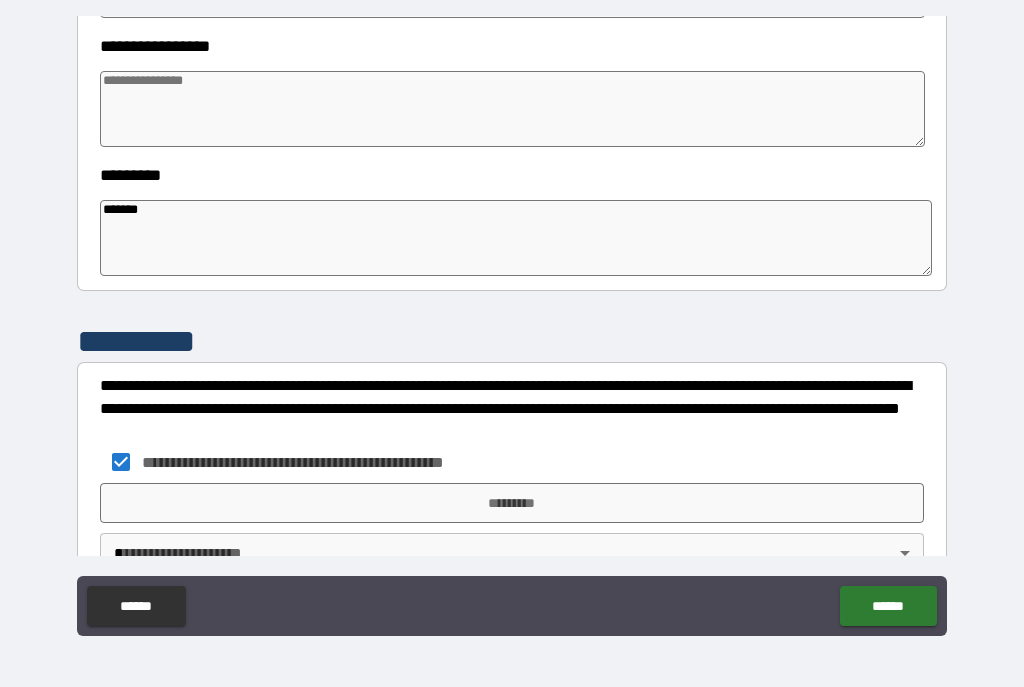 type on "*" 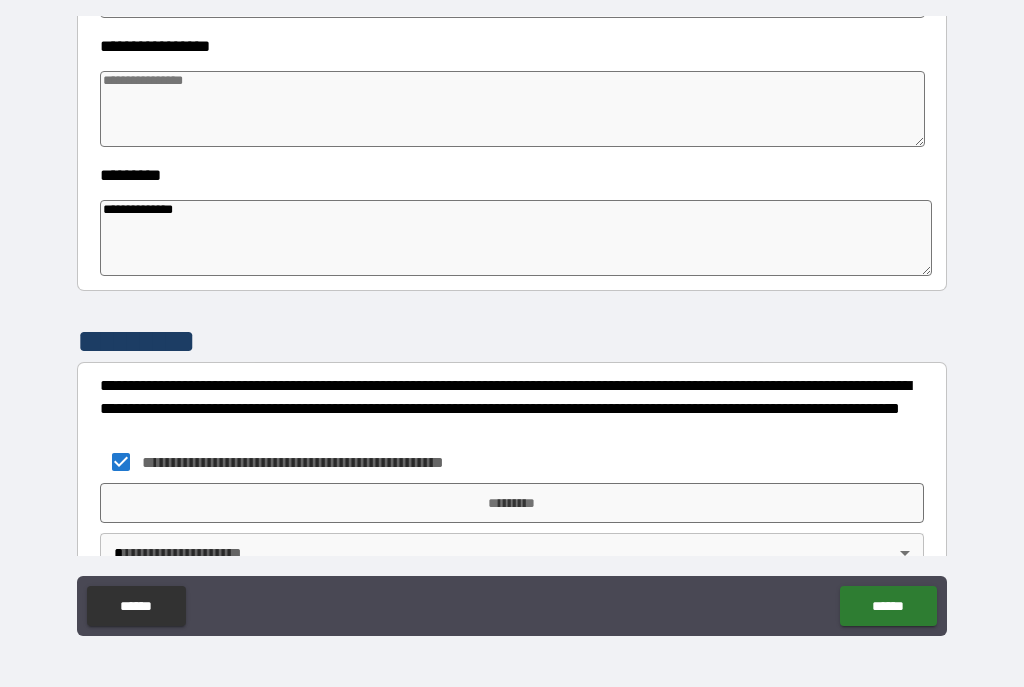 type on "*" 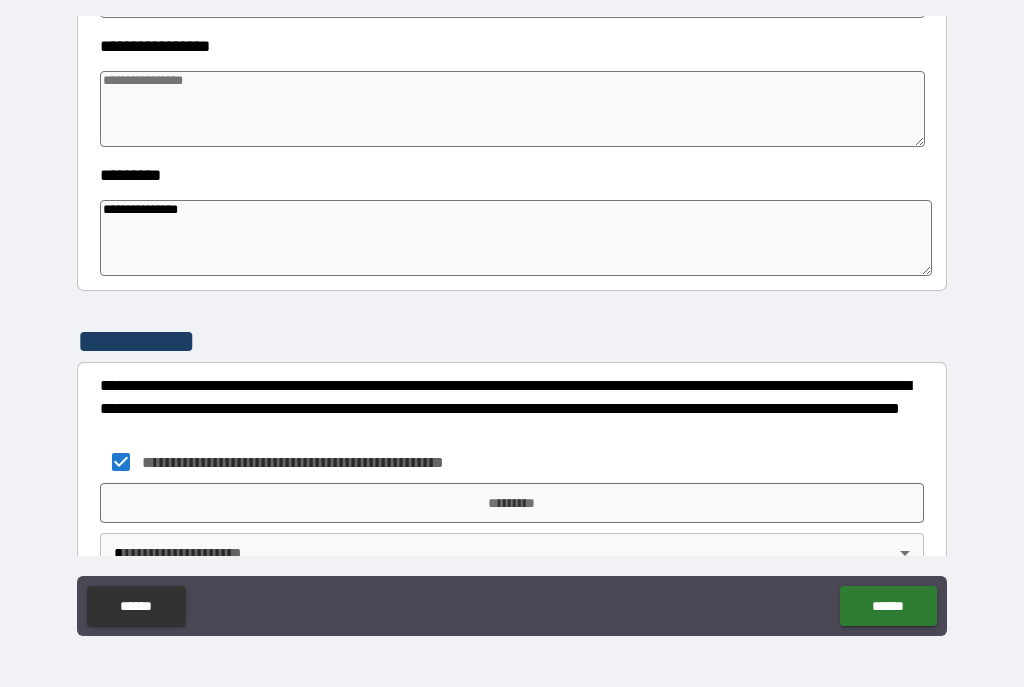 type on "*" 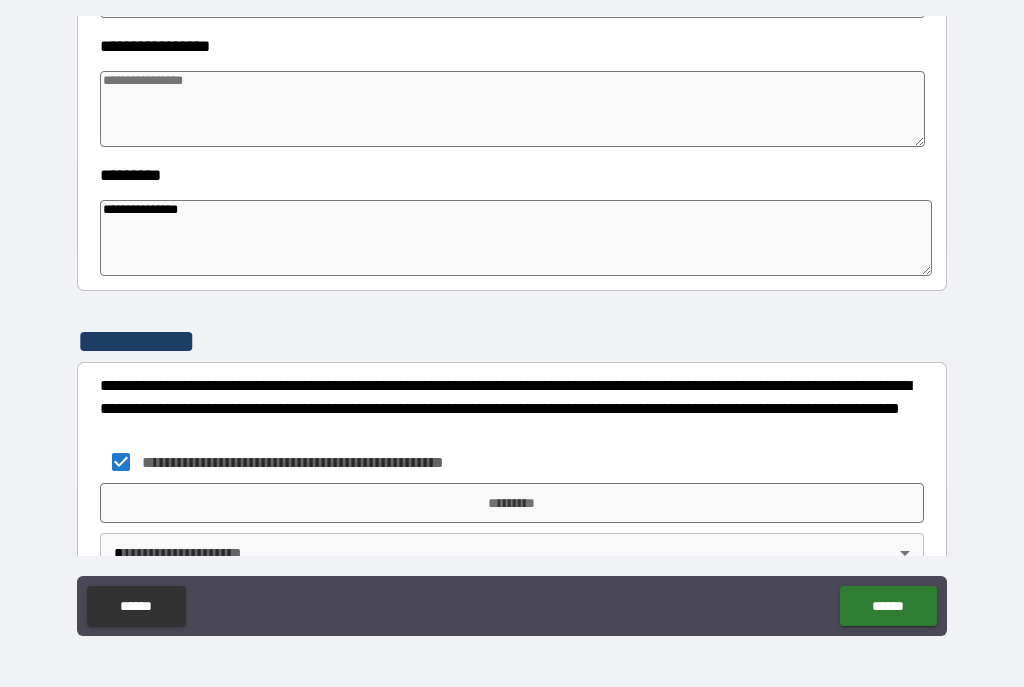 type on "*" 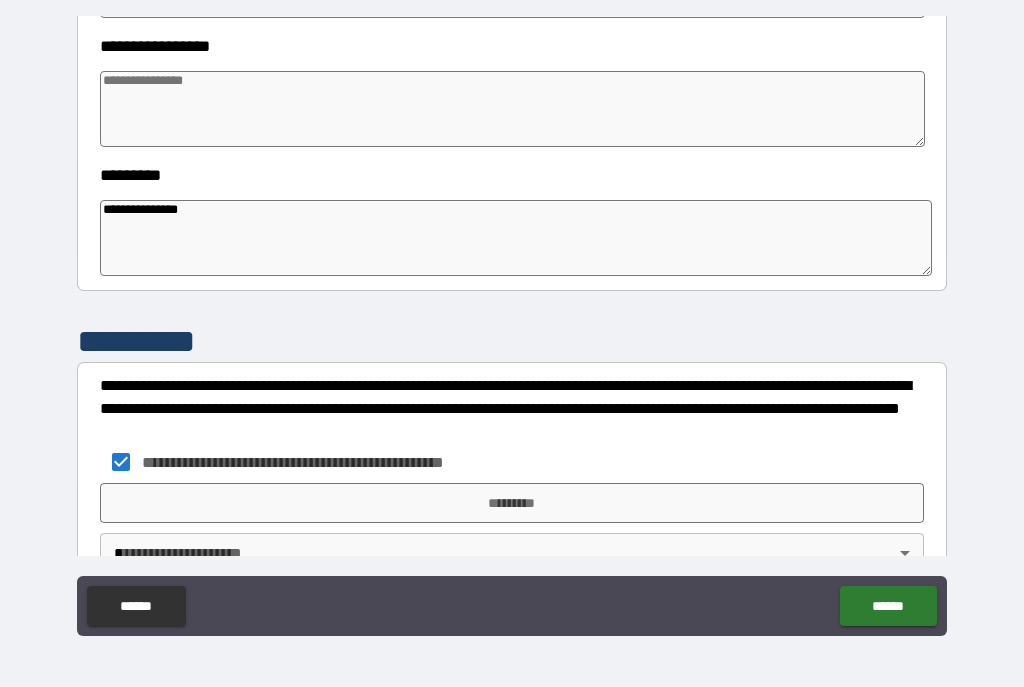 type on "*" 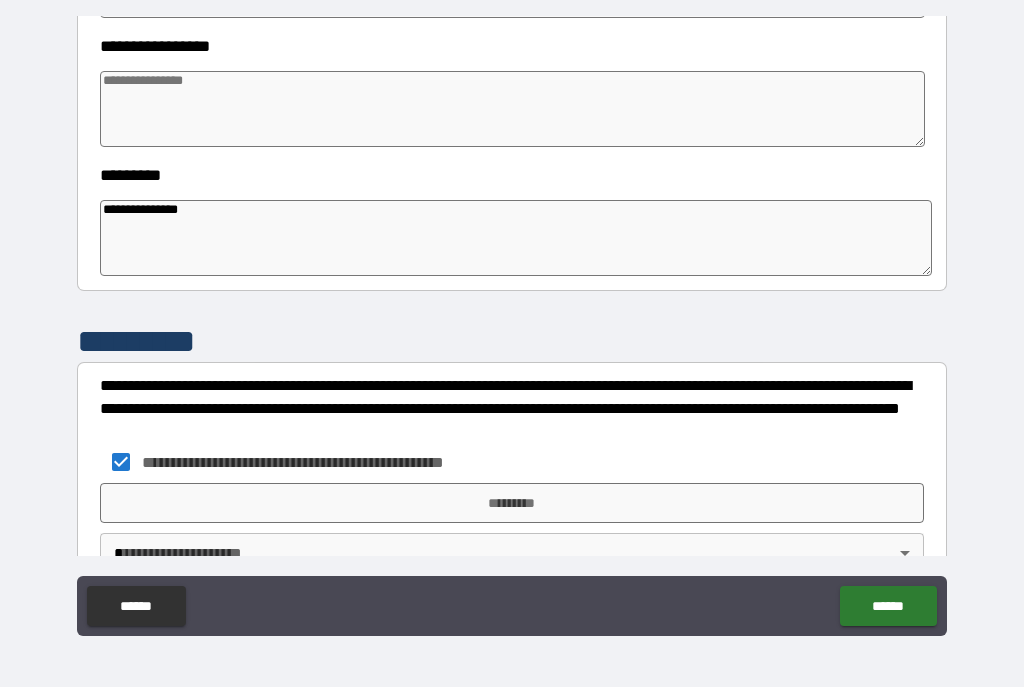 type on "*" 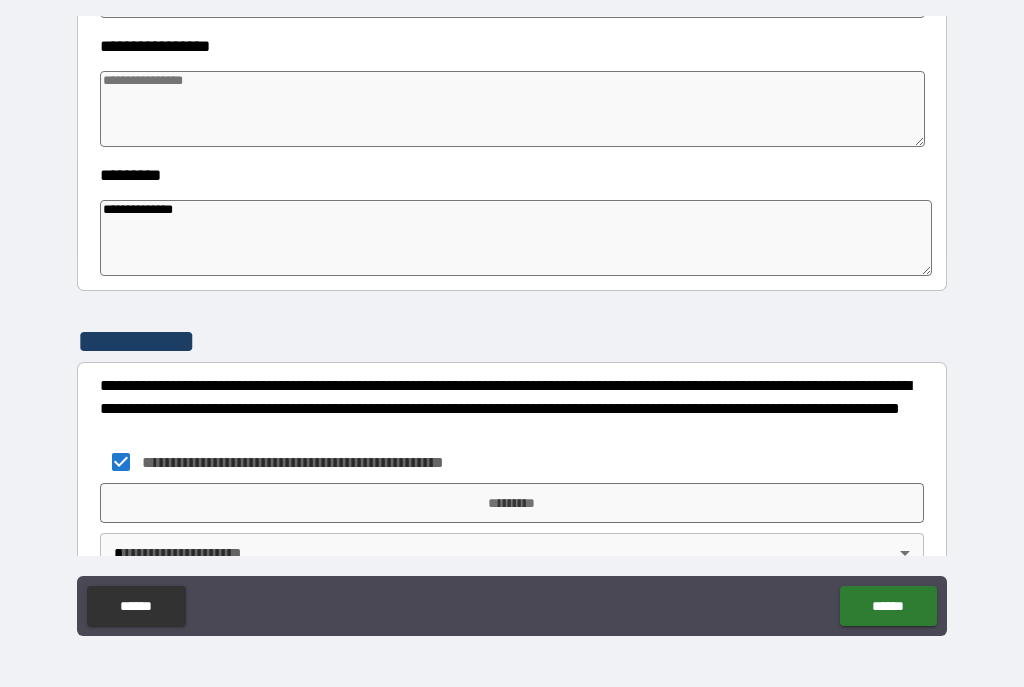 type on "*" 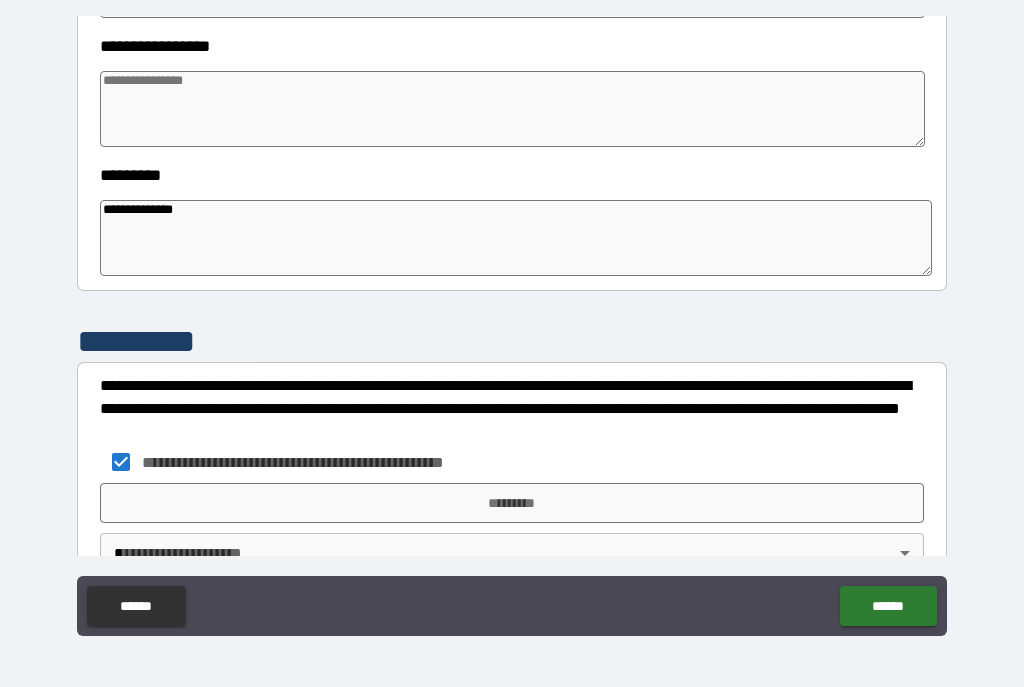 type on "*" 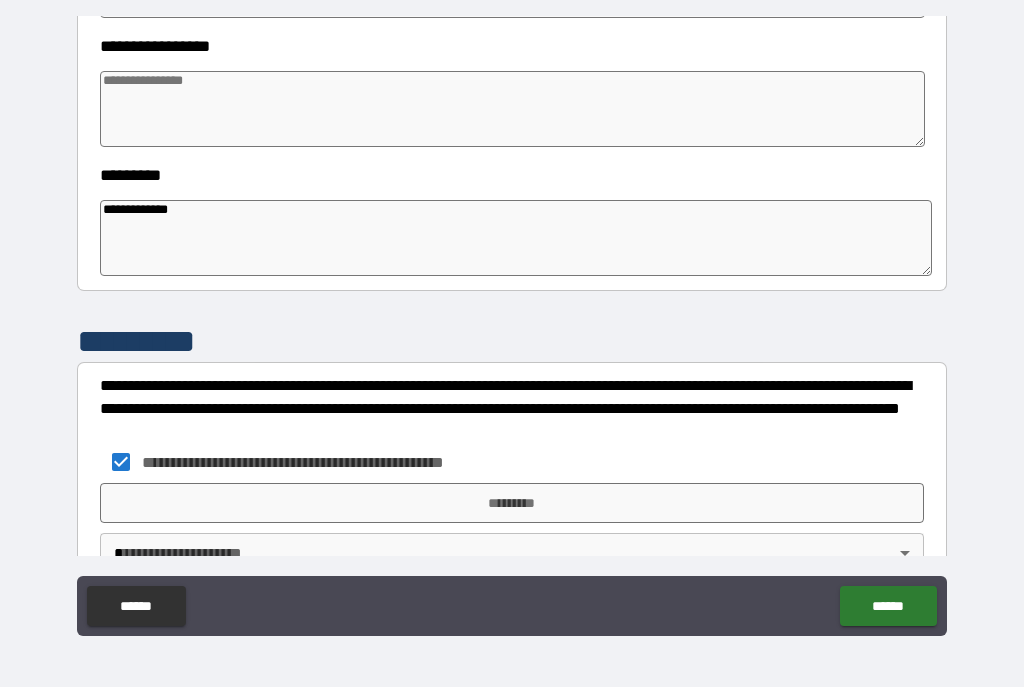 type on "*" 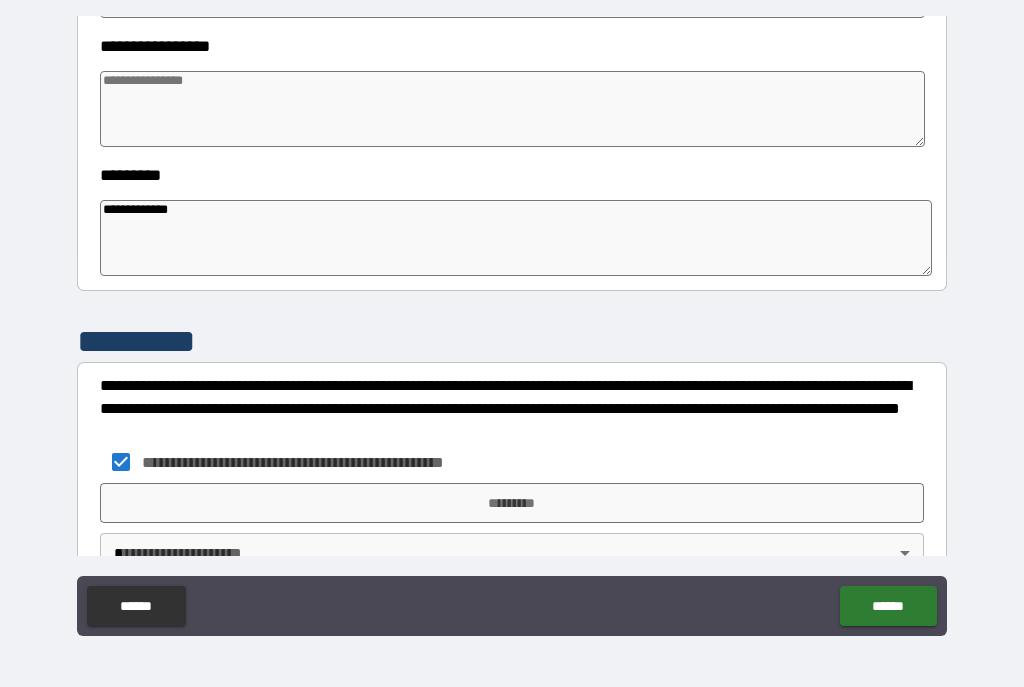 type on "**********" 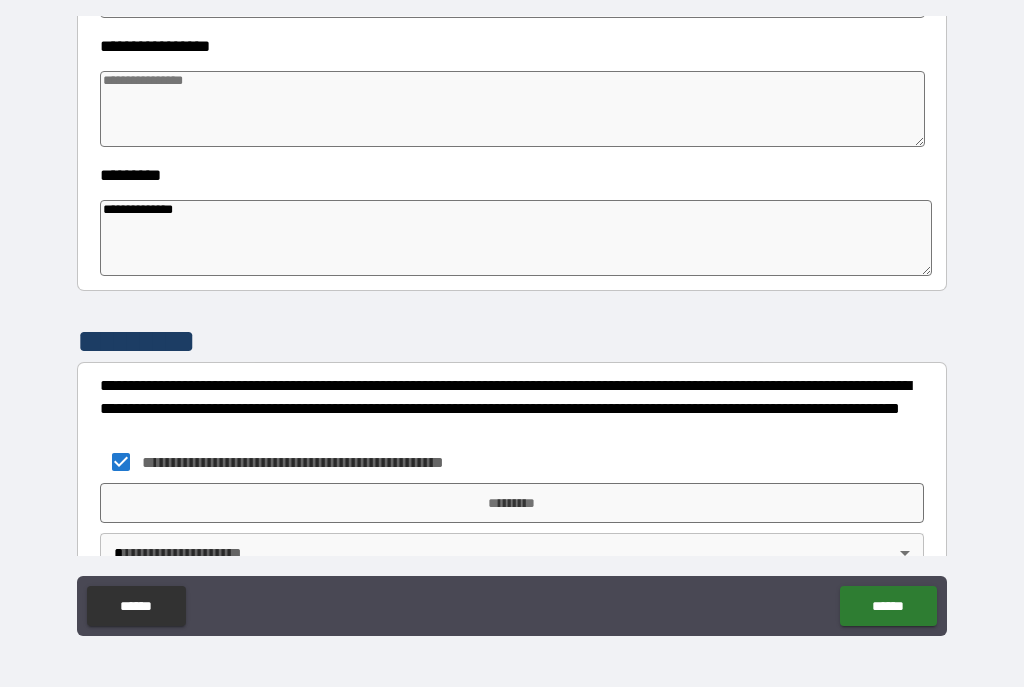 type on "*" 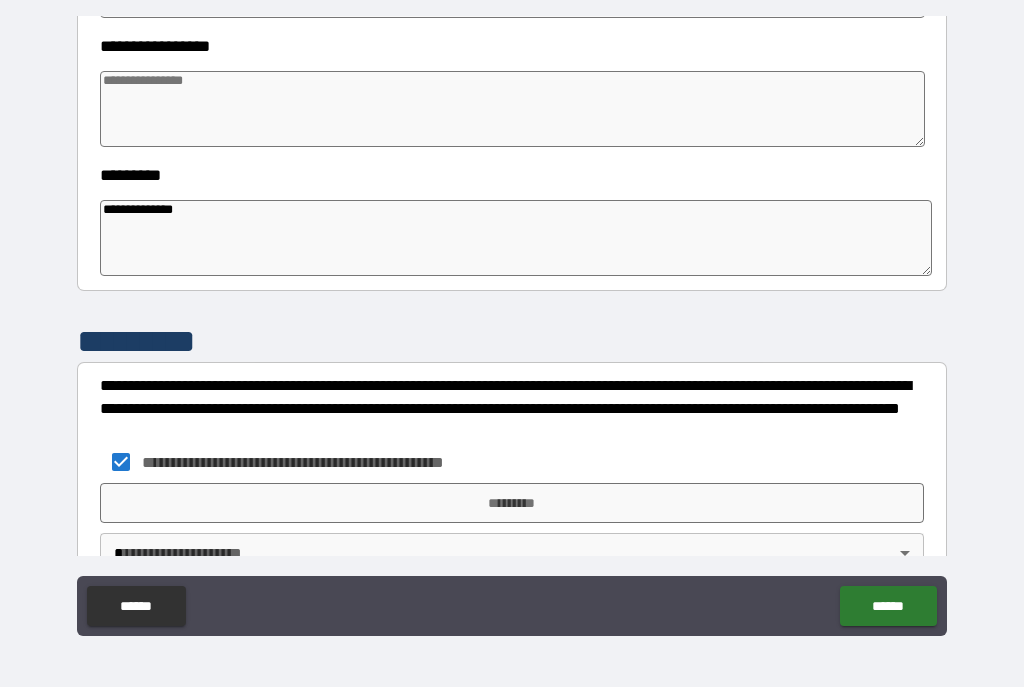 type on "*" 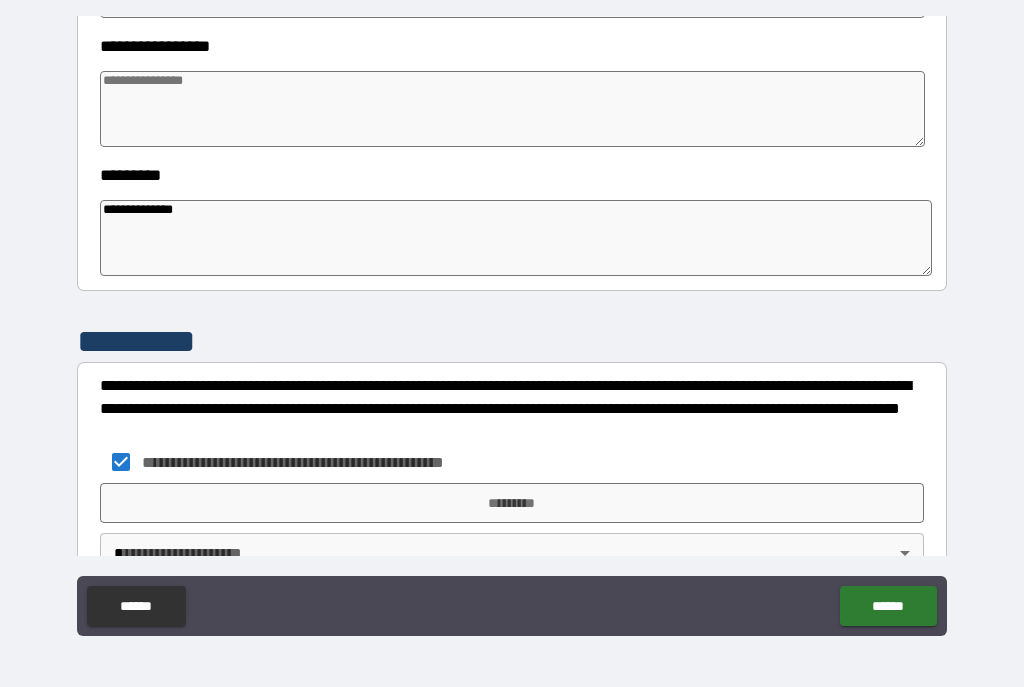 type on "*" 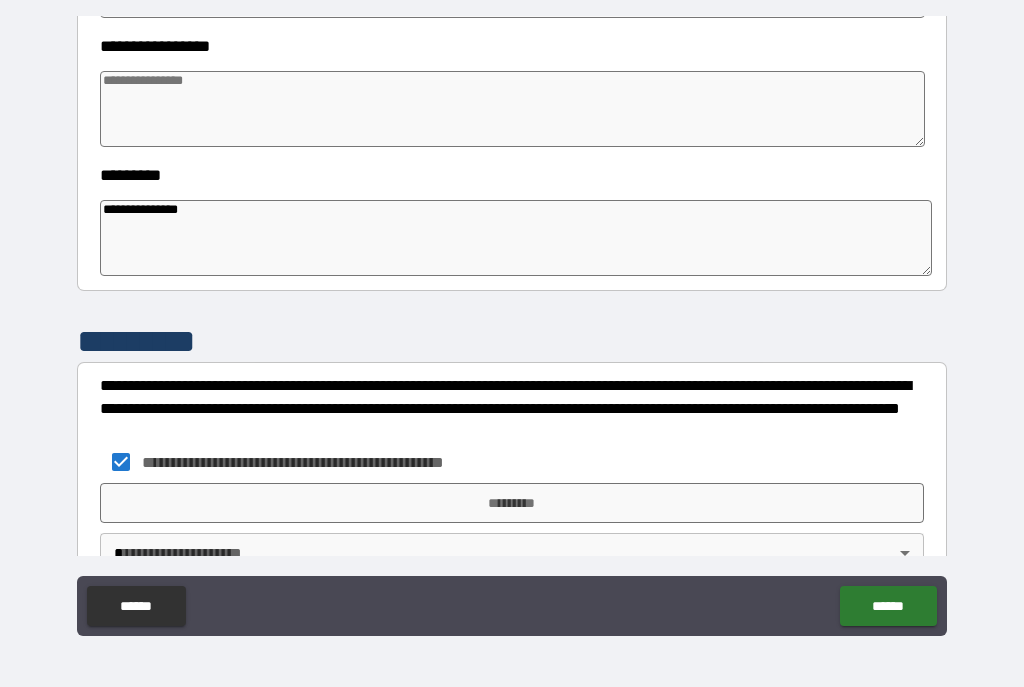 type on "*" 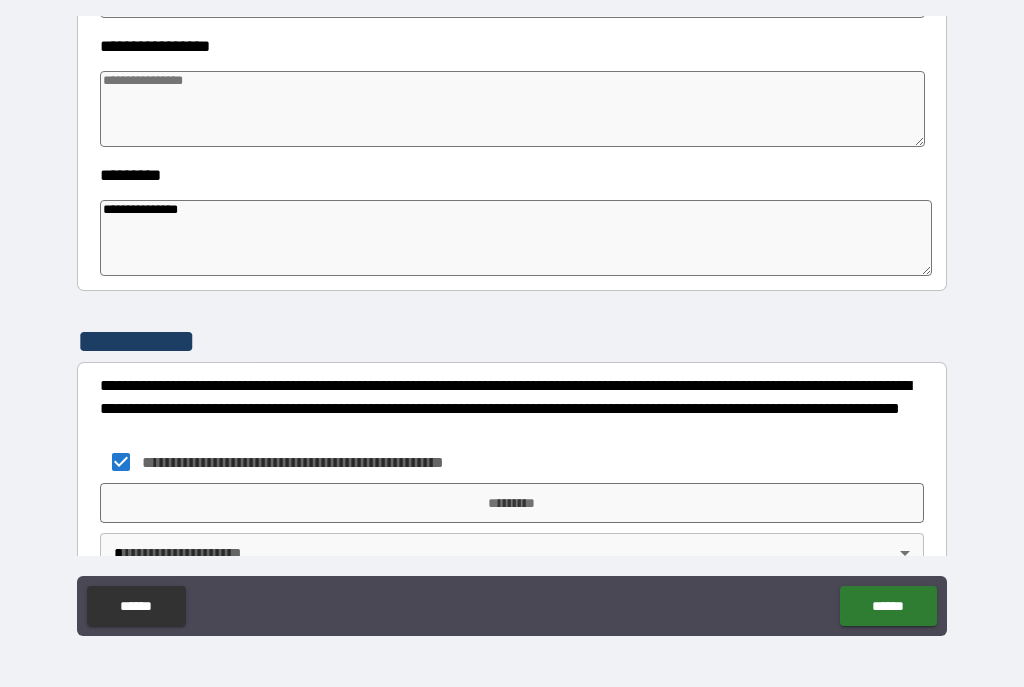 type on "*" 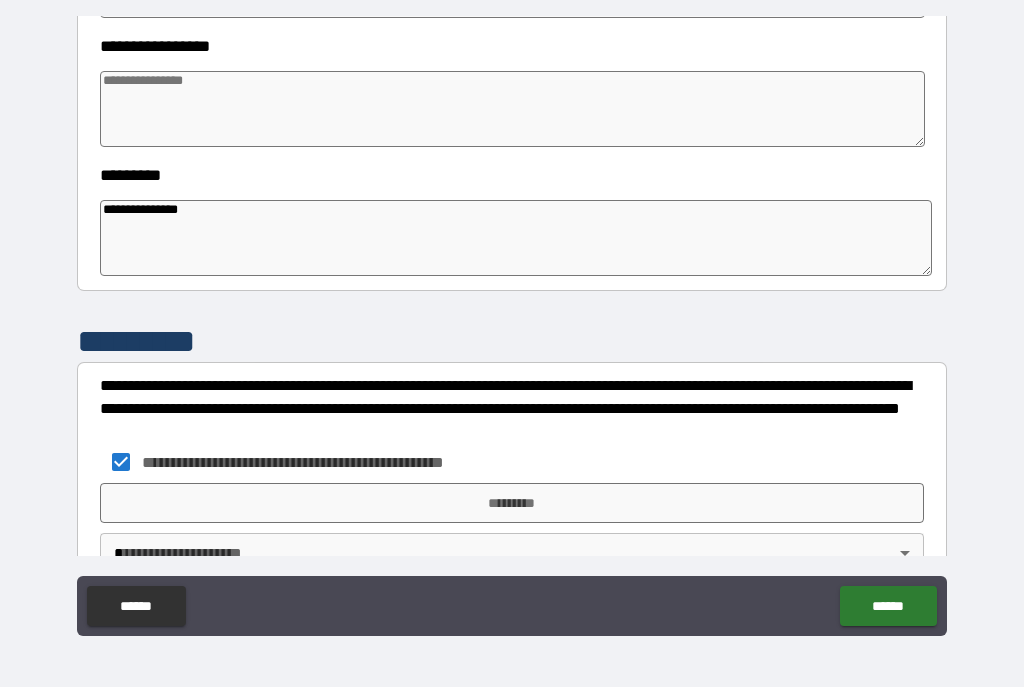type on "*" 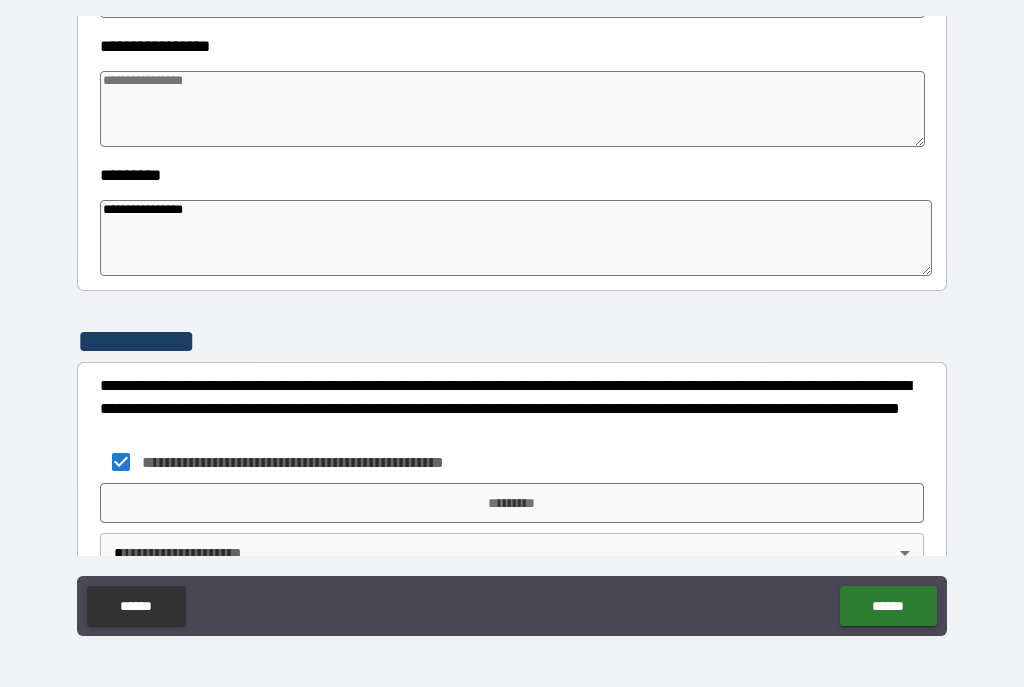 type on "*" 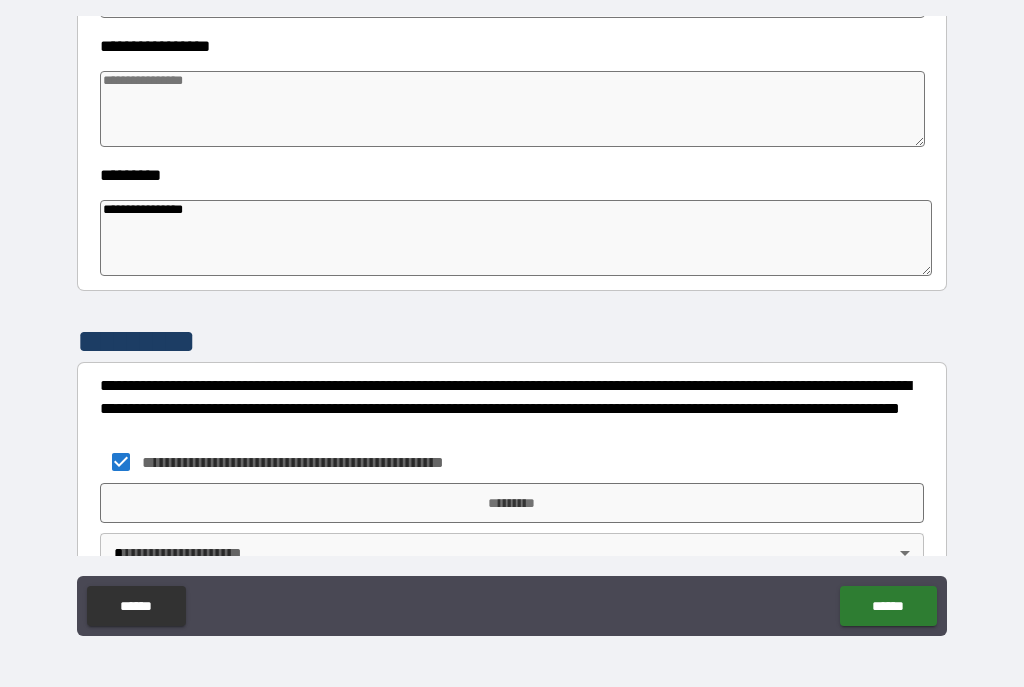 type on "*" 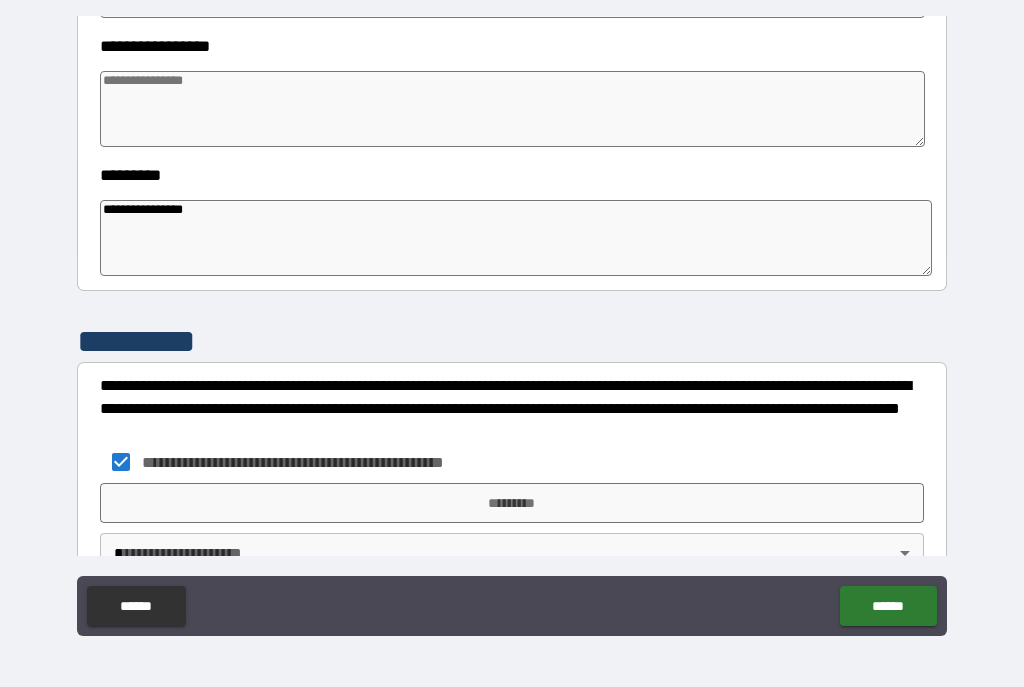 type on "*" 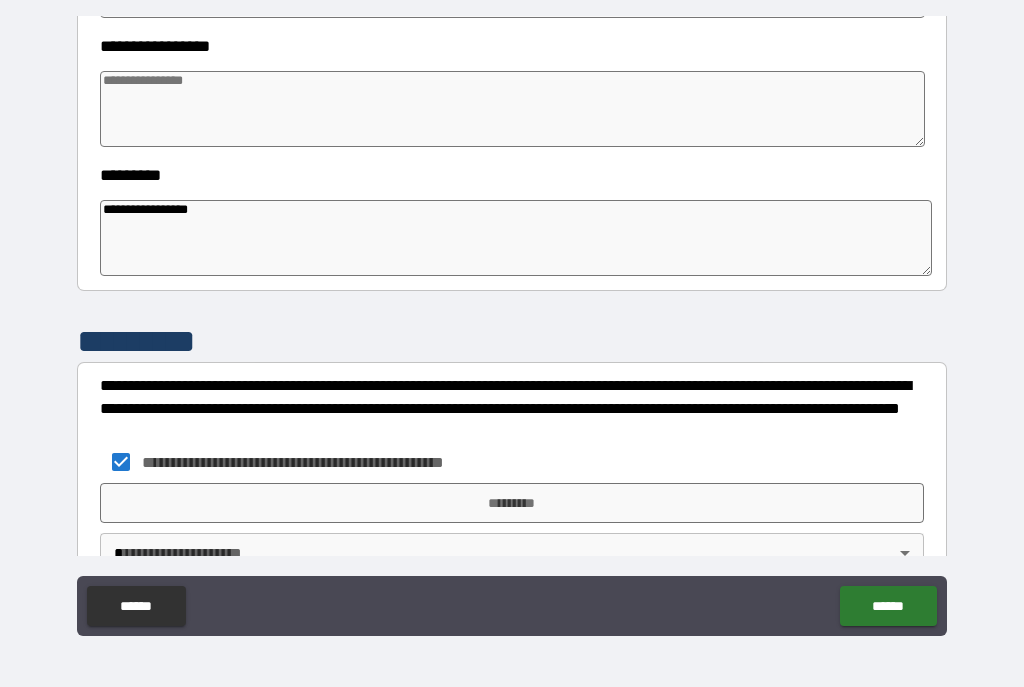 type on "*" 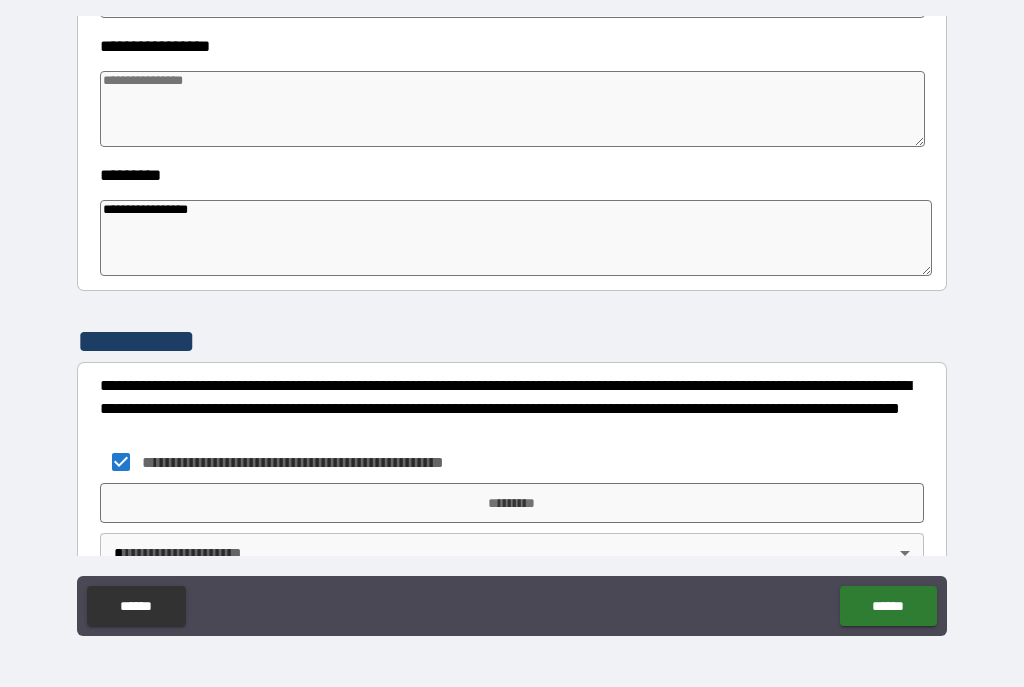 type on "*" 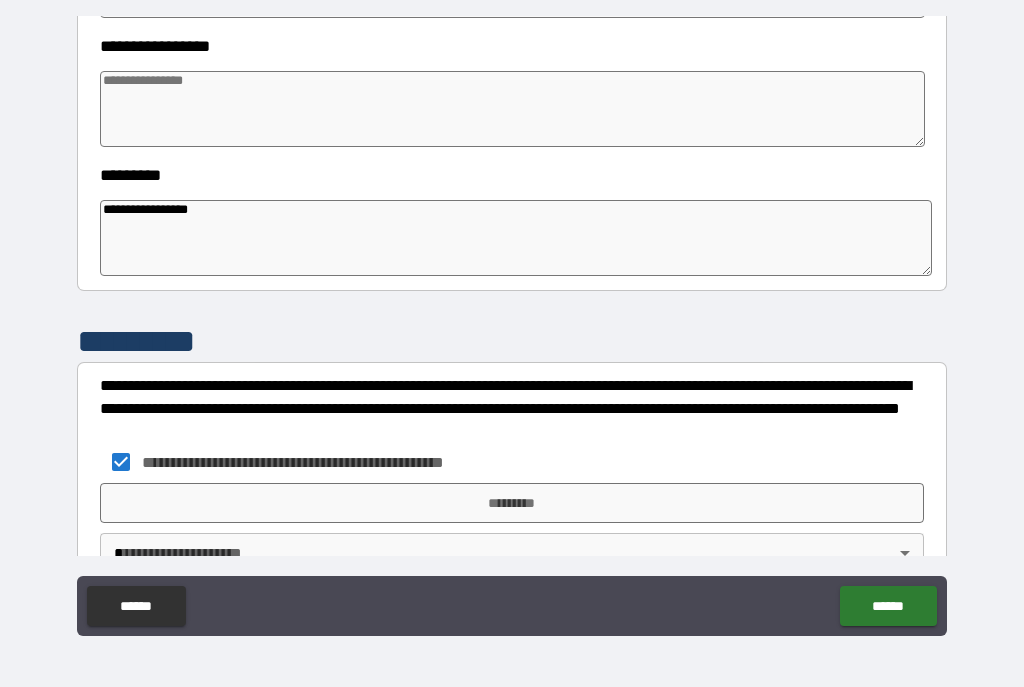 type on "*" 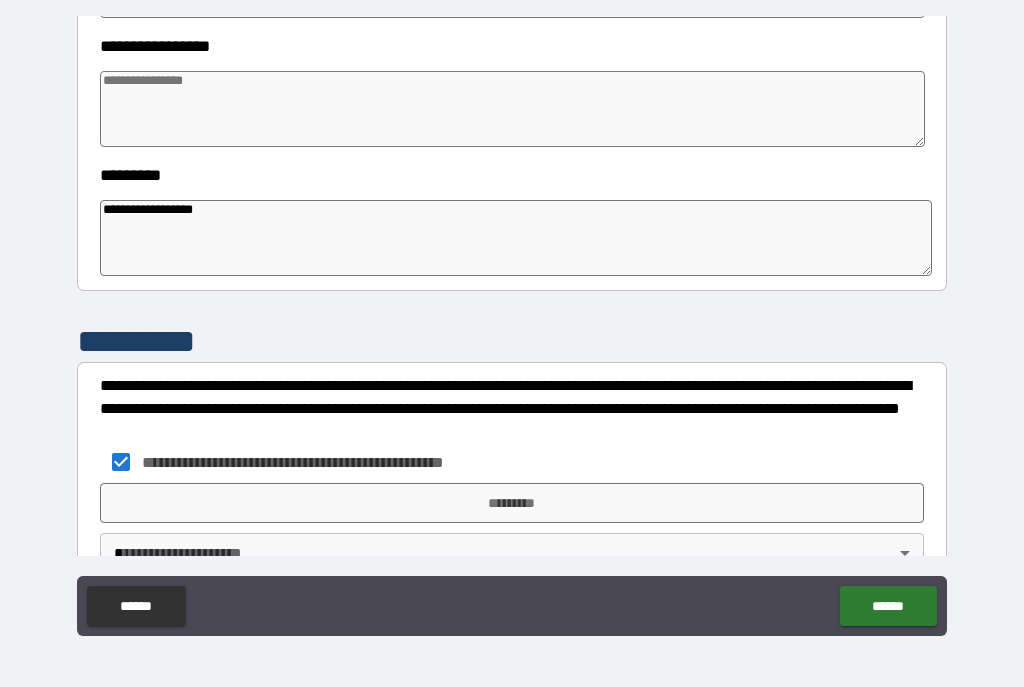 type on "*" 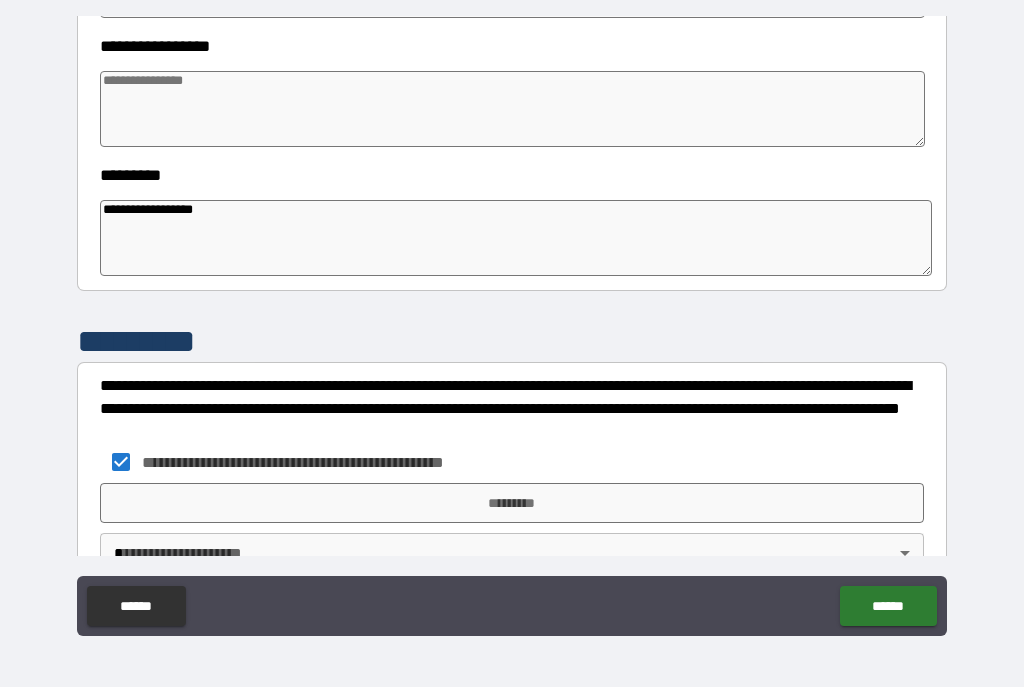 type on "*" 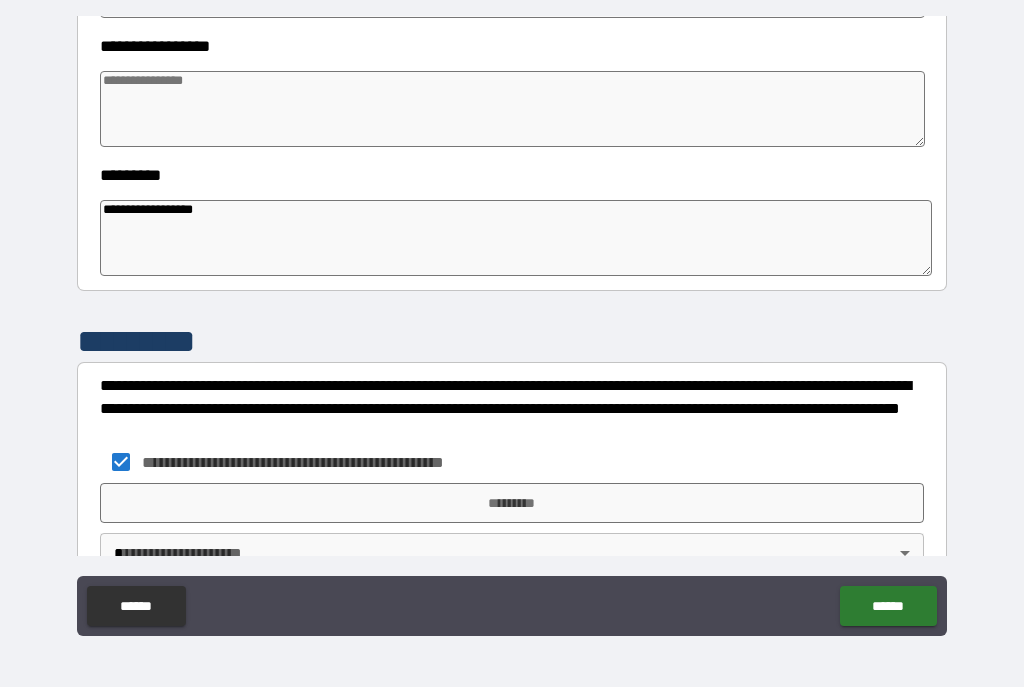 type on "*" 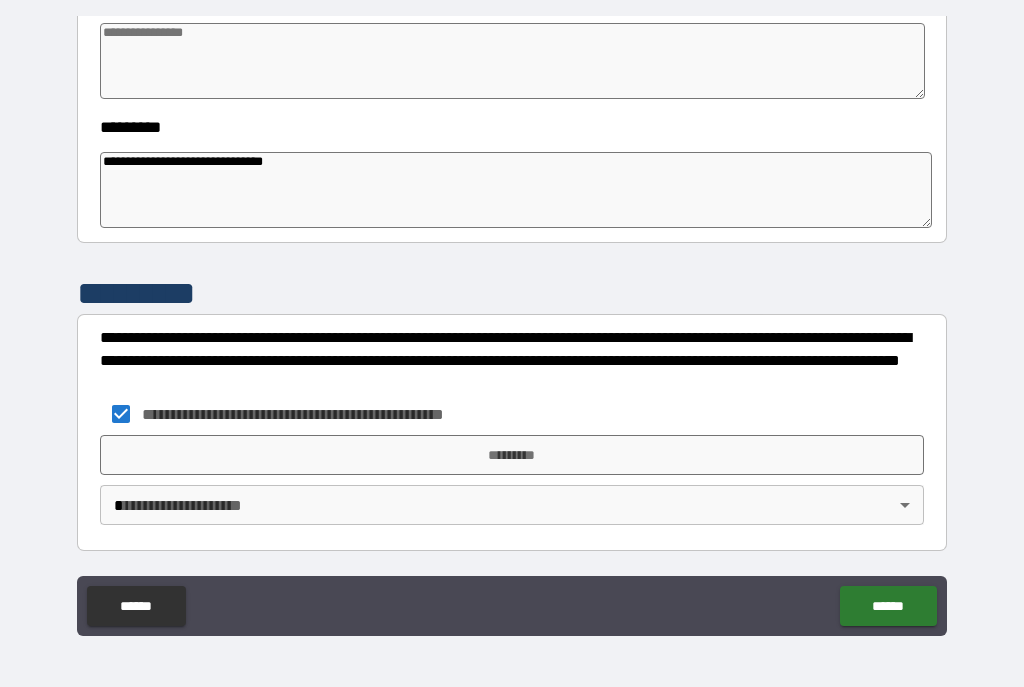 scroll, scrollTop: 616, scrollLeft: 0, axis: vertical 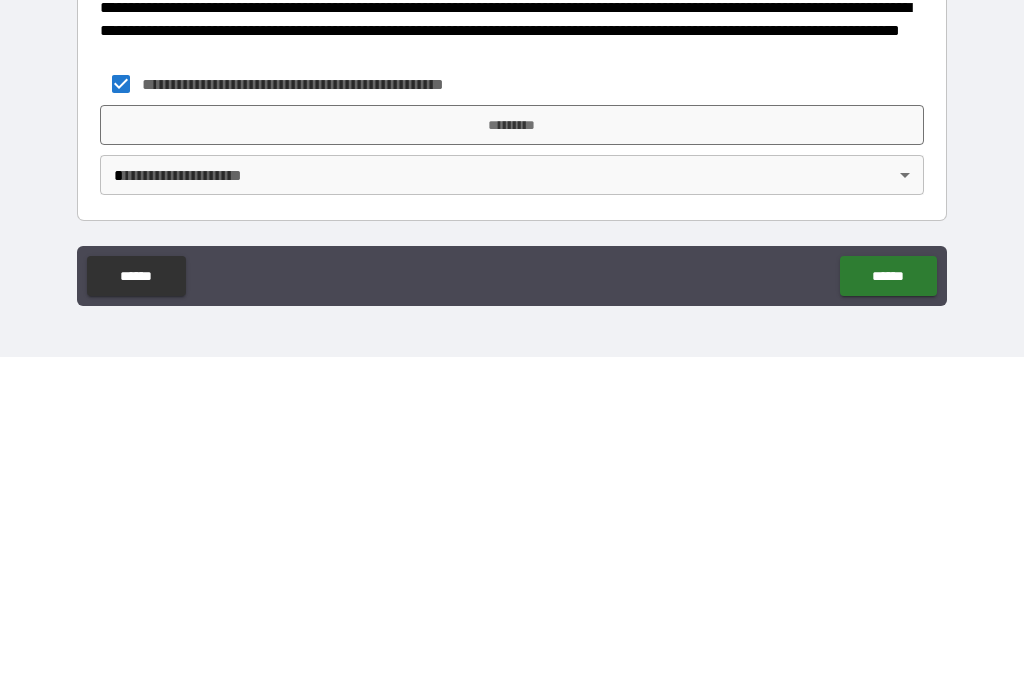 click on "**********" at bounding box center [512, 325] 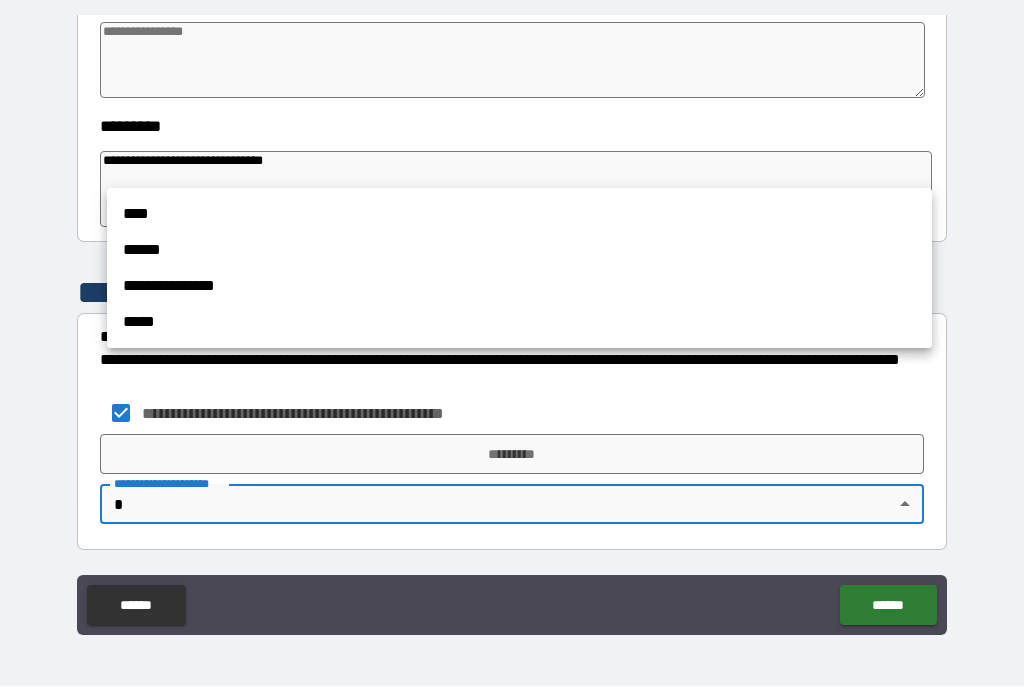 click on "****" at bounding box center (519, 215) 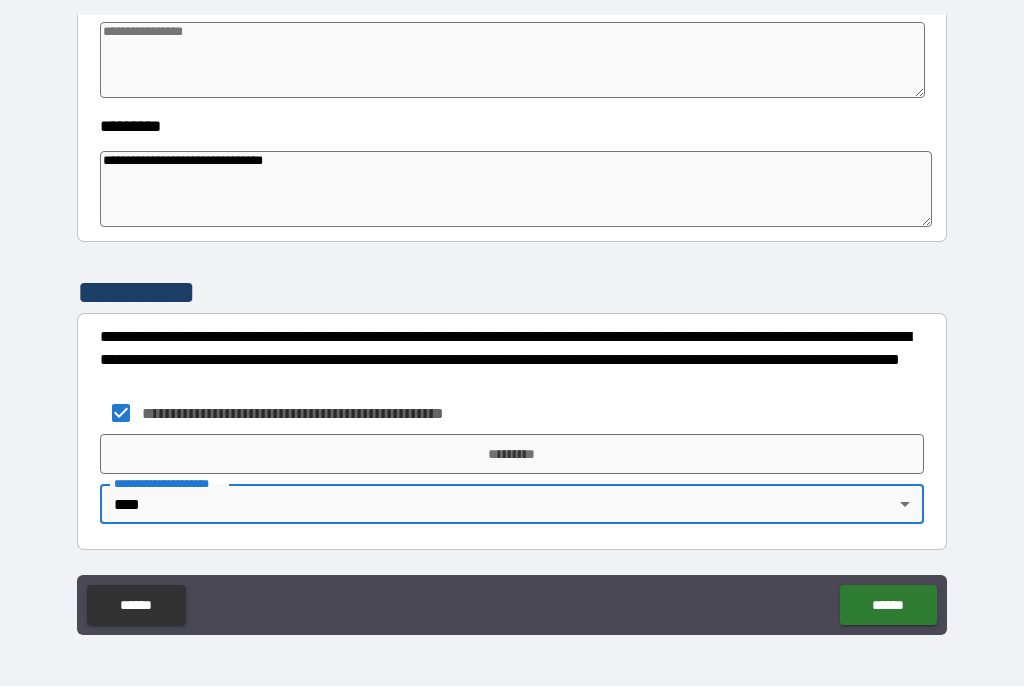 click on "*********" at bounding box center (512, 455) 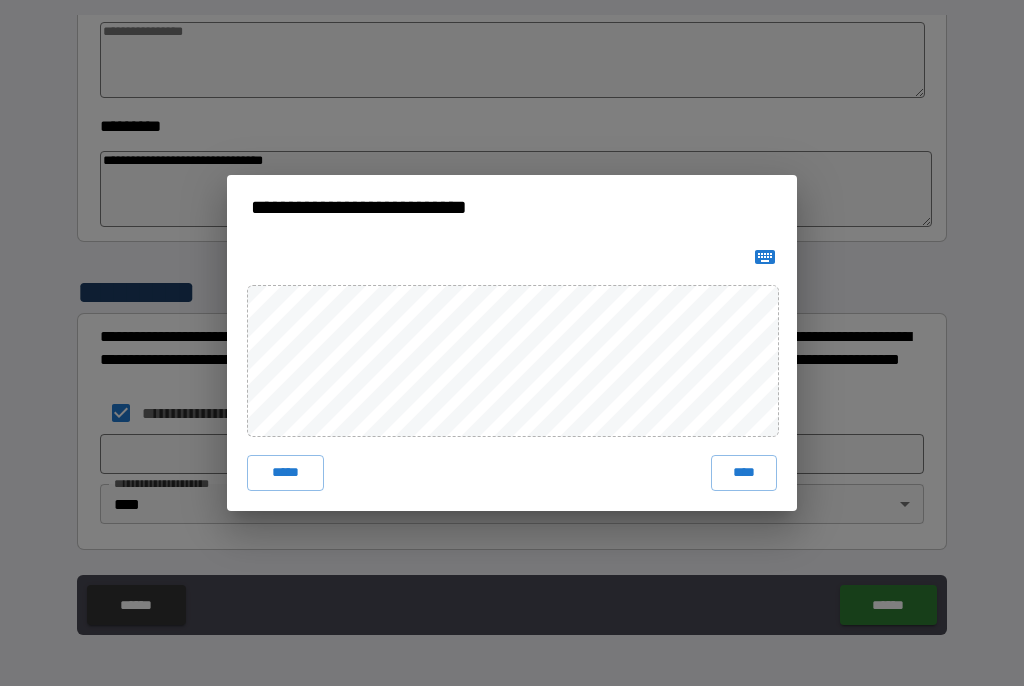click on "****" at bounding box center (744, 474) 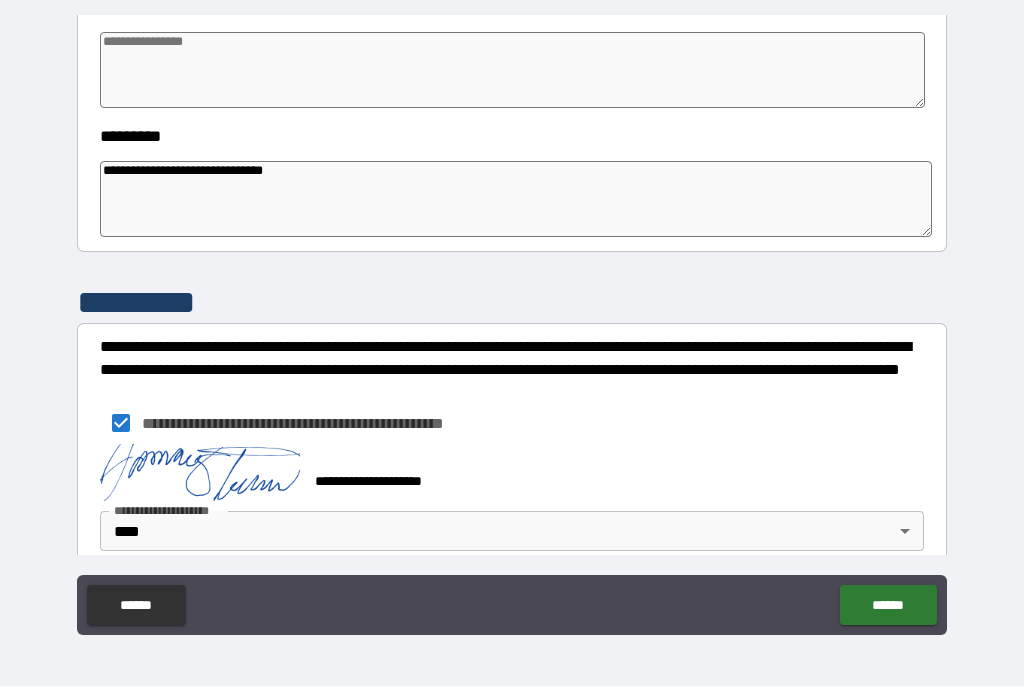 click on "******" at bounding box center (888, 606) 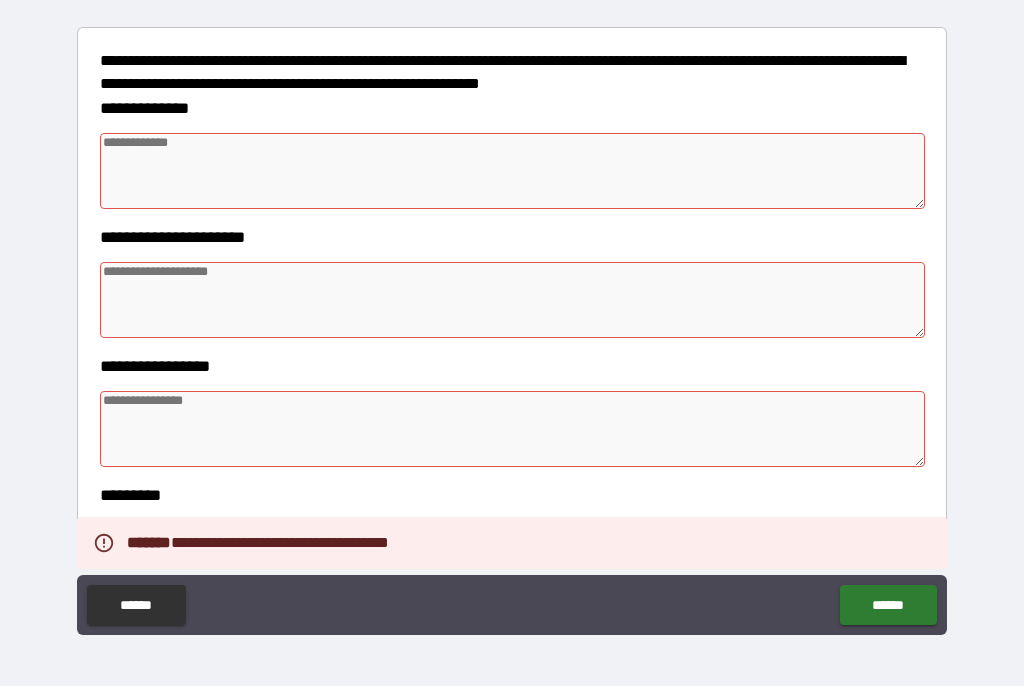 scroll, scrollTop: 246, scrollLeft: 0, axis: vertical 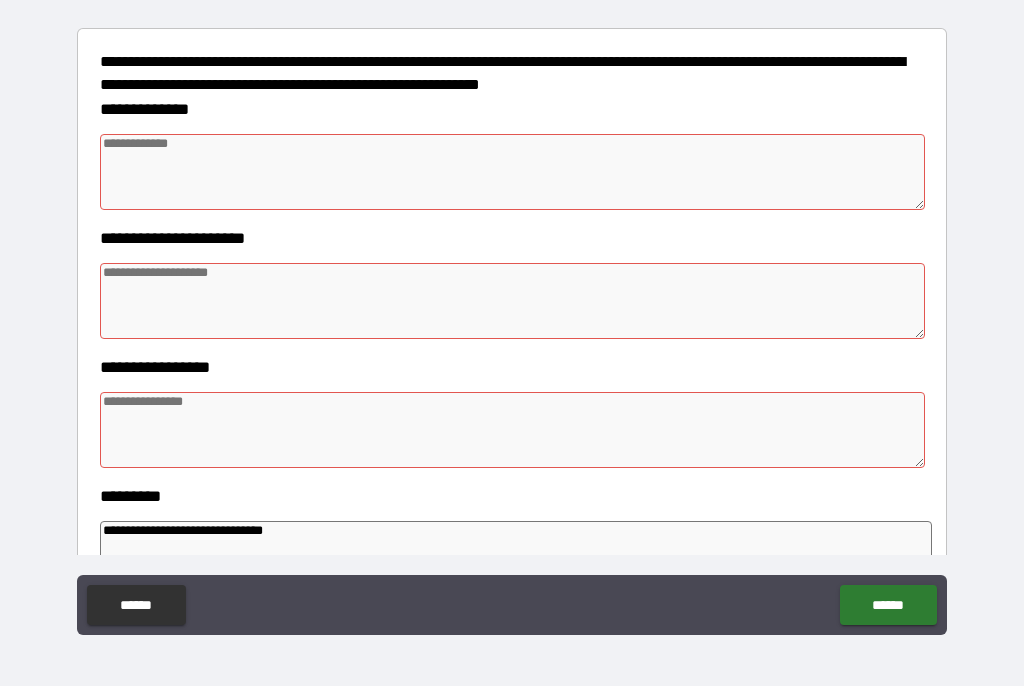 click at bounding box center [513, 173] 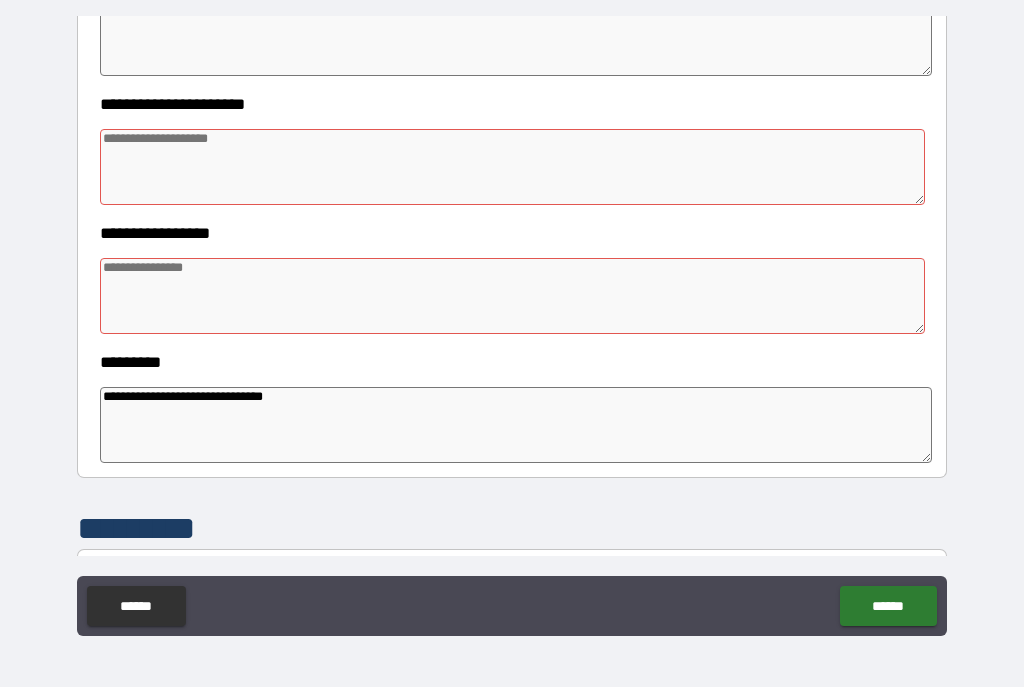 scroll, scrollTop: 368, scrollLeft: 0, axis: vertical 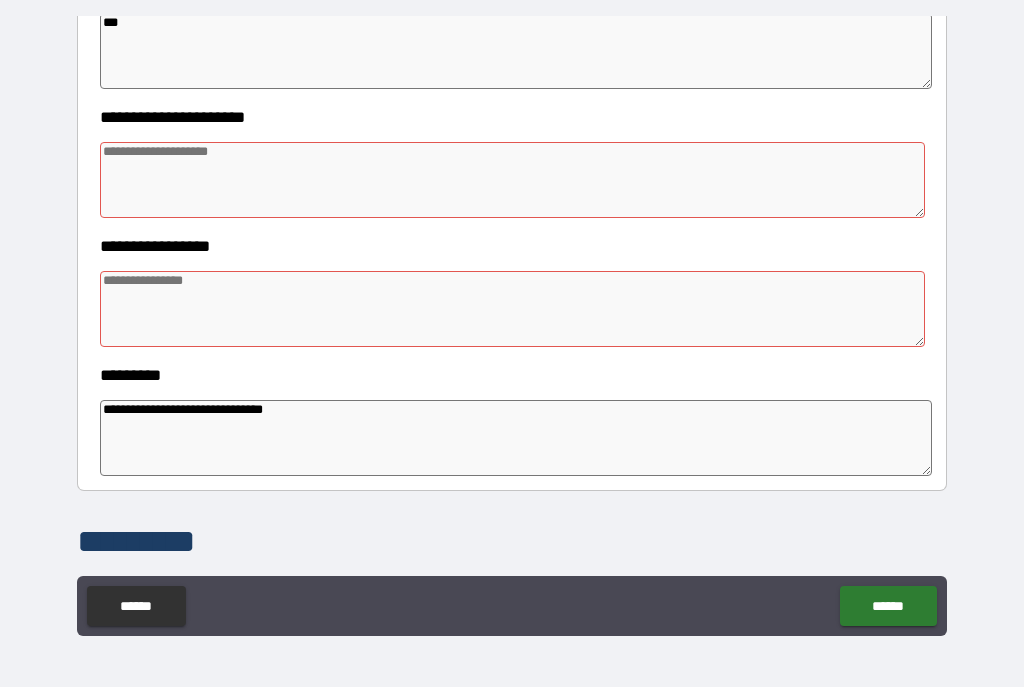 click at bounding box center (513, 180) 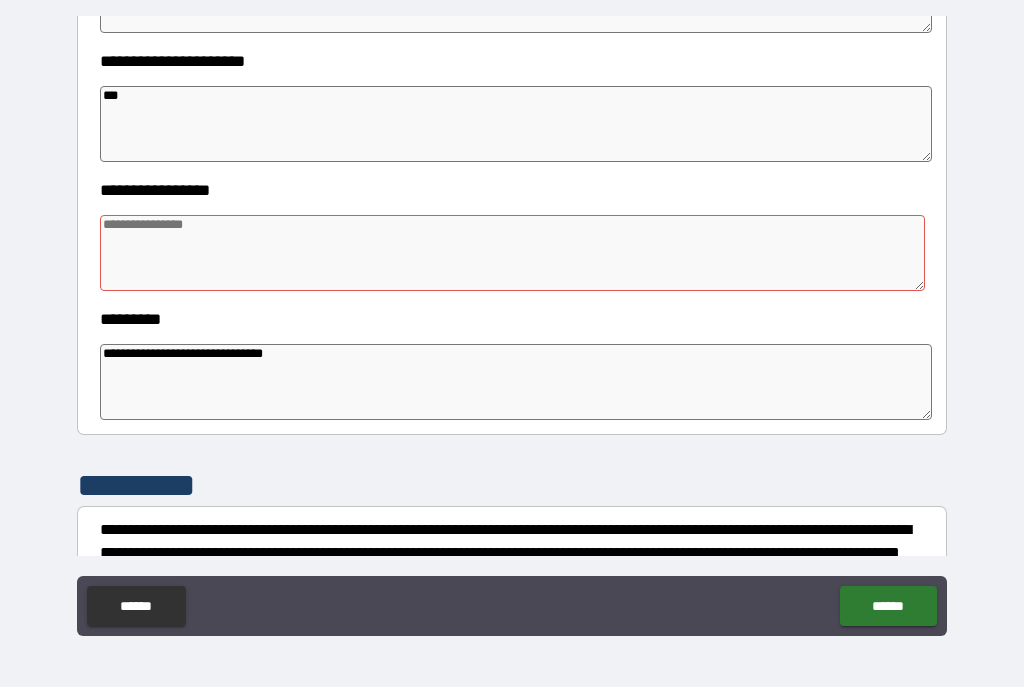 scroll, scrollTop: 428, scrollLeft: 0, axis: vertical 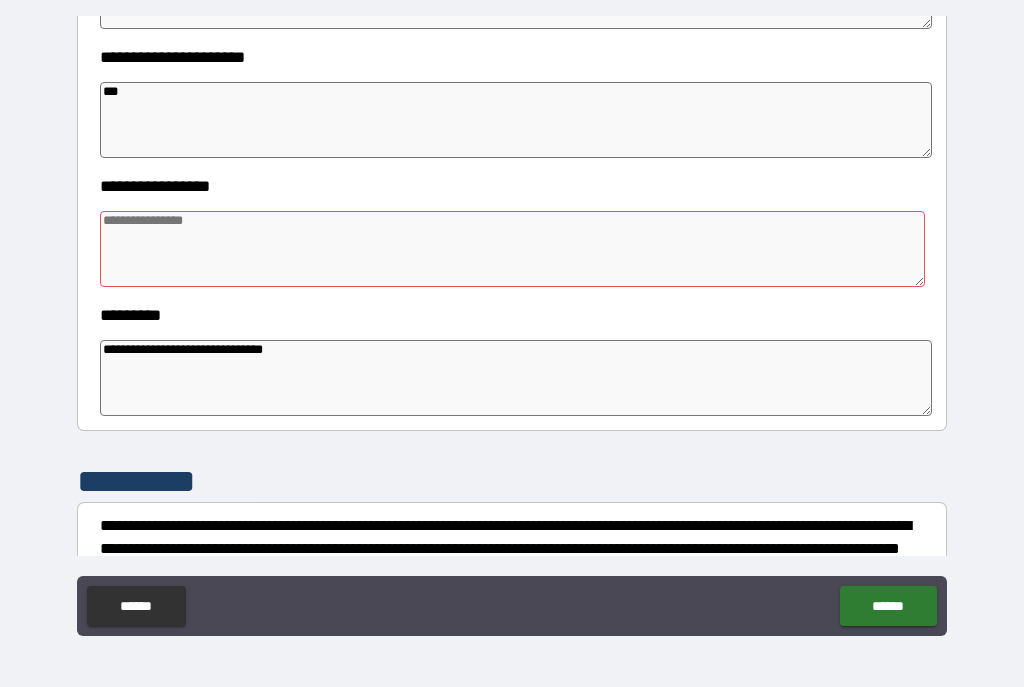 click at bounding box center [513, 249] 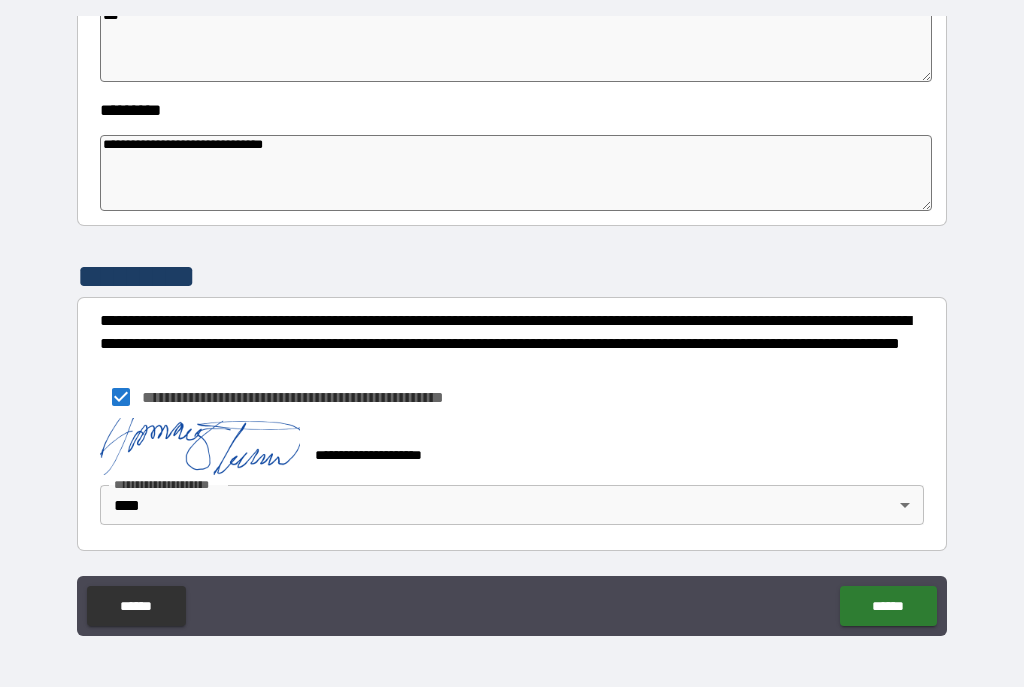 scroll, scrollTop: 633, scrollLeft: 0, axis: vertical 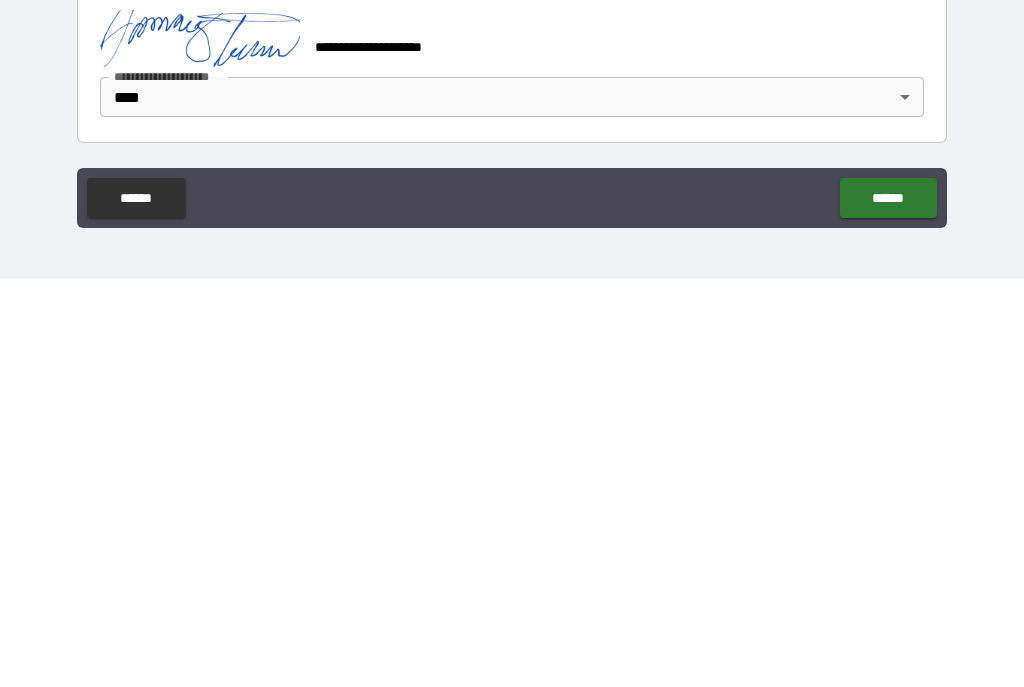 click on "******" at bounding box center (888, 606) 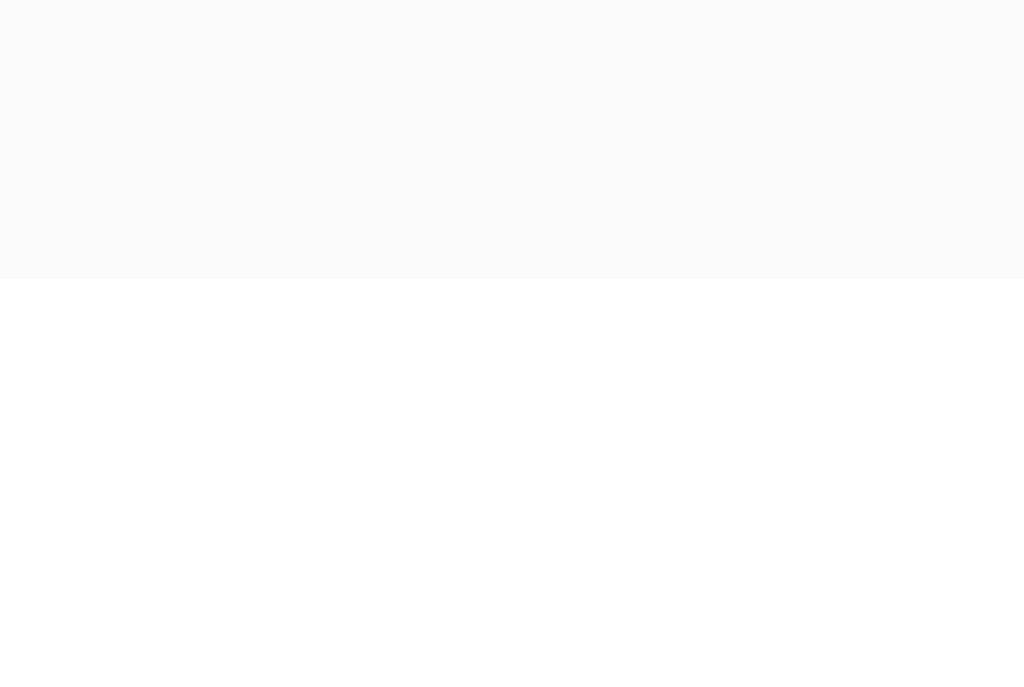 scroll, scrollTop: 36, scrollLeft: 0, axis: vertical 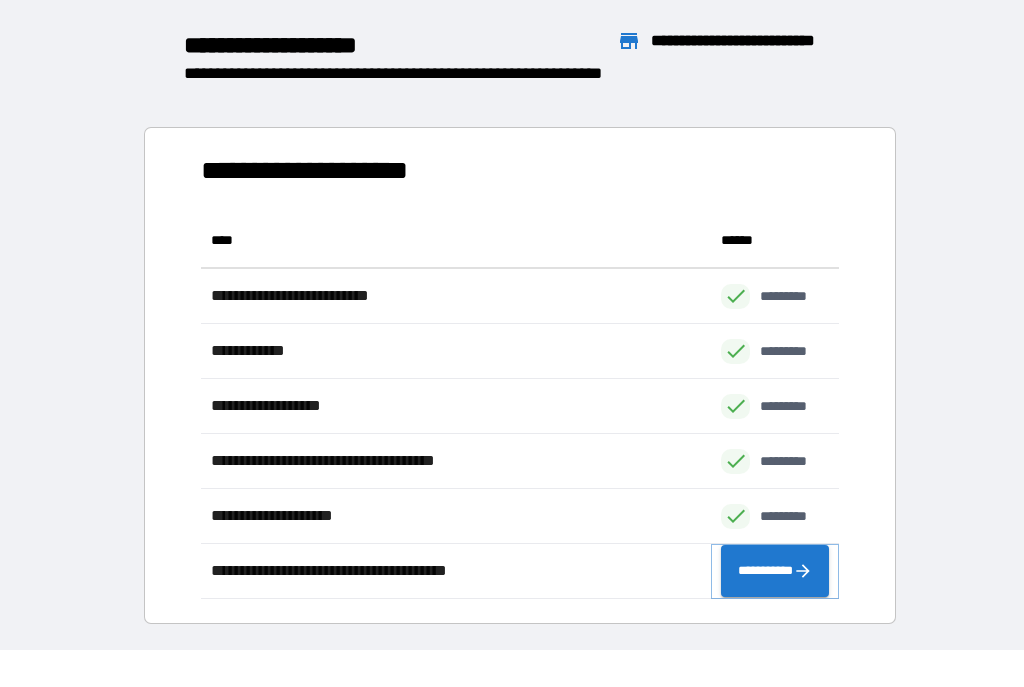 click on "**********" at bounding box center (775, 572) 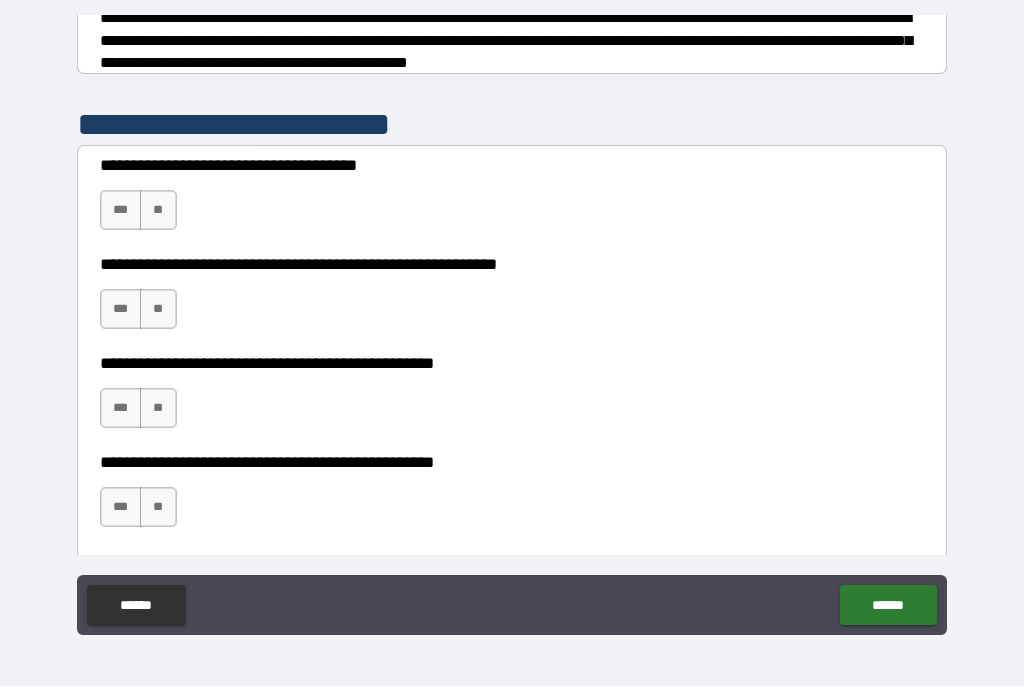 scroll, scrollTop: 338, scrollLeft: 0, axis: vertical 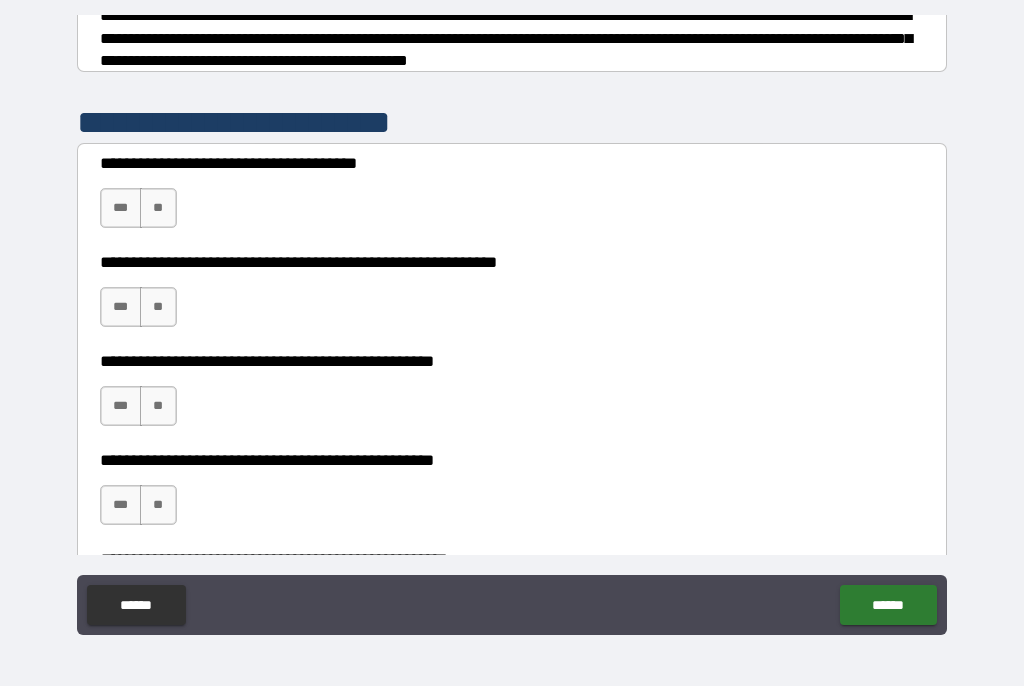 click on "**" at bounding box center (158, 209) 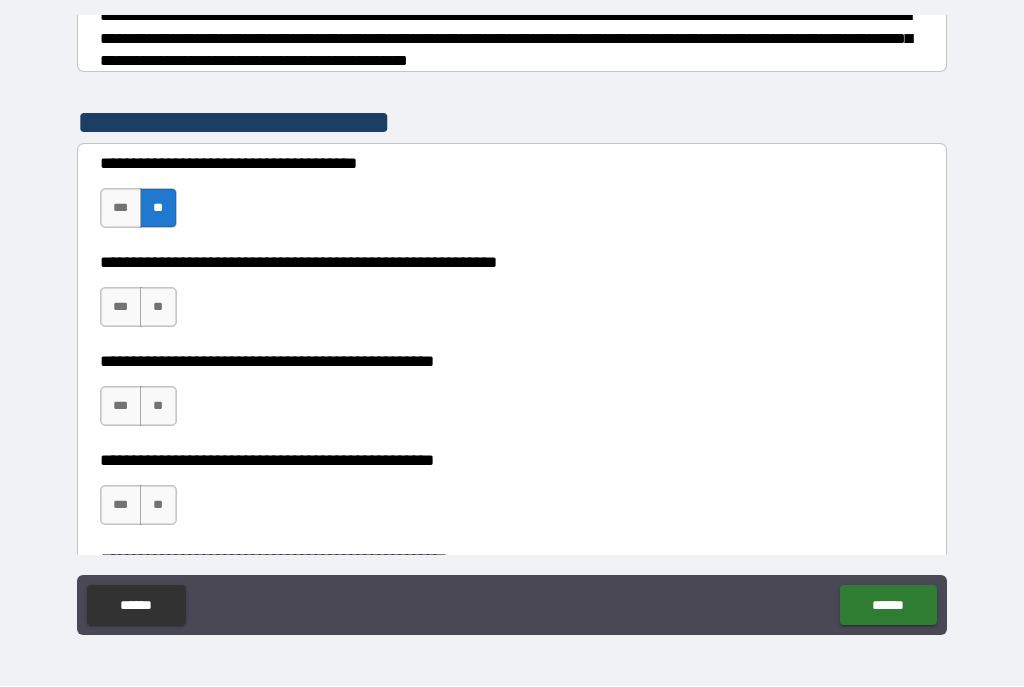 click on "***" at bounding box center [121, 308] 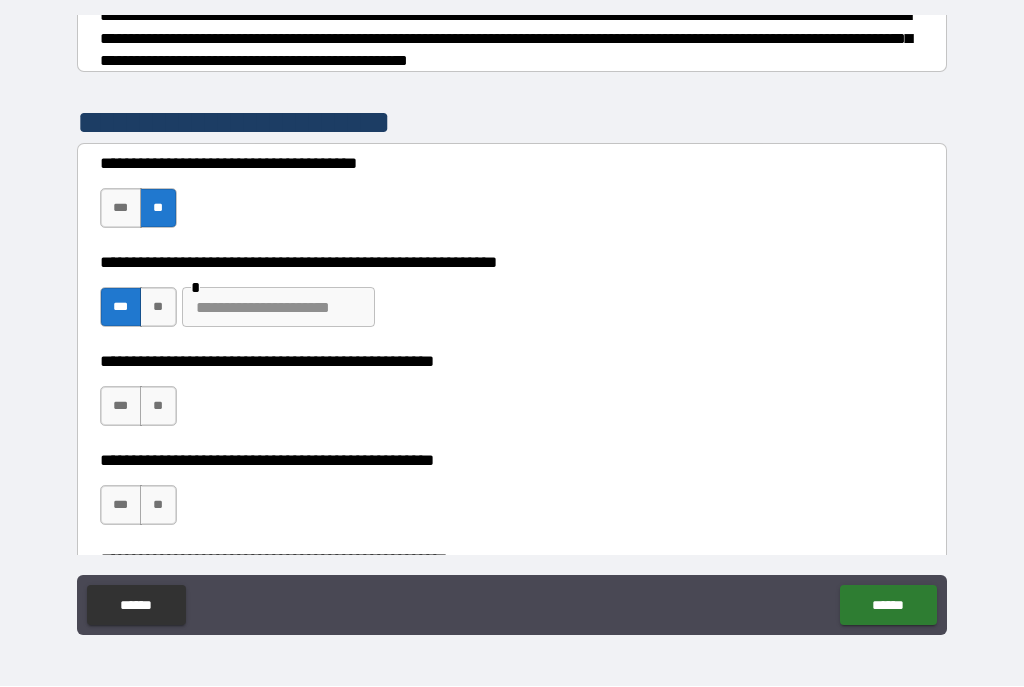 click at bounding box center [278, 308] 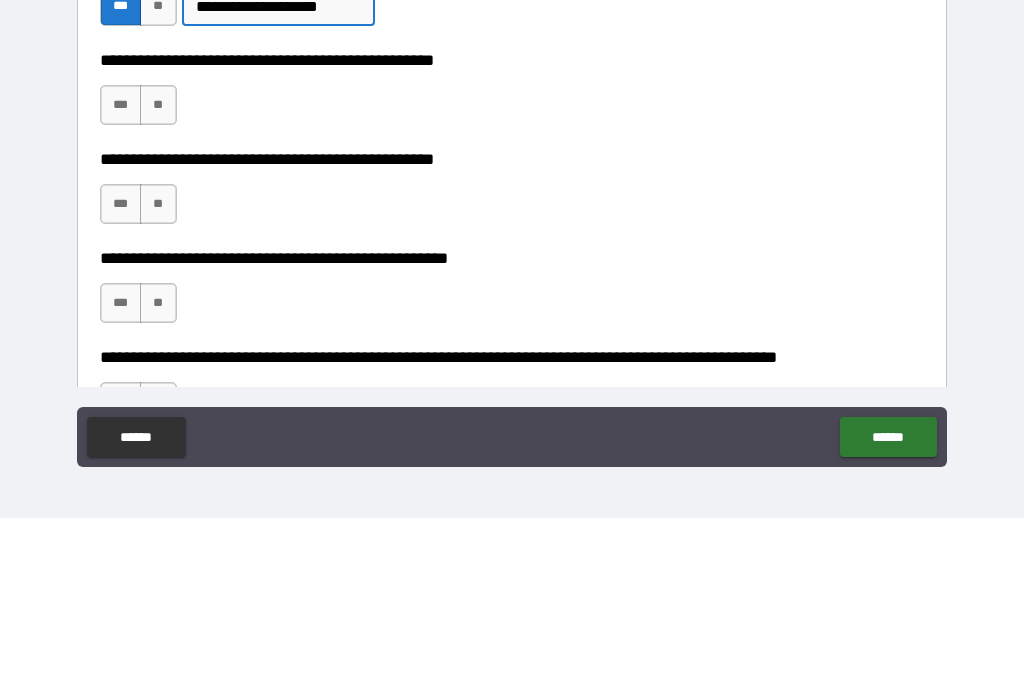 scroll, scrollTop: 478, scrollLeft: 0, axis: vertical 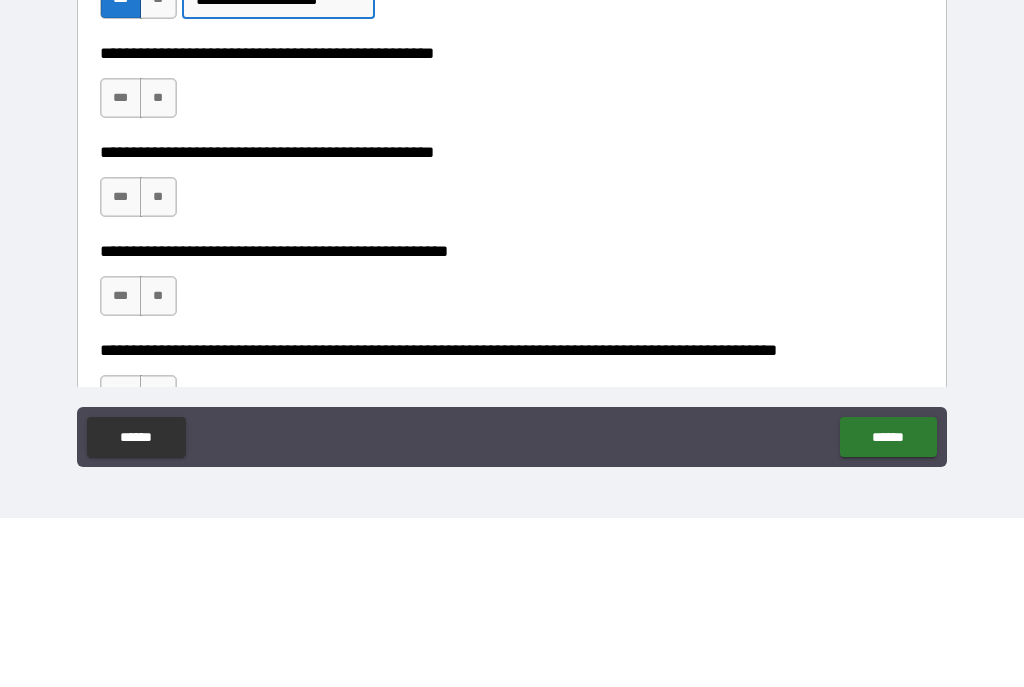 click on "**" at bounding box center (158, 267) 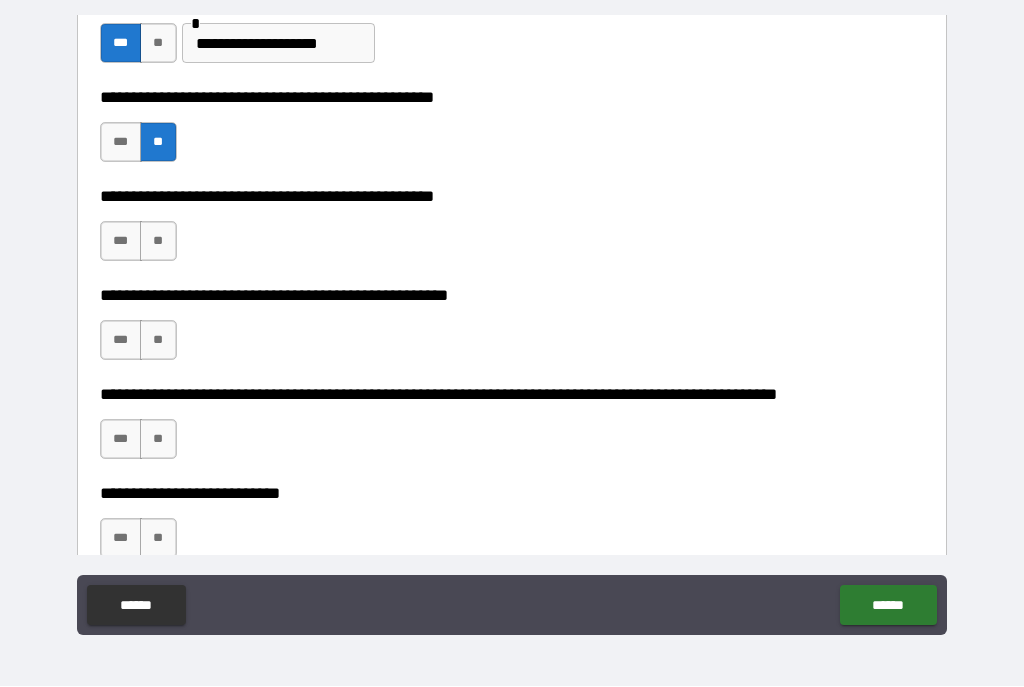 scroll, scrollTop: 604, scrollLeft: 0, axis: vertical 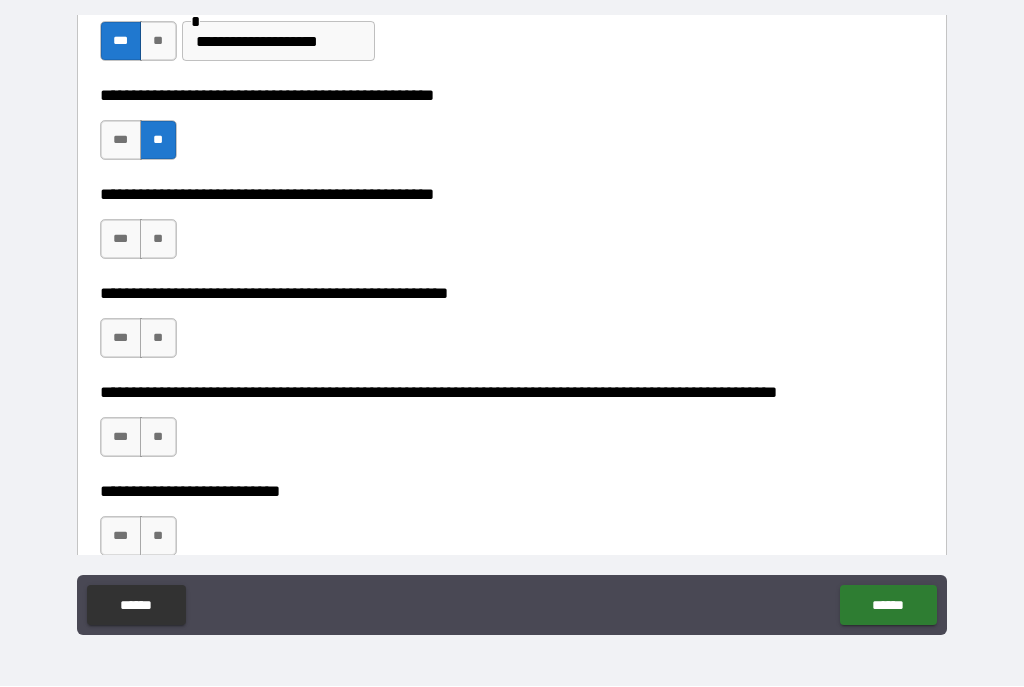 click on "**" at bounding box center [158, 240] 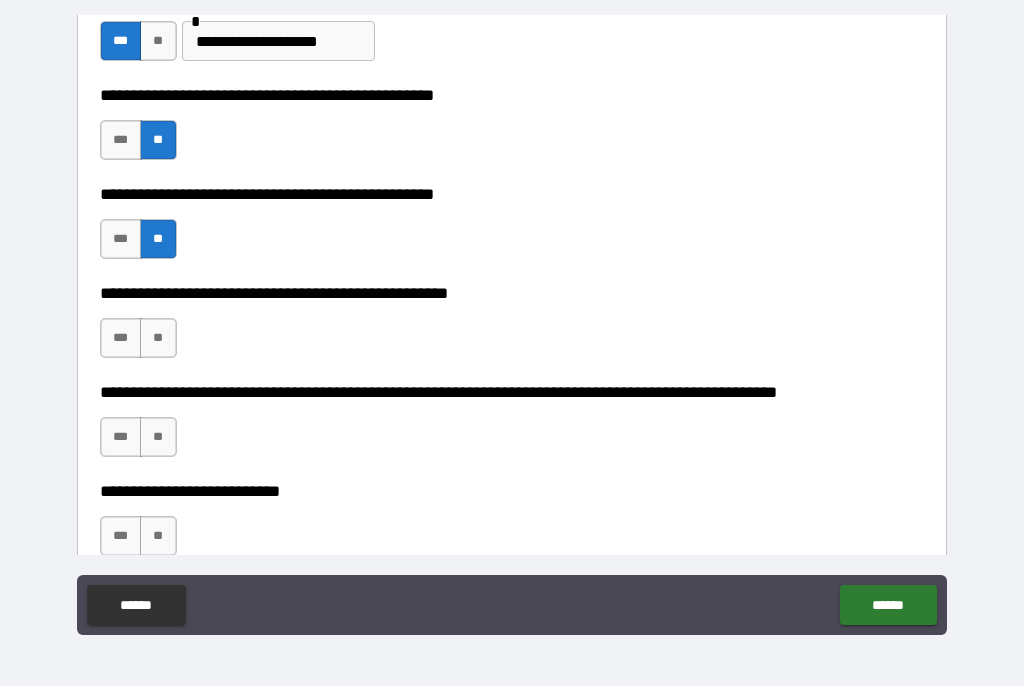 click on "**" at bounding box center [158, 339] 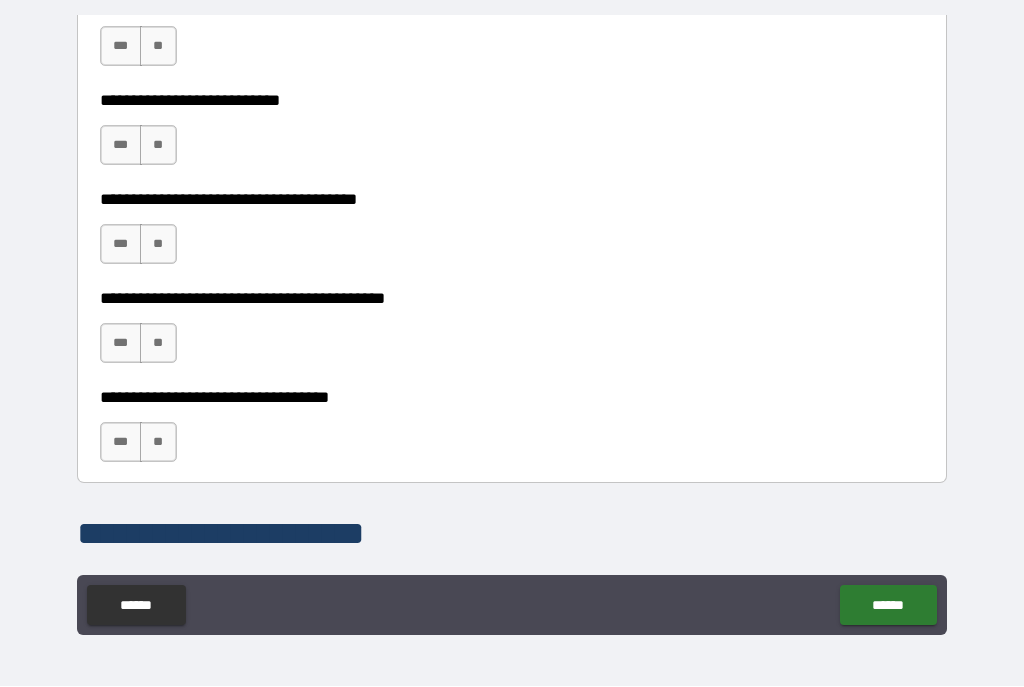 scroll, scrollTop: 901, scrollLeft: 0, axis: vertical 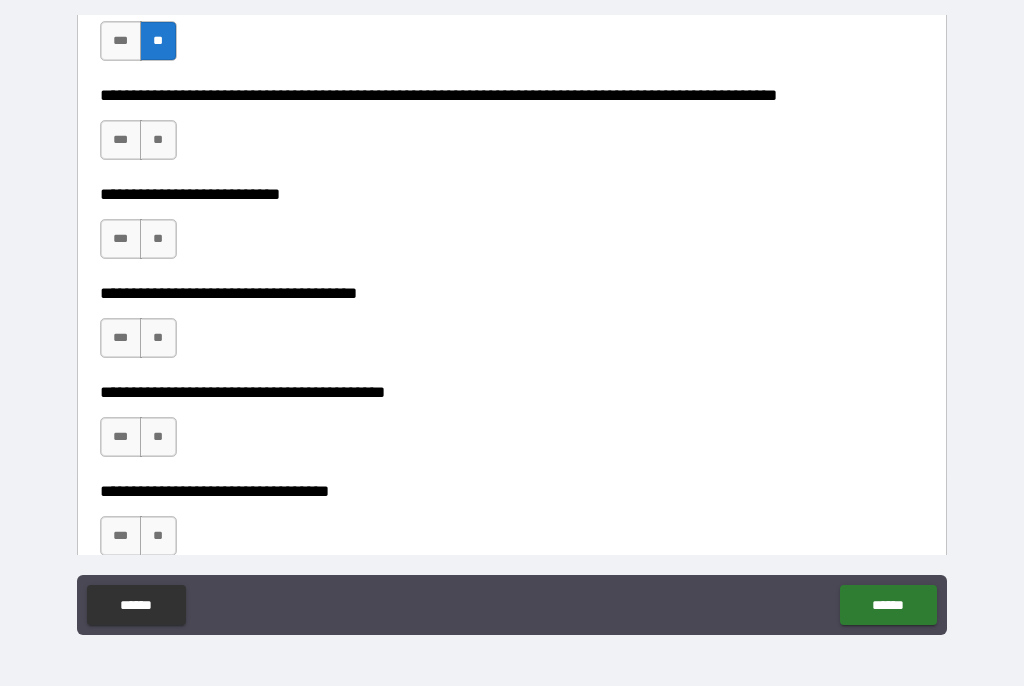 click on "**" at bounding box center (158, 141) 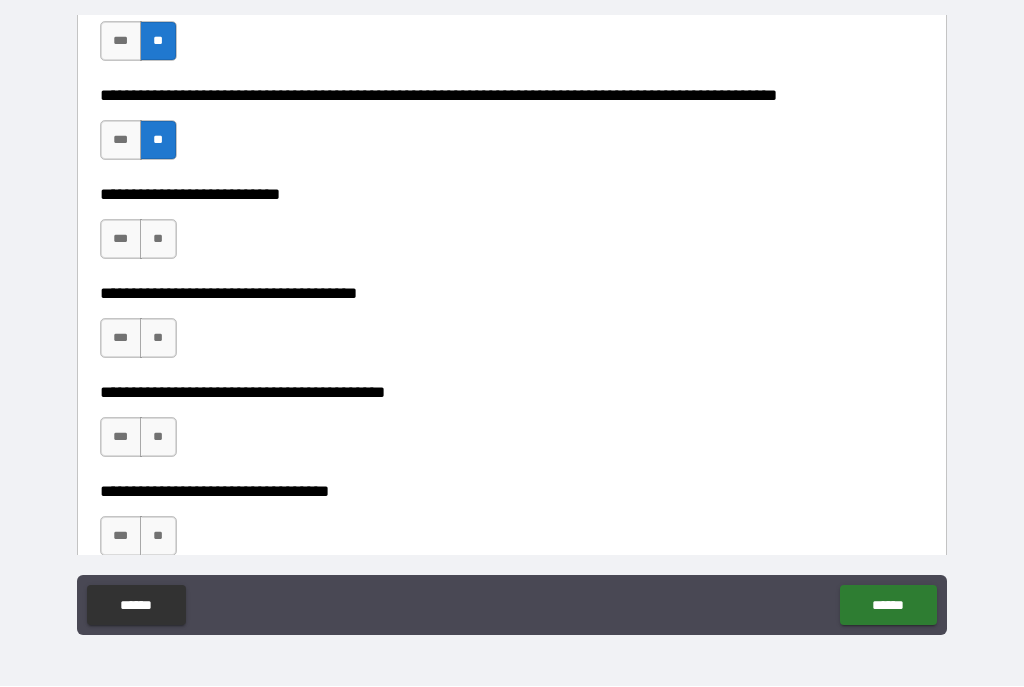 click on "**" at bounding box center (158, 240) 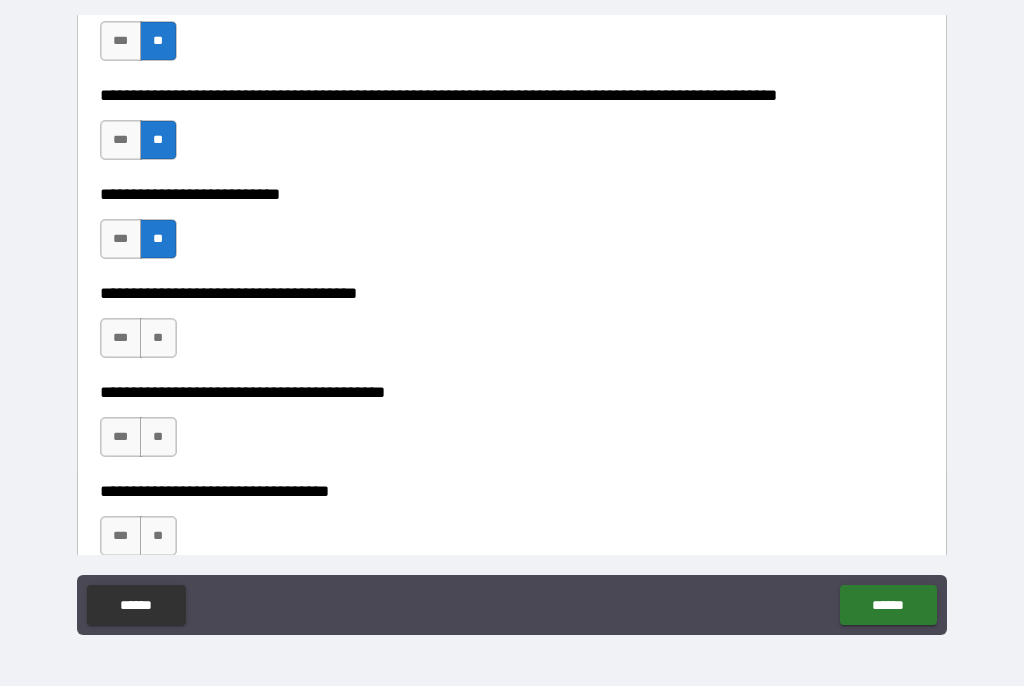 click on "***" at bounding box center (121, 339) 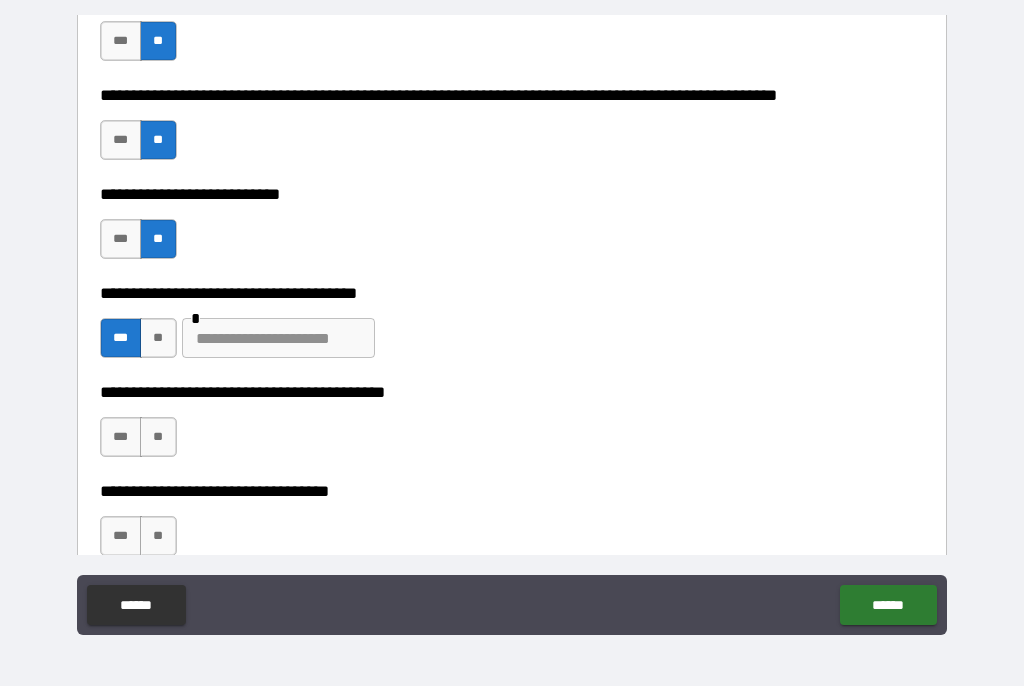 click at bounding box center (278, 339) 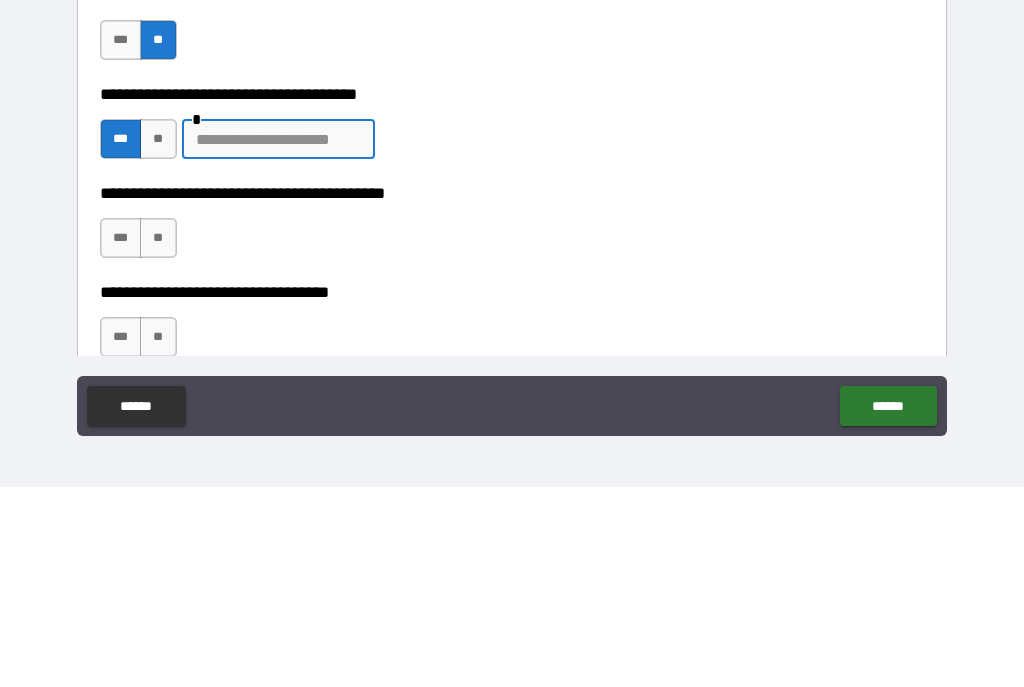 click on "**" at bounding box center [158, 339] 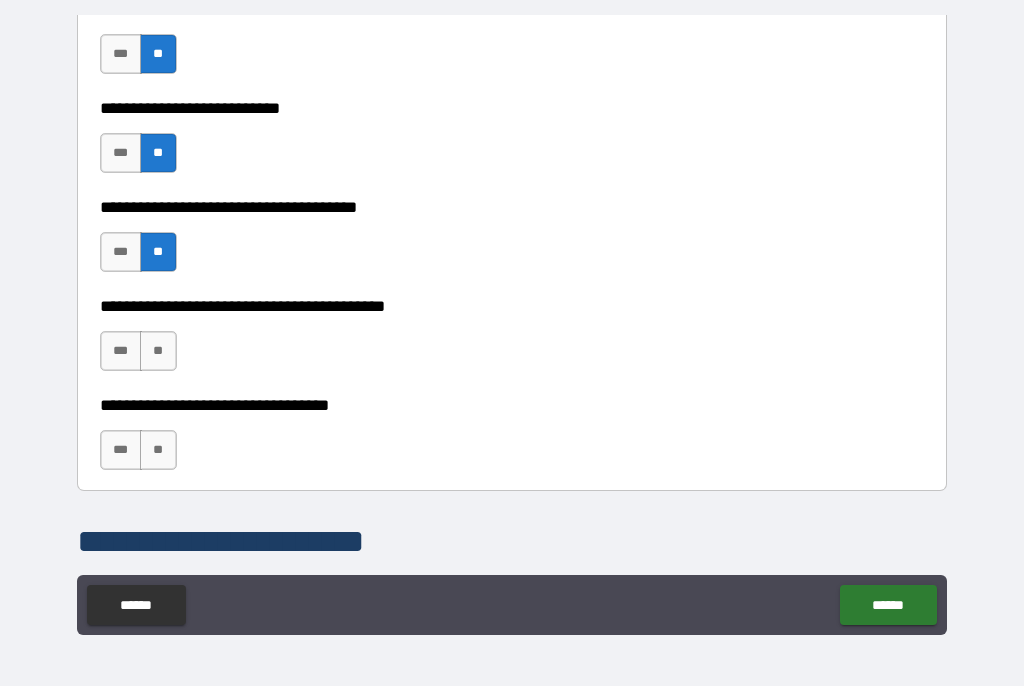 scroll, scrollTop: 988, scrollLeft: 0, axis: vertical 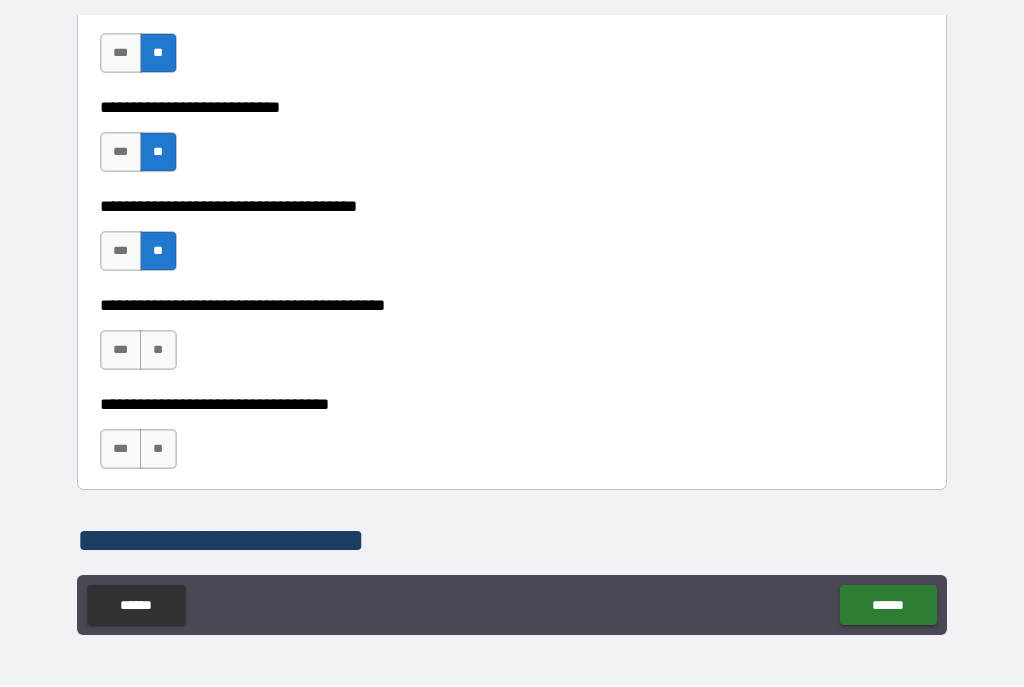 click on "***" at bounding box center (121, 351) 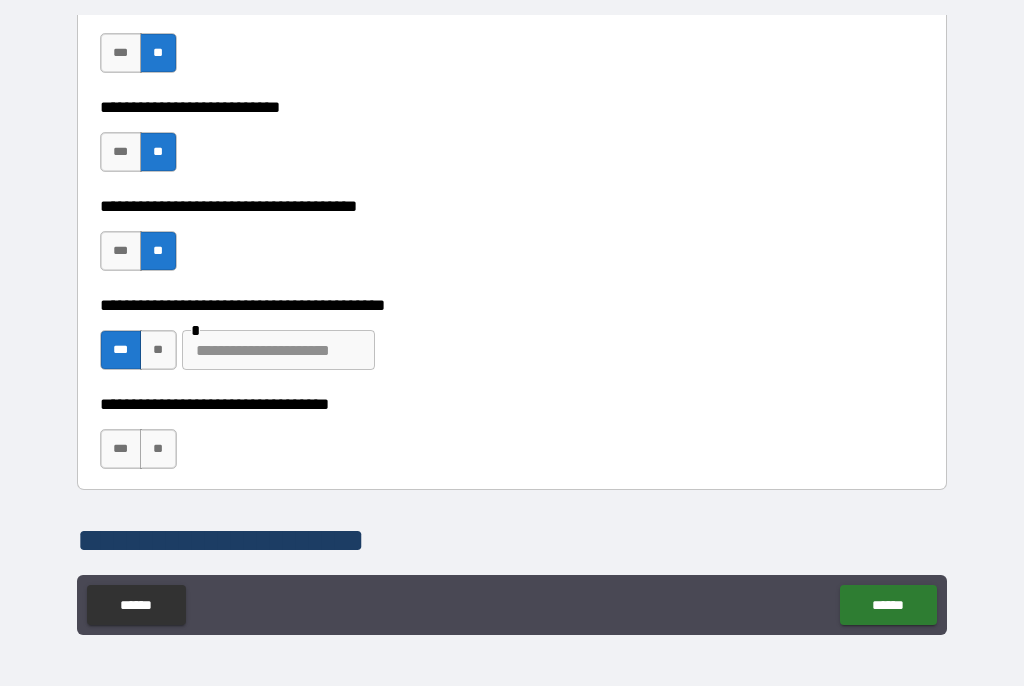 click at bounding box center (278, 351) 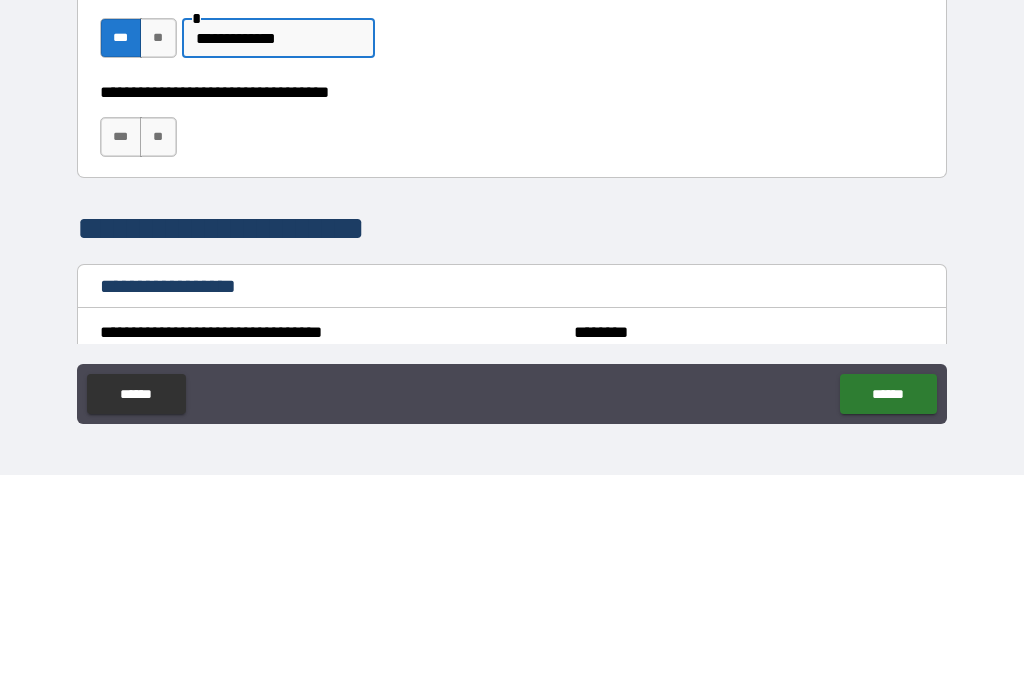 scroll, scrollTop: 1096, scrollLeft: 0, axis: vertical 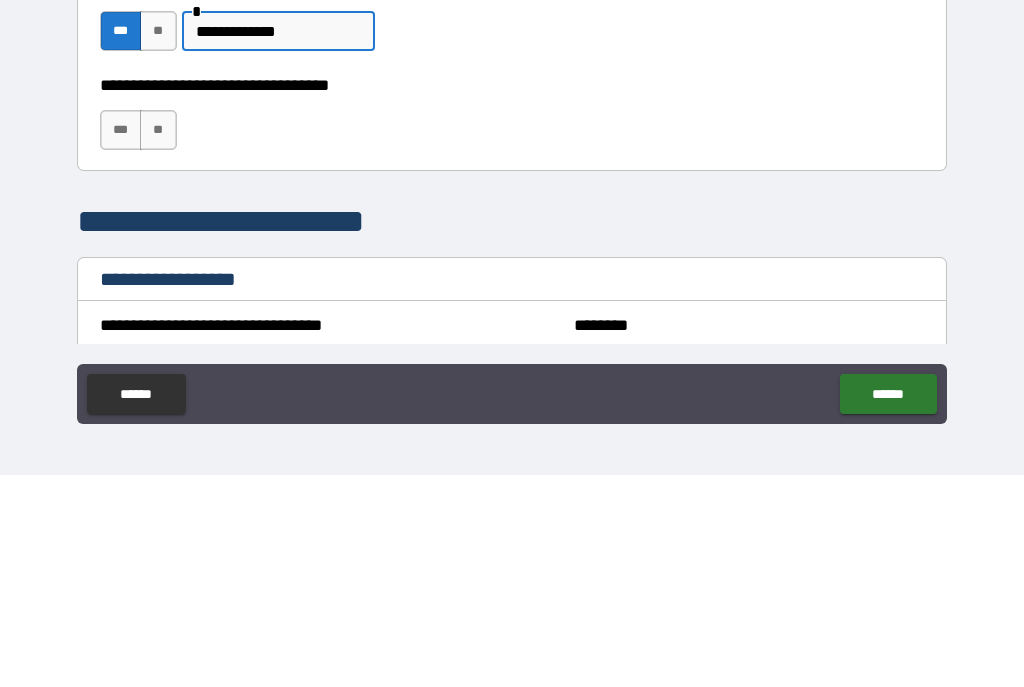 click on "**" at bounding box center (158, 342) 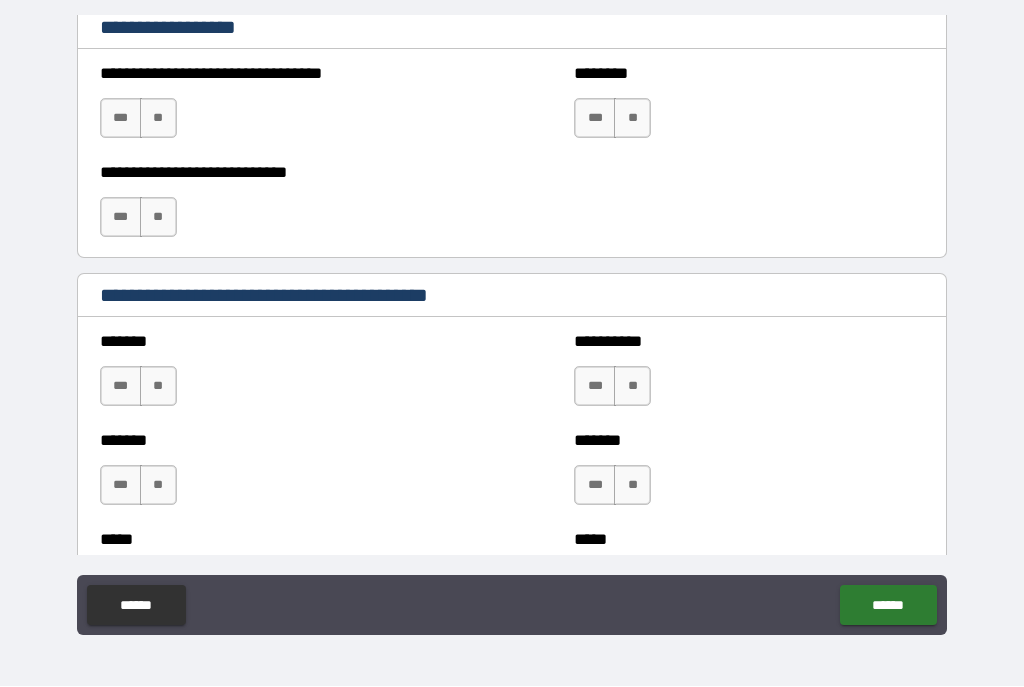 scroll, scrollTop: 1558, scrollLeft: 0, axis: vertical 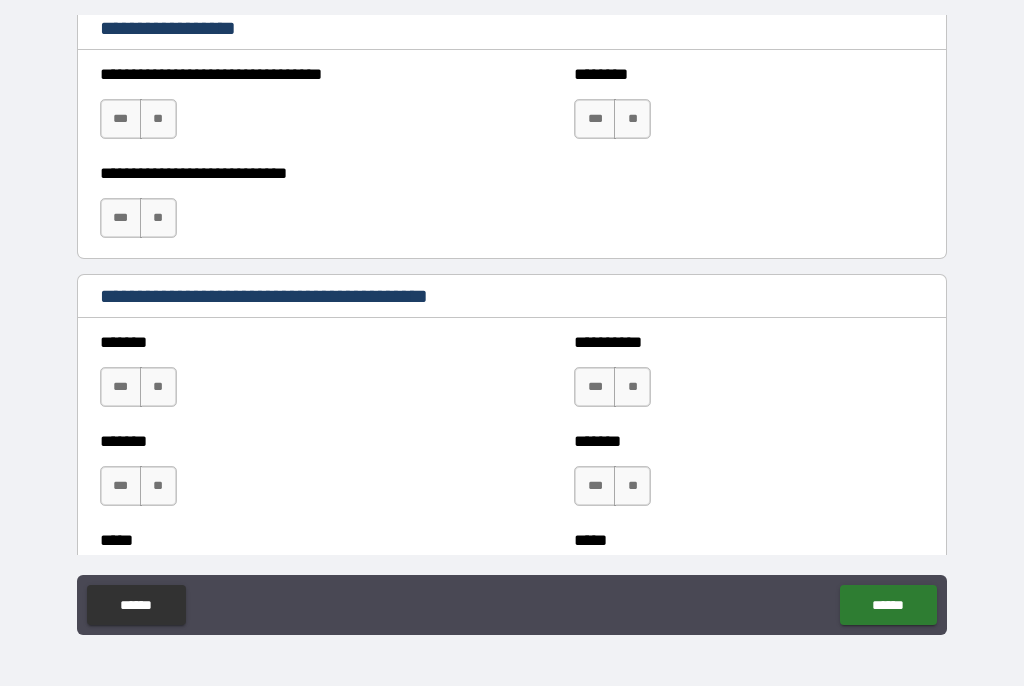 click on "**" at bounding box center (158, 120) 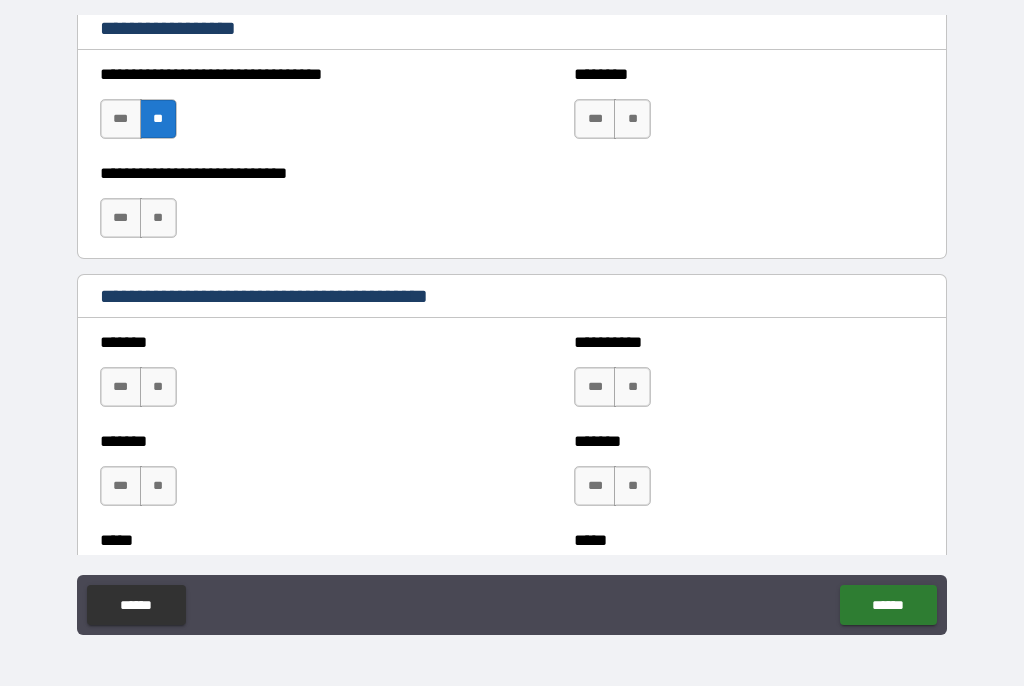 click on "**" at bounding box center (158, 219) 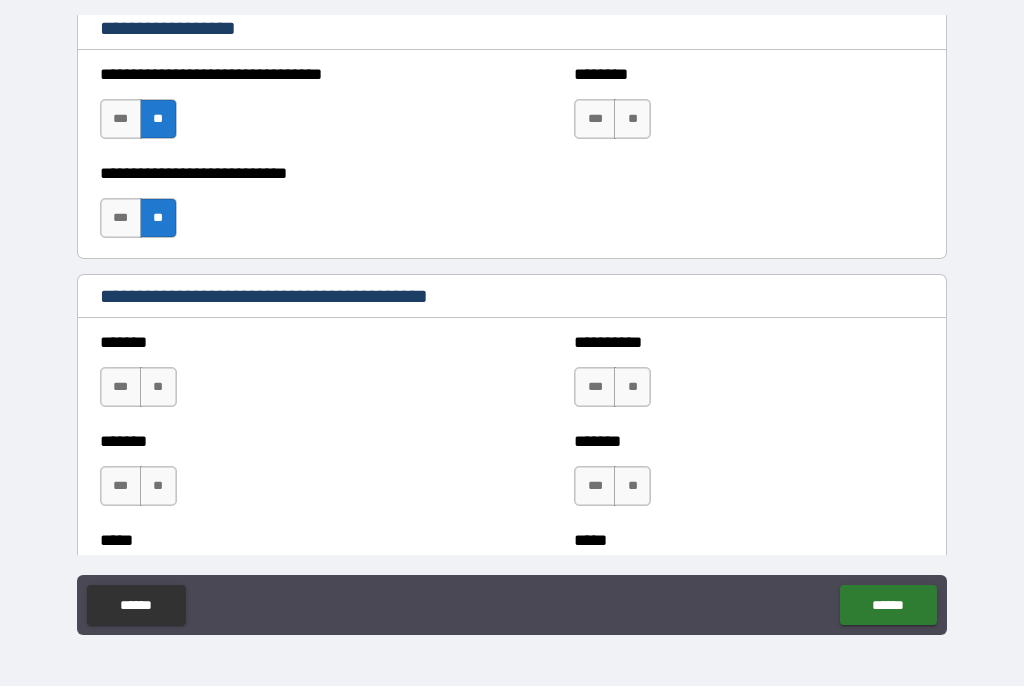 click on "**" at bounding box center [632, 120] 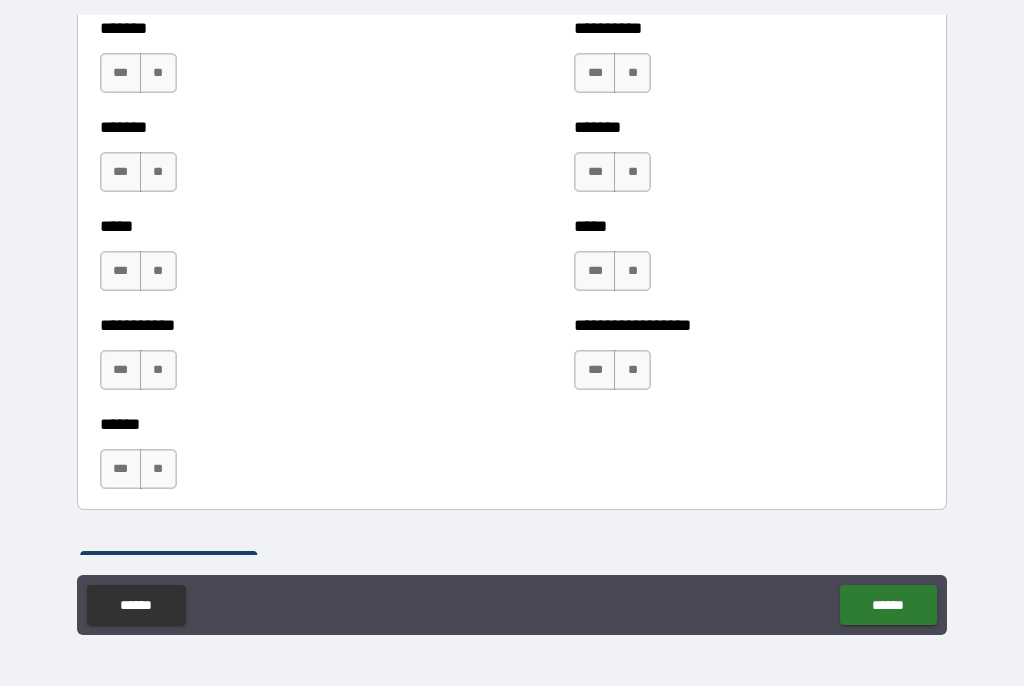 scroll, scrollTop: 1874, scrollLeft: 0, axis: vertical 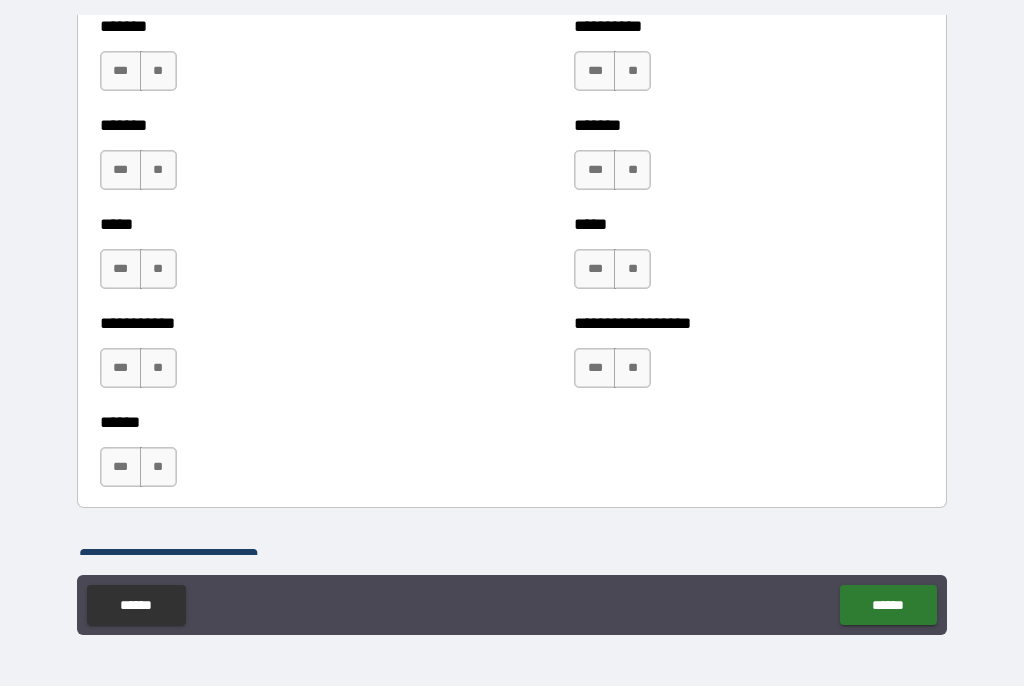 click on "**" at bounding box center (632, 72) 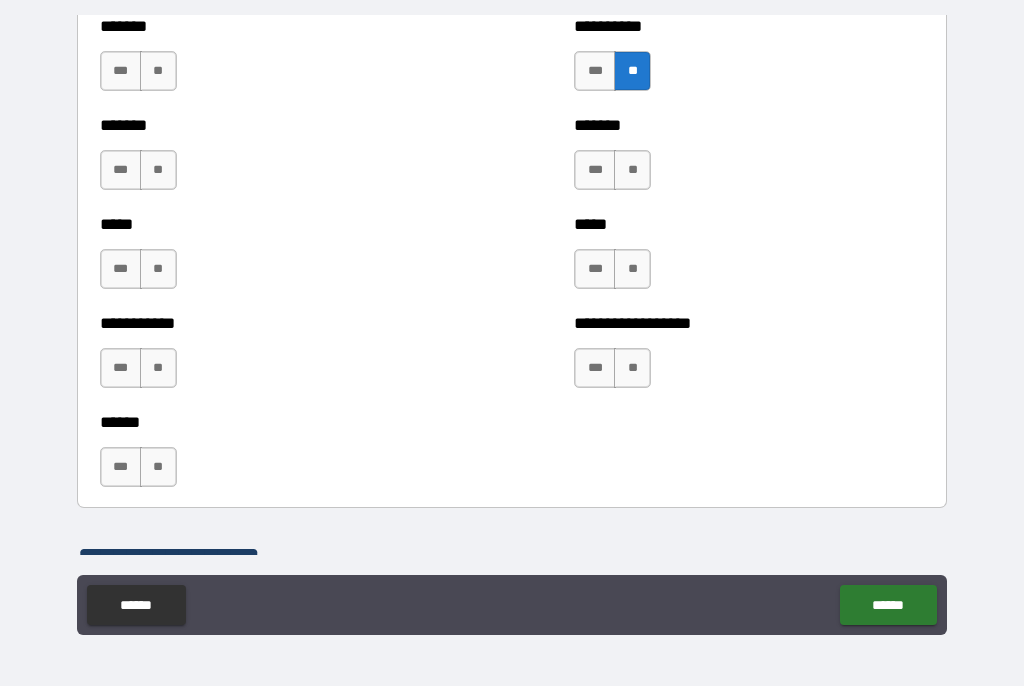 click on "**" at bounding box center (632, 171) 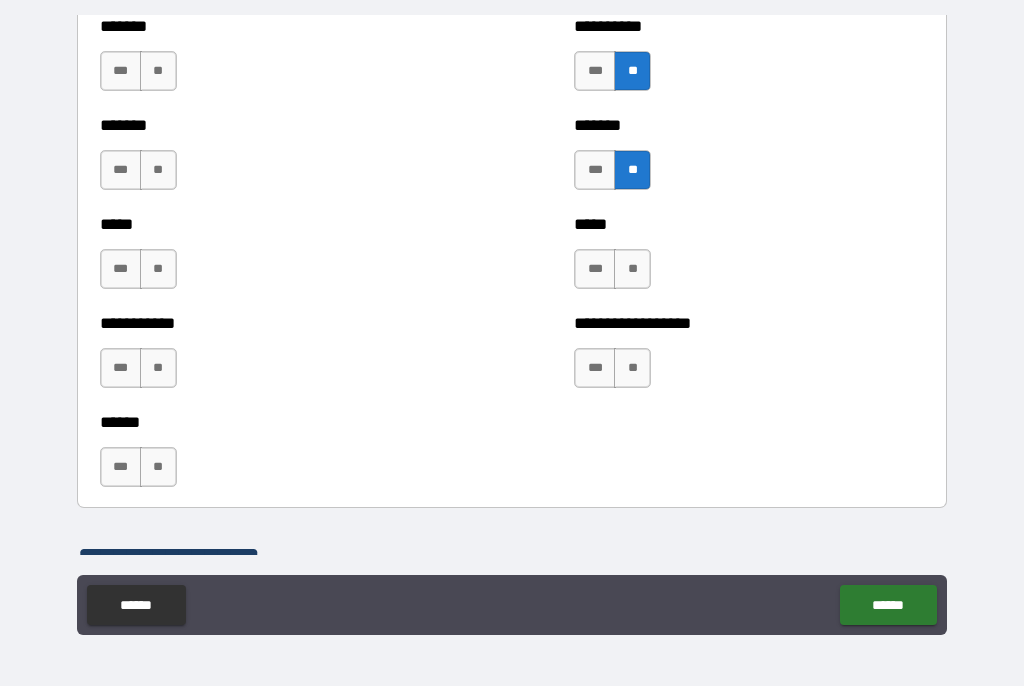 click on "**" at bounding box center [632, 270] 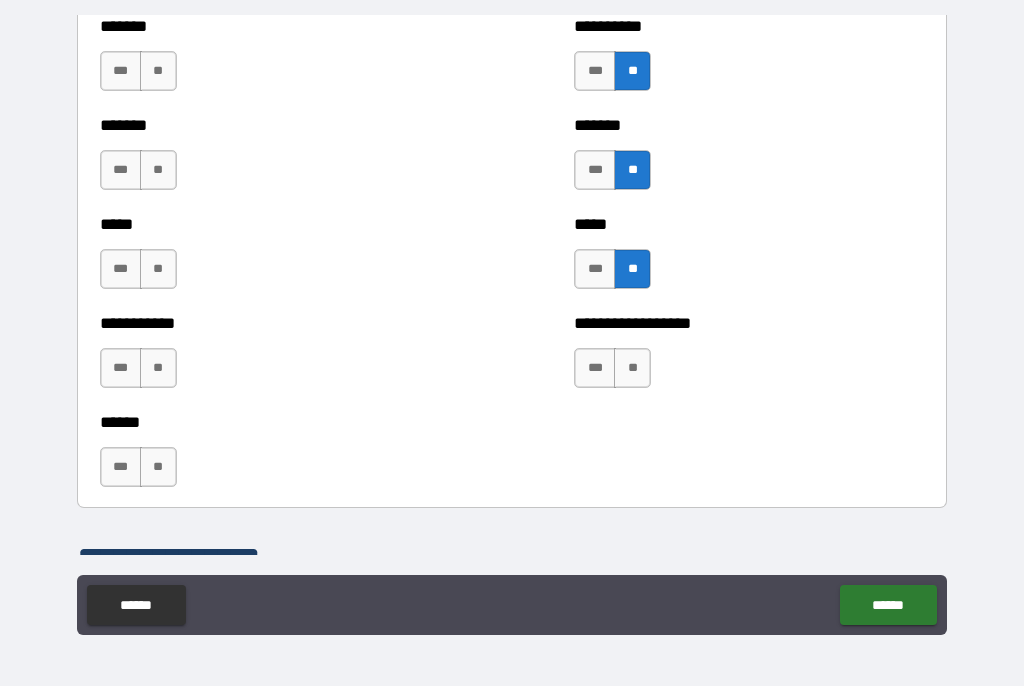 click on "**" at bounding box center [632, 369] 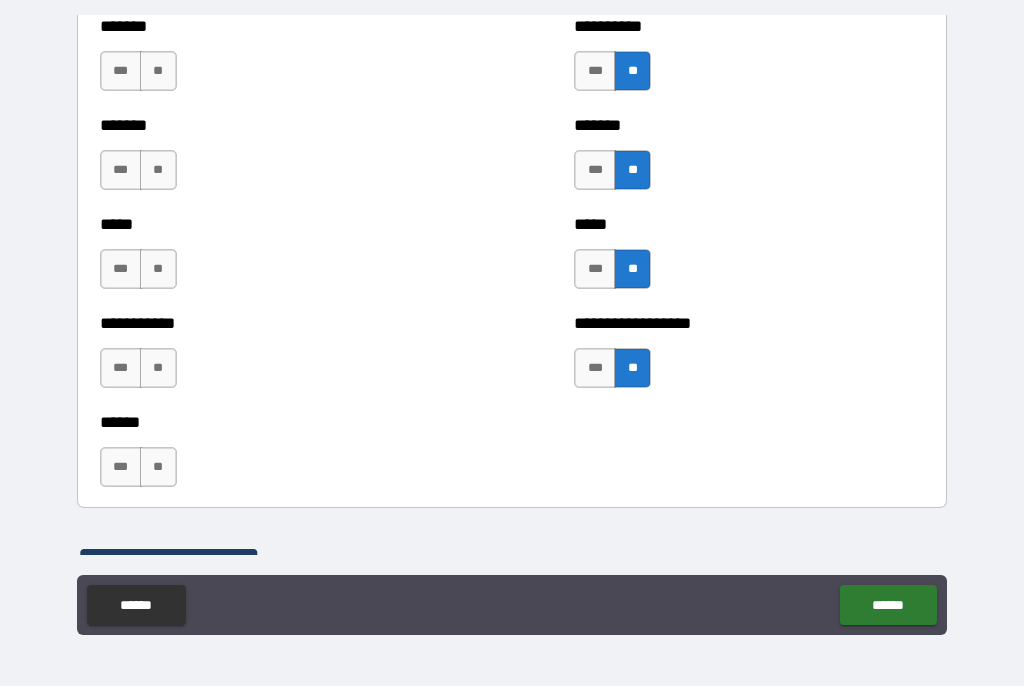 click on "**" at bounding box center [158, 72] 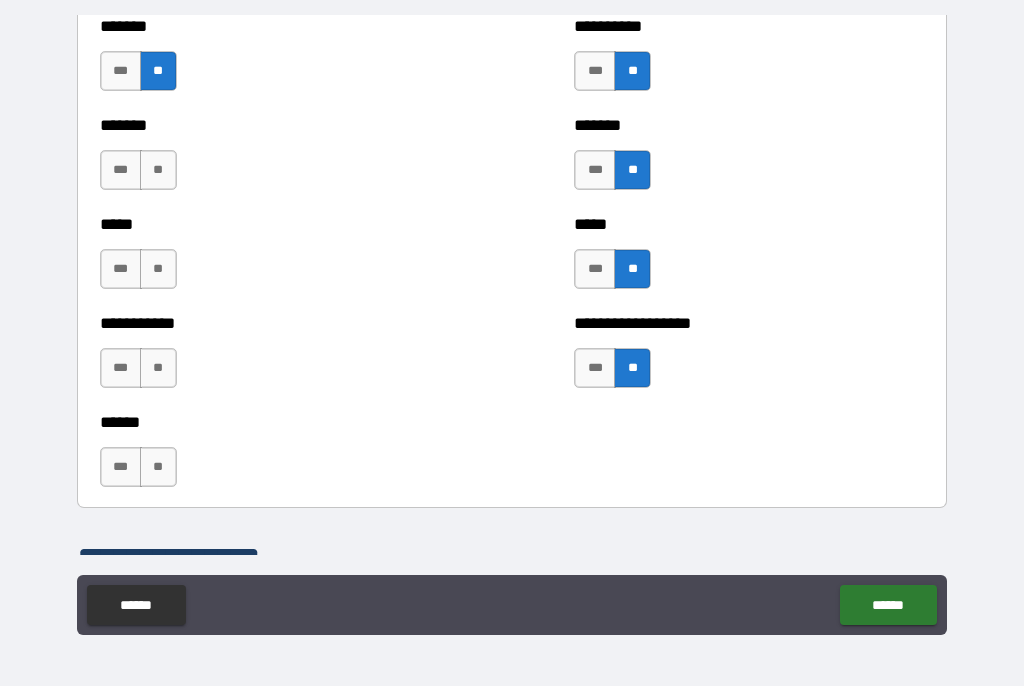 click on "**" at bounding box center [158, 171] 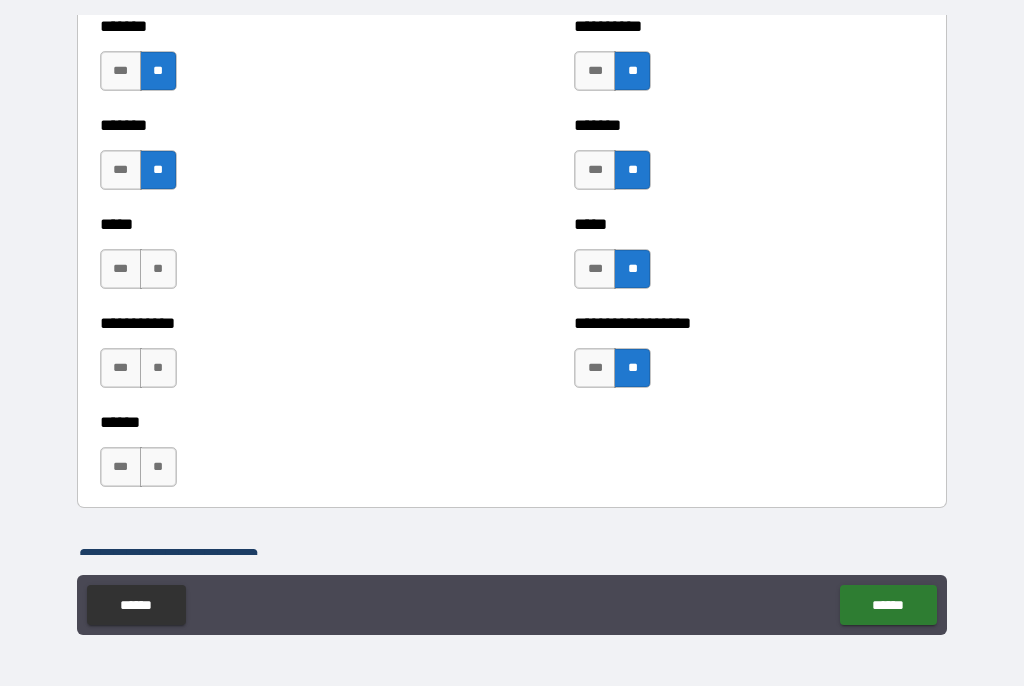 click on "**" at bounding box center (158, 270) 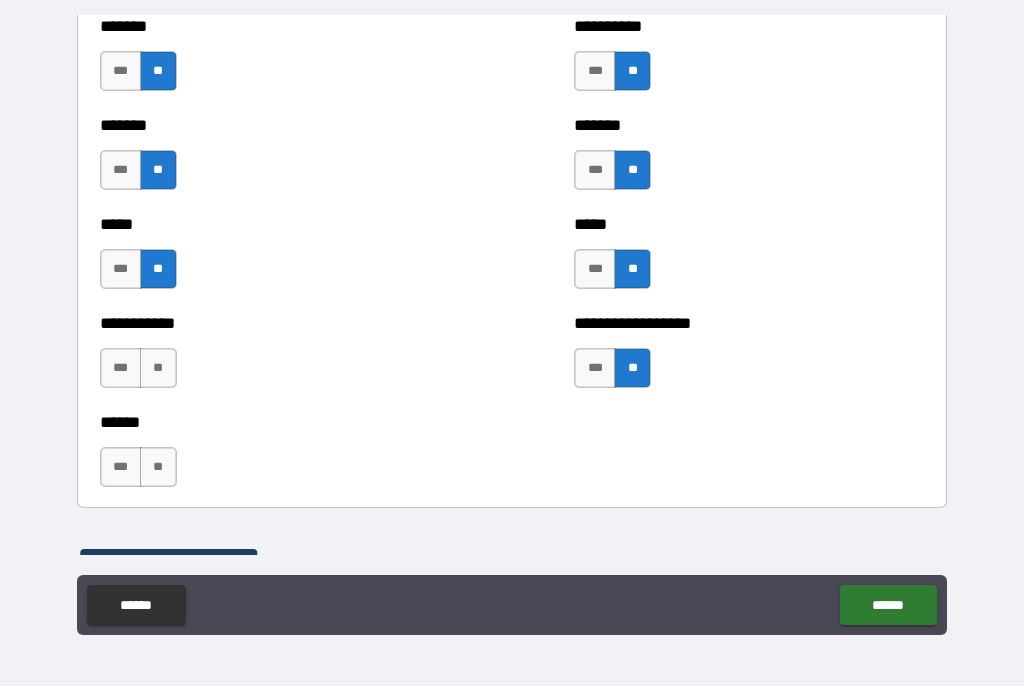 click on "**" at bounding box center (158, 369) 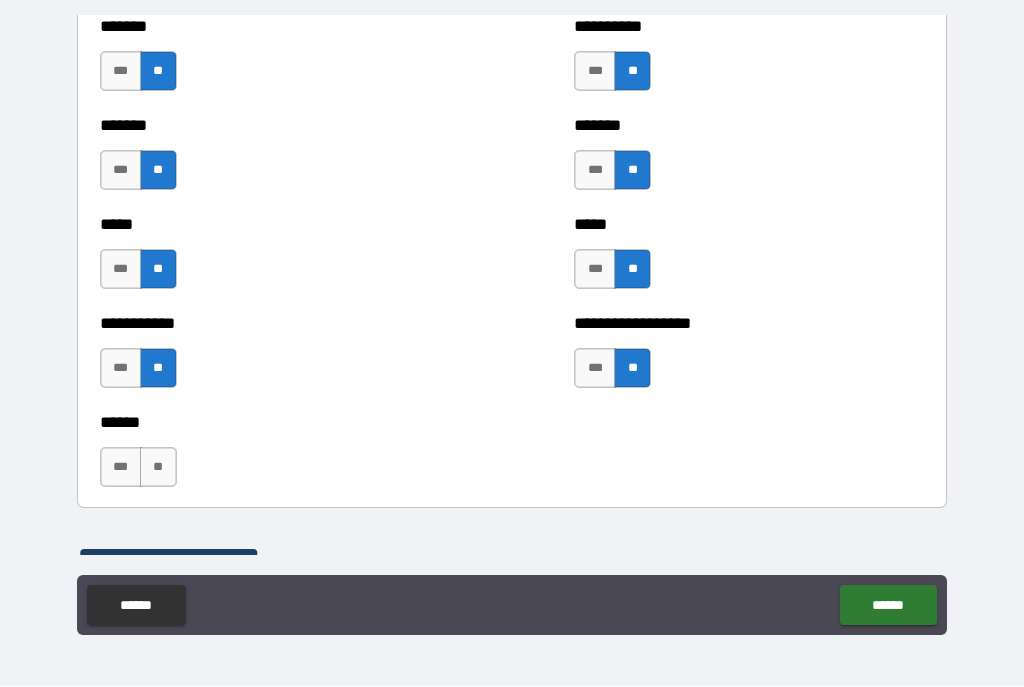 click on "**" at bounding box center [158, 468] 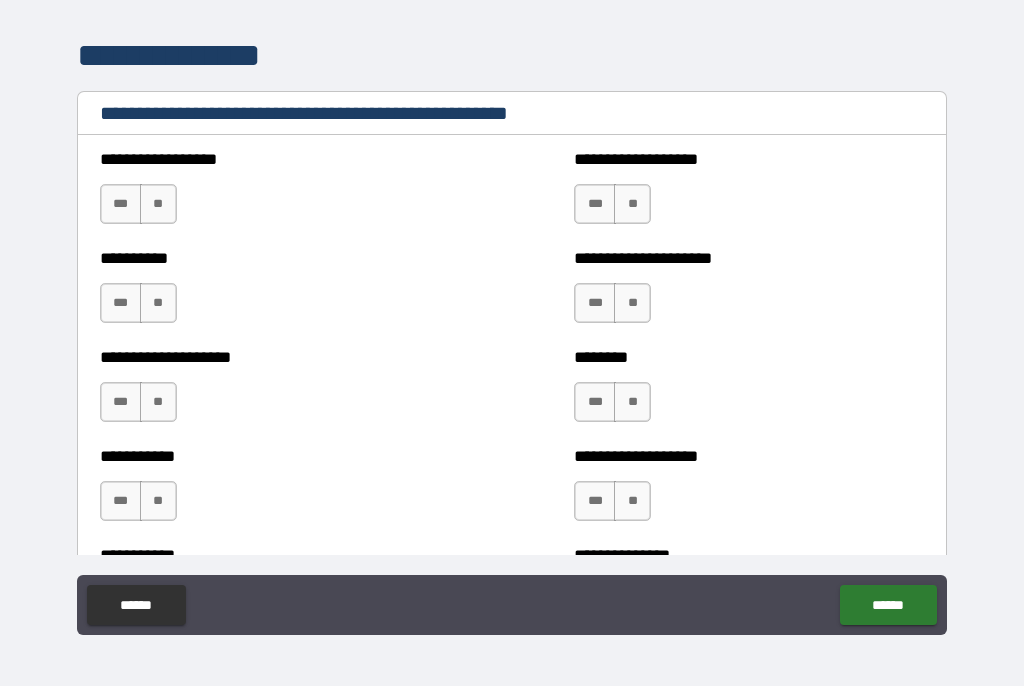 scroll, scrollTop: 2380, scrollLeft: 0, axis: vertical 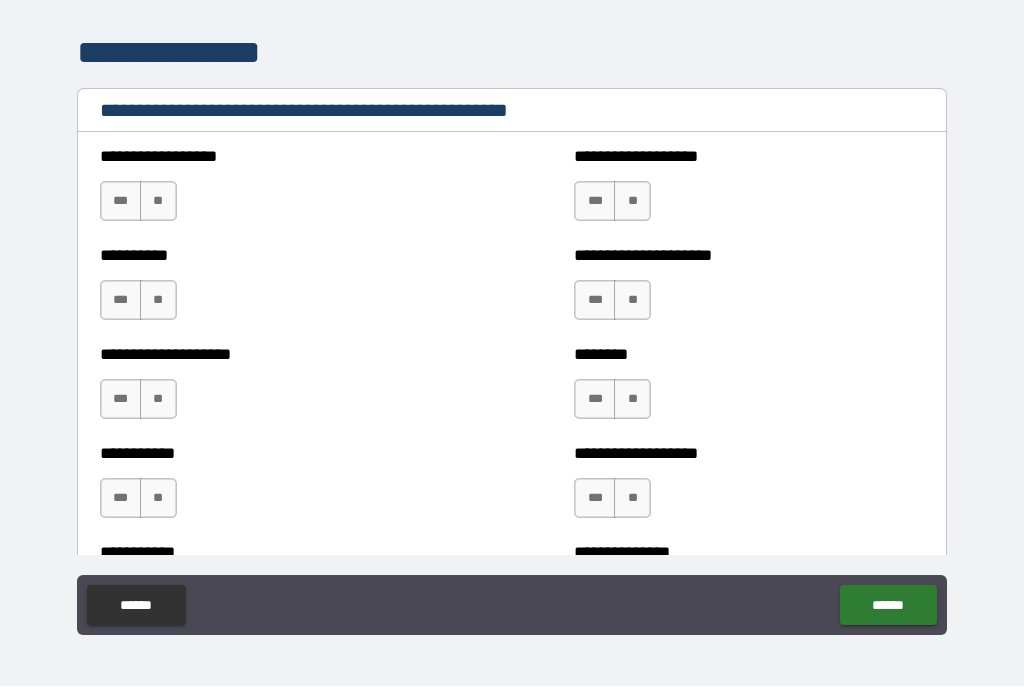 click on "**" at bounding box center (158, 202) 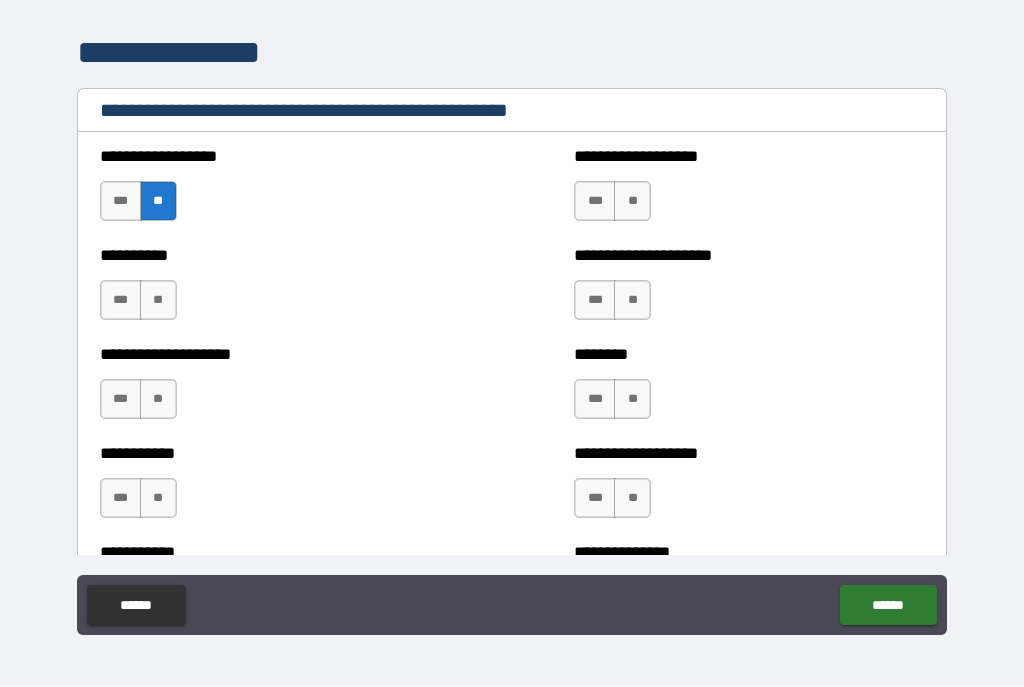 click on "**" at bounding box center (158, 301) 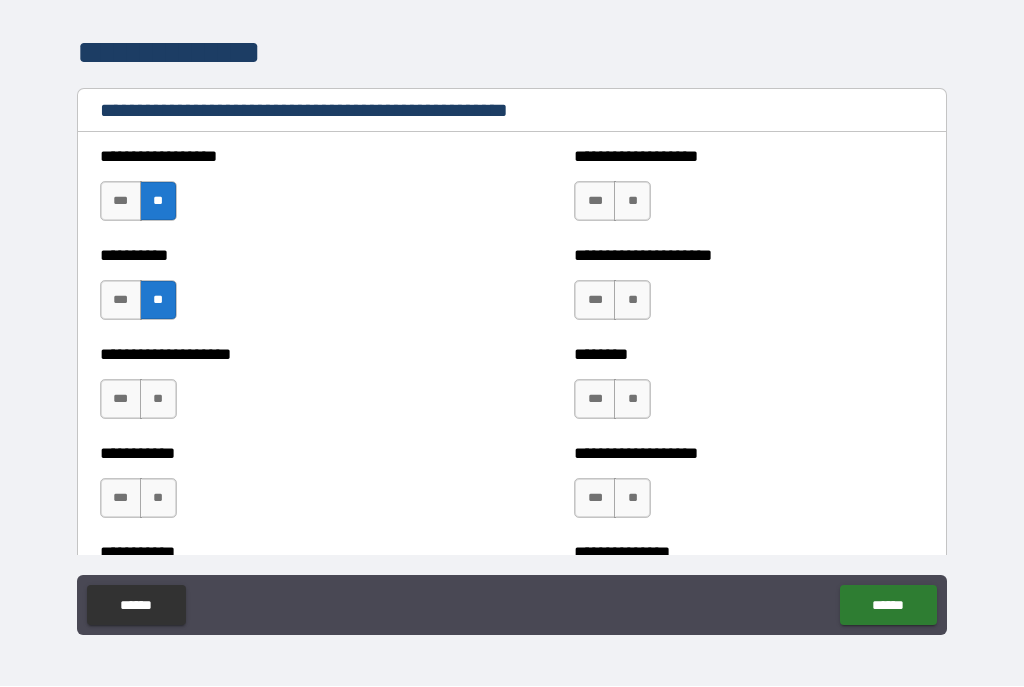 click on "**" at bounding box center (158, 400) 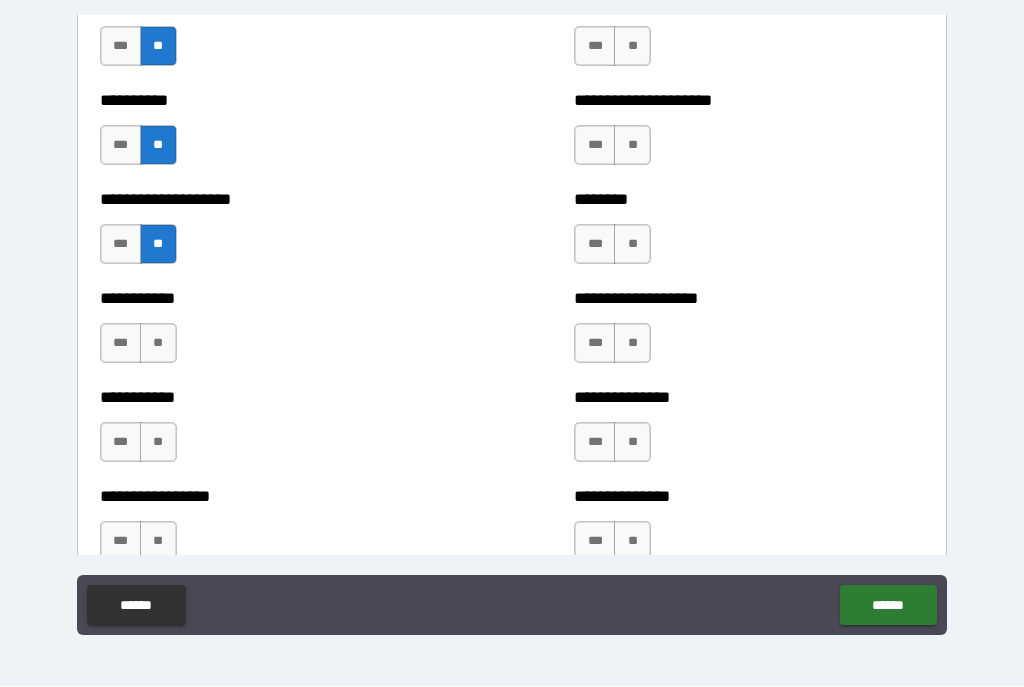 scroll, scrollTop: 2540, scrollLeft: 0, axis: vertical 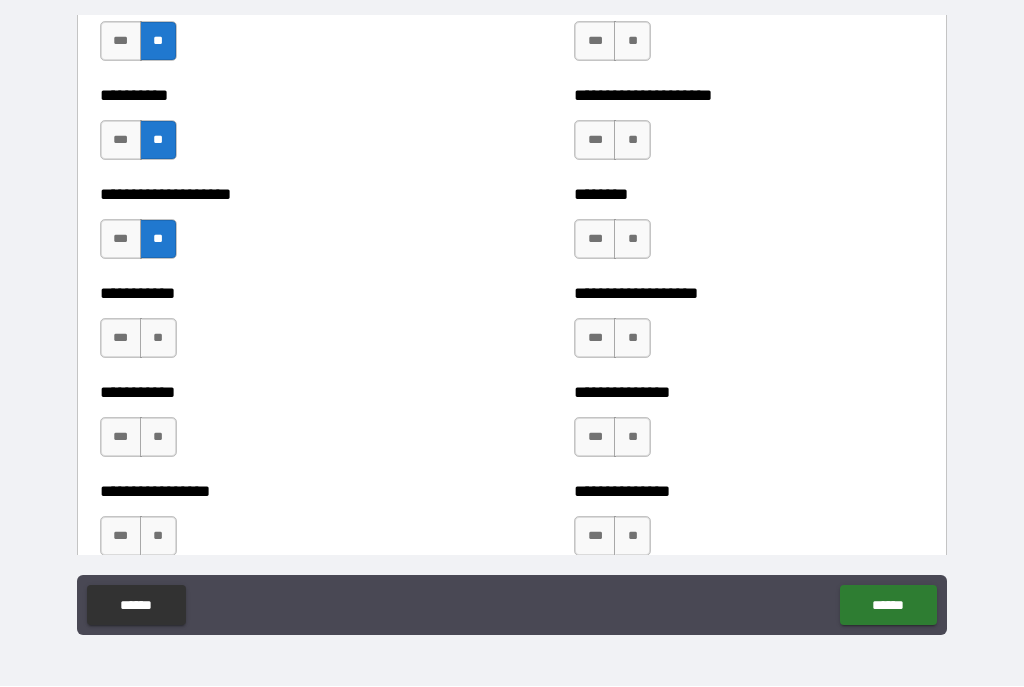 click on "**********" at bounding box center (275, 329) 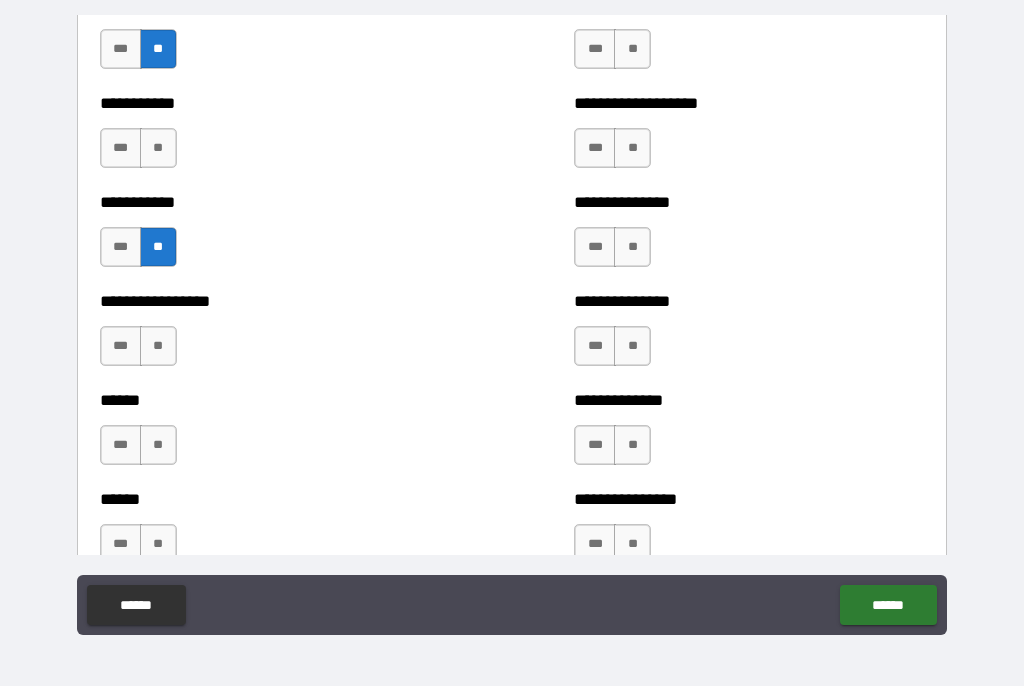 scroll, scrollTop: 2737, scrollLeft: 0, axis: vertical 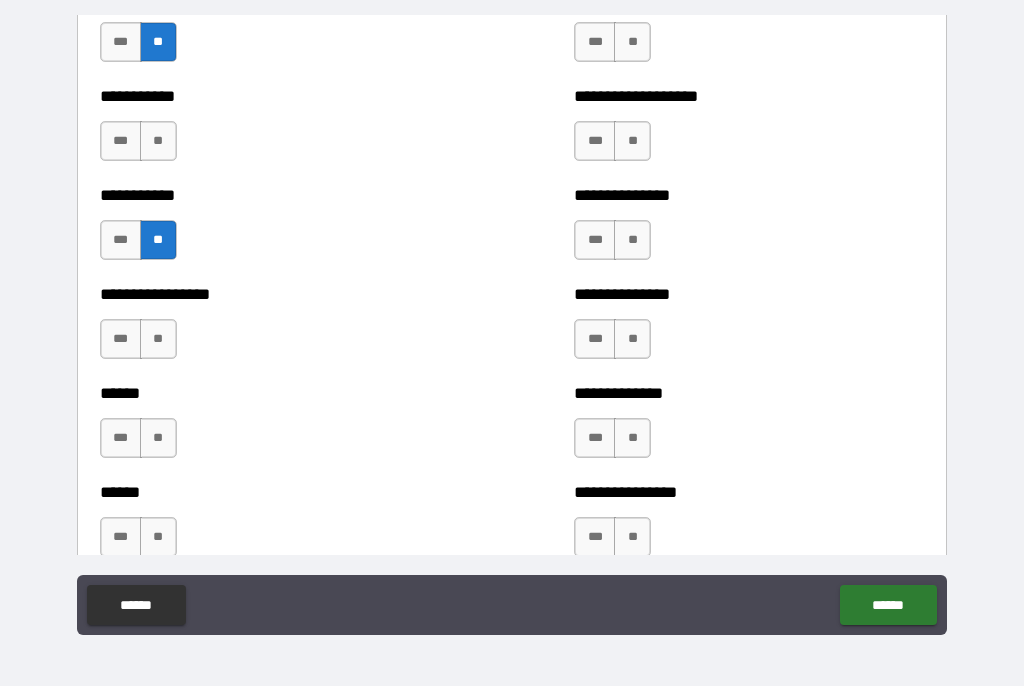 click on "**" at bounding box center (158, 142) 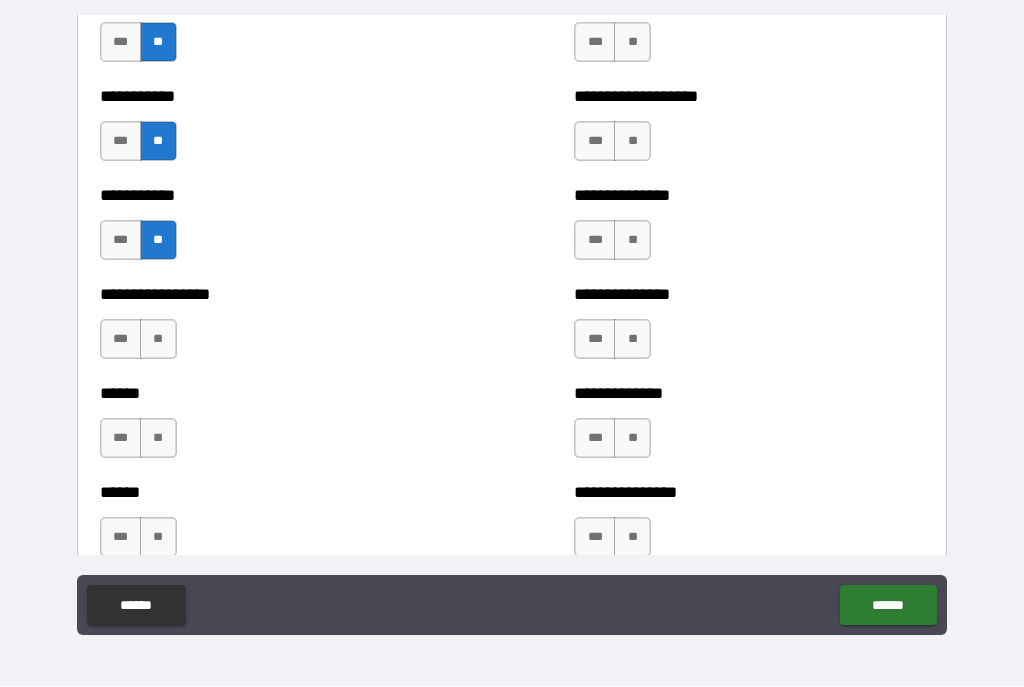 click on "**" at bounding box center (158, 340) 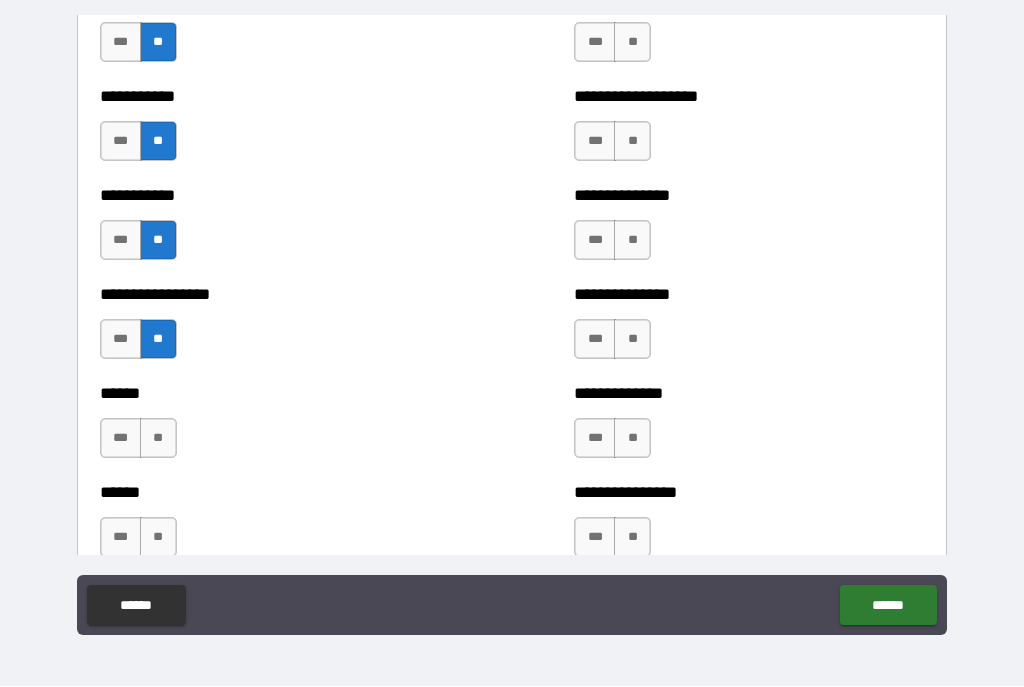 click on "**" at bounding box center [158, 439] 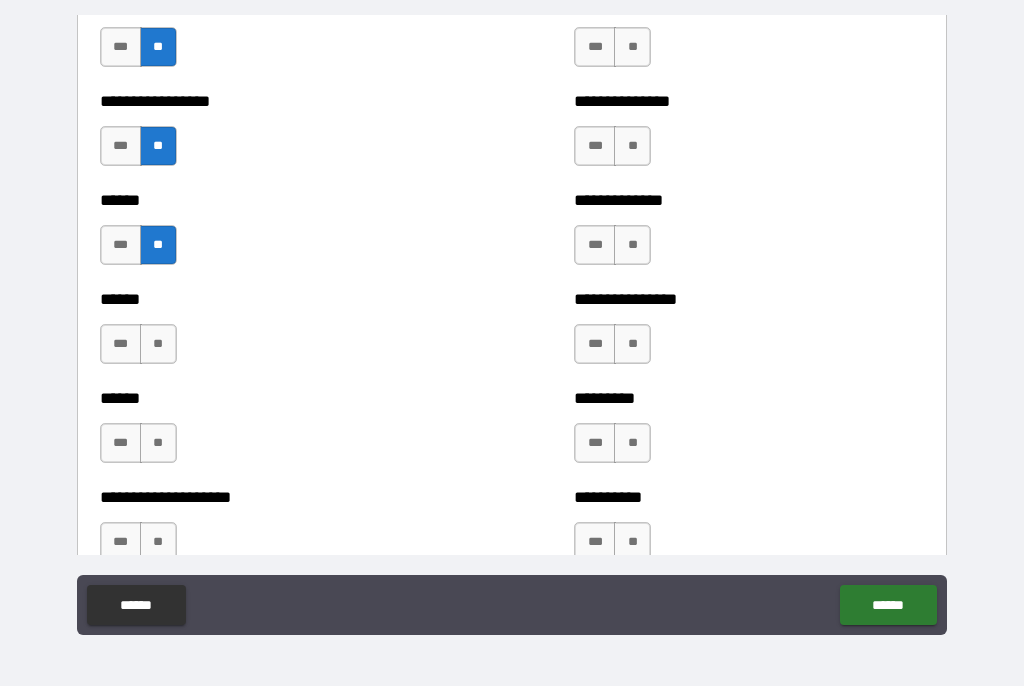 scroll, scrollTop: 2954, scrollLeft: 0, axis: vertical 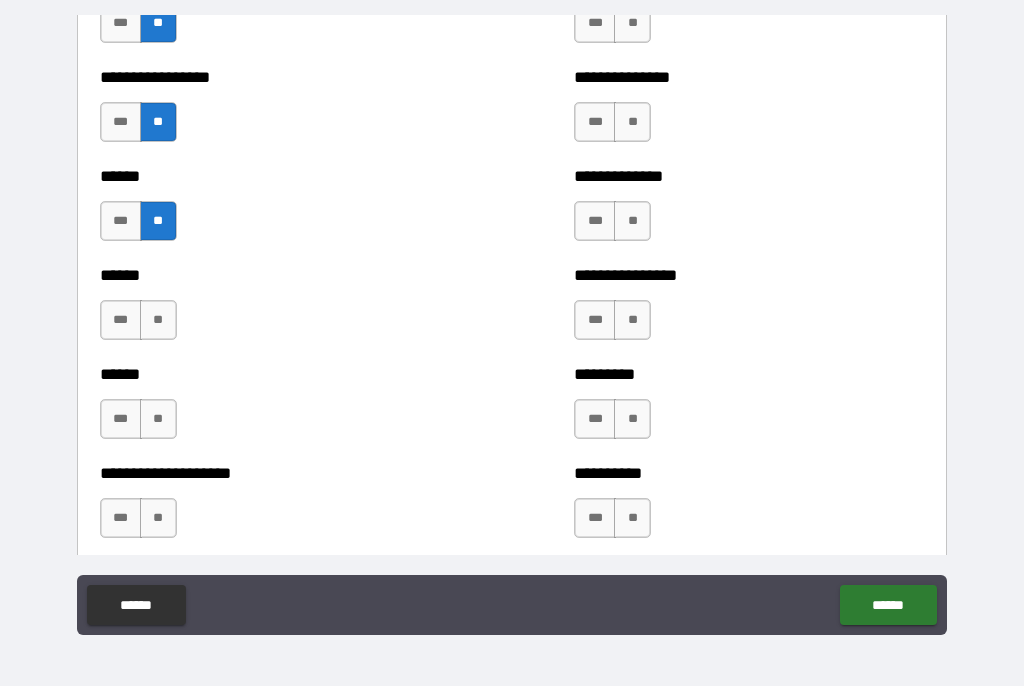click on "**" at bounding box center (158, 321) 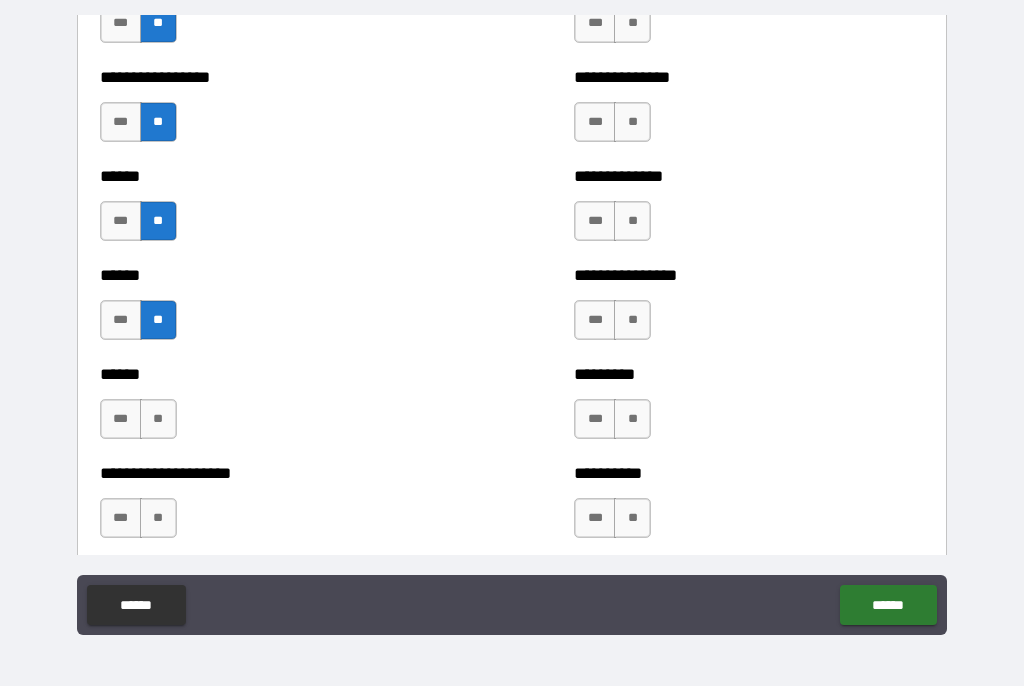 click on "**" at bounding box center [158, 420] 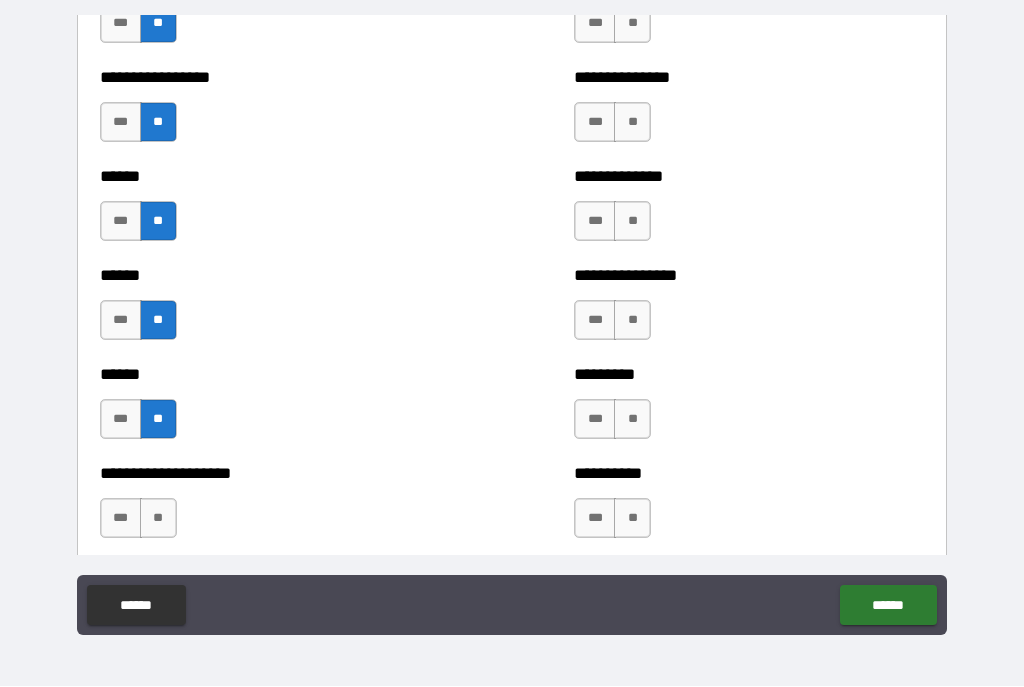 click on "**" at bounding box center [158, 519] 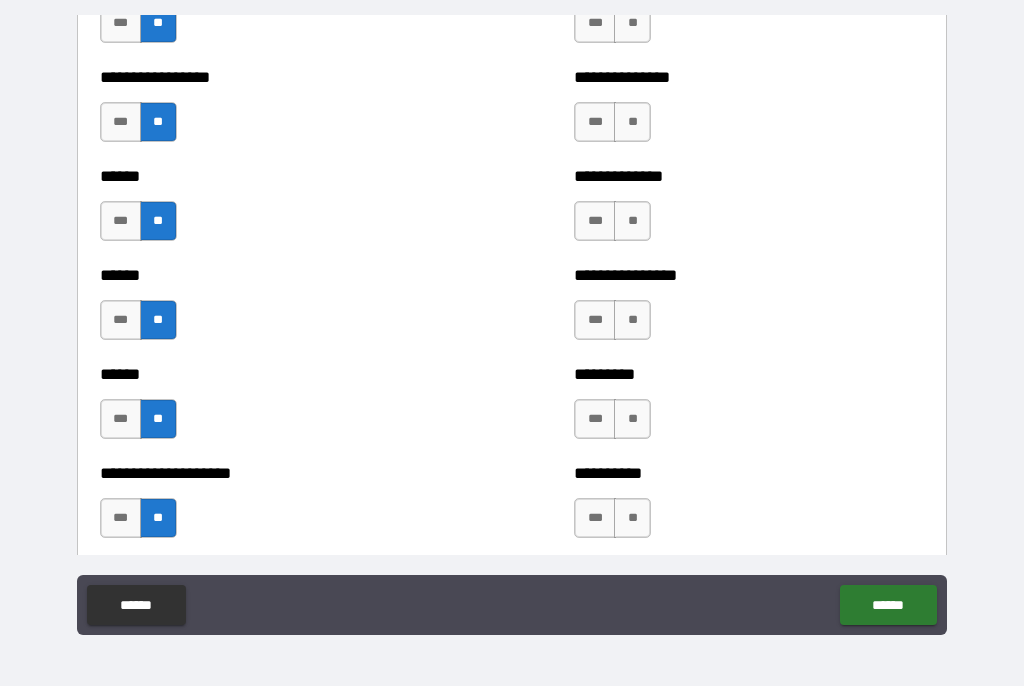 click on "***" at bounding box center [121, 519] 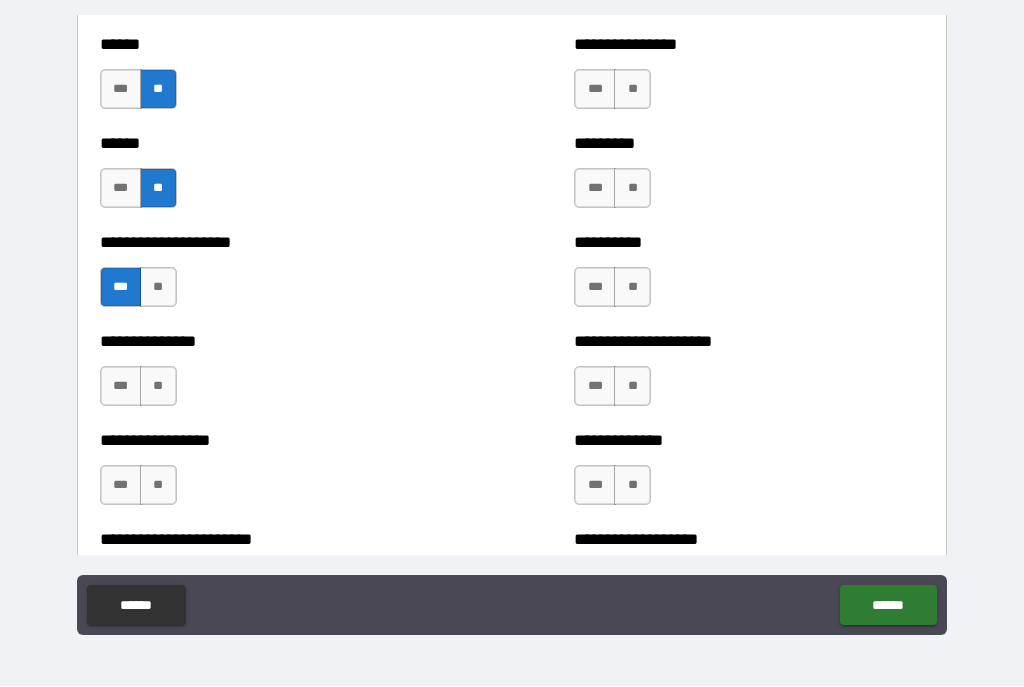 scroll, scrollTop: 3187, scrollLeft: 0, axis: vertical 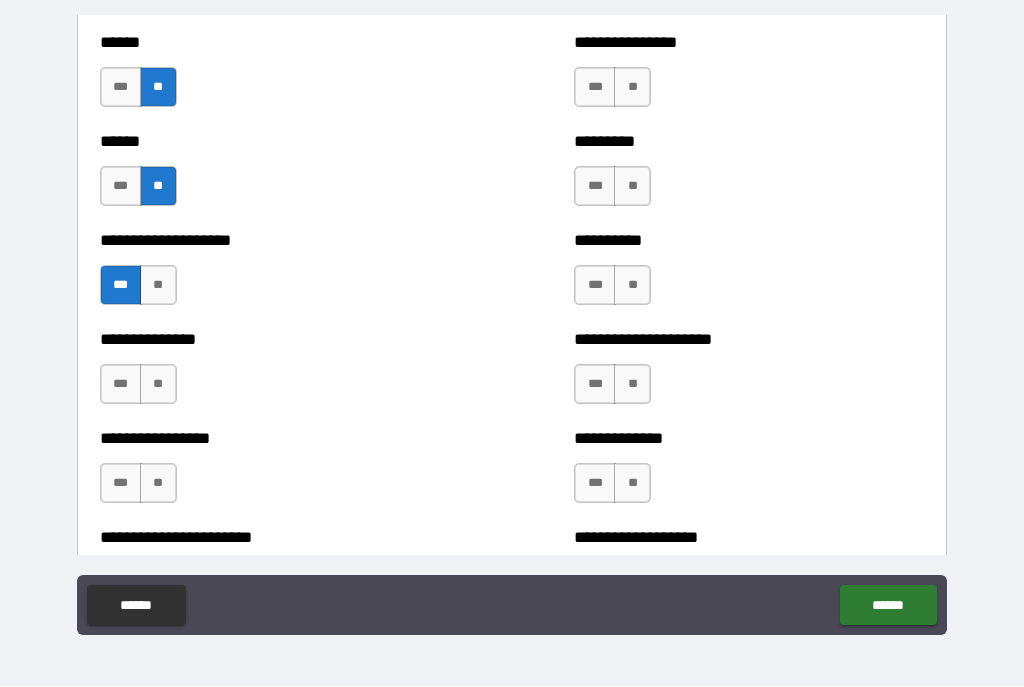 click on "**" at bounding box center [158, 385] 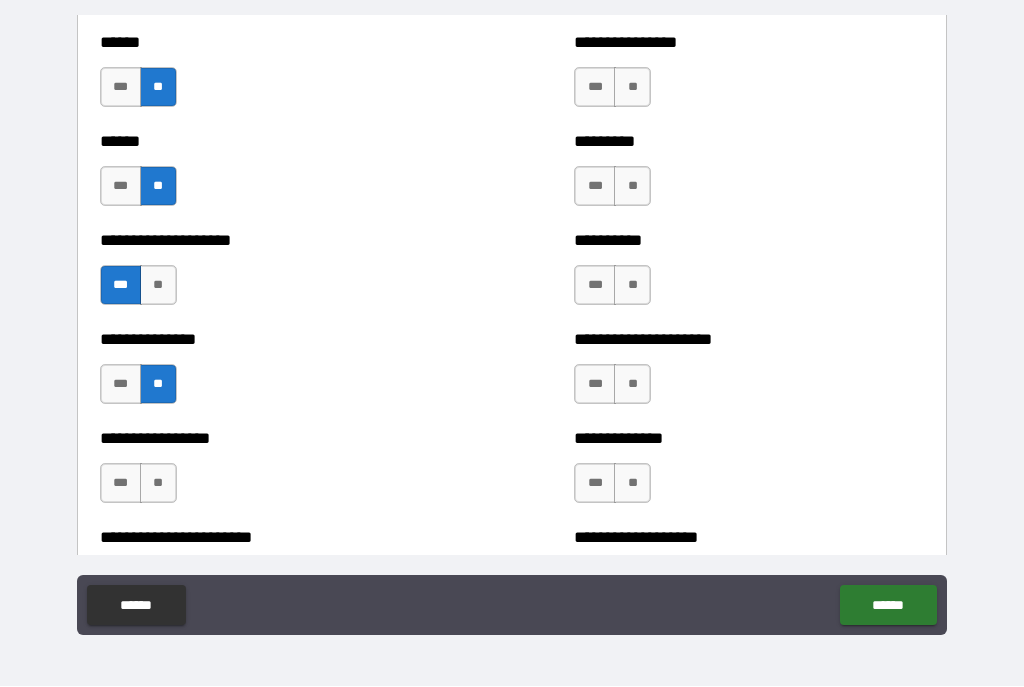 click on "**" at bounding box center (158, 484) 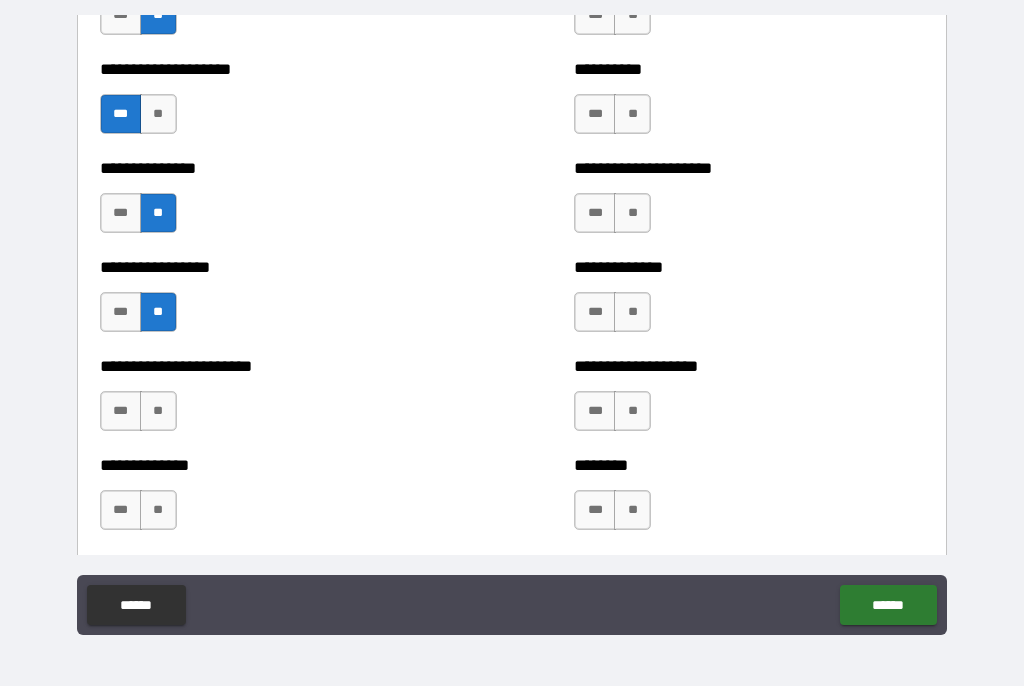 scroll, scrollTop: 3410, scrollLeft: 0, axis: vertical 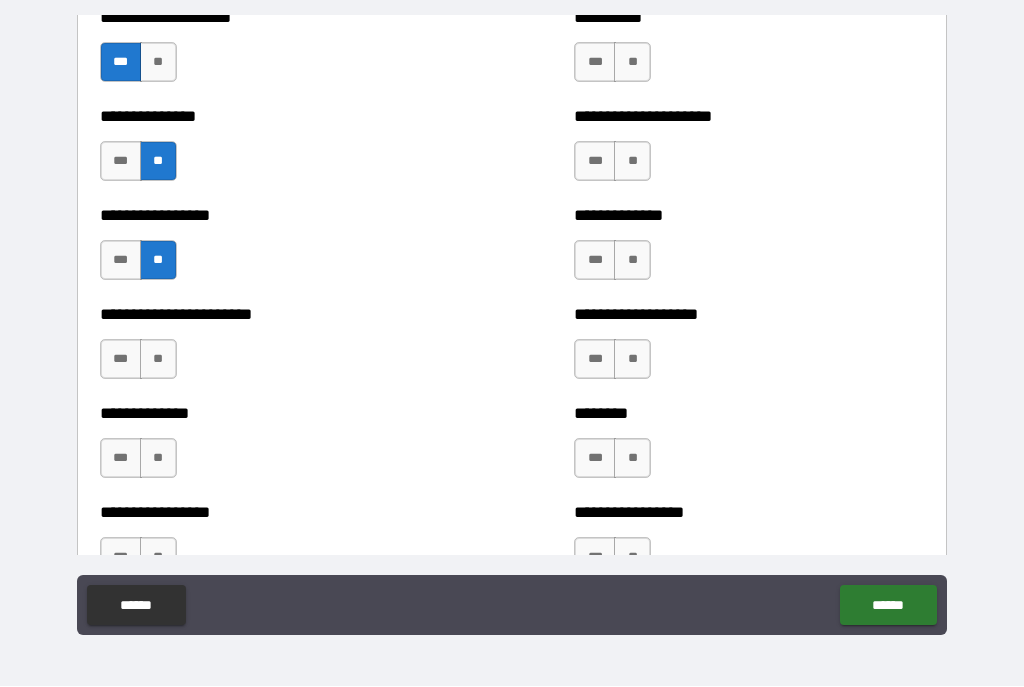 click on "**" at bounding box center (158, 360) 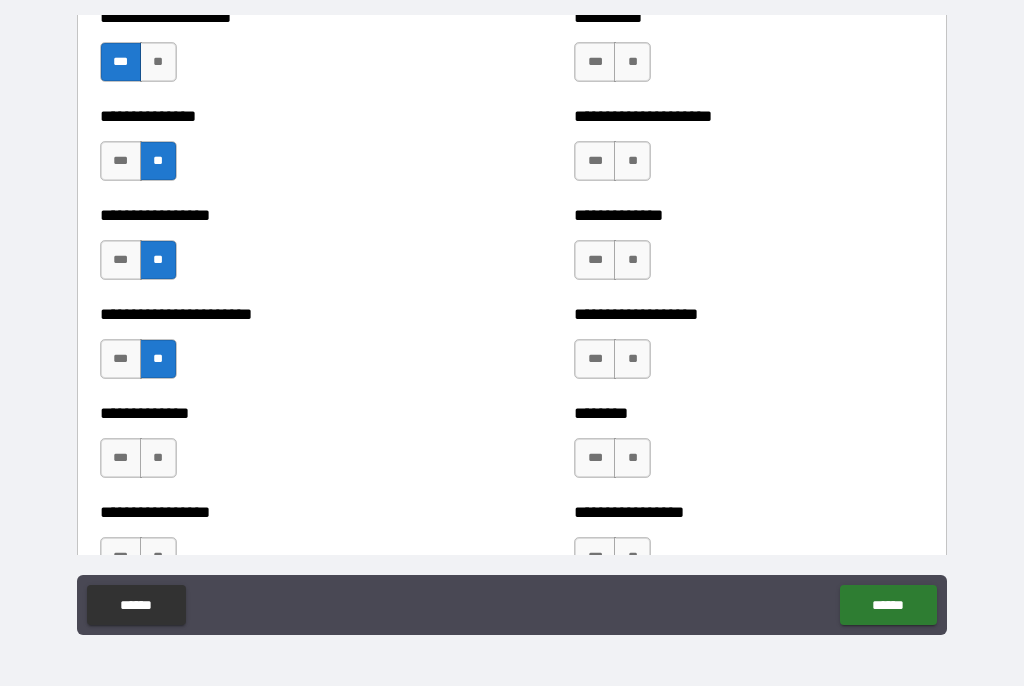click on "**" at bounding box center [158, 459] 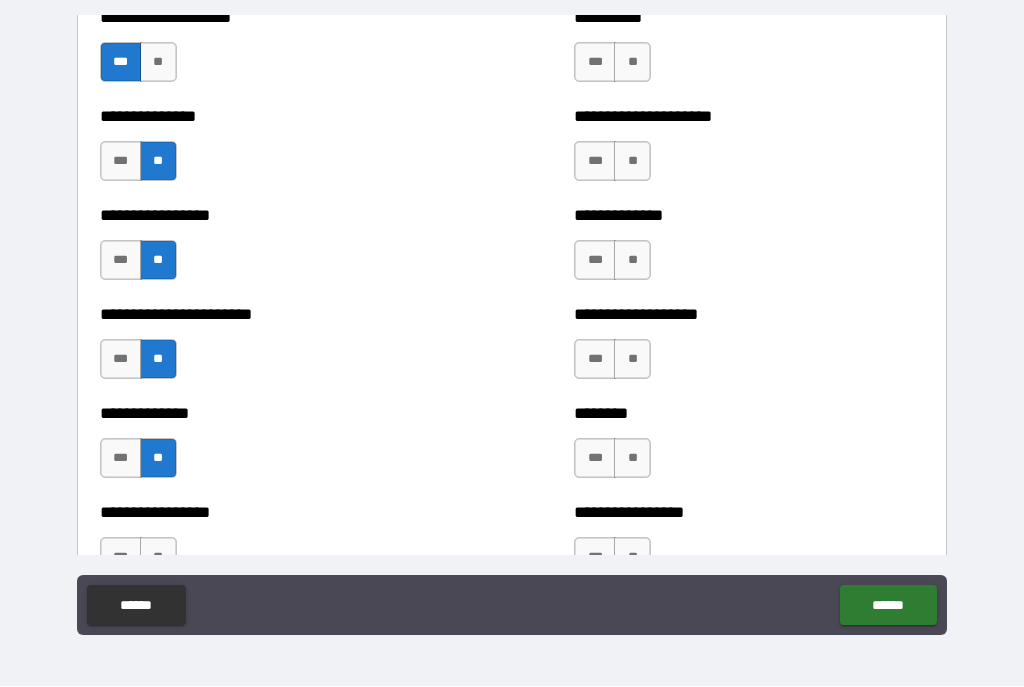 scroll, scrollTop: 3587, scrollLeft: 0, axis: vertical 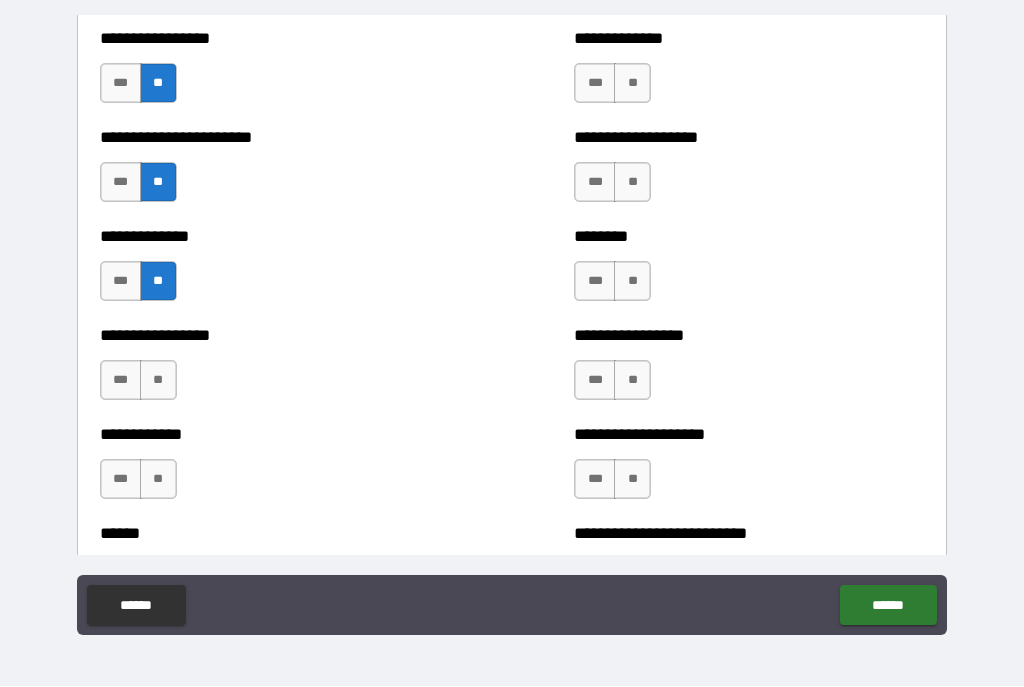 click on "**" at bounding box center (158, 381) 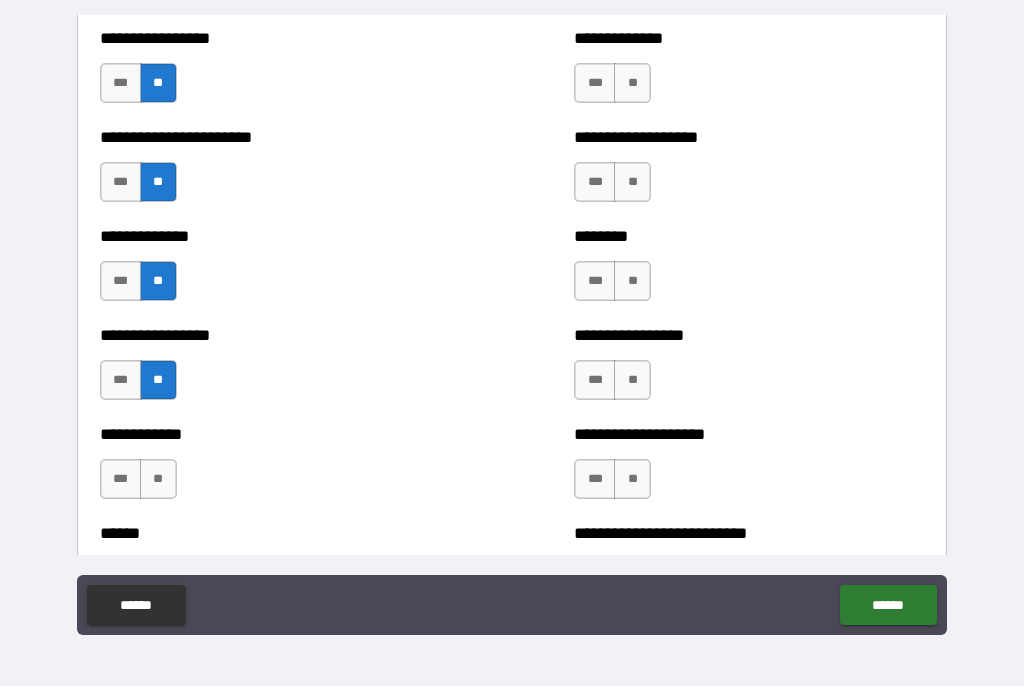 click on "**" at bounding box center (158, 480) 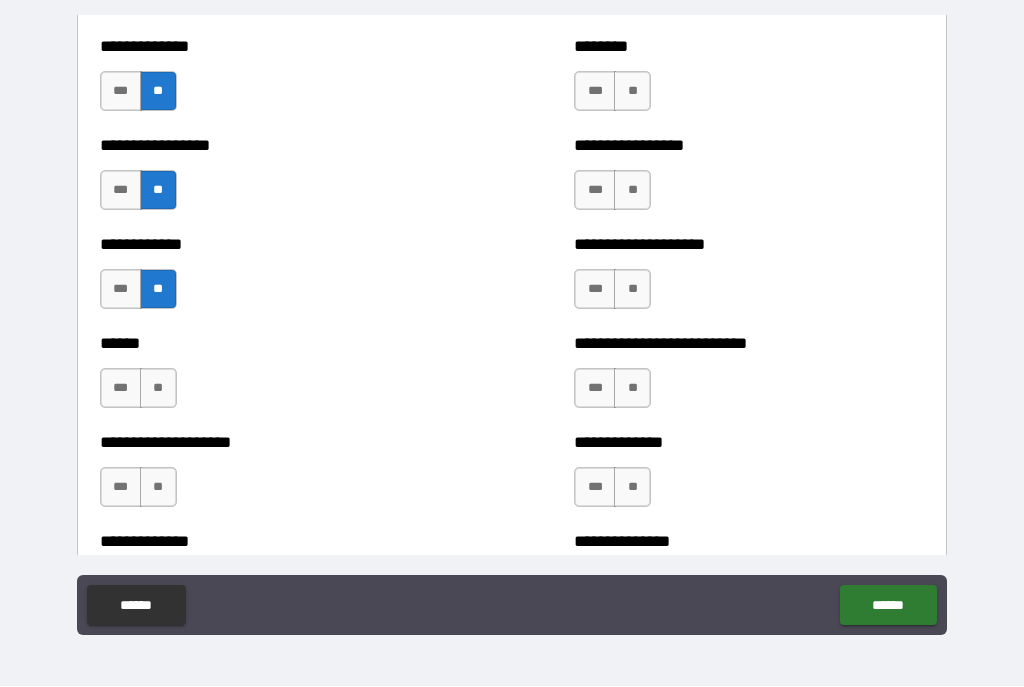 scroll, scrollTop: 3781, scrollLeft: 0, axis: vertical 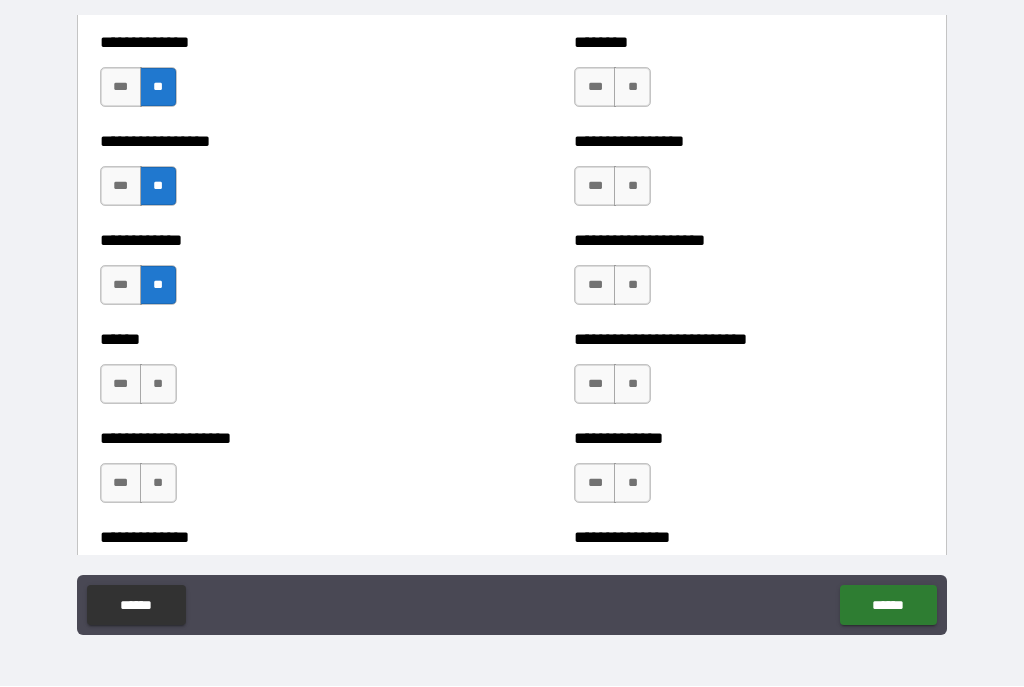 click on "**" at bounding box center (158, 385) 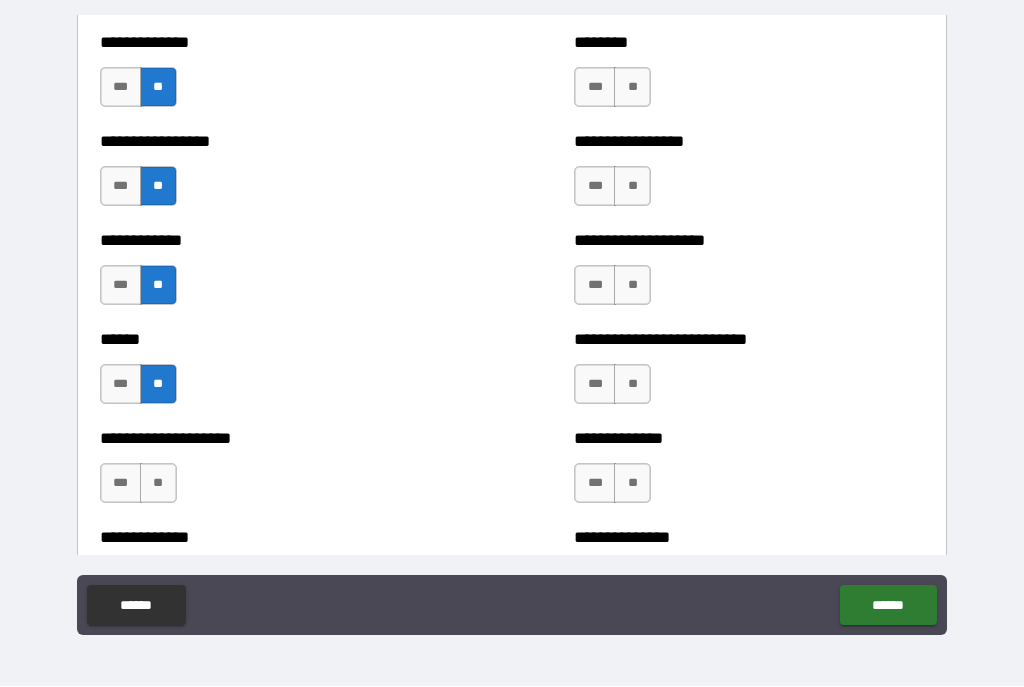 click on "***" at bounding box center [121, 385] 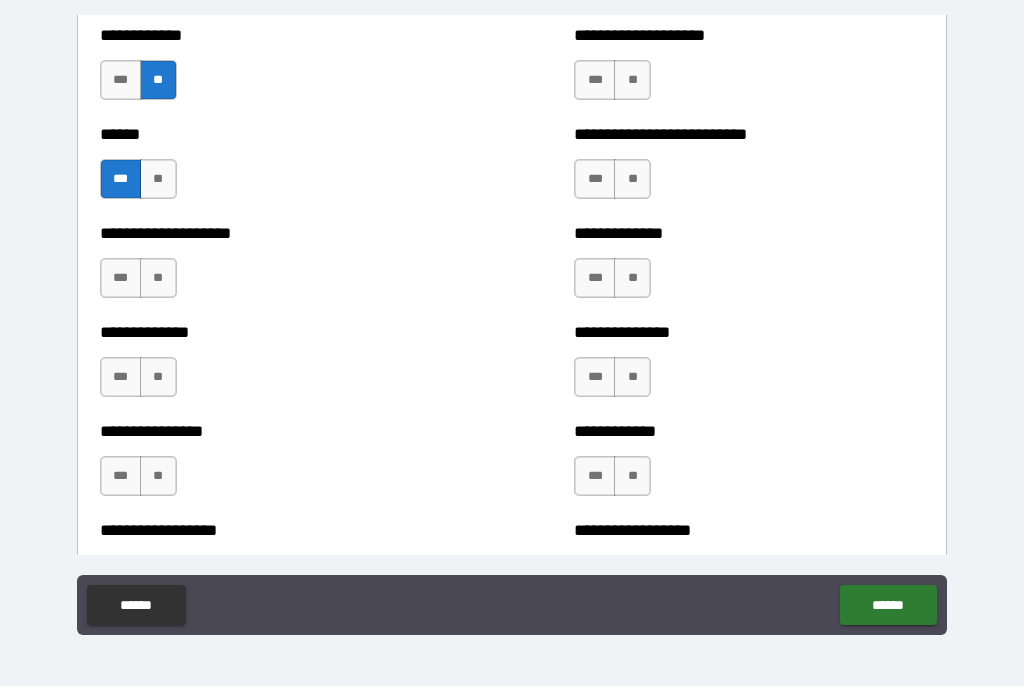 scroll, scrollTop: 3991, scrollLeft: 0, axis: vertical 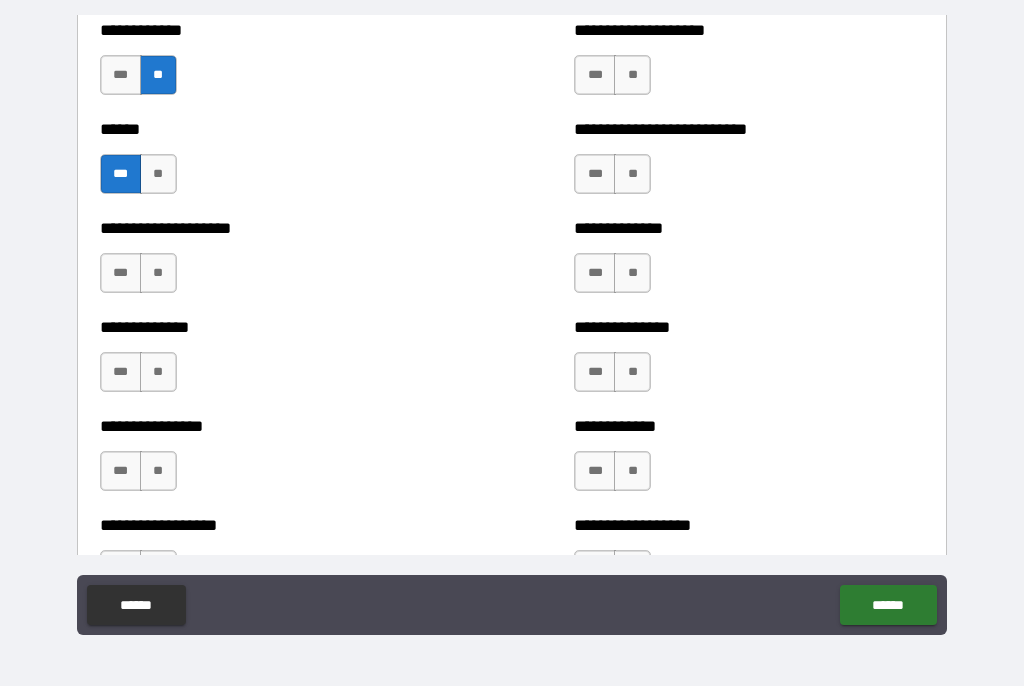 click on "**" at bounding box center [158, 175] 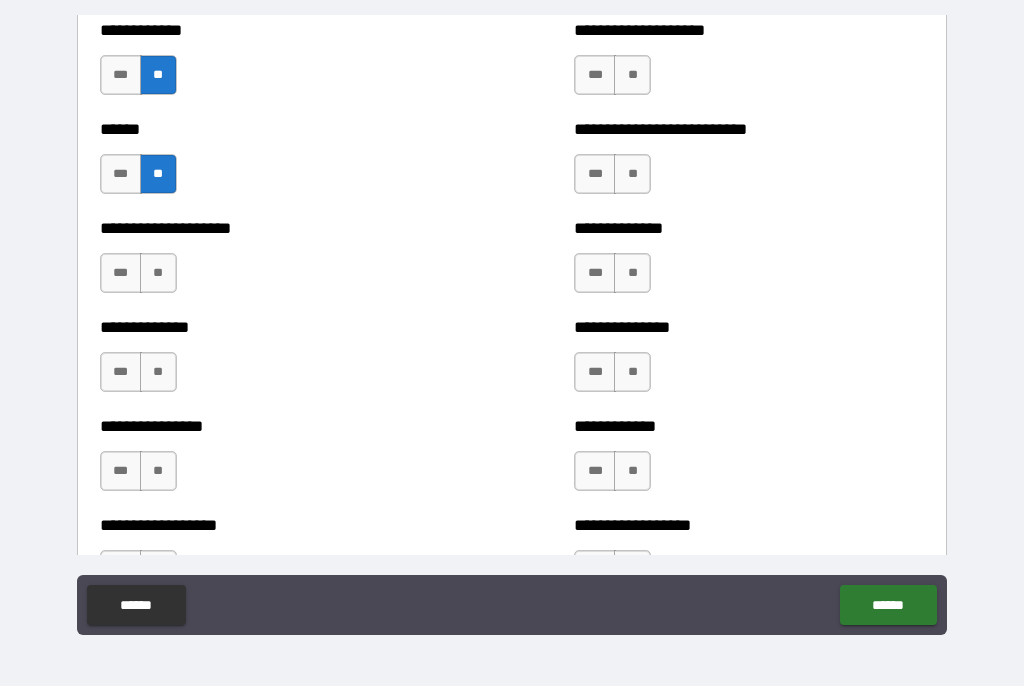 click on "**" at bounding box center [158, 274] 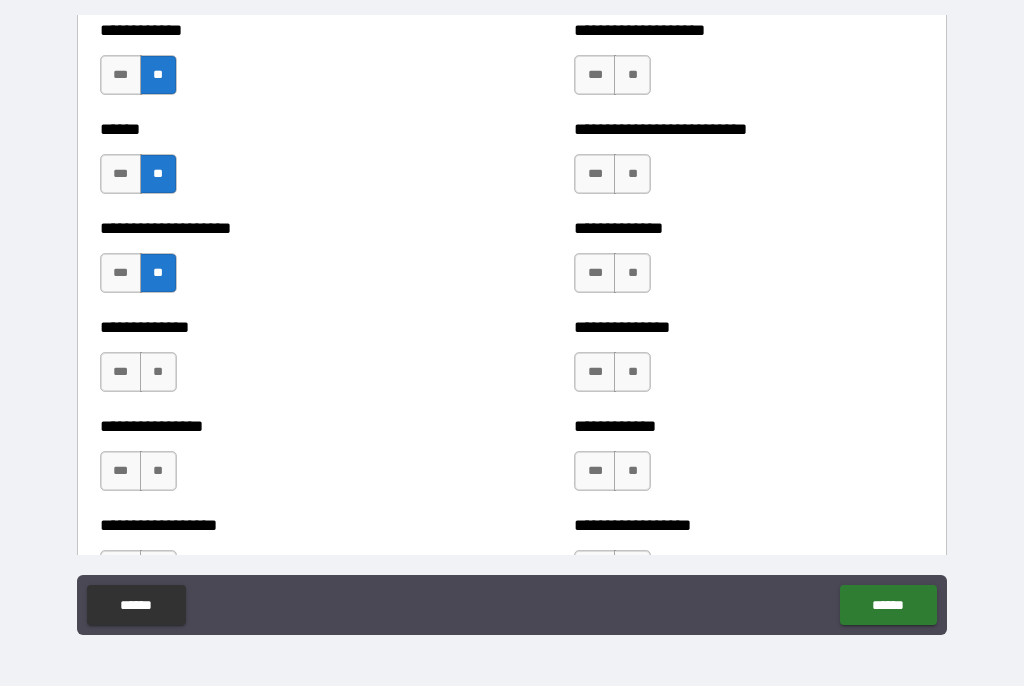 click on "**" at bounding box center (158, 373) 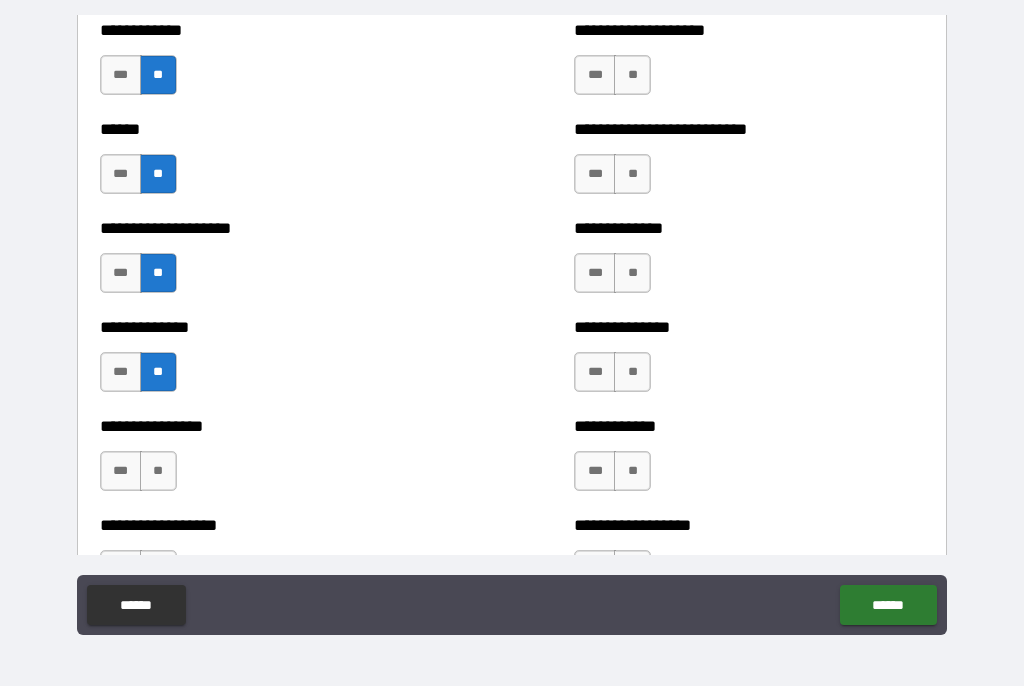 click on "**" at bounding box center (158, 472) 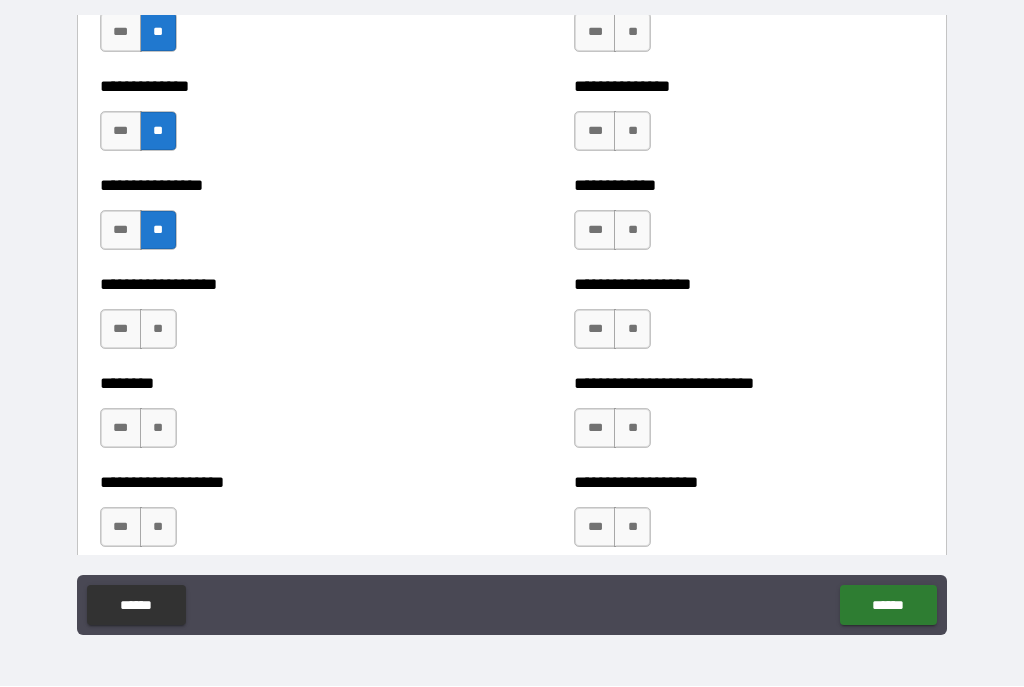 scroll, scrollTop: 4237, scrollLeft: 0, axis: vertical 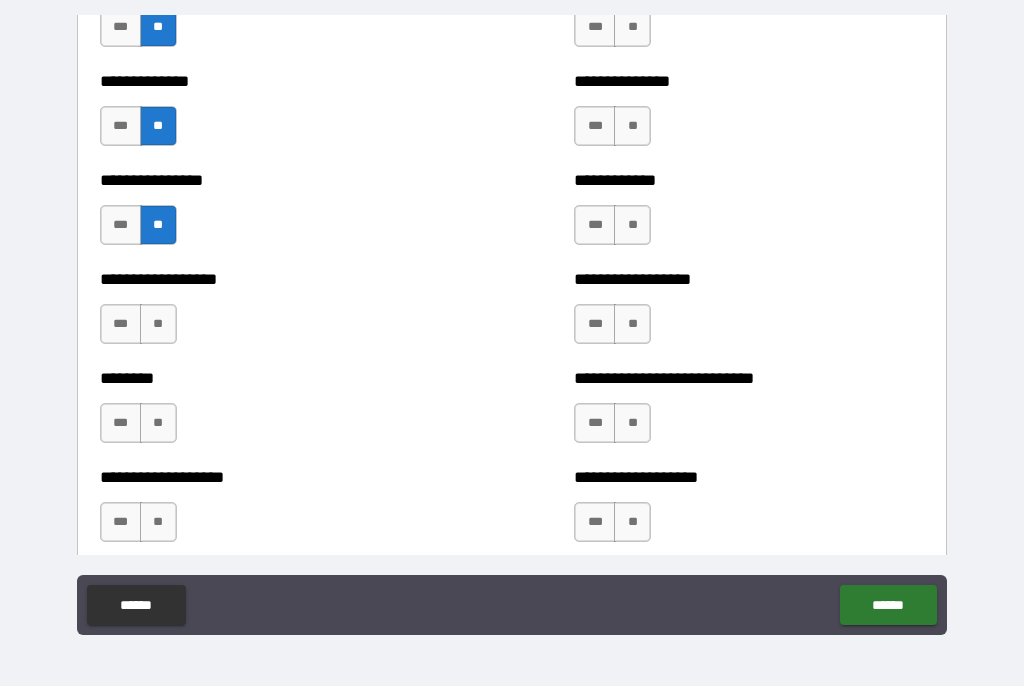 click on "**" at bounding box center (158, 325) 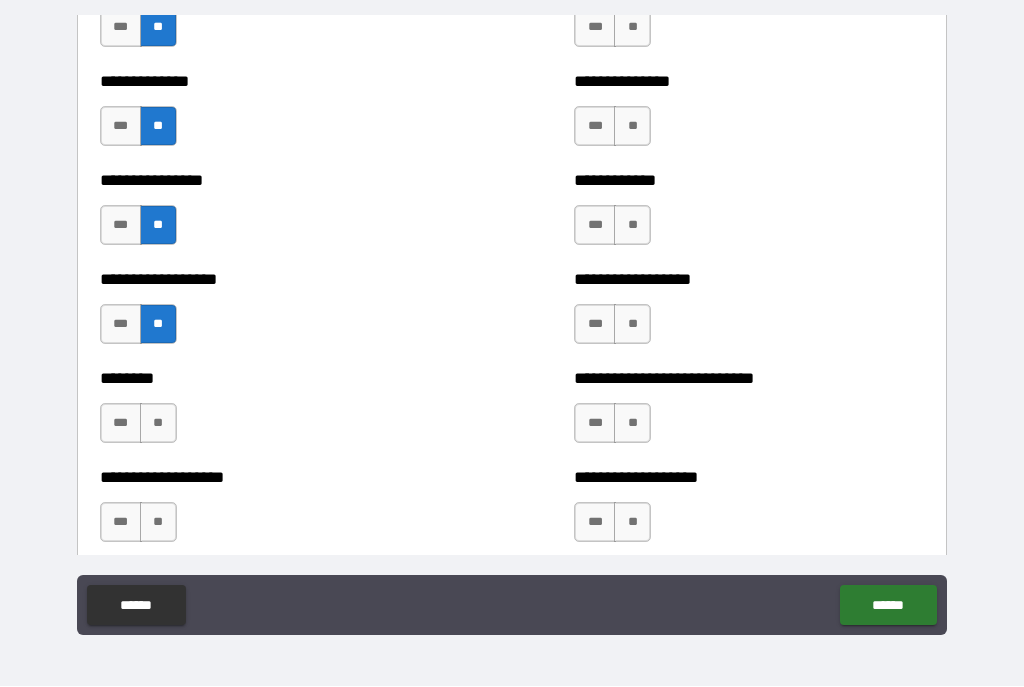 click on "**" at bounding box center (158, 424) 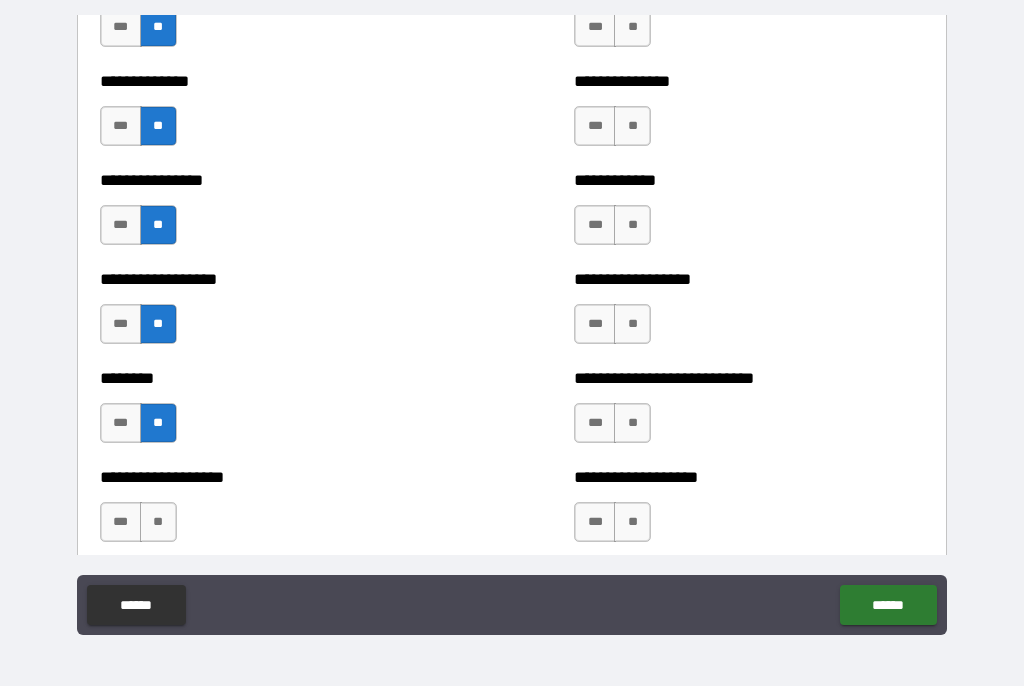 click on "**" at bounding box center (158, 523) 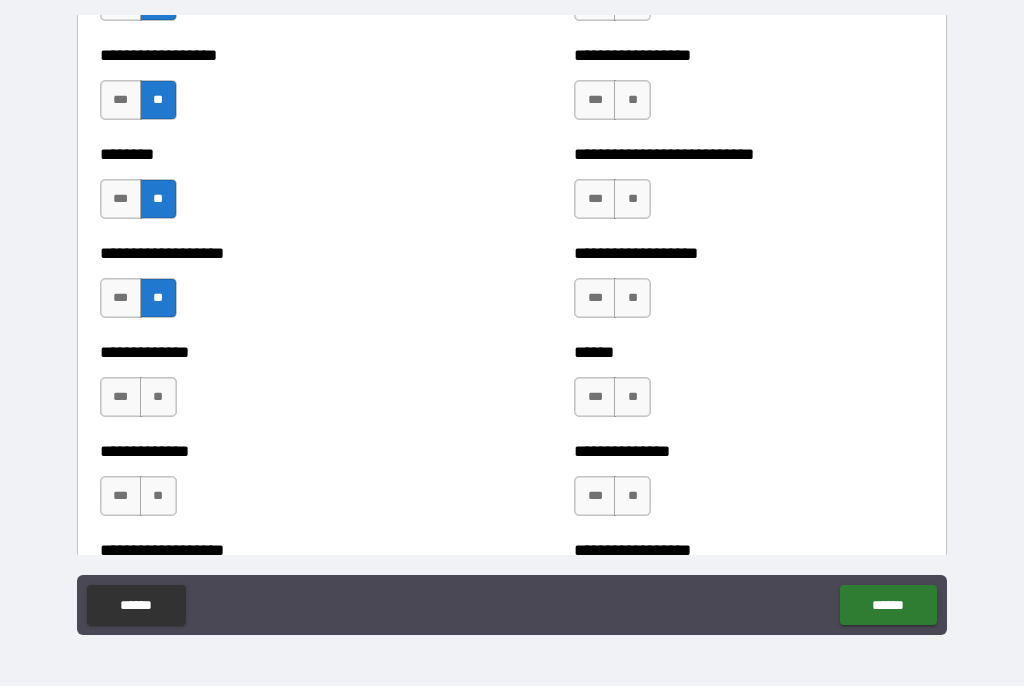 scroll, scrollTop: 4494, scrollLeft: 0, axis: vertical 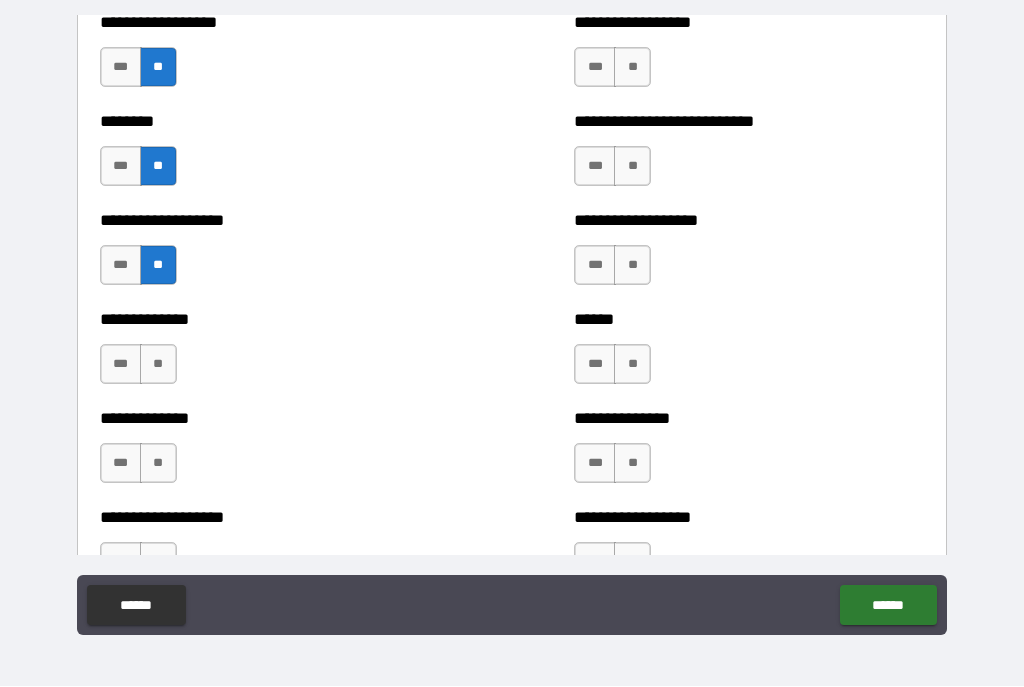 click on "**" at bounding box center (158, 365) 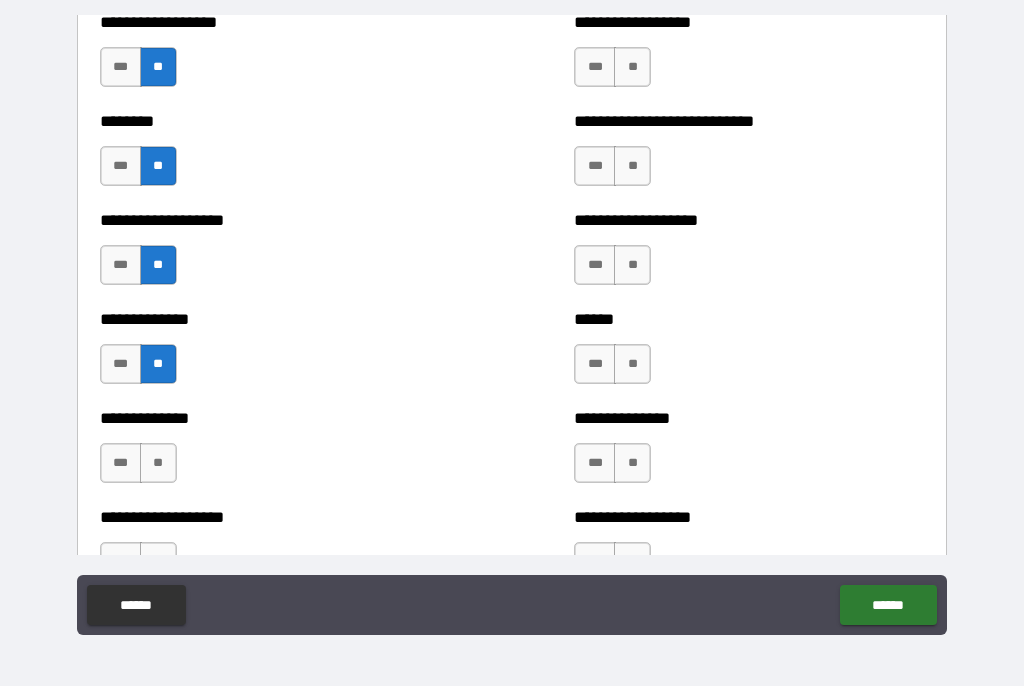 click on "**" at bounding box center [158, 464] 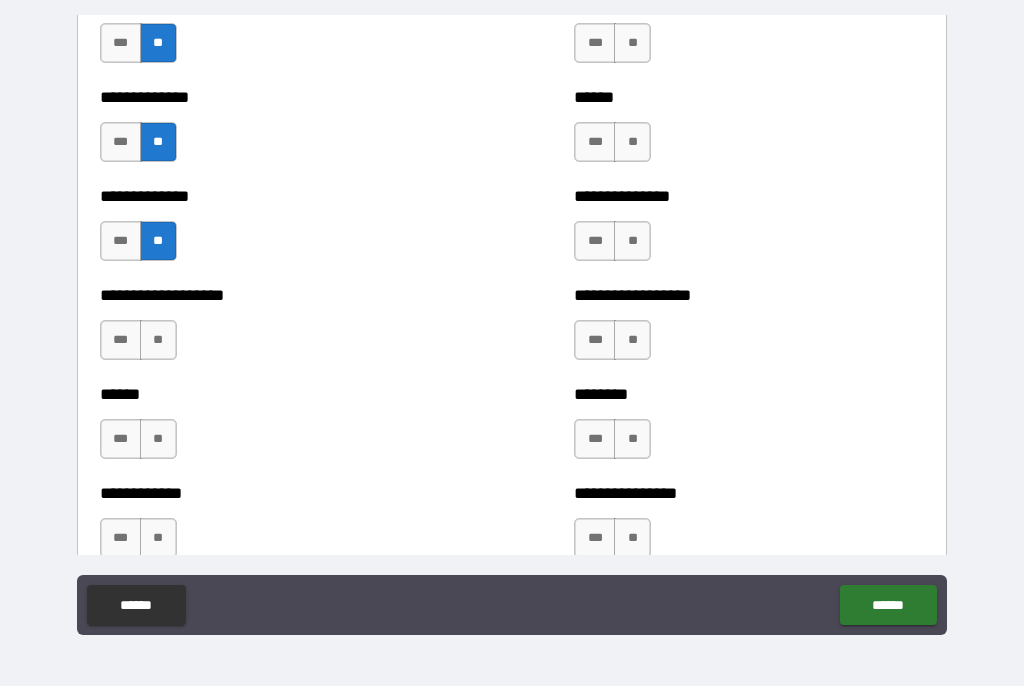 scroll, scrollTop: 4726, scrollLeft: 0, axis: vertical 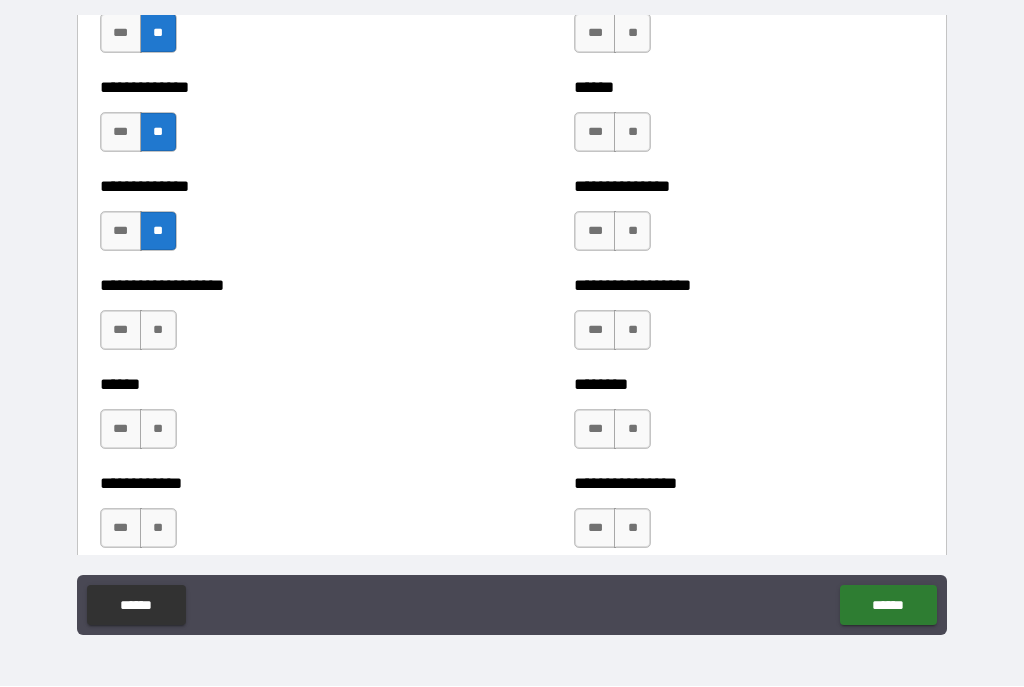 click on "**" at bounding box center [158, 331] 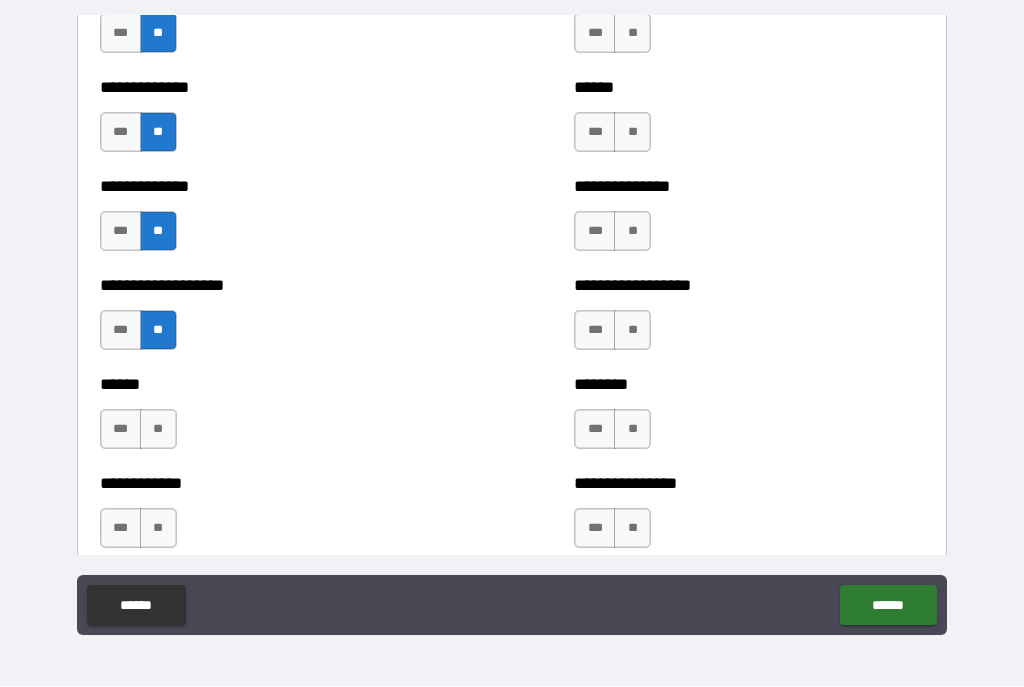click on "**" at bounding box center (158, 430) 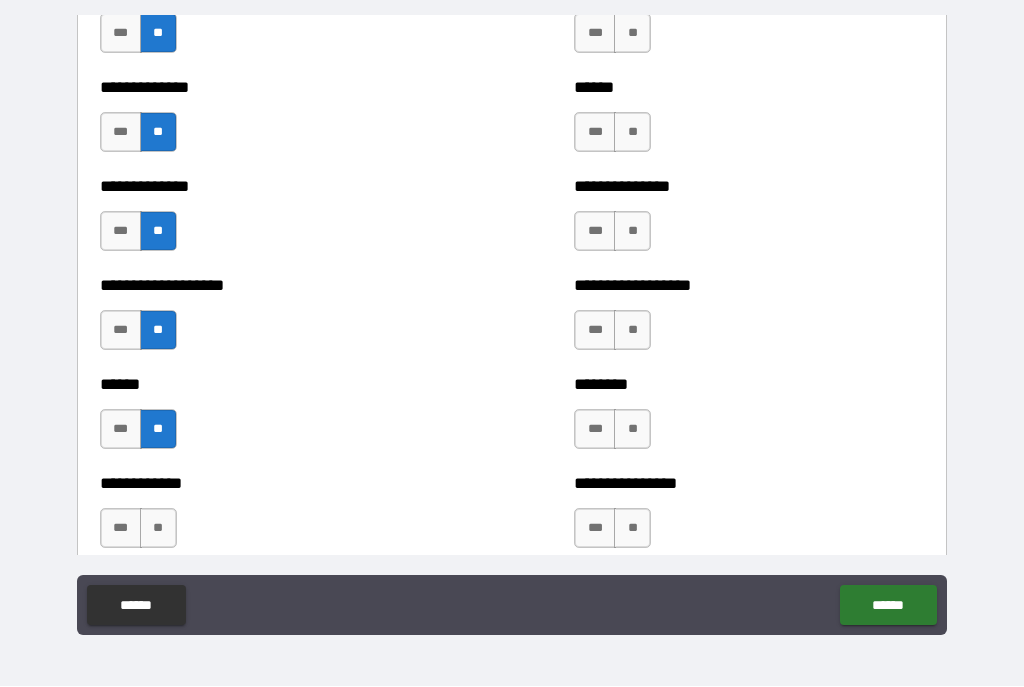 click on "**" at bounding box center [158, 529] 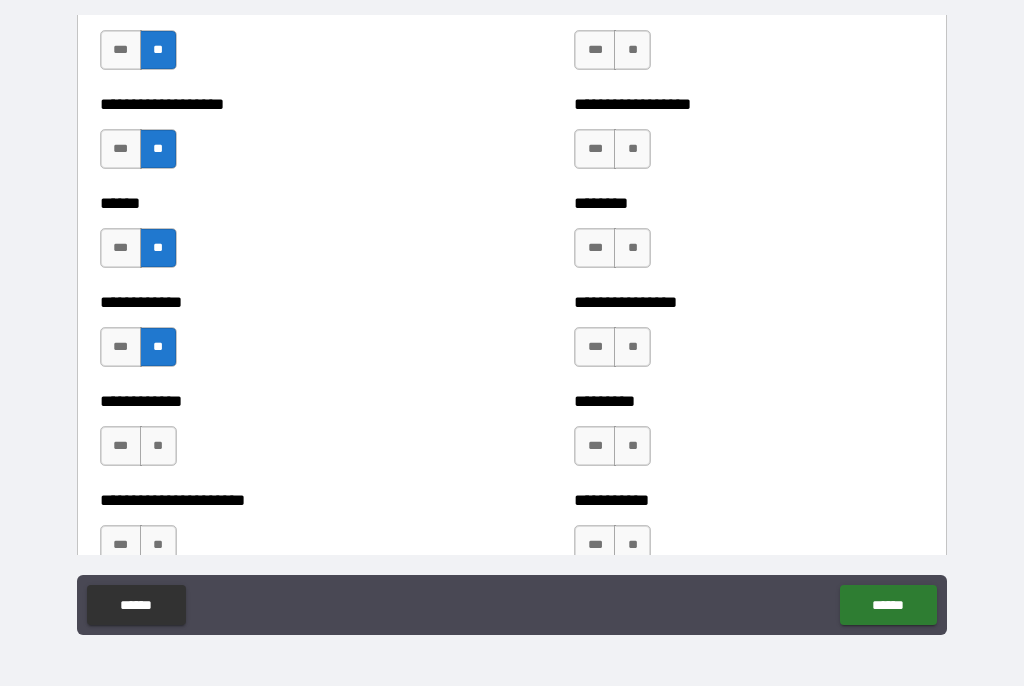 scroll, scrollTop: 4992, scrollLeft: 0, axis: vertical 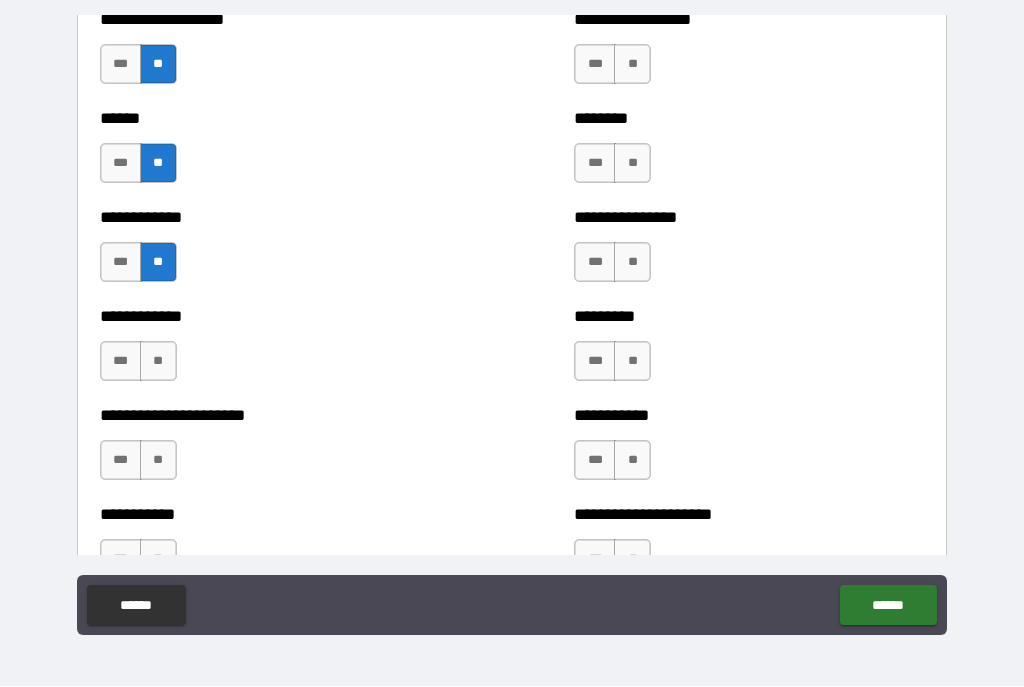 click on "**" at bounding box center (158, 362) 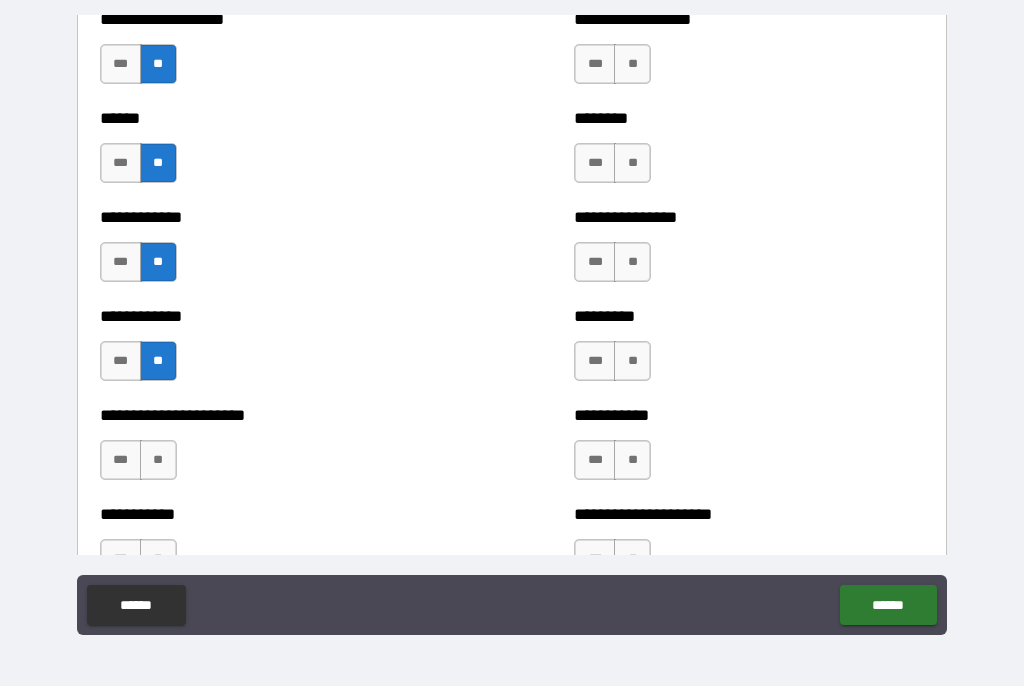 click on "**" at bounding box center [158, 461] 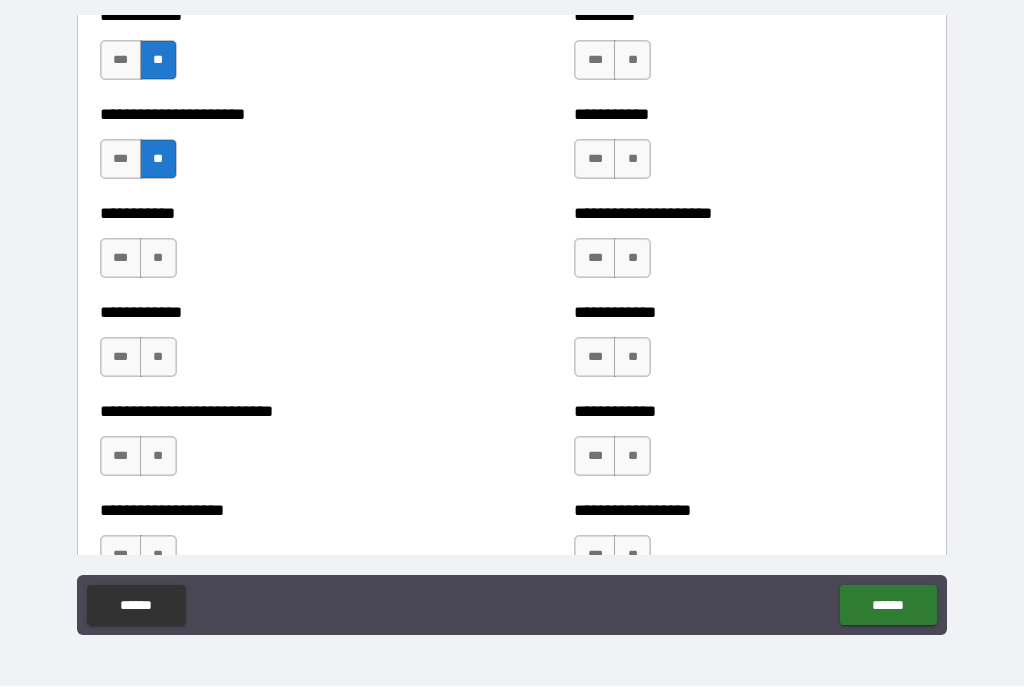 scroll, scrollTop: 5330, scrollLeft: 0, axis: vertical 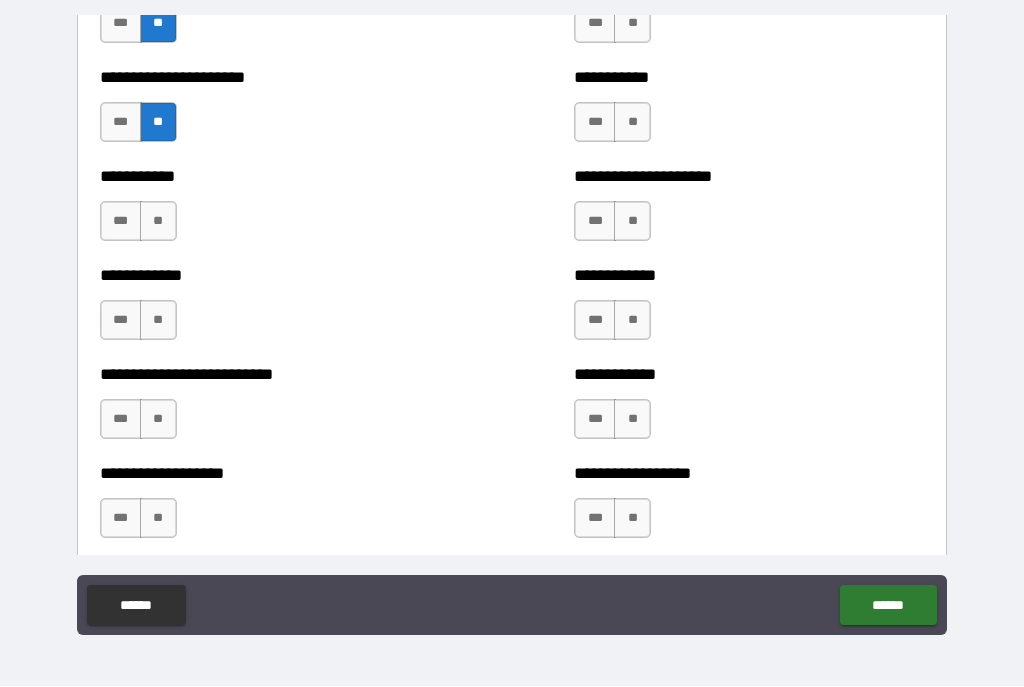 click on "**" at bounding box center (158, 222) 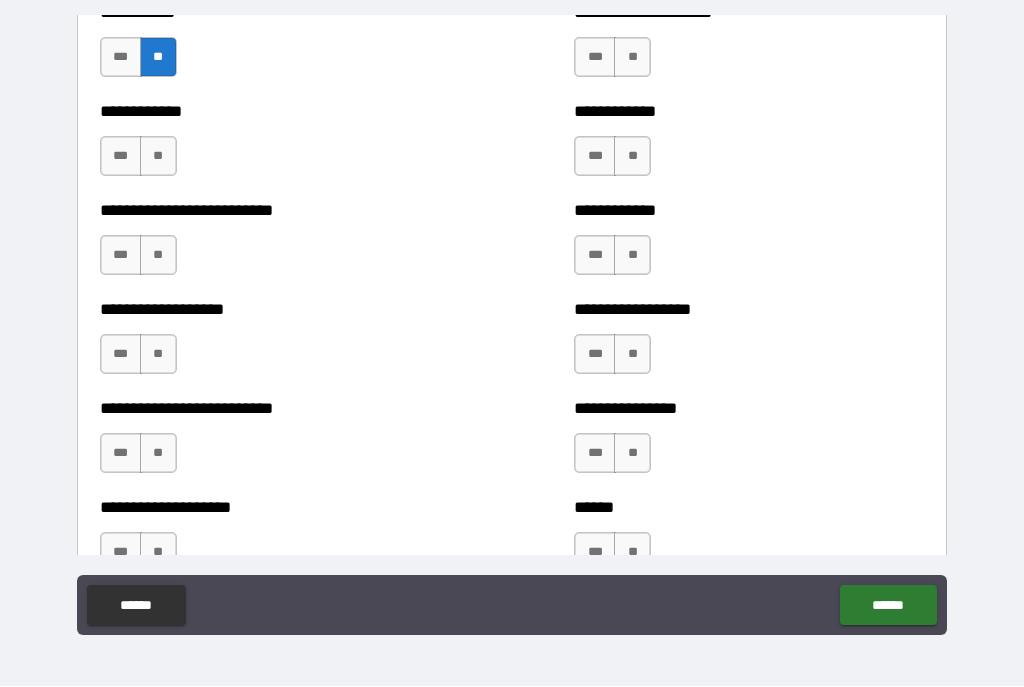 scroll, scrollTop: 5495, scrollLeft: 0, axis: vertical 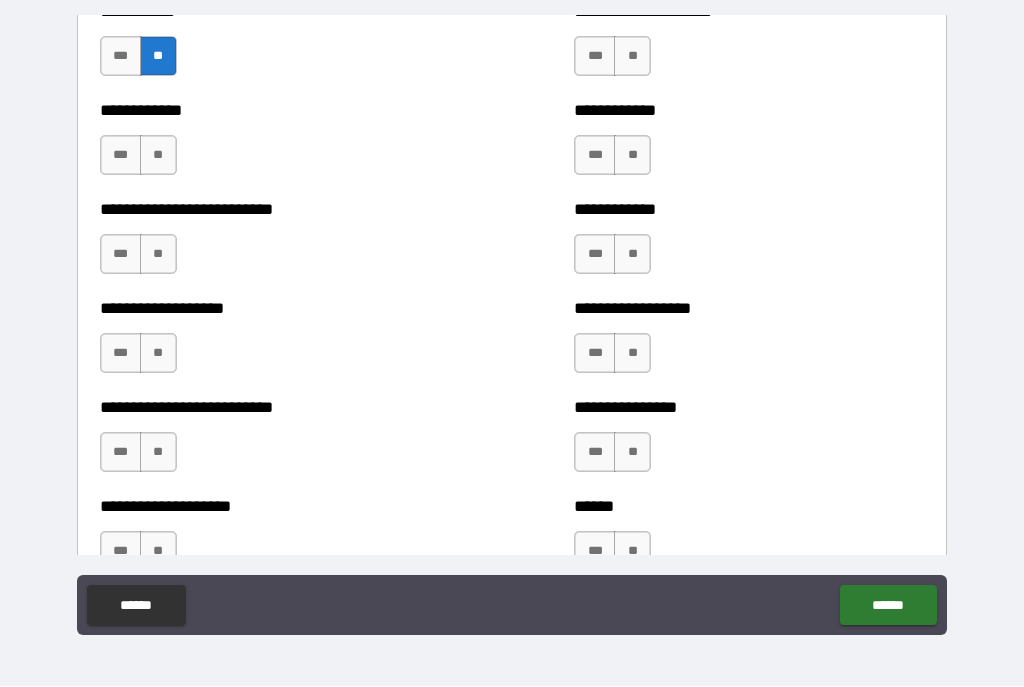 click on "**" at bounding box center (158, 156) 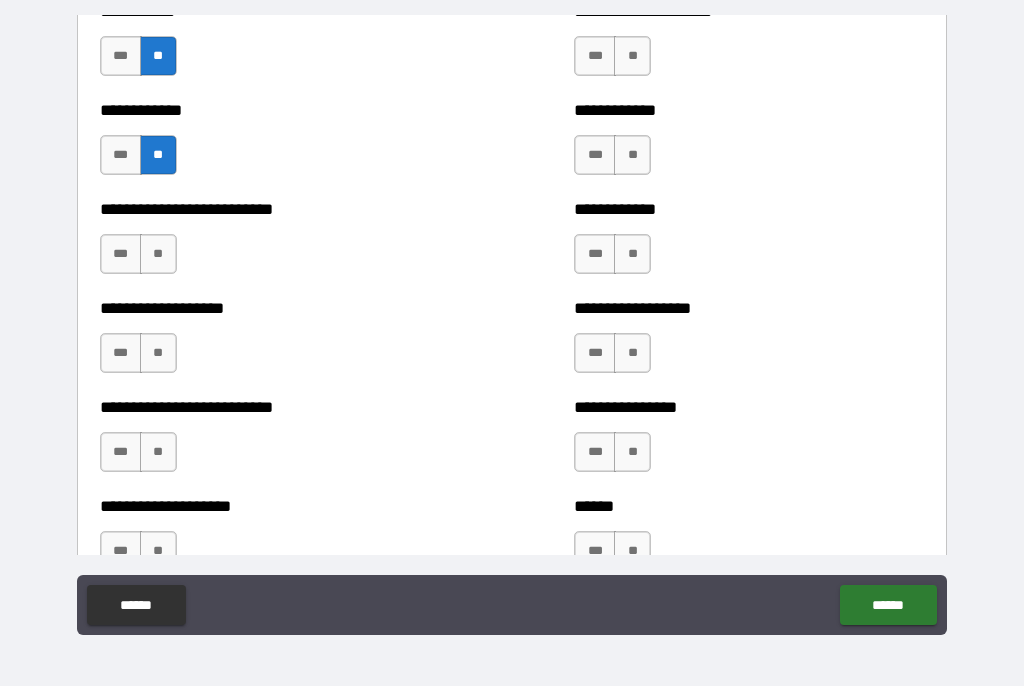 click on "**" at bounding box center [158, 255] 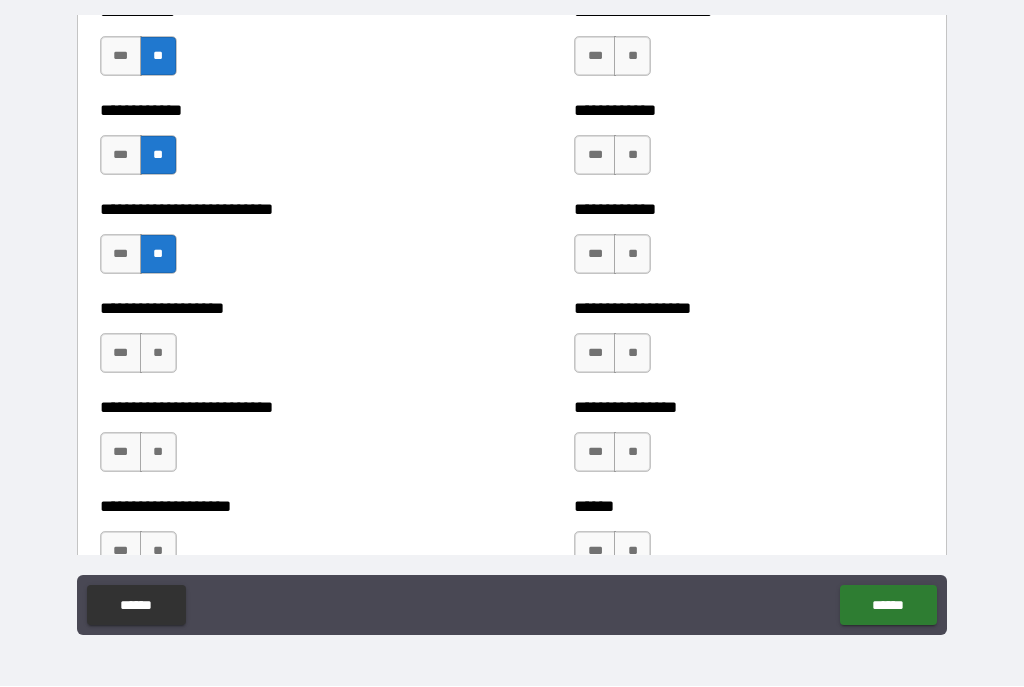 click on "**" at bounding box center (158, 354) 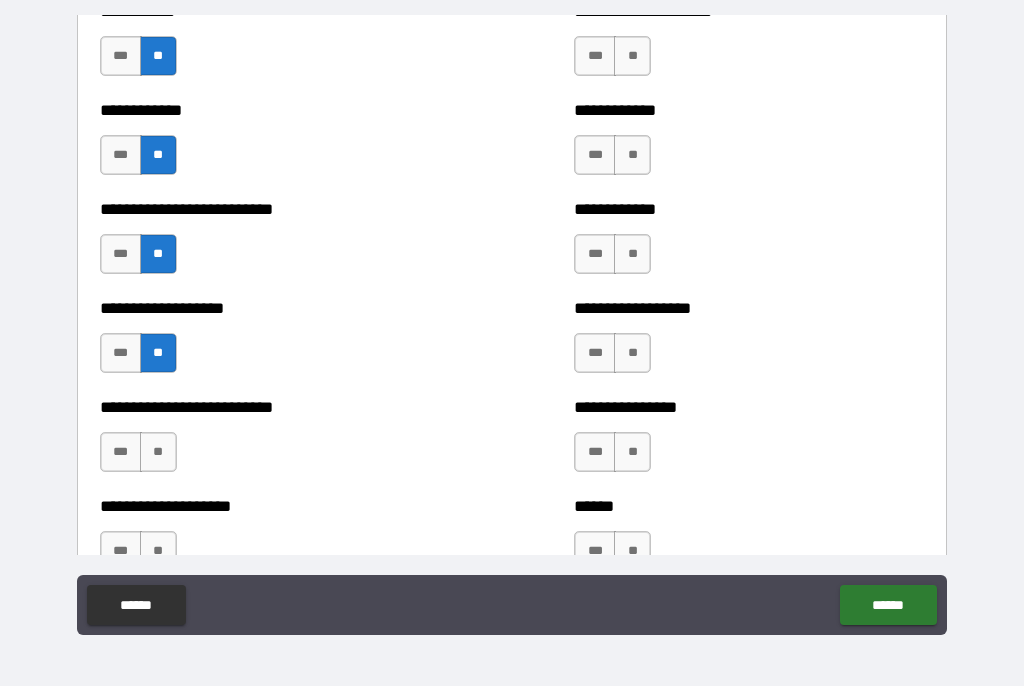 click on "***" at bounding box center [121, 354] 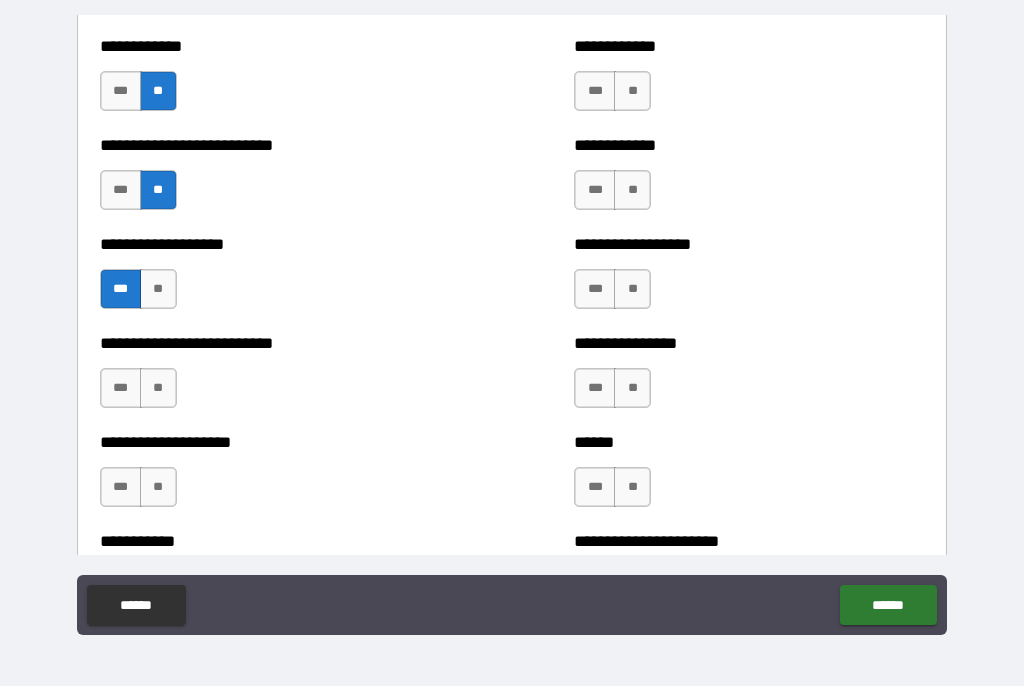 scroll, scrollTop: 5561, scrollLeft: 0, axis: vertical 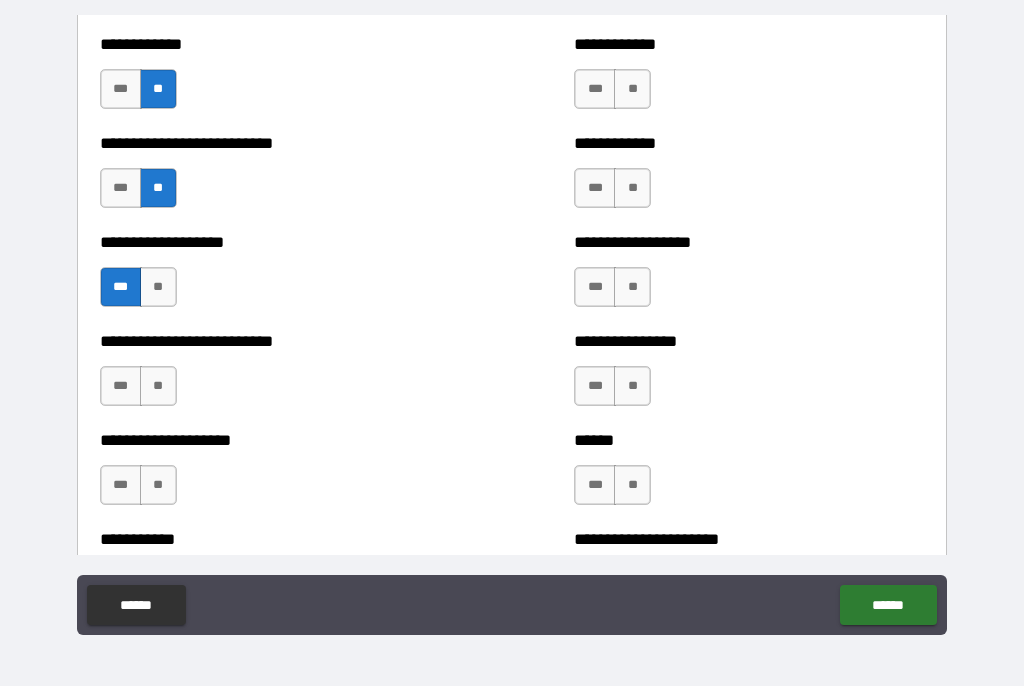 click on "**" at bounding box center (158, 387) 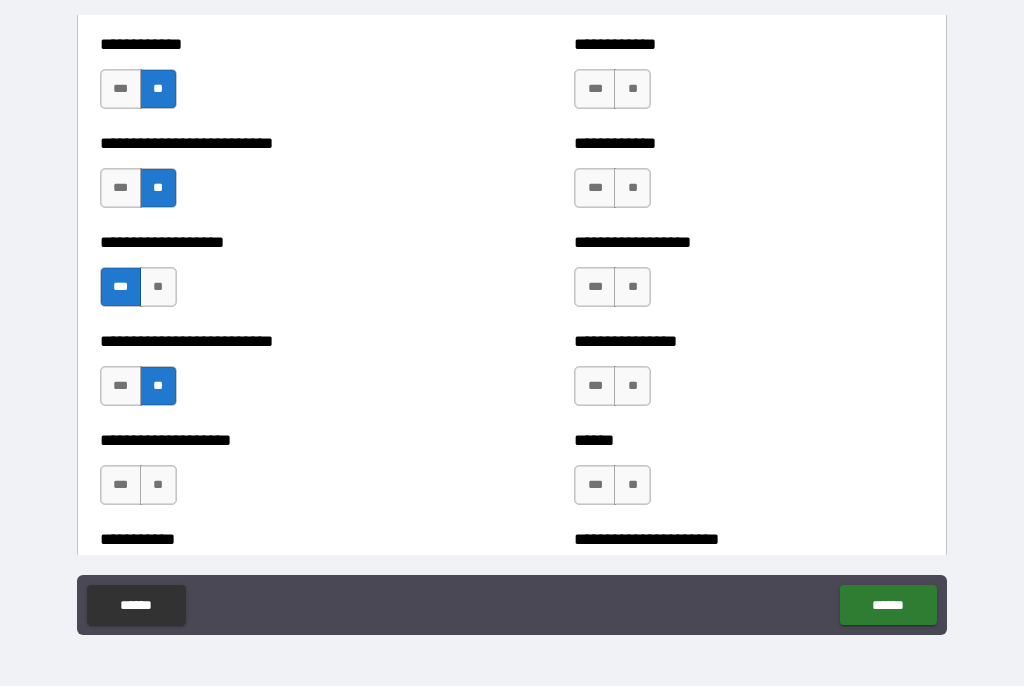 click on "**" at bounding box center (158, 486) 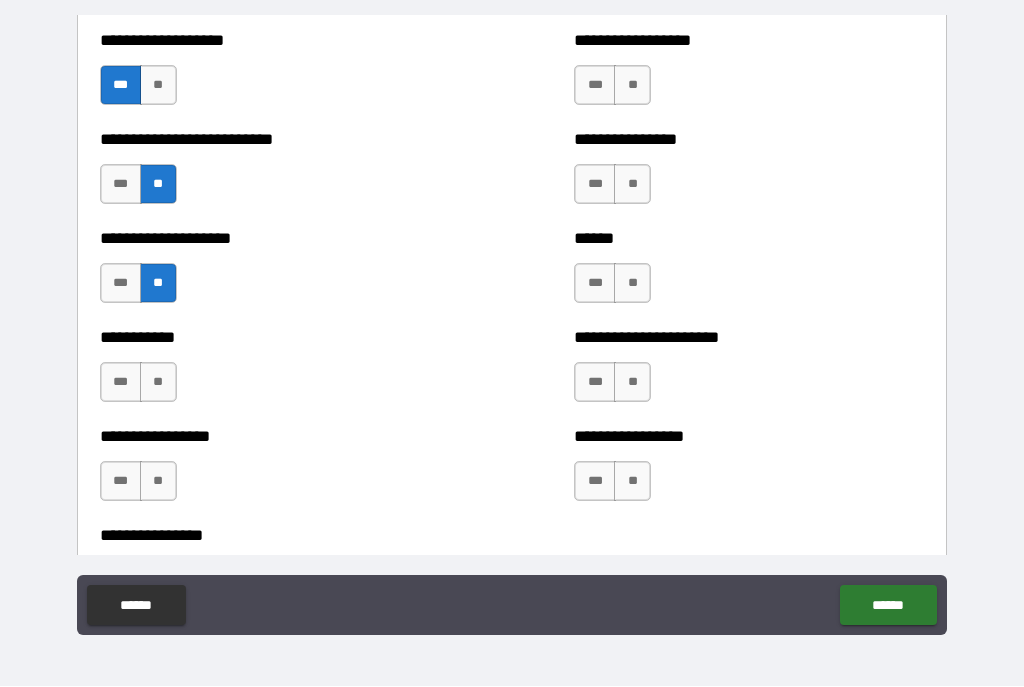 scroll, scrollTop: 5768, scrollLeft: 0, axis: vertical 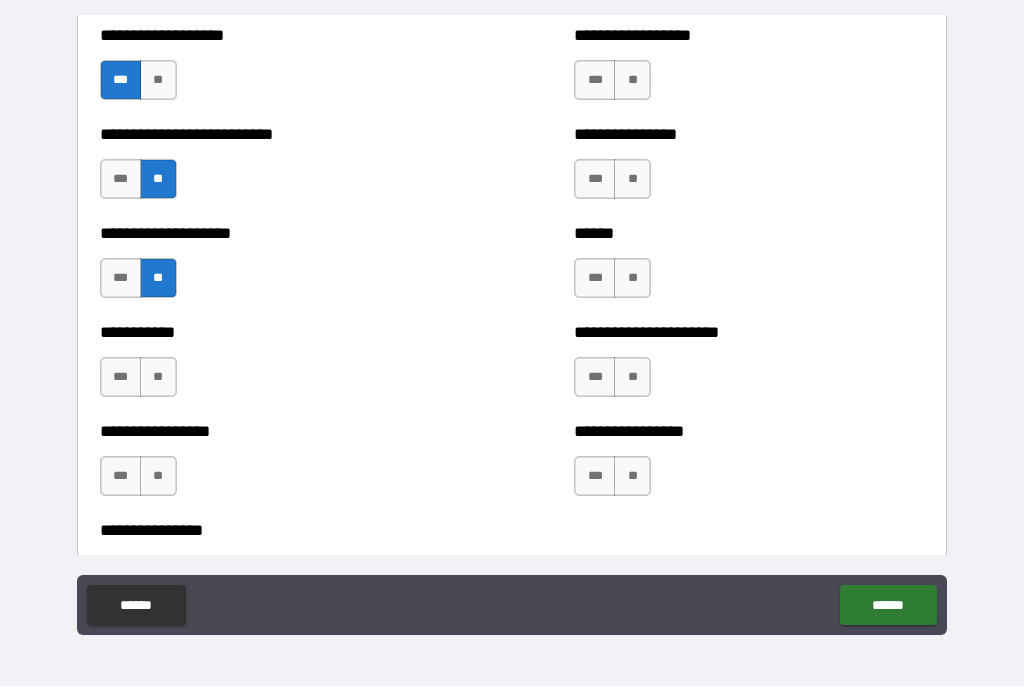 click on "**" at bounding box center [158, 477] 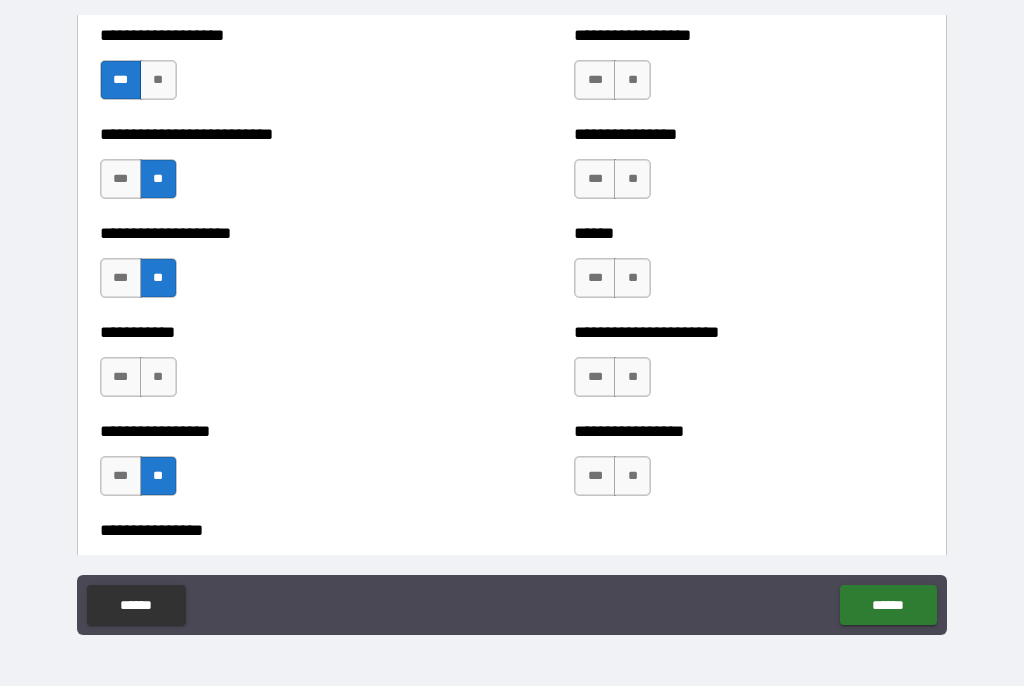 click on "**" at bounding box center [158, 378] 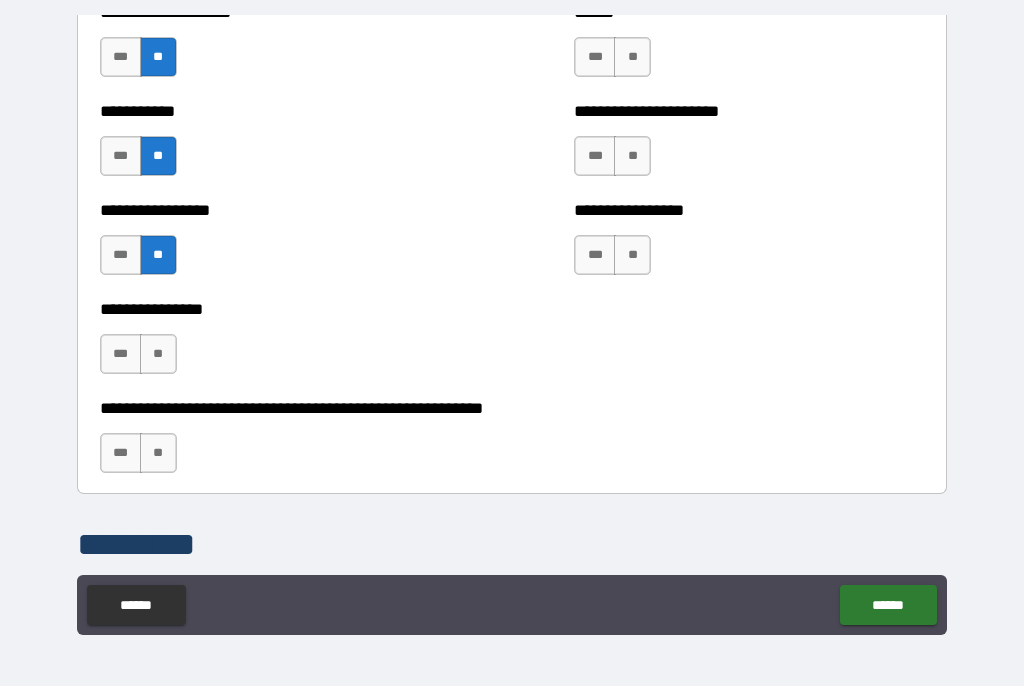 scroll, scrollTop: 6001, scrollLeft: 0, axis: vertical 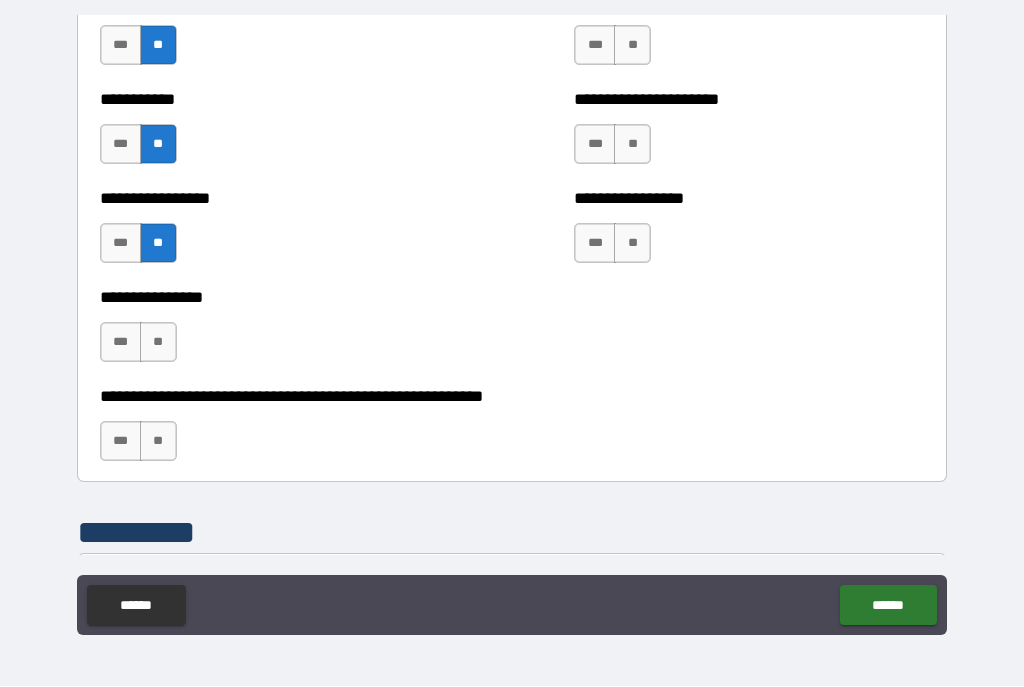 click on "**" at bounding box center [158, 343] 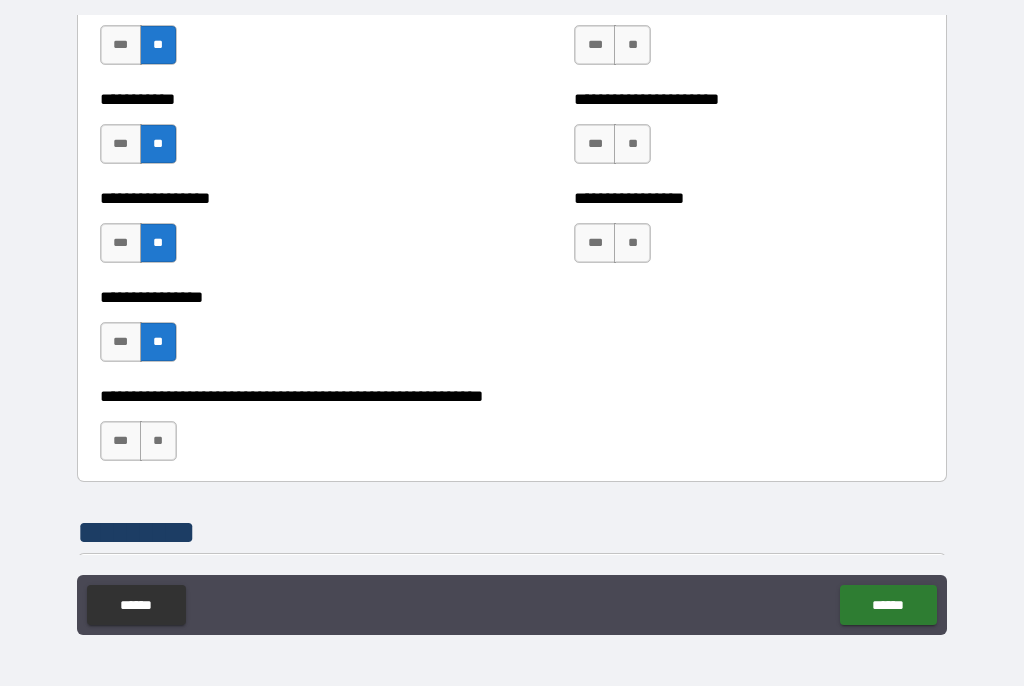 click on "**" at bounding box center (158, 442) 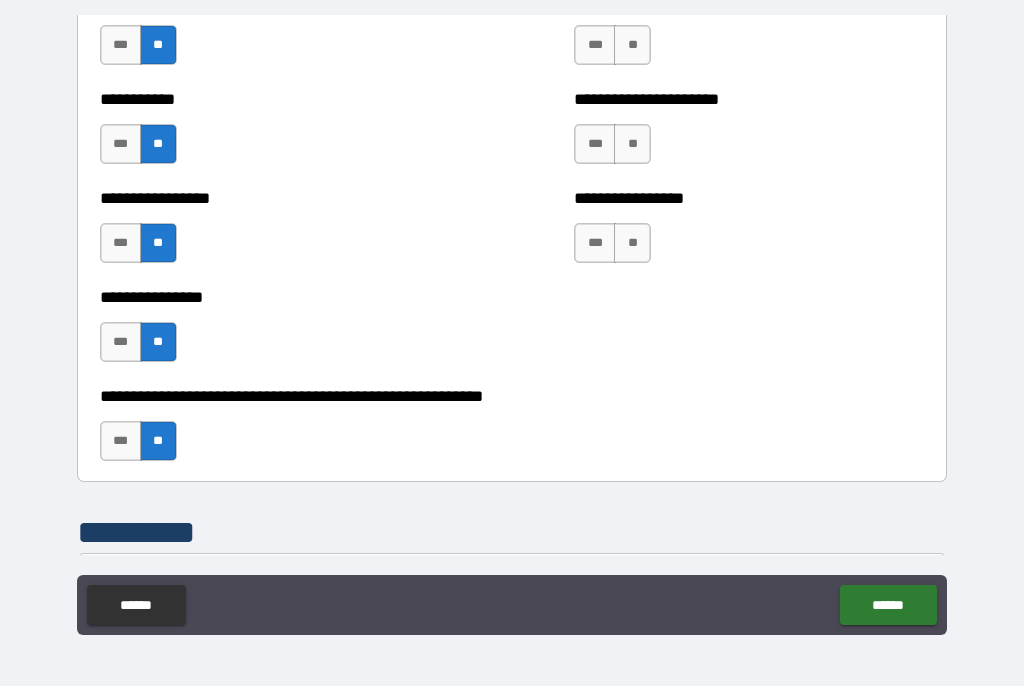 click on "**" at bounding box center (632, 244) 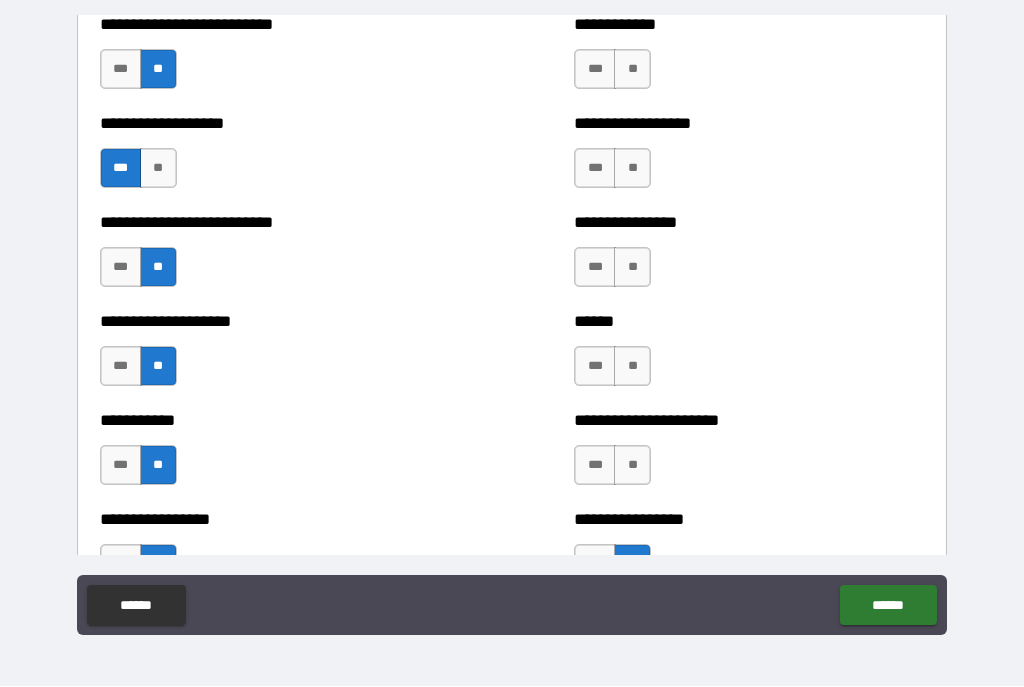 scroll, scrollTop: 5751, scrollLeft: 0, axis: vertical 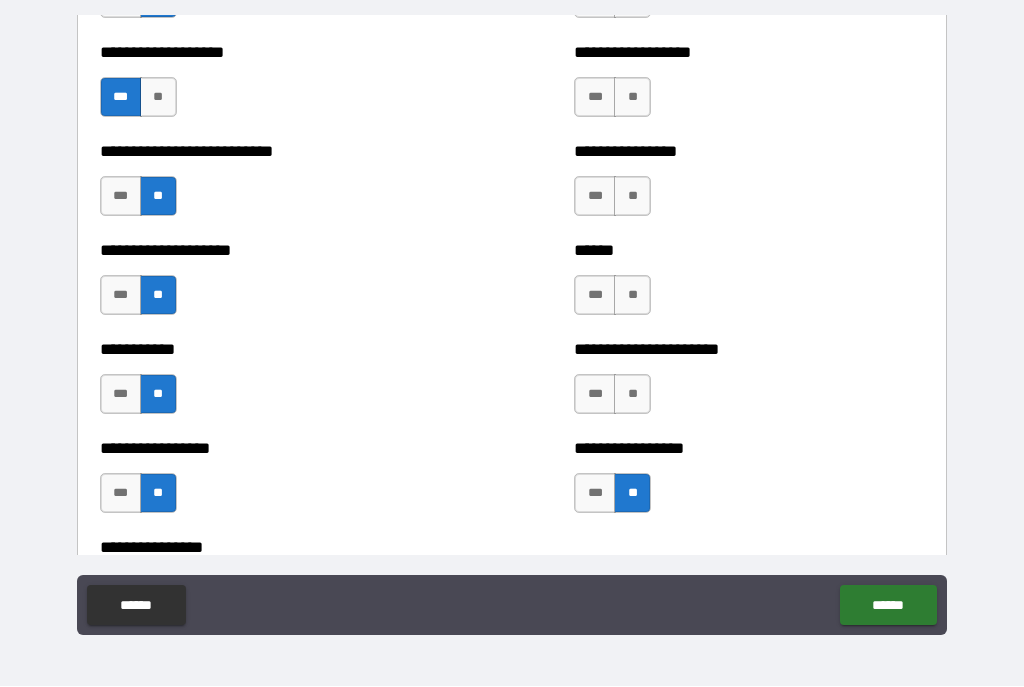 click on "**" at bounding box center (632, 395) 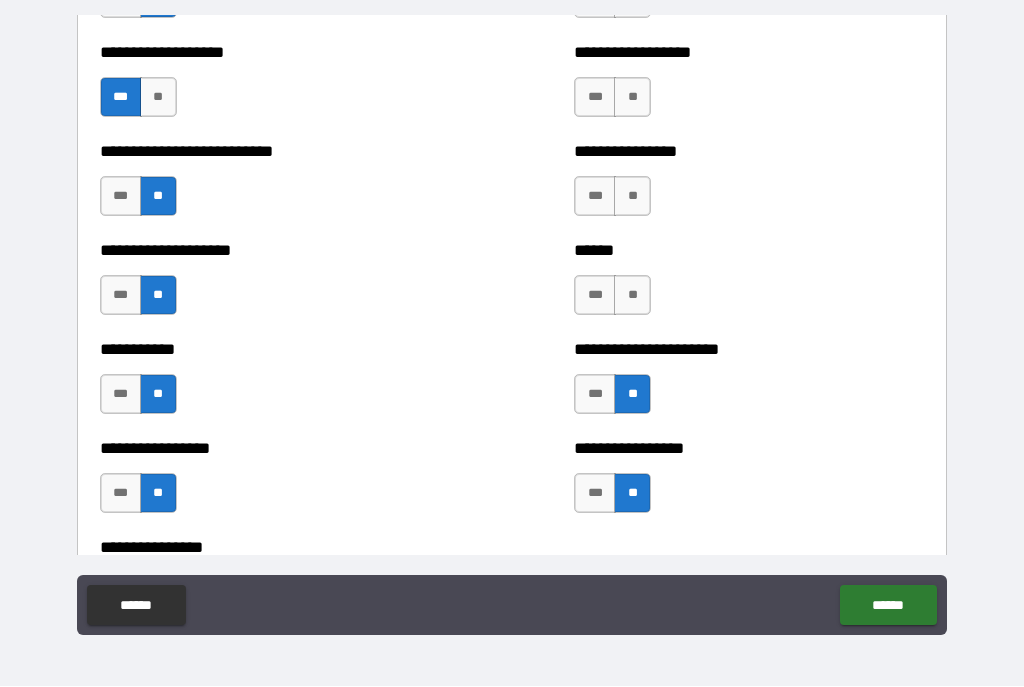 click on "**" at bounding box center [632, 296] 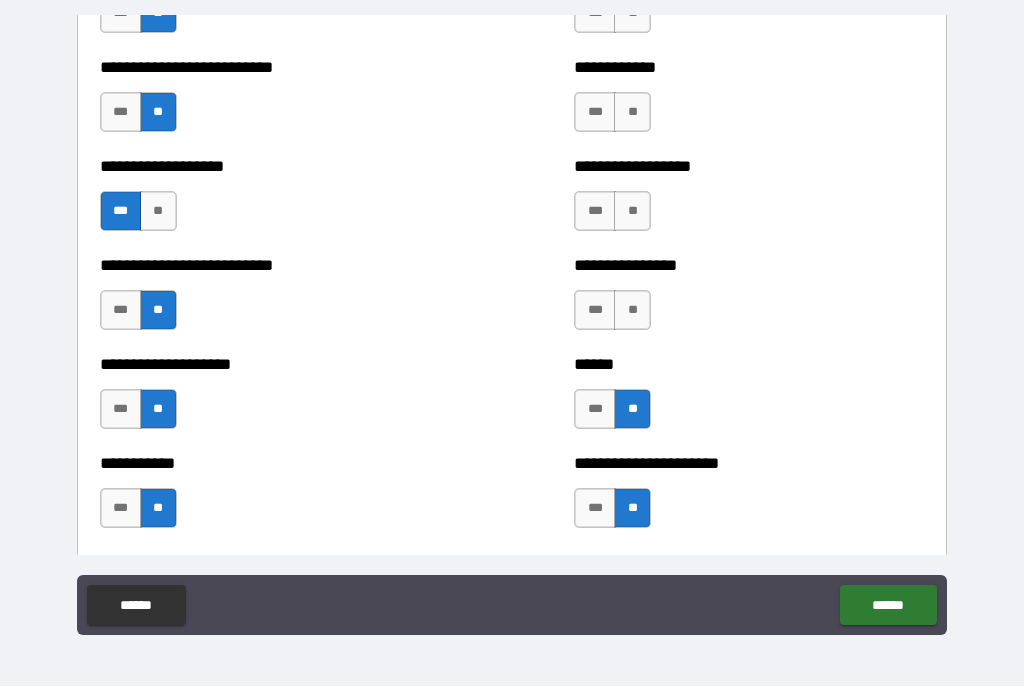 scroll, scrollTop: 5626, scrollLeft: 0, axis: vertical 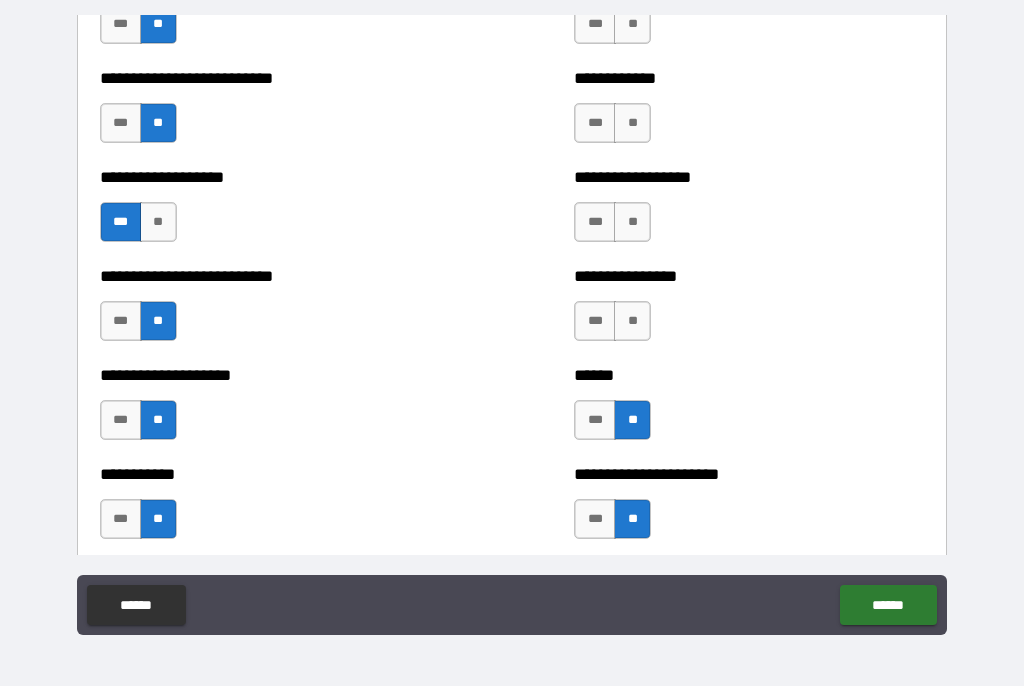 click on "**" at bounding box center [632, 322] 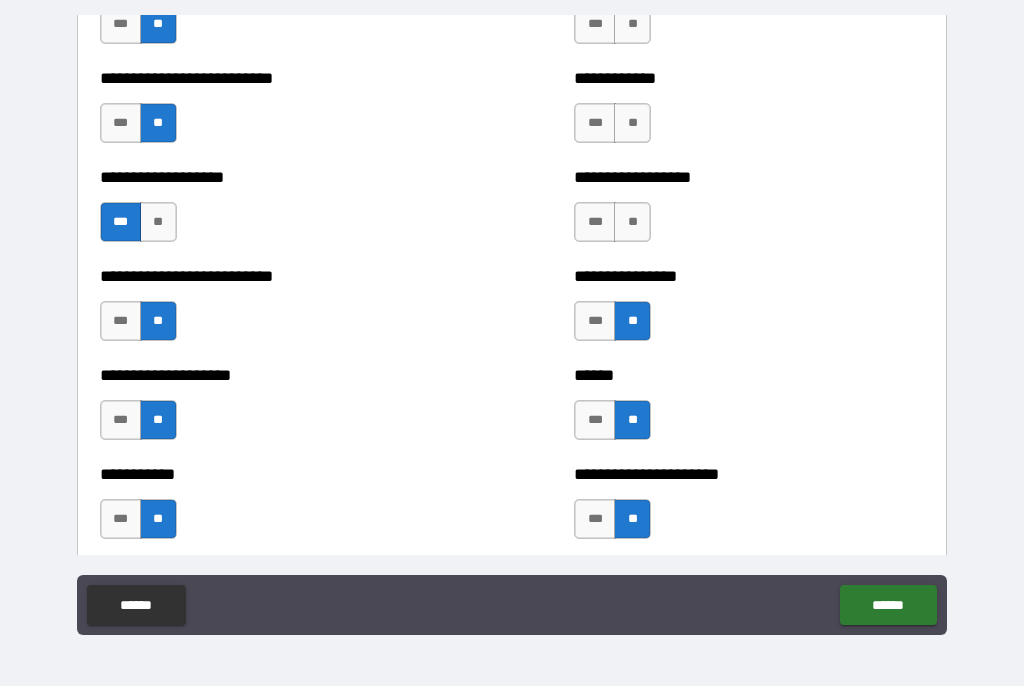 click on "**" at bounding box center (632, 223) 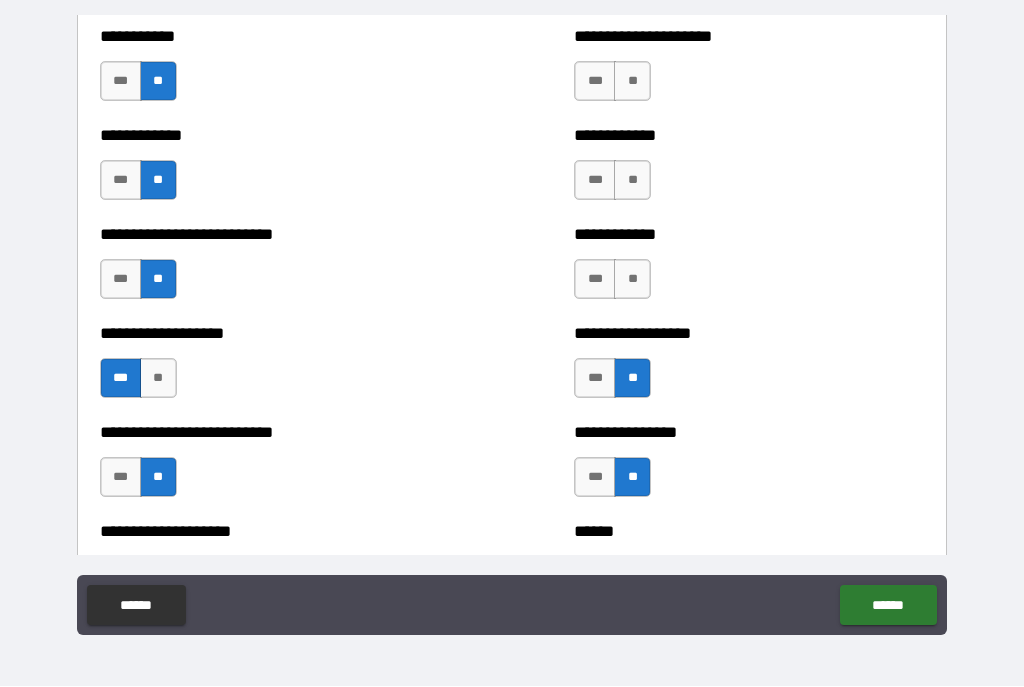 scroll, scrollTop: 5468, scrollLeft: 0, axis: vertical 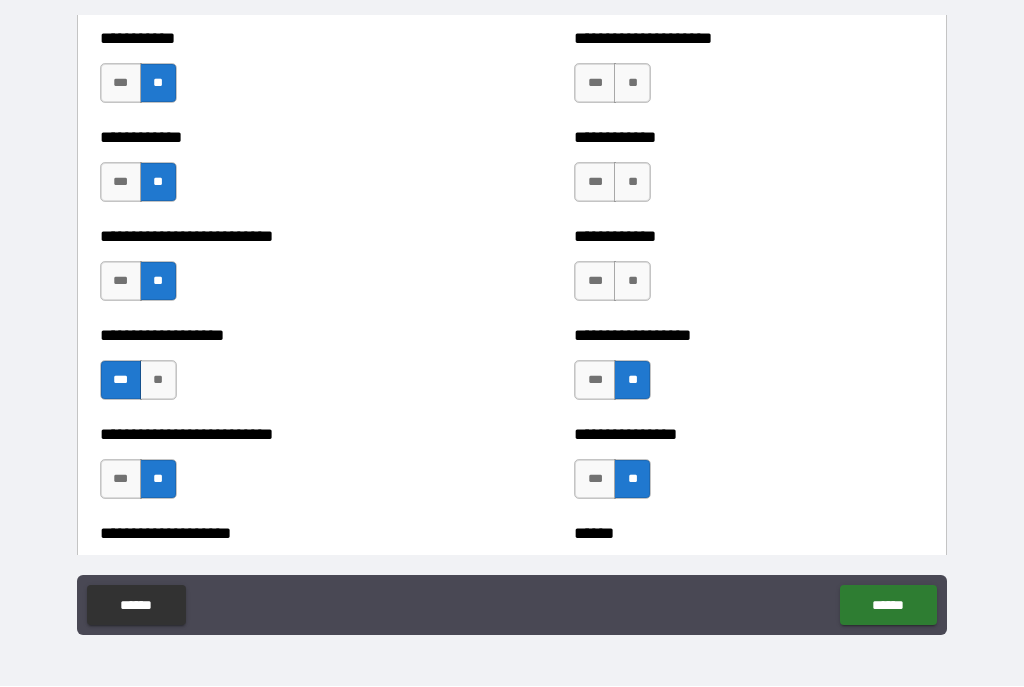 click on "**" at bounding box center [632, 282] 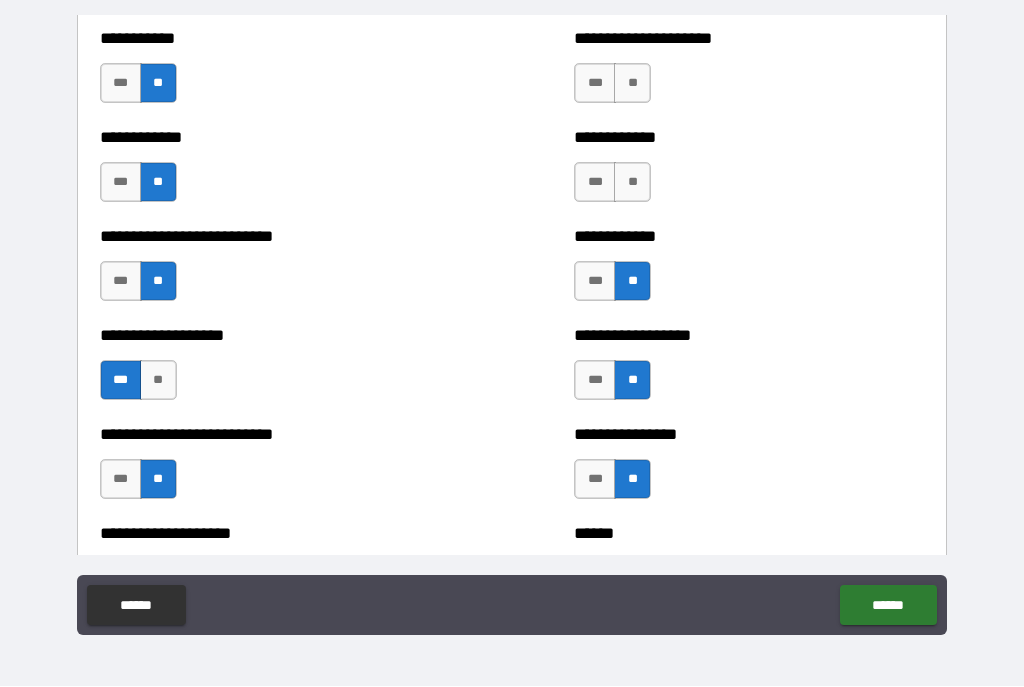 click on "**" at bounding box center [632, 183] 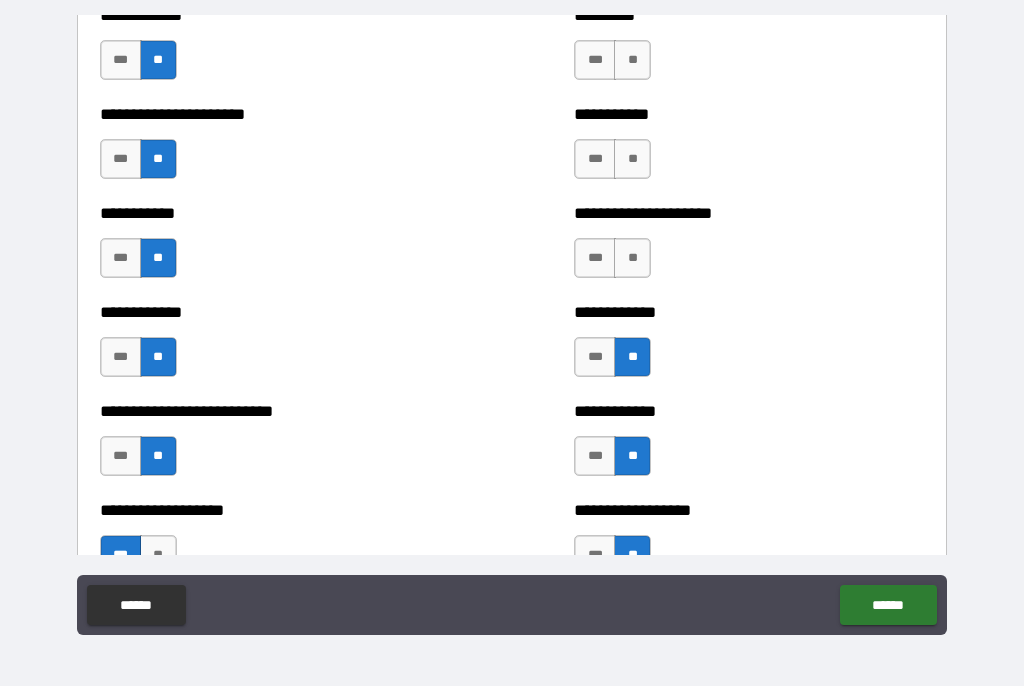 click on "**" at bounding box center (632, 259) 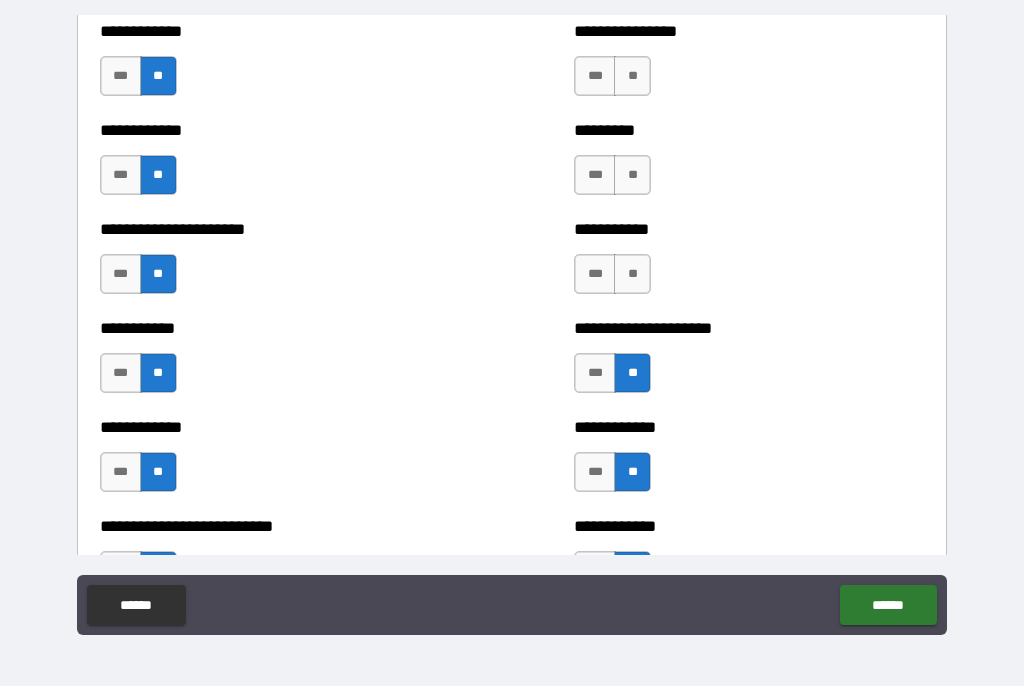 scroll, scrollTop: 5139, scrollLeft: 0, axis: vertical 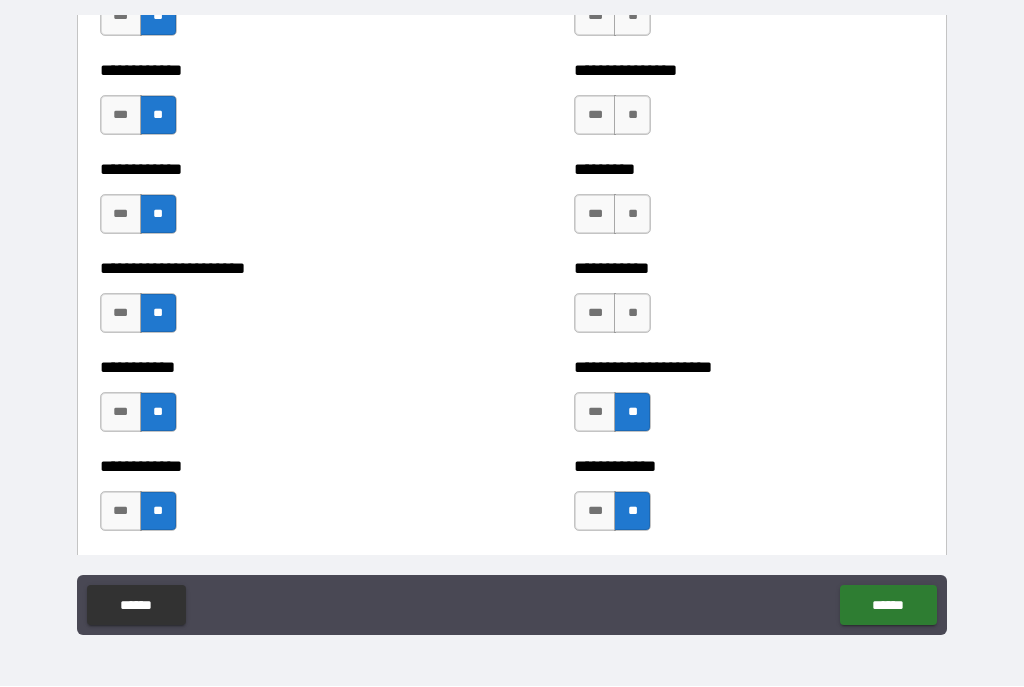 click on "**" at bounding box center (632, 314) 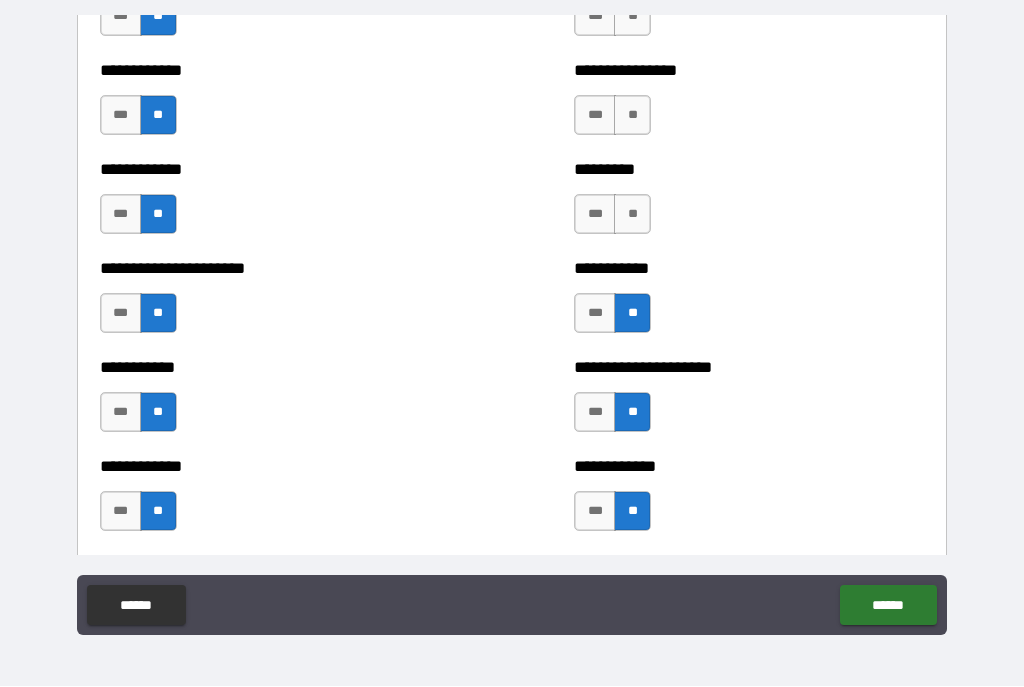 click on "**" at bounding box center (632, 215) 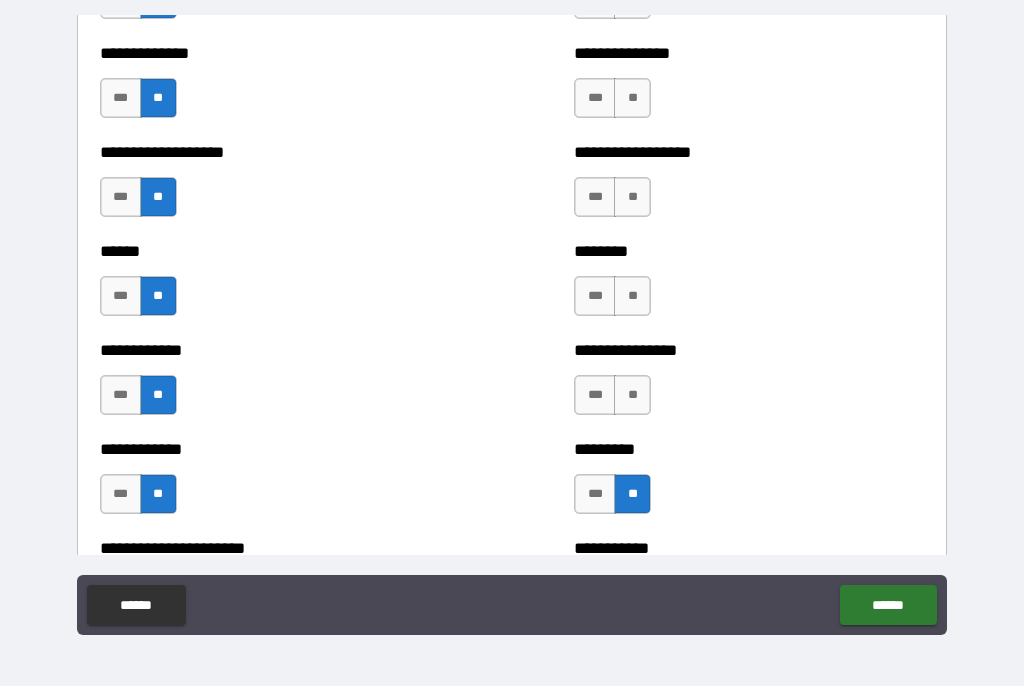 scroll, scrollTop: 4847, scrollLeft: 0, axis: vertical 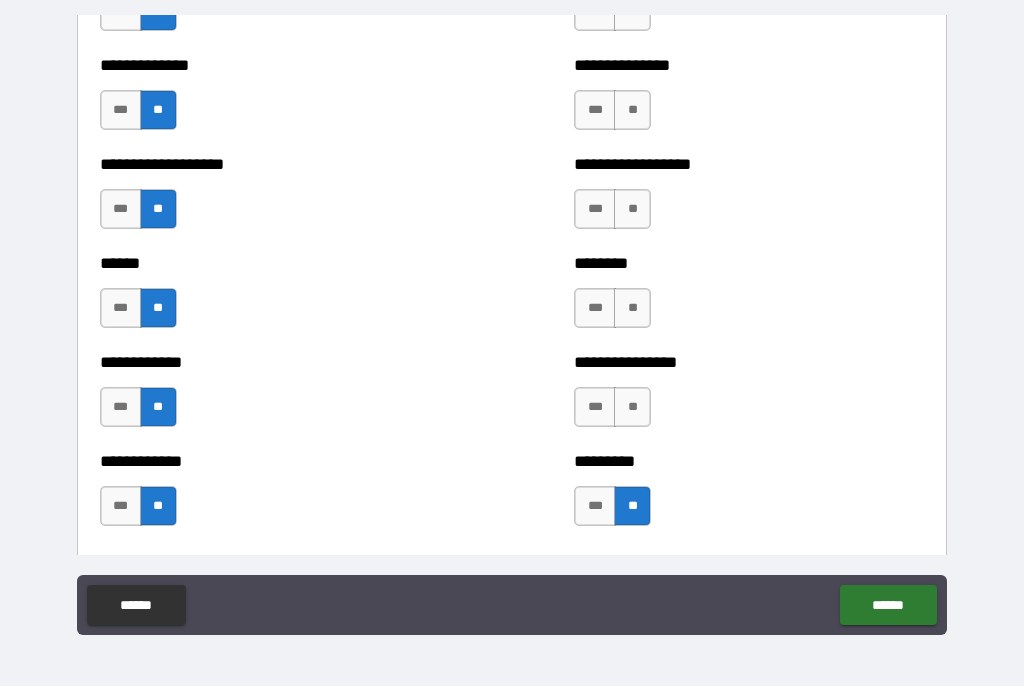 click on "**" at bounding box center (632, 408) 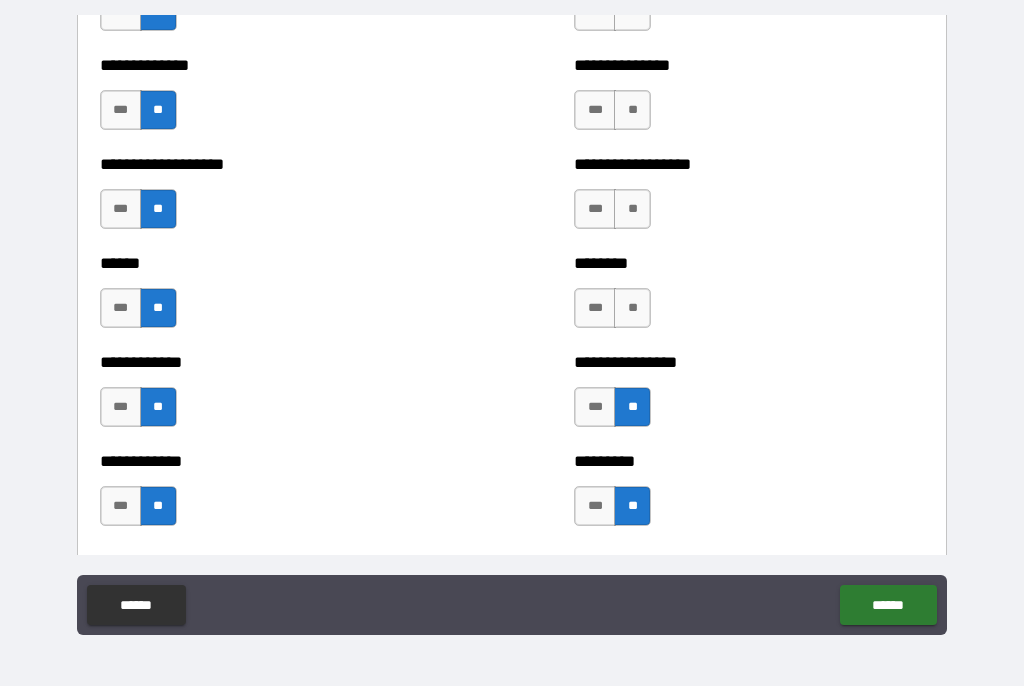 click on "**" at bounding box center (632, 309) 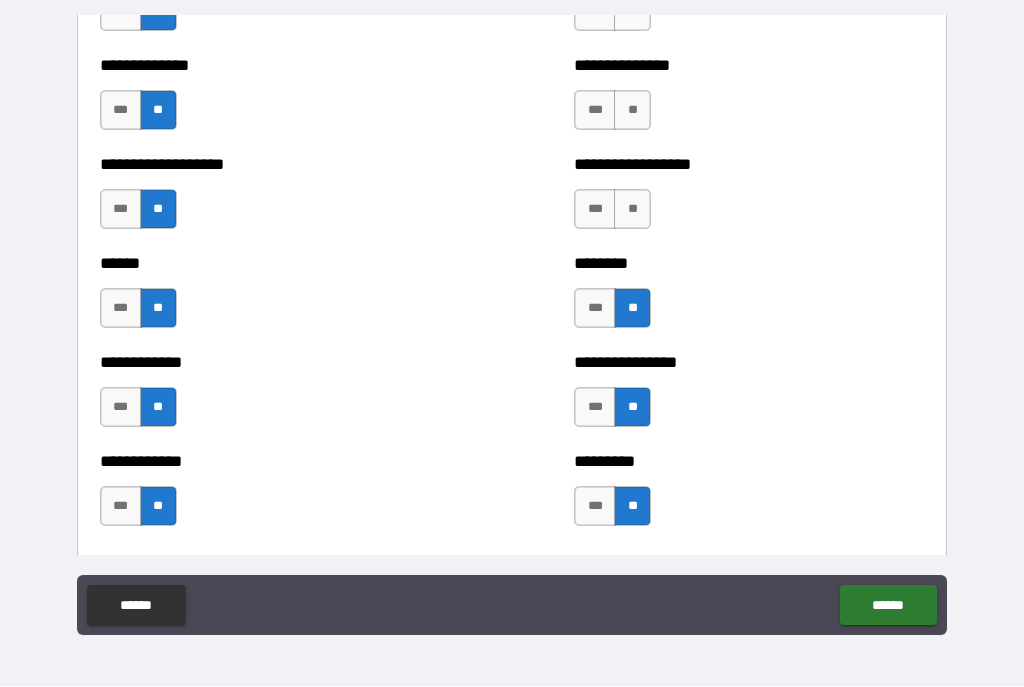 click on "**" at bounding box center (632, 210) 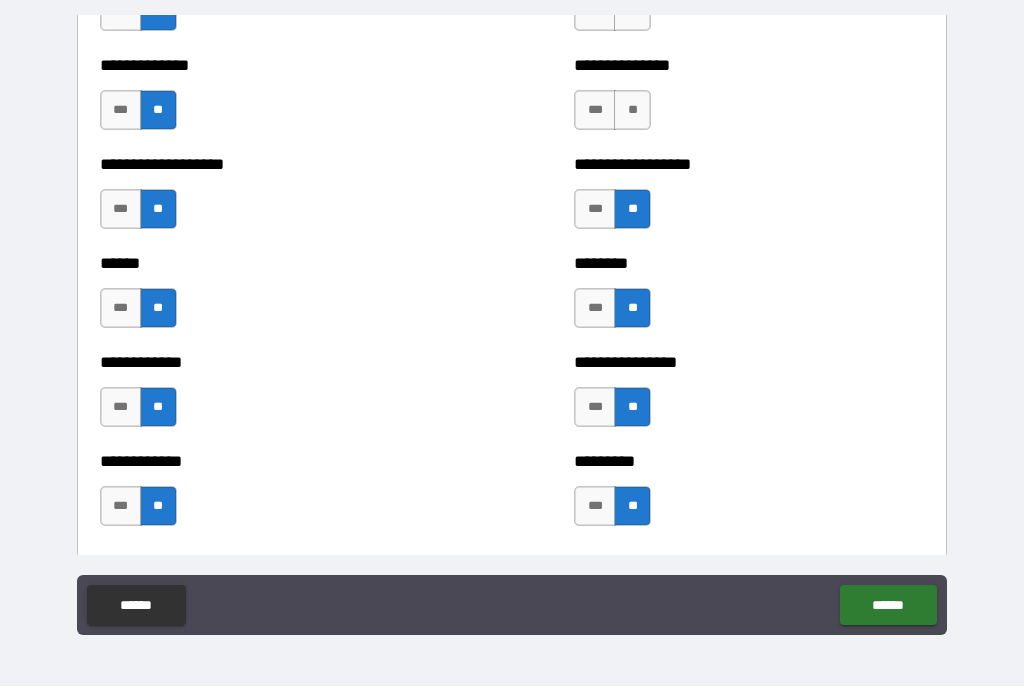 click on "**" at bounding box center (632, 111) 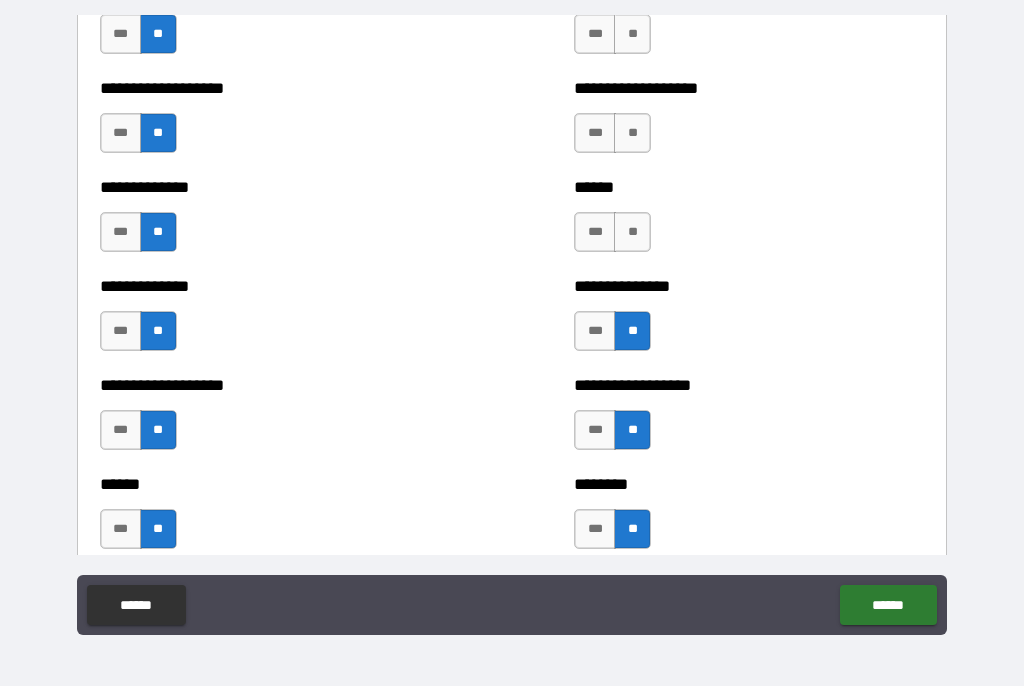 scroll, scrollTop: 4614, scrollLeft: 0, axis: vertical 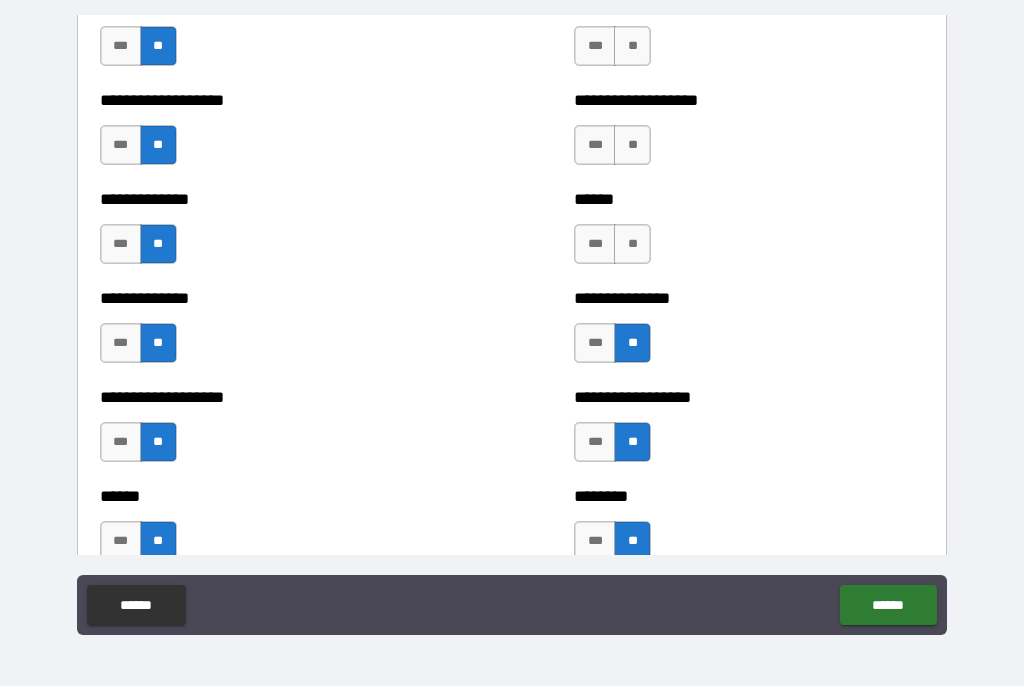 click on "**" at bounding box center [632, 245] 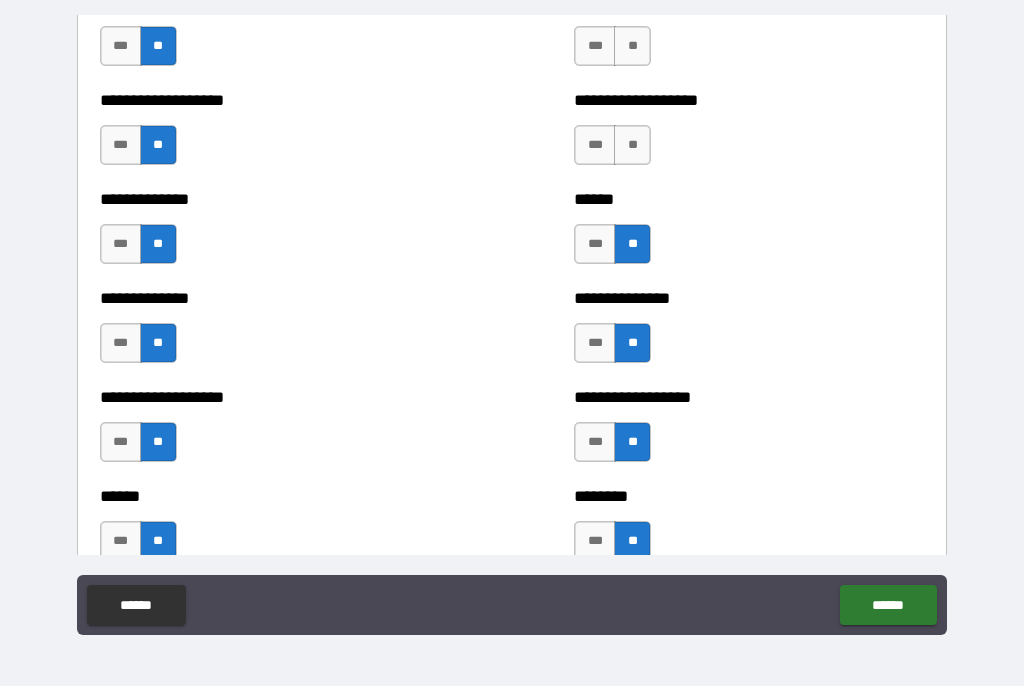 click on "**" at bounding box center [632, 146] 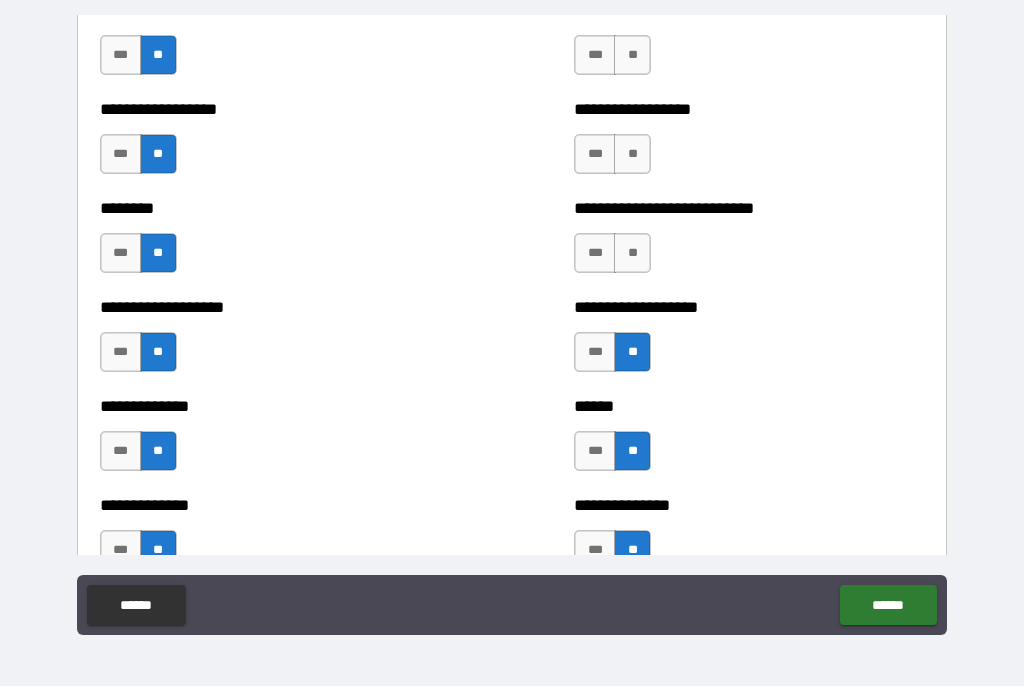 scroll, scrollTop: 4405, scrollLeft: 0, axis: vertical 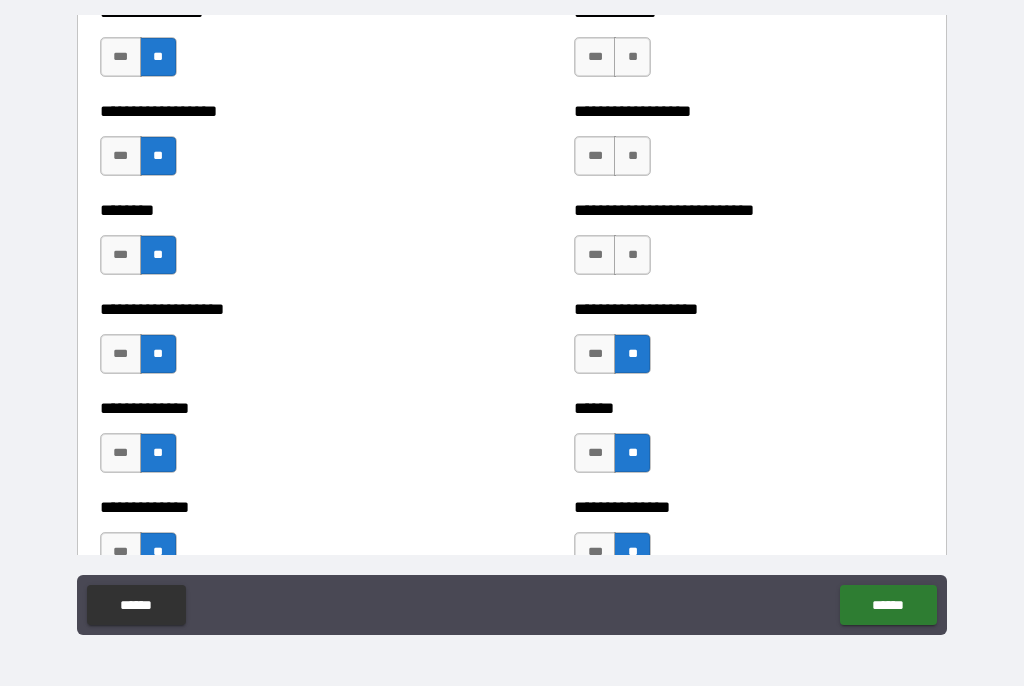 click on "**" at bounding box center (632, 256) 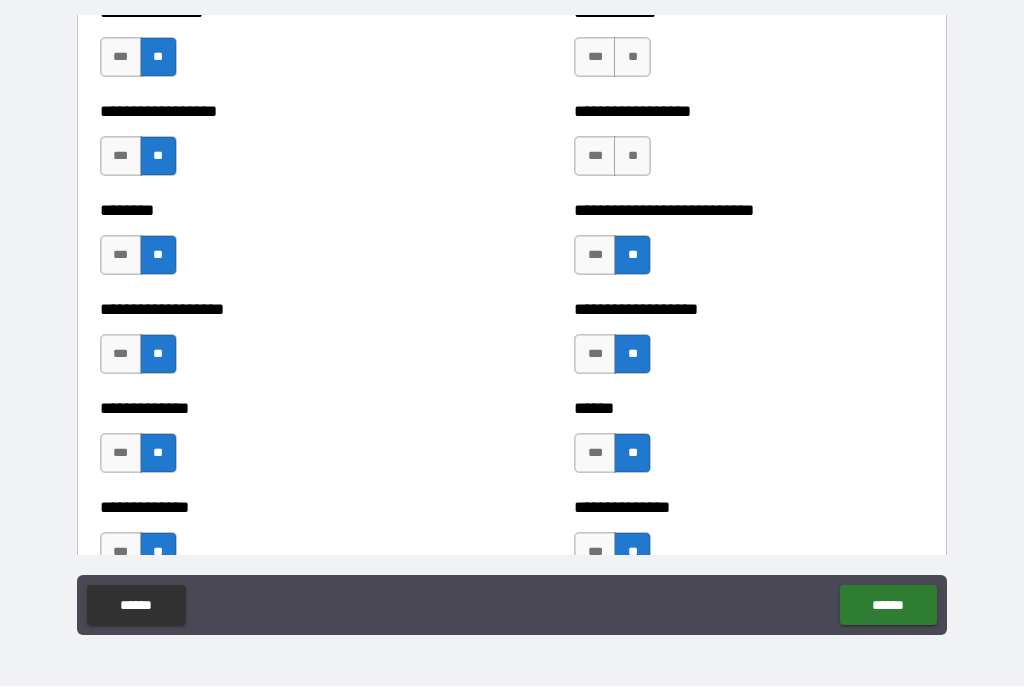 click on "**" at bounding box center [632, 157] 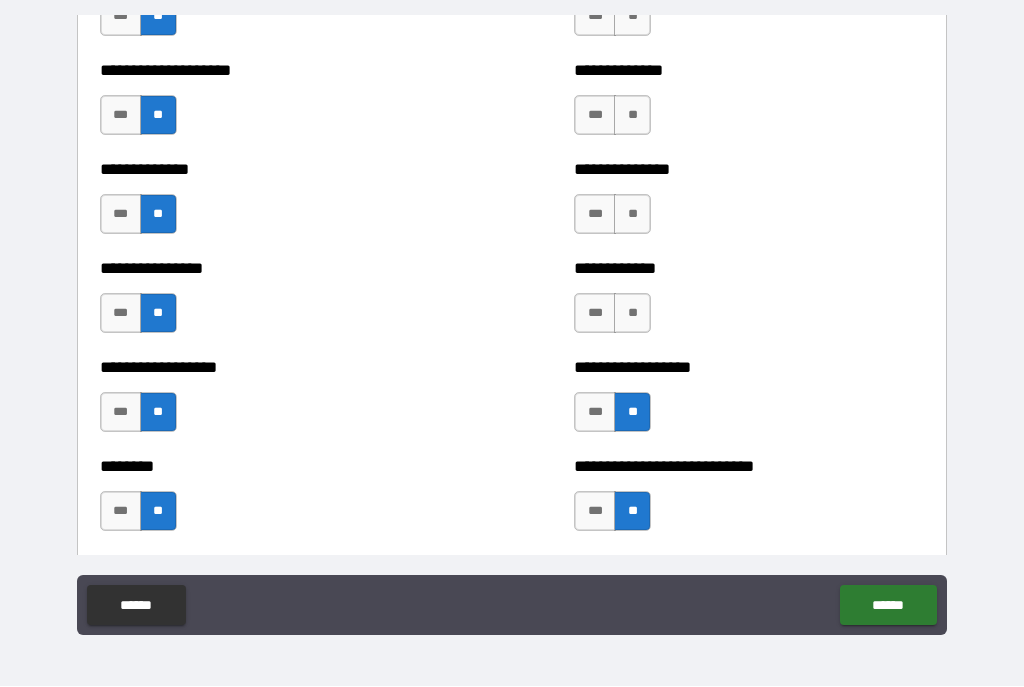 scroll, scrollTop: 4139, scrollLeft: 0, axis: vertical 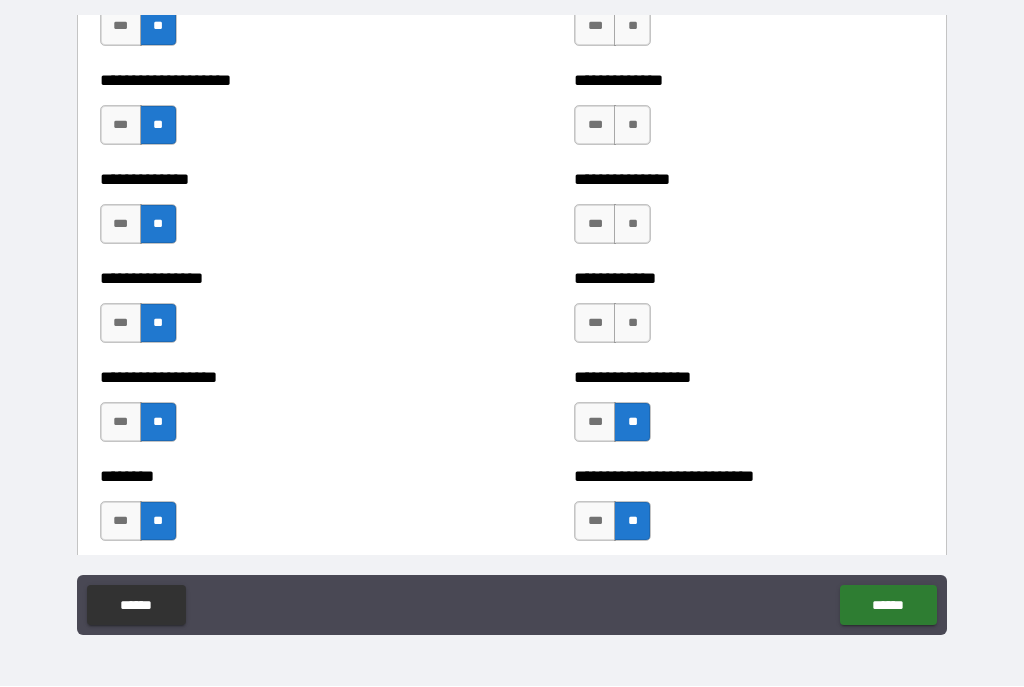click on "**" at bounding box center [632, 324] 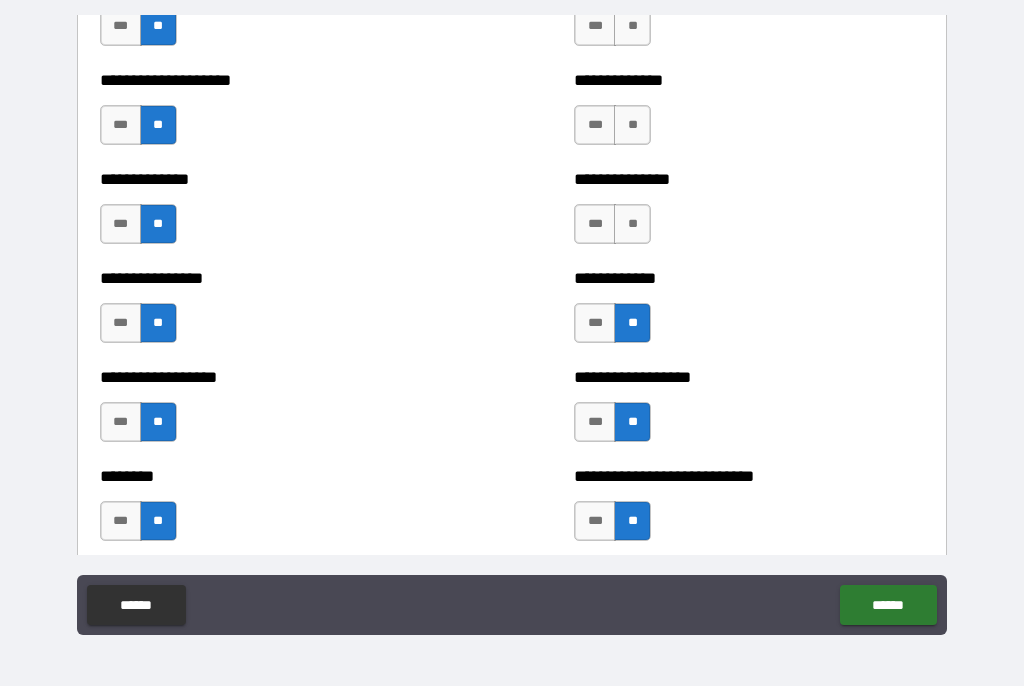 click on "**" at bounding box center (632, 225) 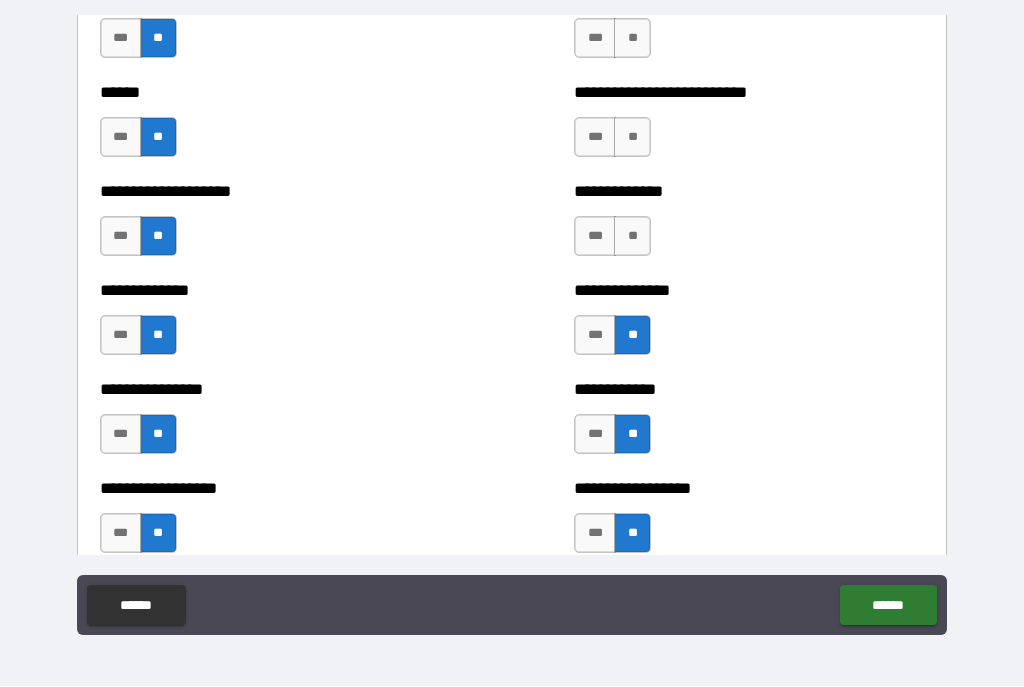 scroll, scrollTop: 3985, scrollLeft: 0, axis: vertical 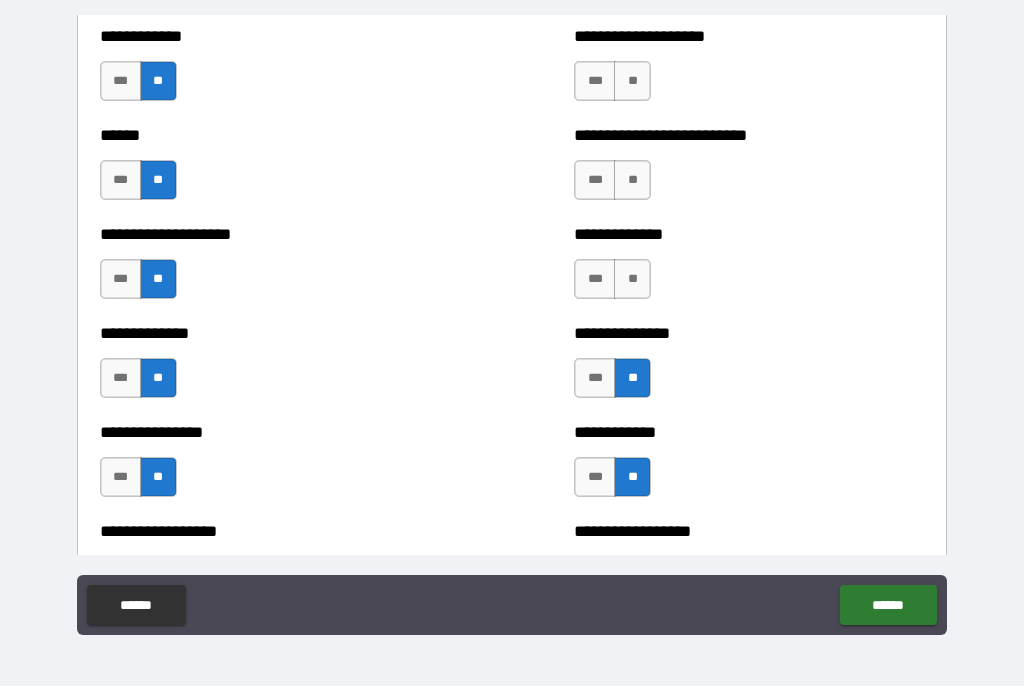 click on "**" at bounding box center (632, 280) 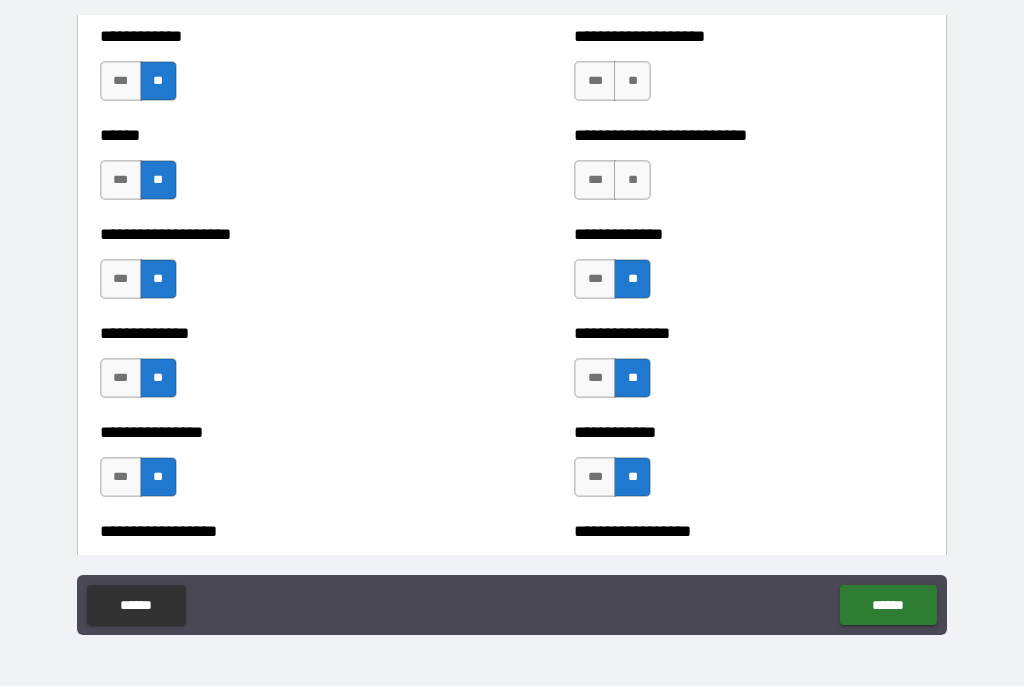 click on "**" at bounding box center (632, 181) 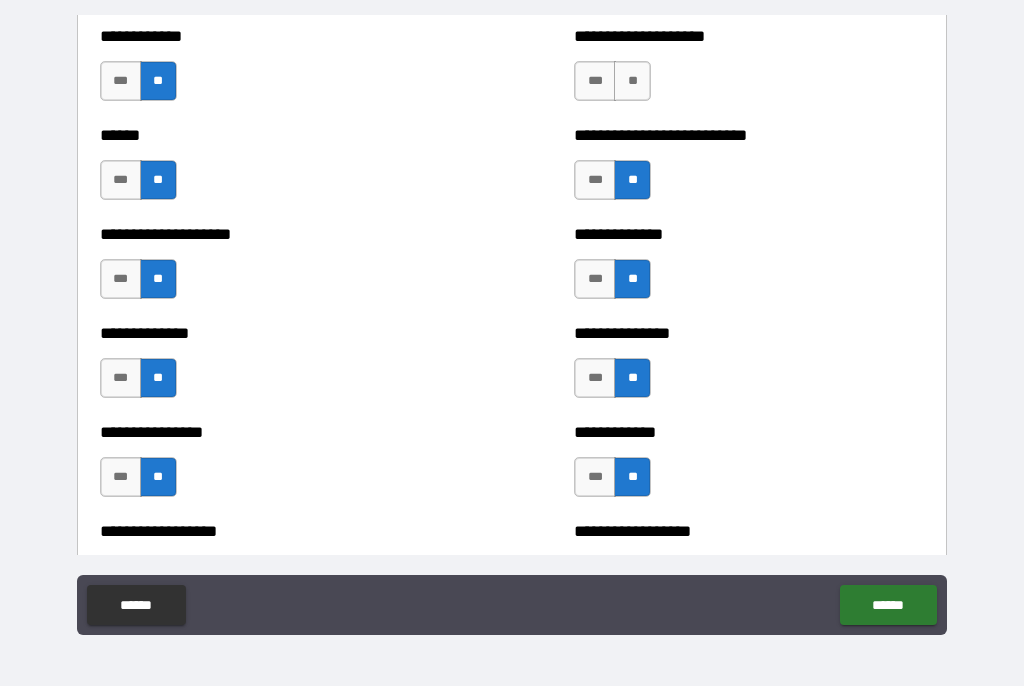 click on "**" at bounding box center [632, 82] 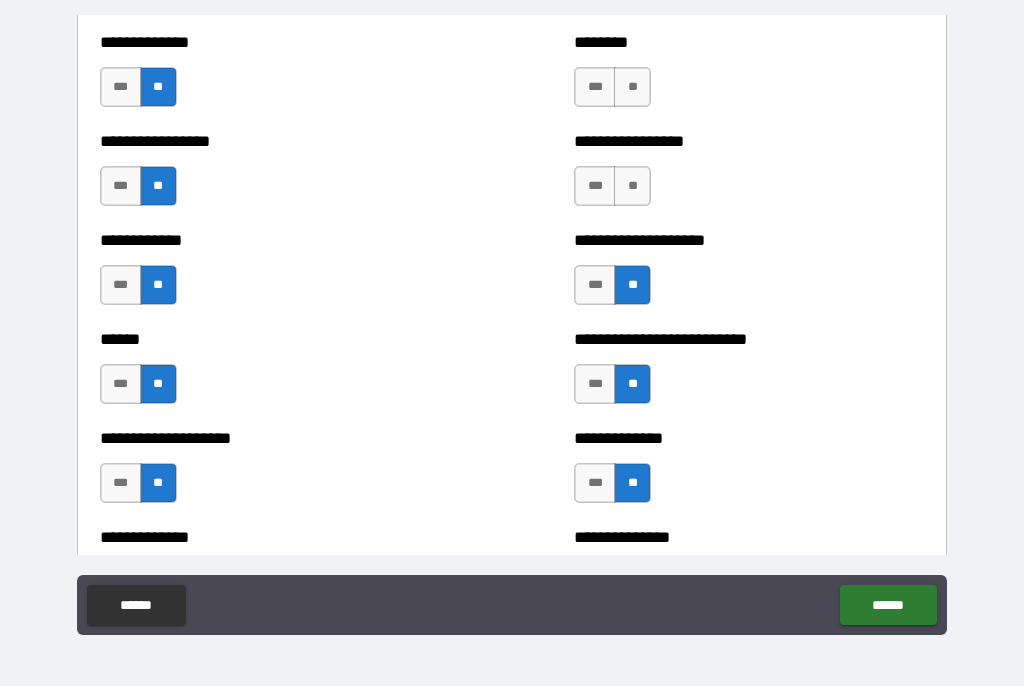 scroll, scrollTop: 3770, scrollLeft: 0, axis: vertical 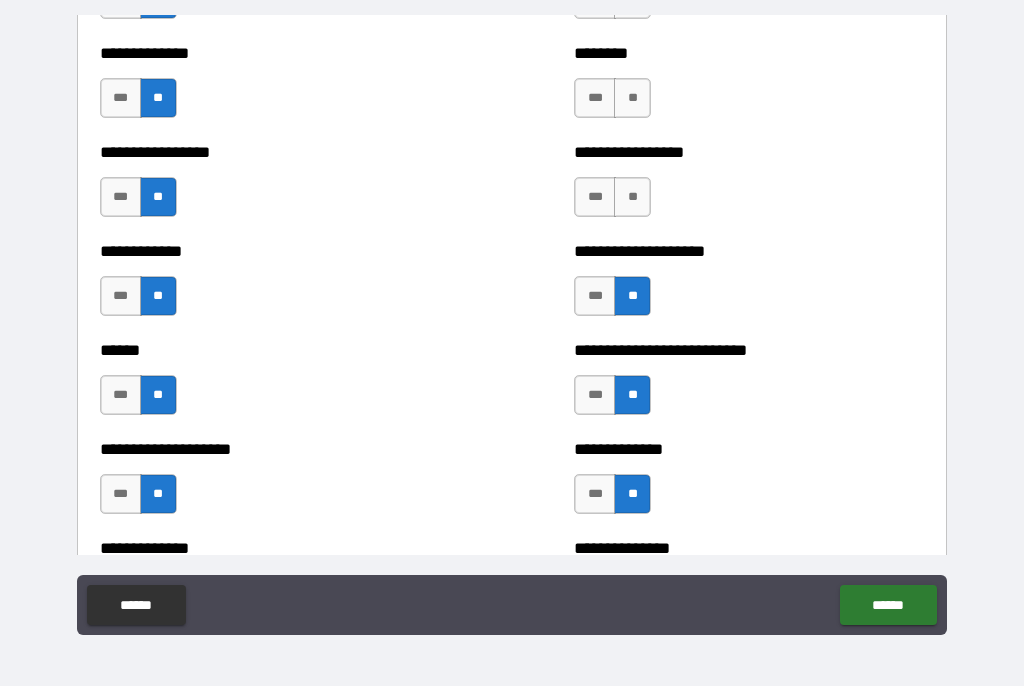 click on "**" at bounding box center [632, 198] 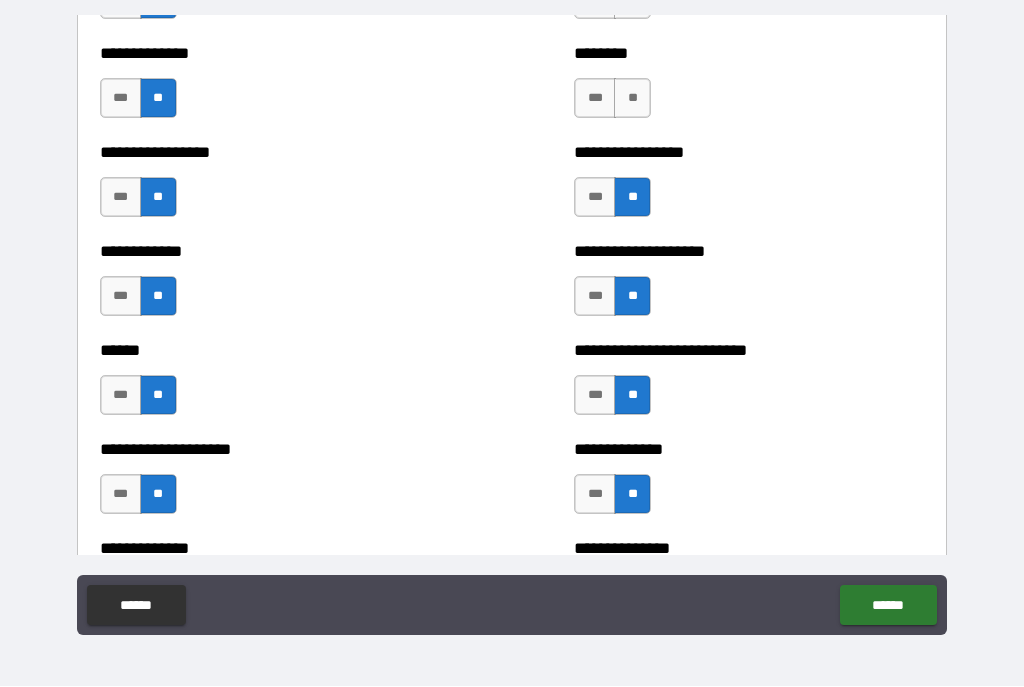 click on "**" at bounding box center (632, 99) 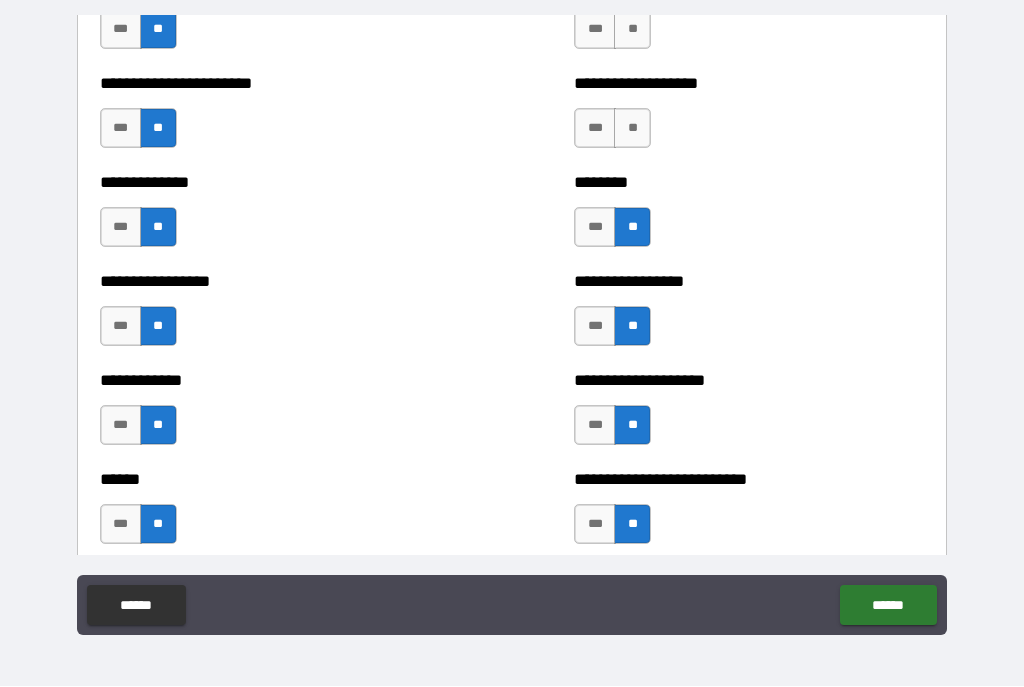 scroll, scrollTop: 3602, scrollLeft: 0, axis: vertical 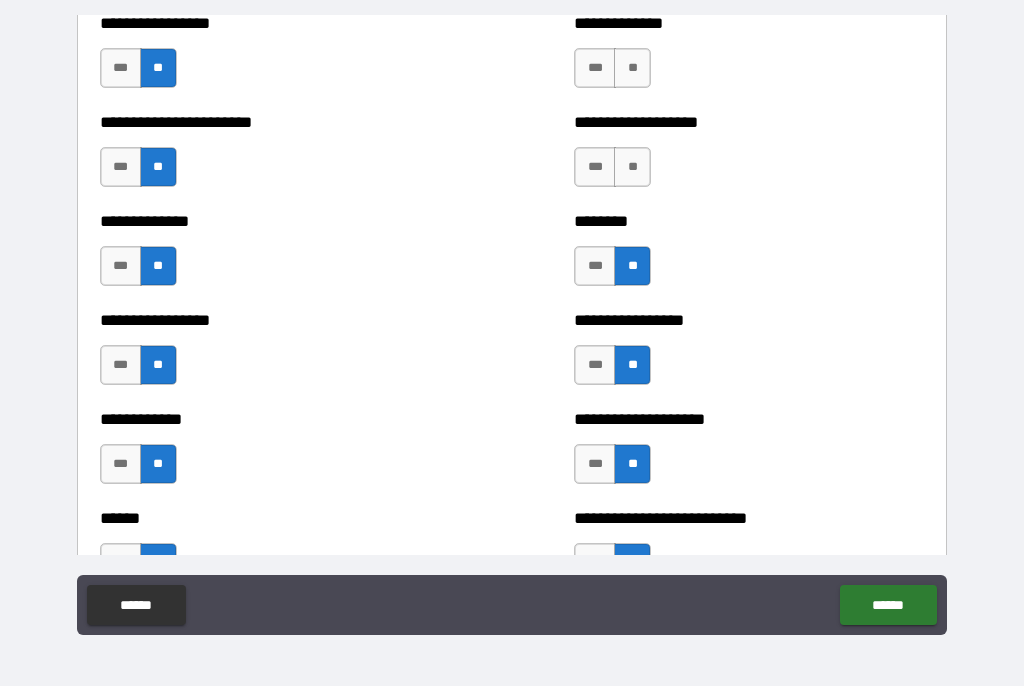 click on "**" at bounding box center [632, 168] 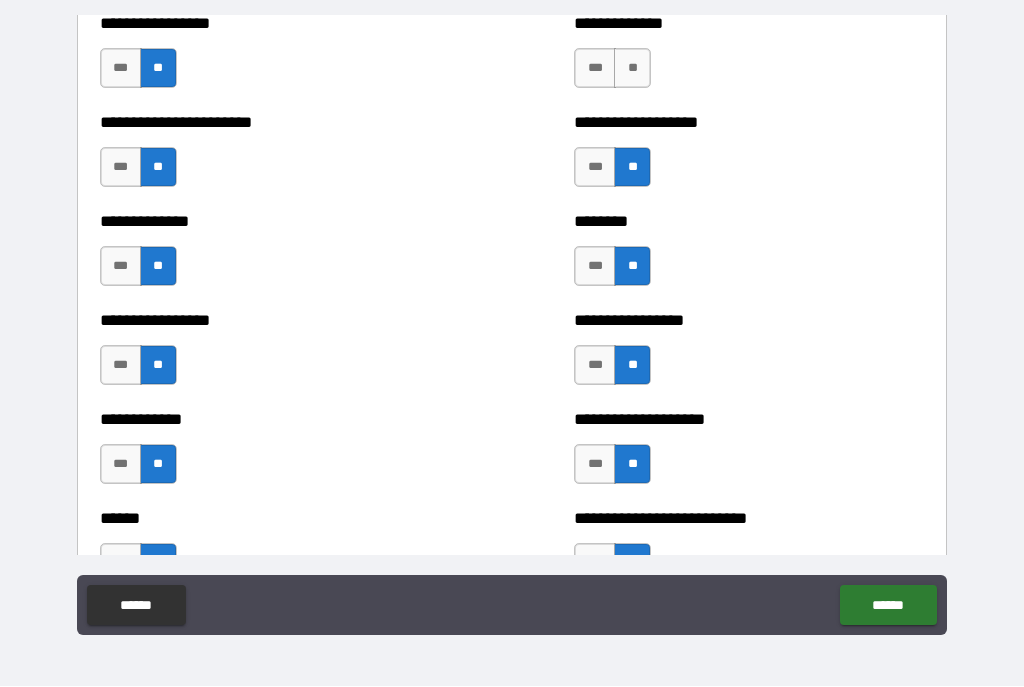 click on "**" at bounding box center [632, 69] 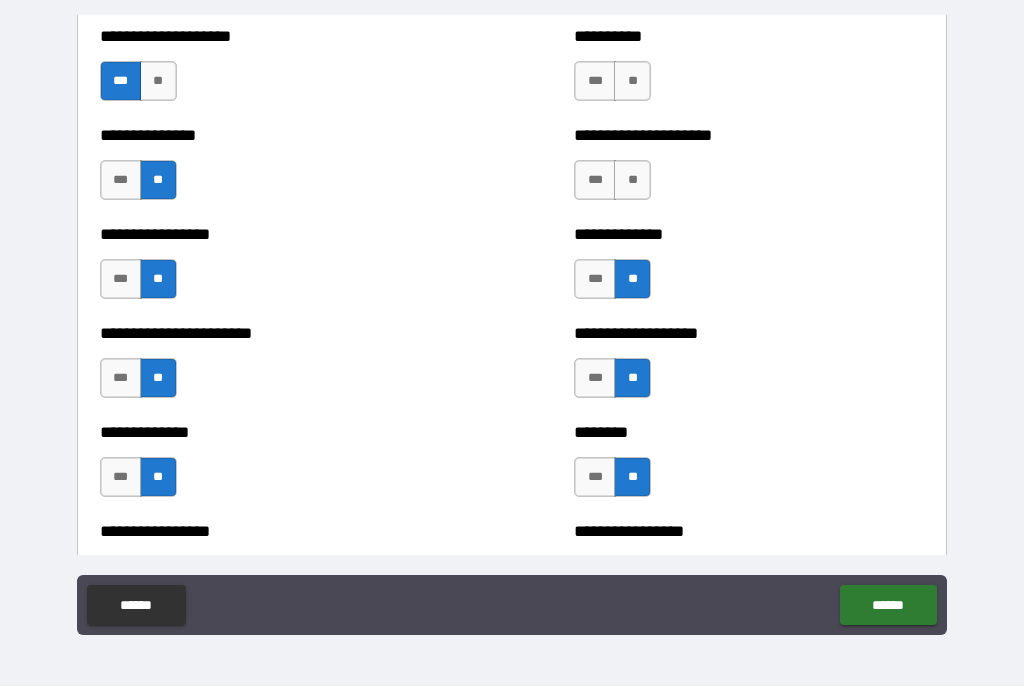 click on "**" at bounding box center [632, 181] 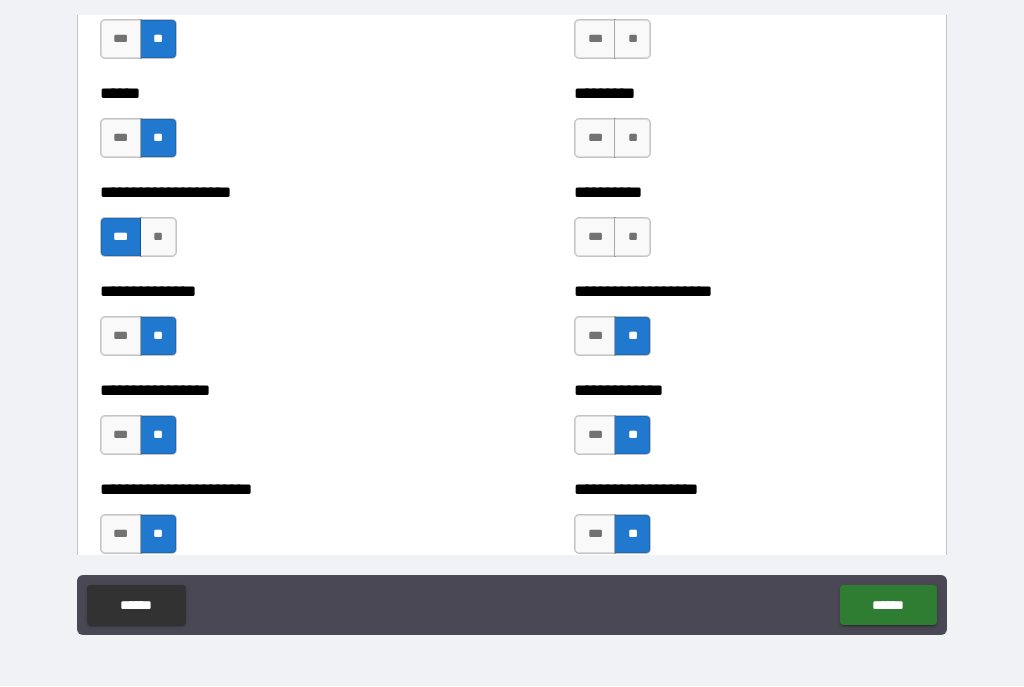 scroll, scrollTop: 3234, scrollLeft: 0, axis: vertical 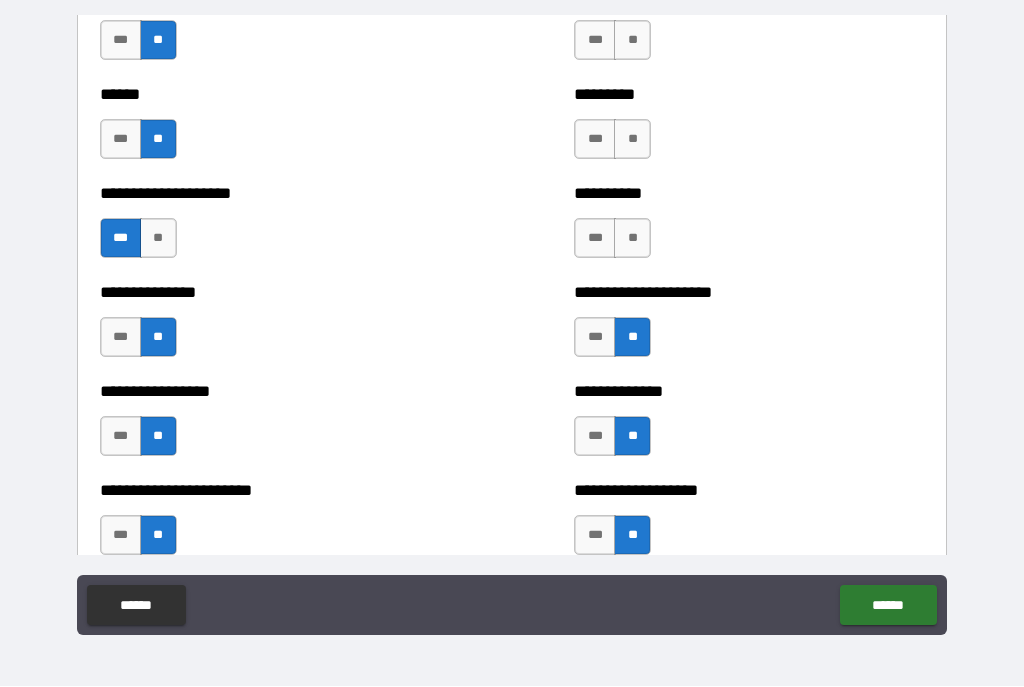 click on "**" at bounding box center [632, 239] 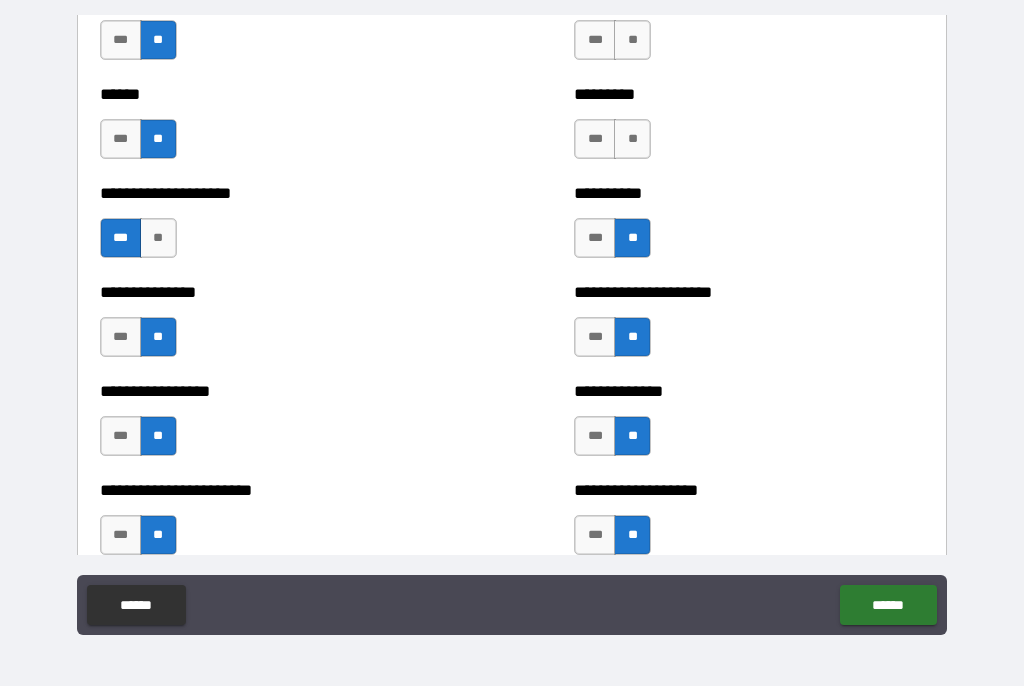click on "**" at bounding box center [632, 140] 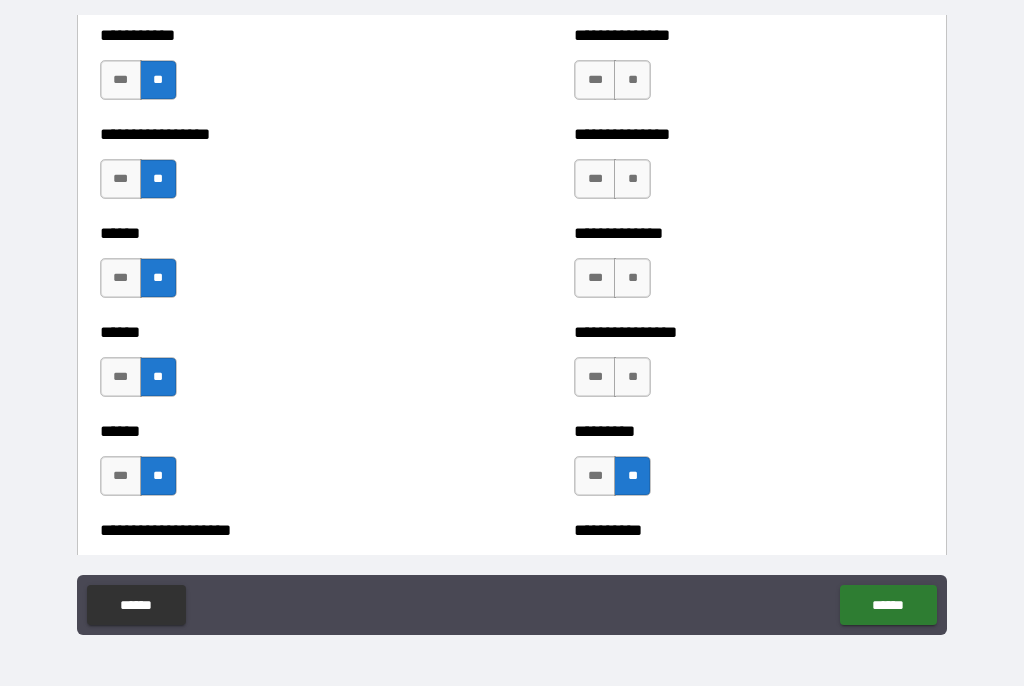 scroll, scrollTop: 2943, scrollLeft: 0, axis: vertical 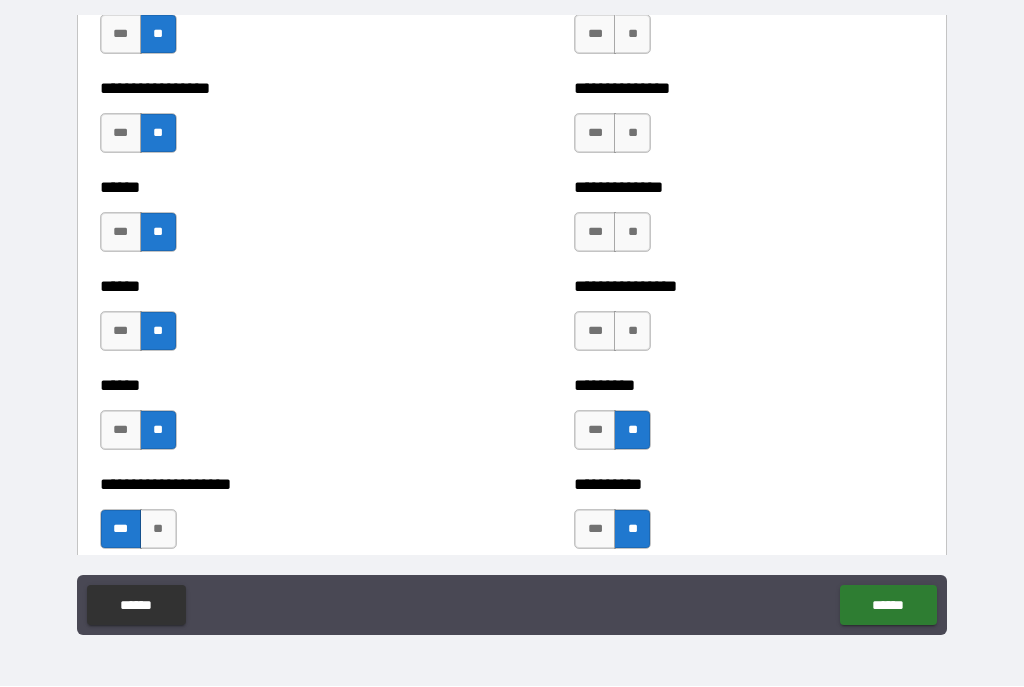 click on "**" at bounding box center [632, 332] 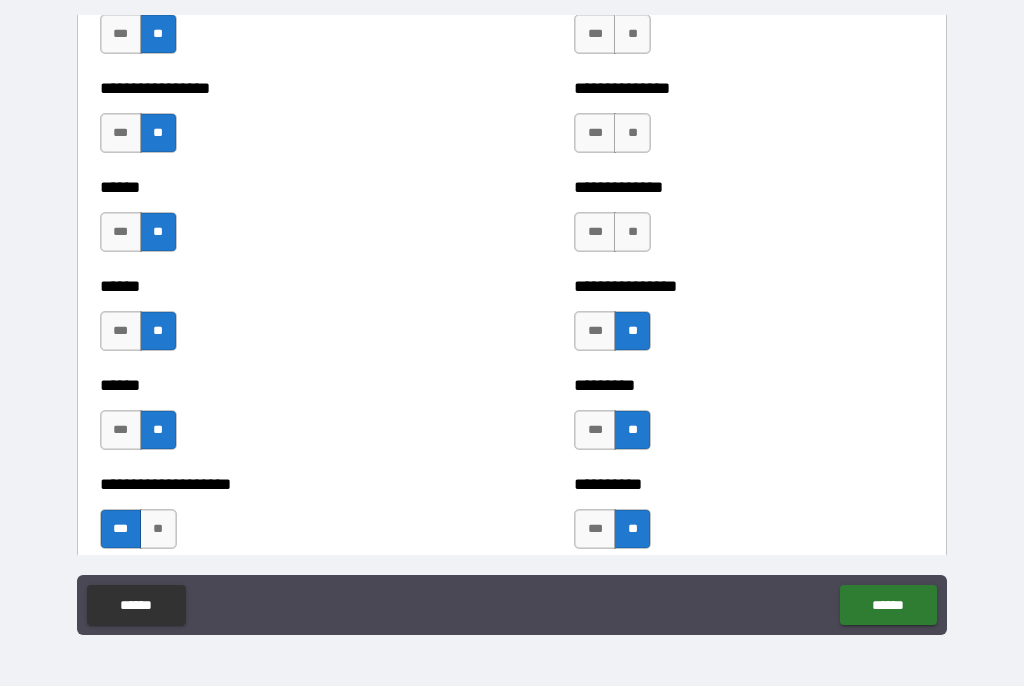 click on "**" at bounding box center (632, 233) 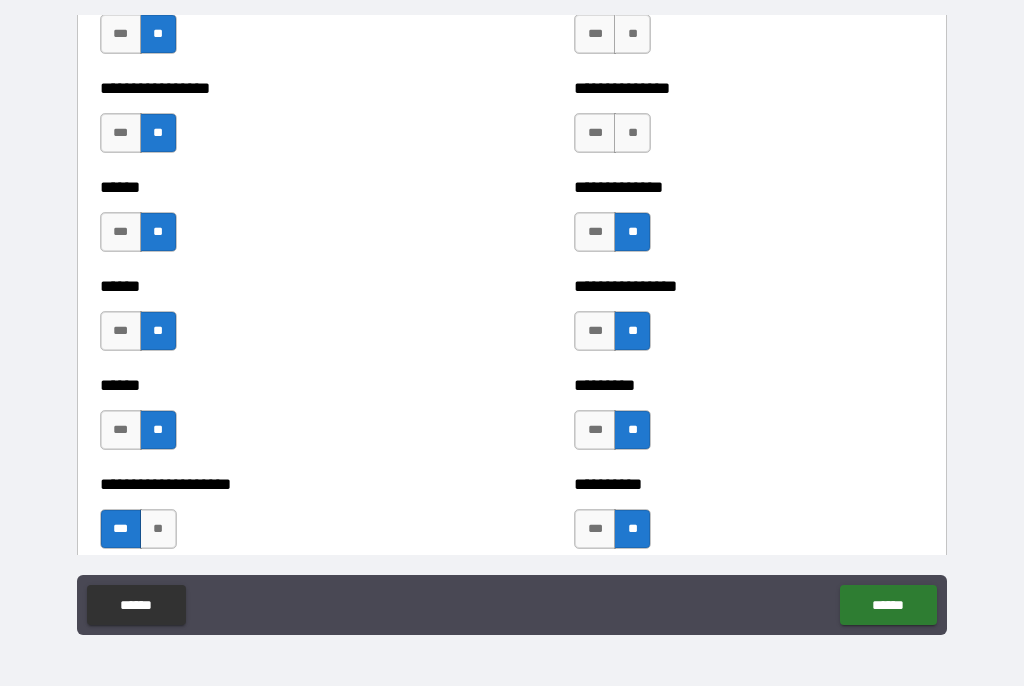 click on "**" at bounding box center (632, 134) 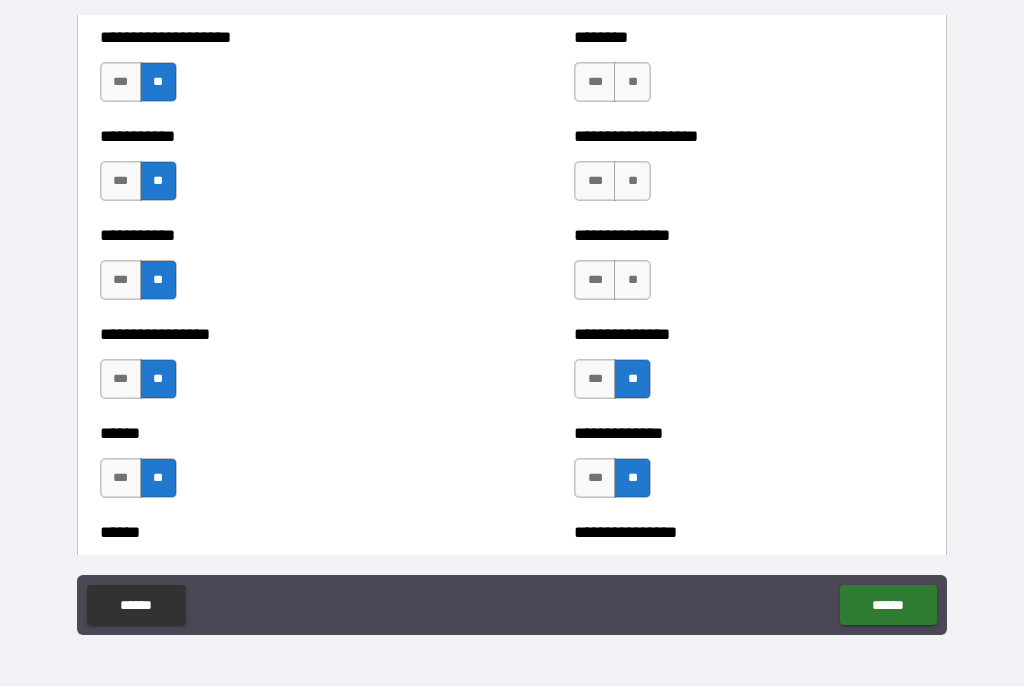 scroll, scrollTop: 2683, scrollLeft: 0, axis: vertical 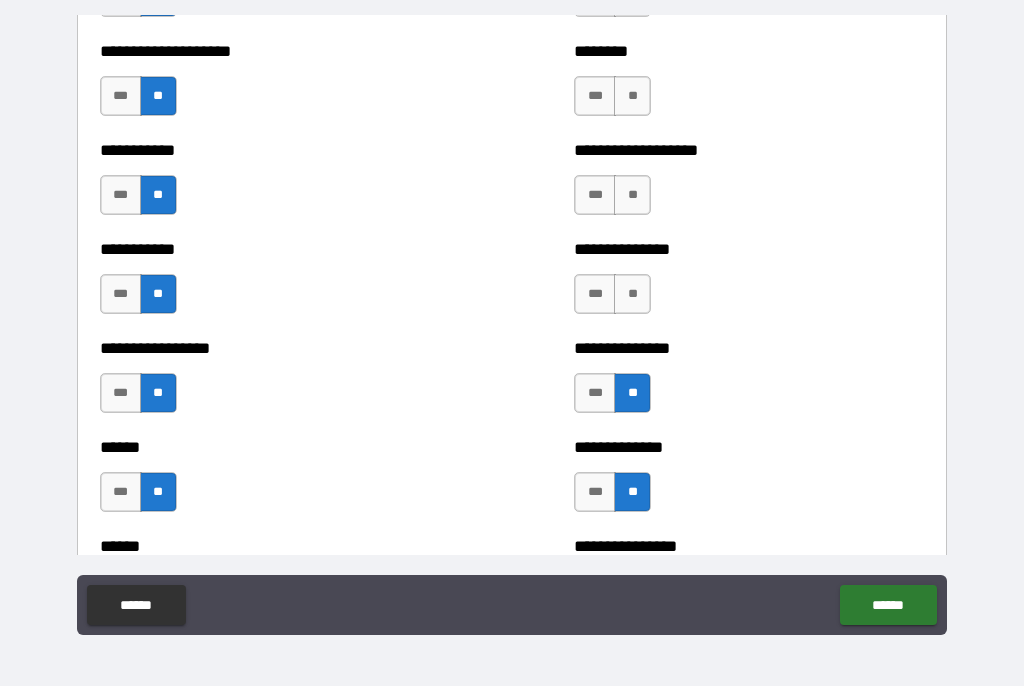 click on "**" at bounding box center [632, 295] 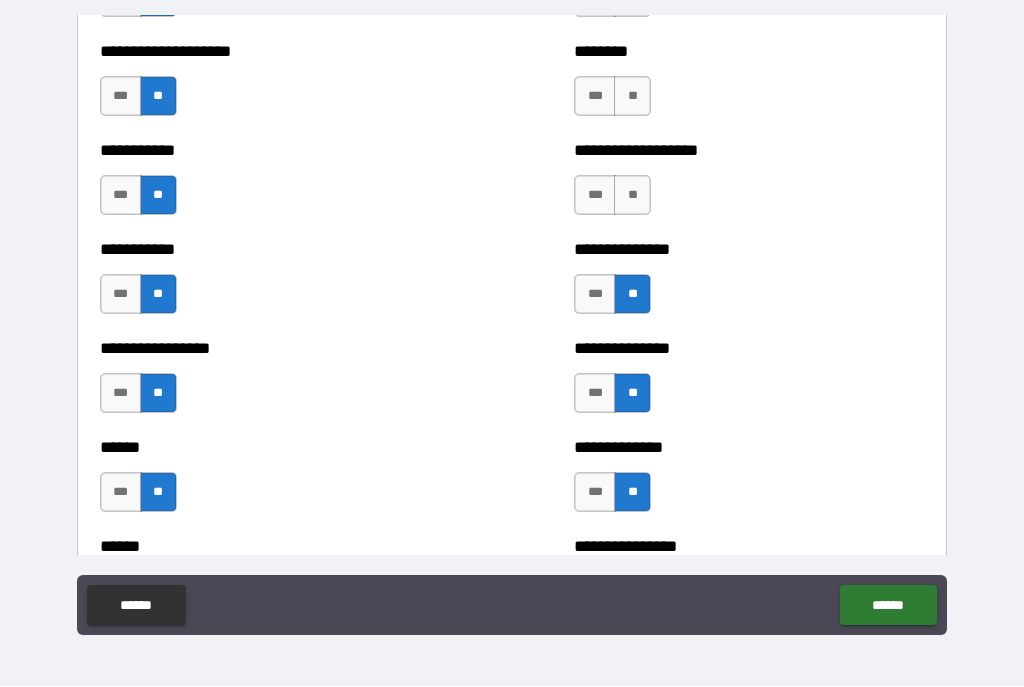 click on "**" at bounding box center [632, 196] 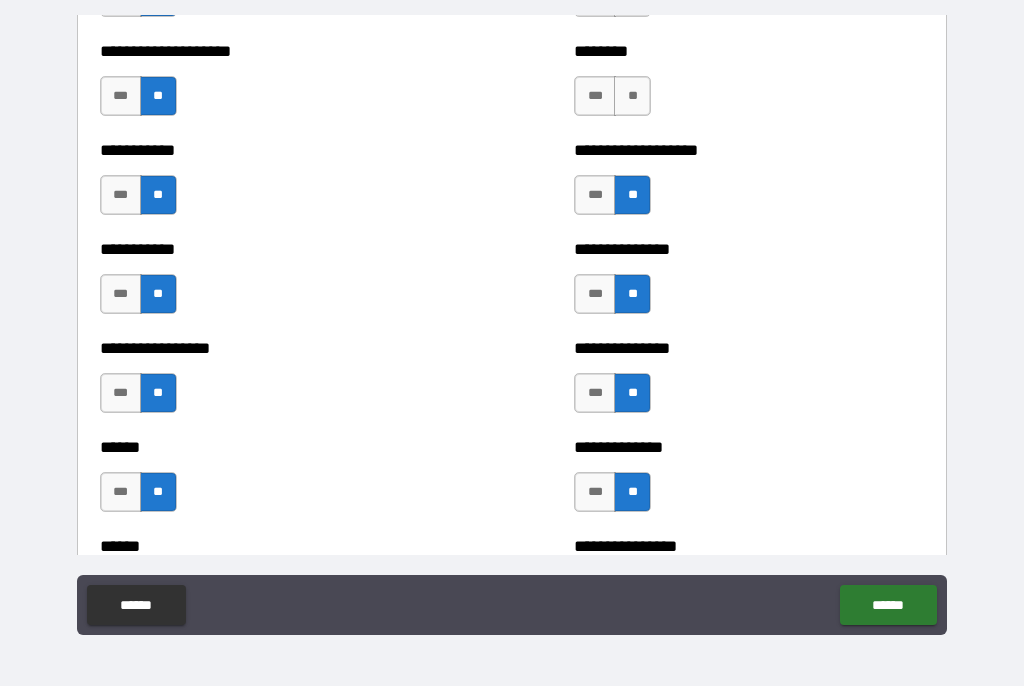 click on "**" at bounding box center (632, 97) 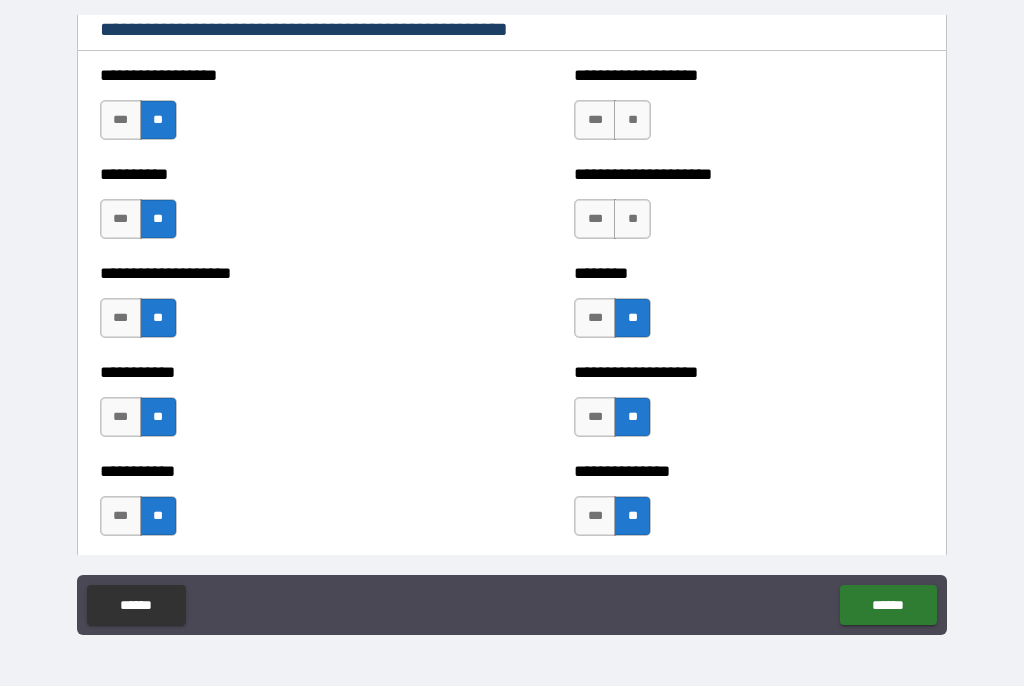 scroll, scrollTop: 2444, scrollLeft: 0, axis: vertical 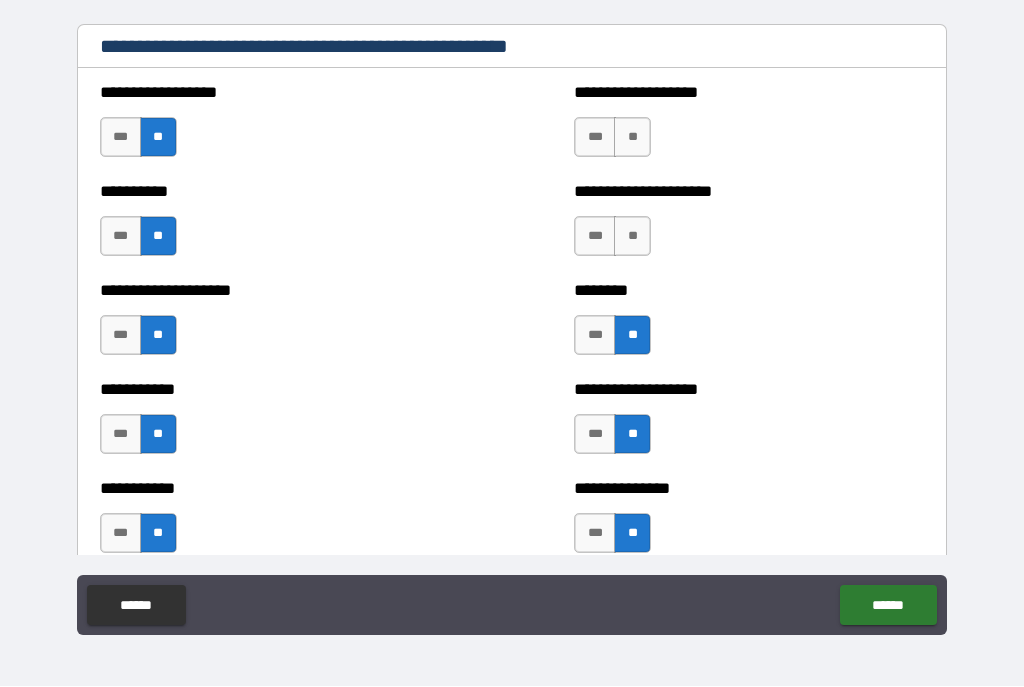 click on "**" at bounding box center (632, 237) 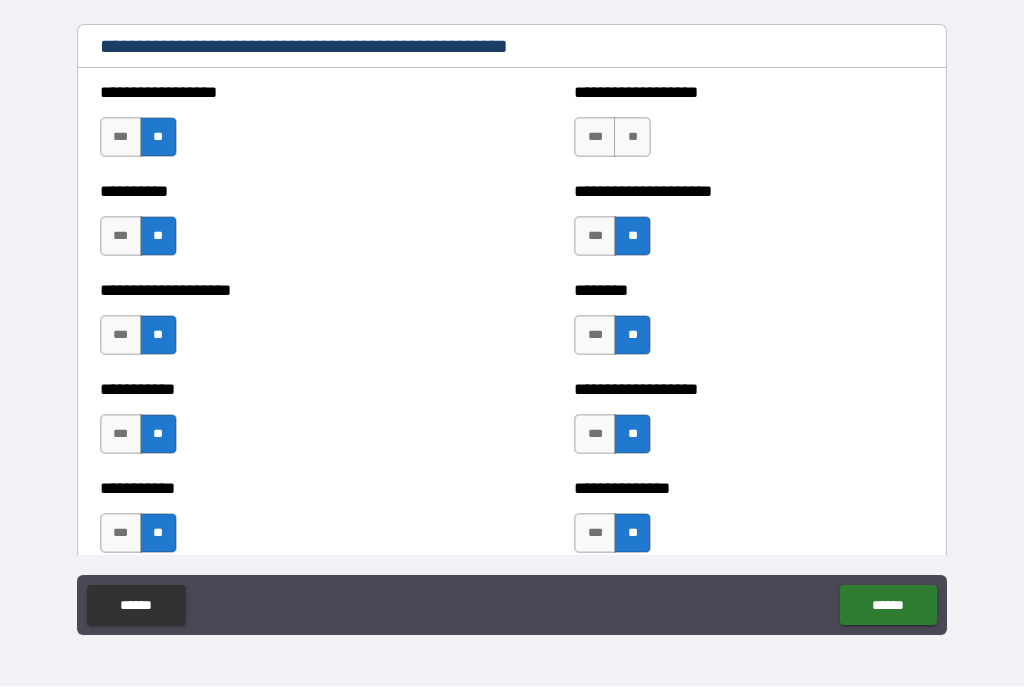 click on "*** **" at bounding box center [615, 143] 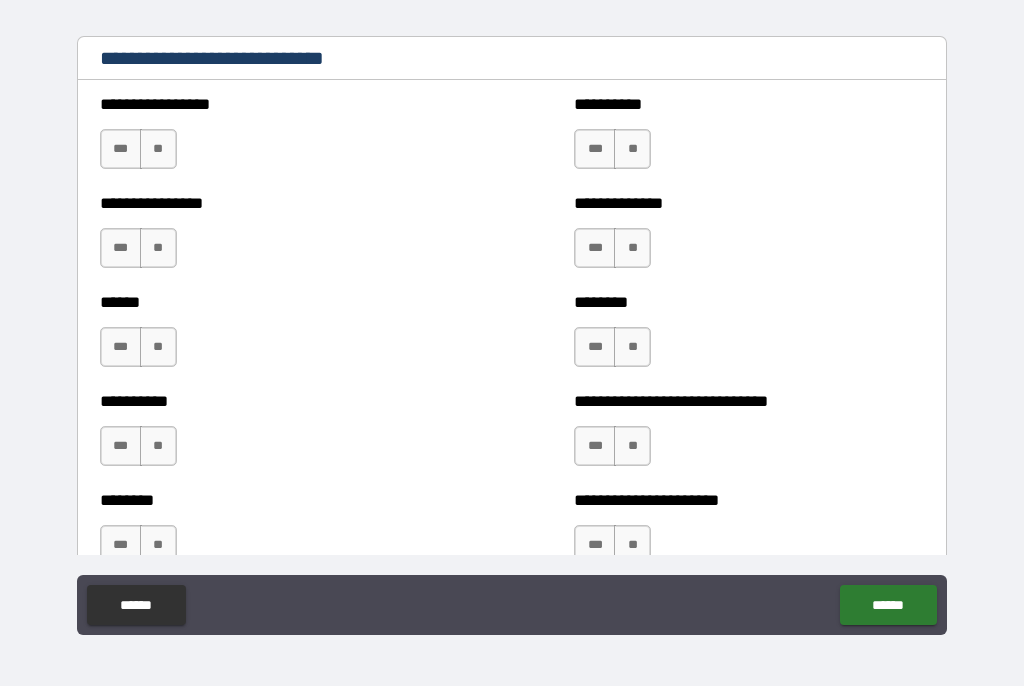 scroll, scrollTop: 6756, scrollLeft: 0, axis: vertical 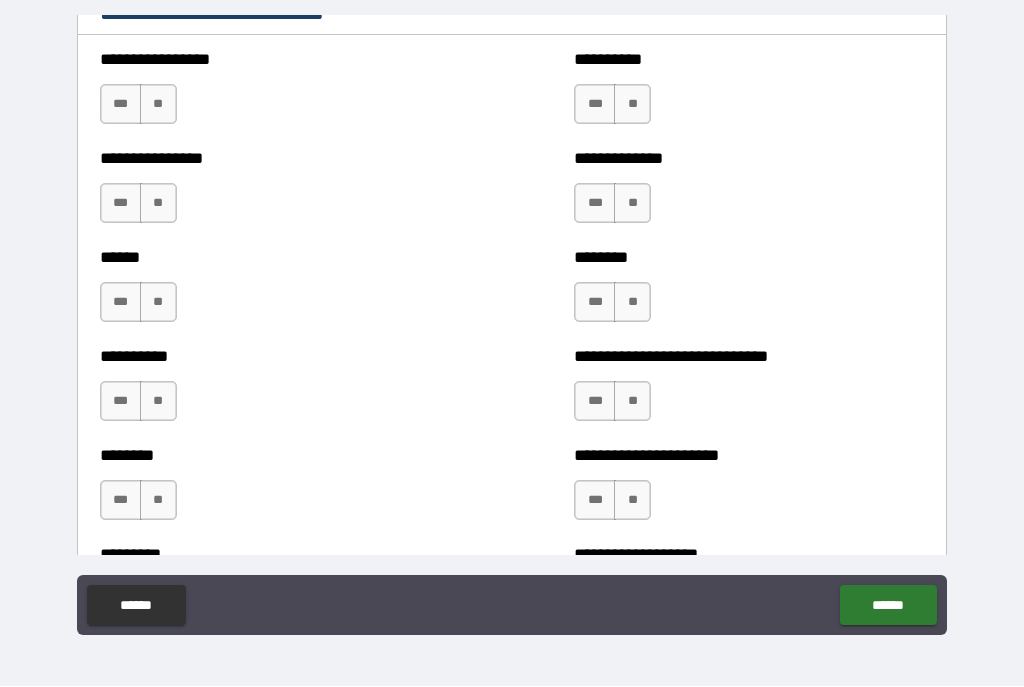click on "***" at bounding box center (595, 501) 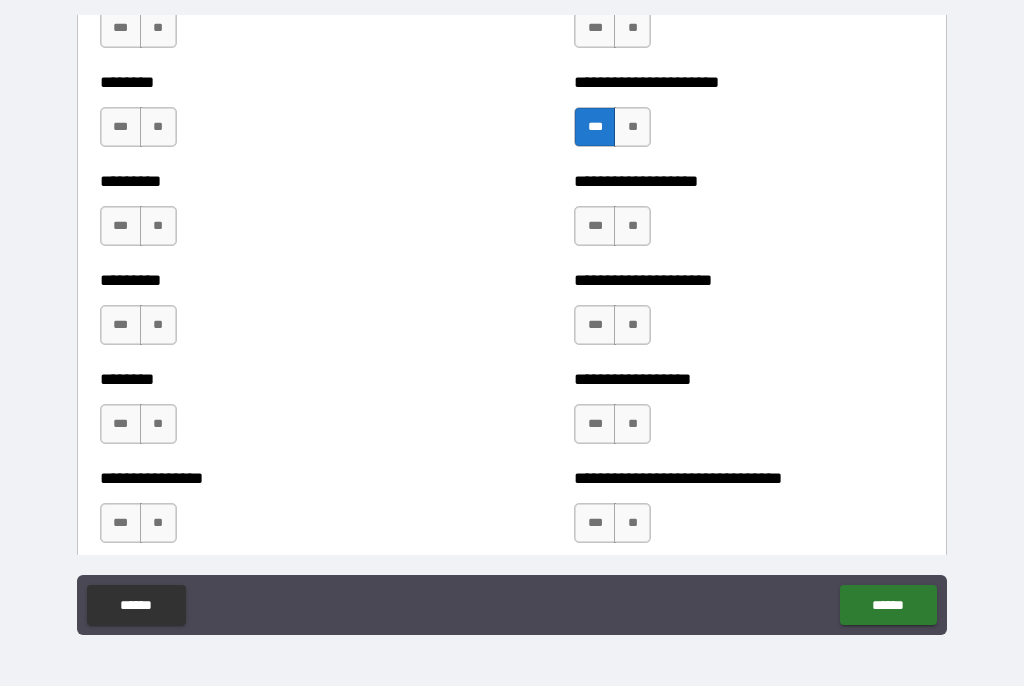 scroll, scrollTop: 7130, scrollLeft: 0, axis: vertical 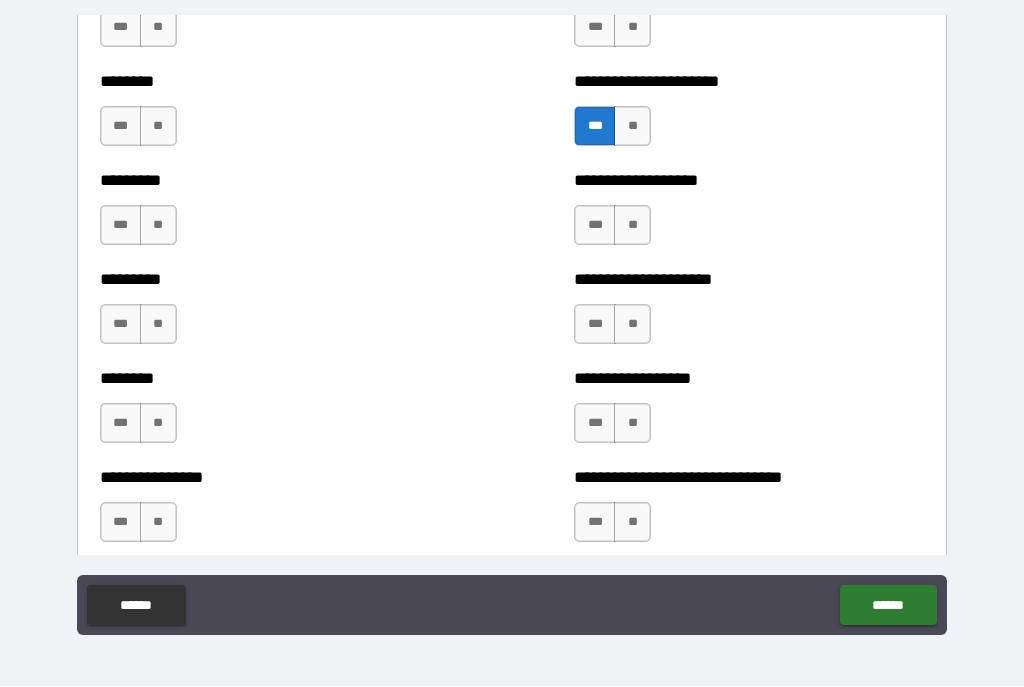 click on "***" at bounding box center (121, 325) 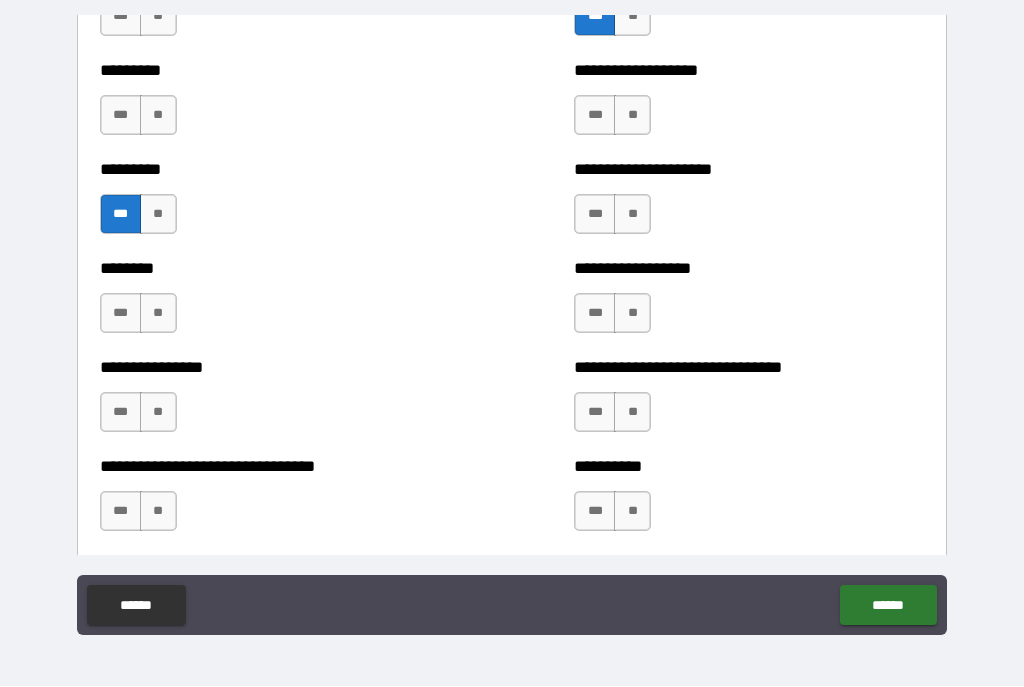 scroll, scrollTop: 7242, scrollLeft: 0, axis: vertical 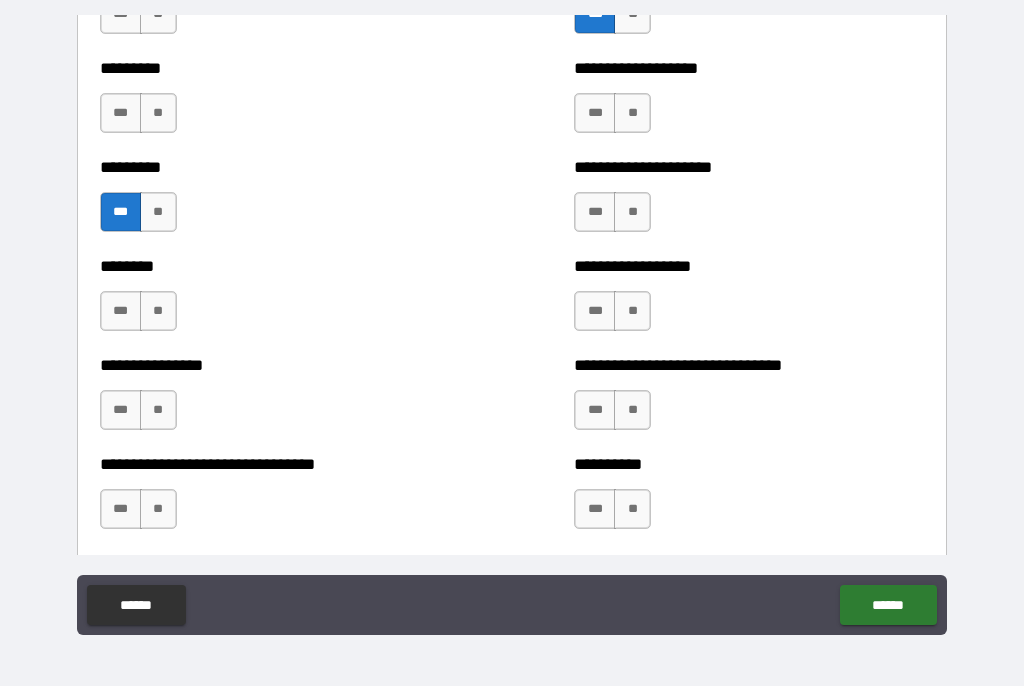 click on "***" at bounding box center (121, 510) 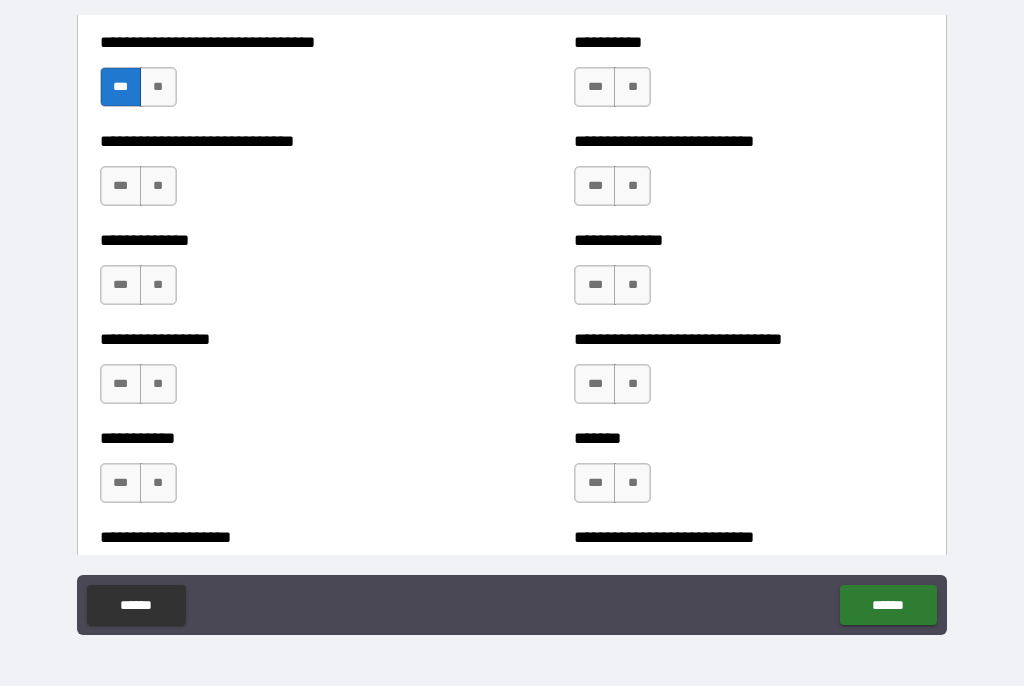 scroll, scrollTop: 7617, scrollLeft: 0, axis: vertical 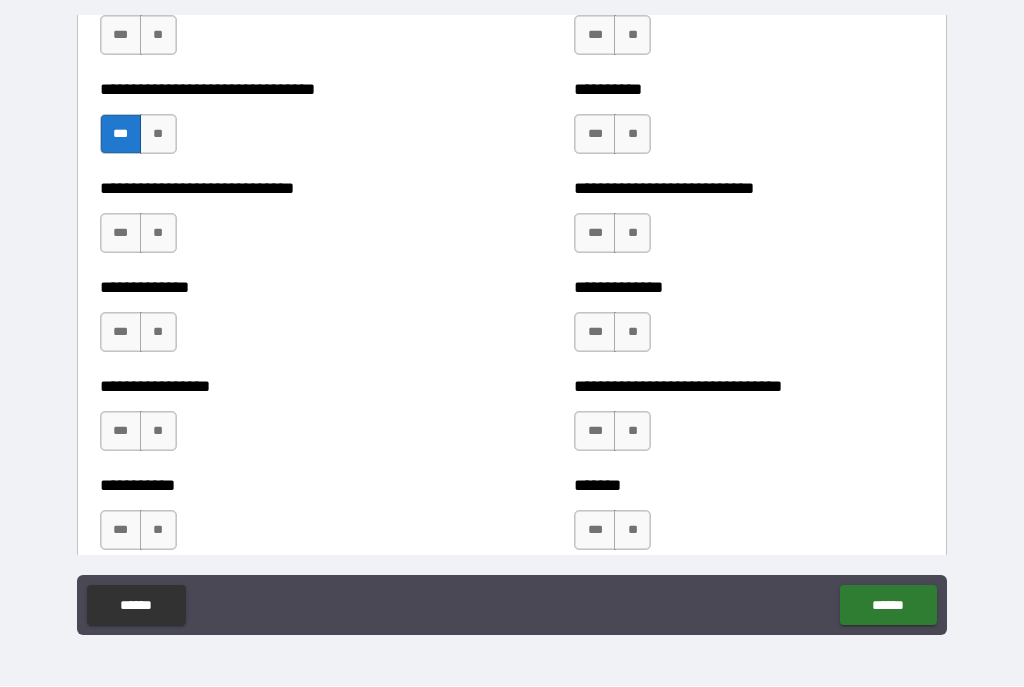 click on "***" at bounding box center (595, 135) 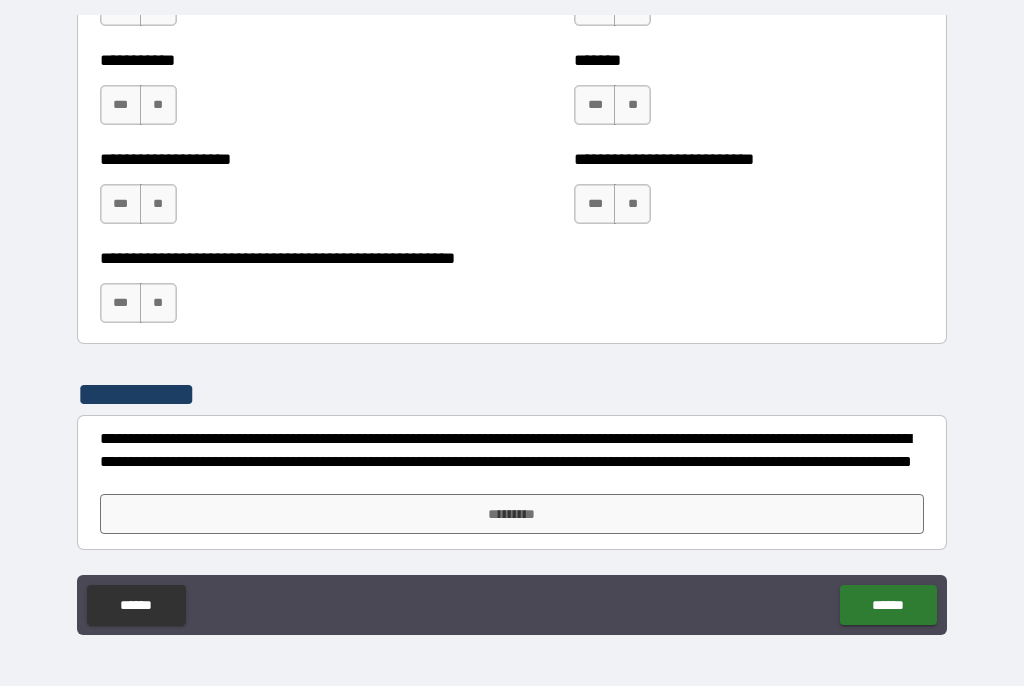 scroll, scrollTop: 8042, scrollLeft: 0, axis: vertical 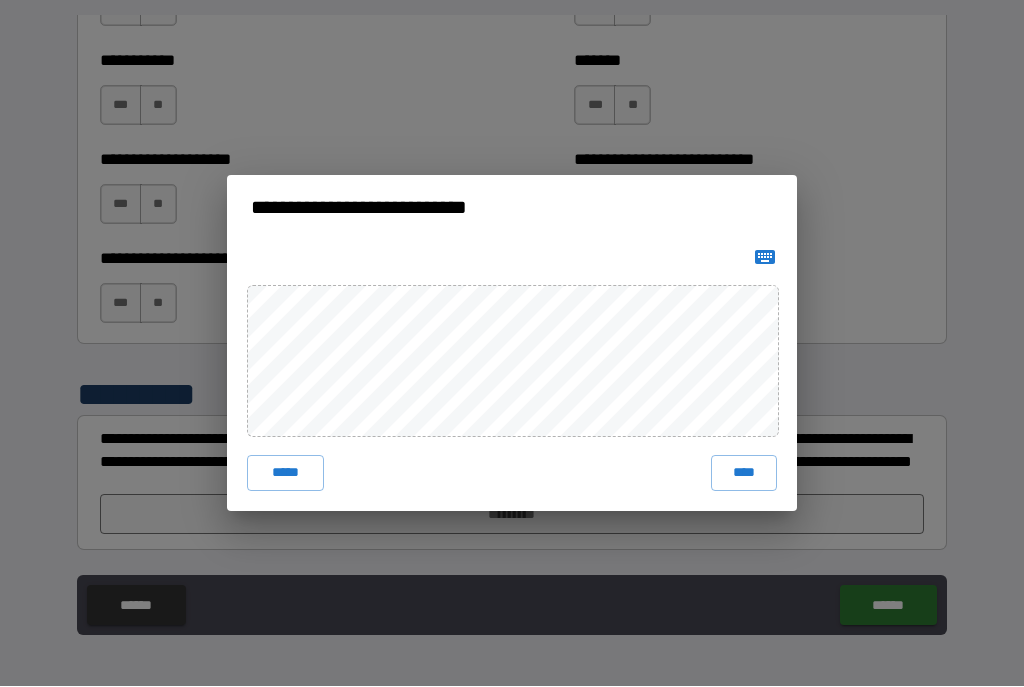 click on "****" at bounding box center [744, 474] 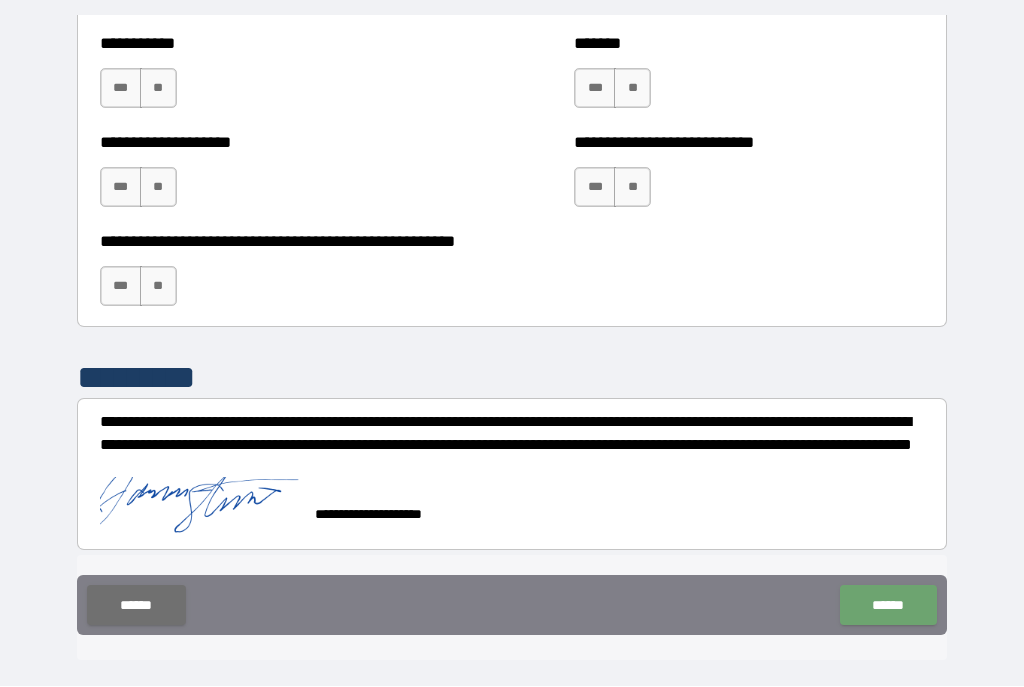 scroll, scrollTop: 8059, scrollLeft: 0, axis: vertical 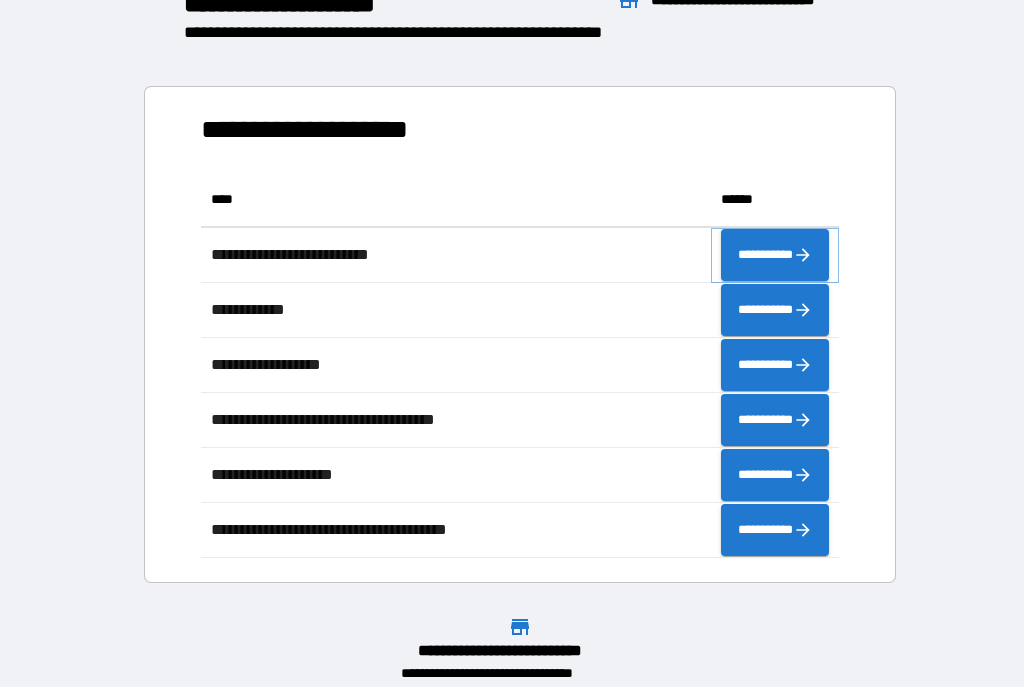 click on "**********" at bounding box center (775, 255) 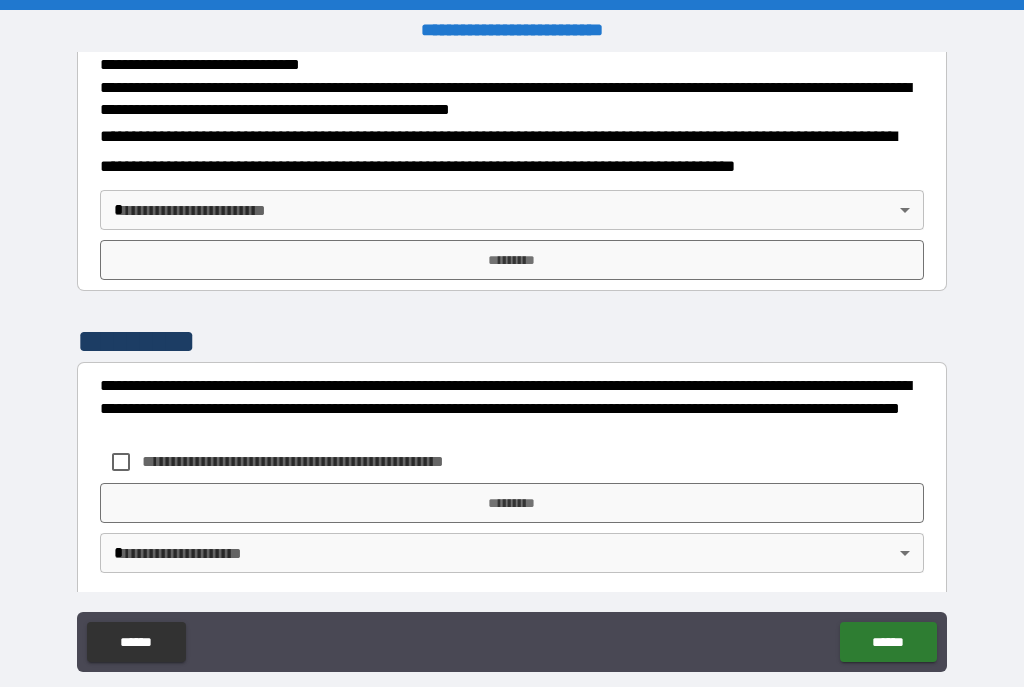 scroll, scrollTop: 723, scrollLeft: 0, axis: vertical 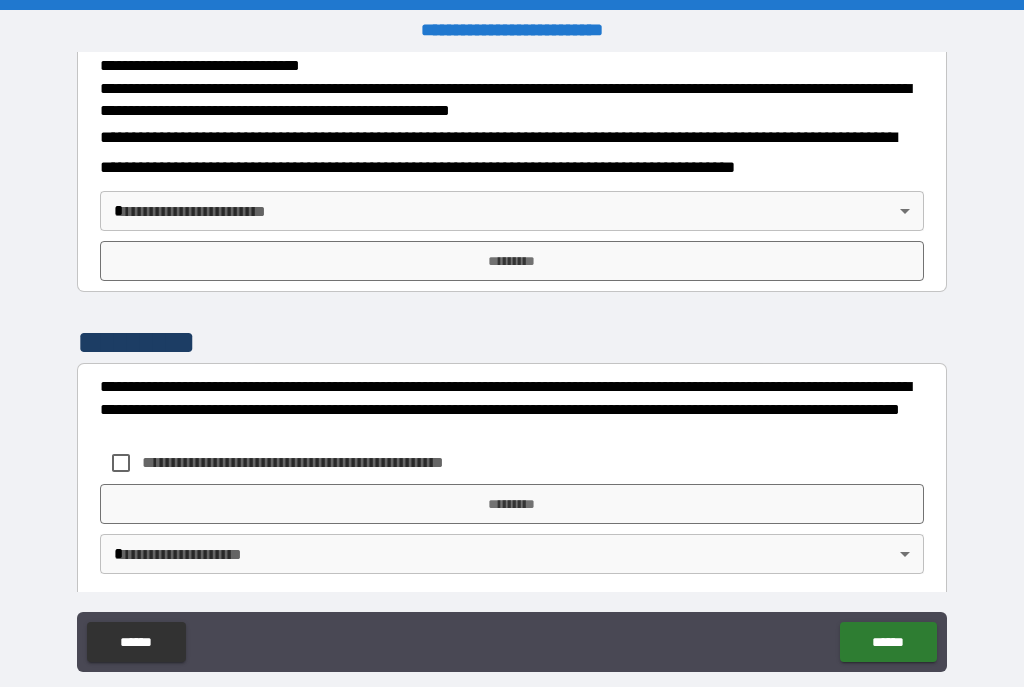 click on "*********" at bounding box center (512, 261) 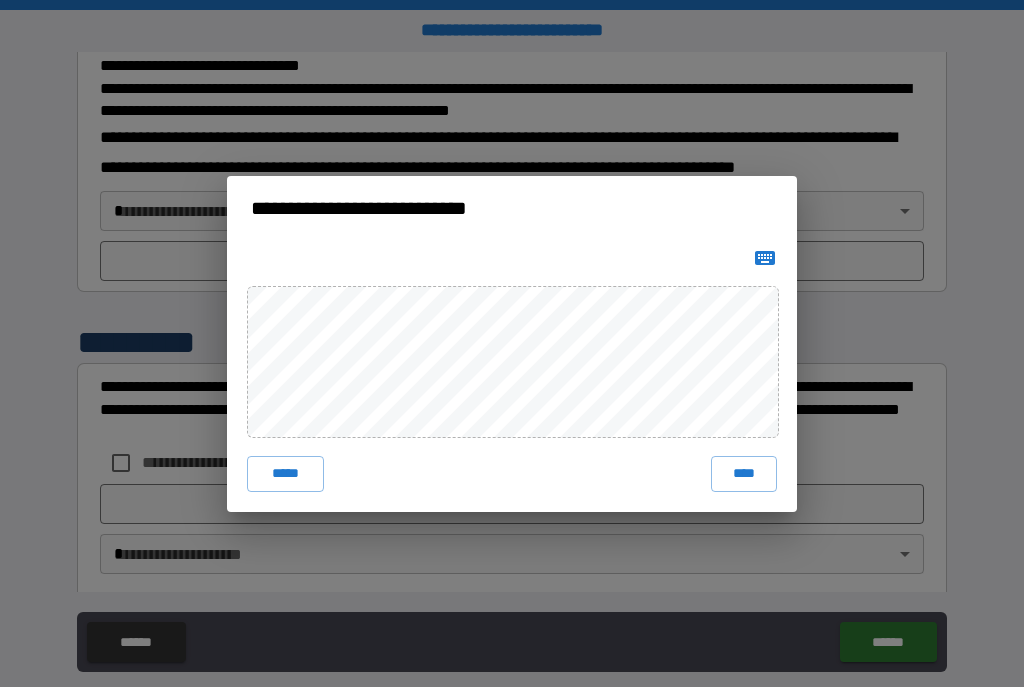click on "****" at bounding box center (744, 474) 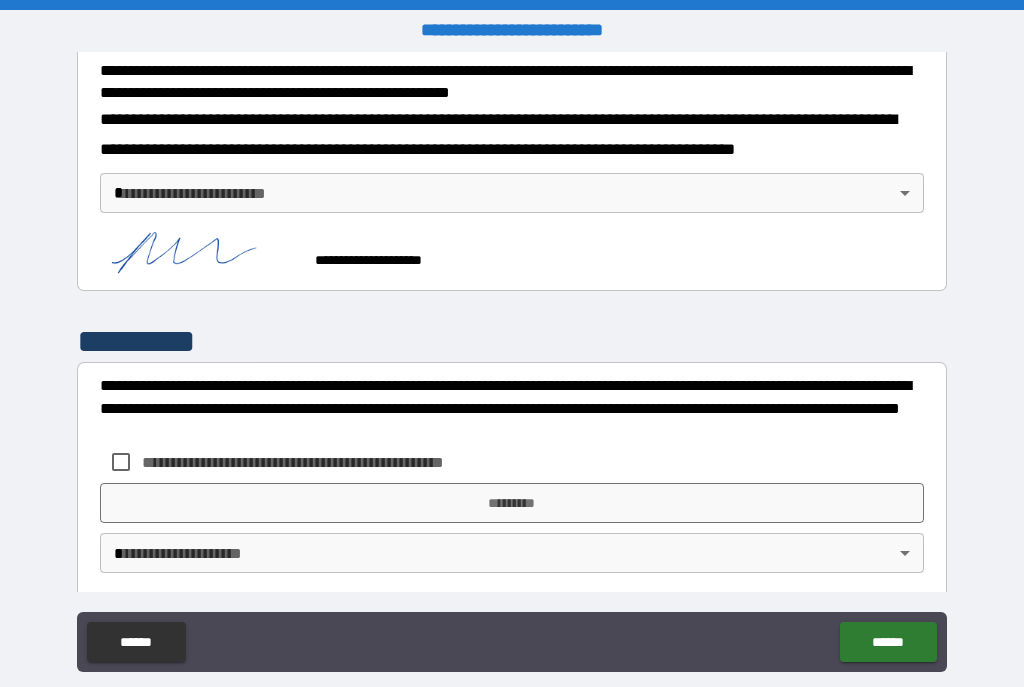 scroll, scrollTop: 740, scrollLeft: 0, axis: vertical 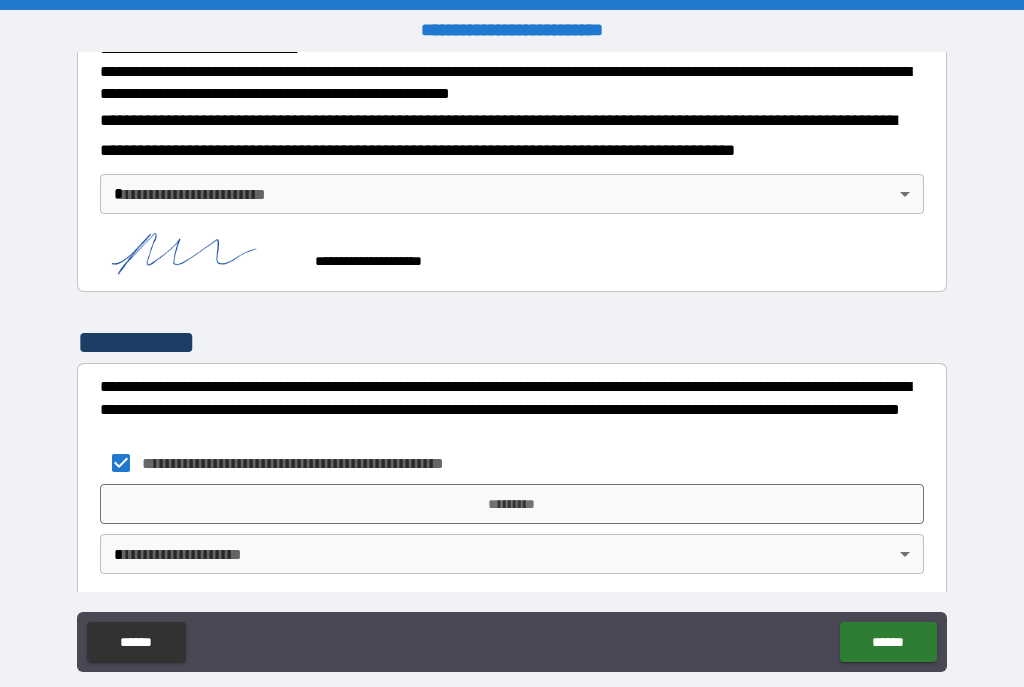 click on "**********" at bounding box center [512, 361] 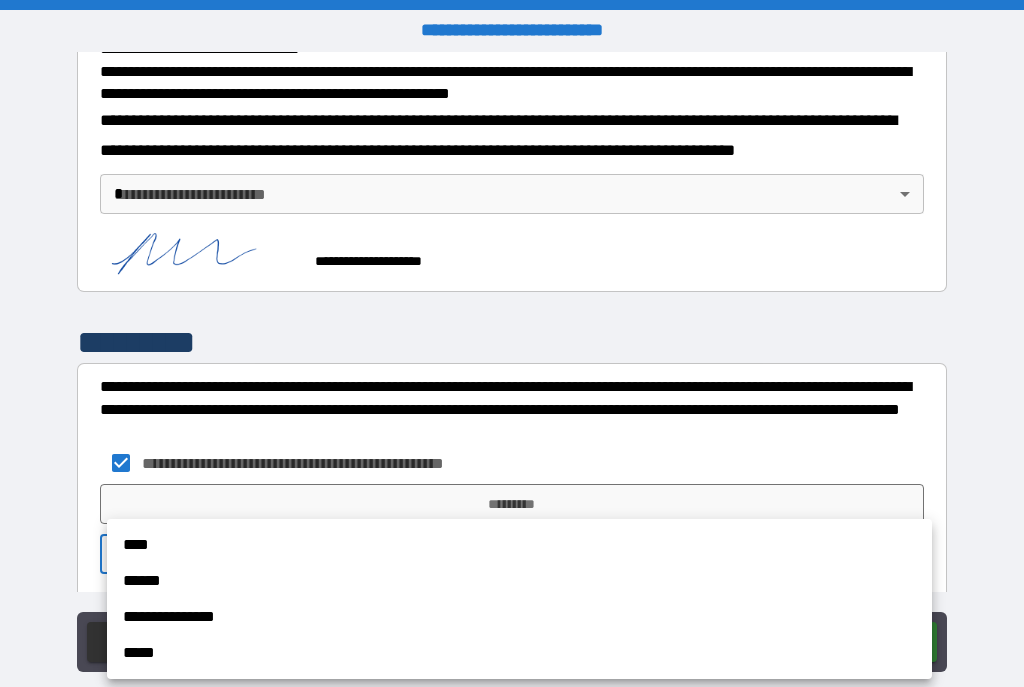 click at bounding box center [512, 343] 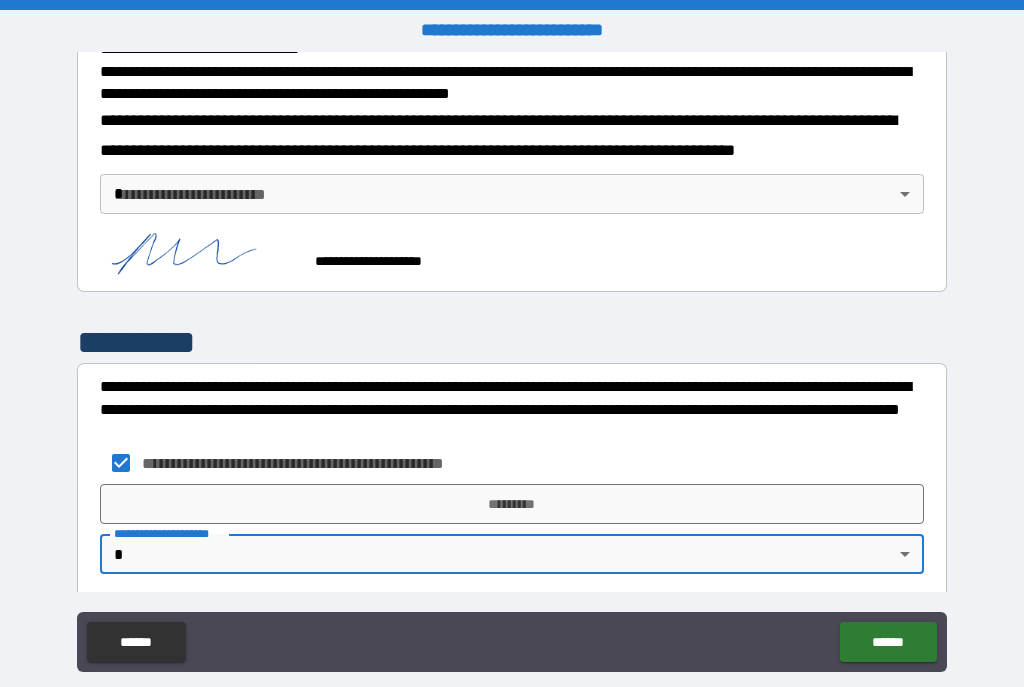 click on "*********" at bounding box center (512, 504) 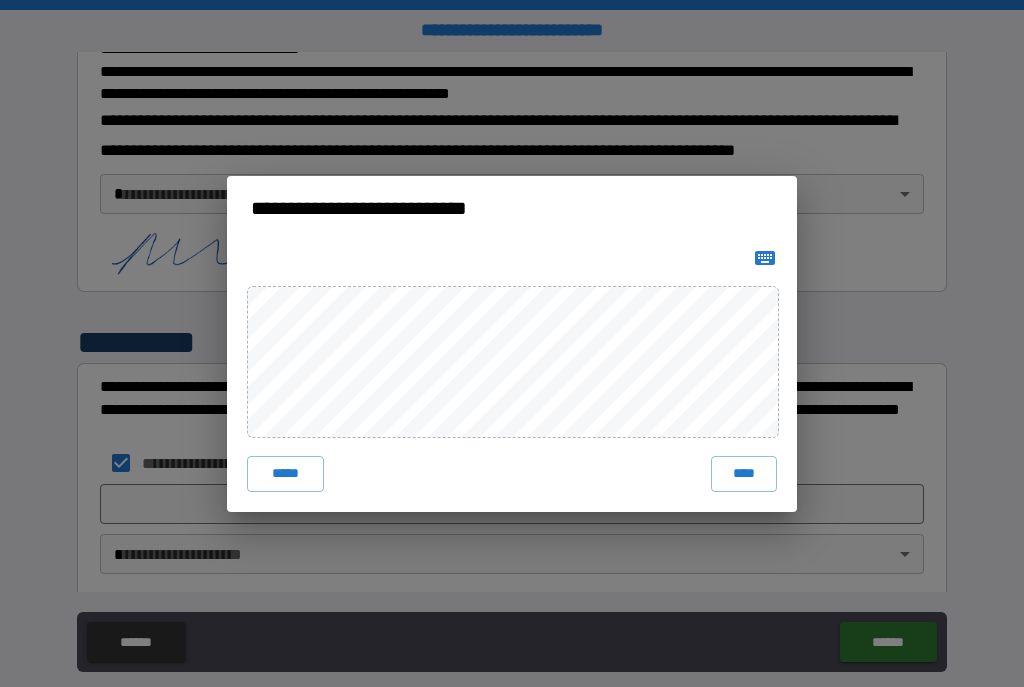 click on "****" at bounding box center [744, 474] 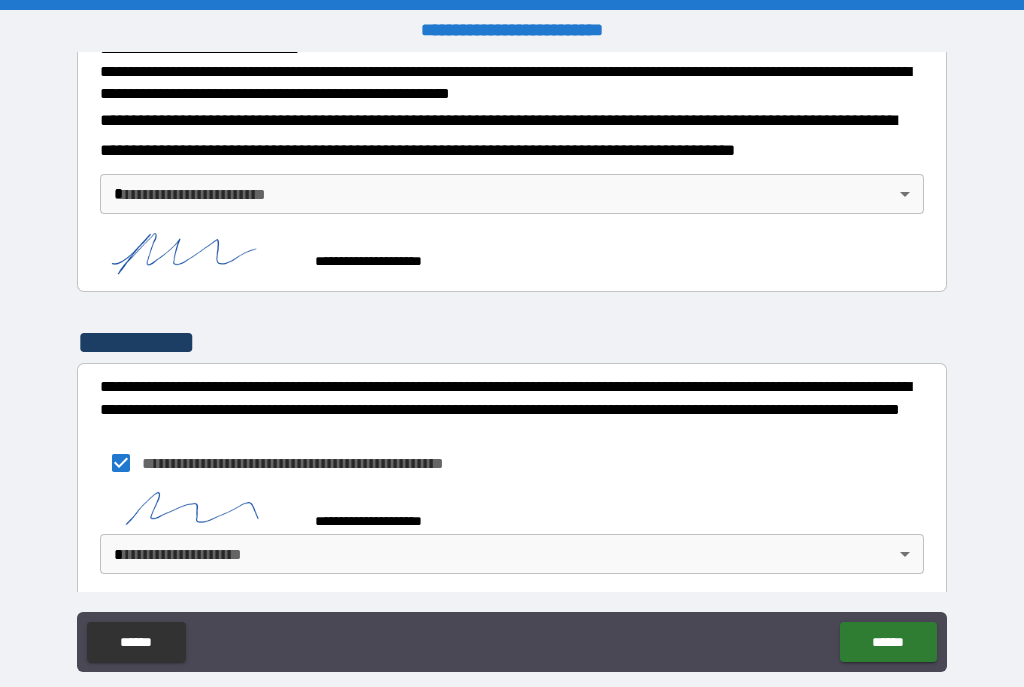 scroll, scrollTop: 730, scrollLeft: 0, axis: vertical 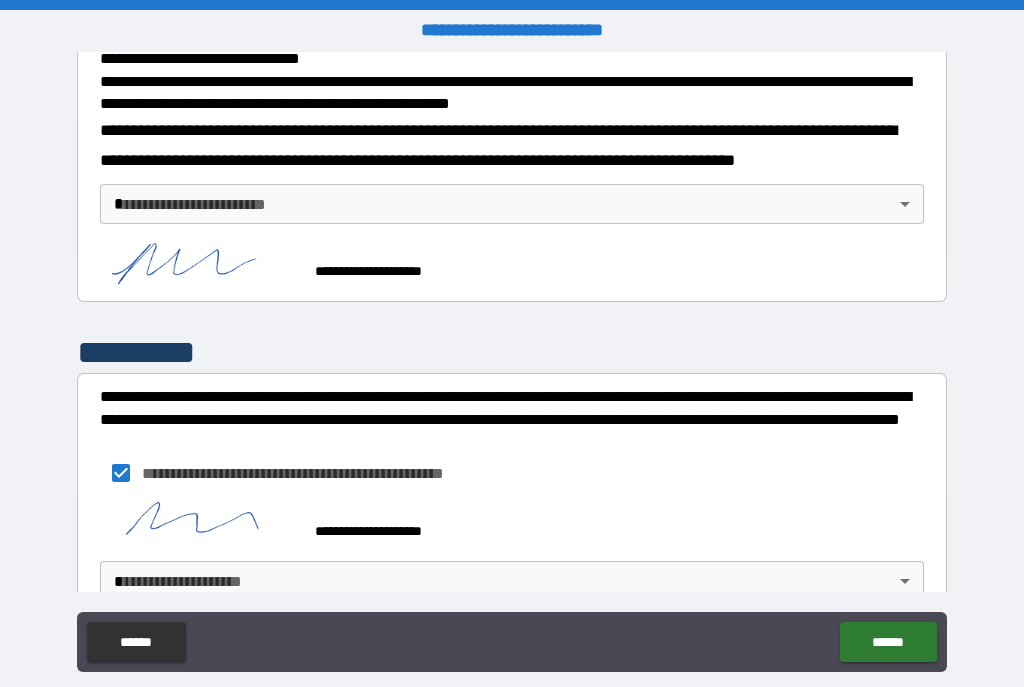 click on "**********" at bounding box center [512, 361] 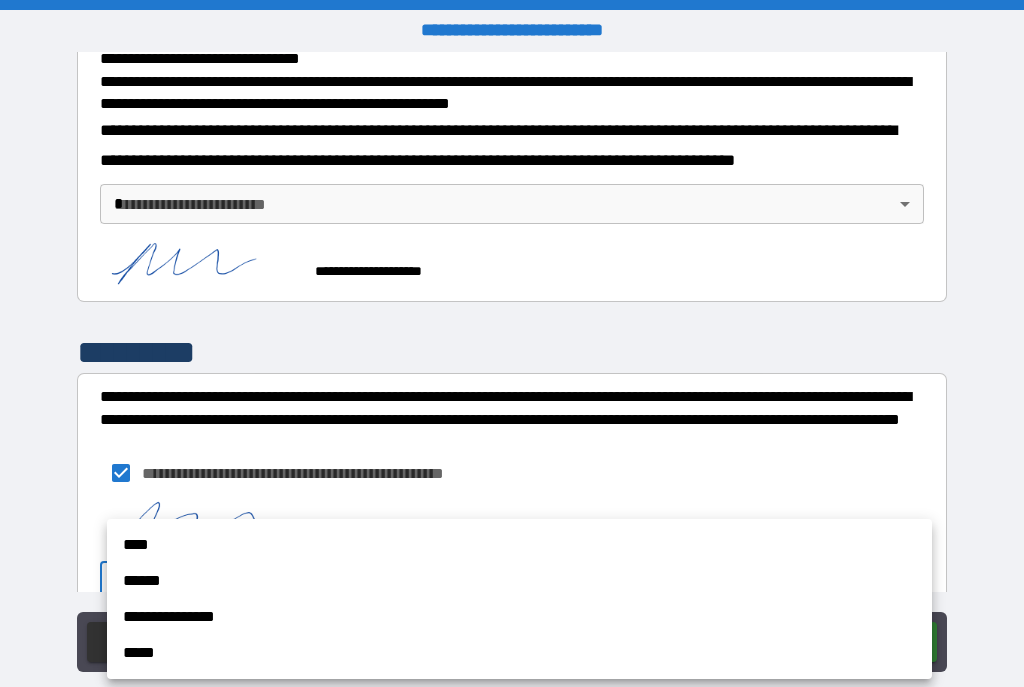 click on "****" at bounding box center (519, 545) 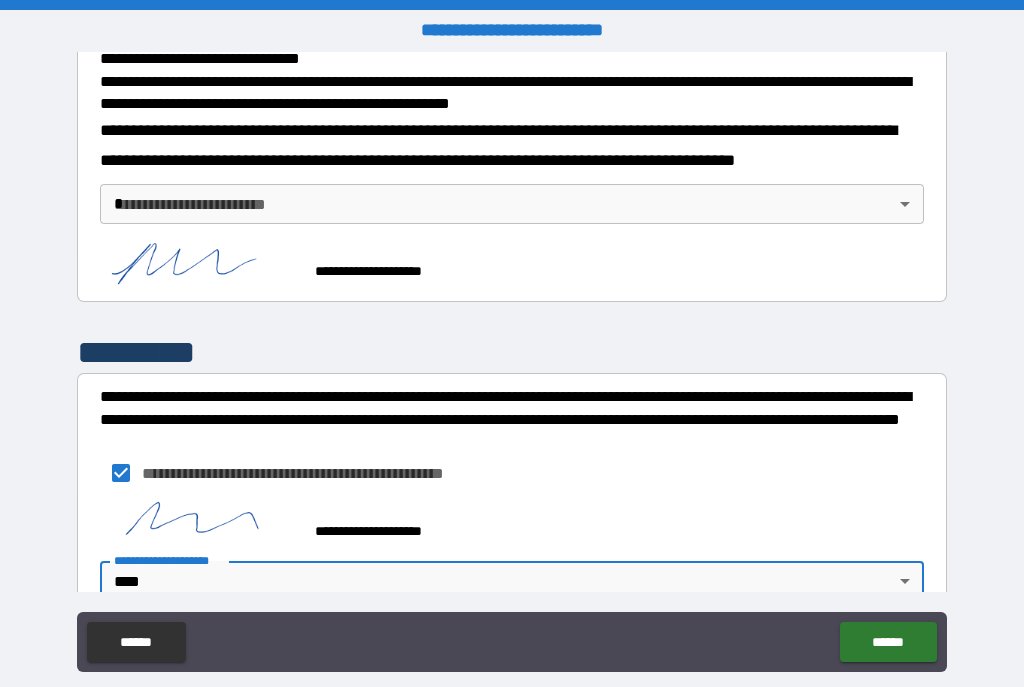 click on "******" at bounding box center [888, 642] 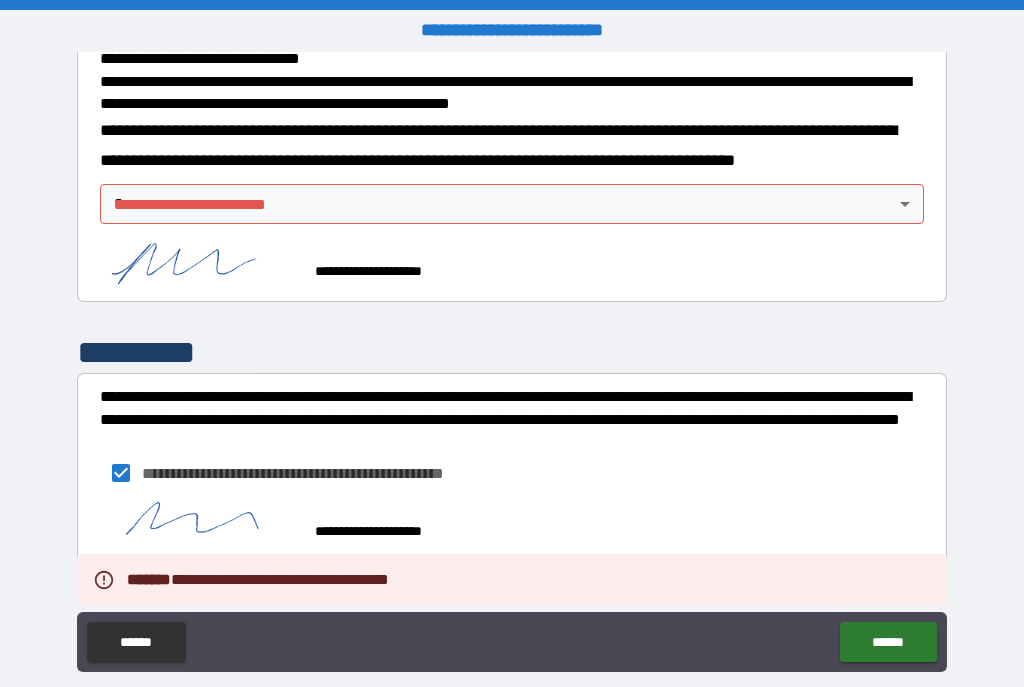 click on "**********" at bounding box center [512, 361] 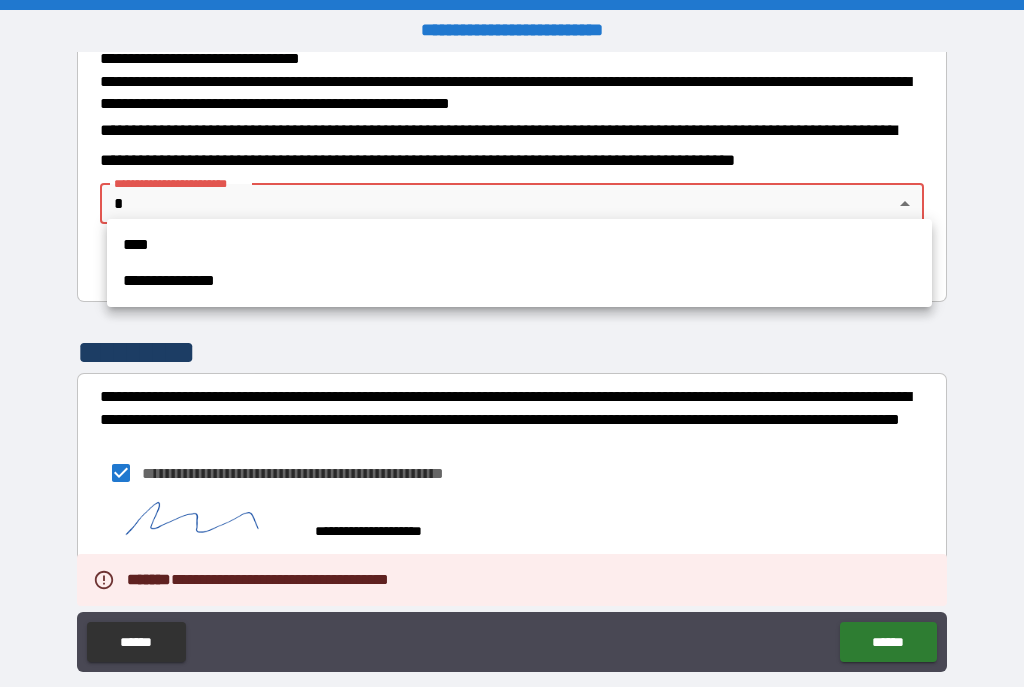 click on "****" at bounding box center (519, 245) 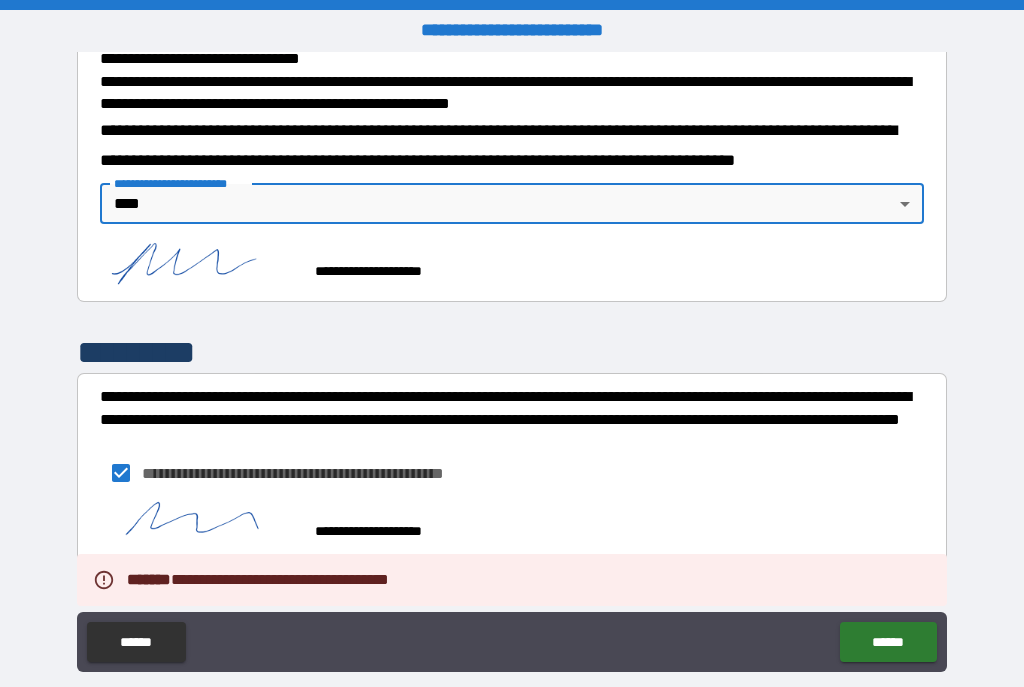 click on "******" at bounding box center (888, 642) 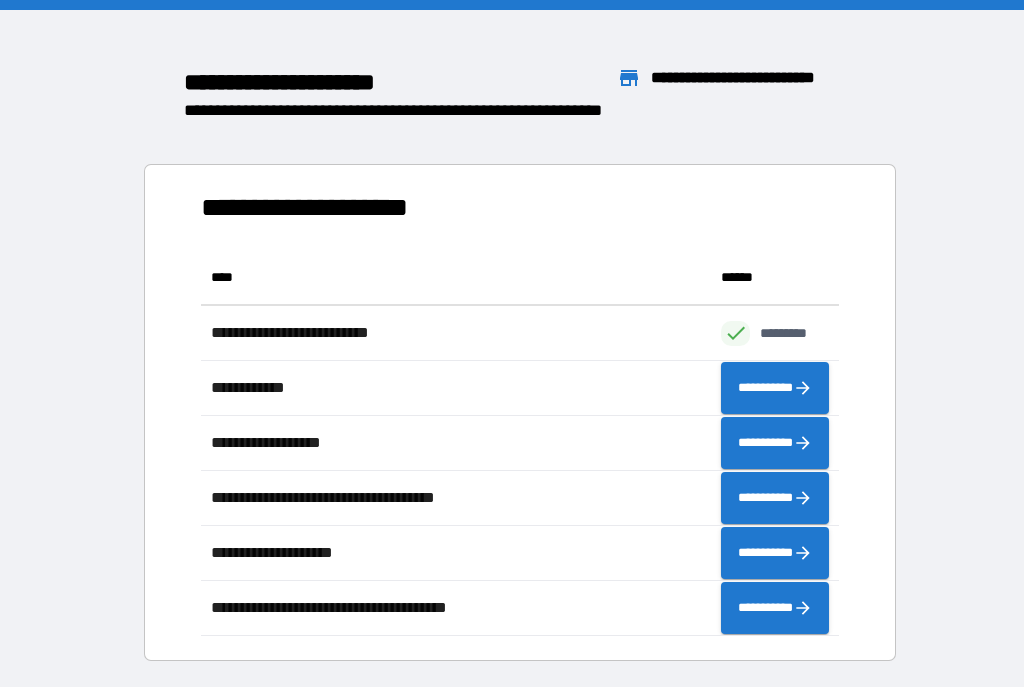 scroll, scrollTop: 386, scrollLeft: 638, axis: both 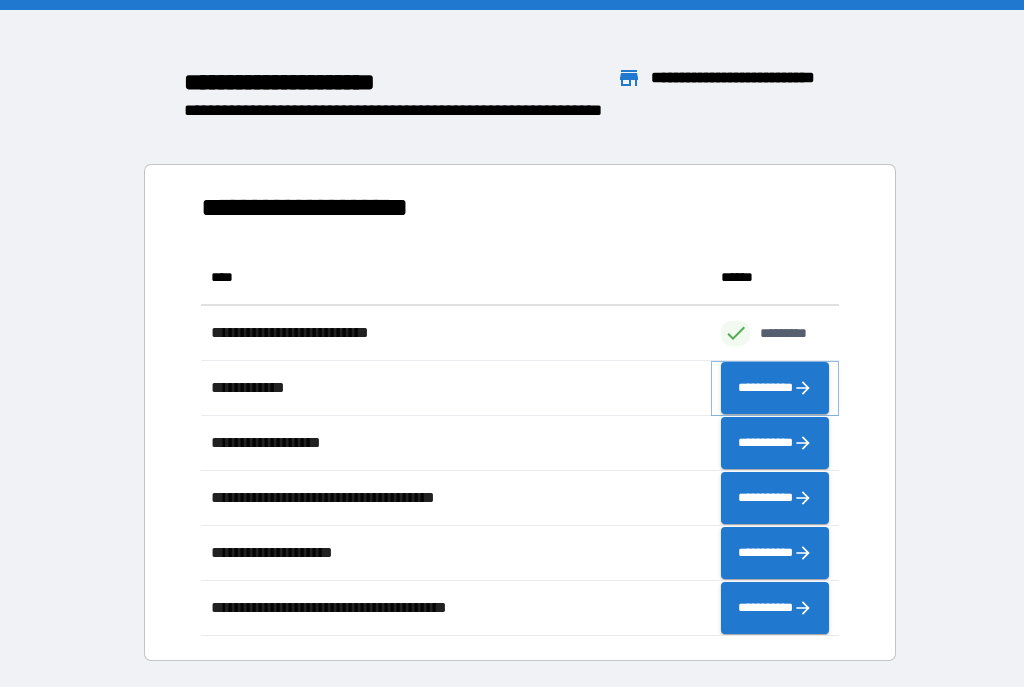 click on "**********" at bounding box center (775, 388) 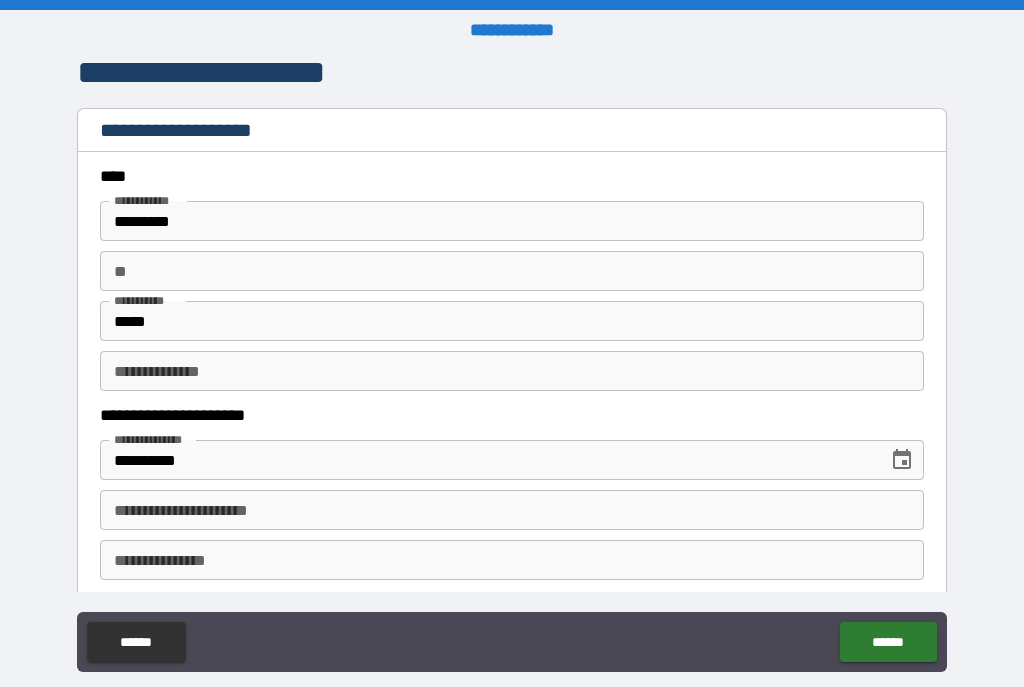 click on "**********" at bounding box center (512, 510) 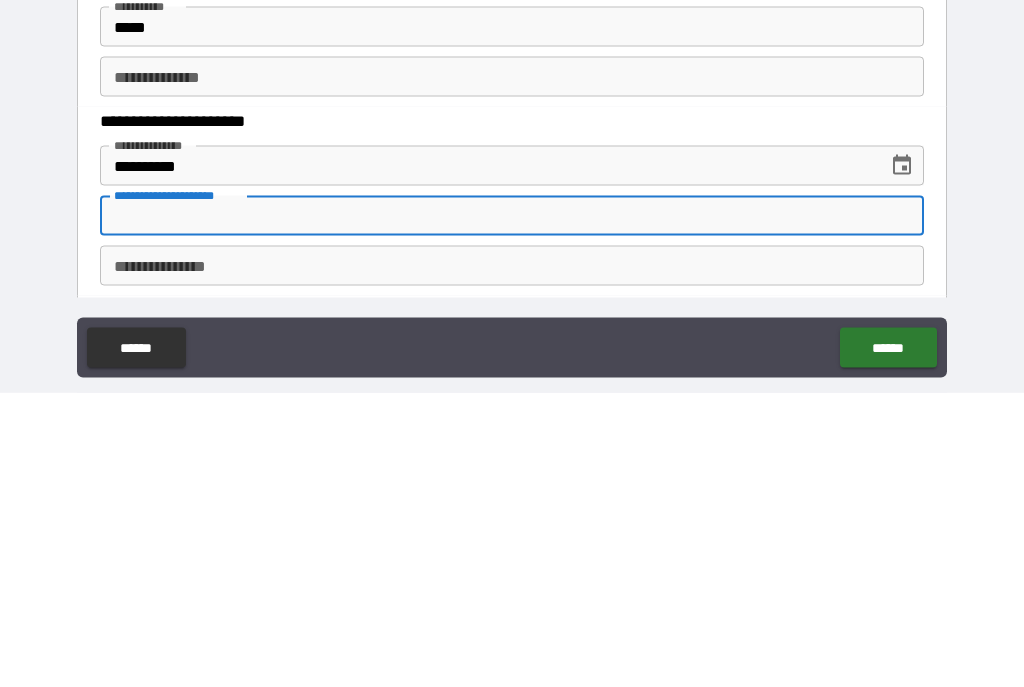 click on "**********" at bounding box center (512, 371) 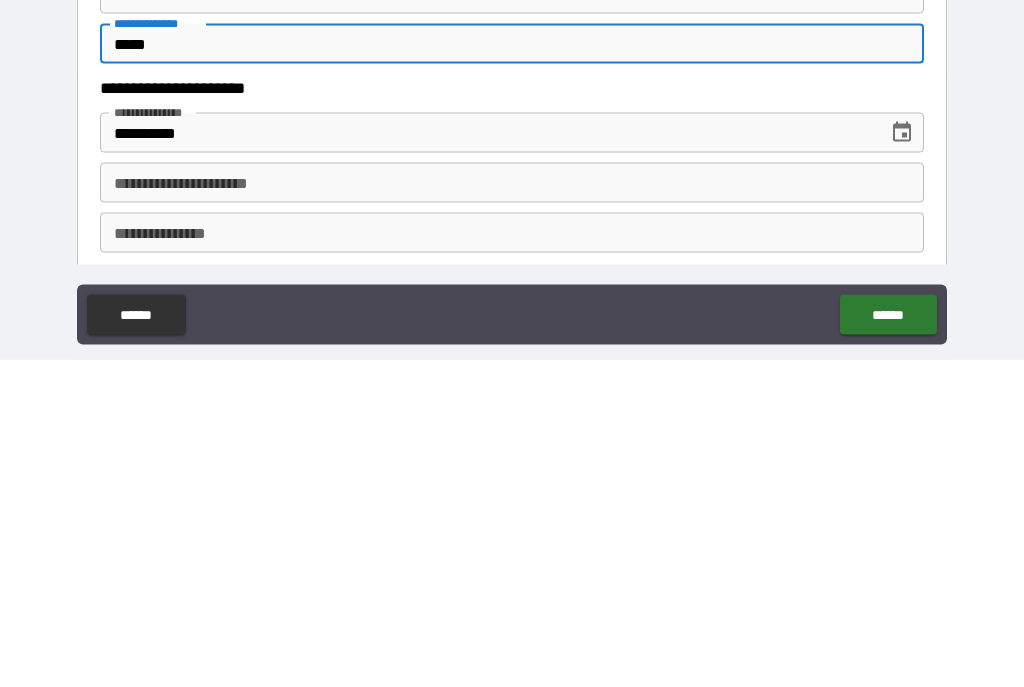 type on "*****" 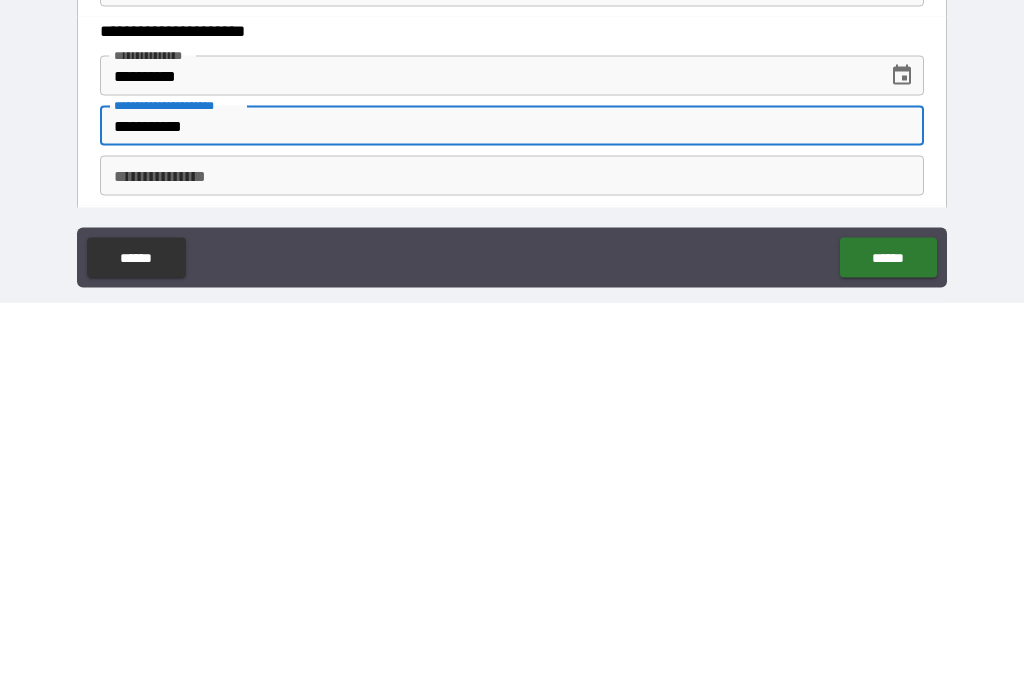 scroll, scrollTop: 36, scrollLeft: 0, axis: vertical 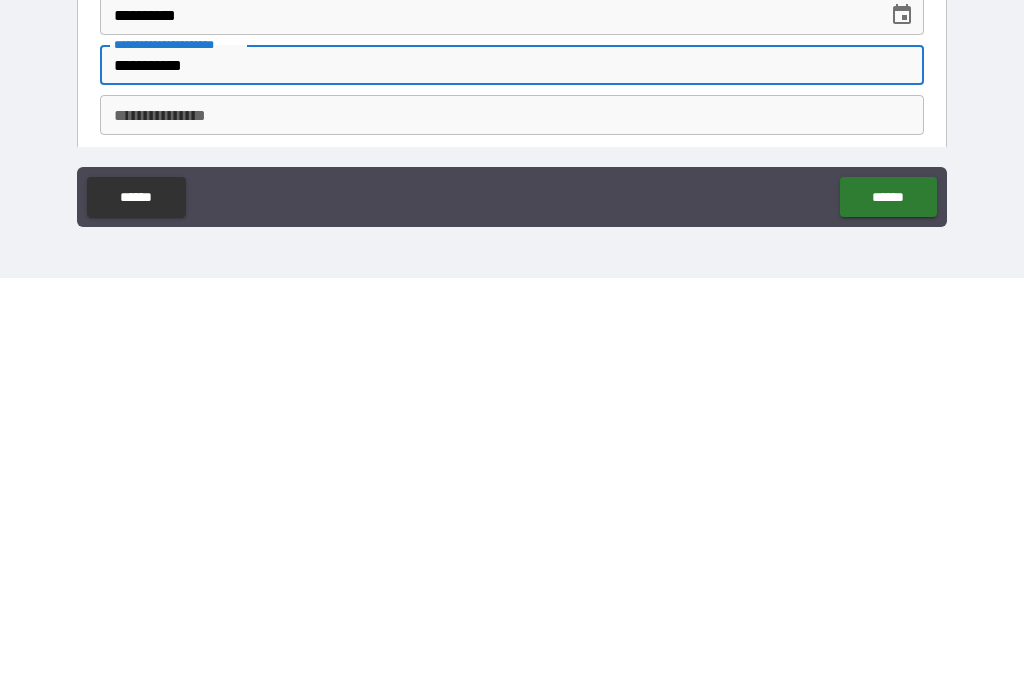 type on "**********" 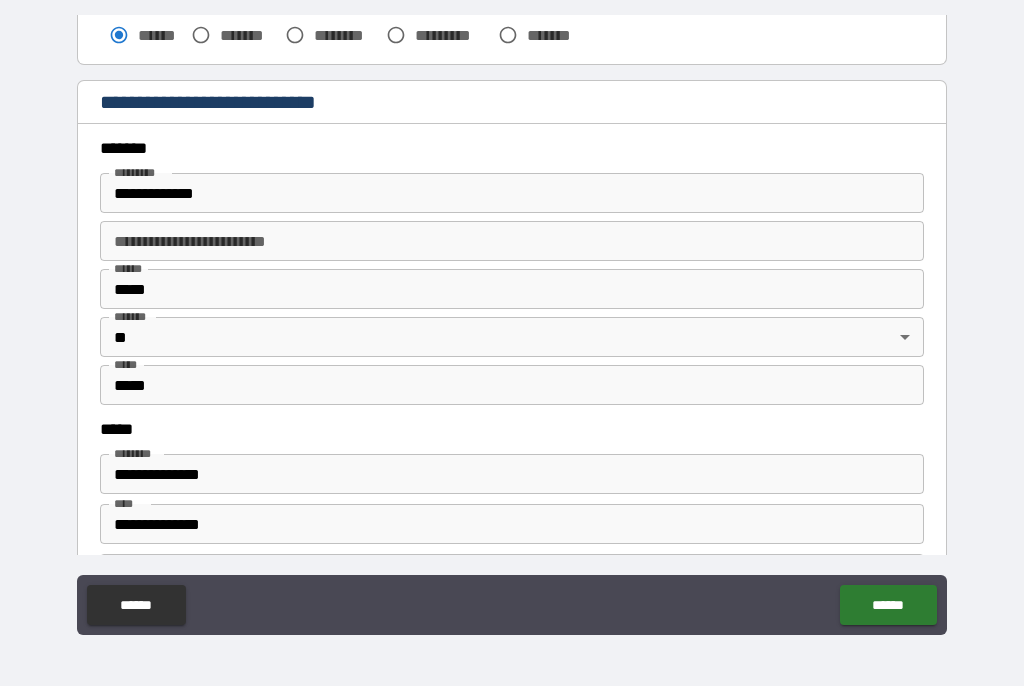 scroll, scrollTop: 663, scrollLeft: 0, axis: vertical 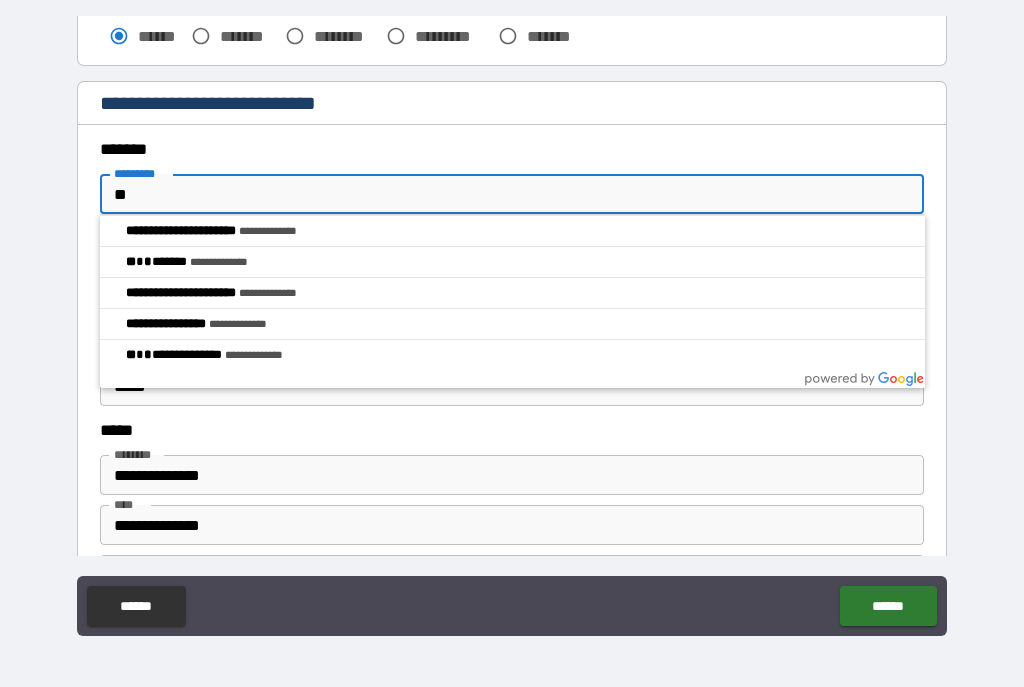type on "*" 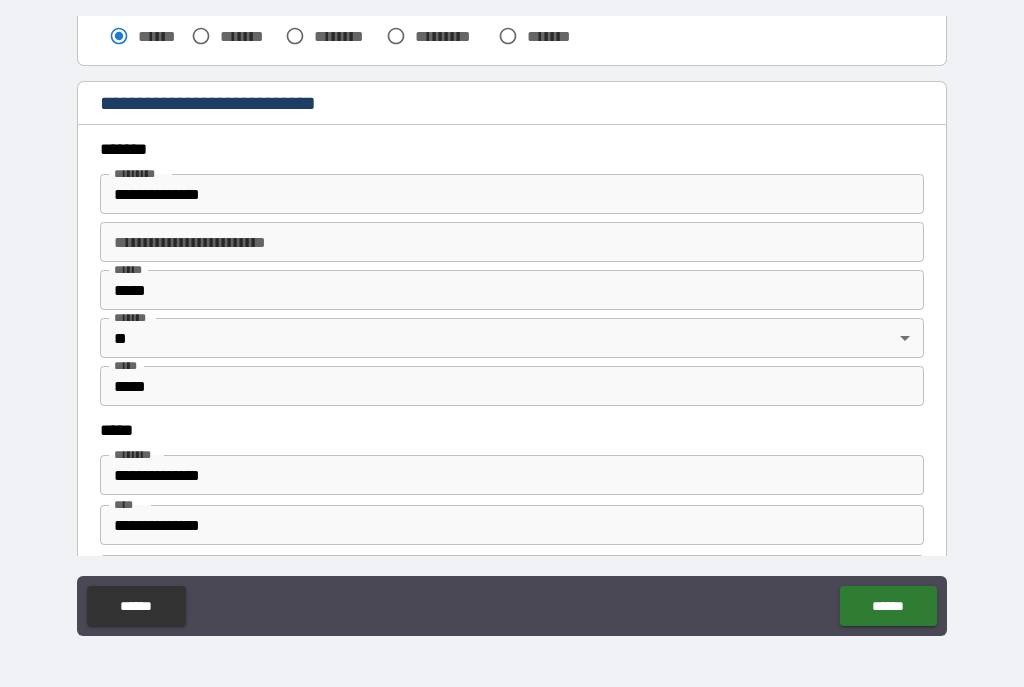 type on "**********" 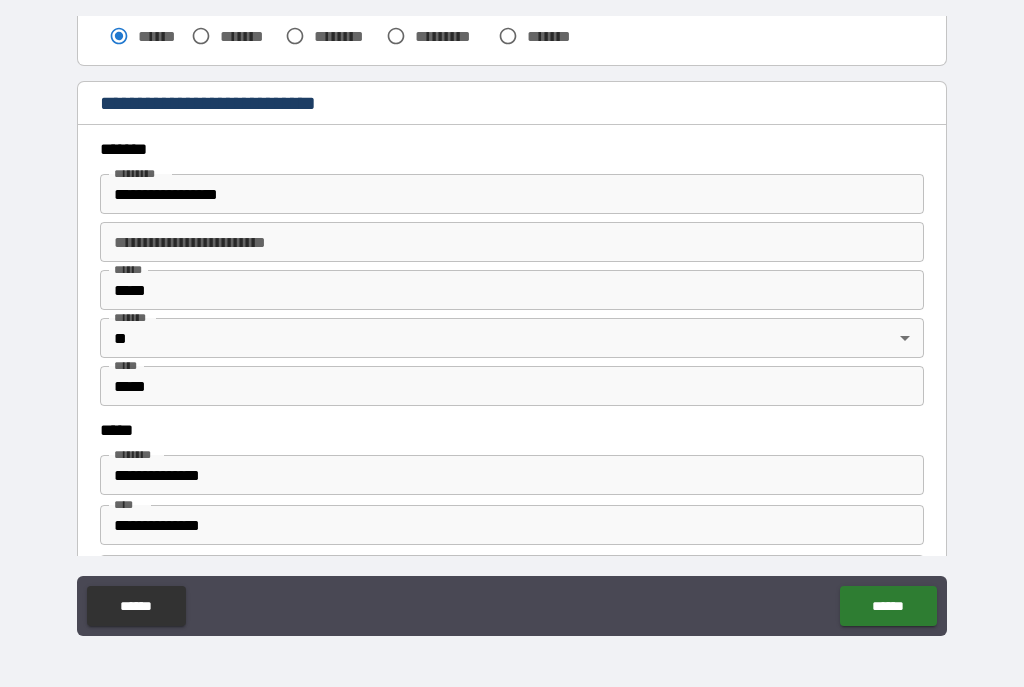 click on "******" at bounding box center [888, 606] 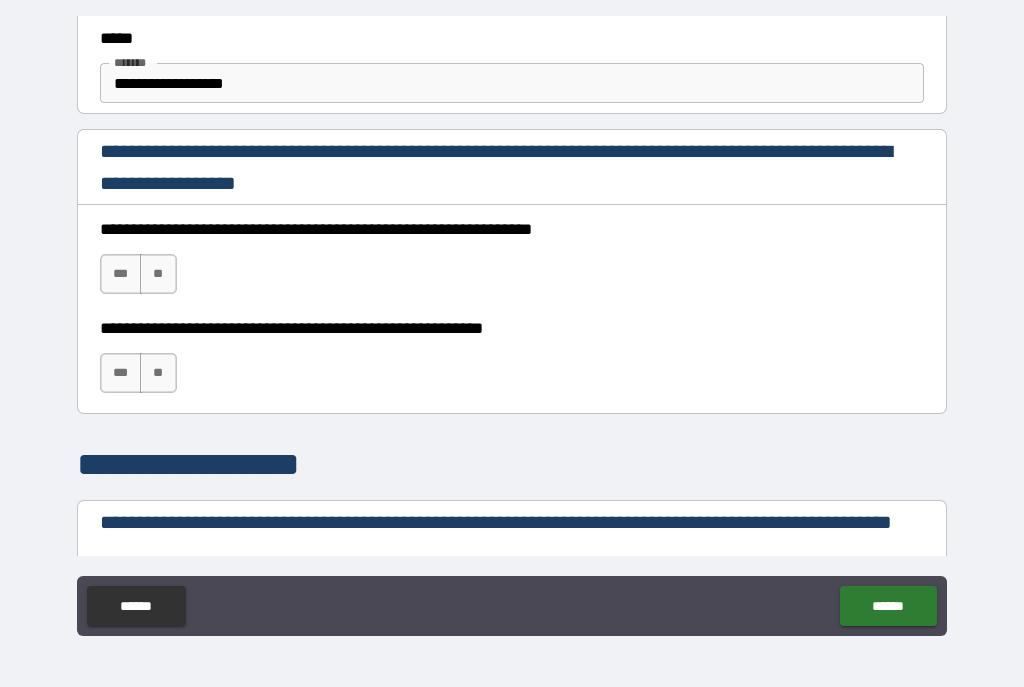 scroll, scrollTop: 1244, scrollLeft: 0, axis: vertical 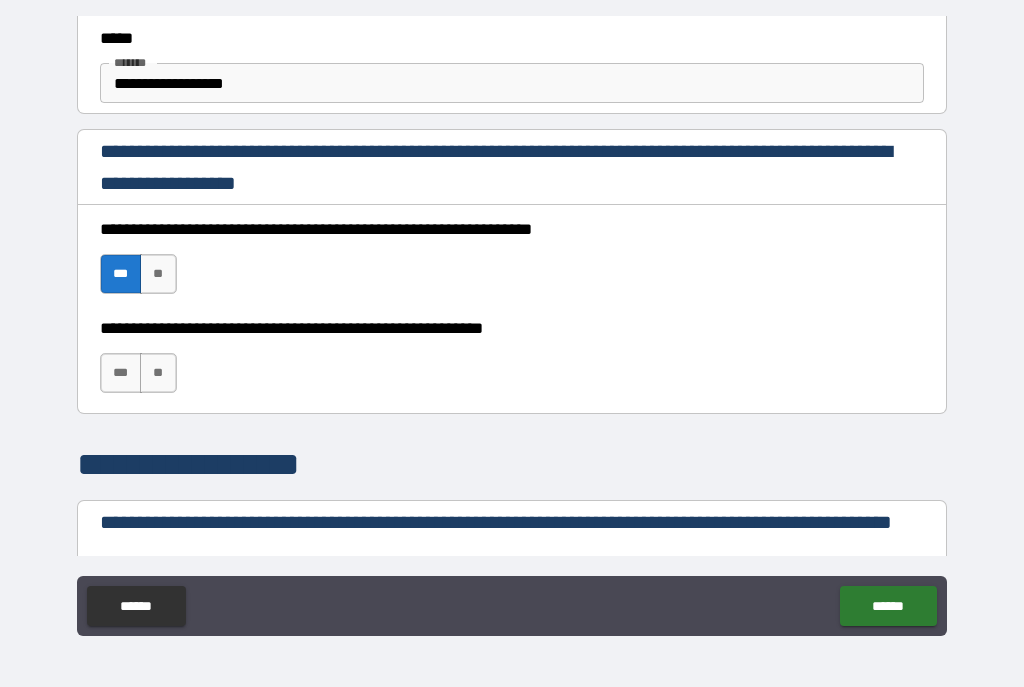 click on "***" at bounding box center [121, 373] 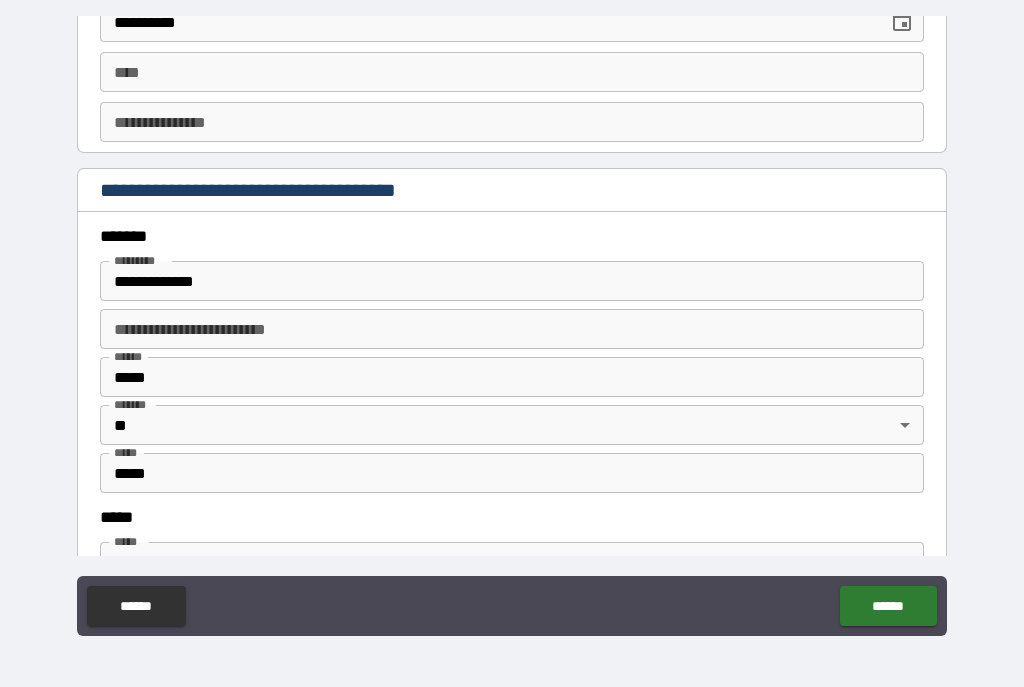 scroll, scrollTop: 2231, scrollLeft: 0, axis: vertical 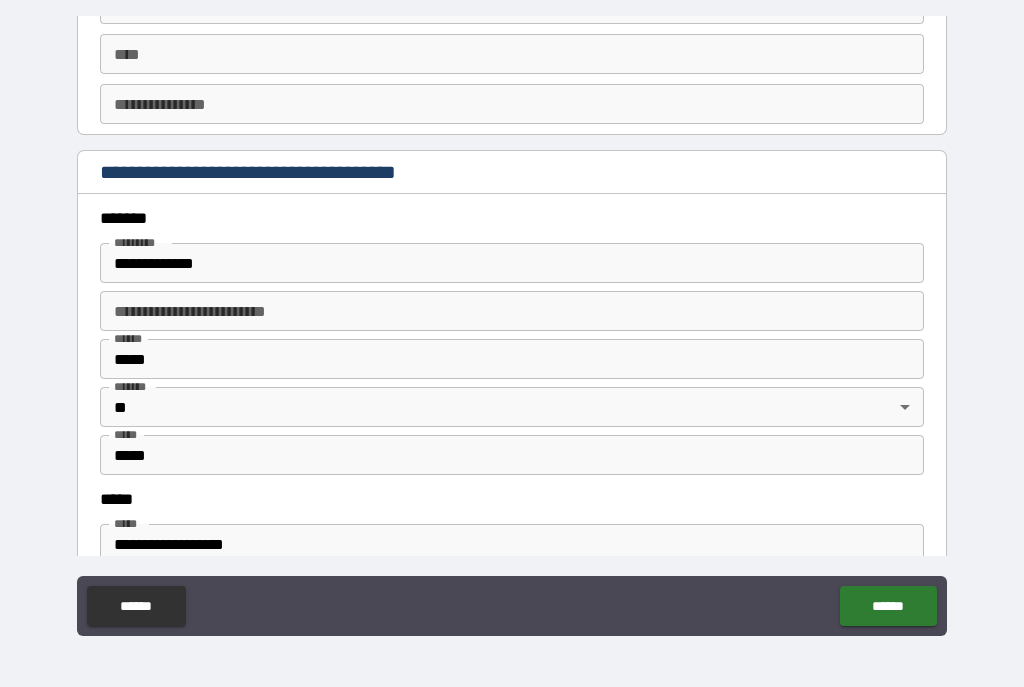 click on "**********" at bounding box center [512, 263] 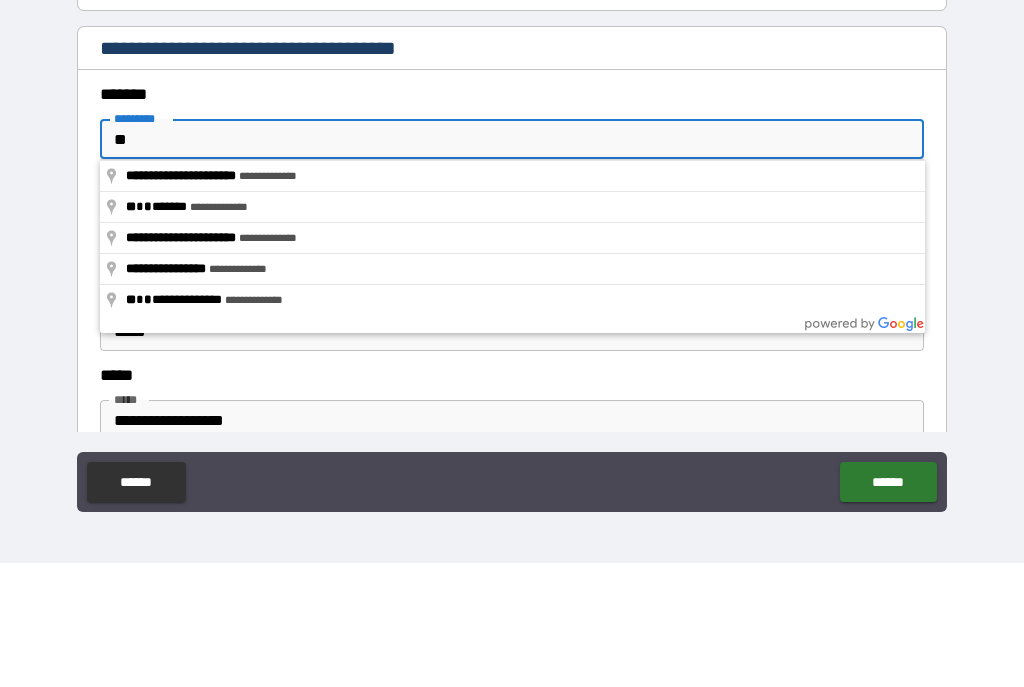 type on "*" 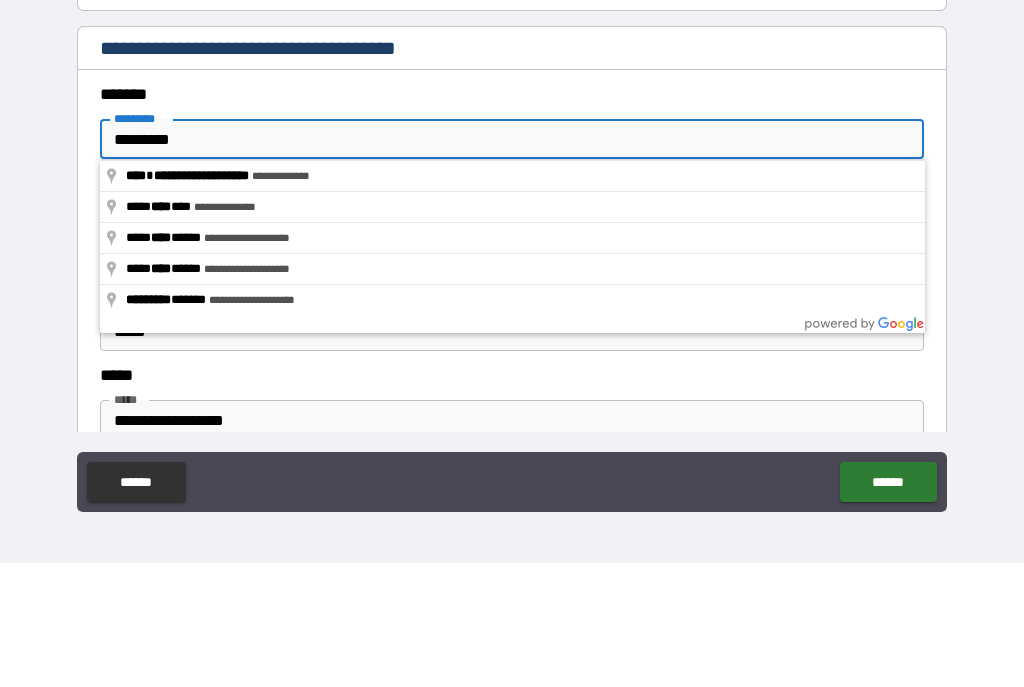 type on "**********" 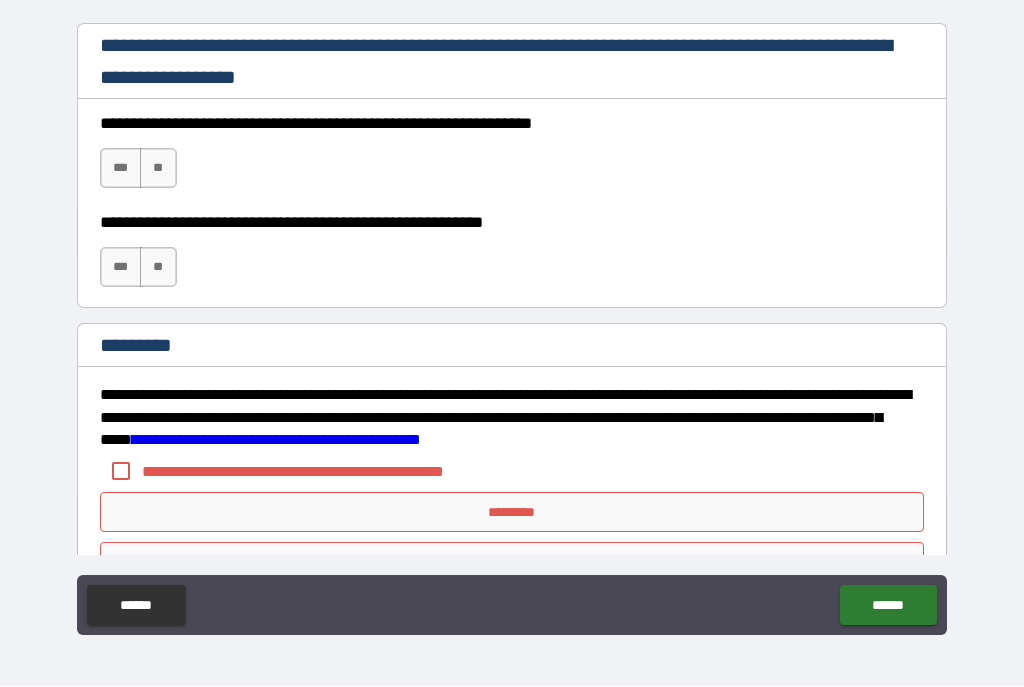 scroll, scrollTop: 2985, scrollLeft: 0, axis: vertical 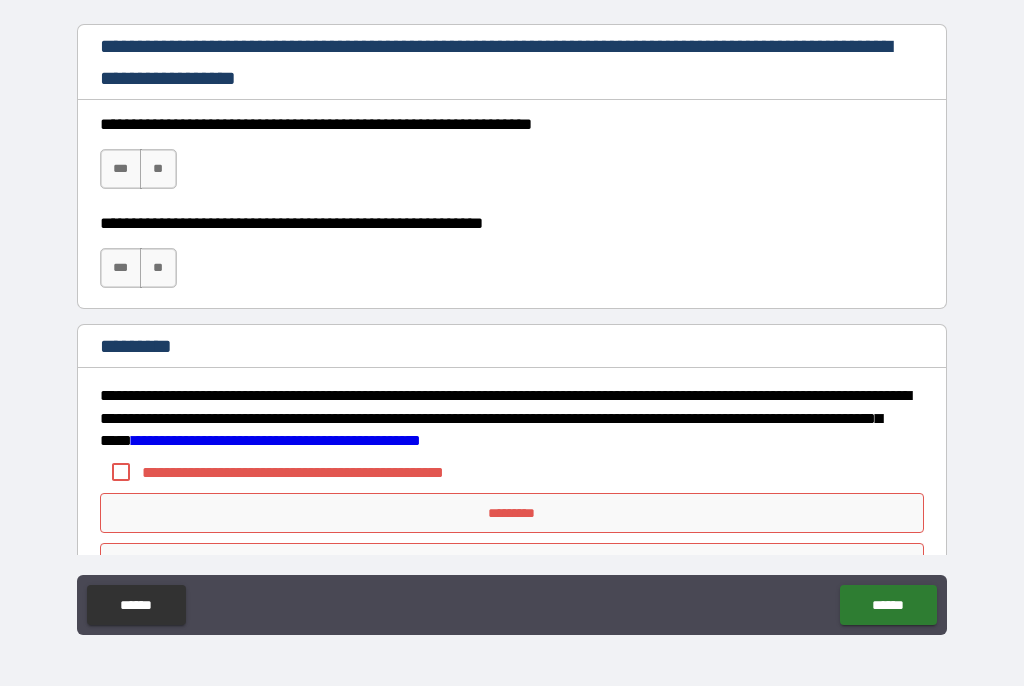 click on "***" at bounding box center [121, 170] 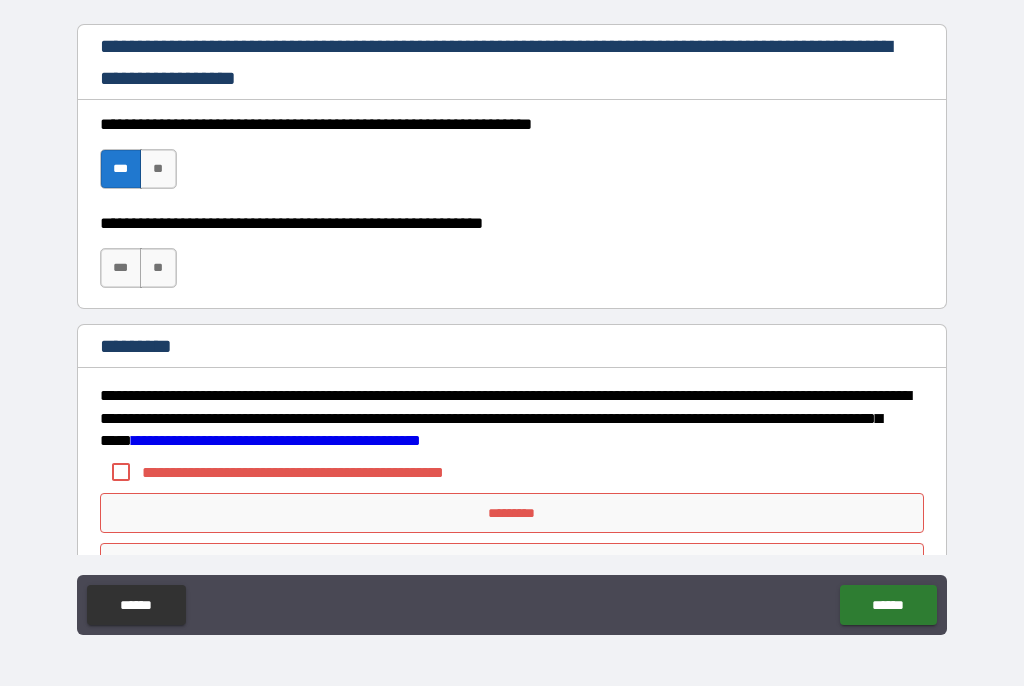 click on "***" at bounding box center [121, 269] 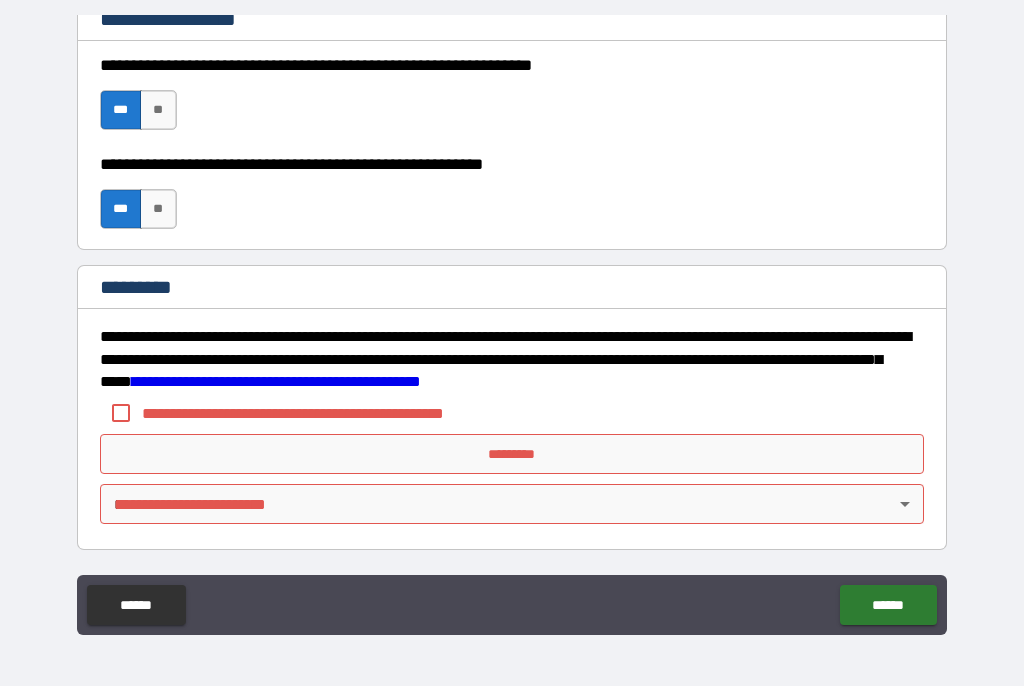 scroll, scrollTop: 3044, scrollLeft: 0, axis: vertical 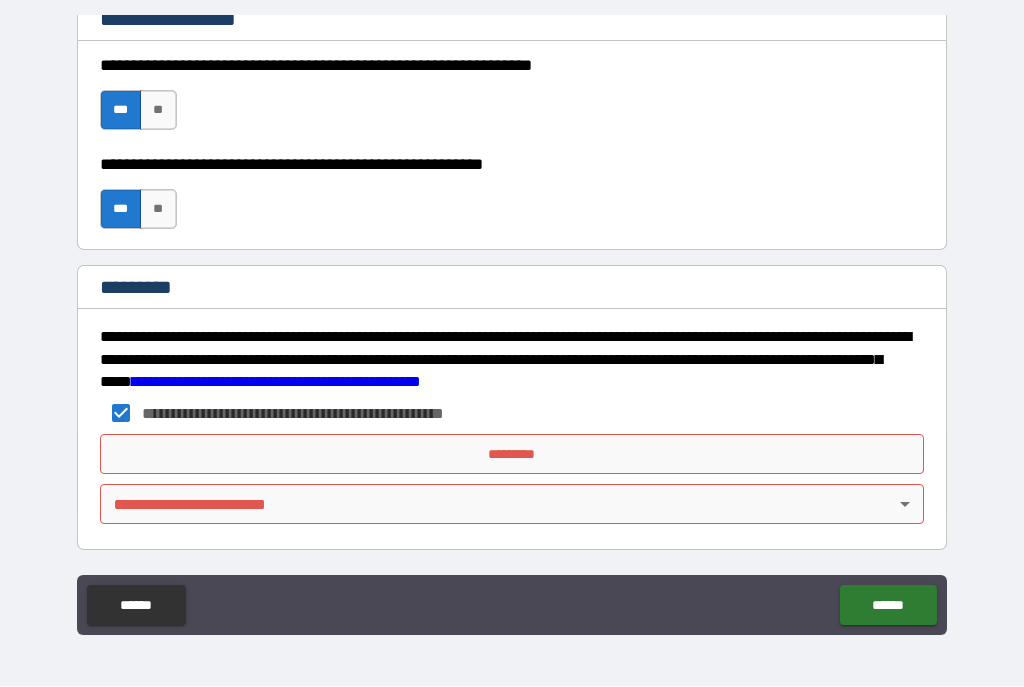 click on "*********" at bounding box center (512, 455) 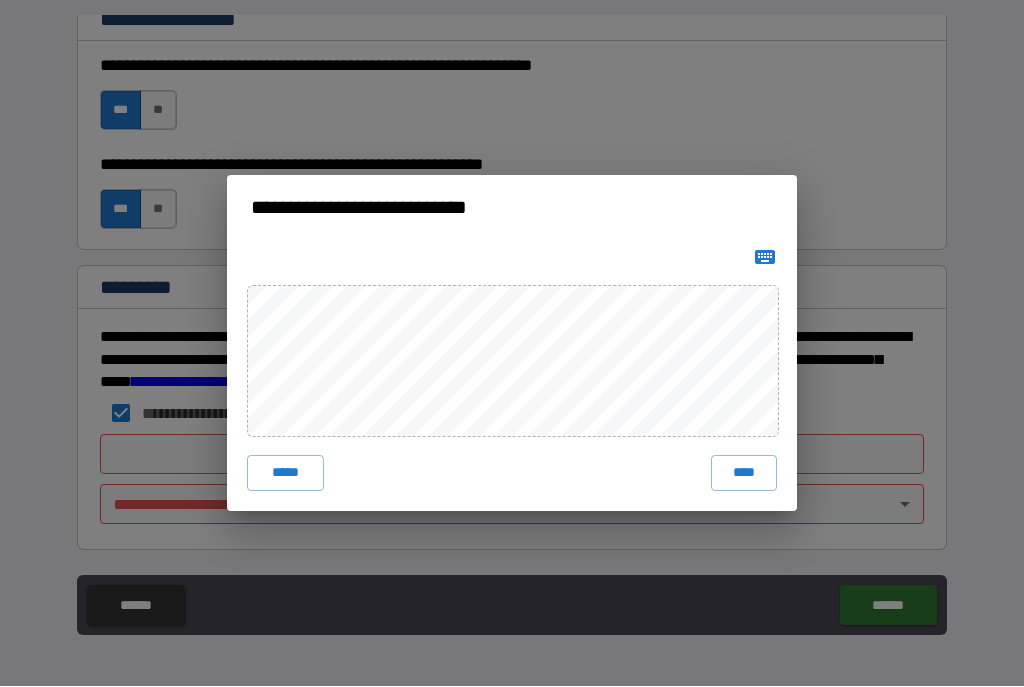 click on "****" at bounding box center [744, 474] 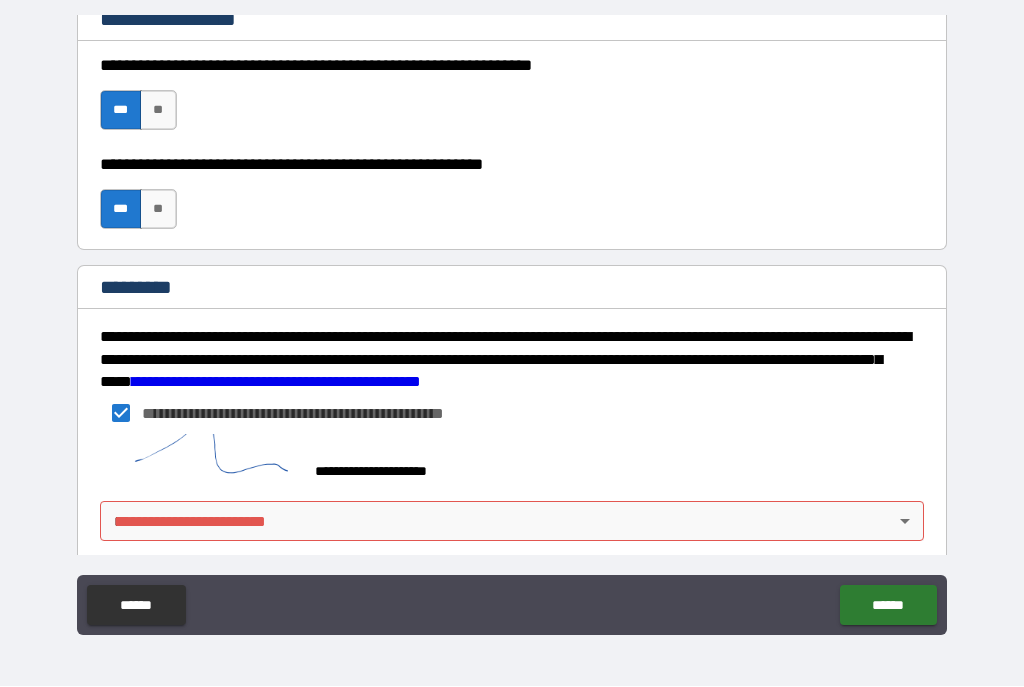 click on "**********" at bounding box center [512, 325] 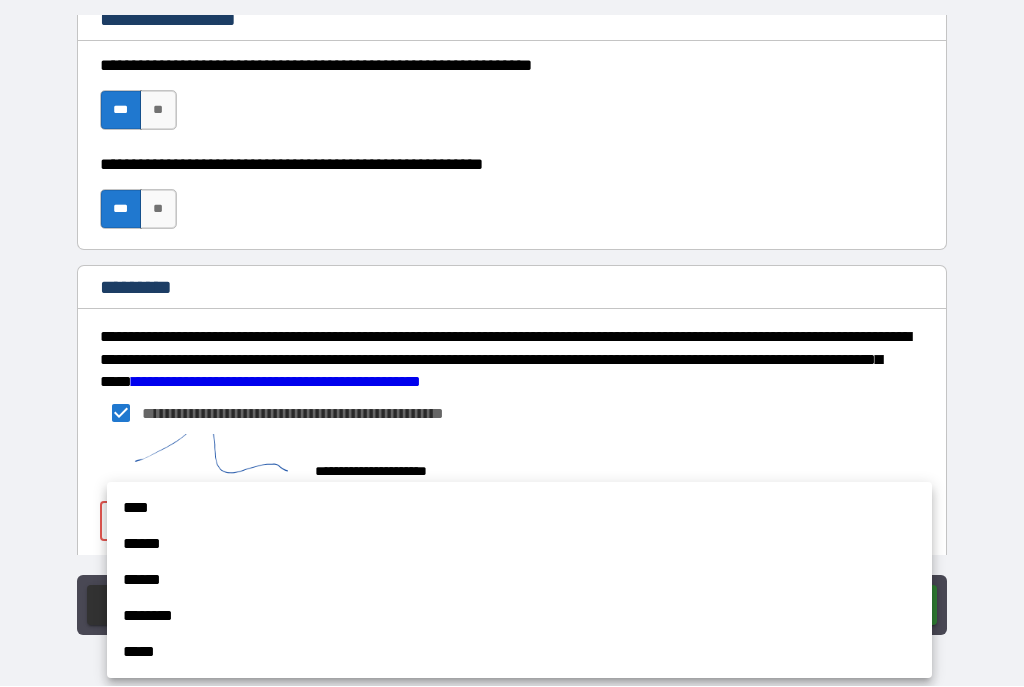 click on "****" at bounding box center (519, 509) 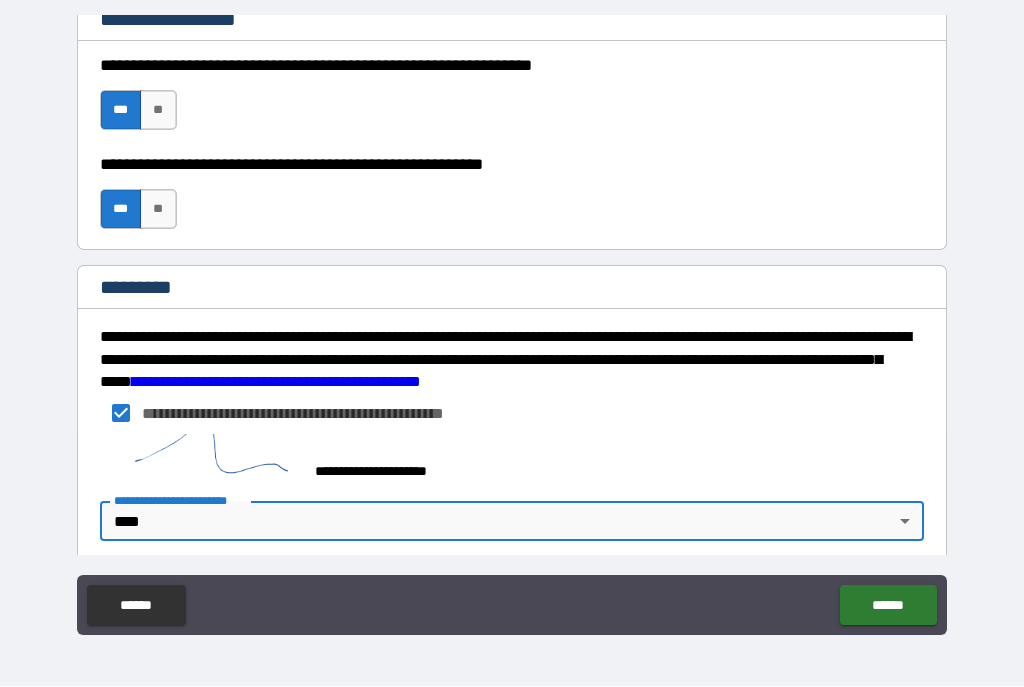 click on "******" at bounding box center [888, 606] 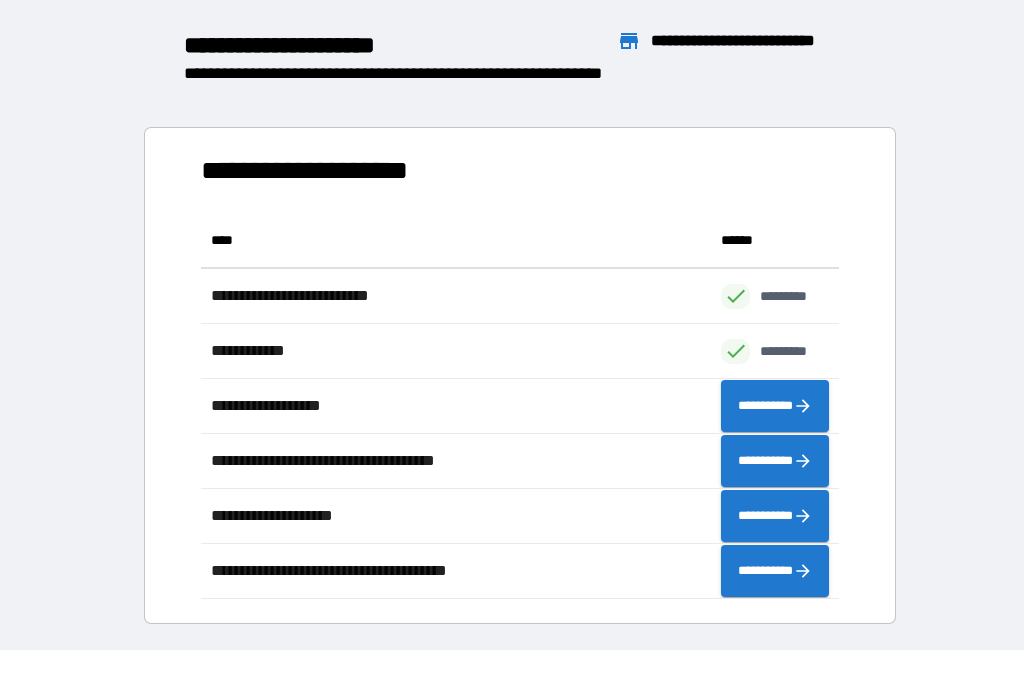 scroll, scrollTop: 1, scrollLeft: 1, axis: both 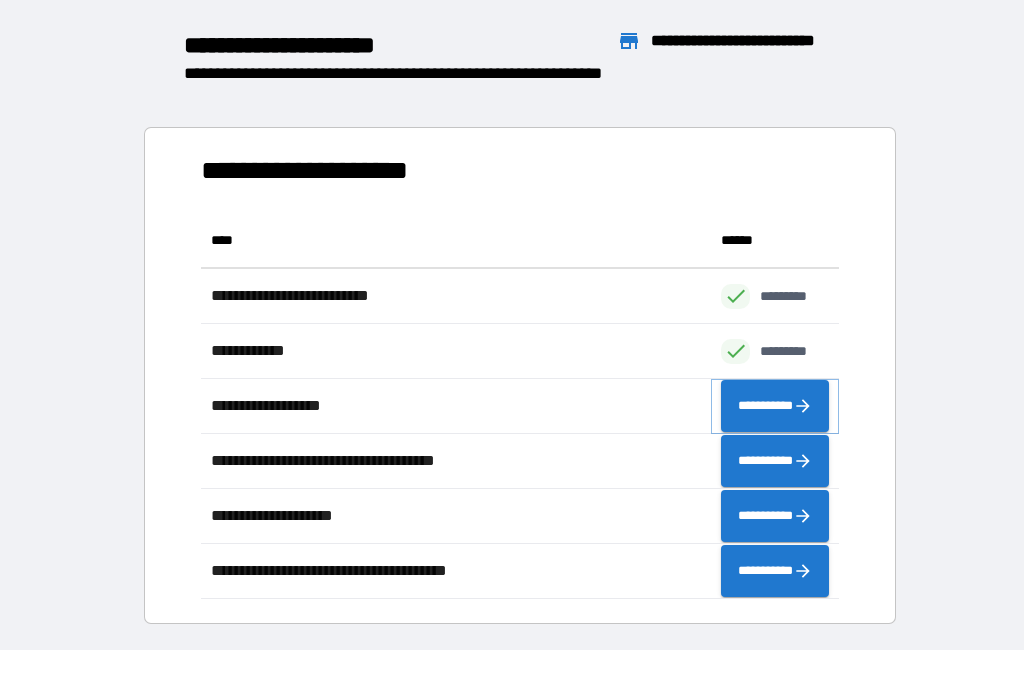 click on "**********" at bounding box center (775, 407) 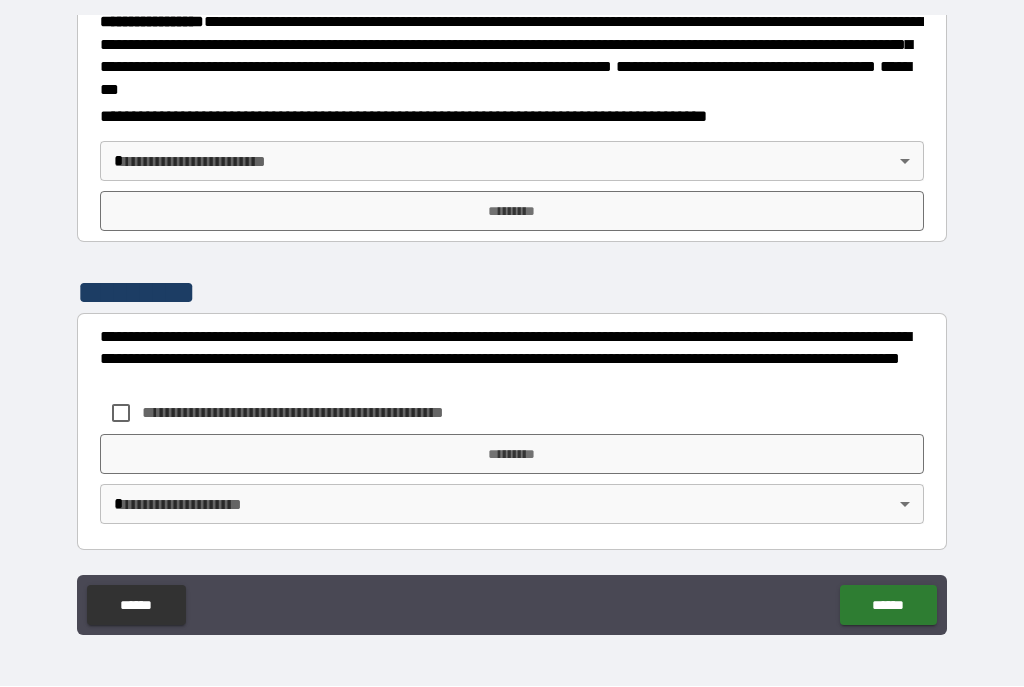 click on "**********" at bounding box center [512, 325] 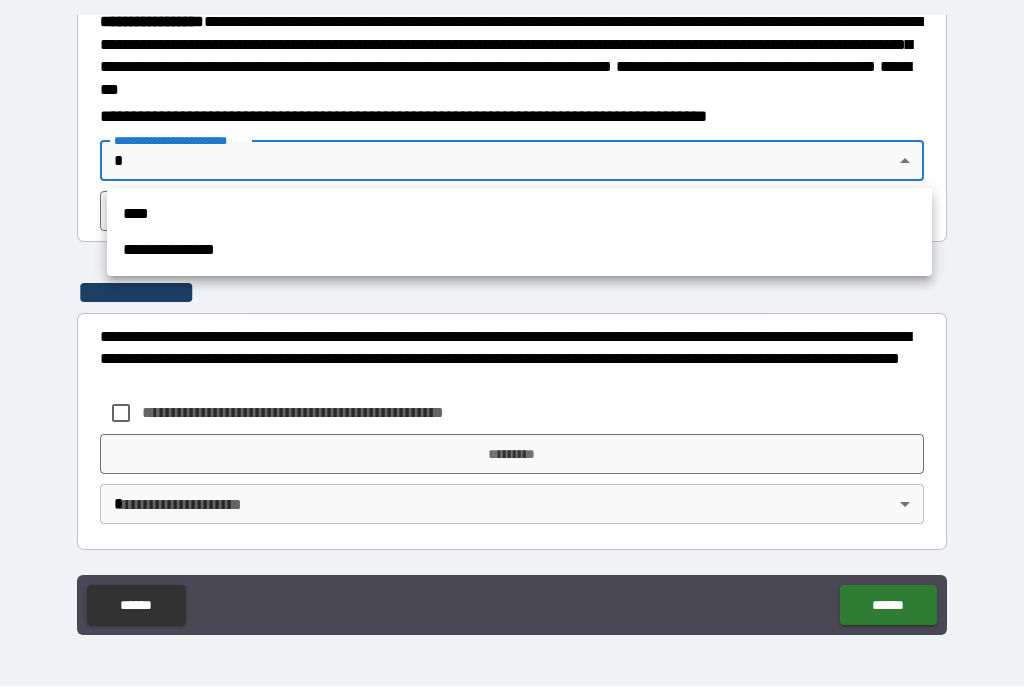 click on "****" at bounding box center (519, 215) 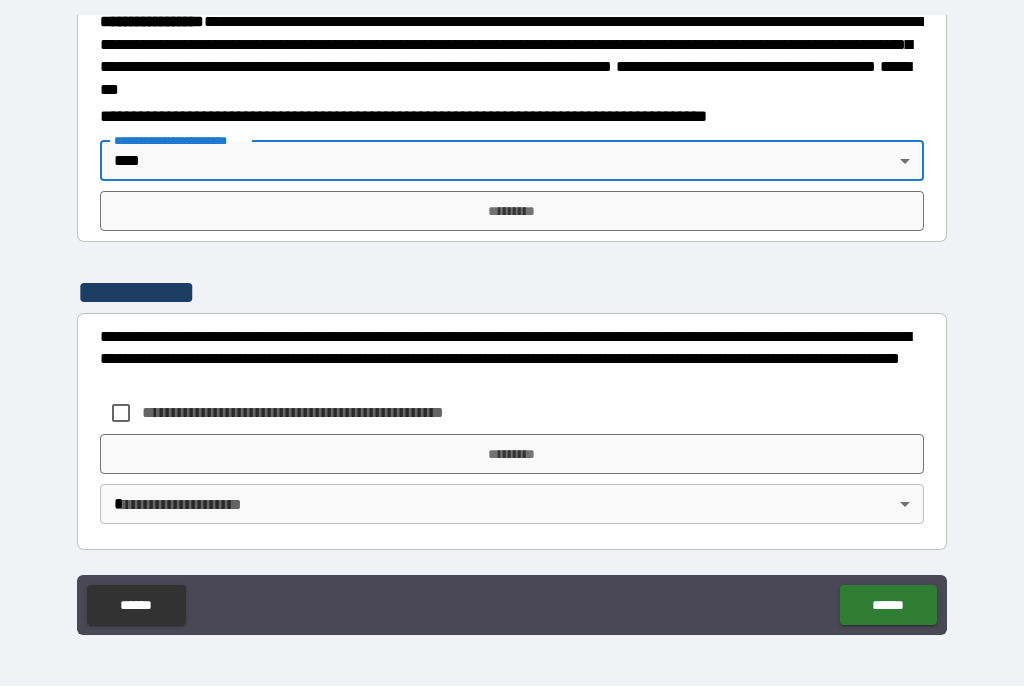 click on "*********" at bounding box center [512, 455] 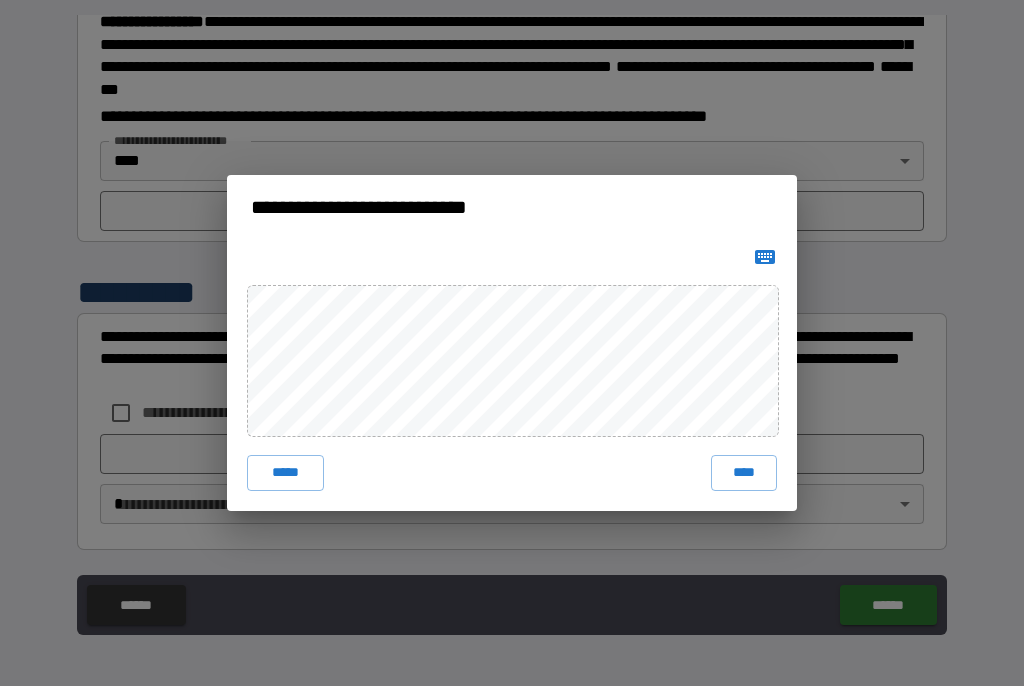 click on "**********" at bounding box center [512, 343] 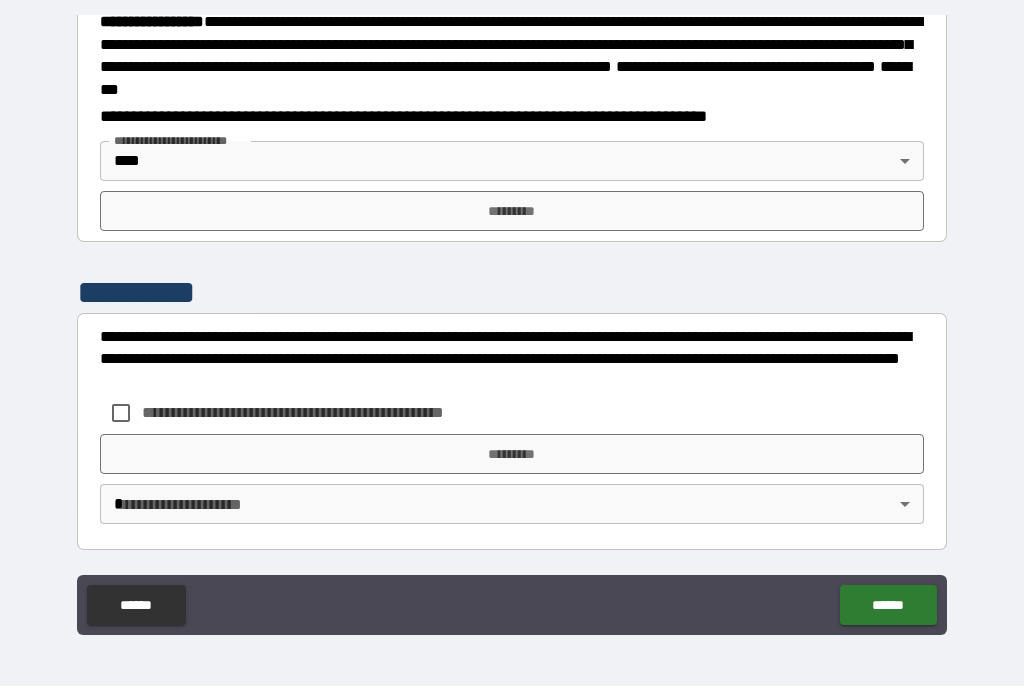 click on "*********" at bounding box center [512, 212] 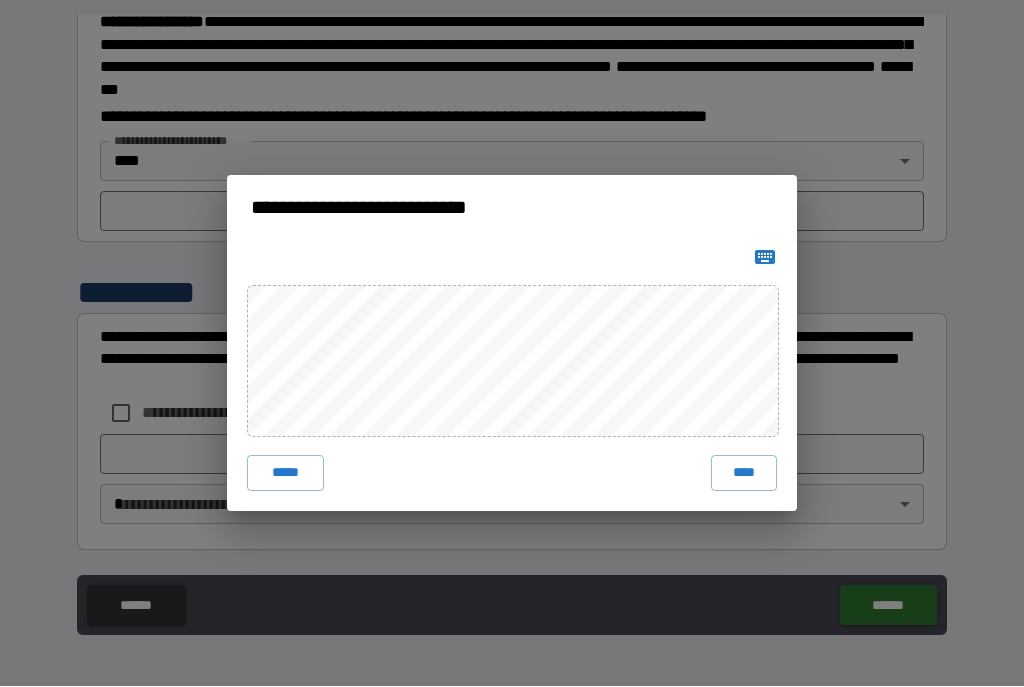 click on "****" at bounding box center (744, 474) 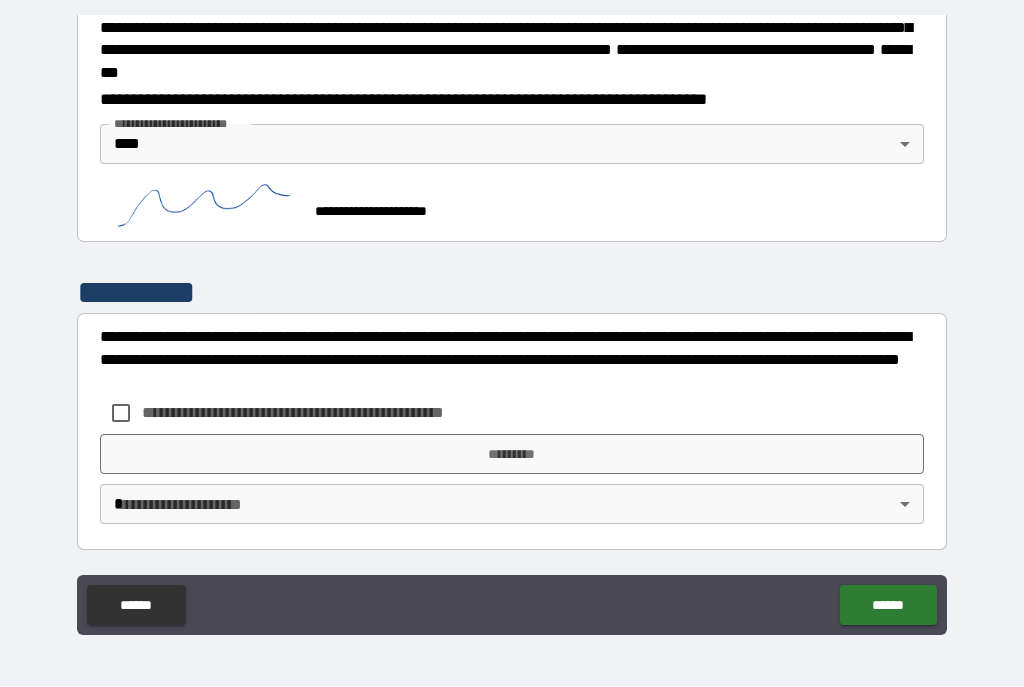 scroll, scrollTop: 2295, scrollLeft: 0, axis: vertical 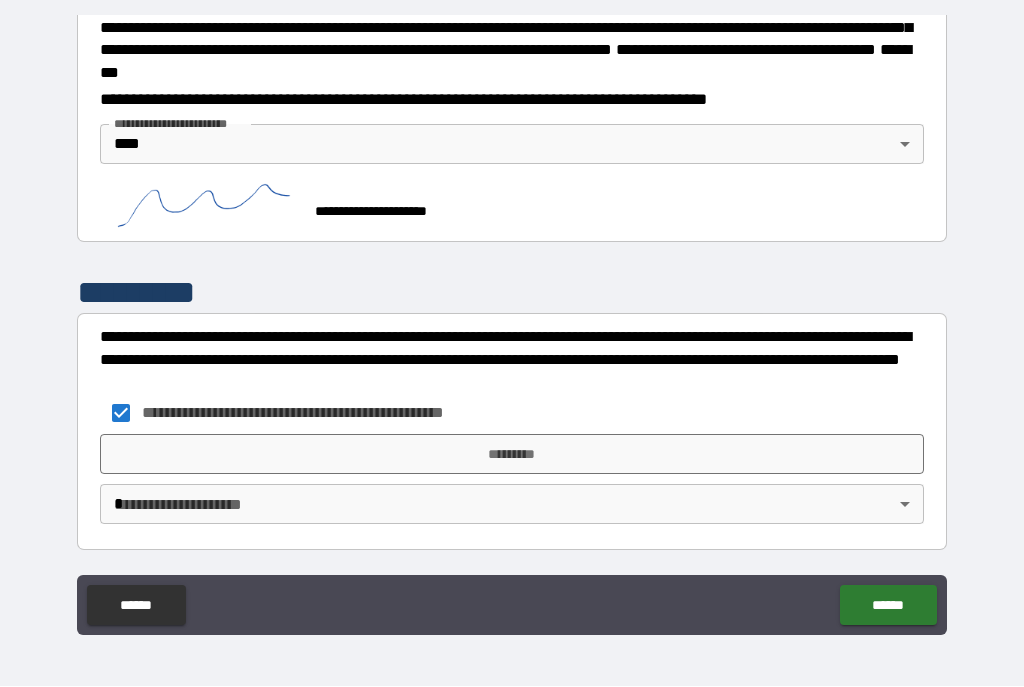 click on "*********" at bounding box center [512, 455] 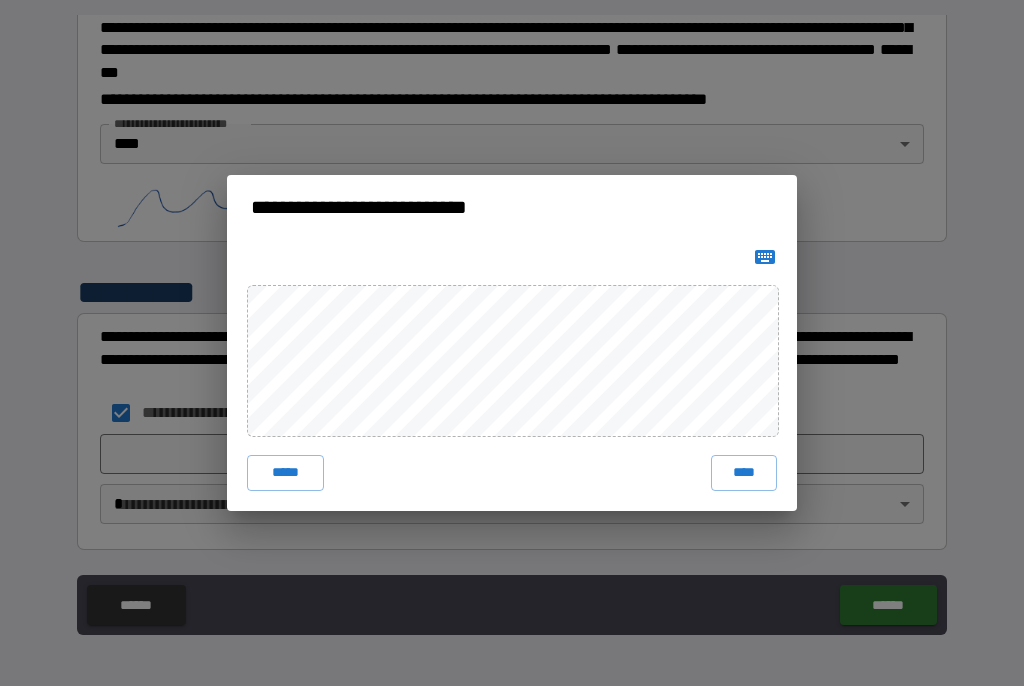 click on "****" at bounding box center (744, 474) 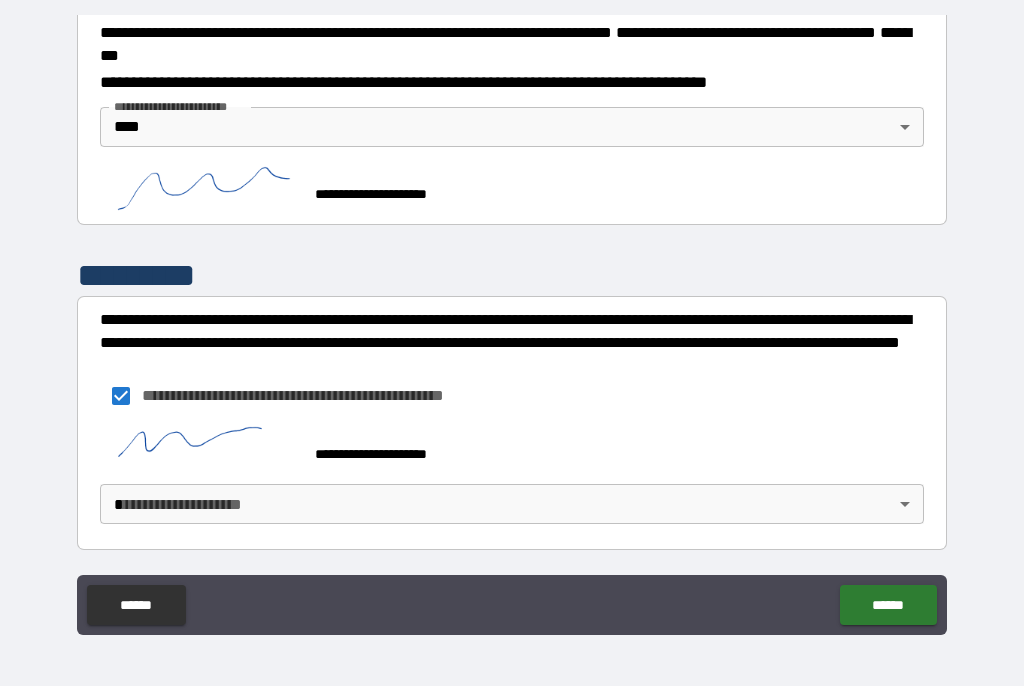 scroll, scrollTop: 2339, scrollLeft: 0, axis: vertical 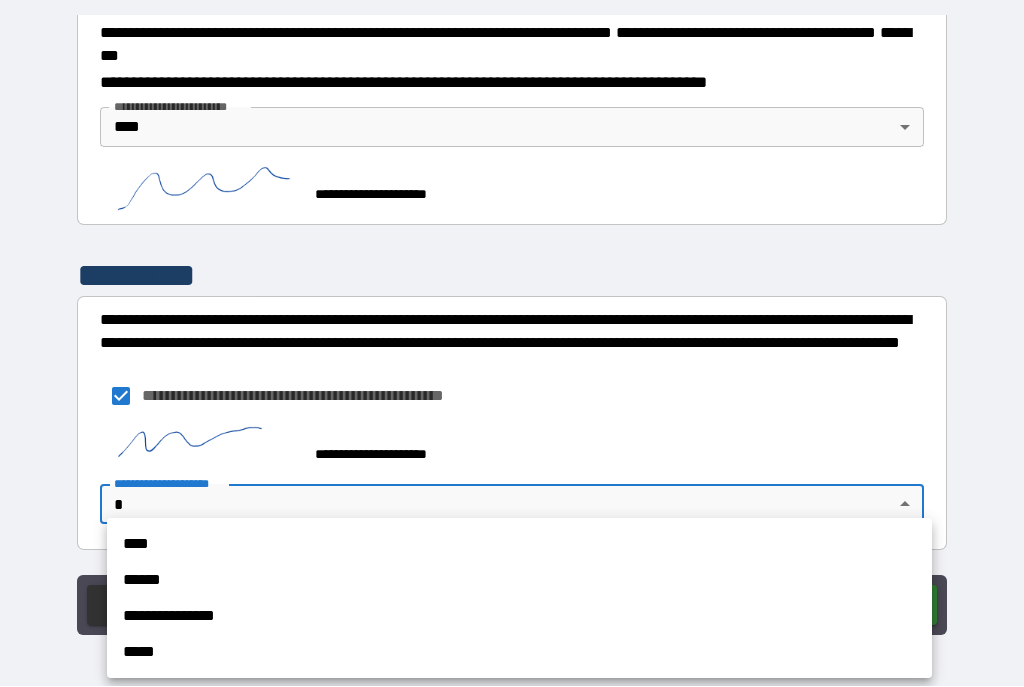click on "****" at bounding box center (519, 545) 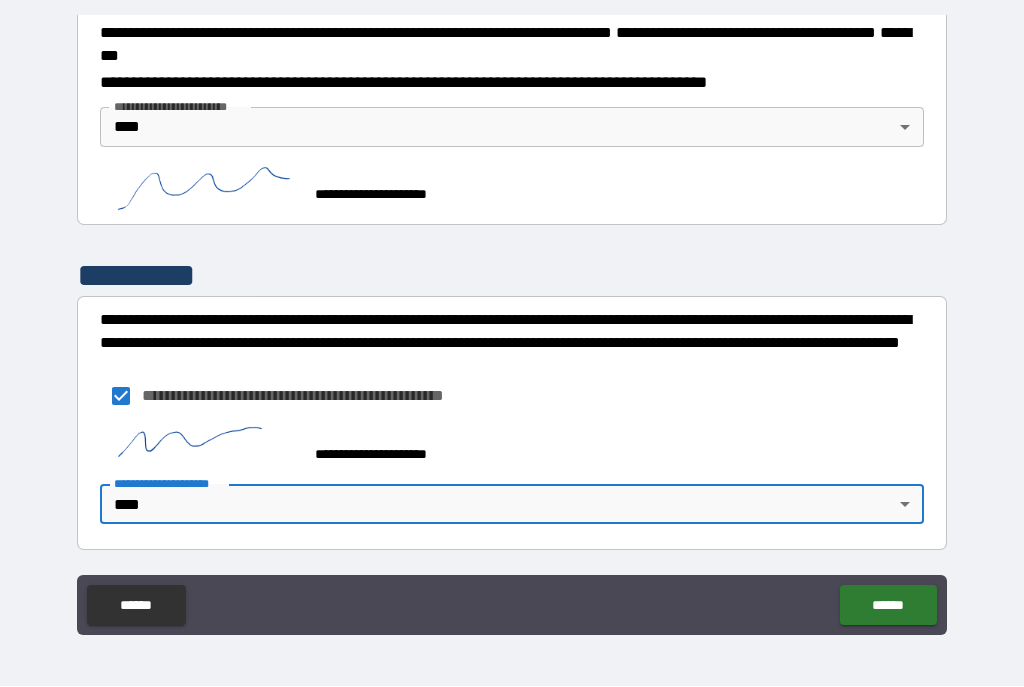 click on "******" at bounding box center [888, 606] 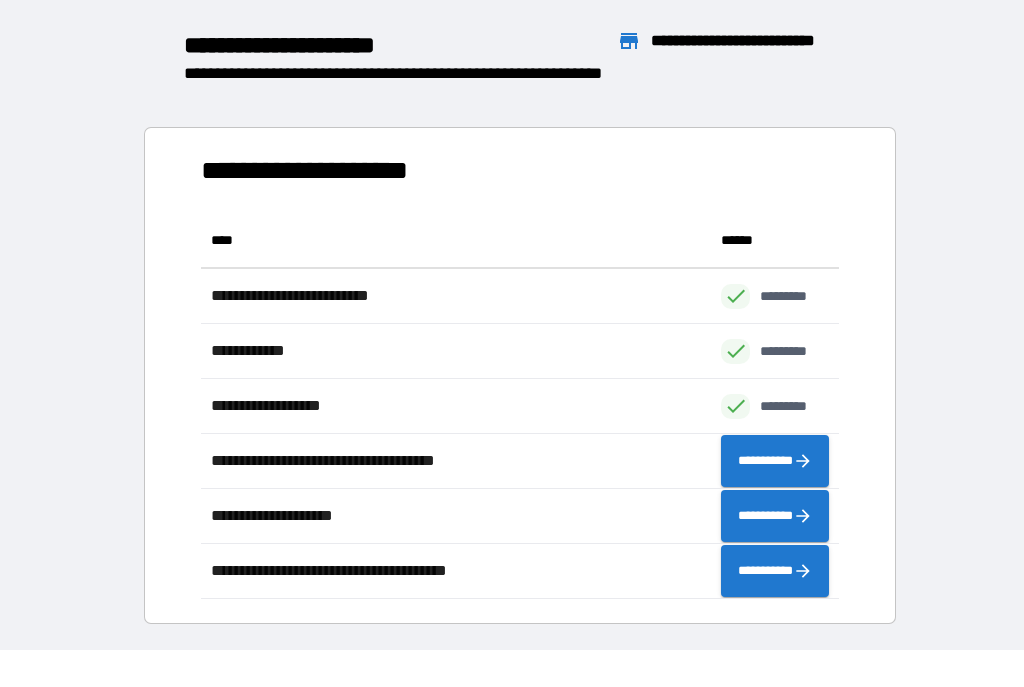 scroll, scrollTop: 386, scrollLeft: 638, axis: both 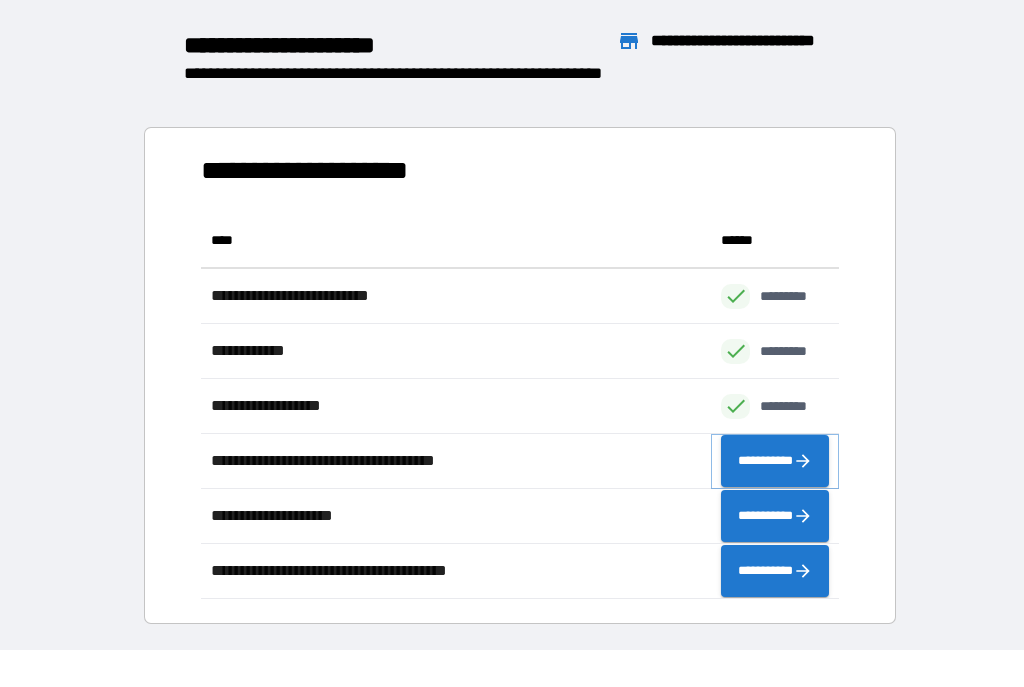 click on "**********" at bounding box center [775, 462] 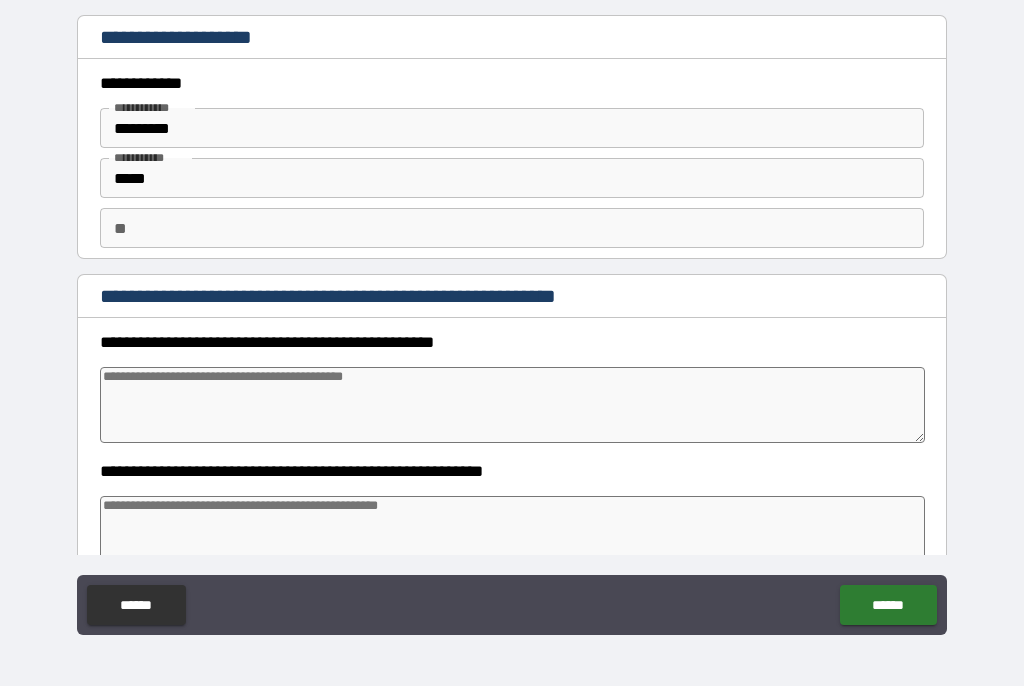 type on "*" 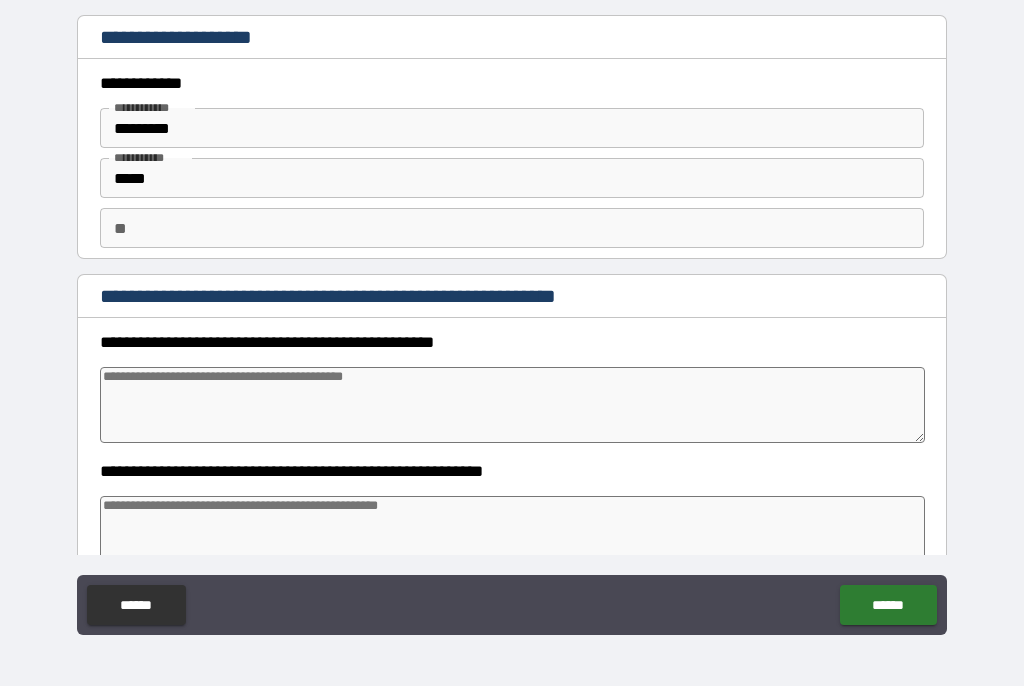 type on "*" 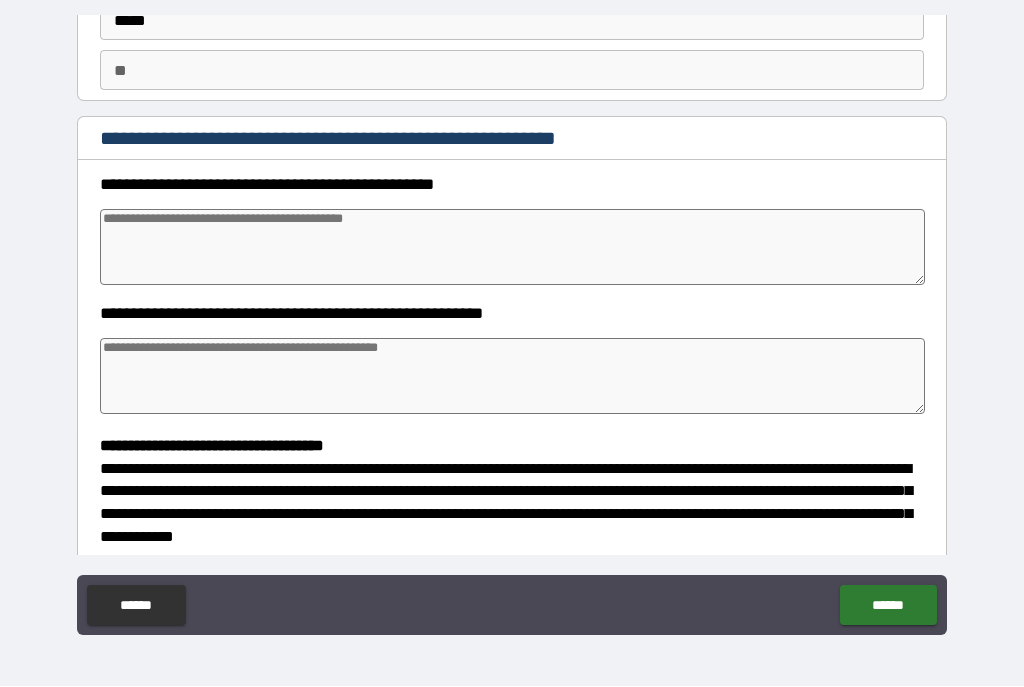 scroll, scrollTop: 157, scrollLeft: 0, axis: vertical 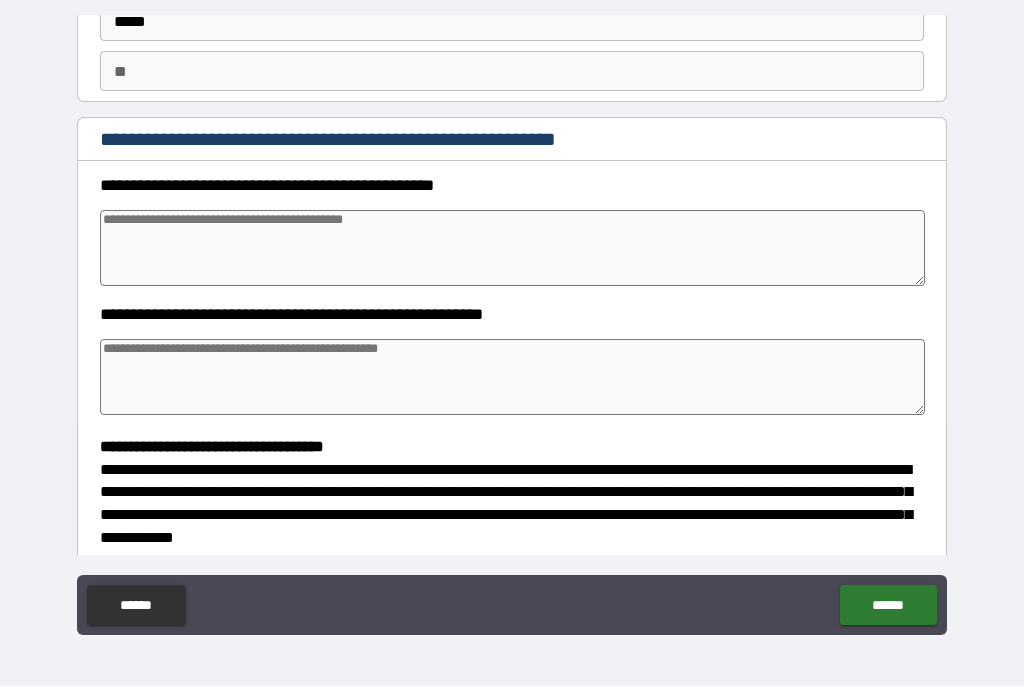 click at bounding box center [513, 249] 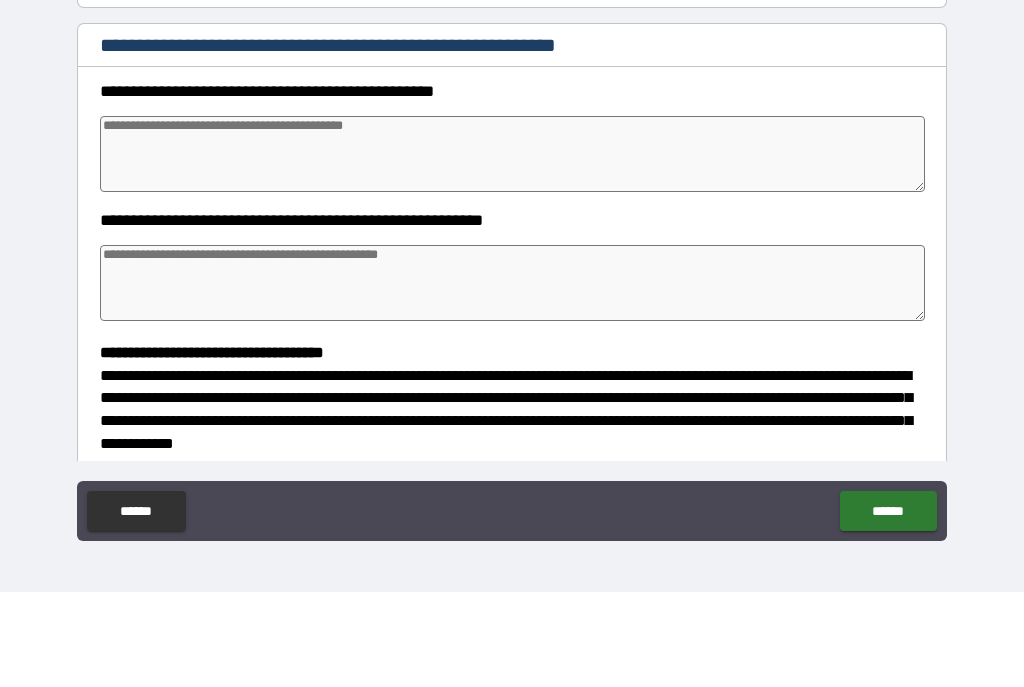 type on "*" 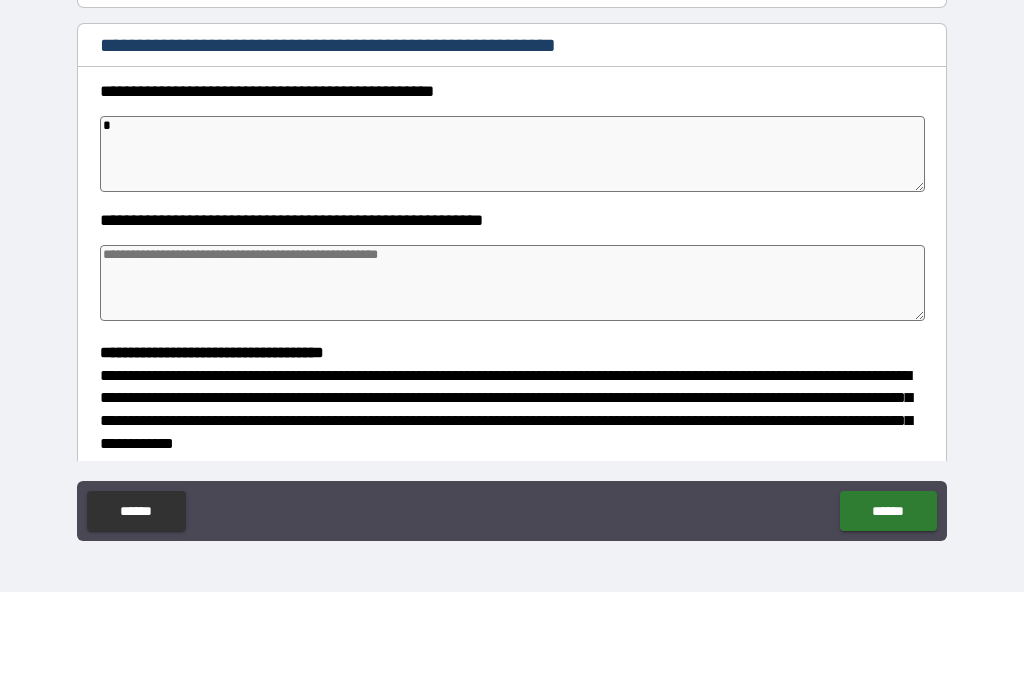 type on "*" 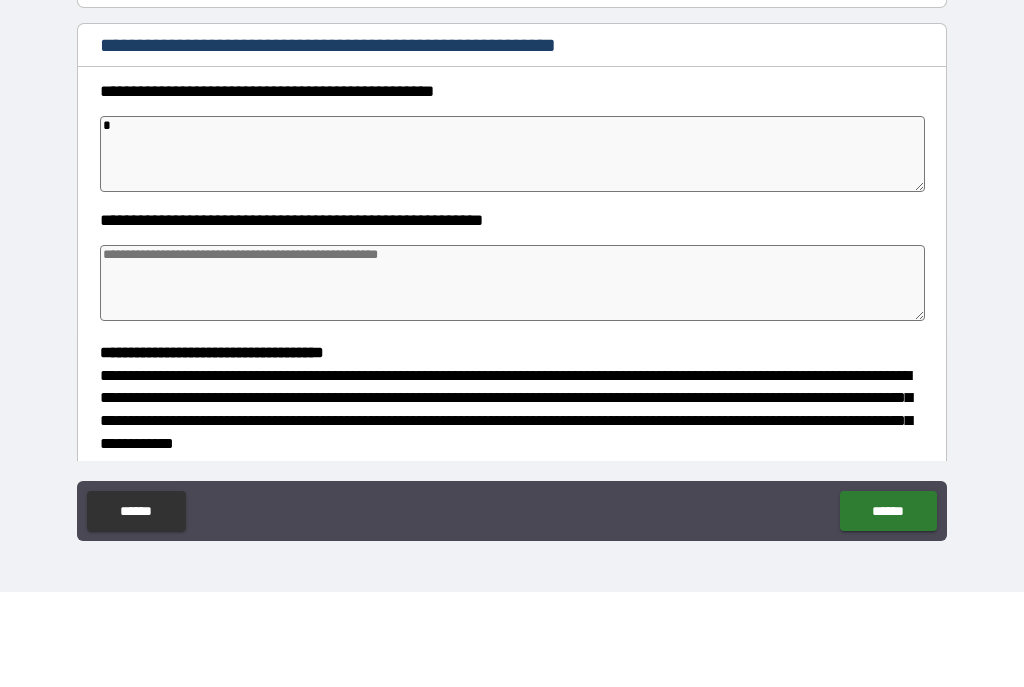 type on "**" 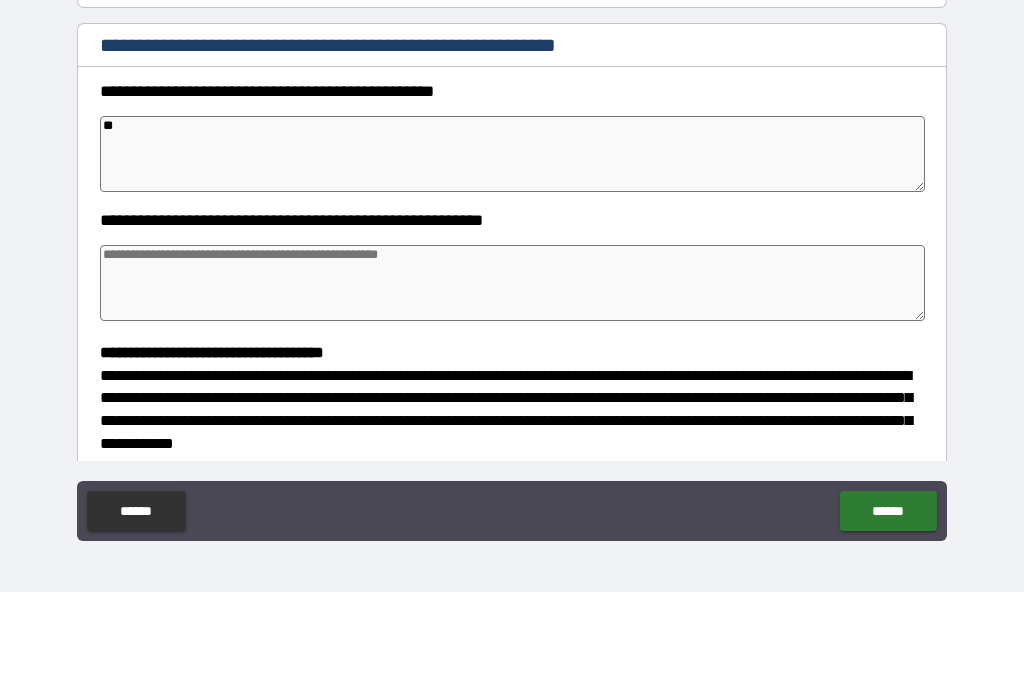 type on "*" 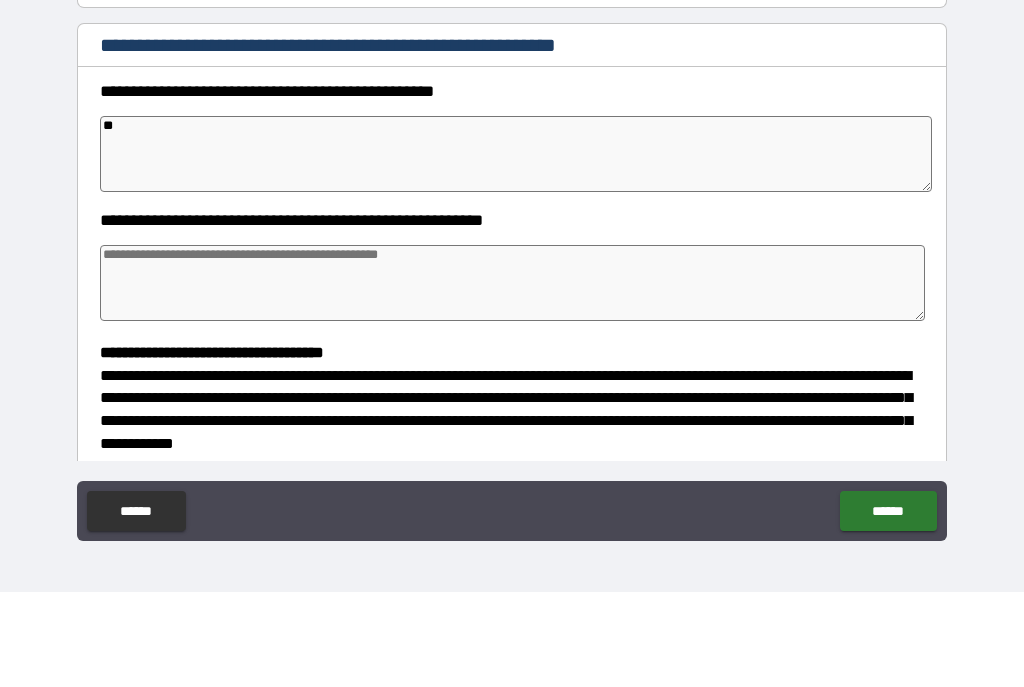 type on "*" 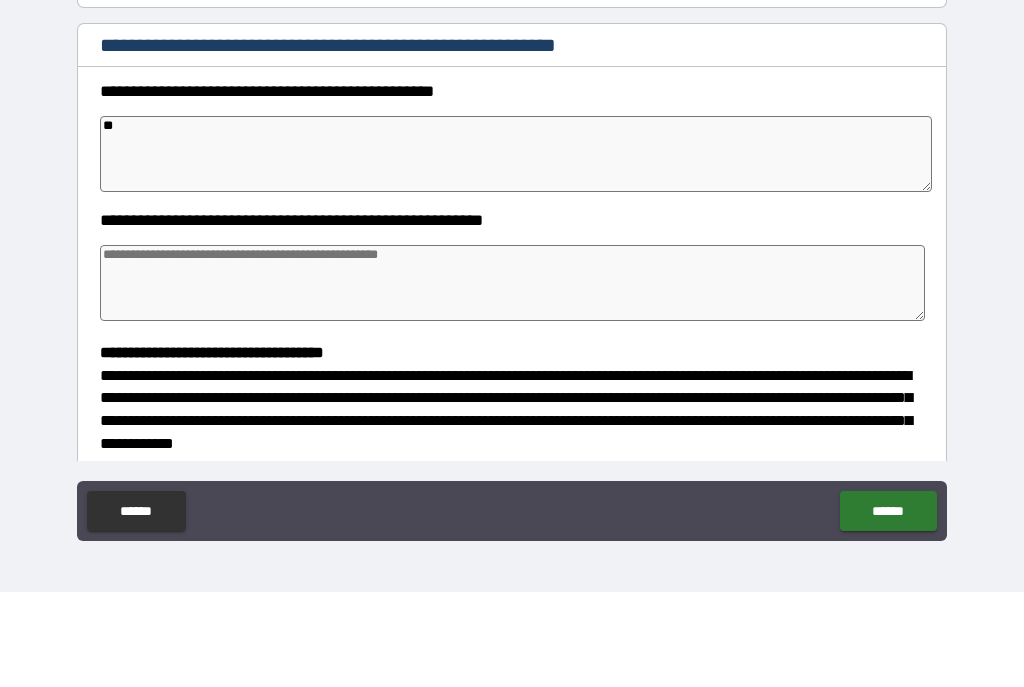 type on "*" 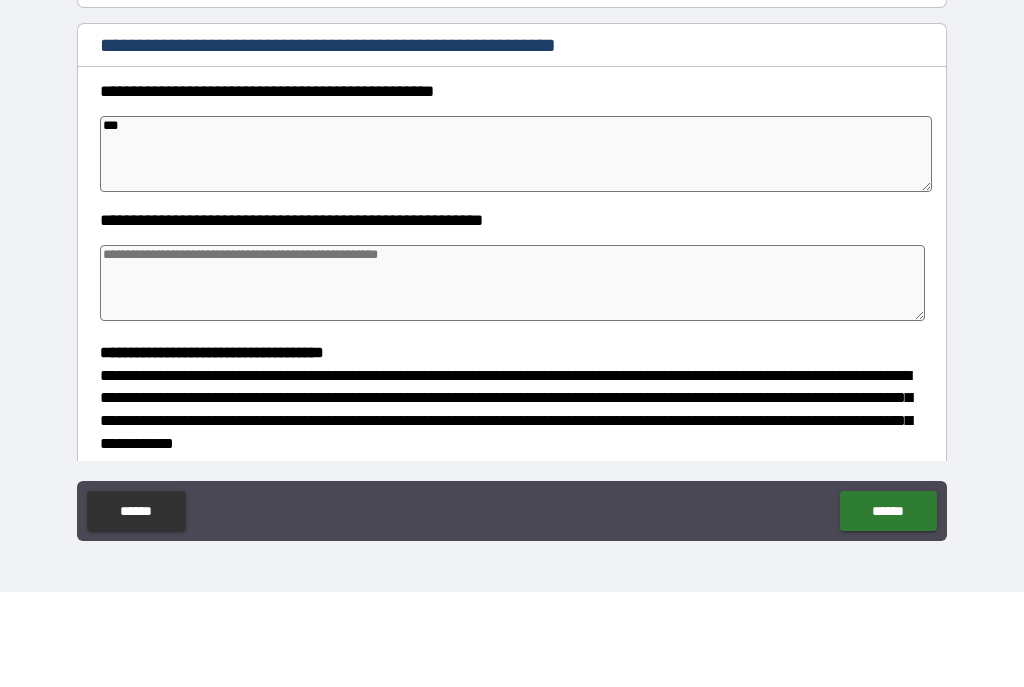 type on "*" 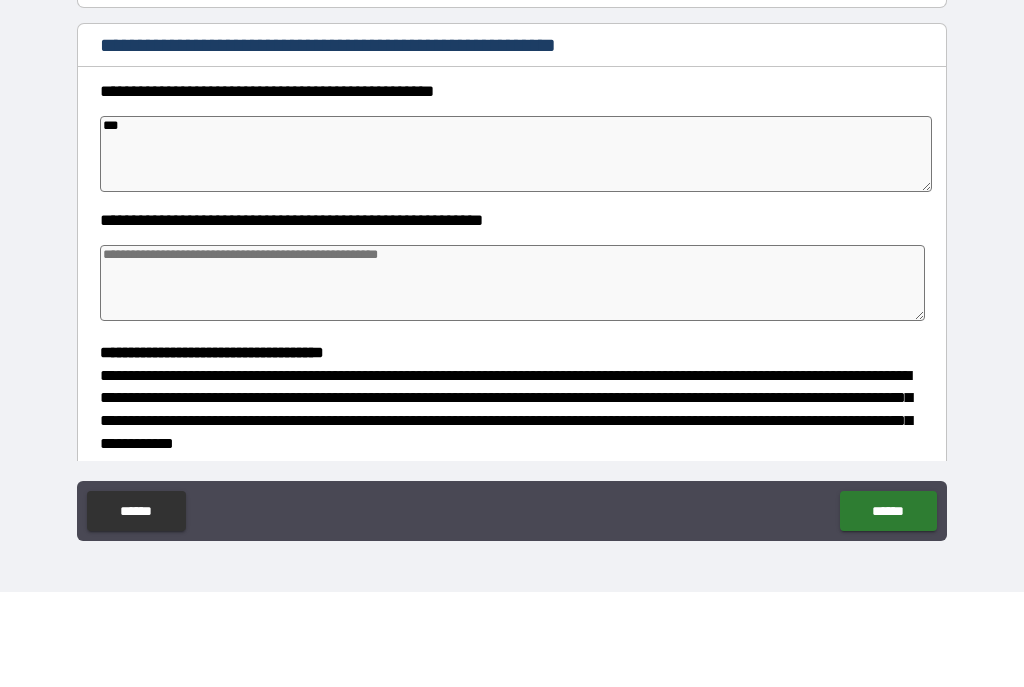 type on "*" 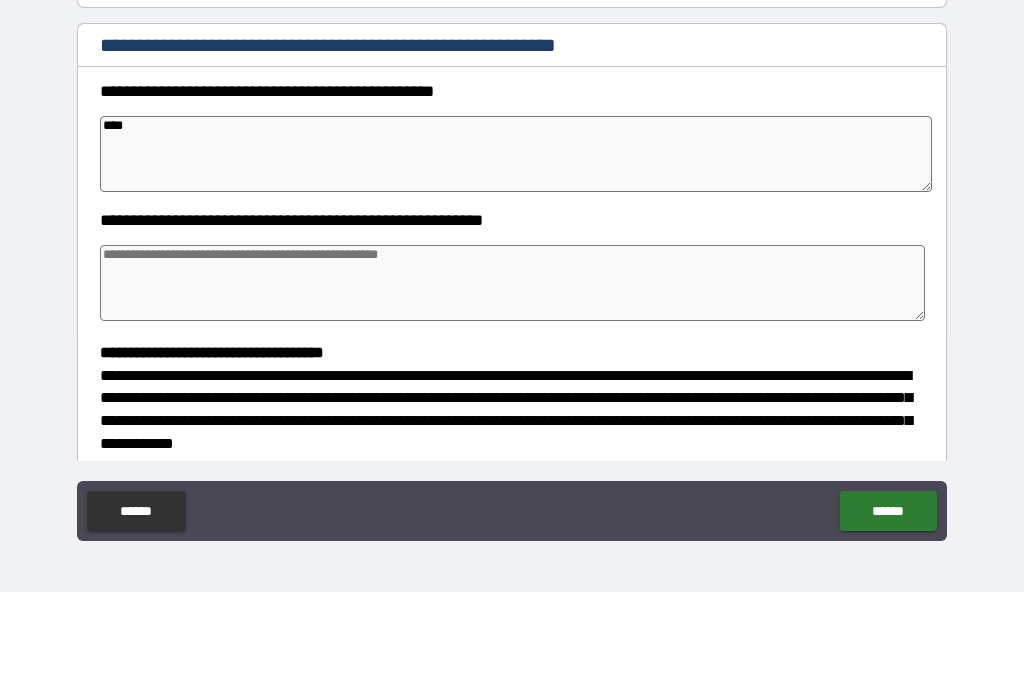 type on "*" 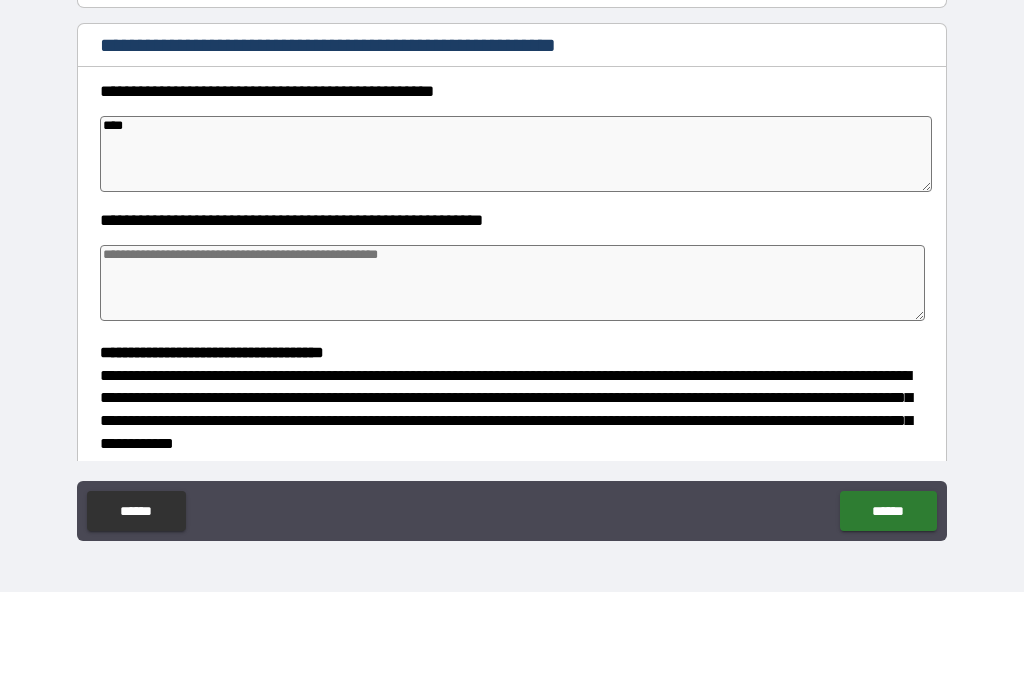 type on "*****" 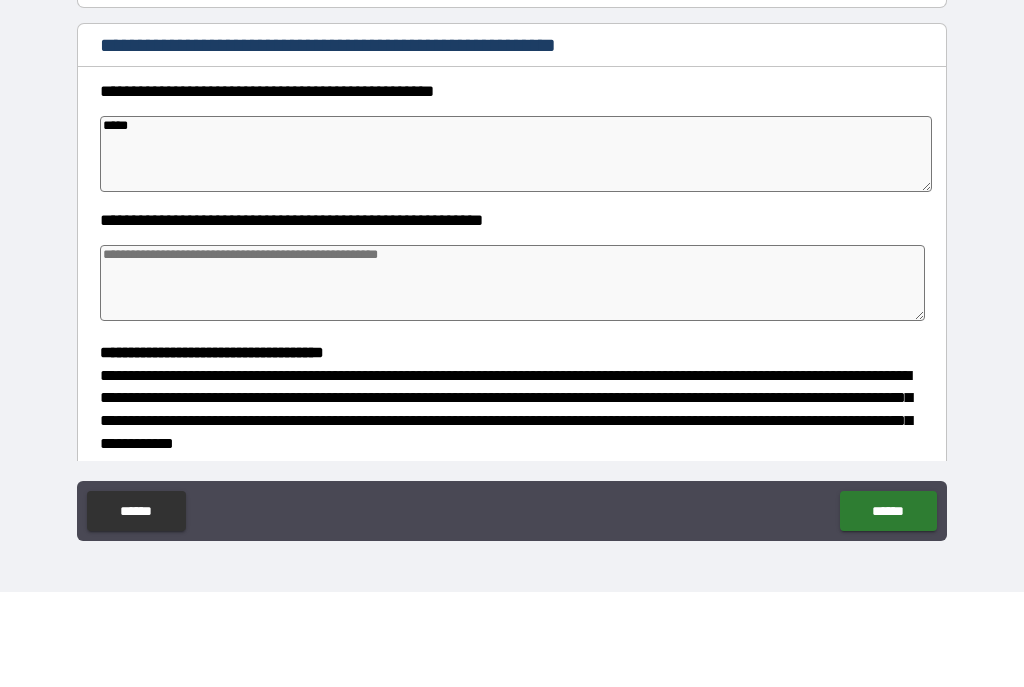 type on "*" 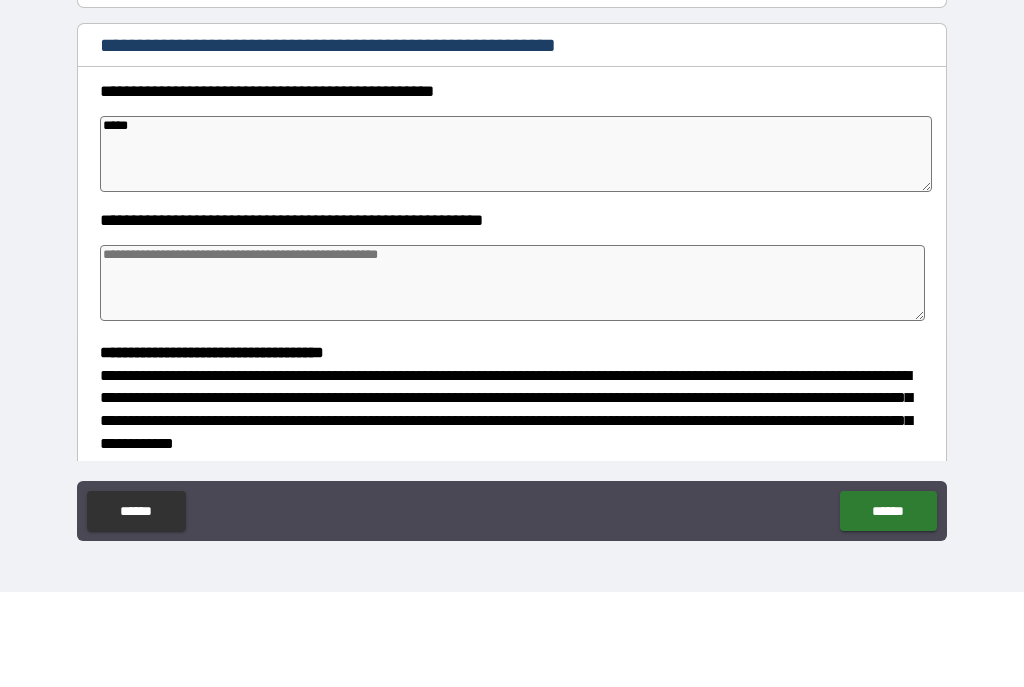 type on "*" 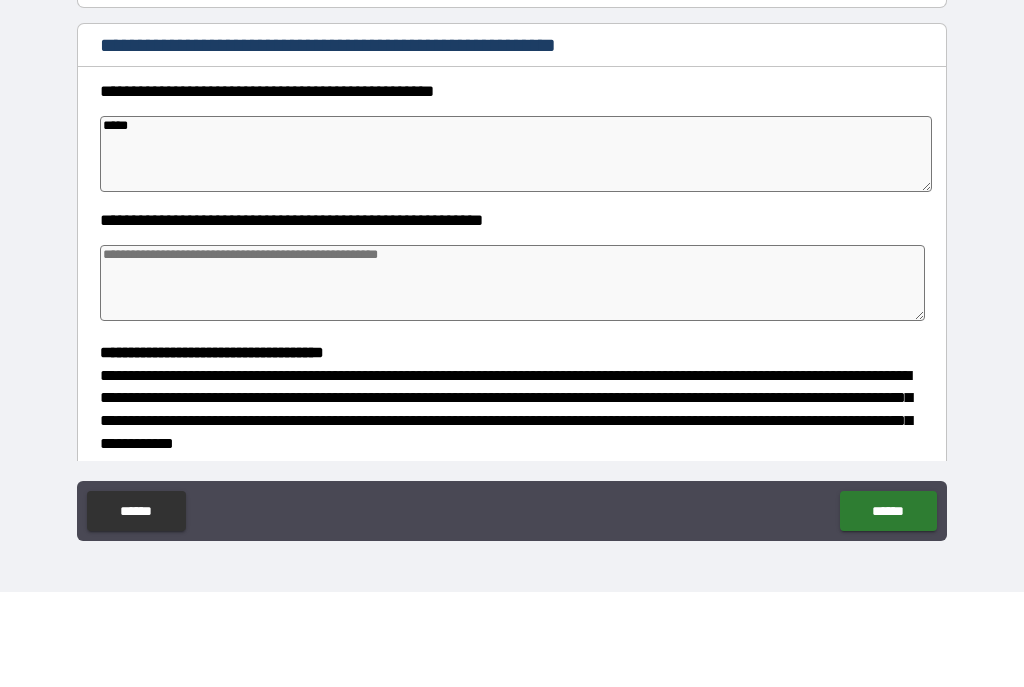 type on "*" 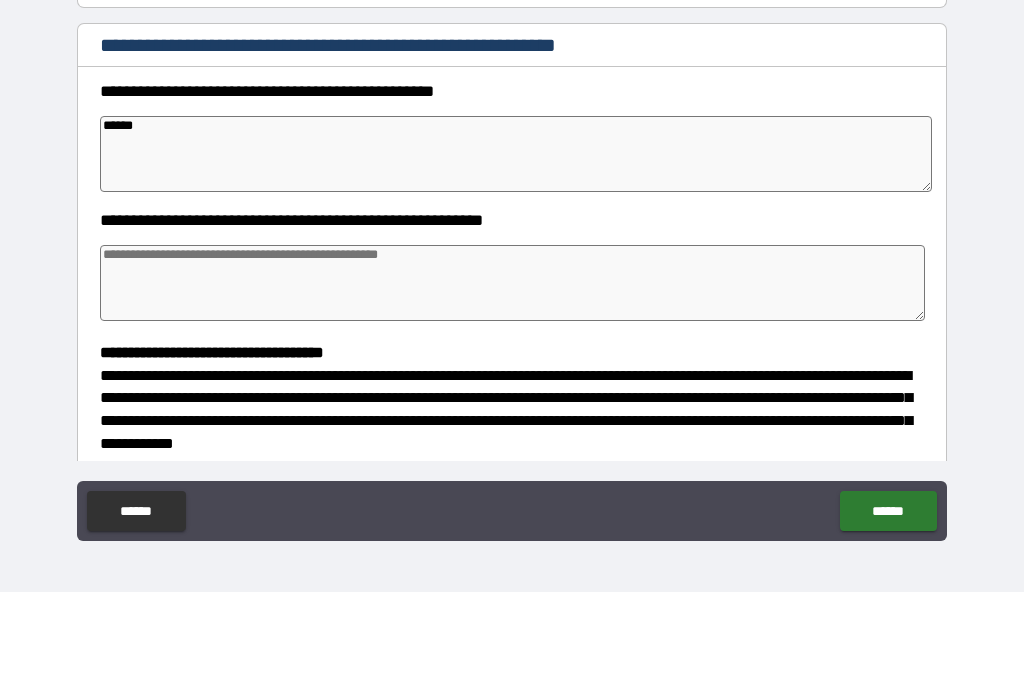 type on "*" 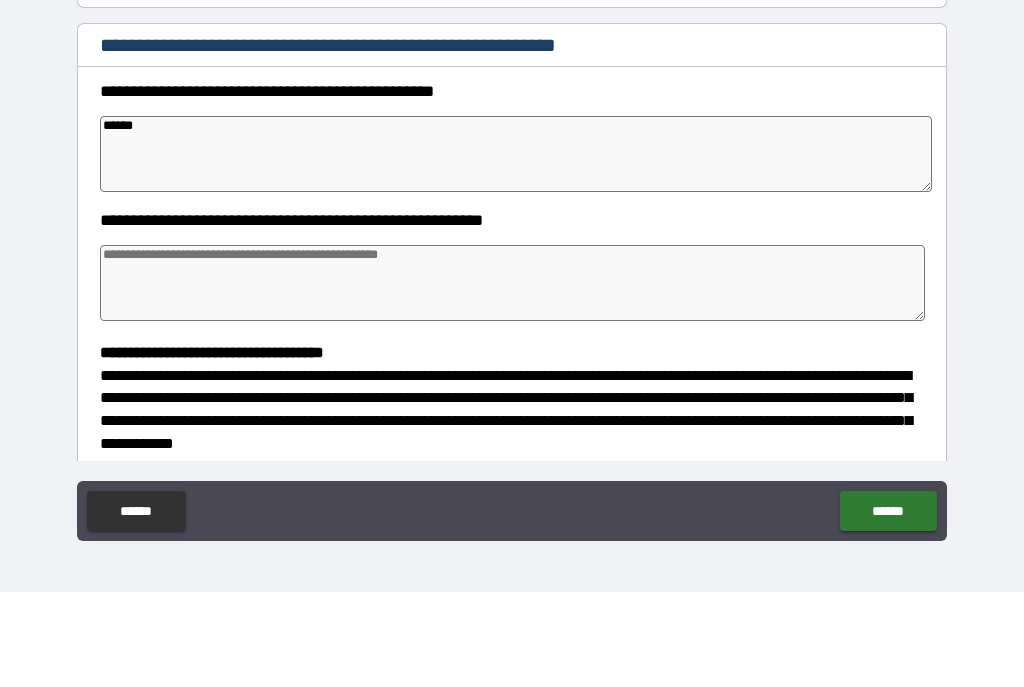type on "*" 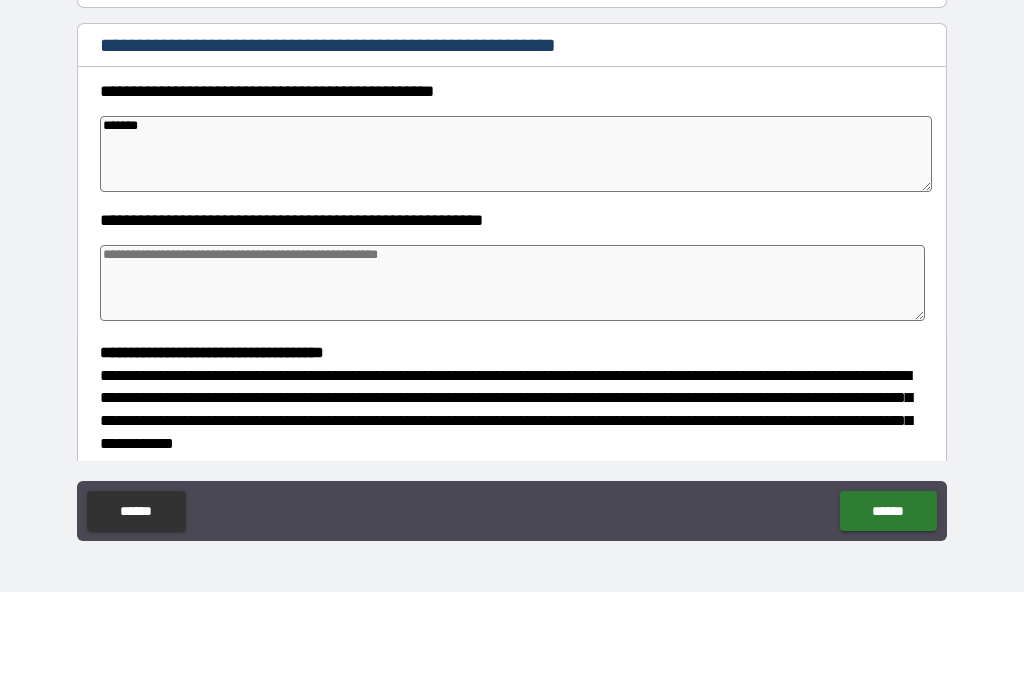 type on "*" 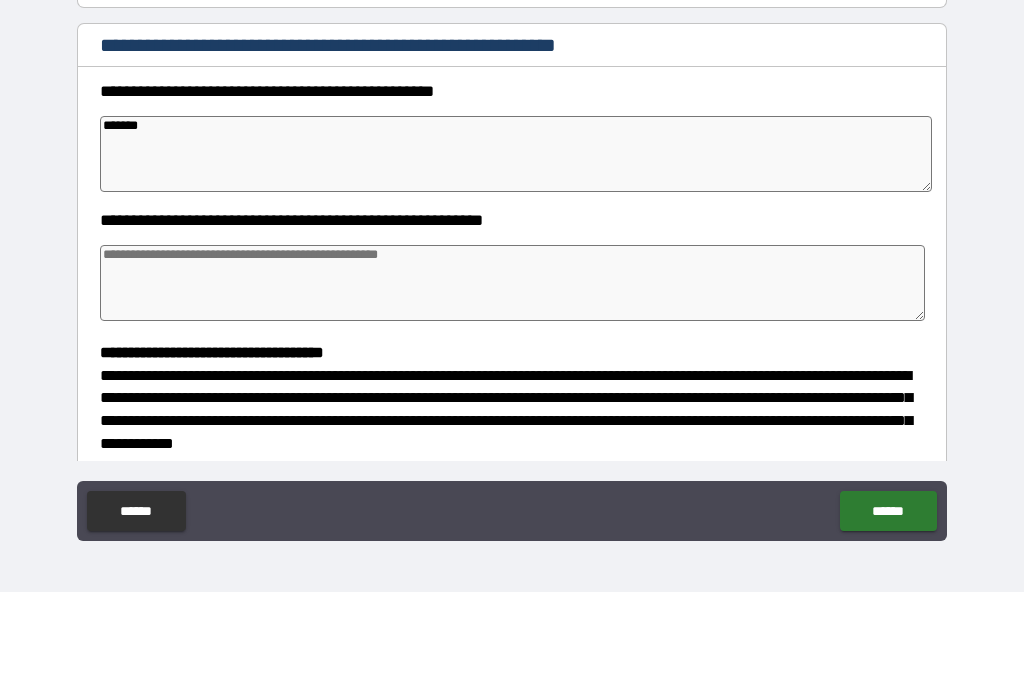 type on "*" 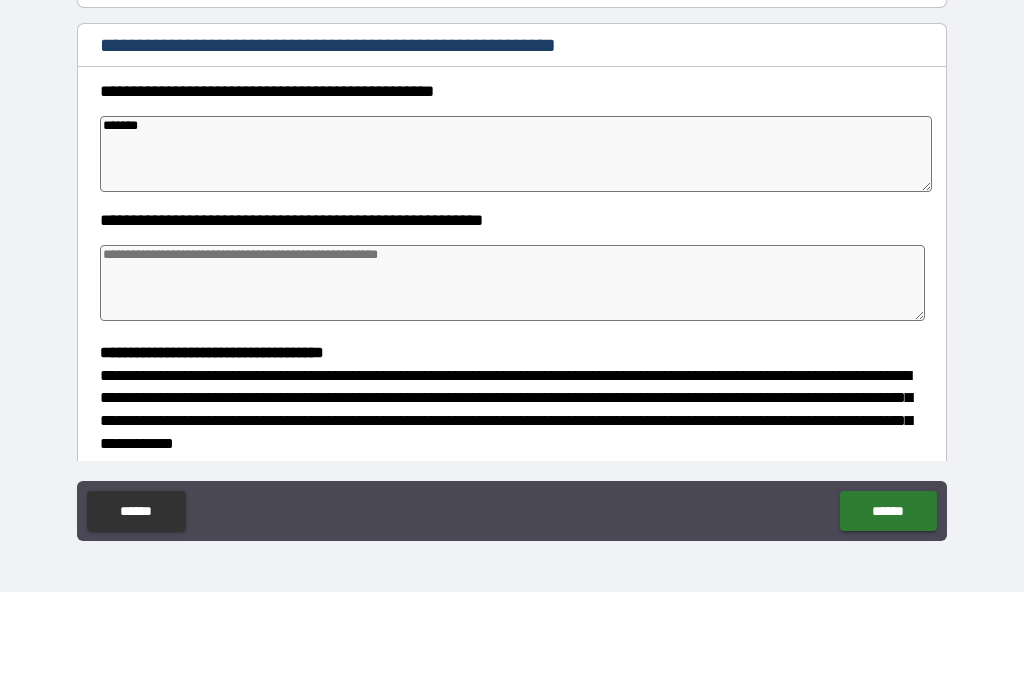 type on "*" 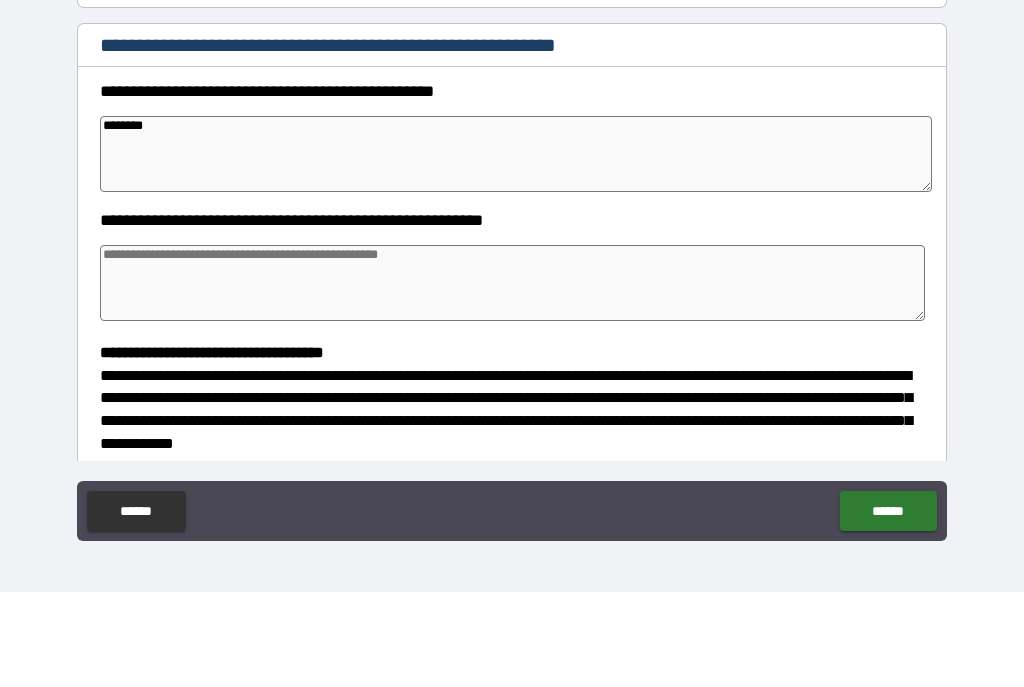 type on "*" 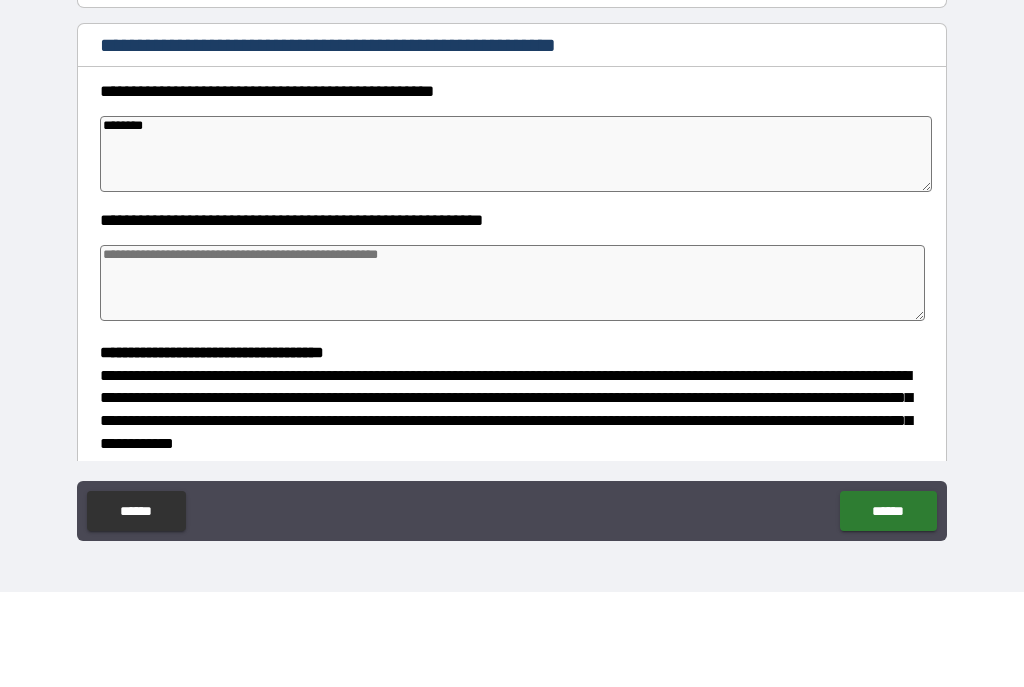 type on "*" 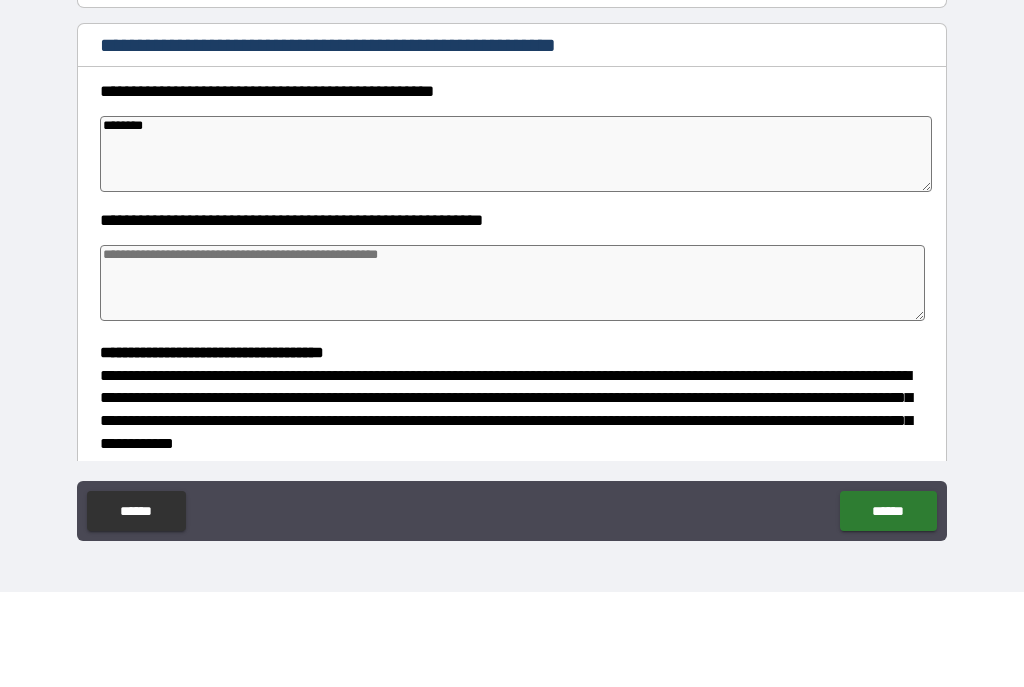 type on "*" 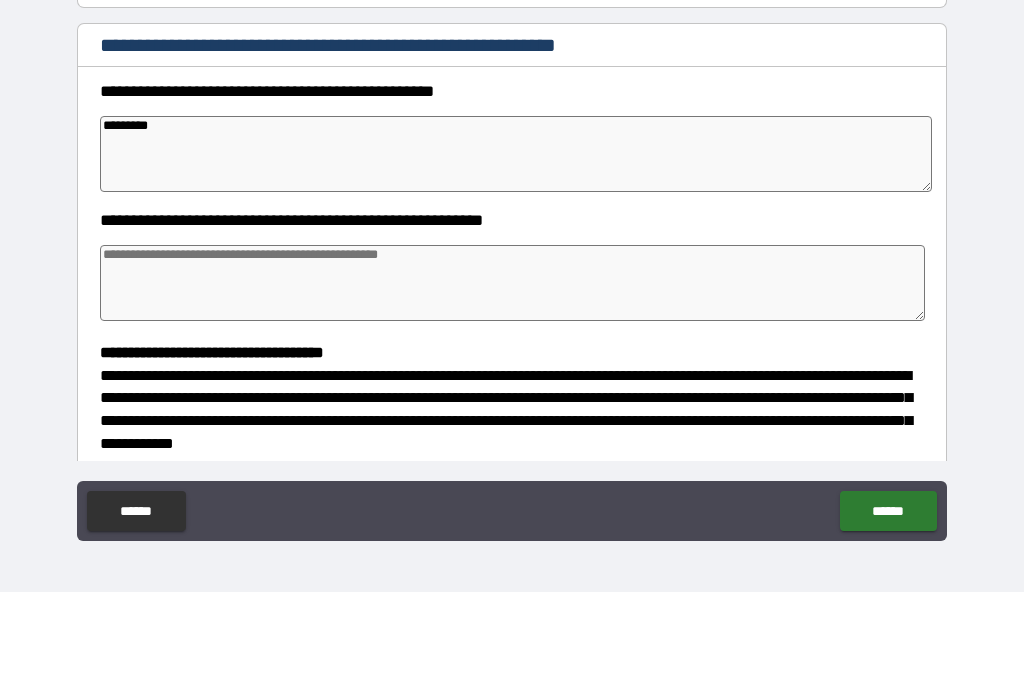 type on "*" 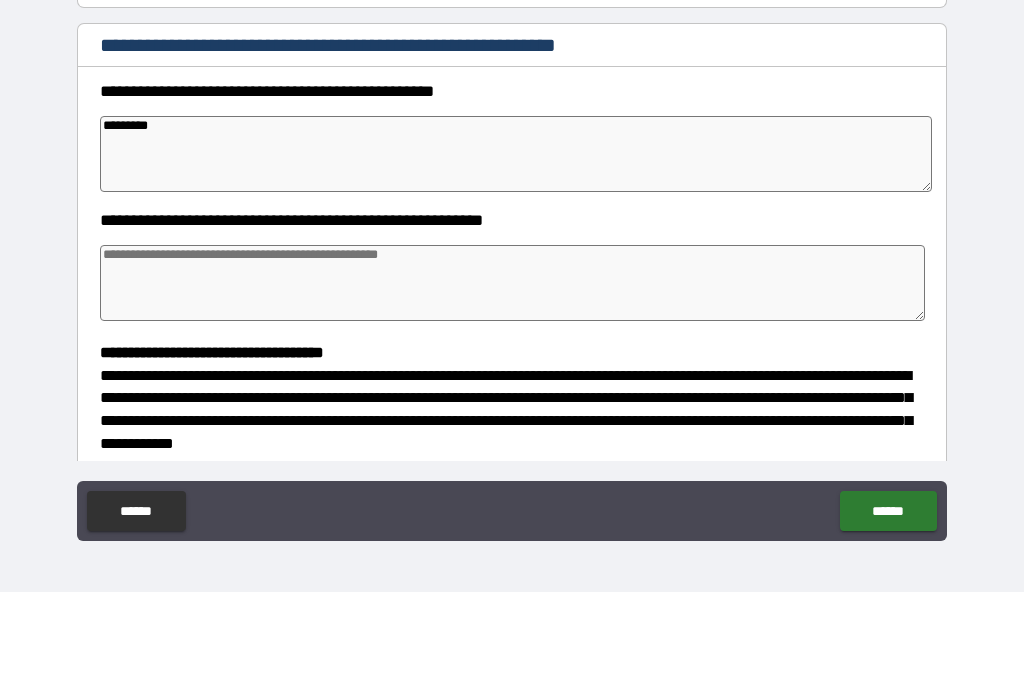 type on "**********" 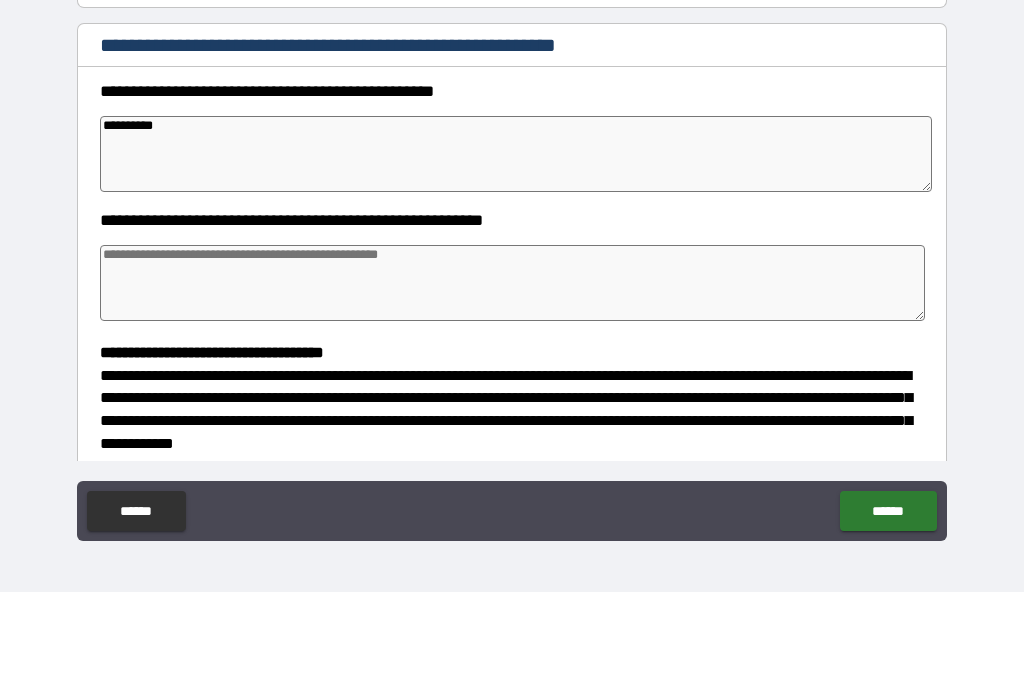 type on "*" 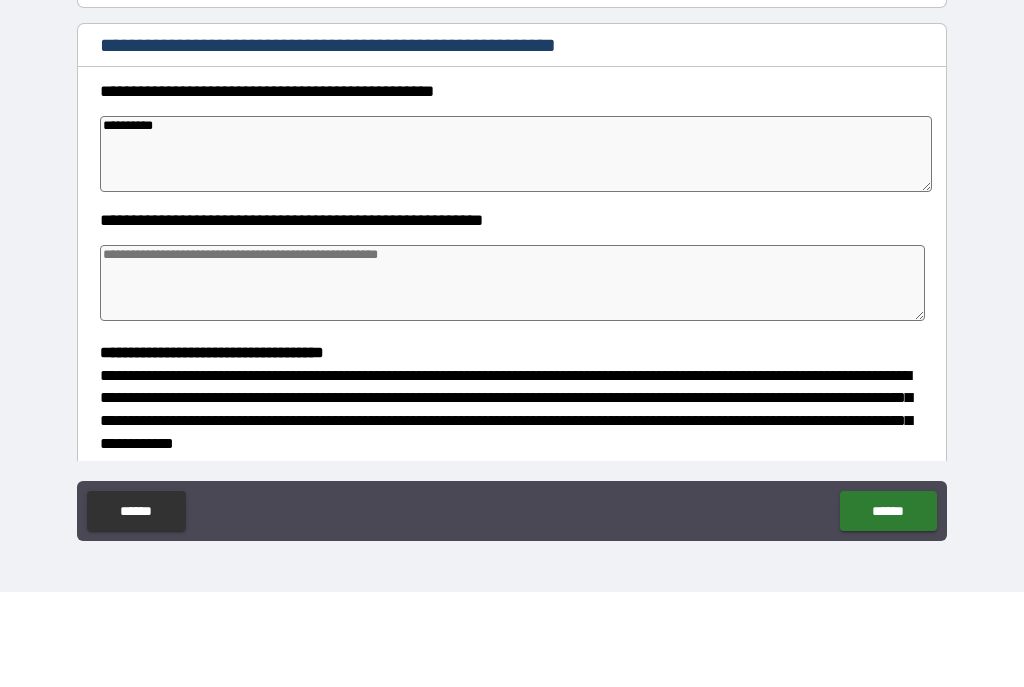 type on "**********" 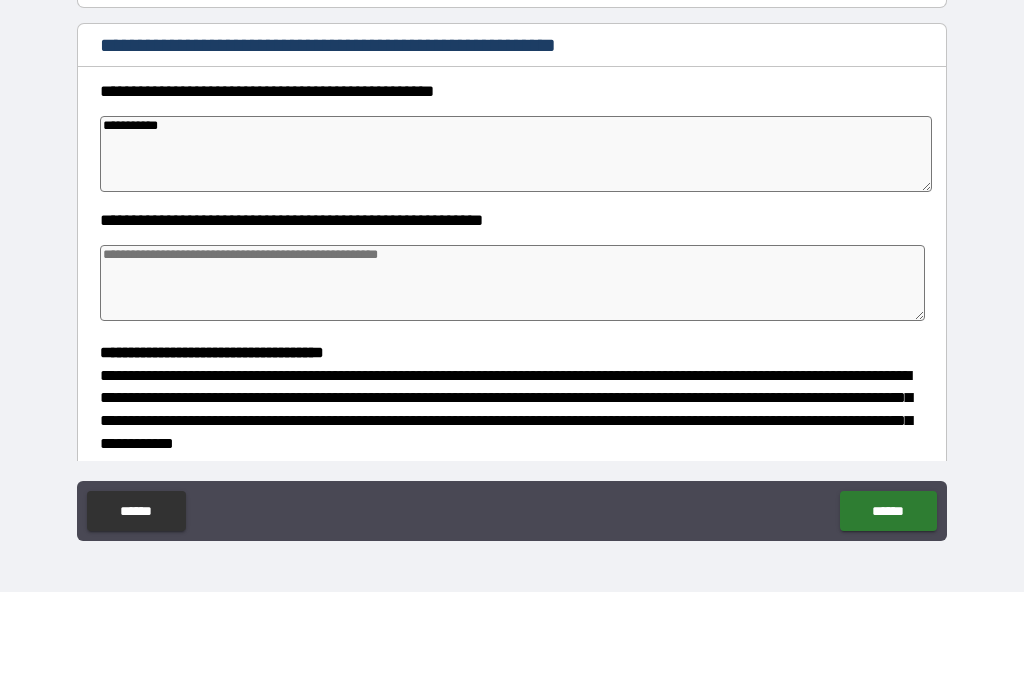 type on "*" 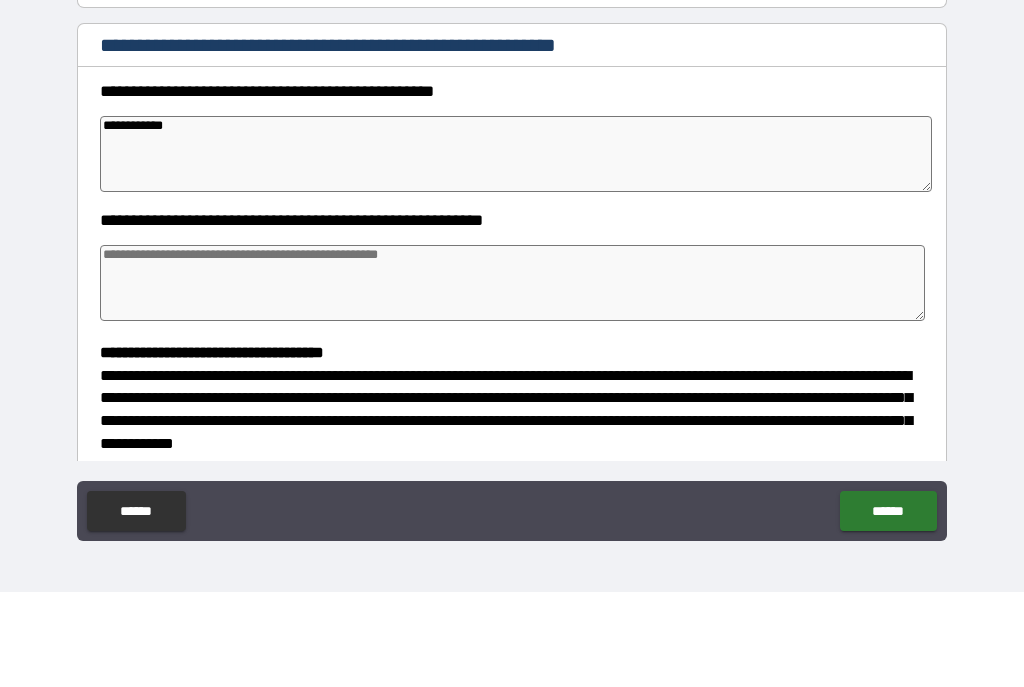 type on "*" 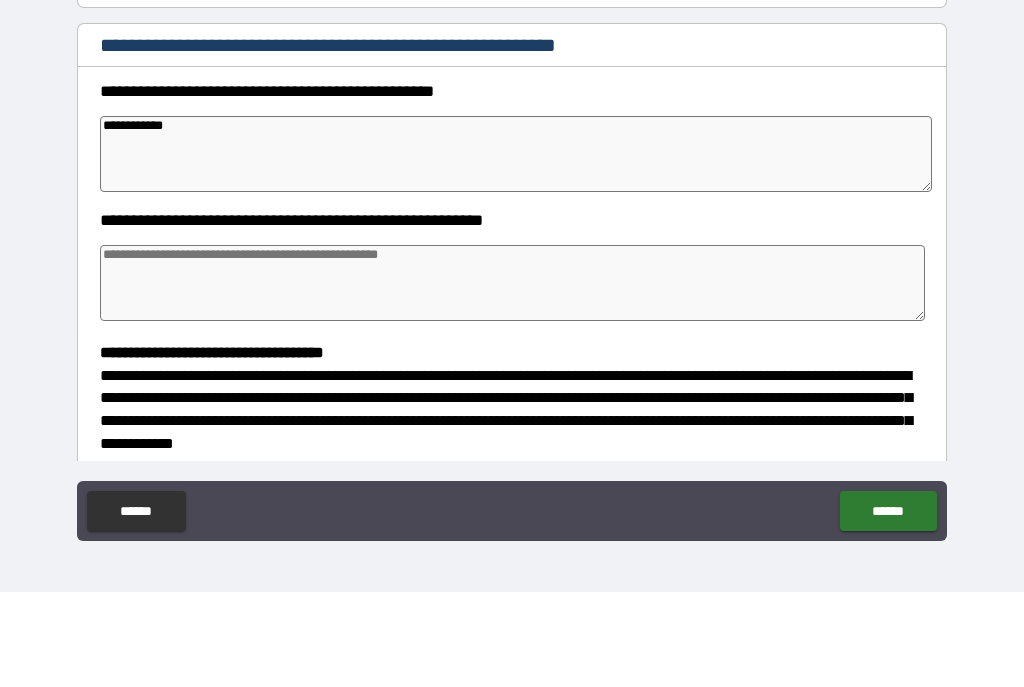 type on "*" 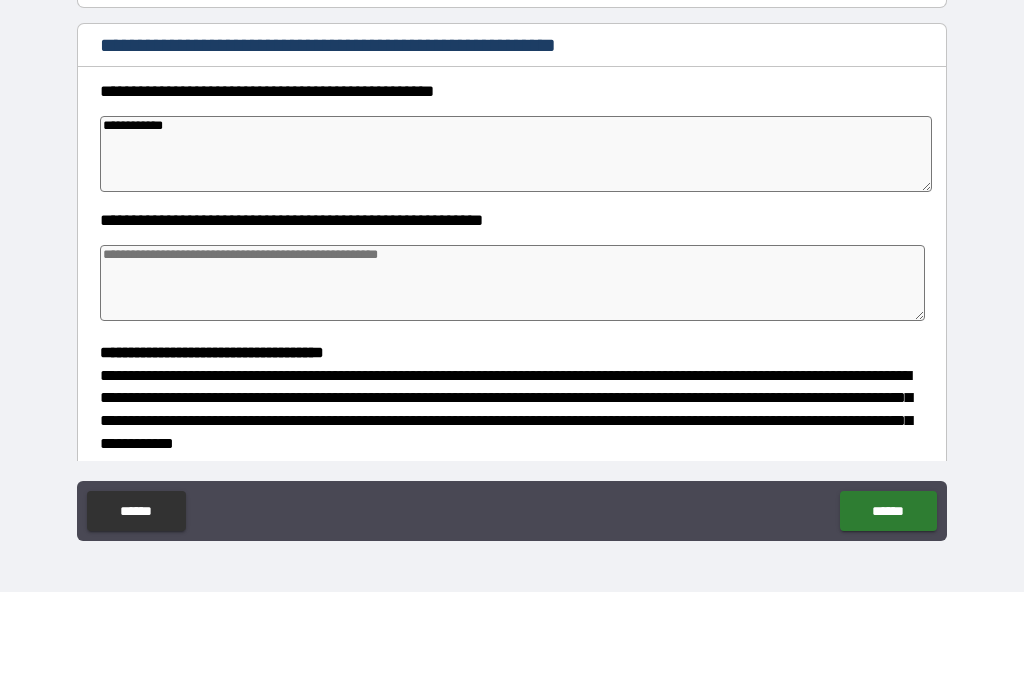 type on "*" 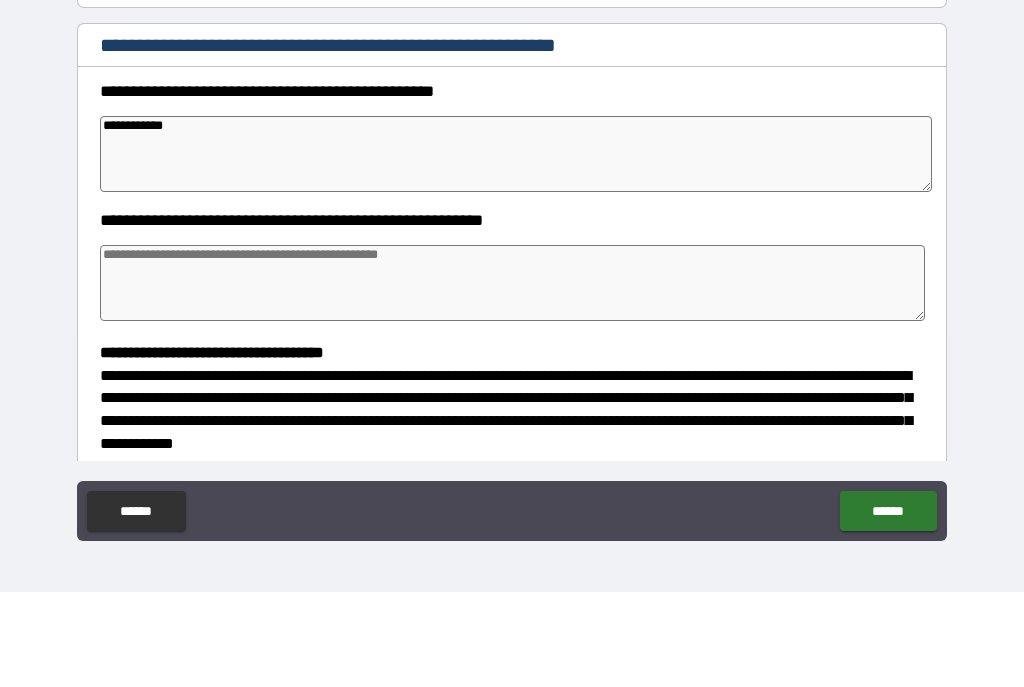 type on "**********" 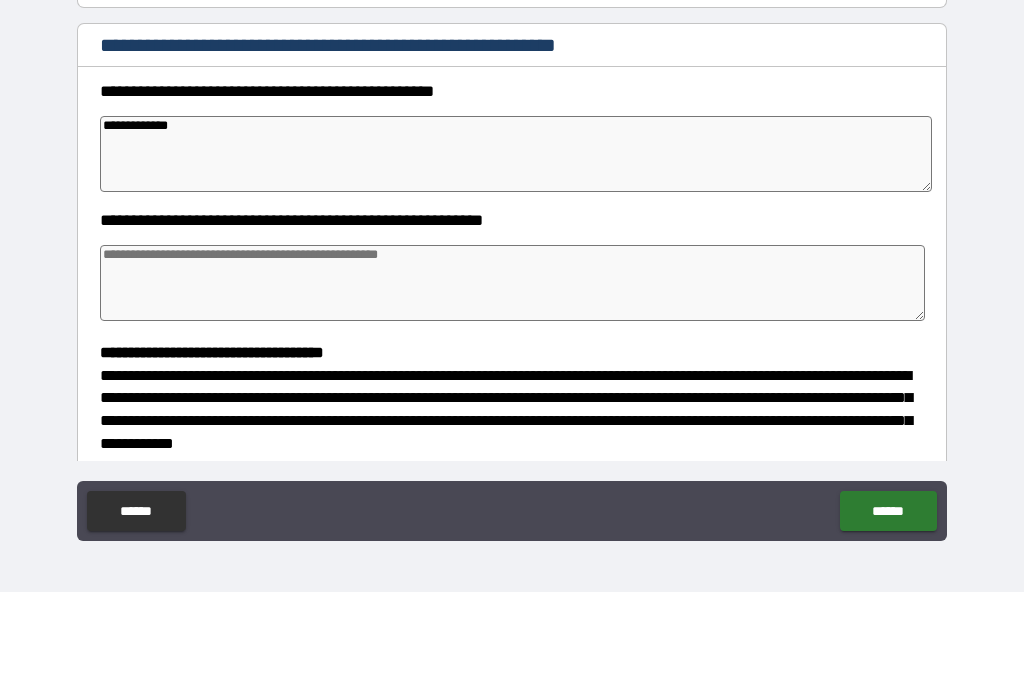 type on "*" 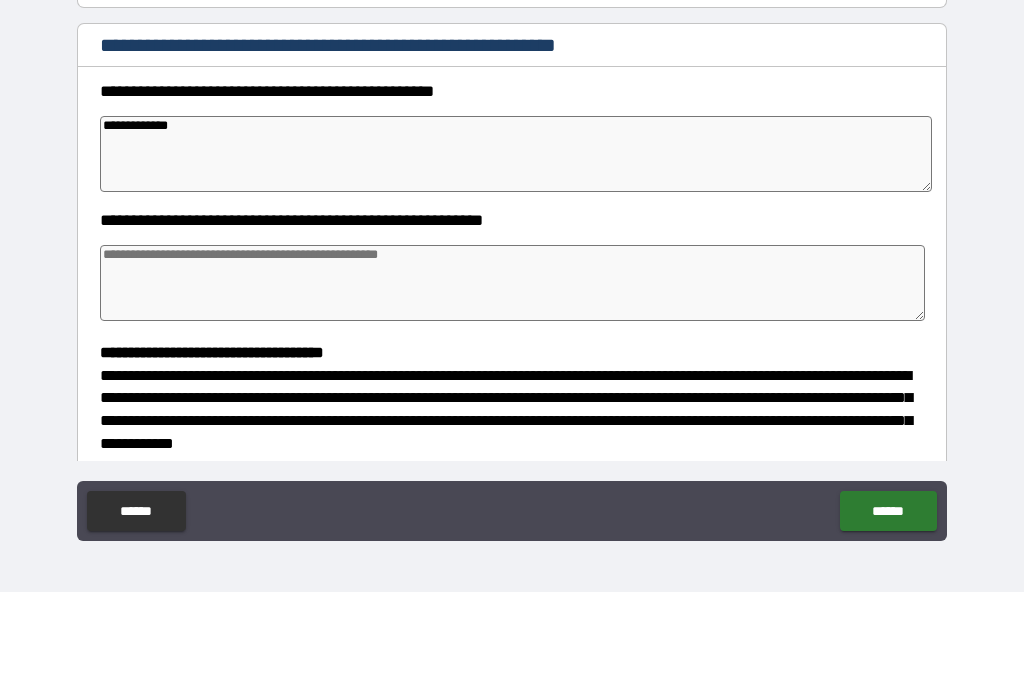 type on "*" 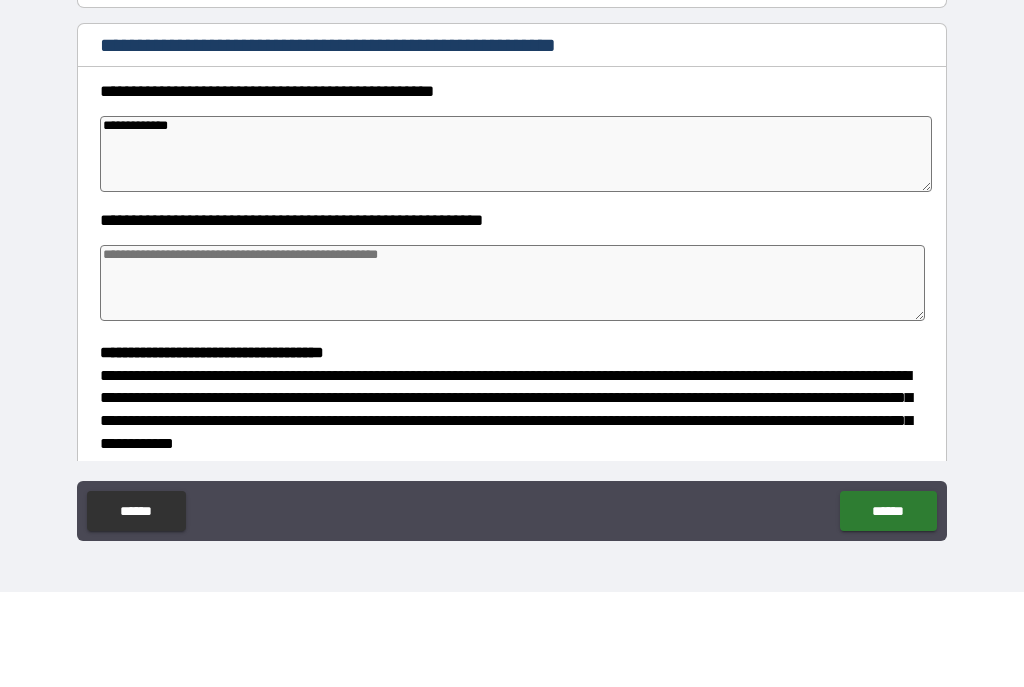 type on "*" 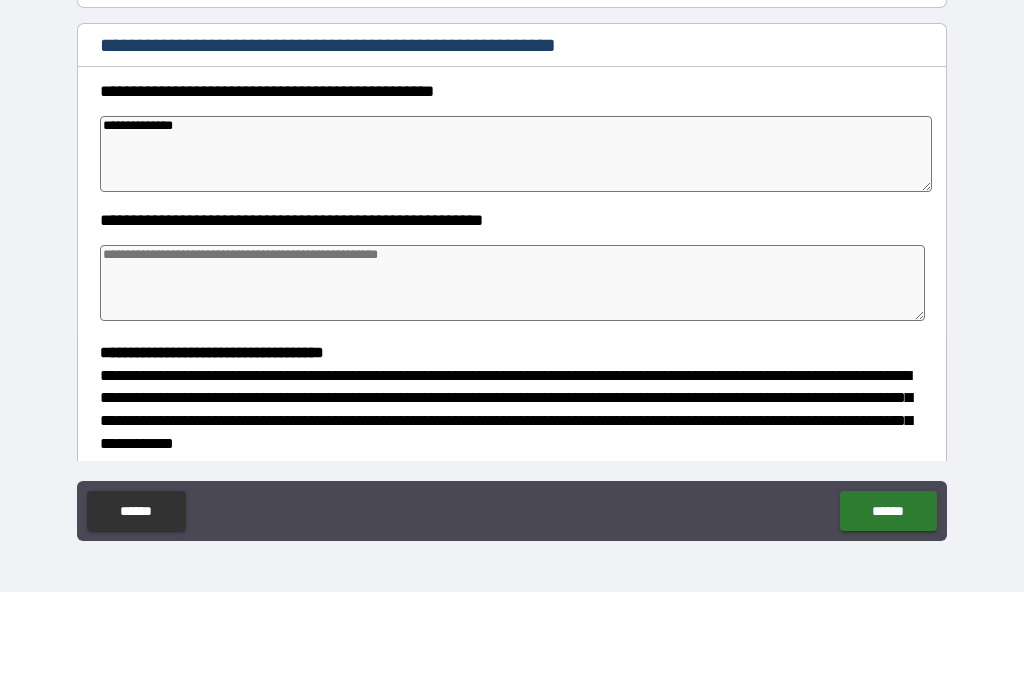 type on "*" 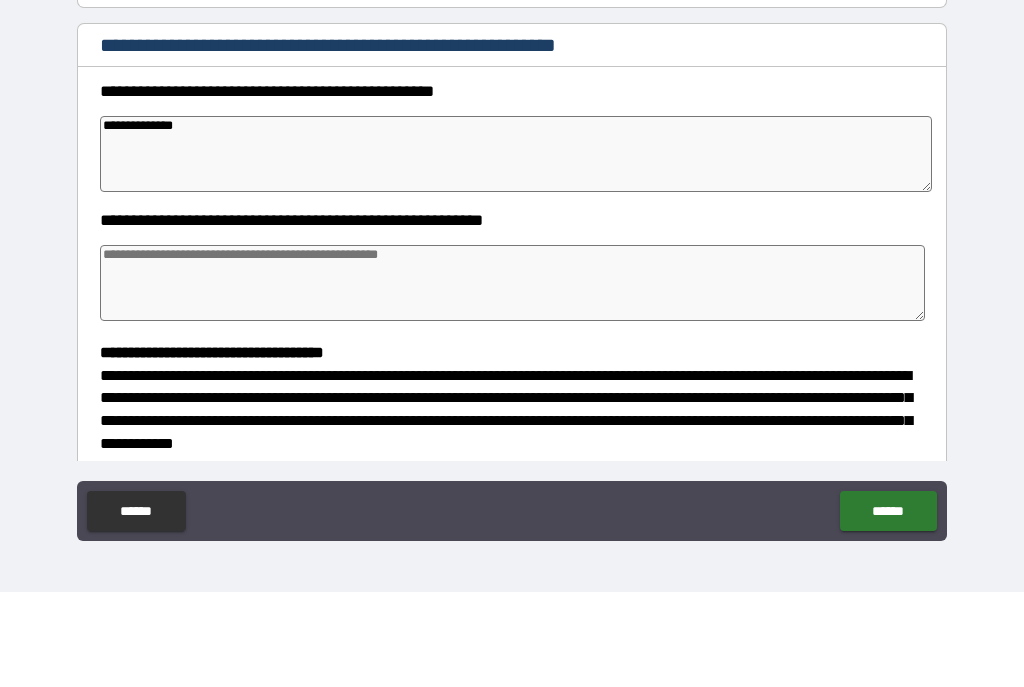 type on "*" 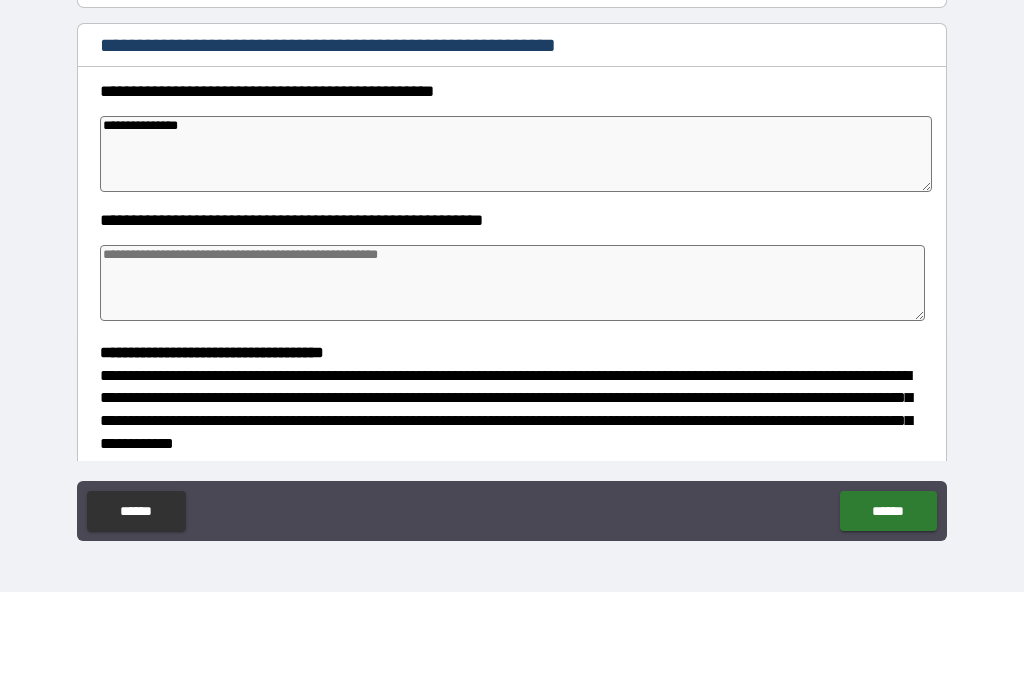 type on "*" 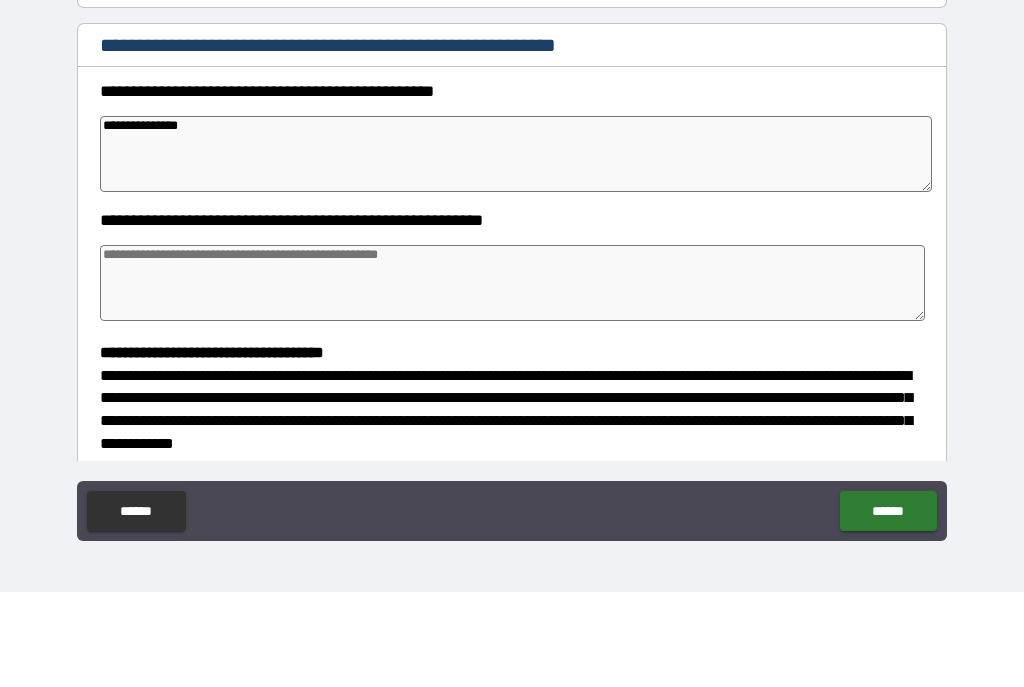 type on "*" 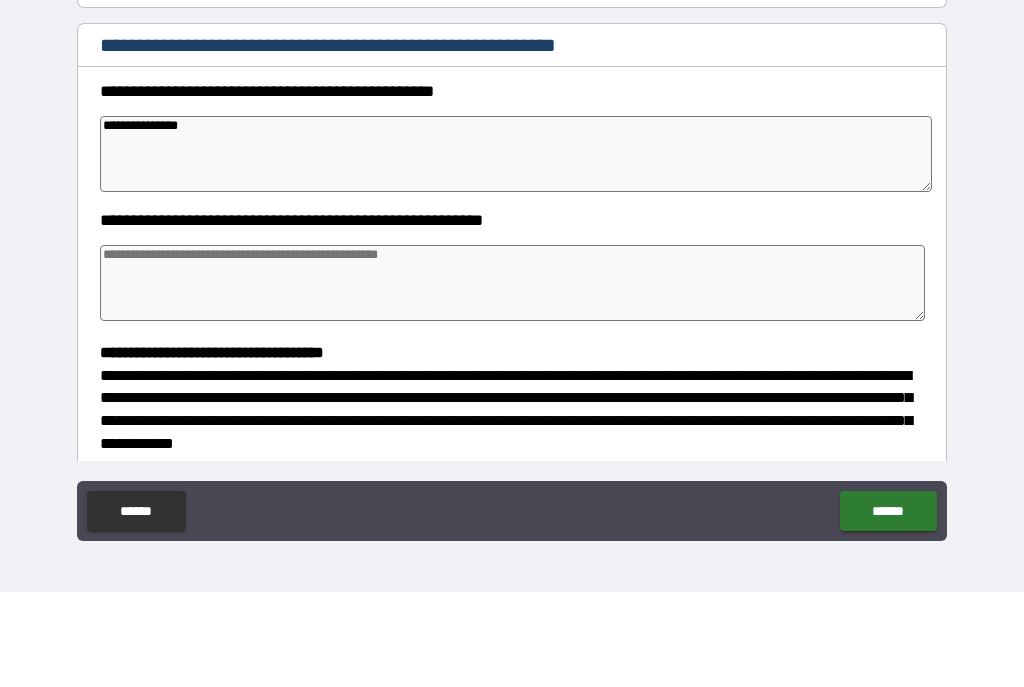type on "*" 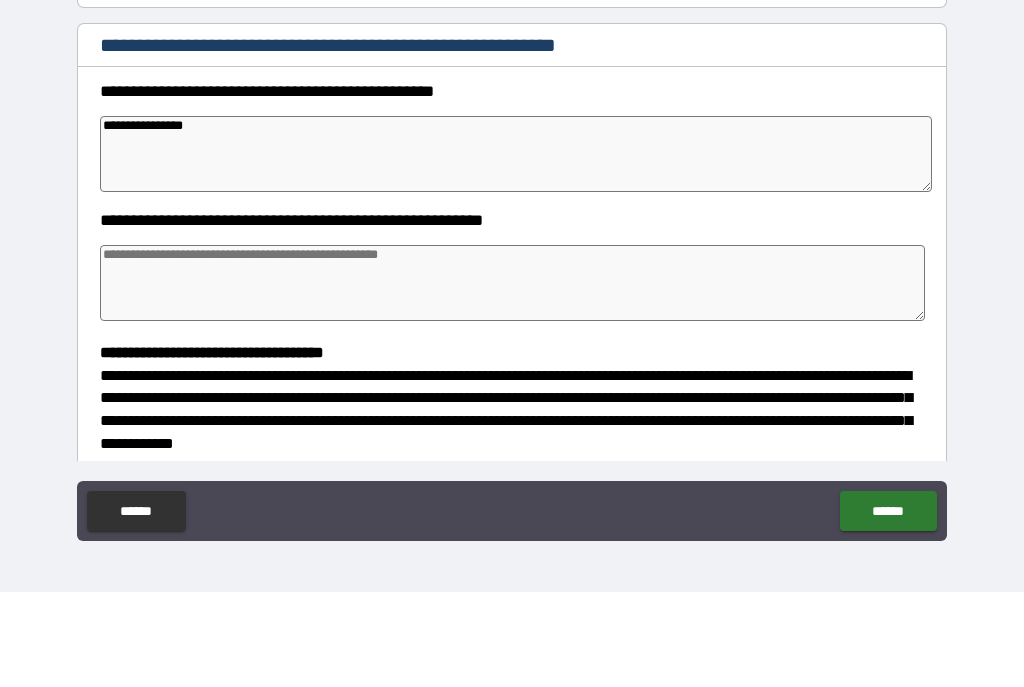 type on "*" 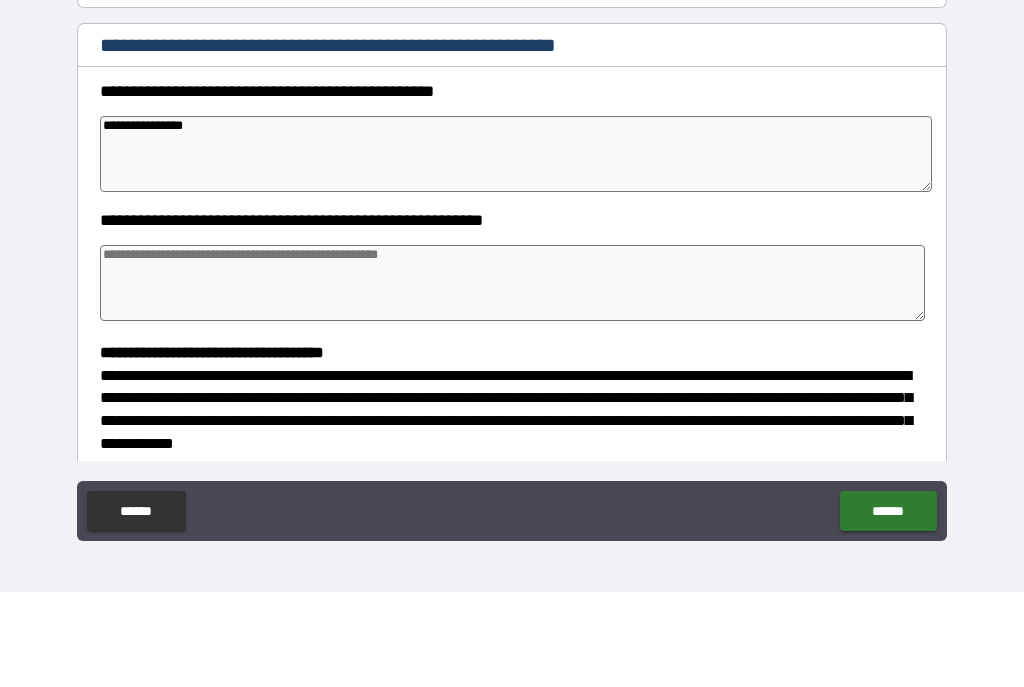 type on "*" 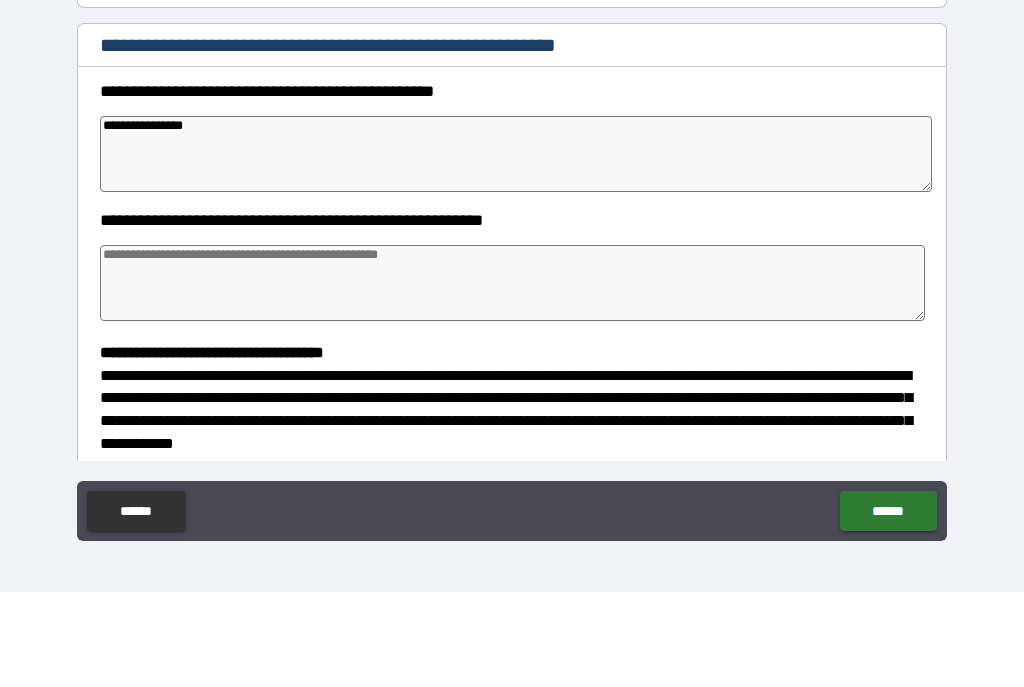 type on "**********" 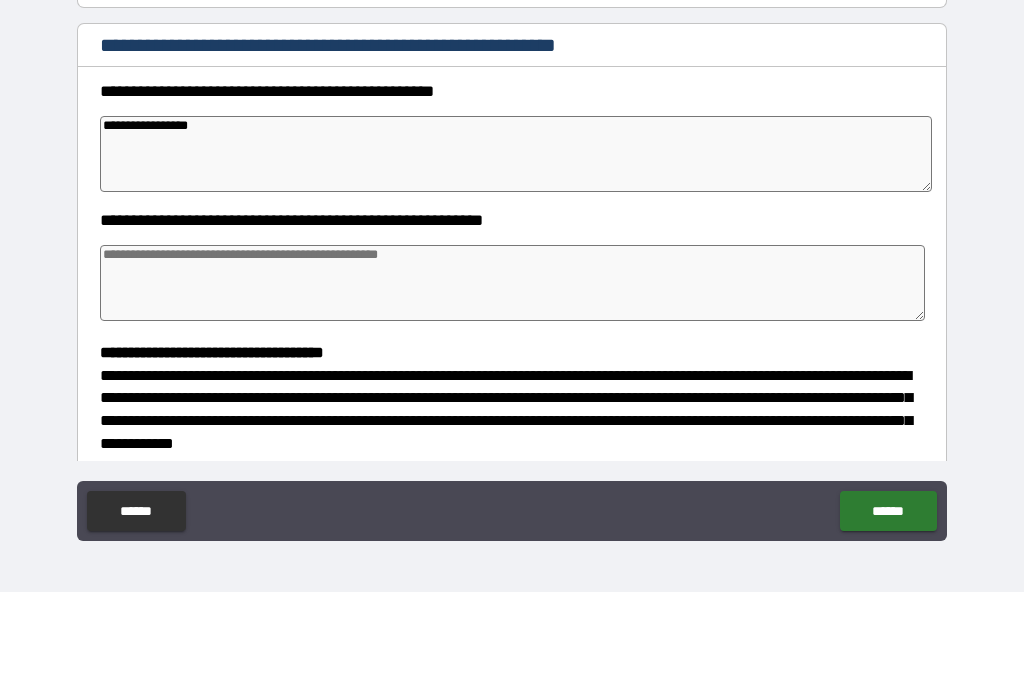 type on "*" 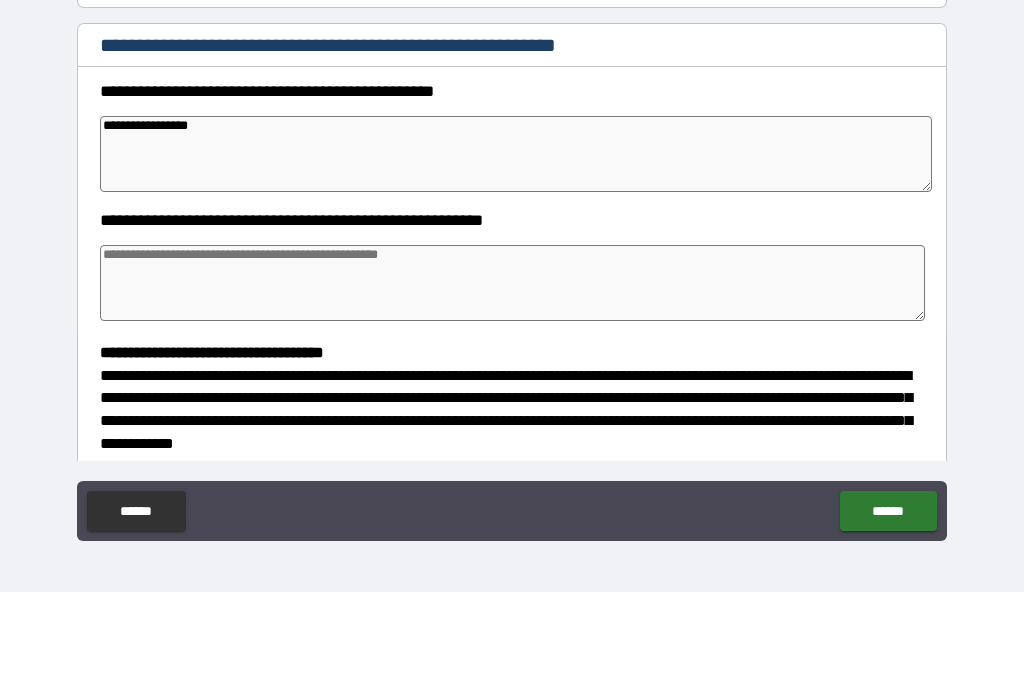 type on "*" 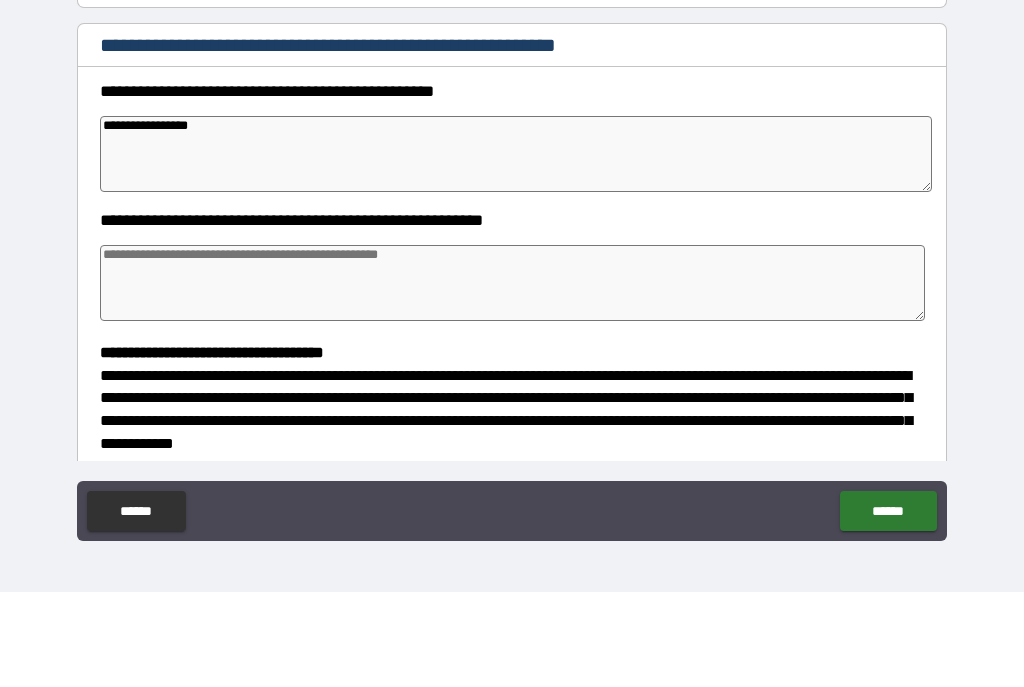 type on "*" 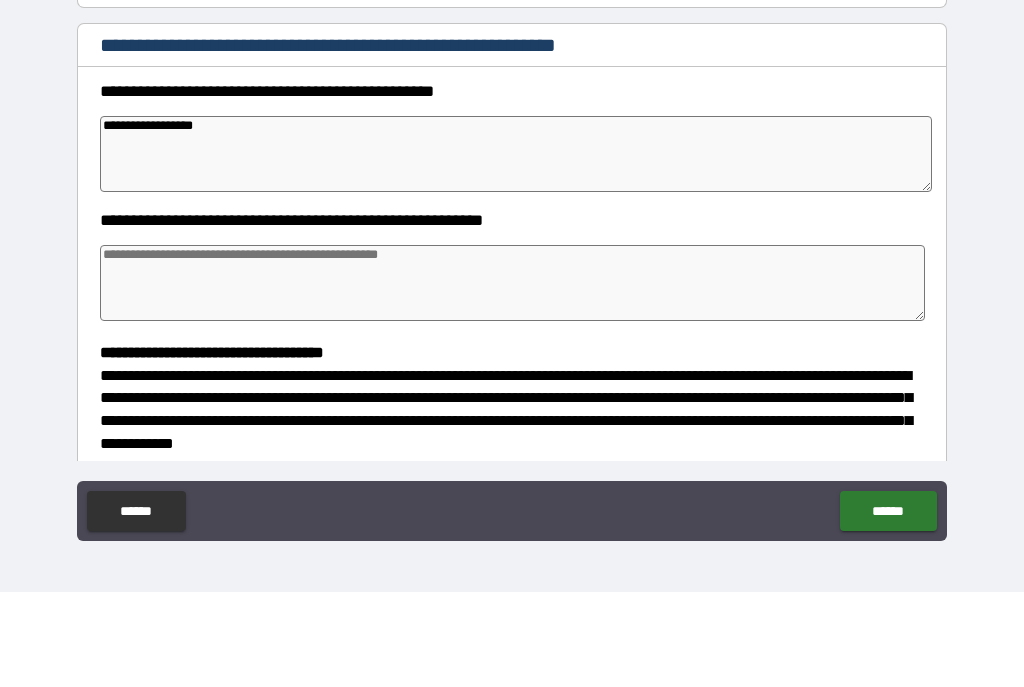 type on "*" 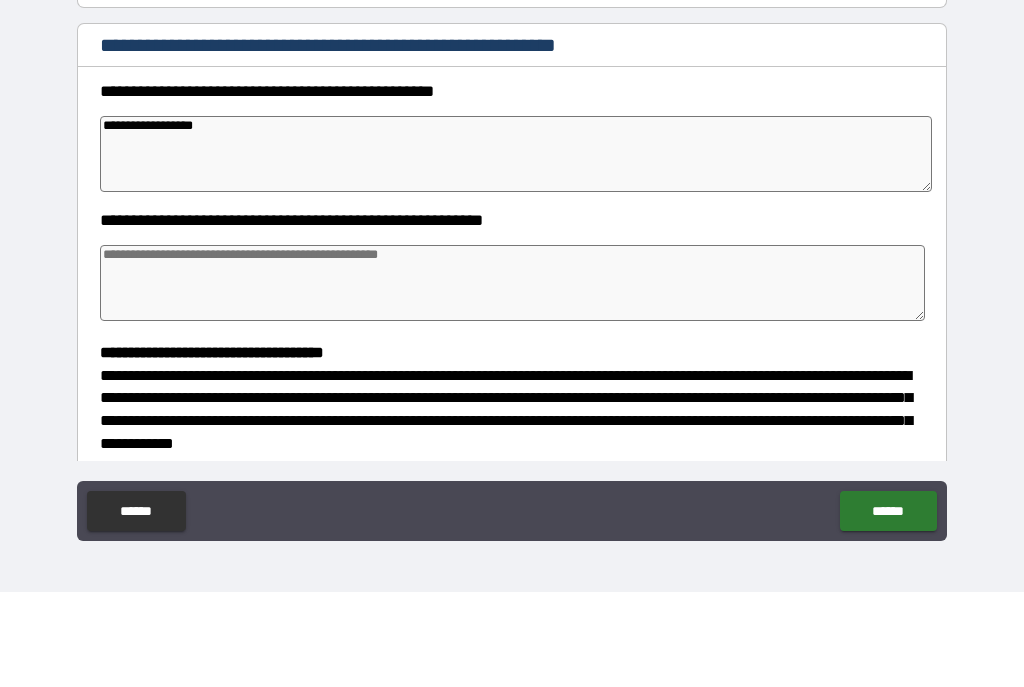 type on "*" 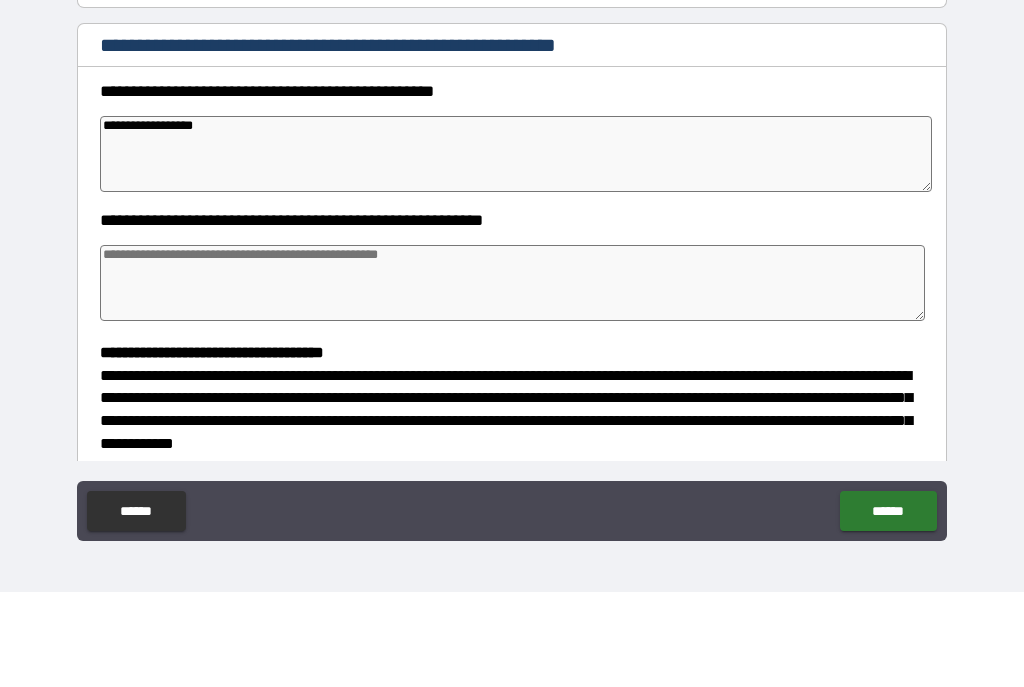 type on "*" 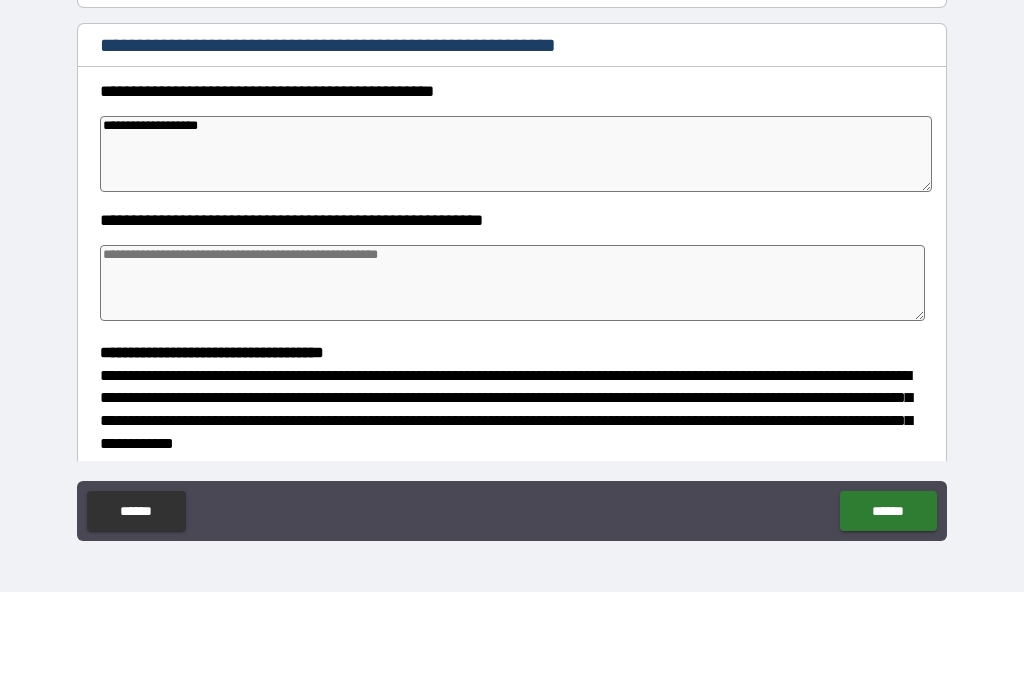 type on "*" 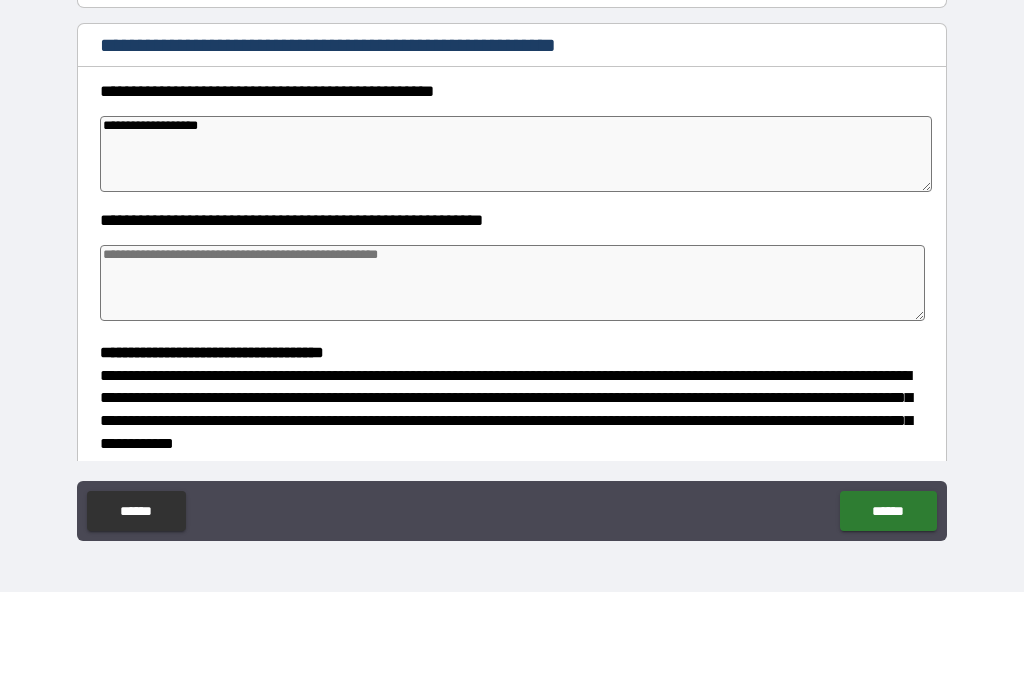 type on "*" 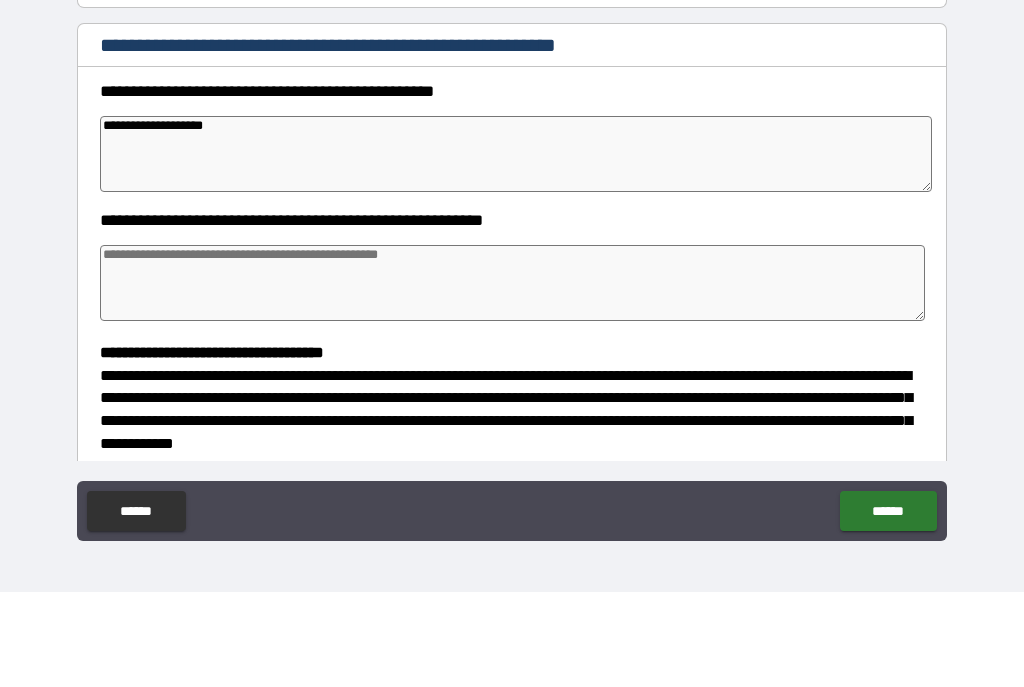 type on "*" 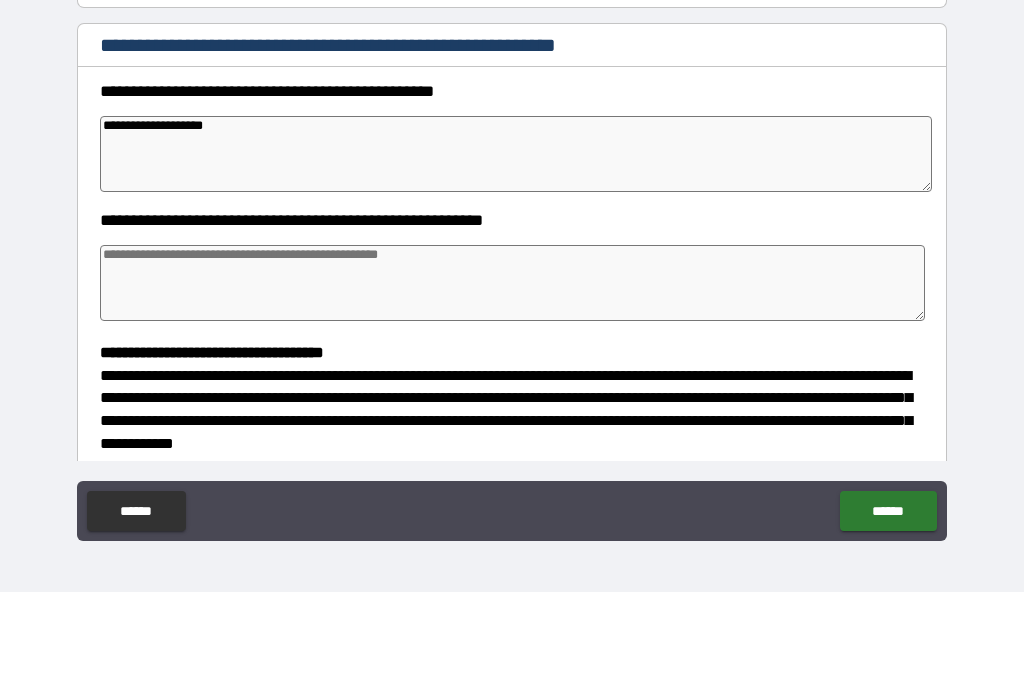 type on "*" 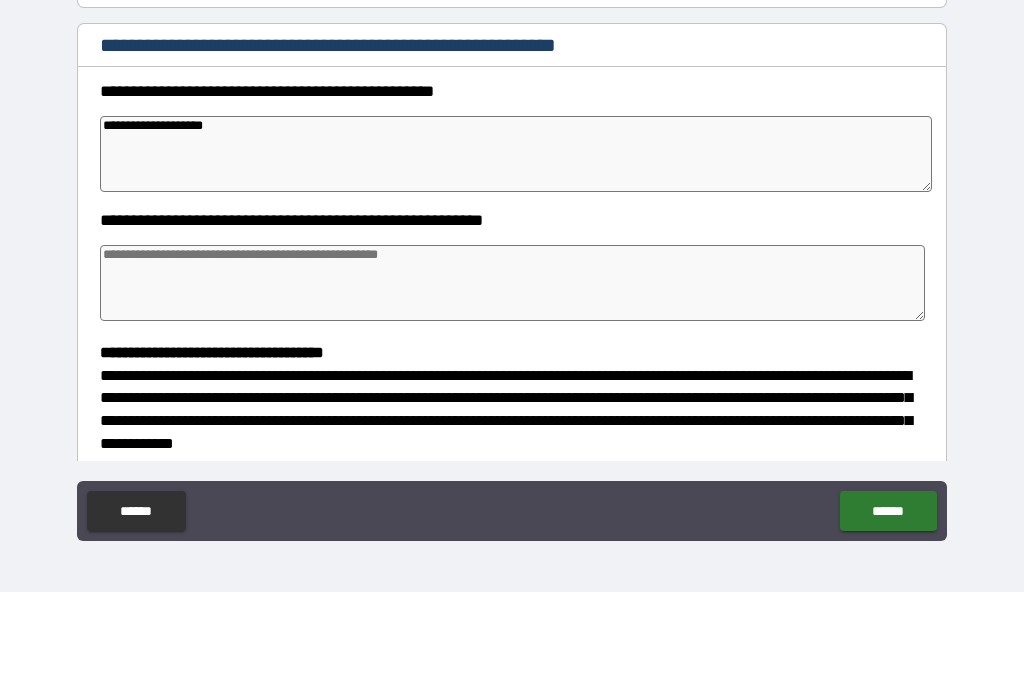 type on "*" 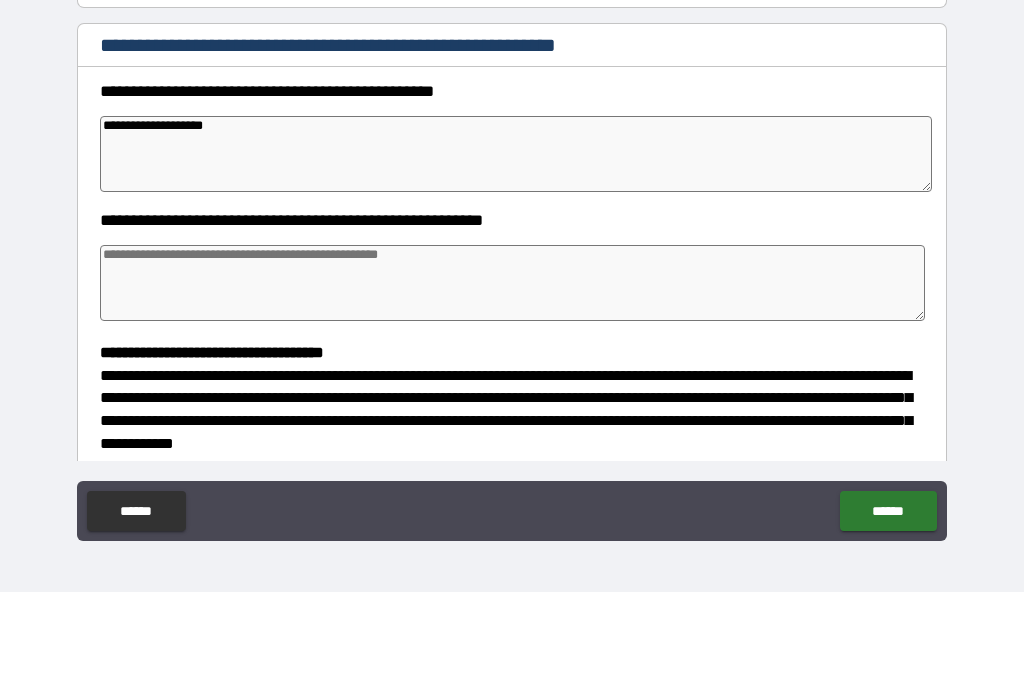 type on "**********" 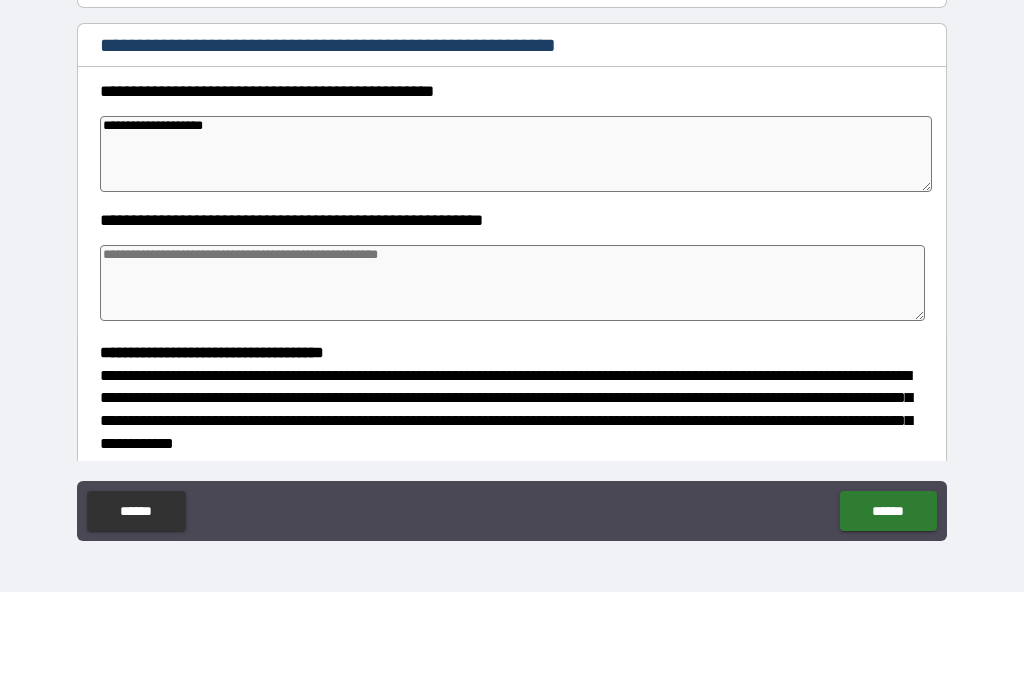 type on "*" 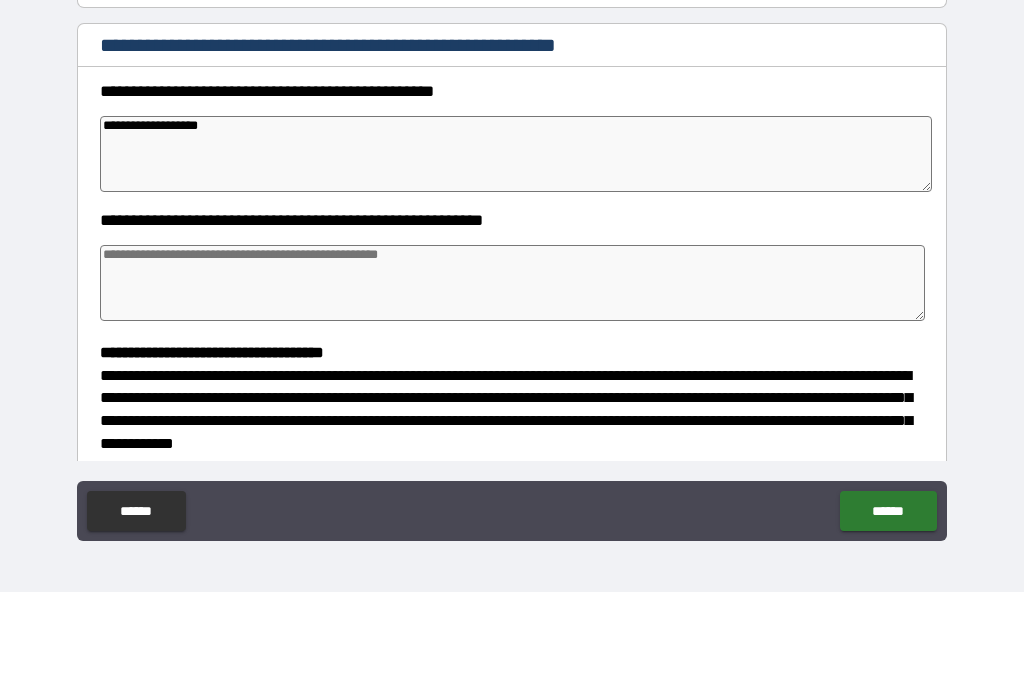 type on "*" 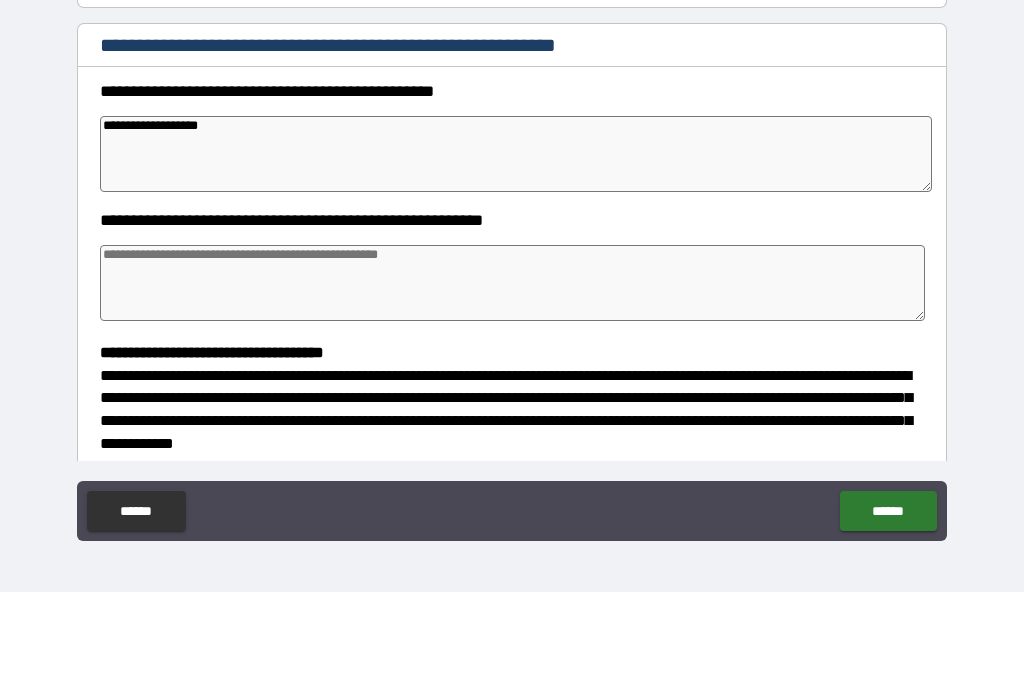 type on "*" 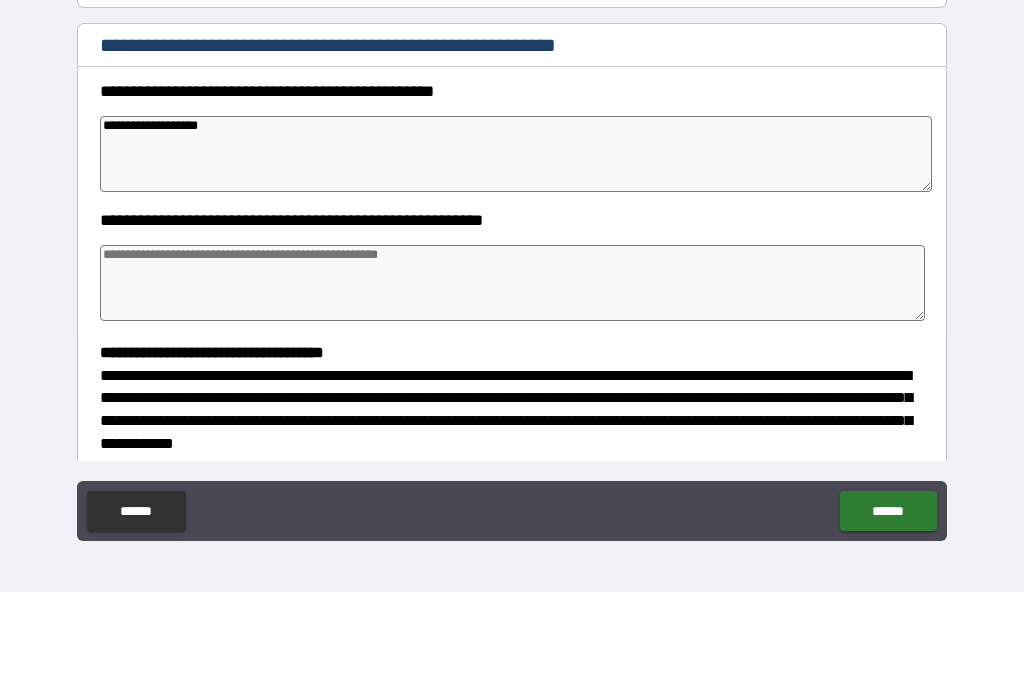 type on "**********" 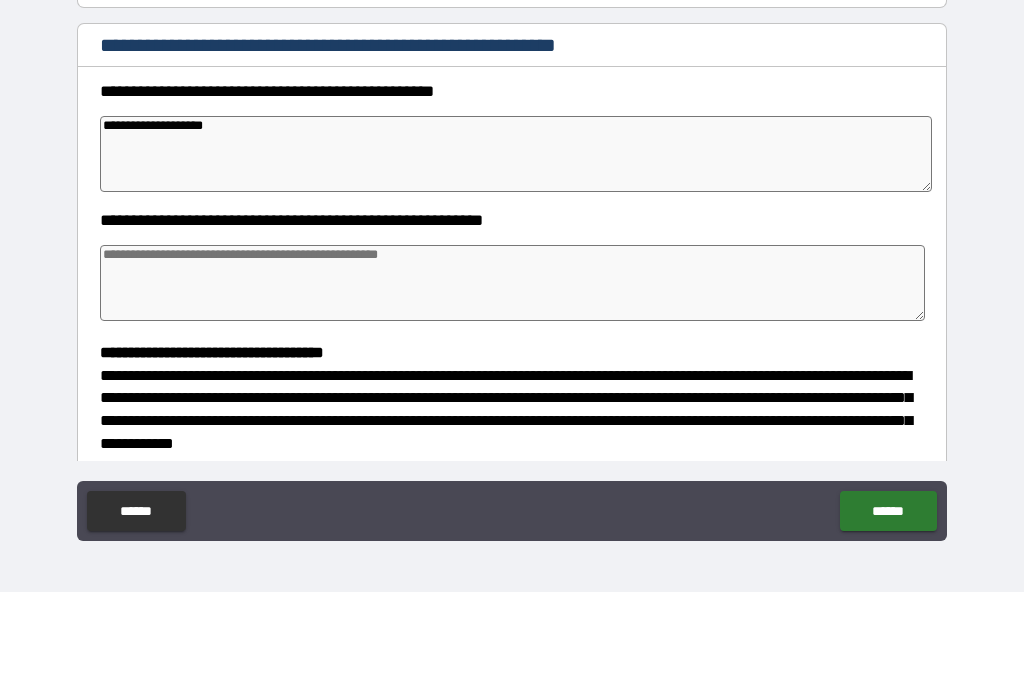 type on "*" 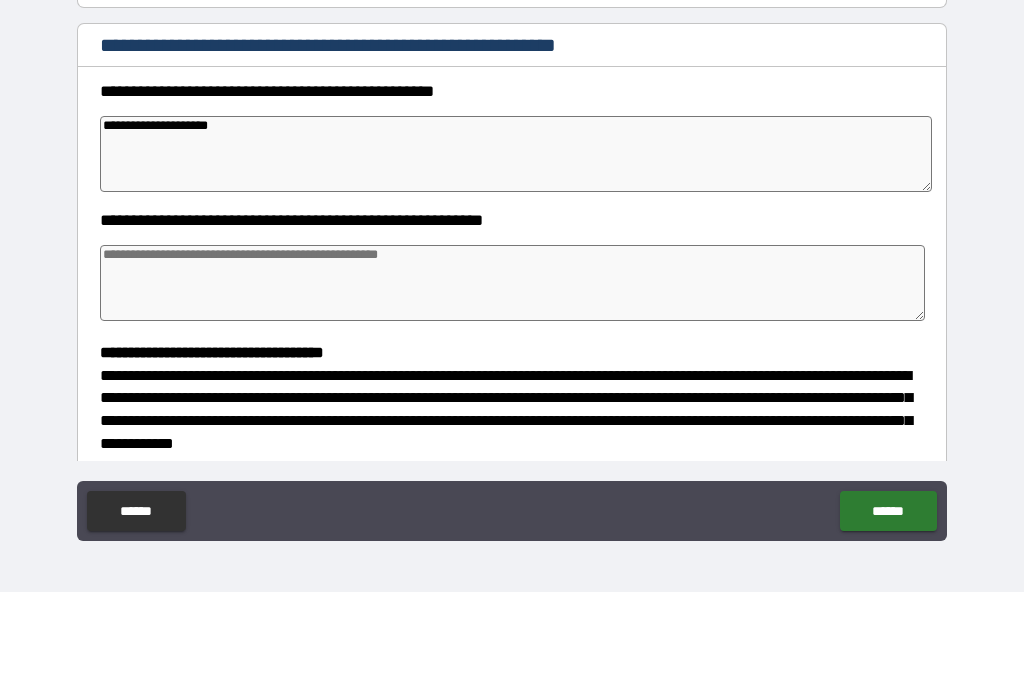 type on "*" 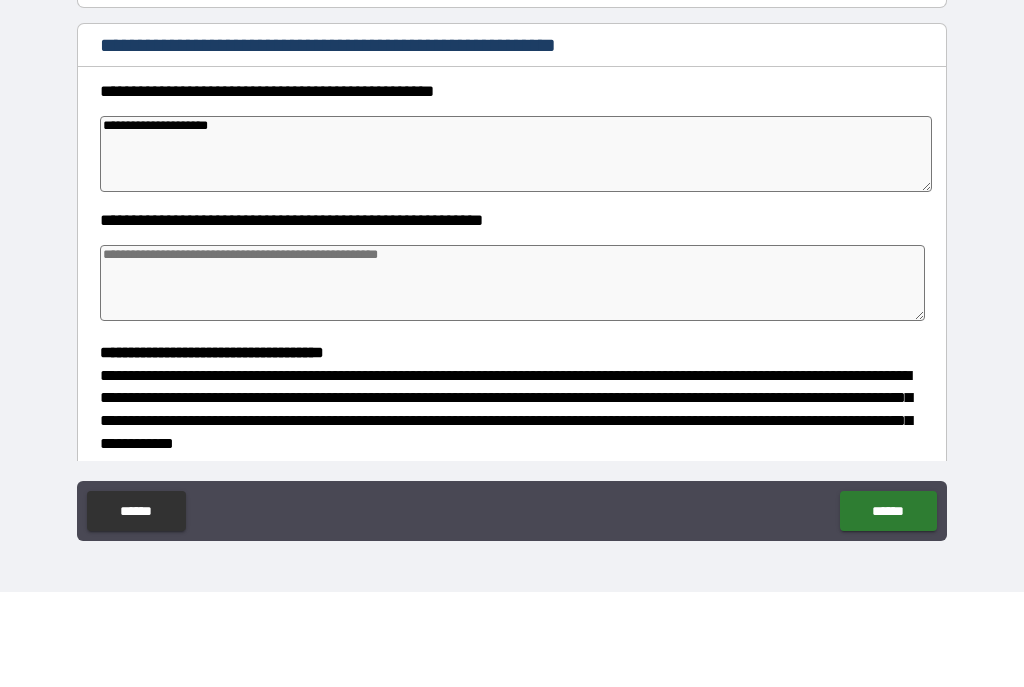 type on "*" 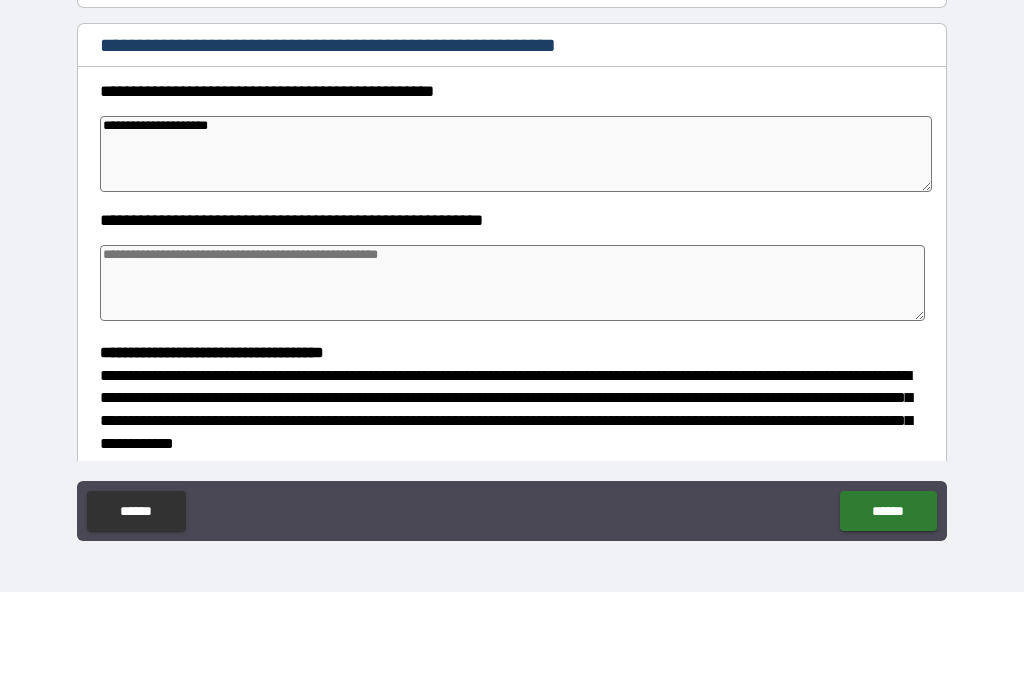 type on "*" 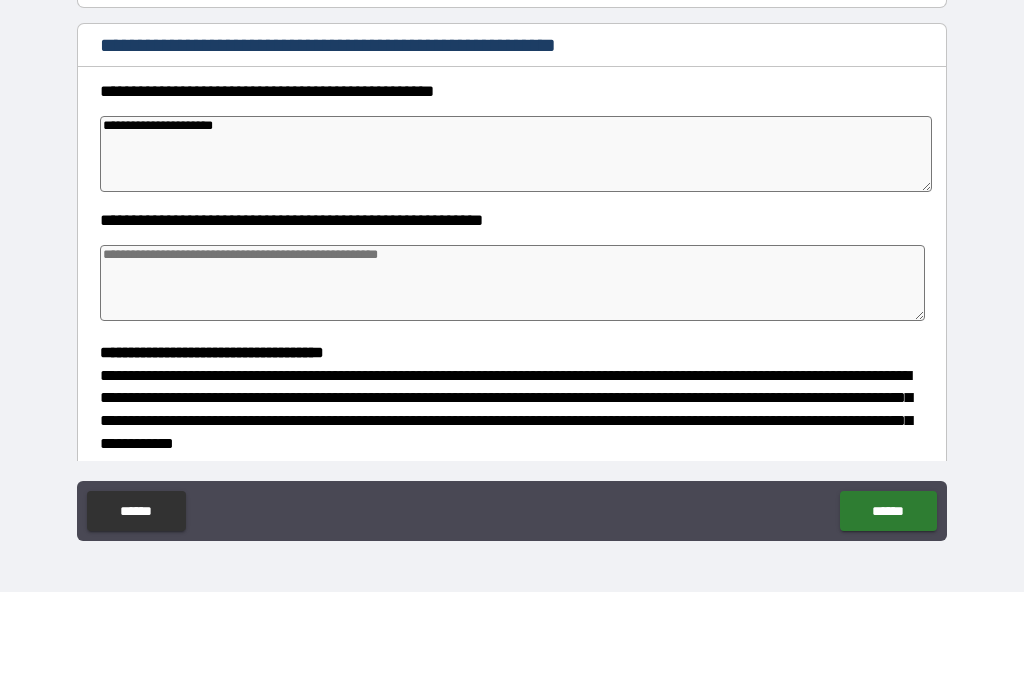 type on "*" 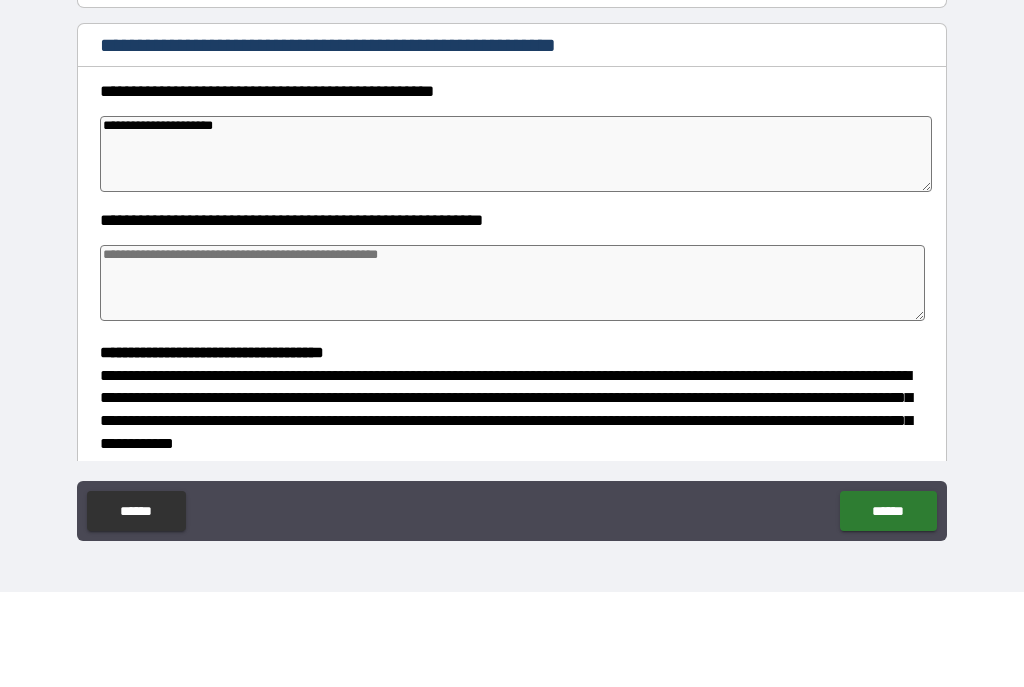 type on "*" 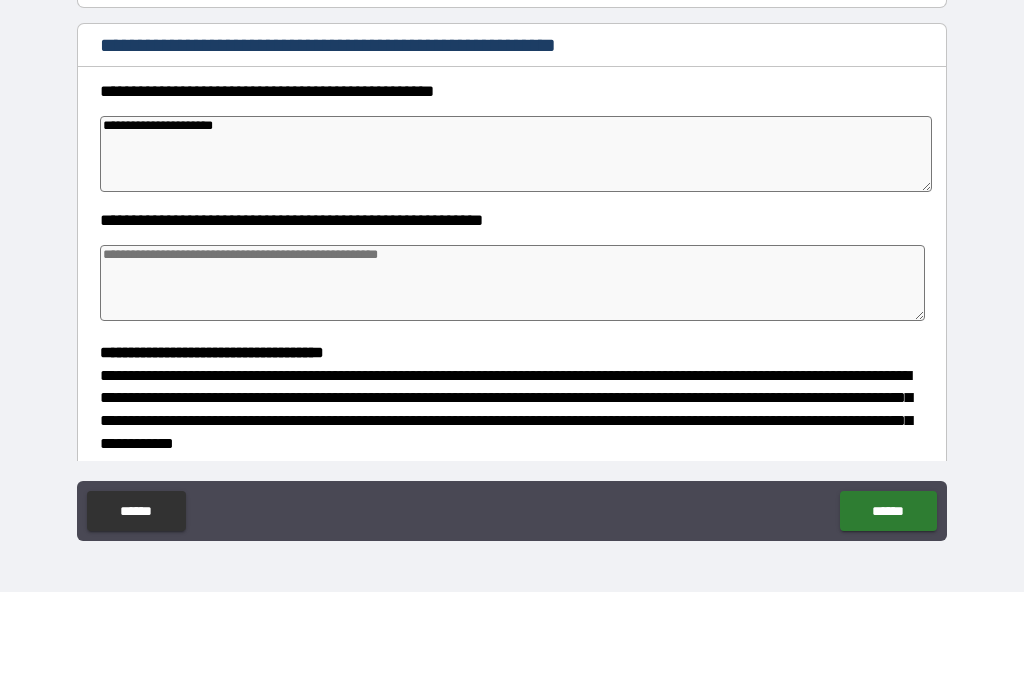 type on "*" 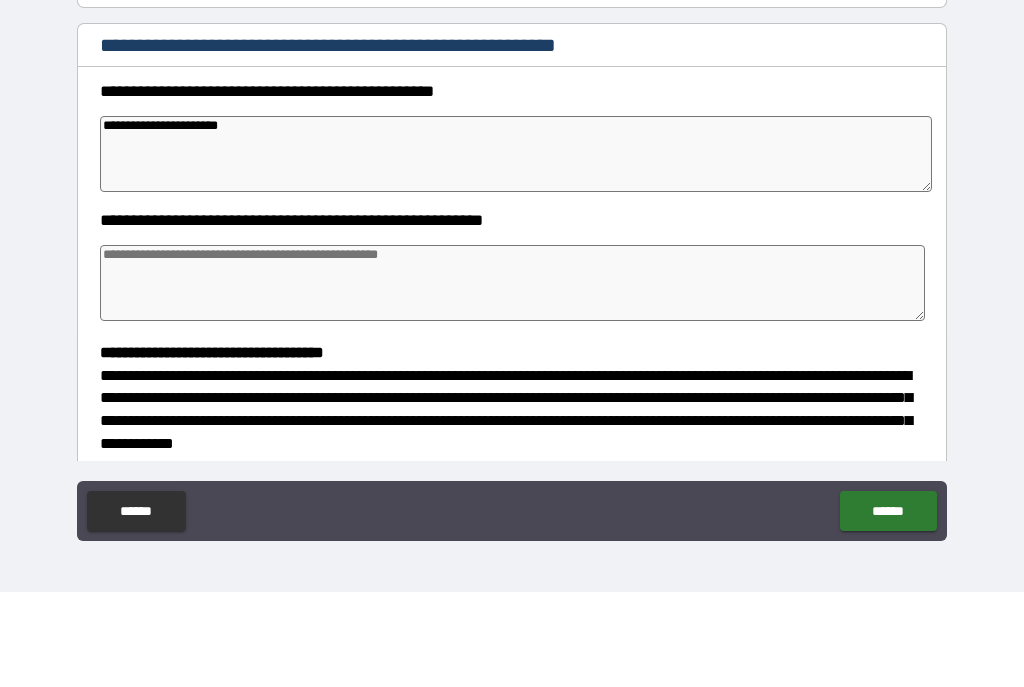 type on "*" 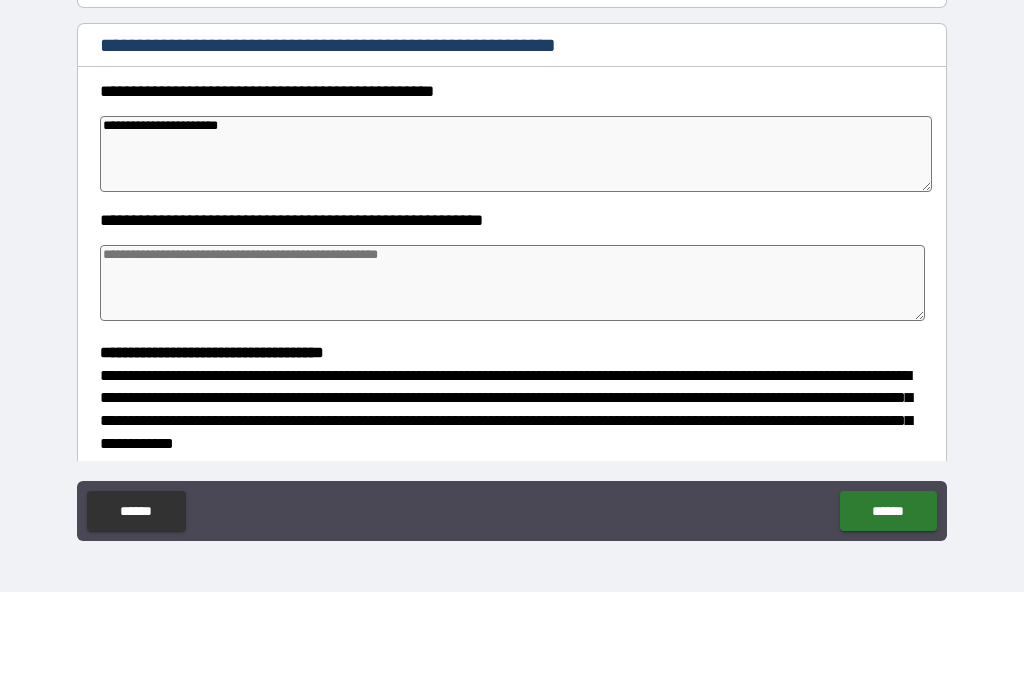 type on "*" 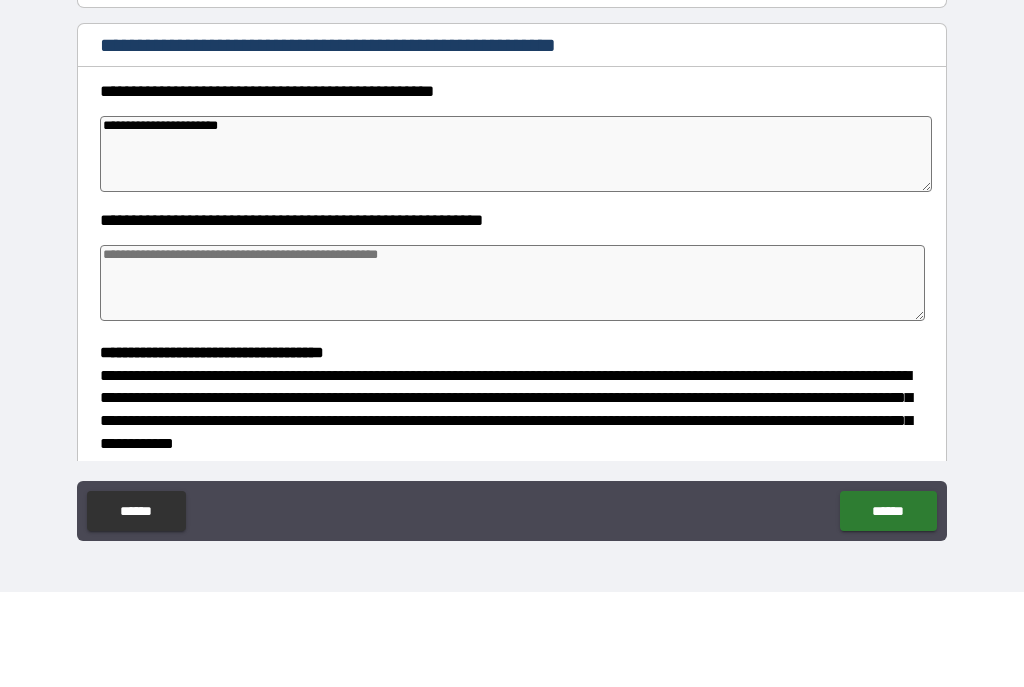 type on "*" 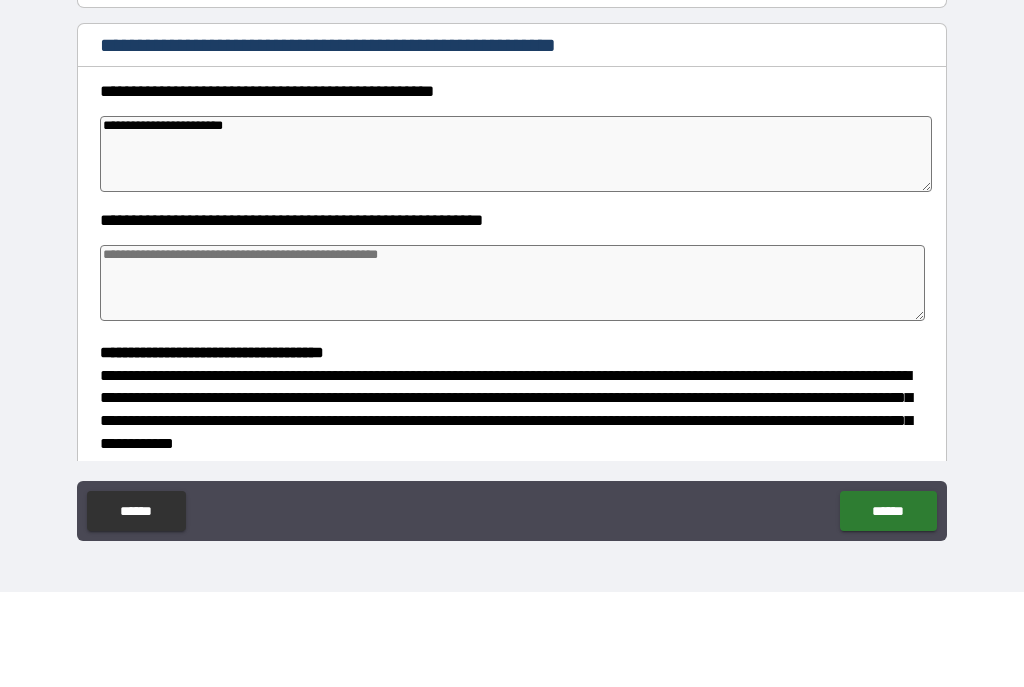 type on "*" 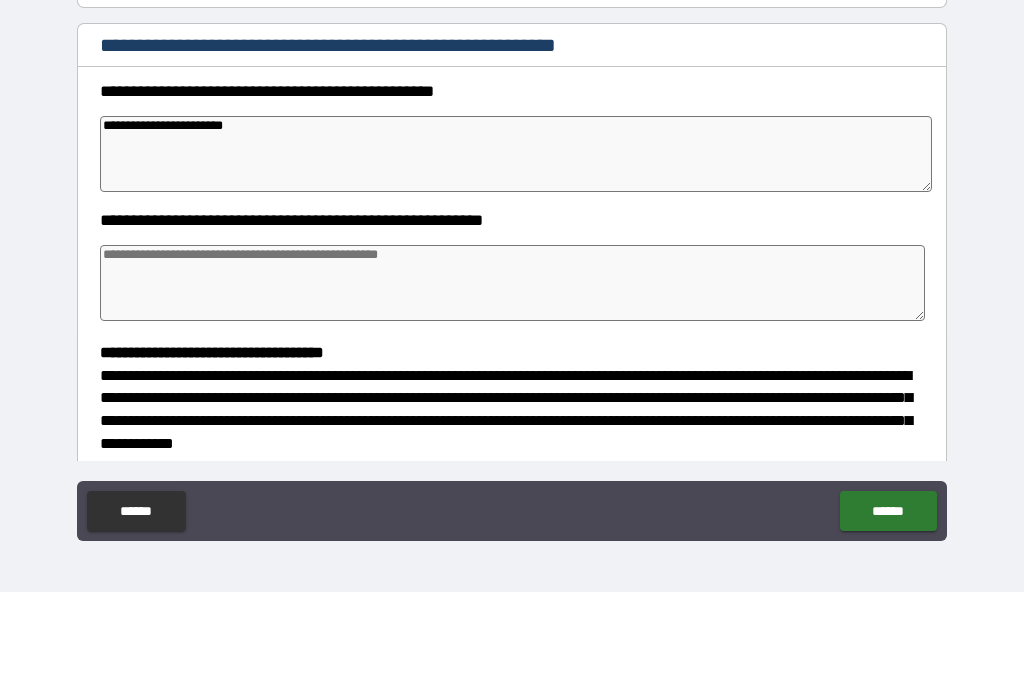 type on "*" 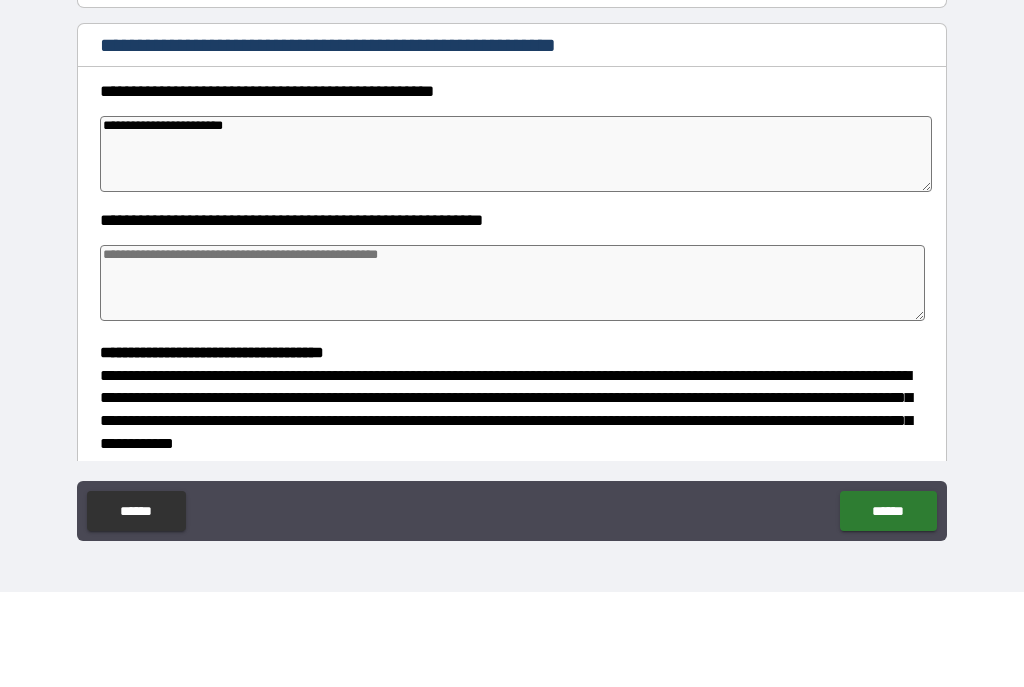 type on "*" 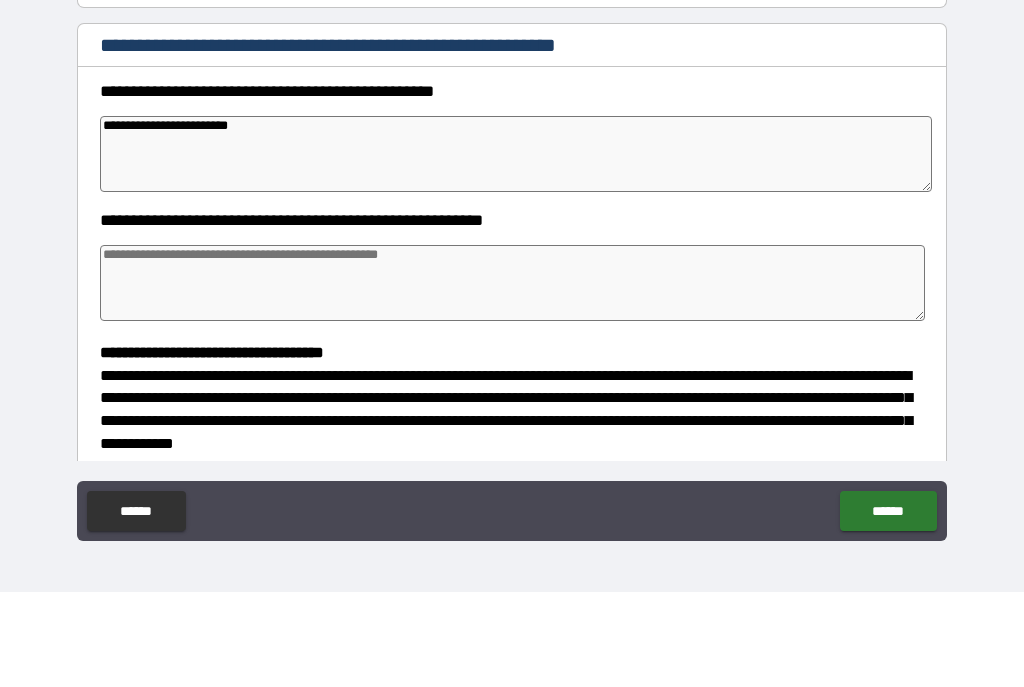 type on "*" 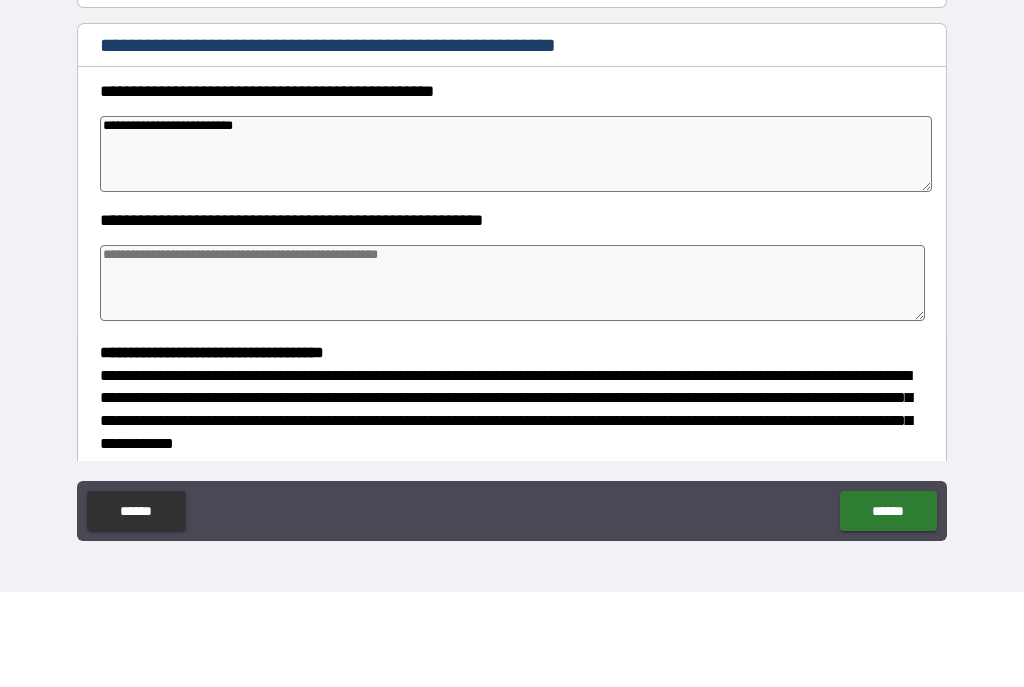 type on "*" 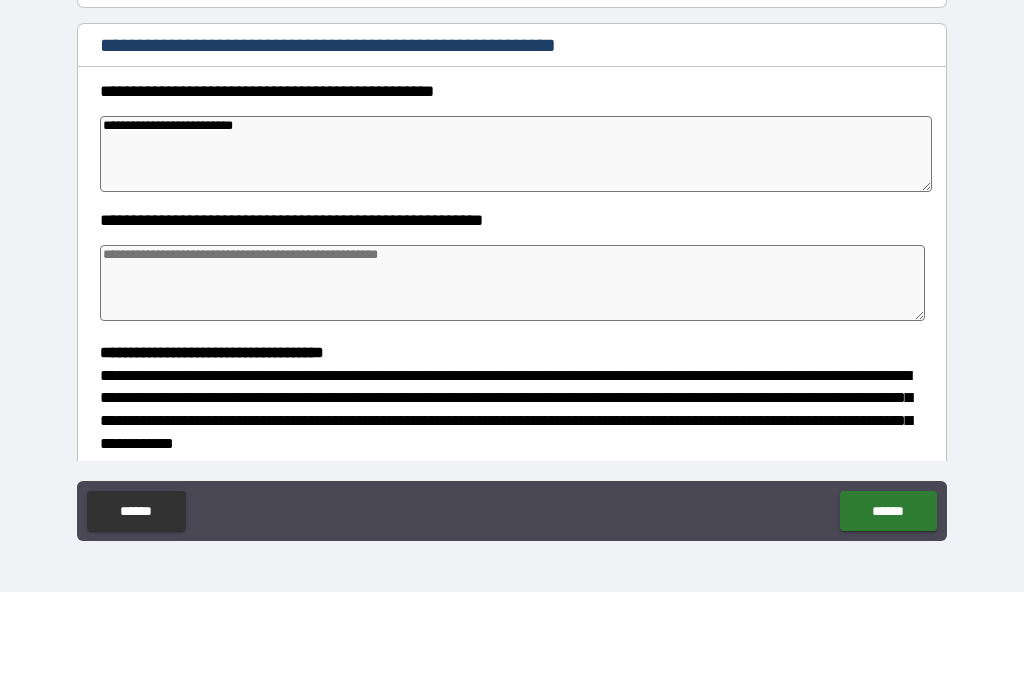 type on "*" 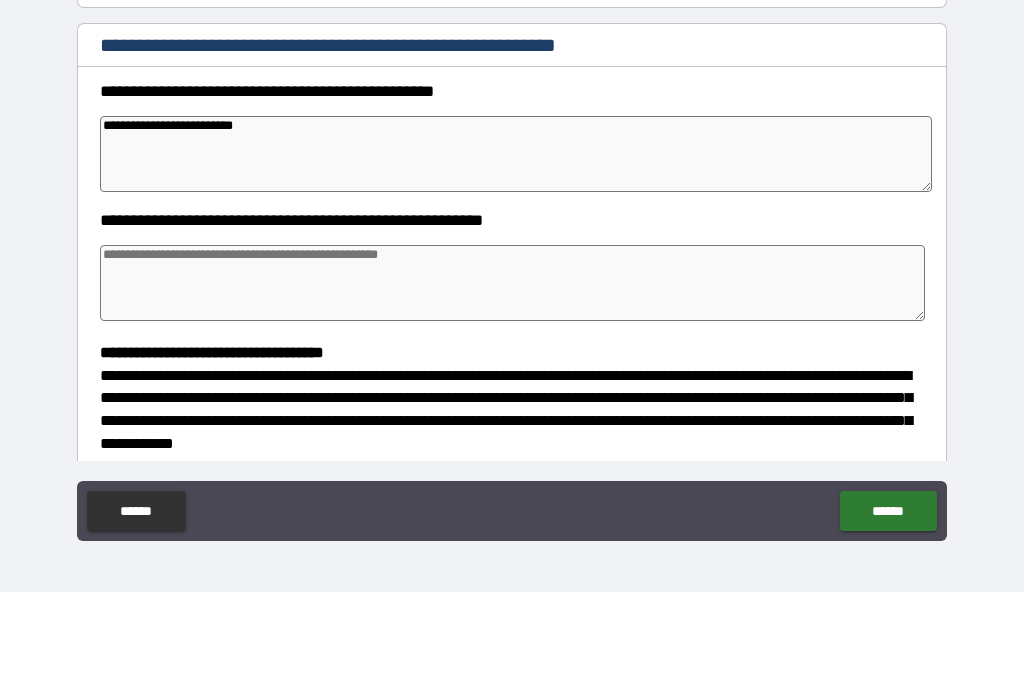 type on "*" 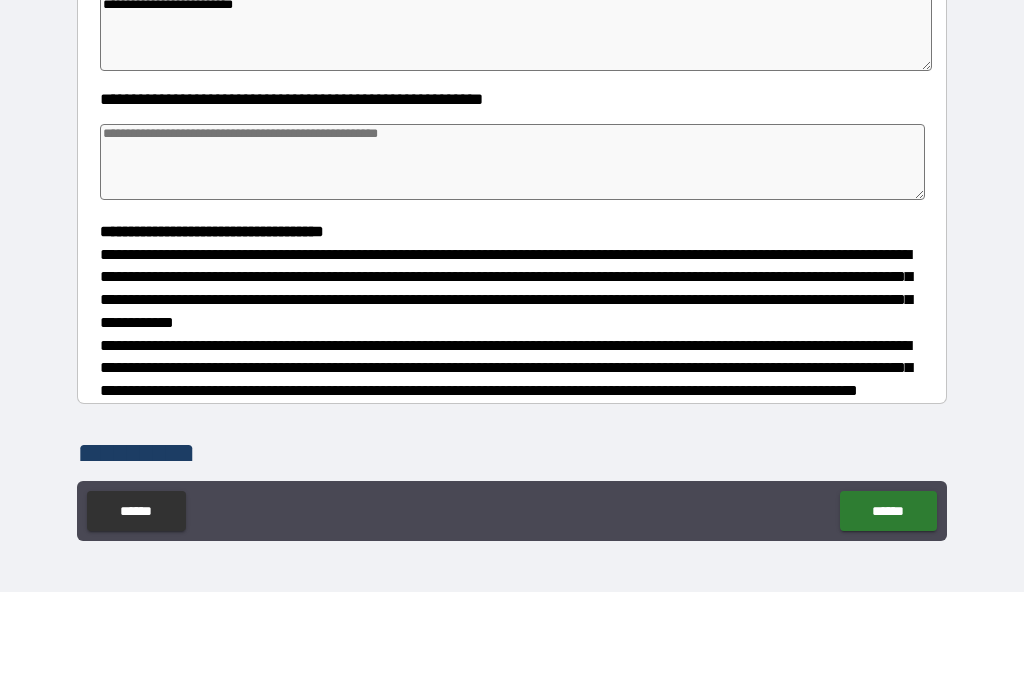 scroll, scrollTop: 279, scrollLeft: 0, axis: vertical 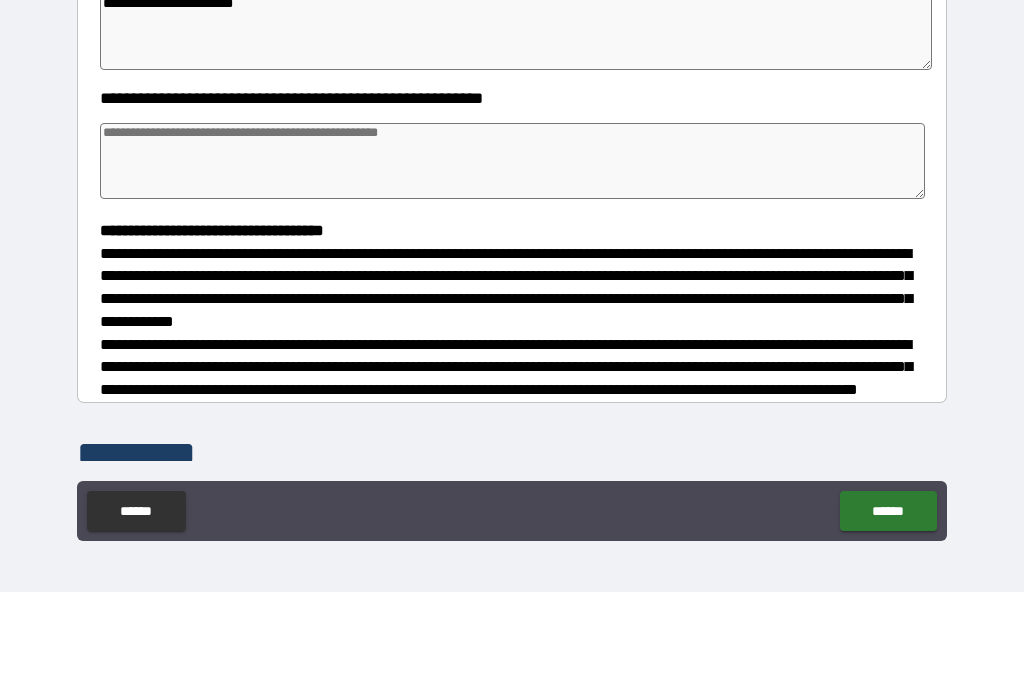 type on "**********" 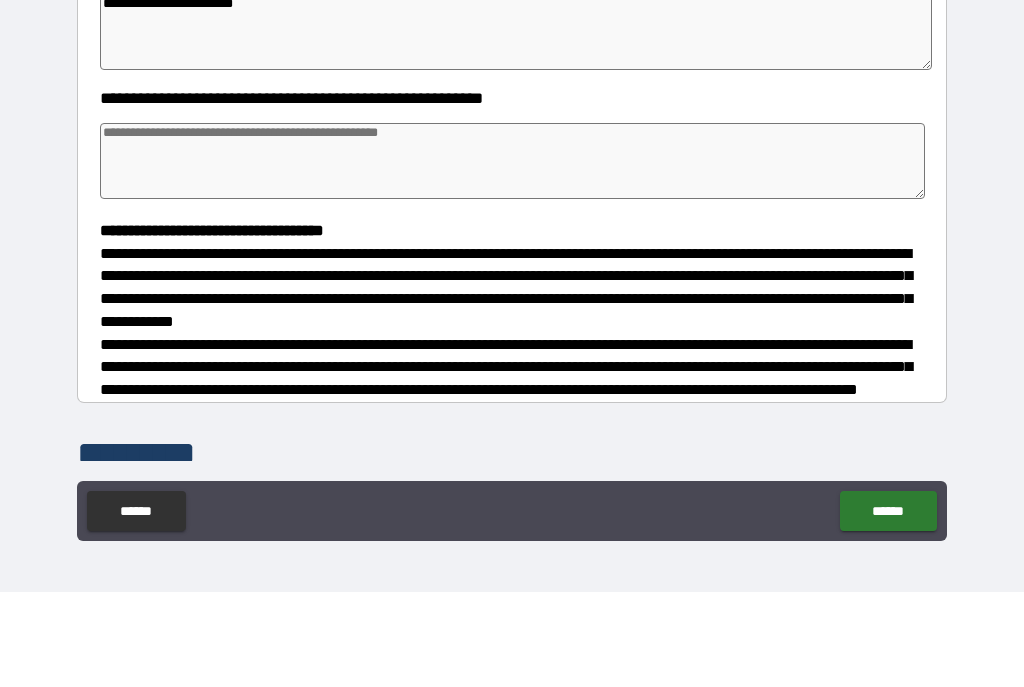 type on "*" 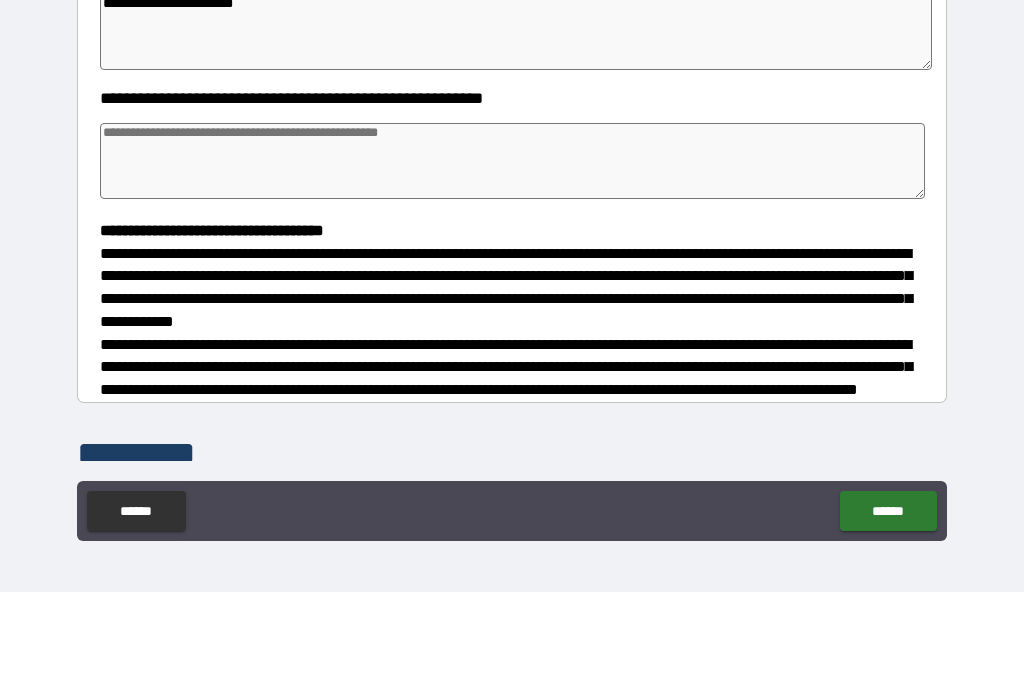 type on "*" 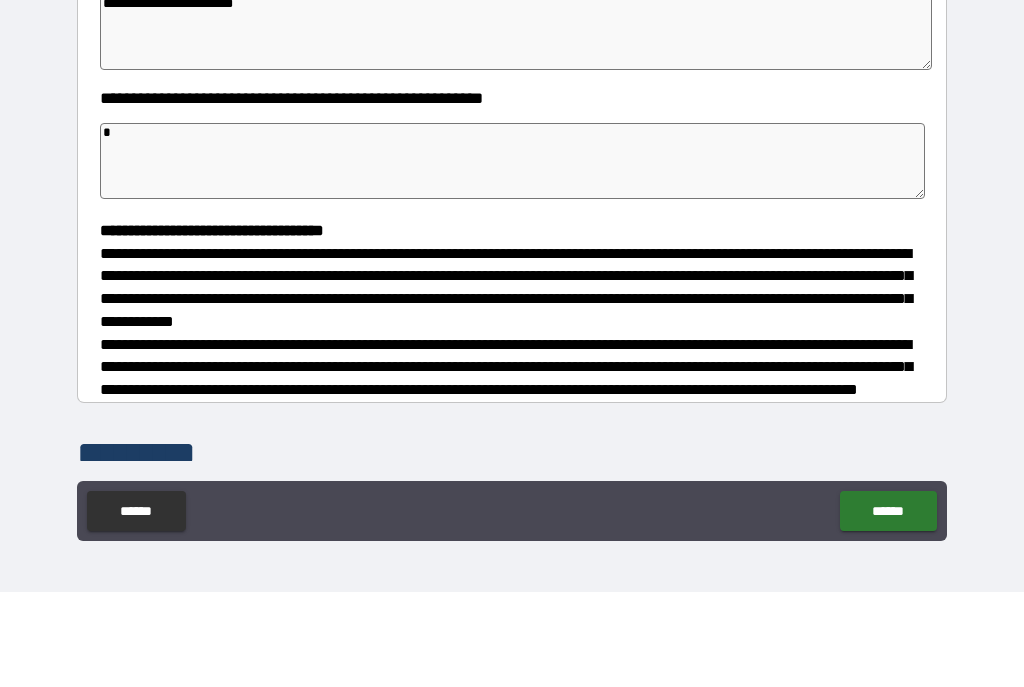 type on "**" 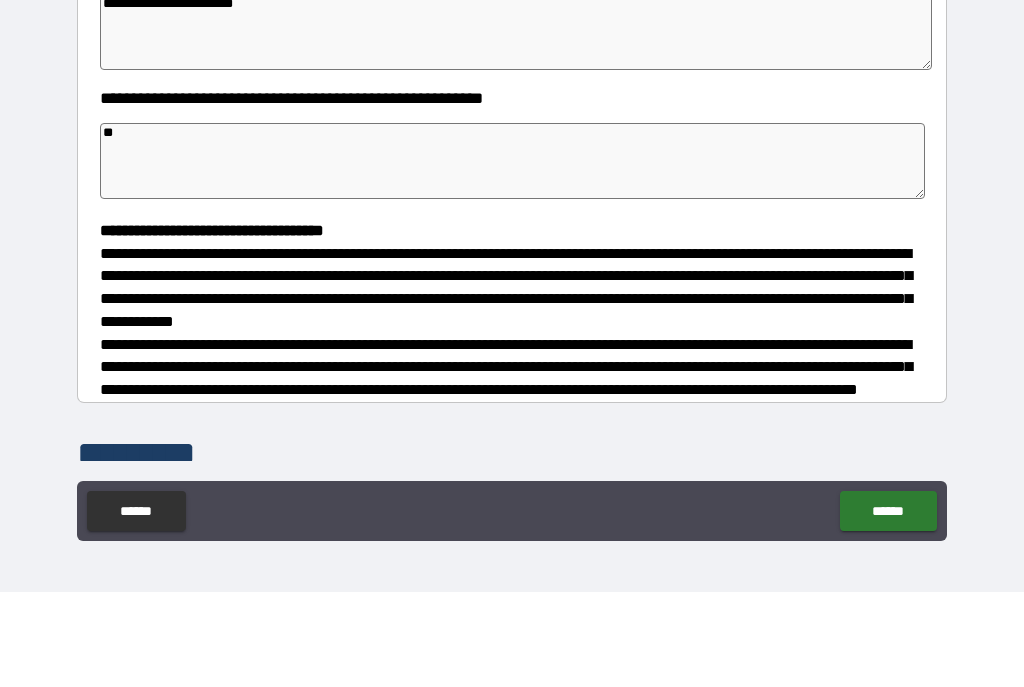 type on "*" 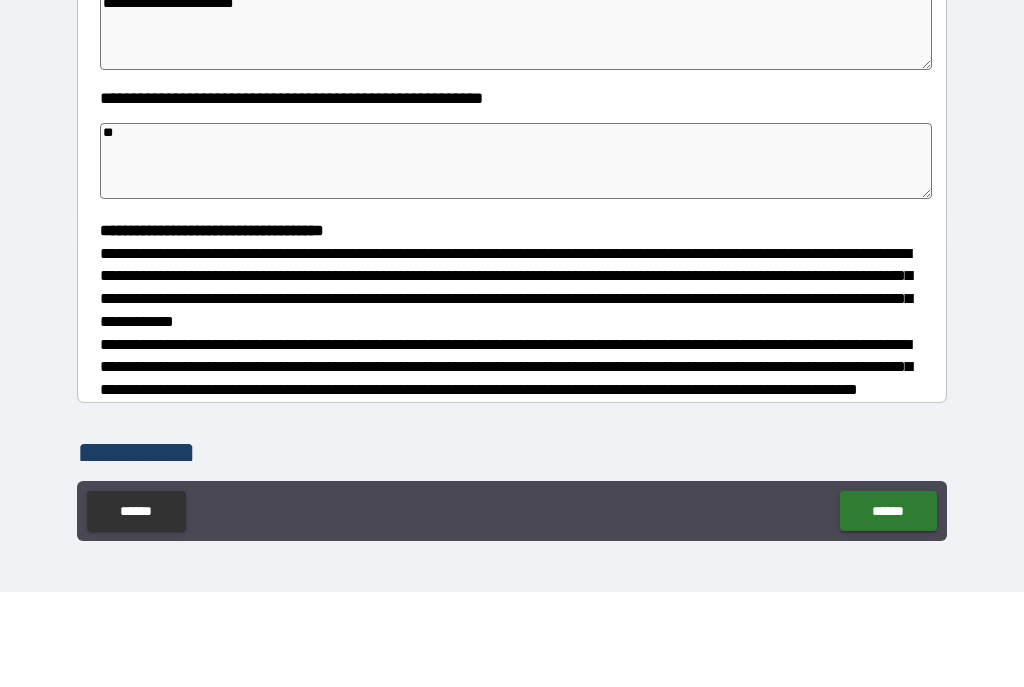 type on "*" 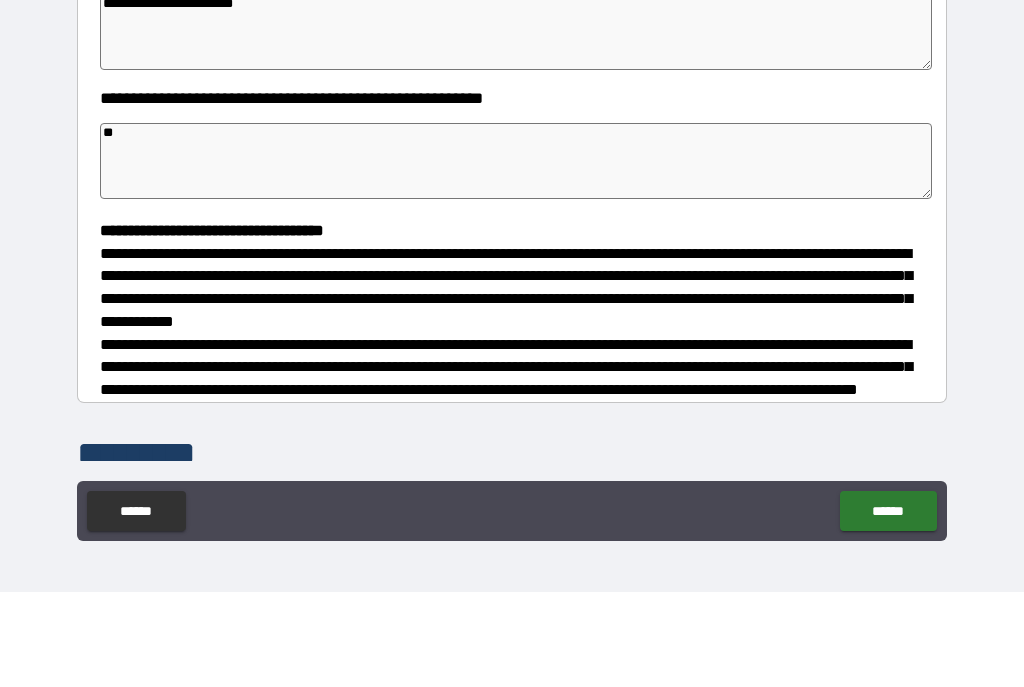 type on "**" 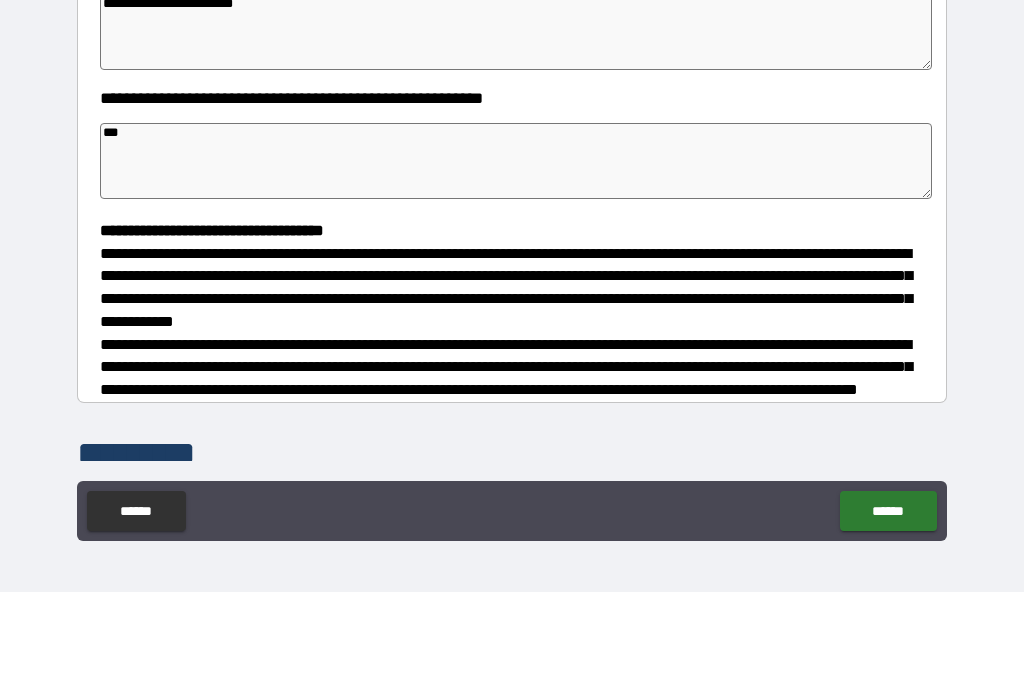 type on "****" 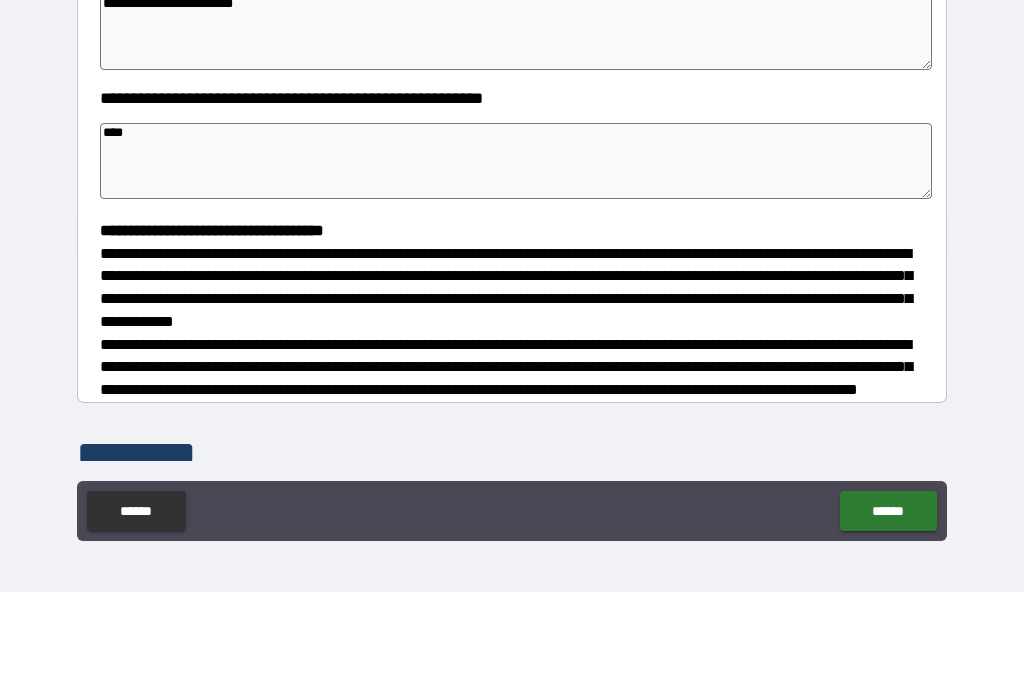 type on "*" 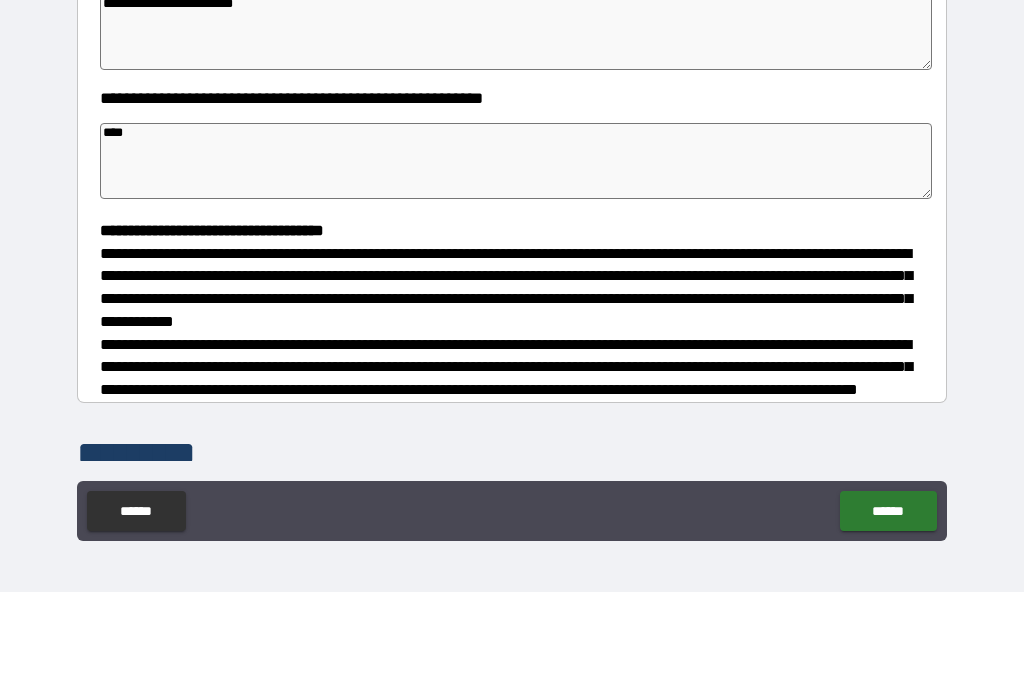 type on "*" 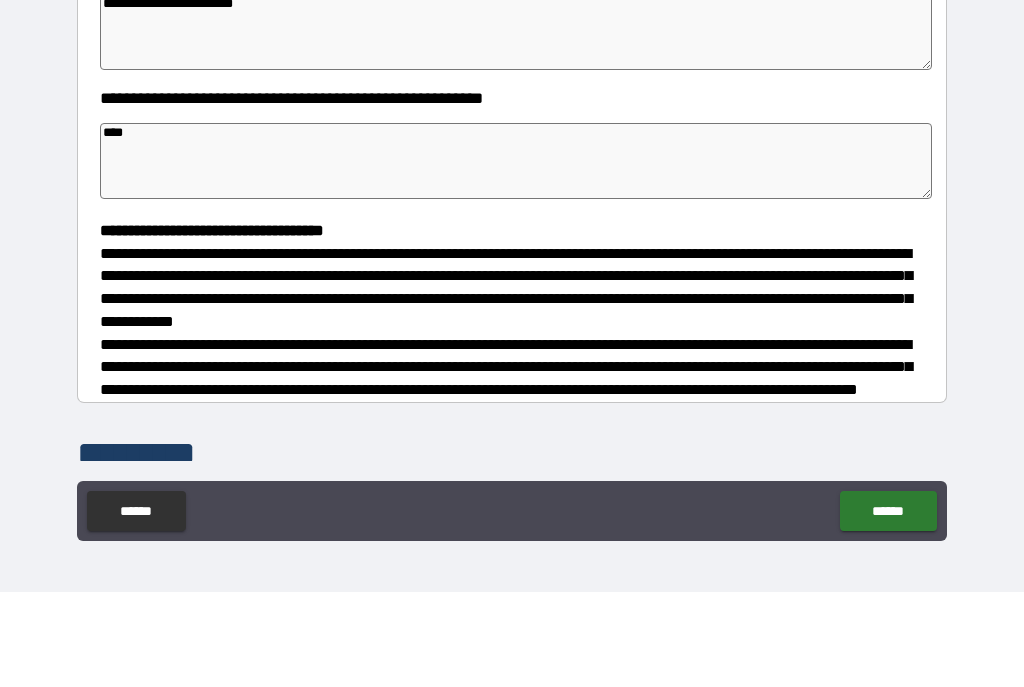 type on "*" 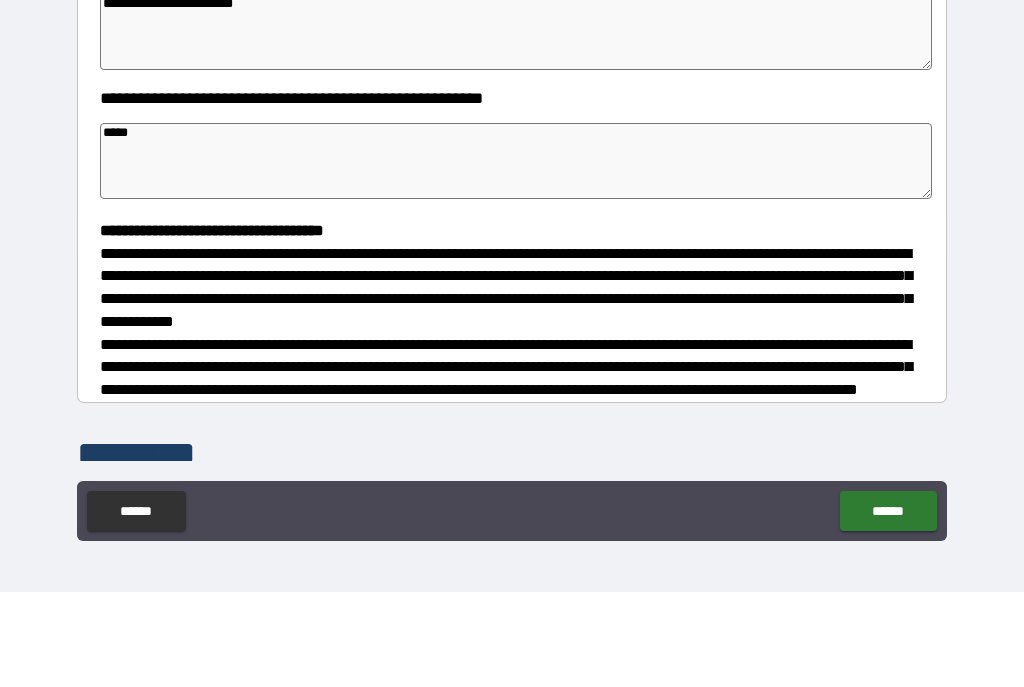 type on "*" 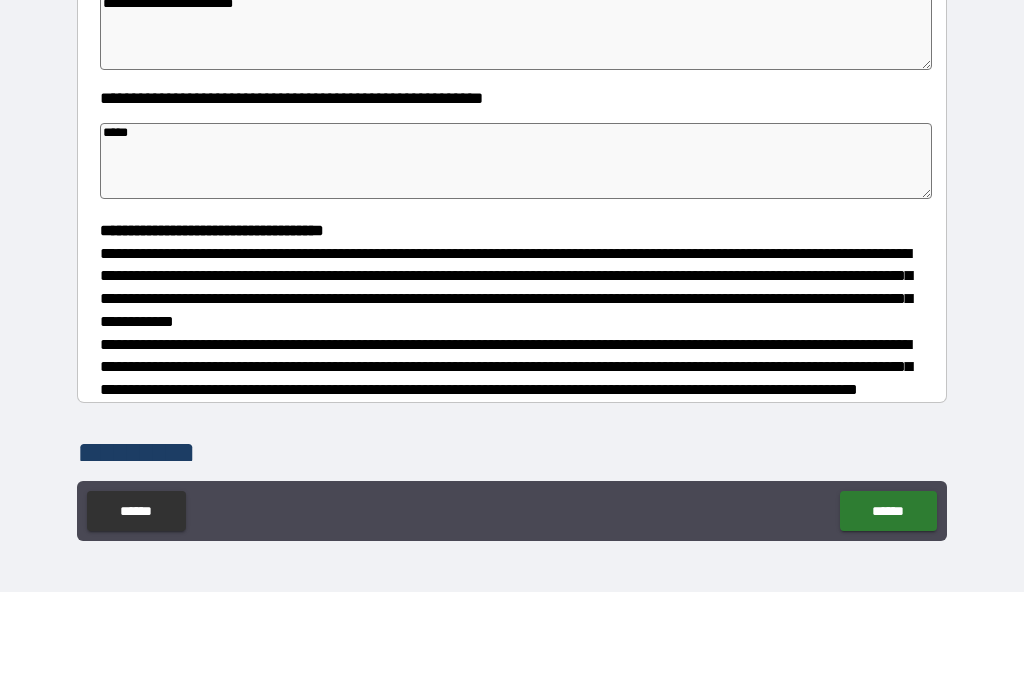 type on "******" 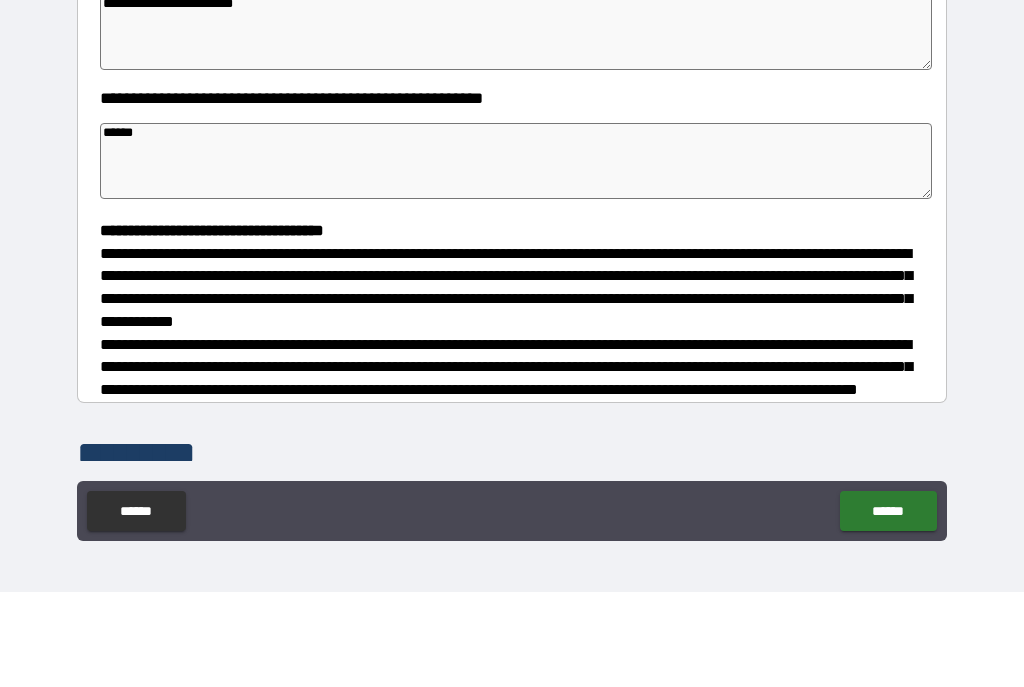 type on "*" 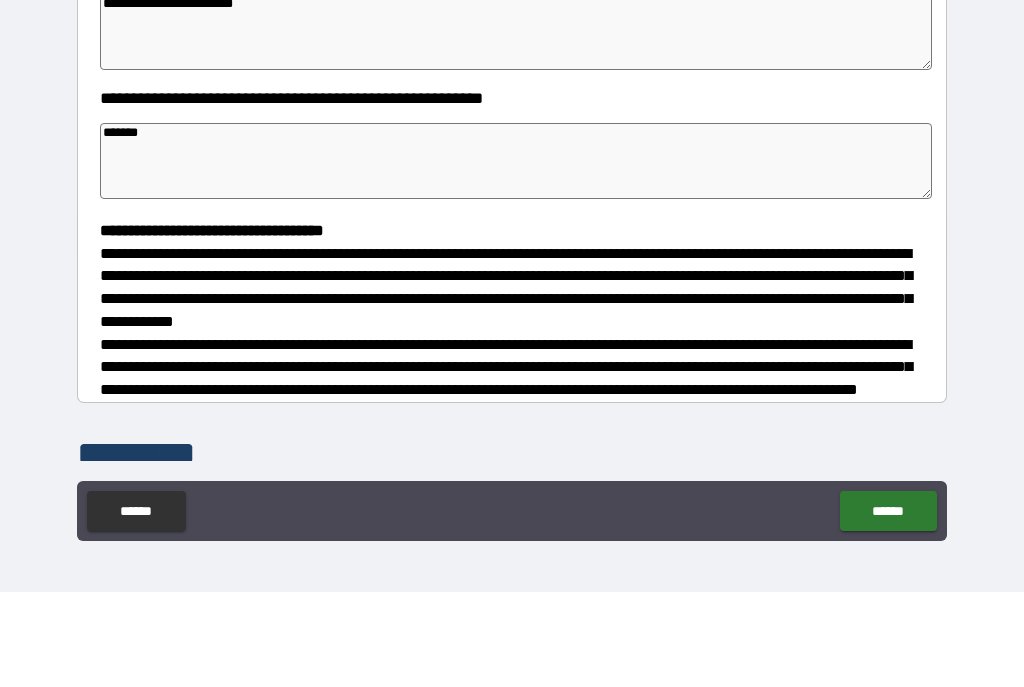 type on "*" 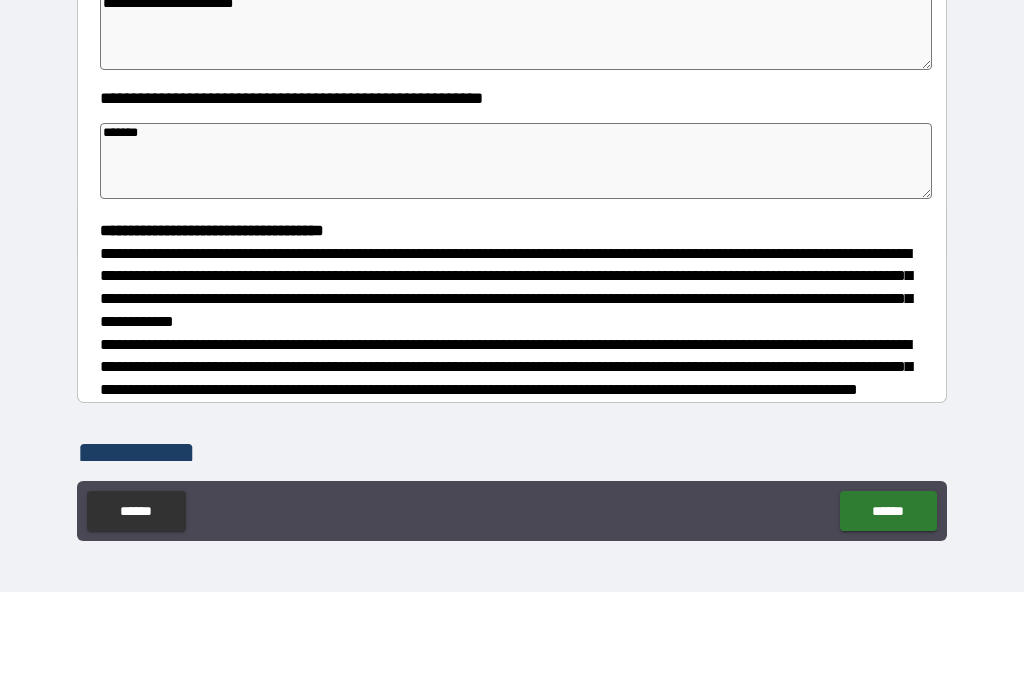 type on "*" 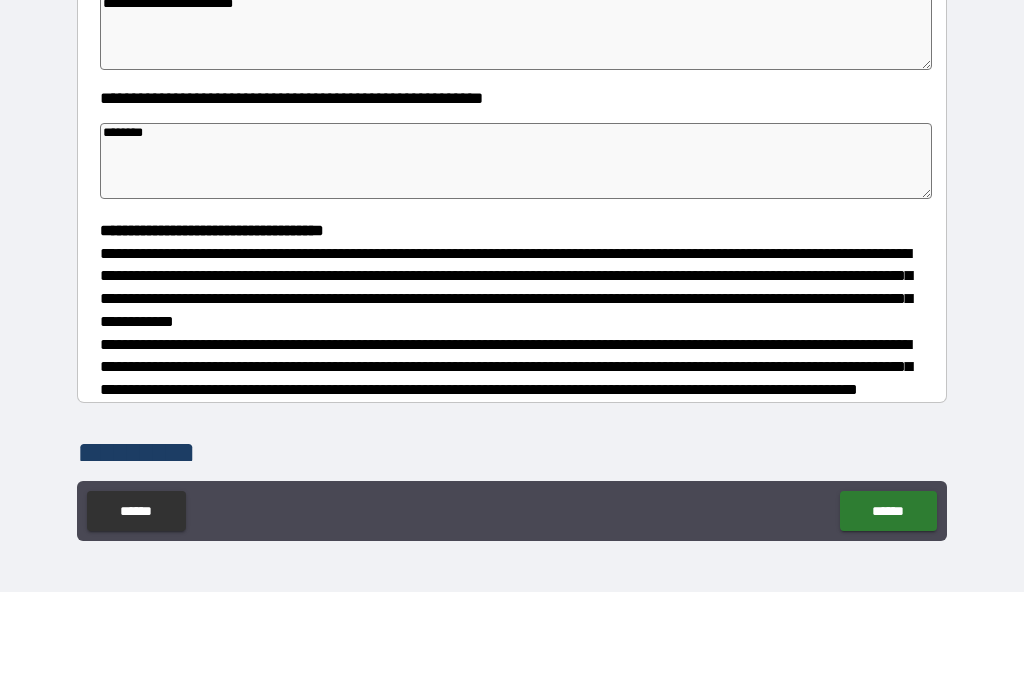 type on "*" 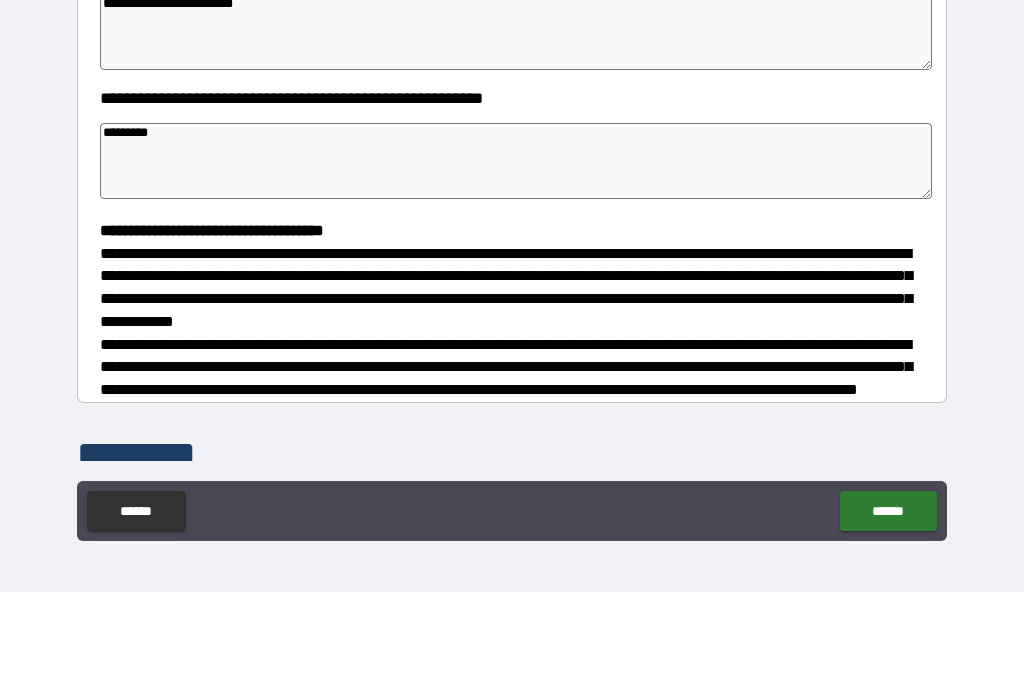 type on "*" 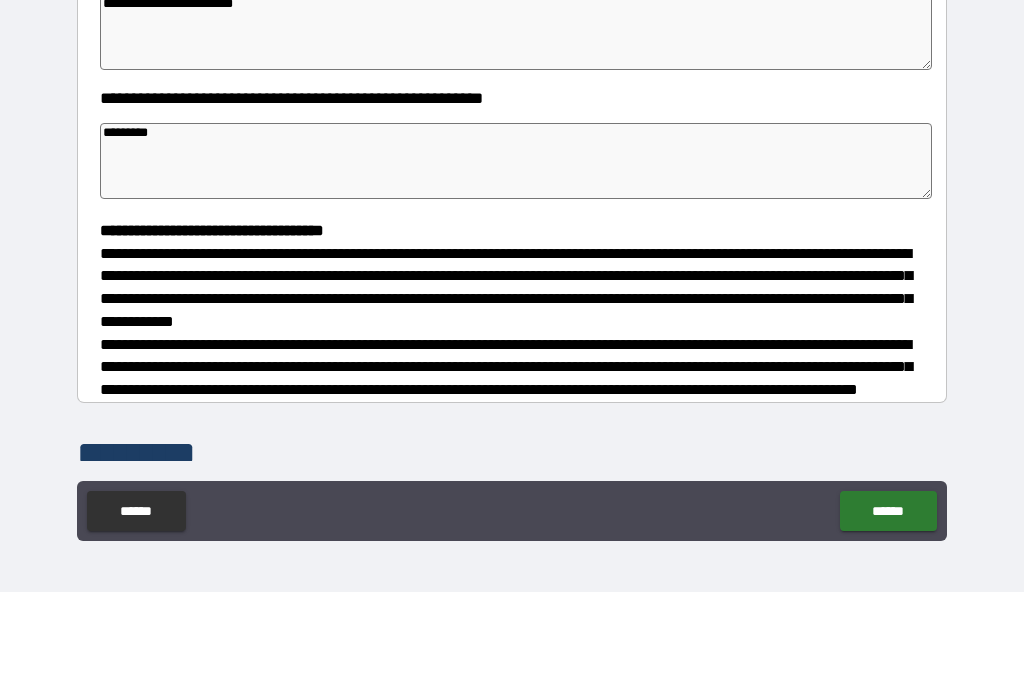 type on "*" 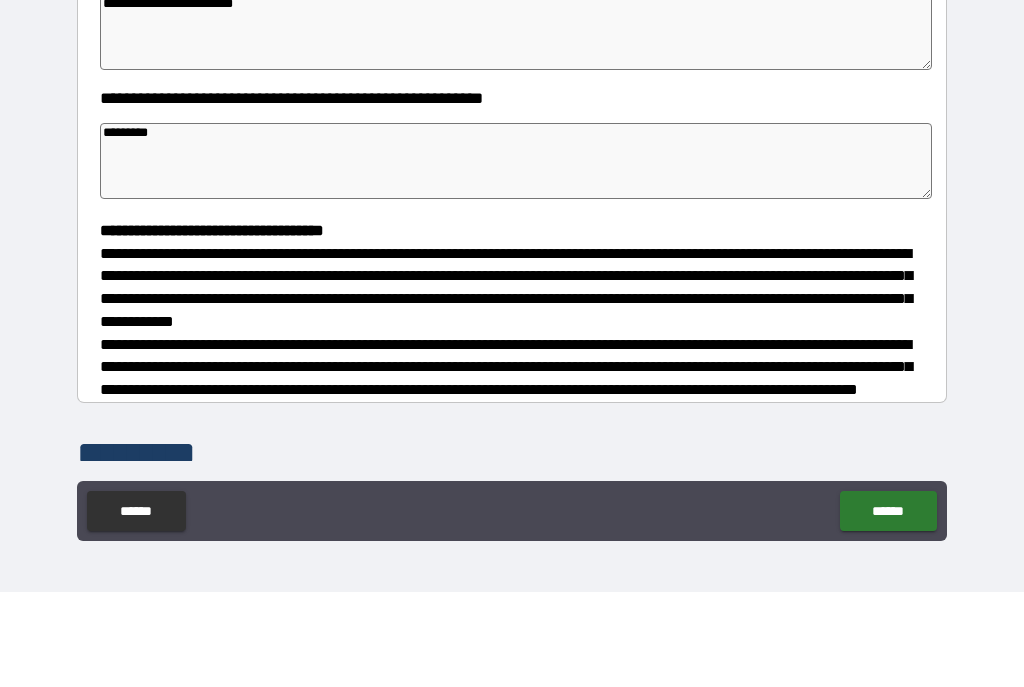 type on "*" 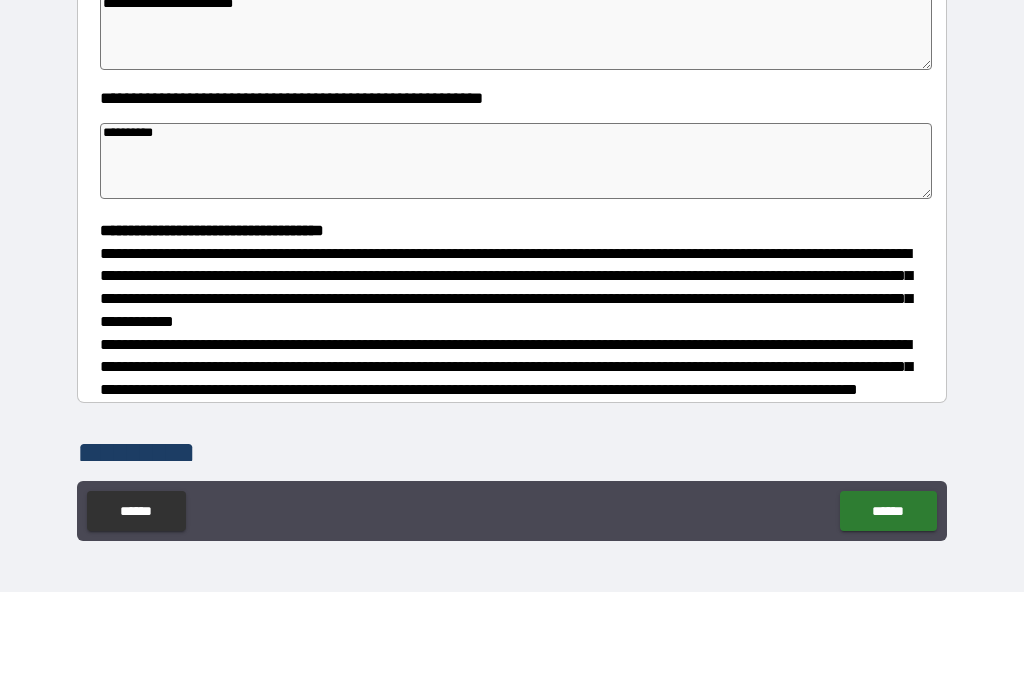 type on "*" 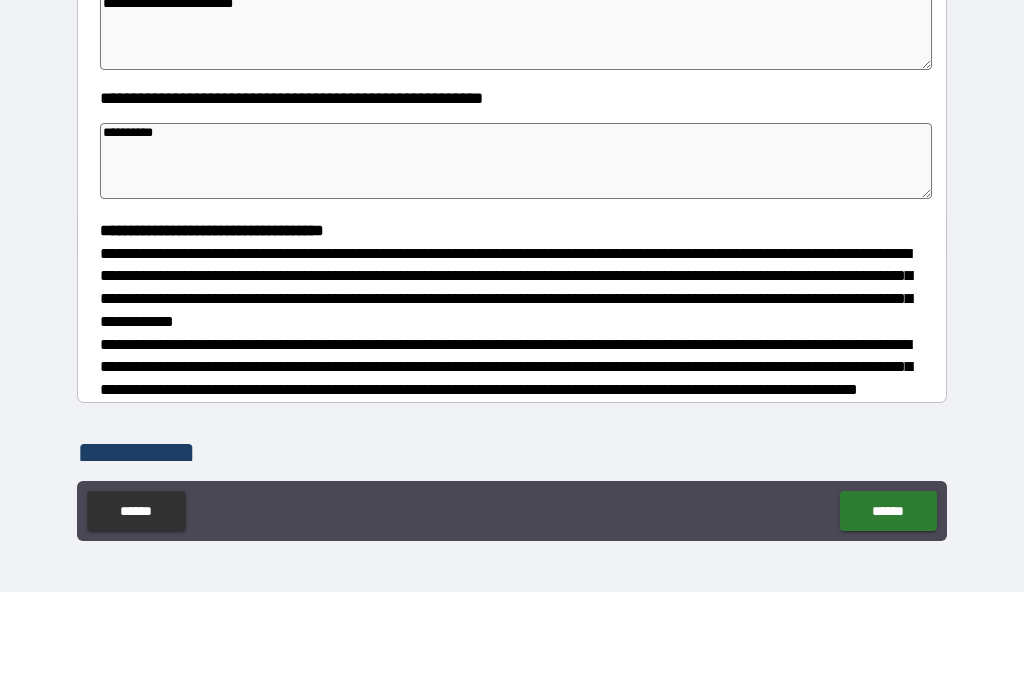 type on "**********" 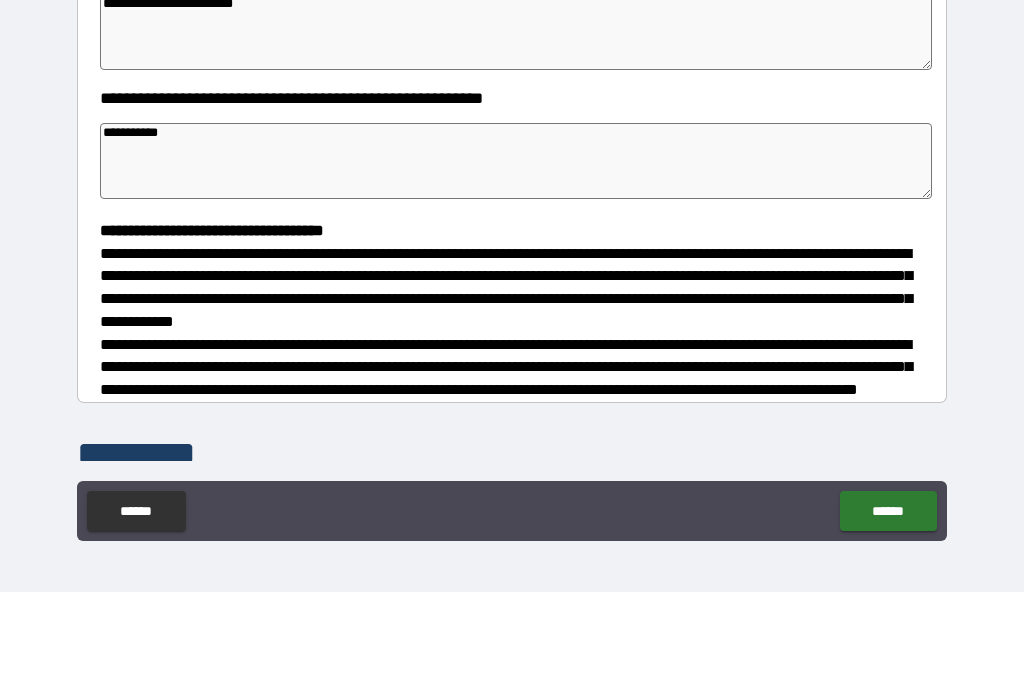 type on "*" 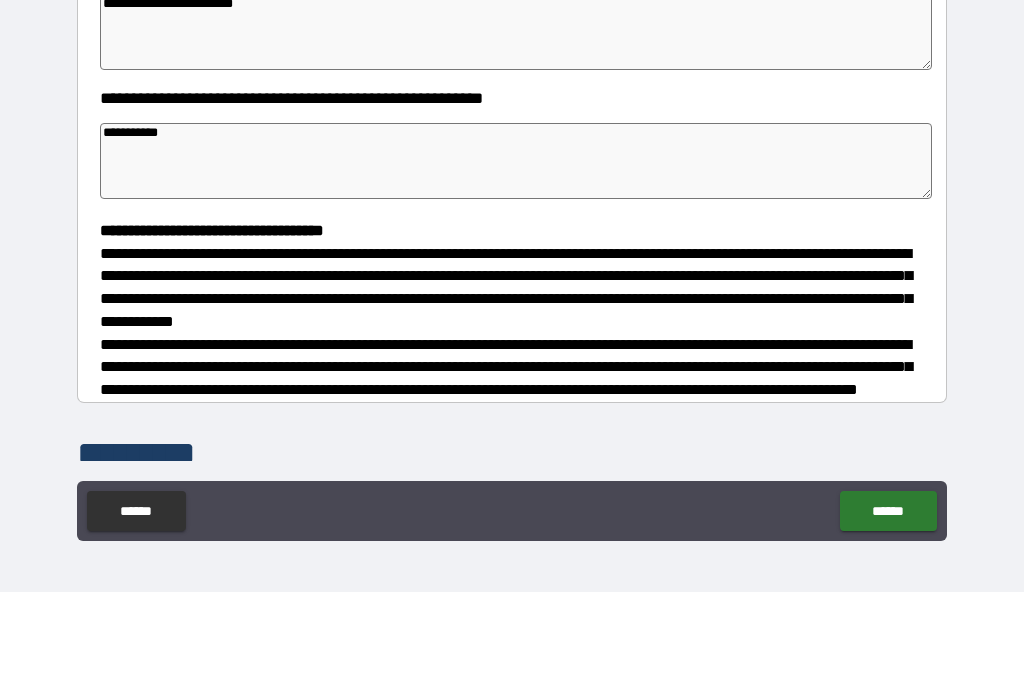 type on "*" 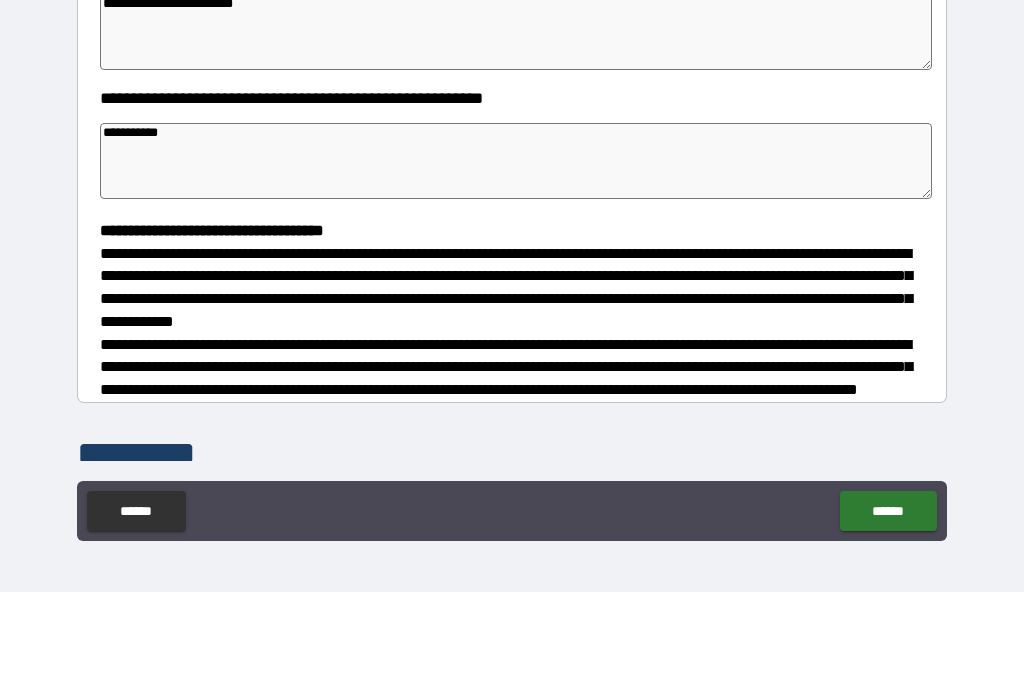 type on "*" 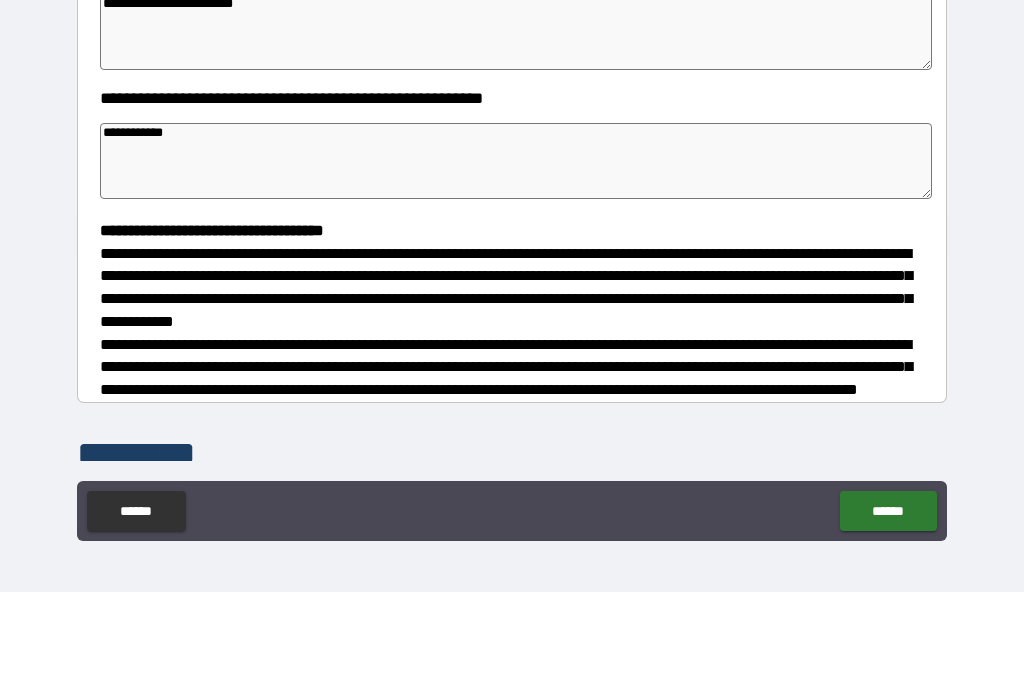 type on "*" 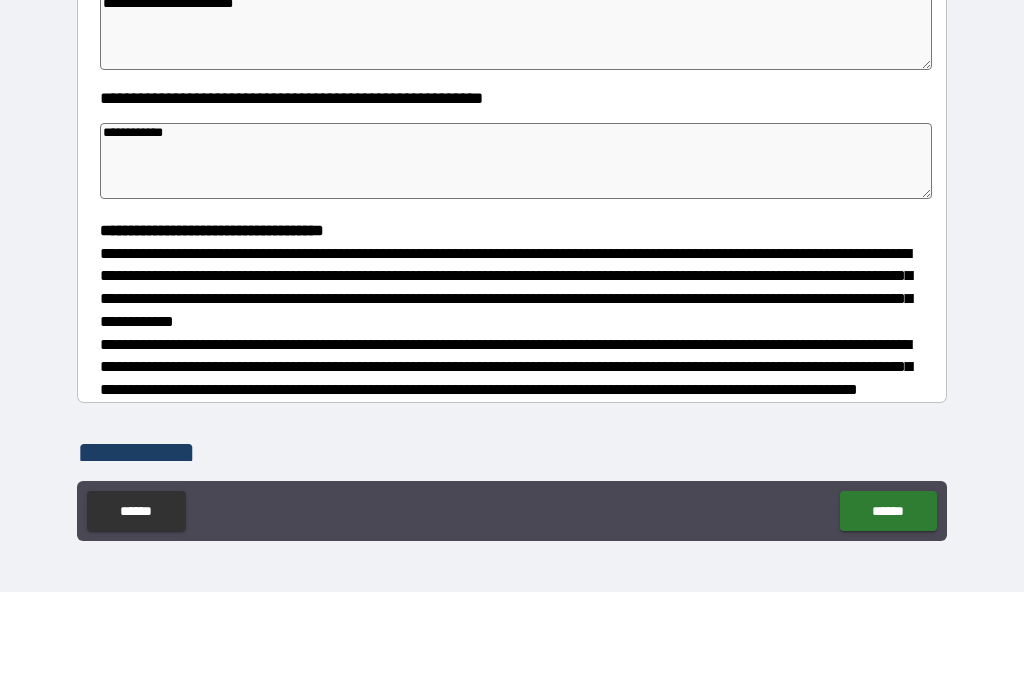 type on "*" 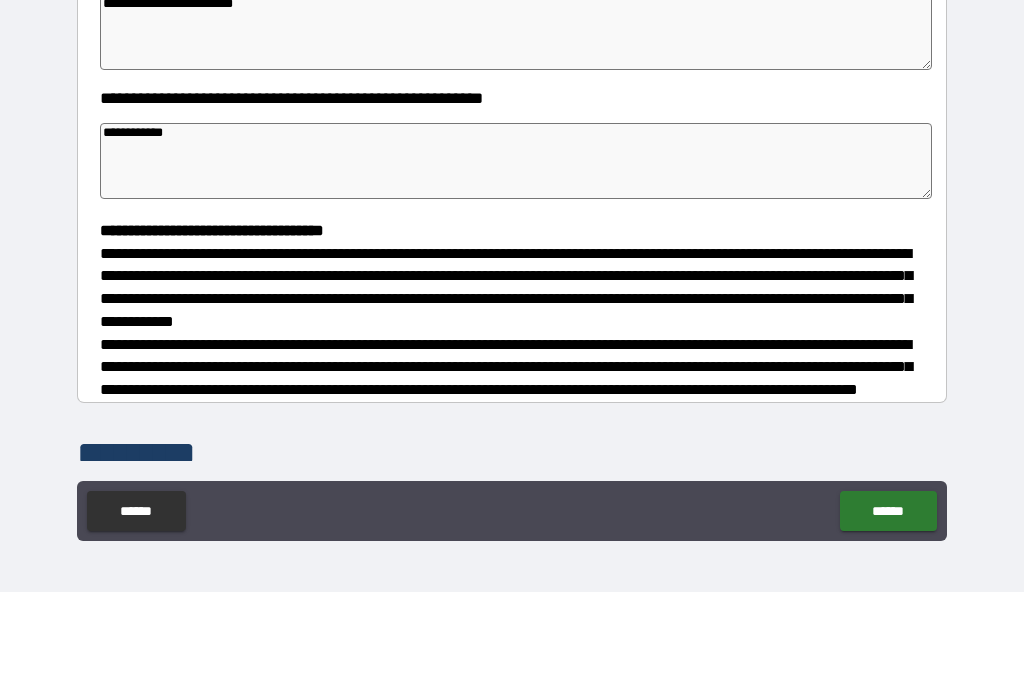 type on "*" 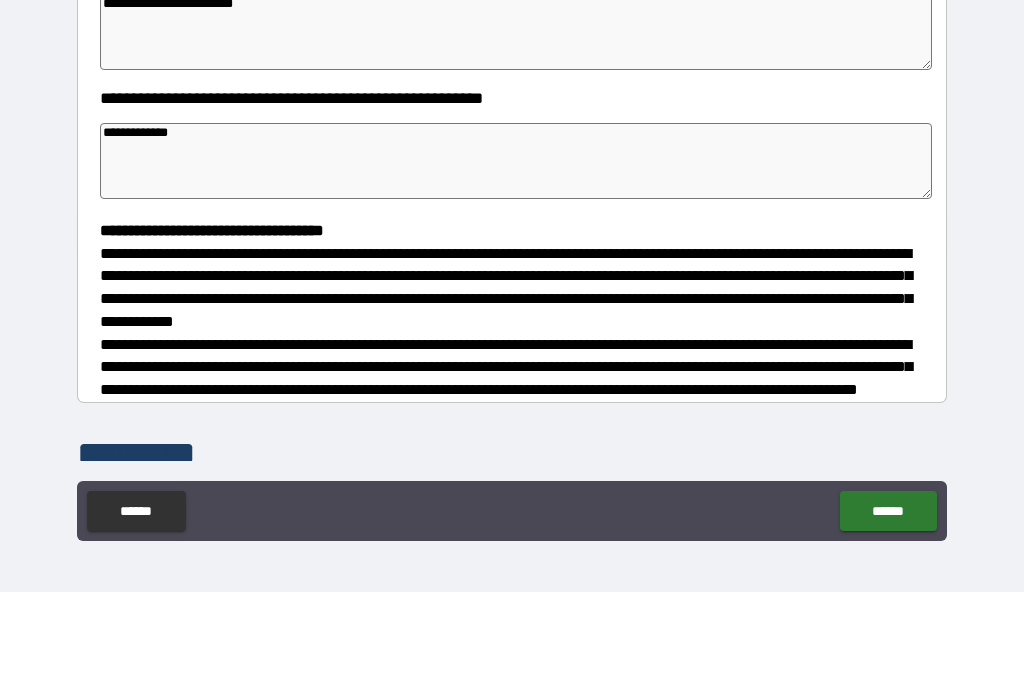 type on "*" 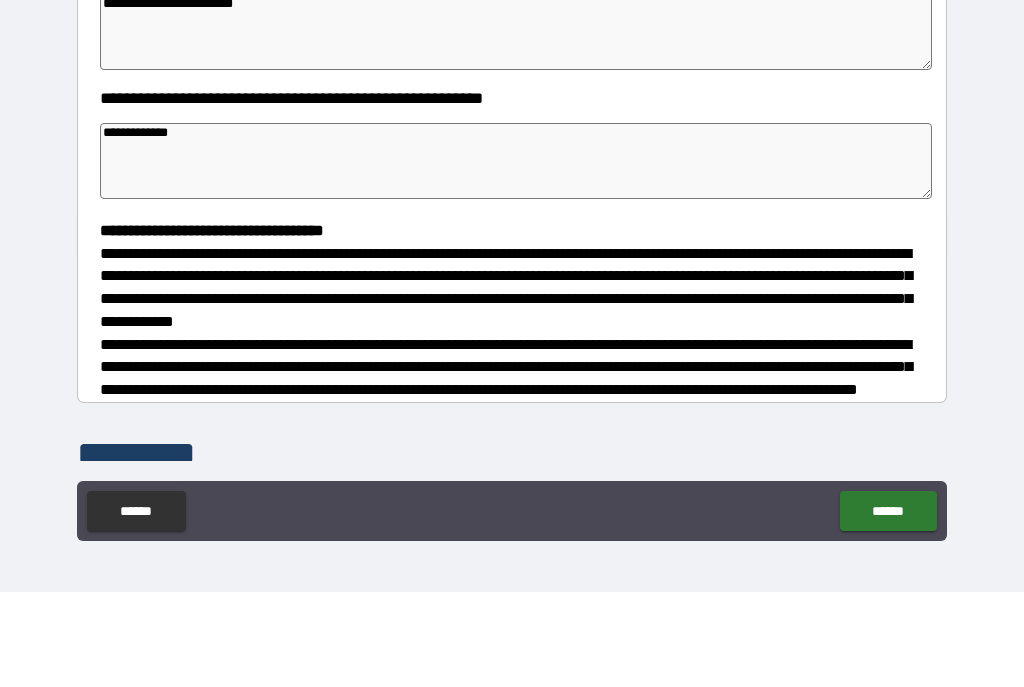 type on "*" 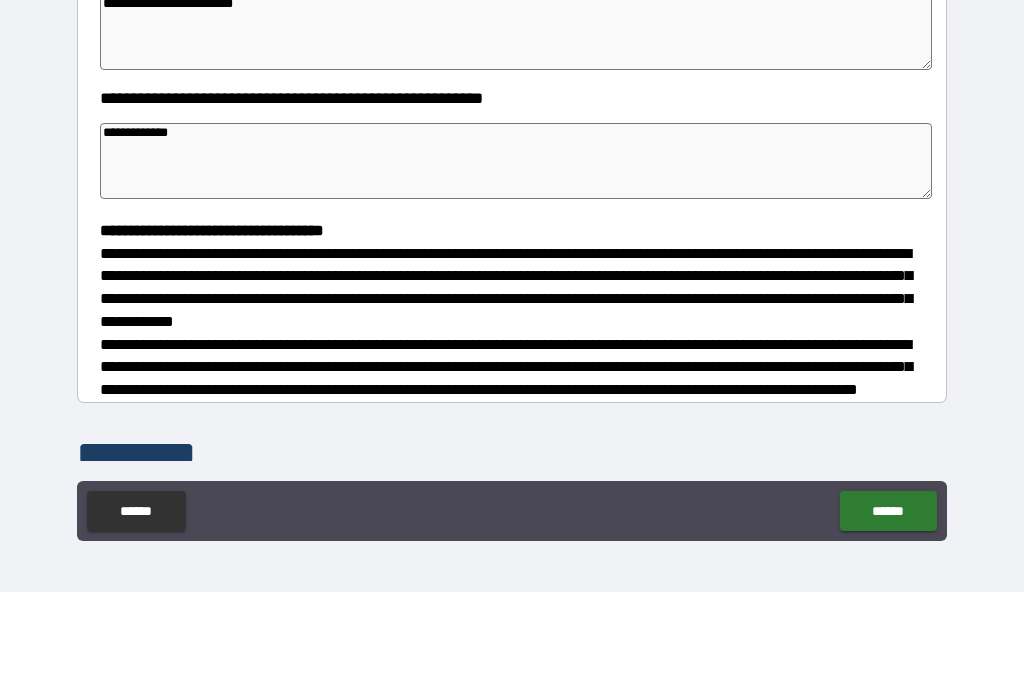 type on "**********" 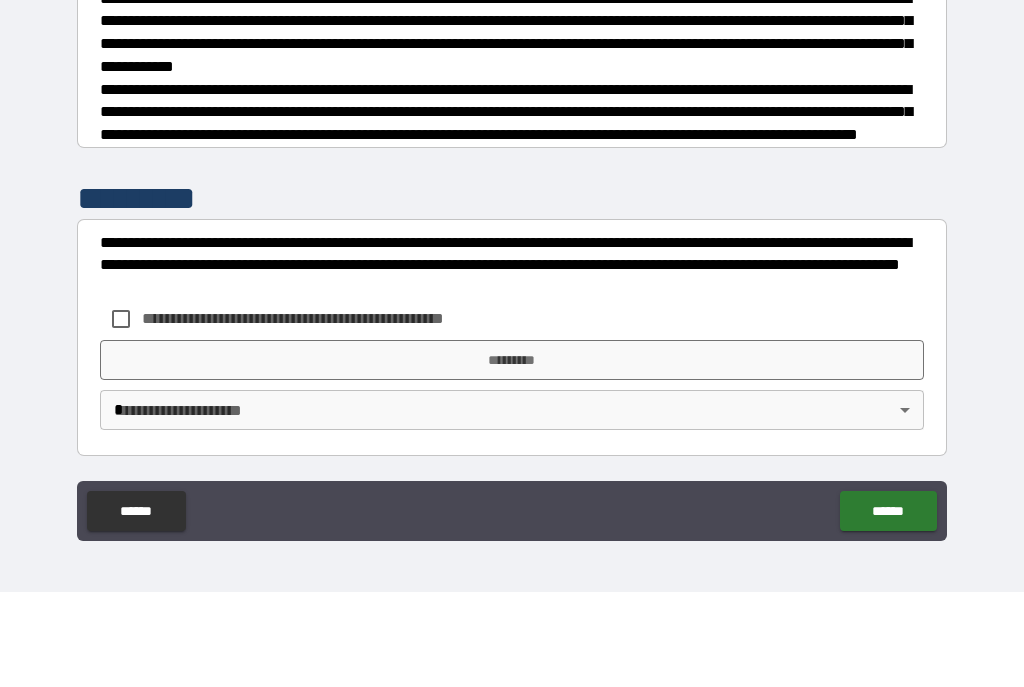 scroll, scrollTop: 550, scrollLeft: 0, axis: vertical 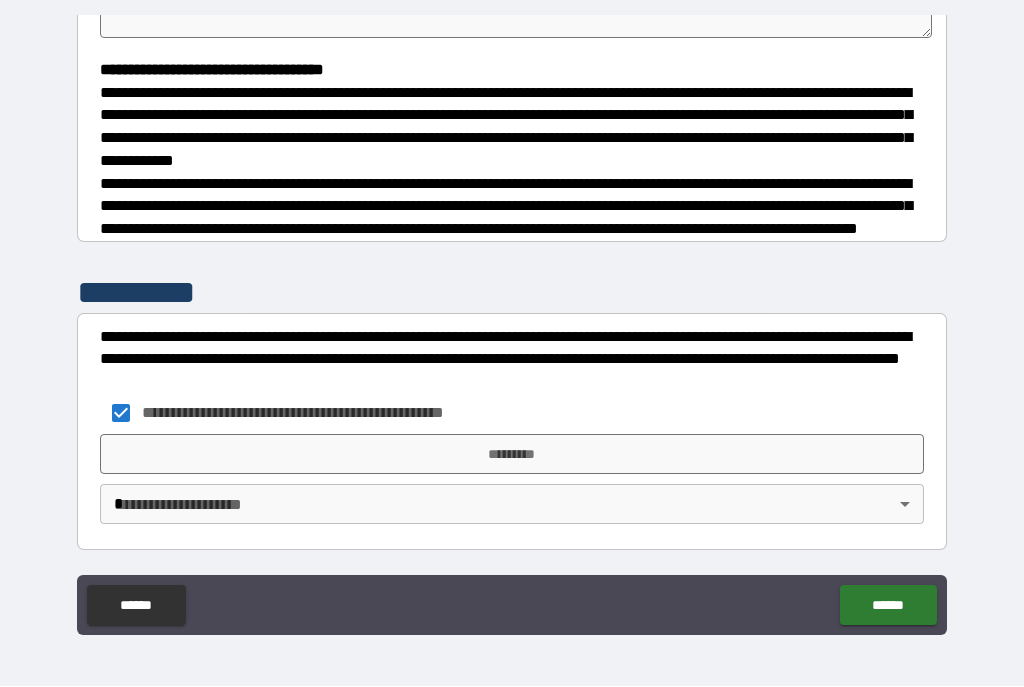 click on "*********" at bounding box center [512, 455] 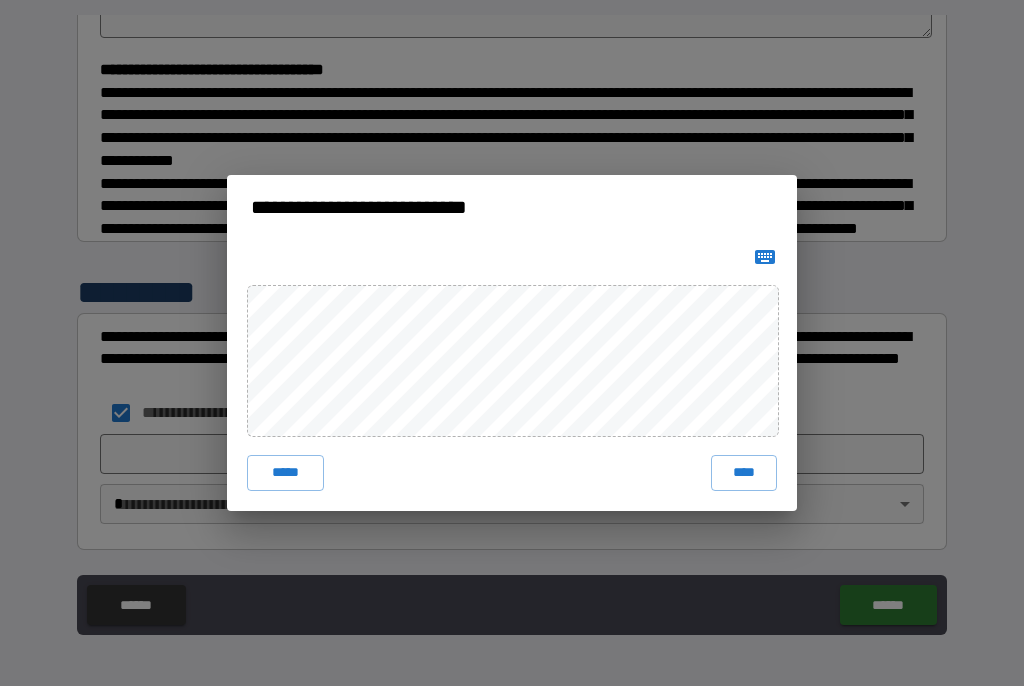 click on "****" at bounding box center [744, 474] 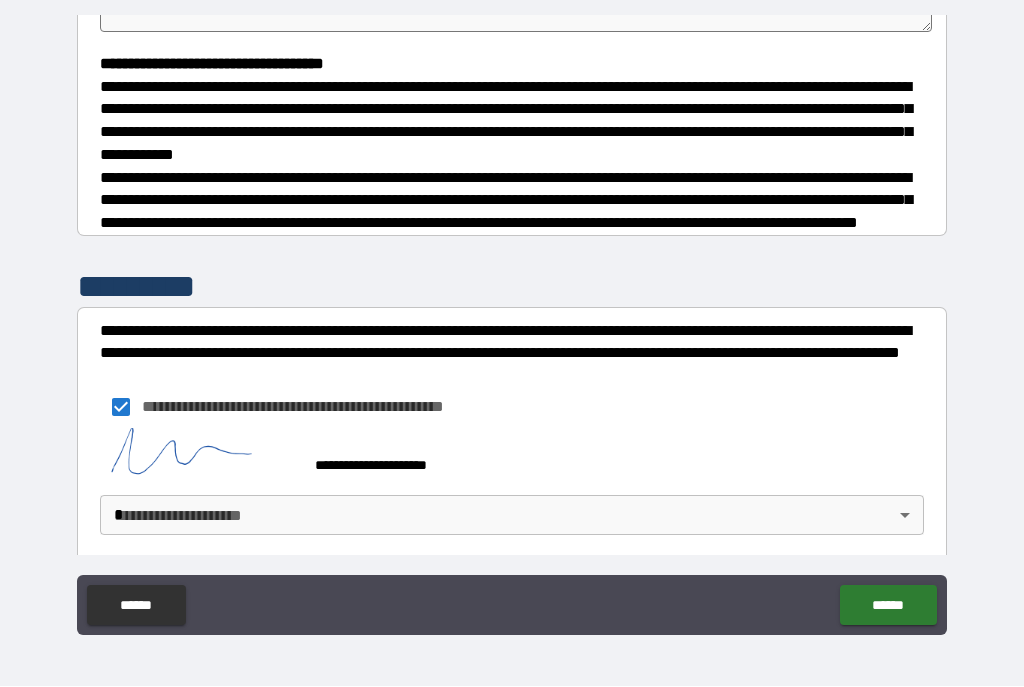 click on "**********" at bounding box center (512, 325) 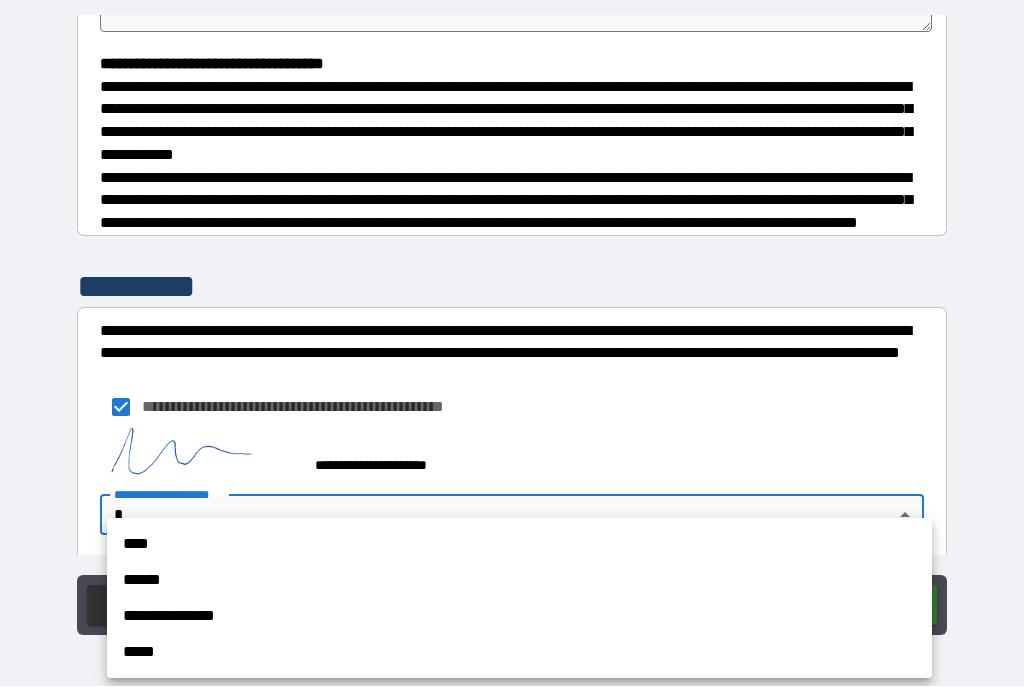click on "****" at bounding box center [519, 545] 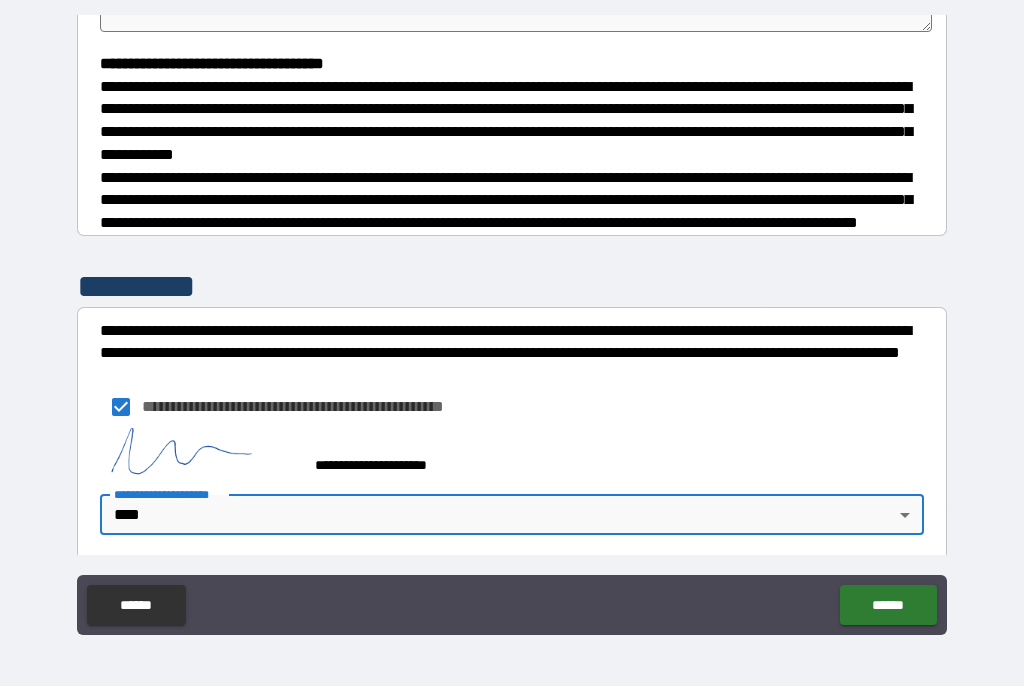 click on "******" at bounding box center [888, 606] 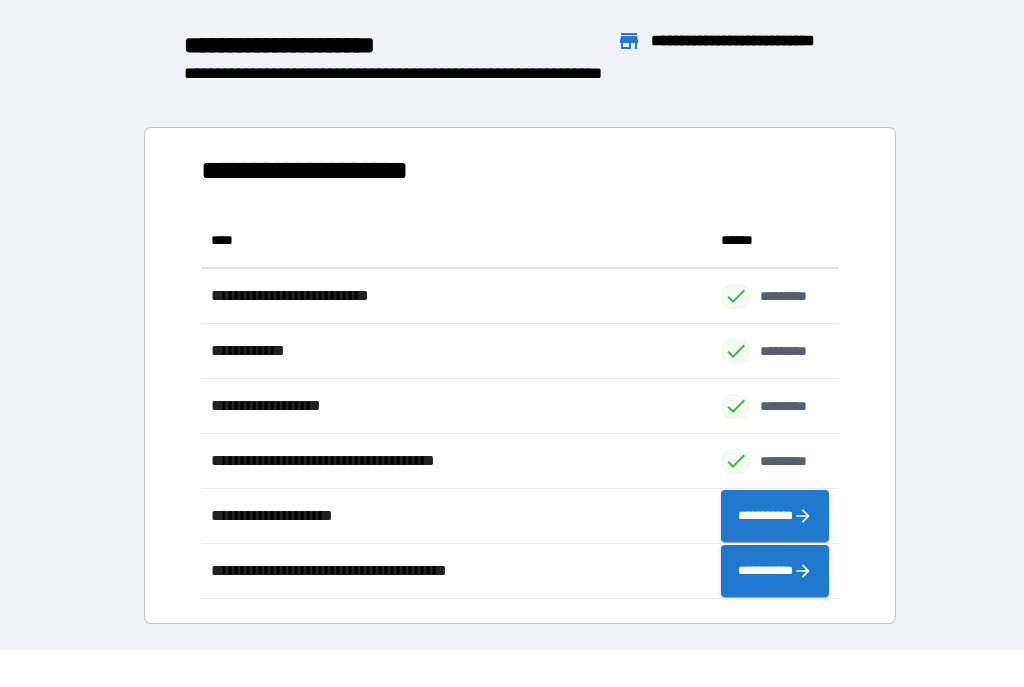 scroll, scrollTop: 1, scrollLeft: 1, axis: both 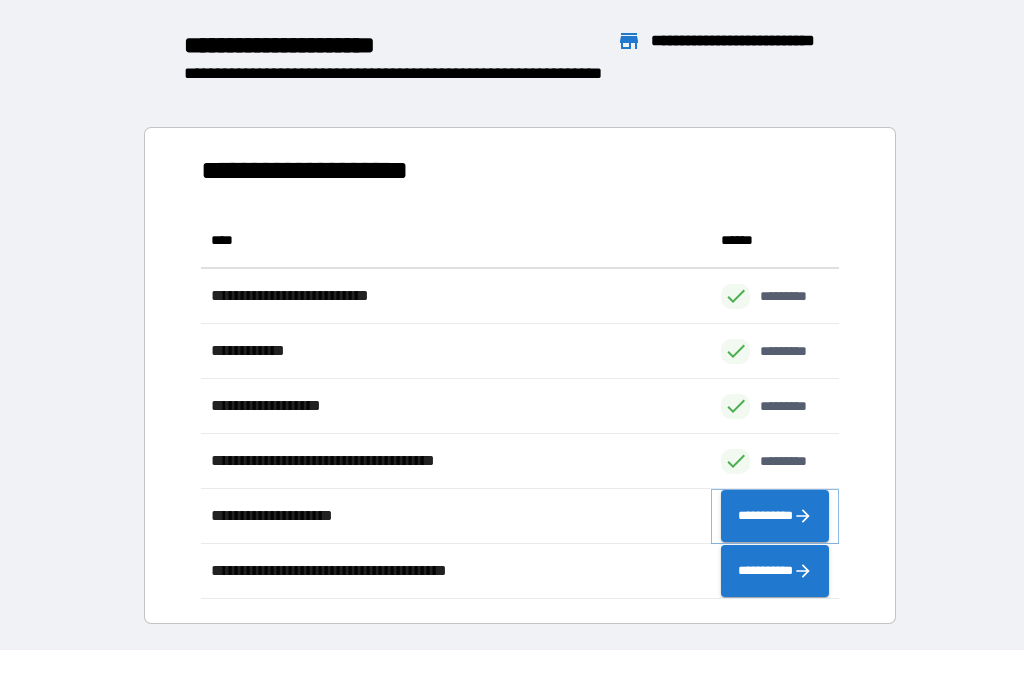 click on "**********" at bounding box center [775, 517] 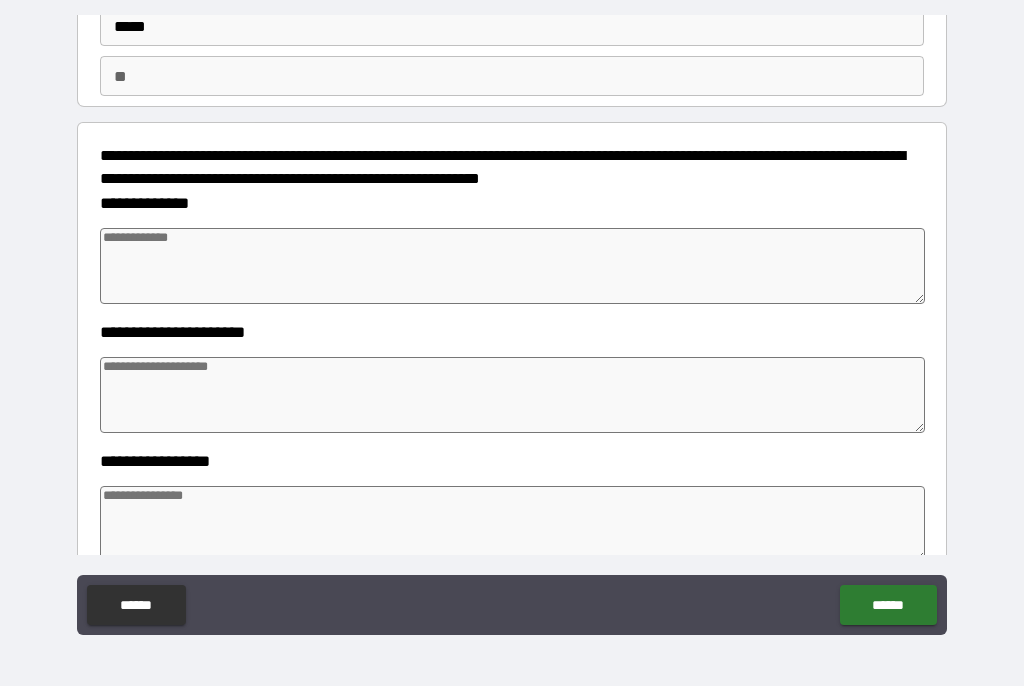 scroll, scrollTop: 153, scrollLeft: 0, axis: vertical 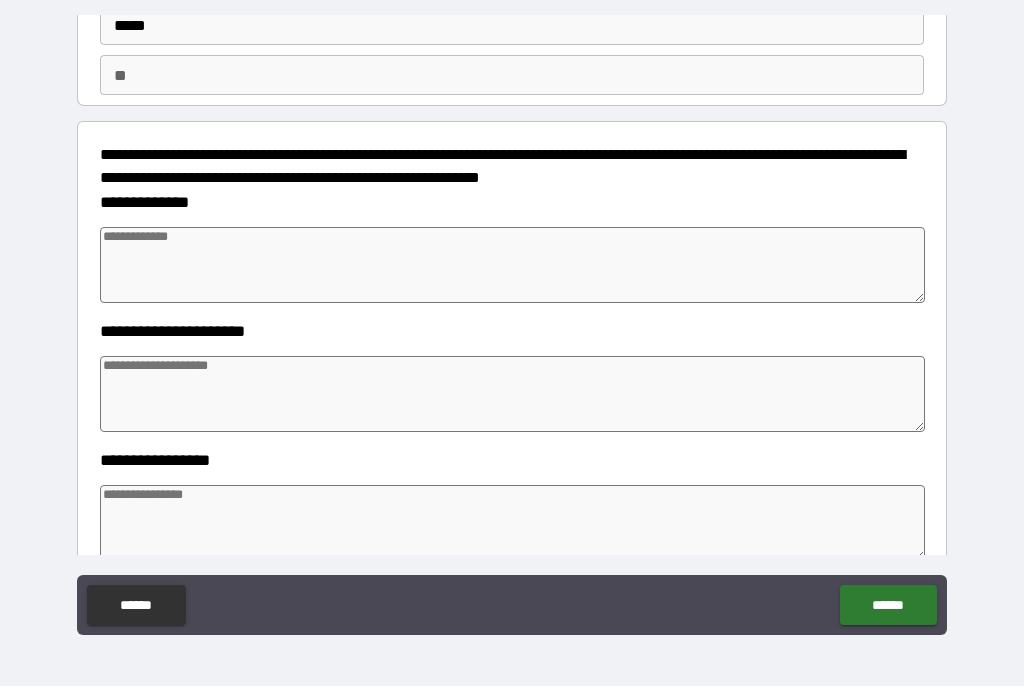 click at bounding box center [513, 266] 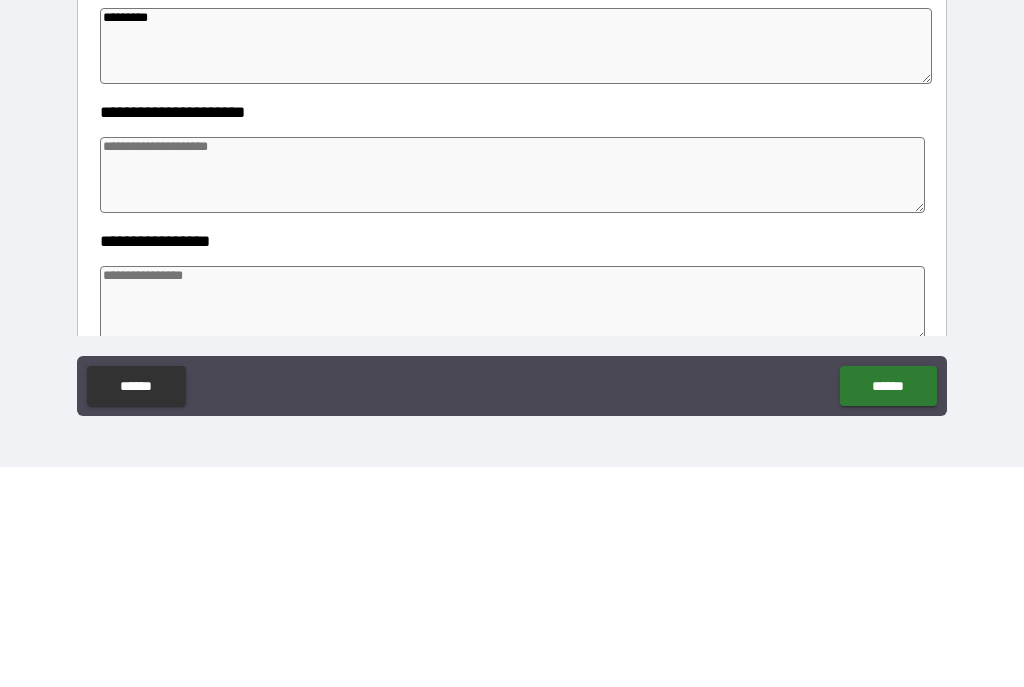 click at bounding box center (513, 395) 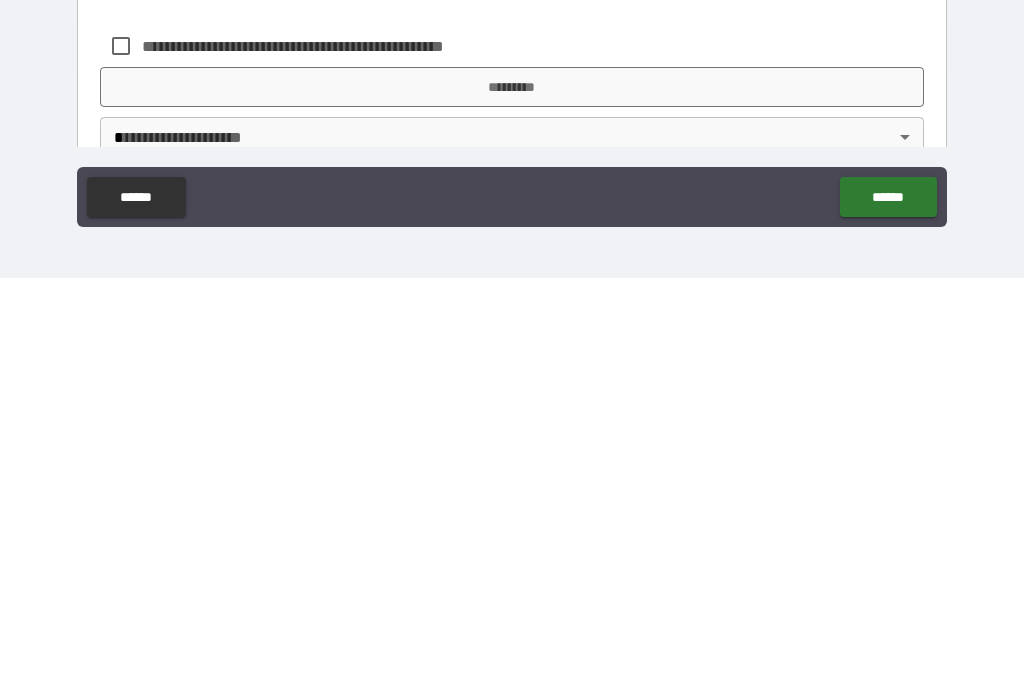 scroll, scrollTop: 579, scrollLeft: 0, axis: vertical 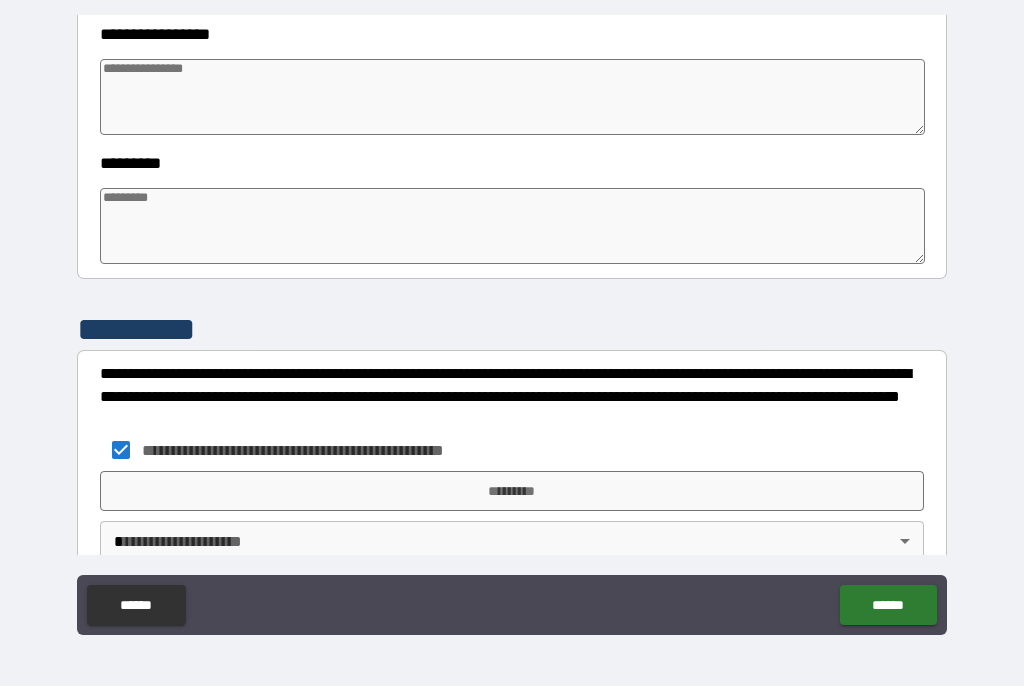 click on "*********" at bounding box center (512, 492) 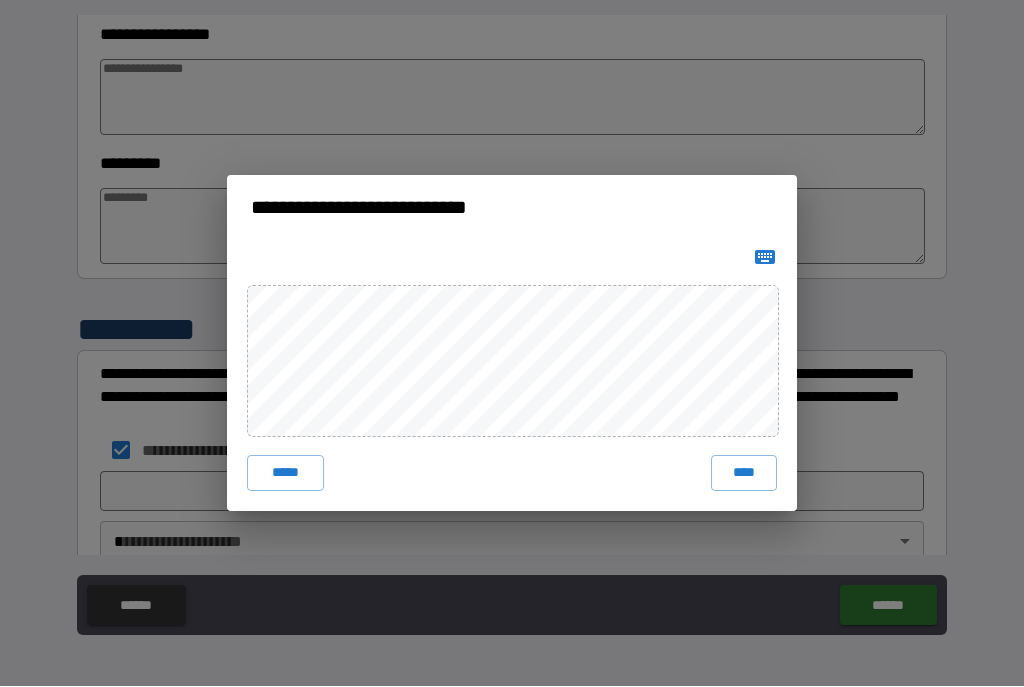 click on "****" at bounding box center (744, 474) 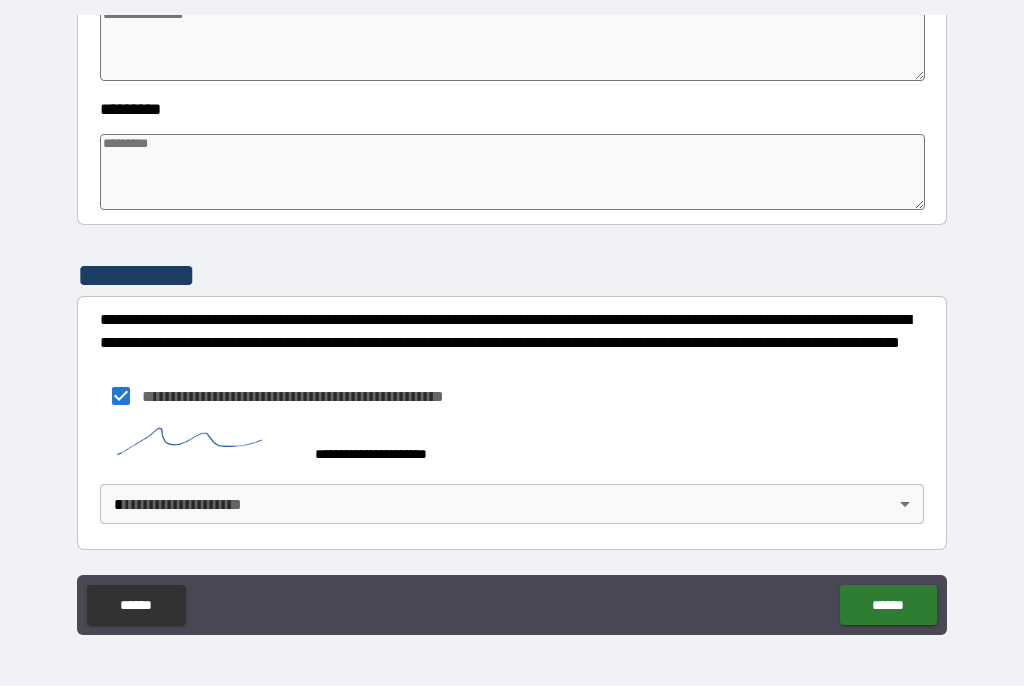 scroll, scrollTop: 633, scrollLeft: 0, axis: vertical 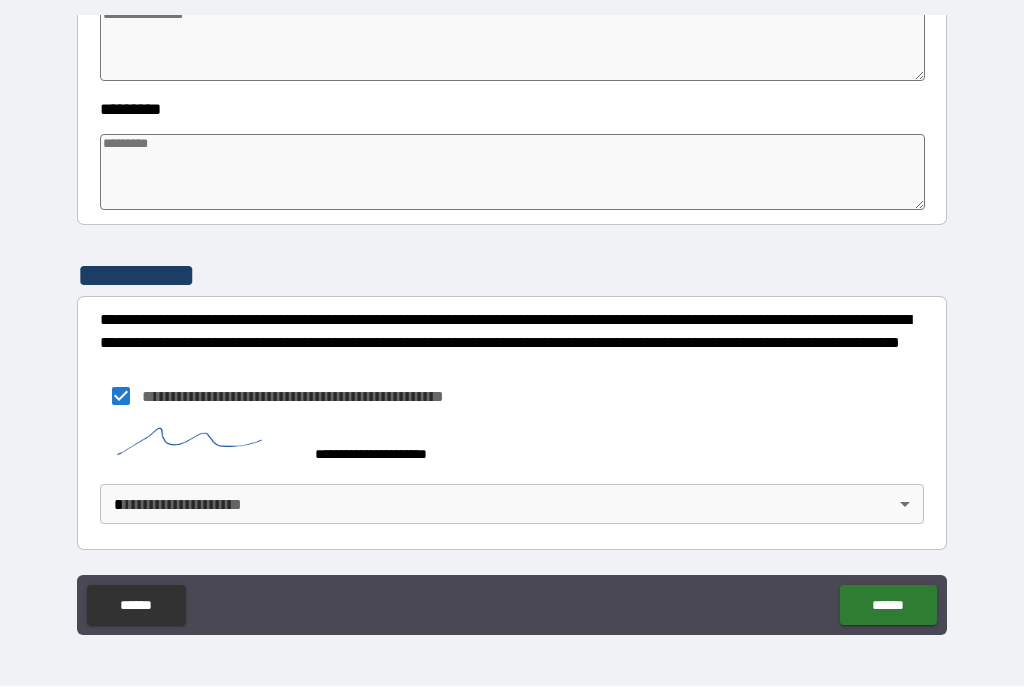 click on "**********" at bounding box center [512, 325] 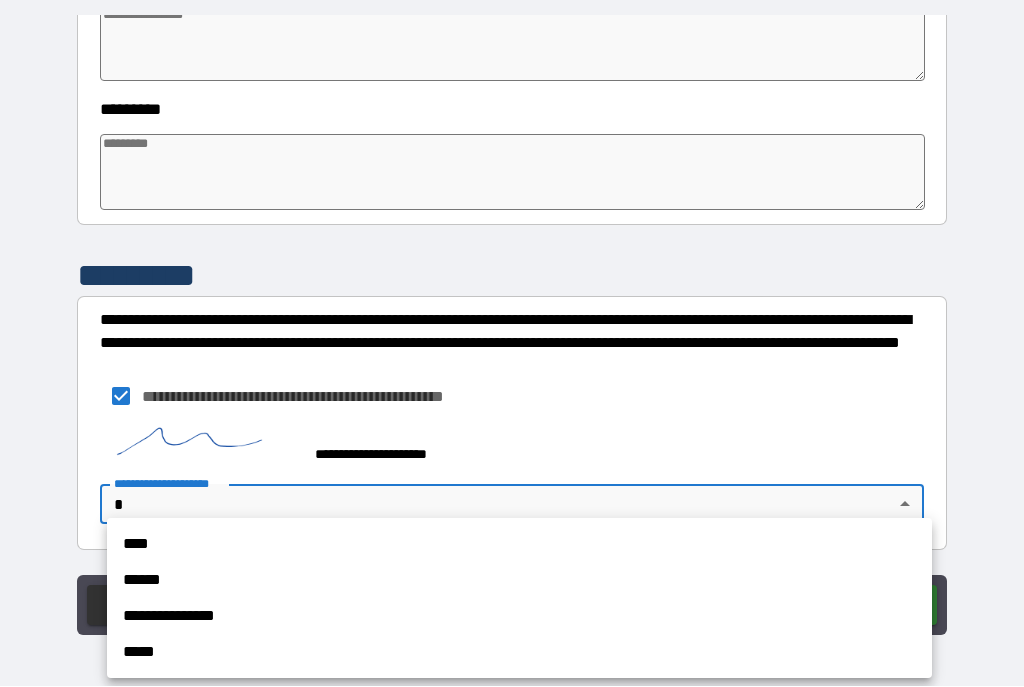 click on "****" at bounding box center [519, 545] 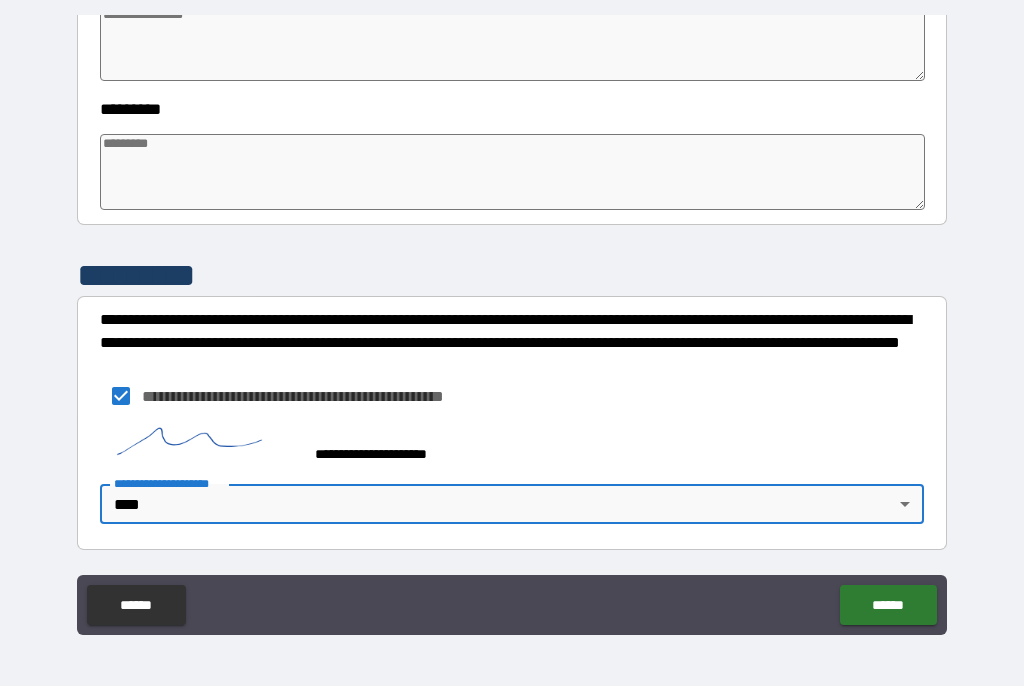 click on "******" at bounding box center (888, 606) 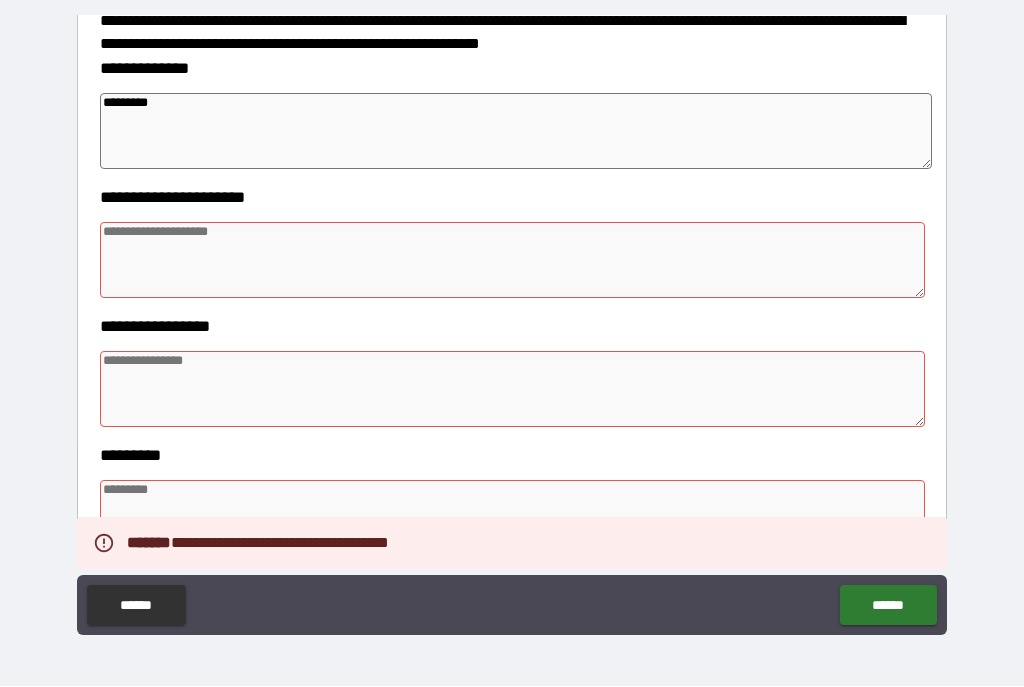 scroll, scrollTop: 294, scrollLeft: 0, axis: vertical 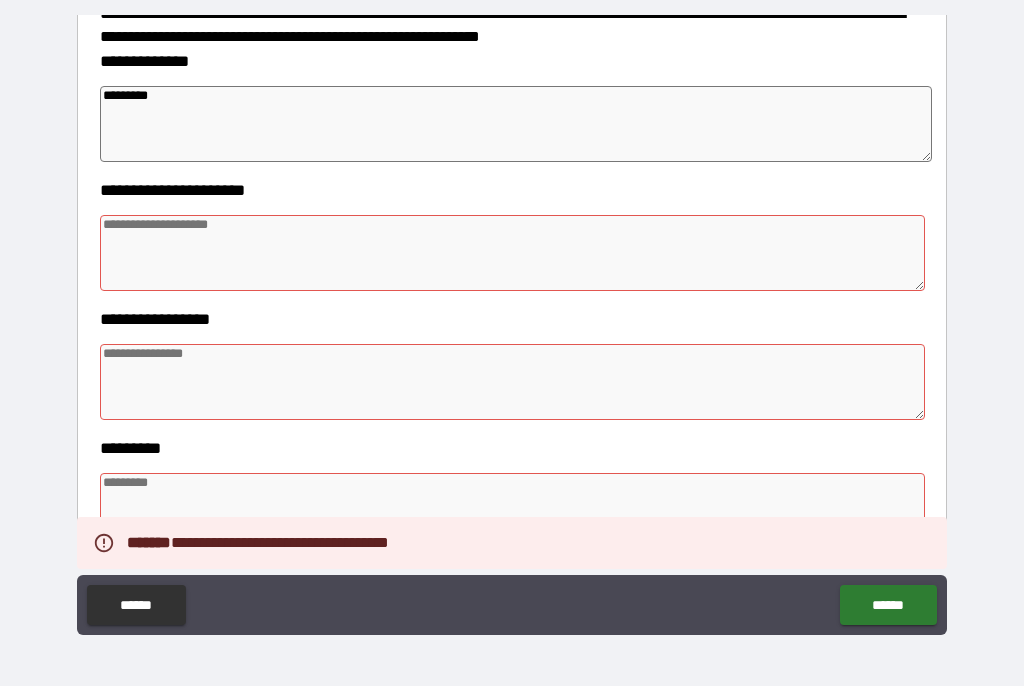 click at bounding box center [513, 254] 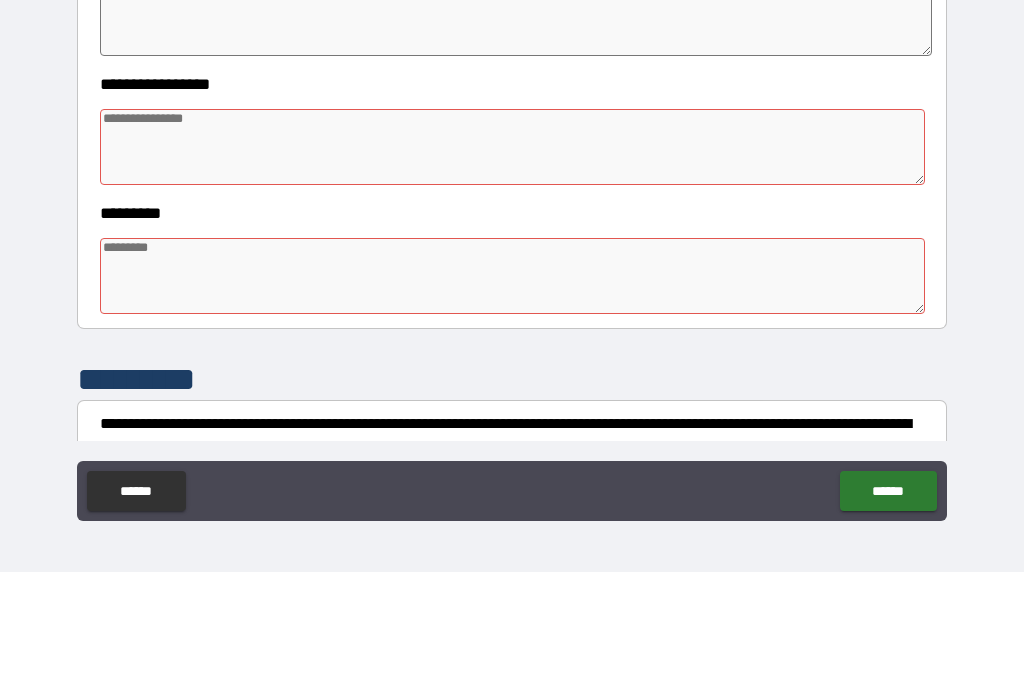 scroll, scrollTop: 414, scrollLeft: 0, axis: vertical 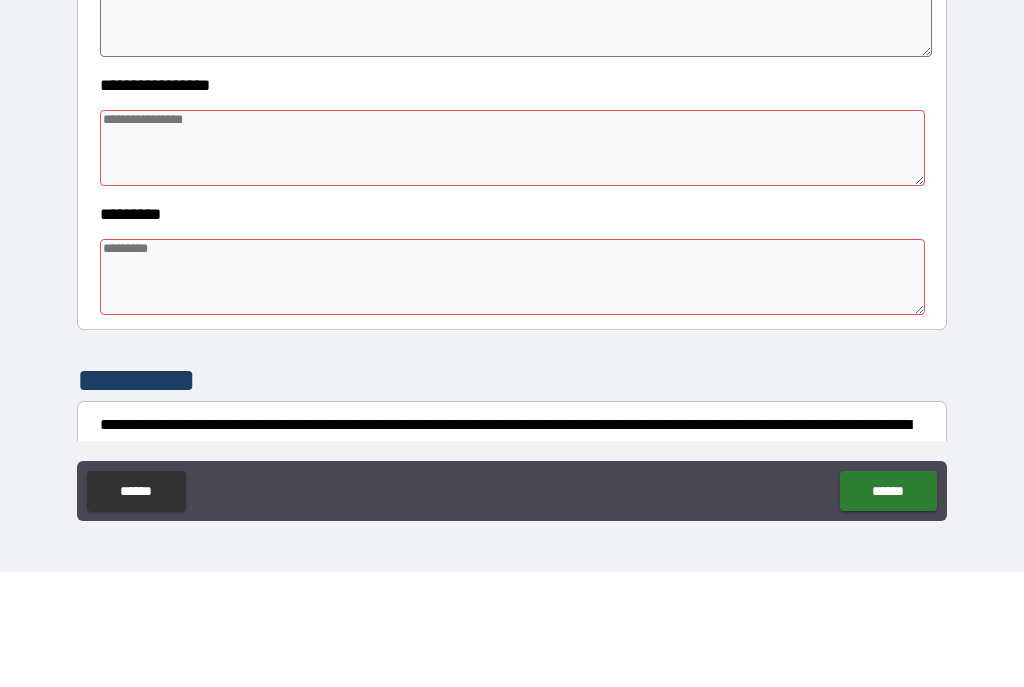 click at bounding box center [513, 263] 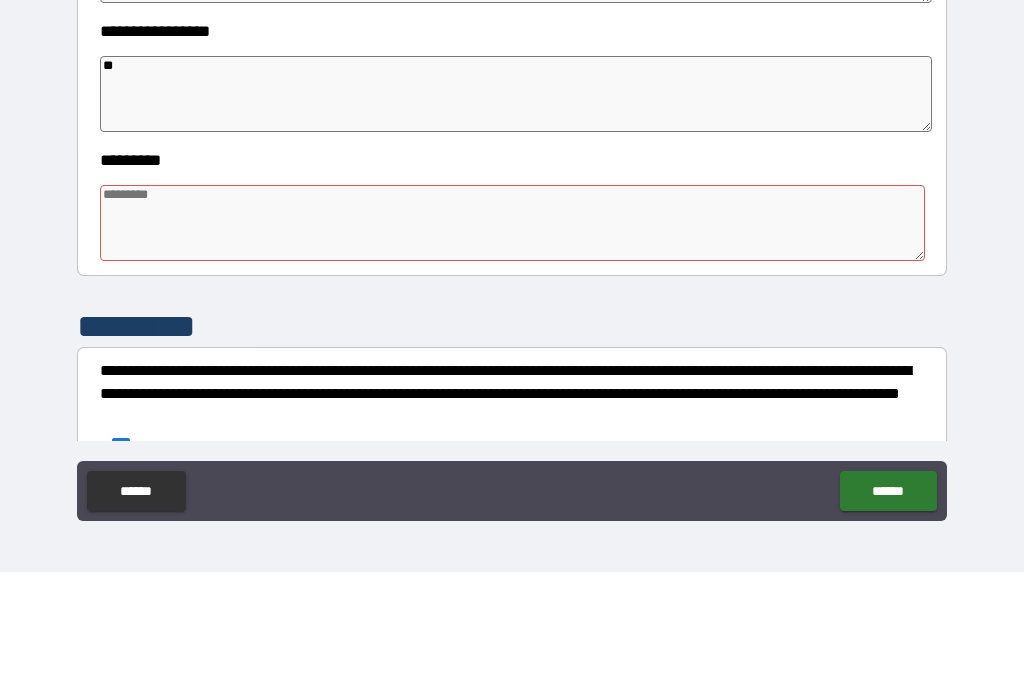 scroll, scrollTop: 465, scrollLeft: 0, axis: vertical 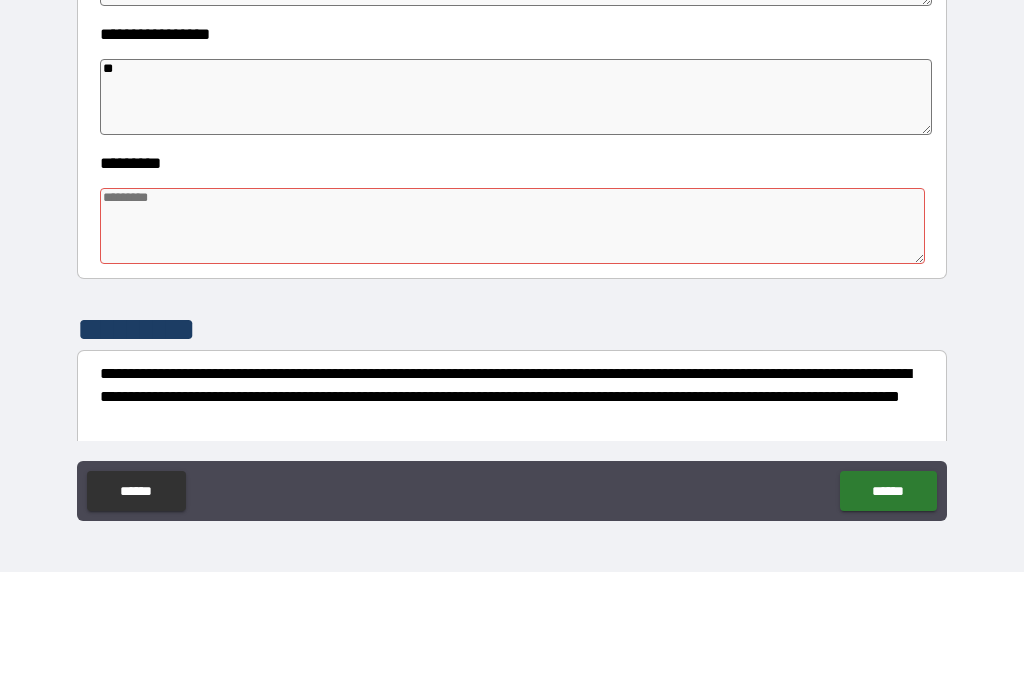 click at bounding box center (513, 341) 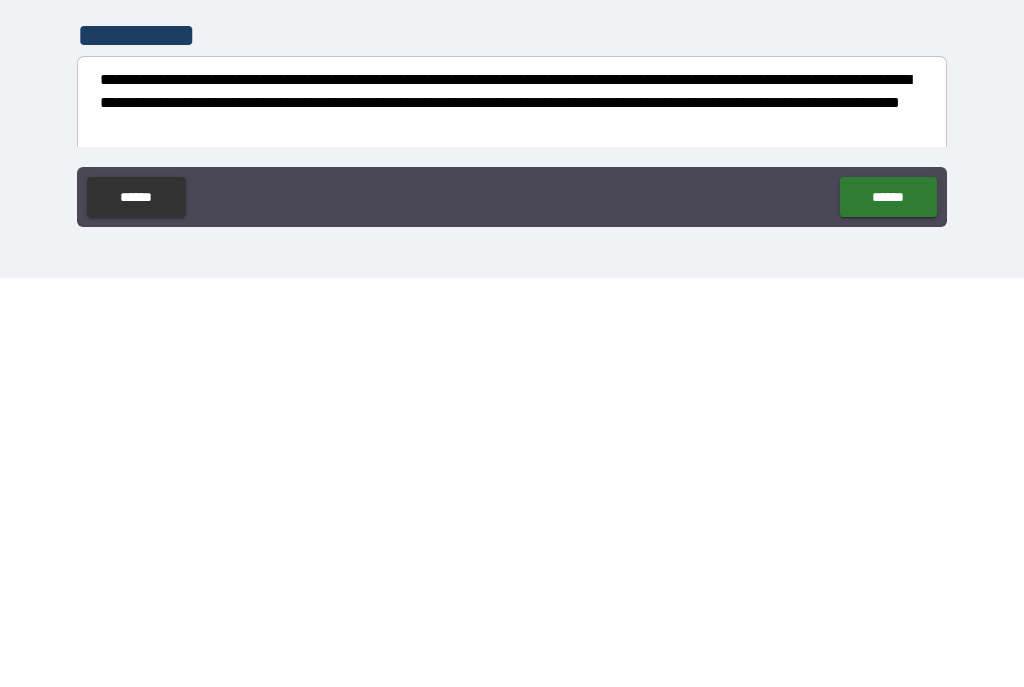 click on "******" at bounding box center [888, 606] 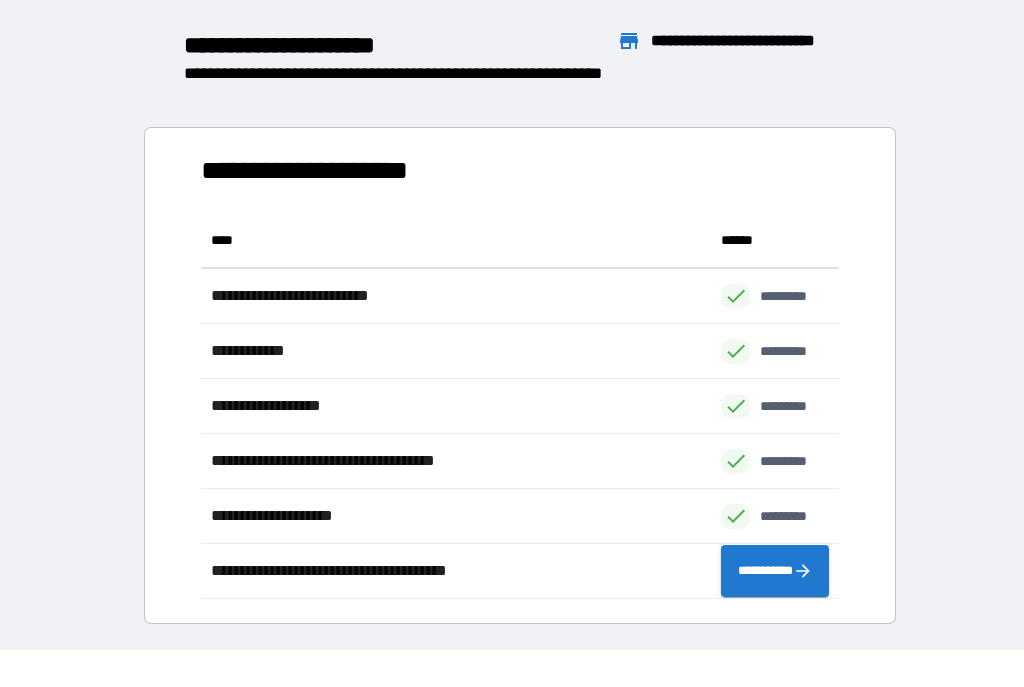 scroll, scrollTop: 386, scrollLeft: 638, axis: both 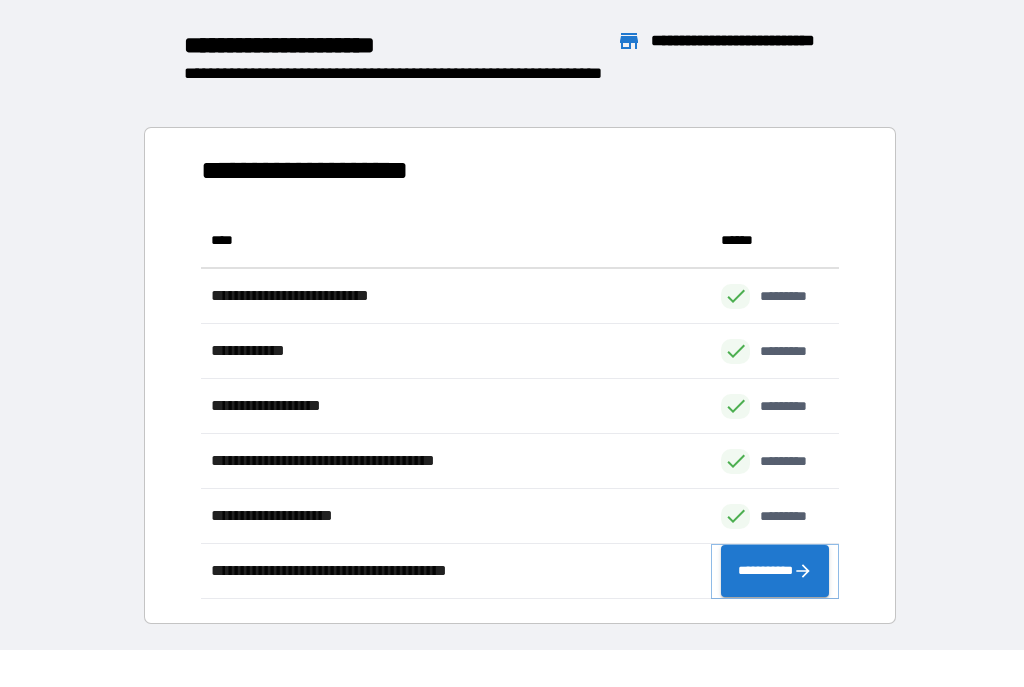 click on "**********" at bounding box center [775, 572] 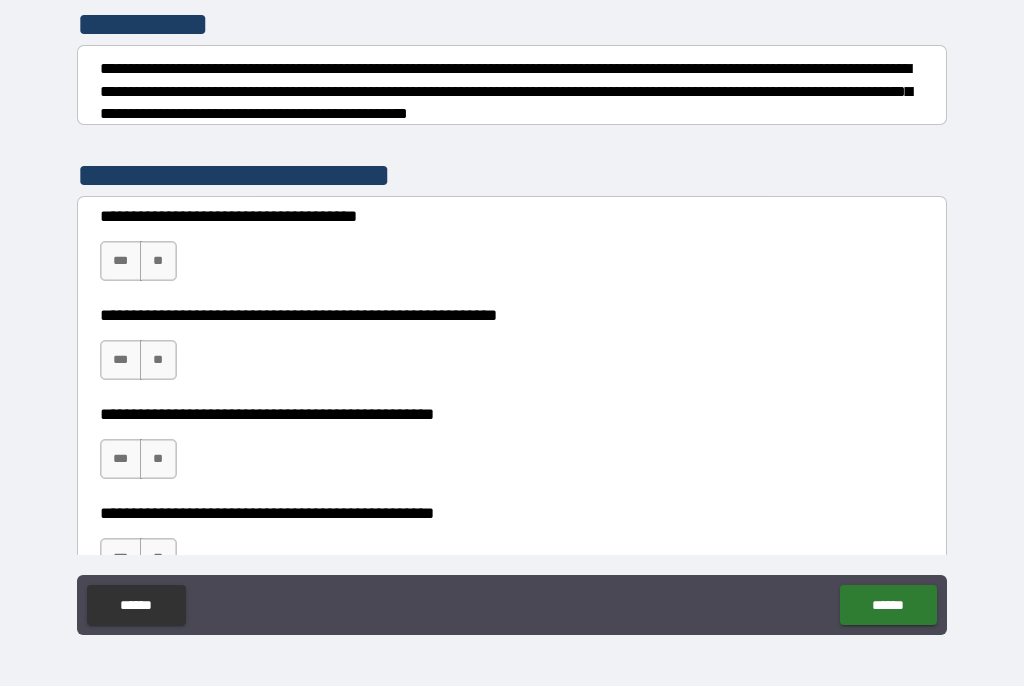 scroll, scrollTop: 288, scrollLeft: 0, axis: vertical 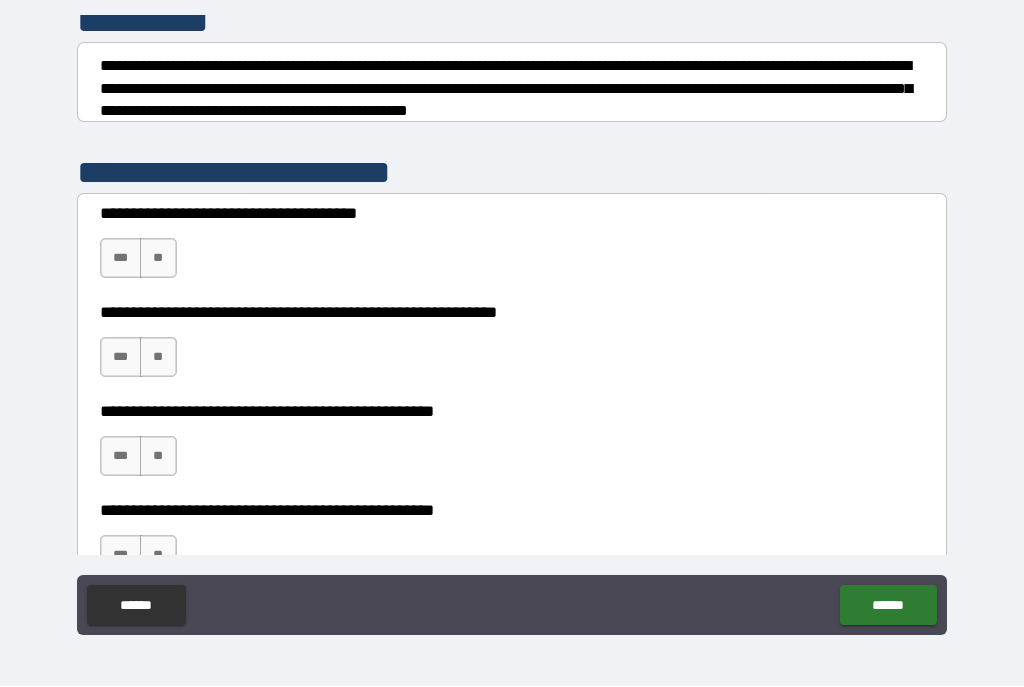 click on "**" at bounding box center [158, 259] 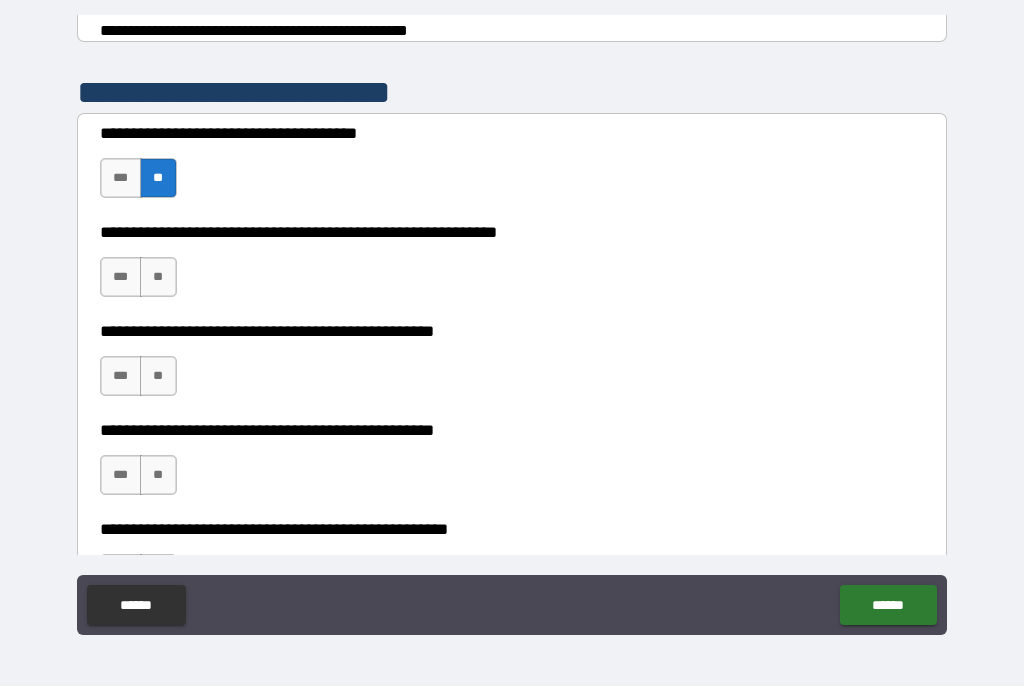 scroll, scrollTop: 367, scrollLeft: 0, axis: vertical 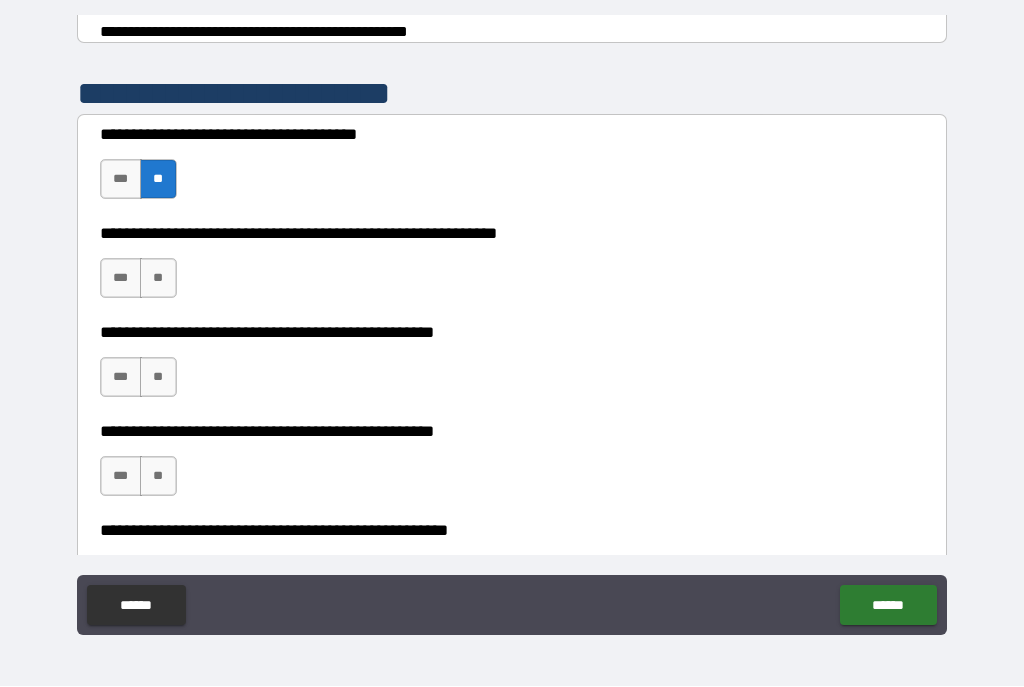 click on "**" at bounding box center (158, 279) 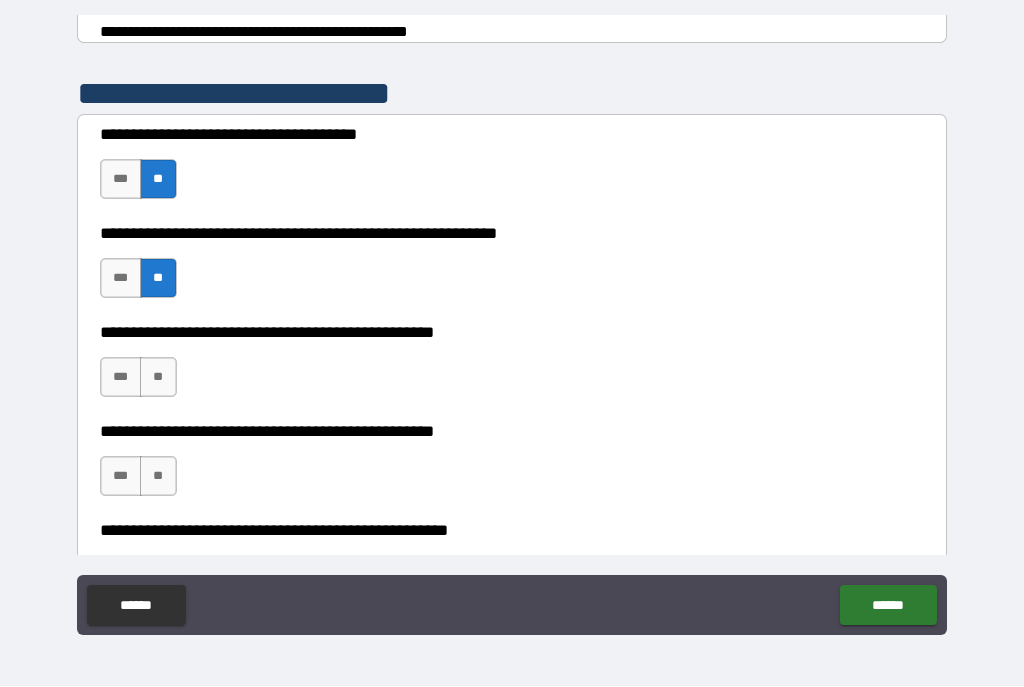 click on "**" at bounding box center (158, 378) 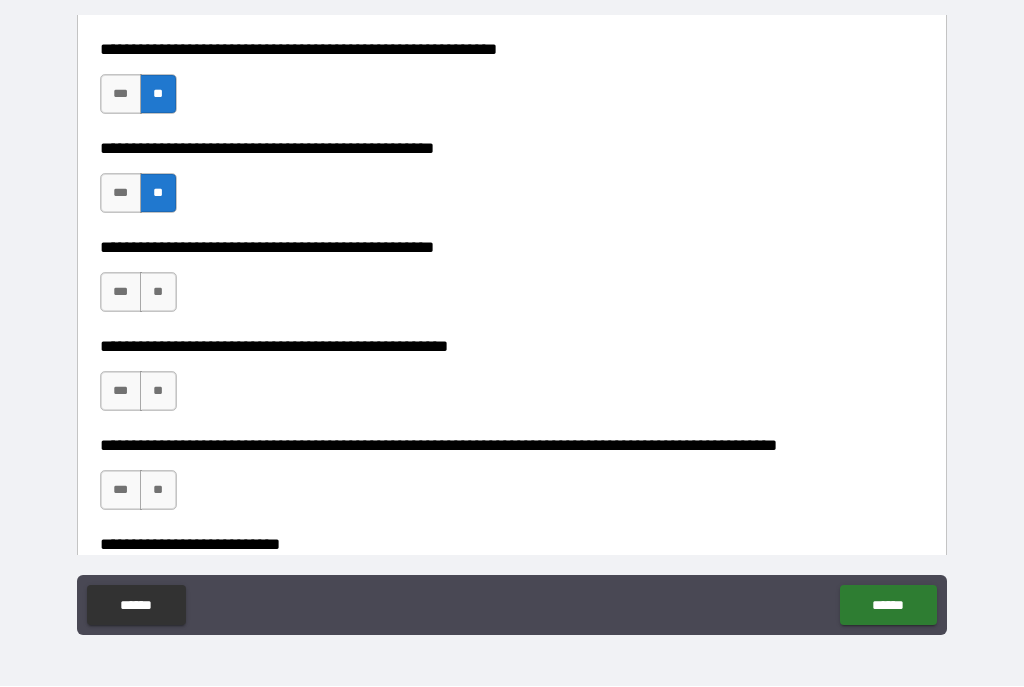 scroll, scrollTop: 553, scrollLeft: 0, axis: vertical 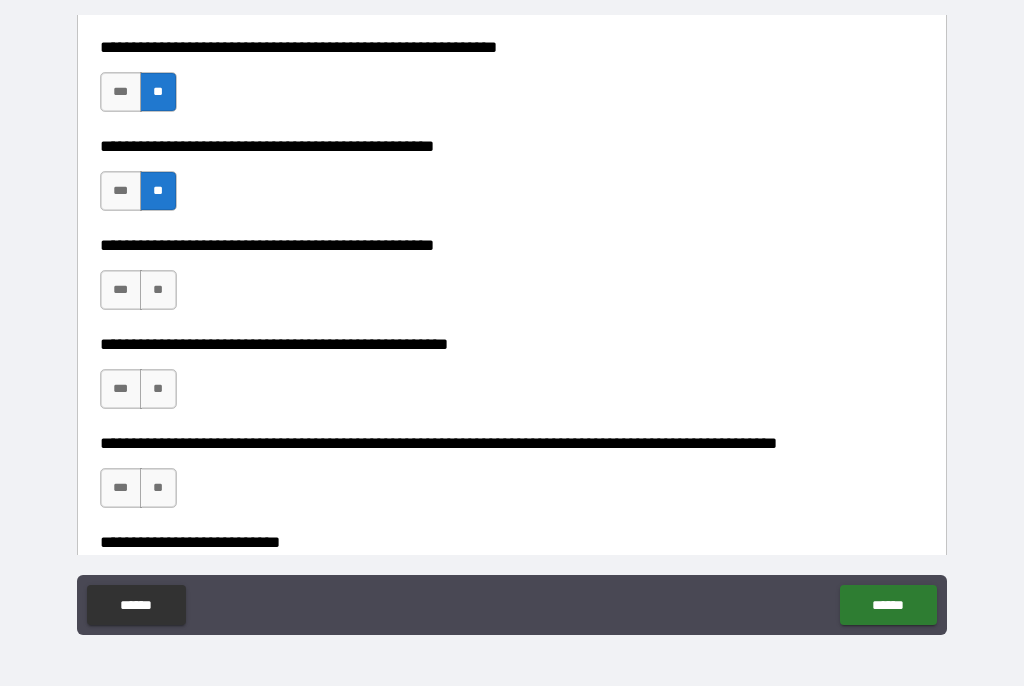 click on "***" at bounding box center [121, 291] 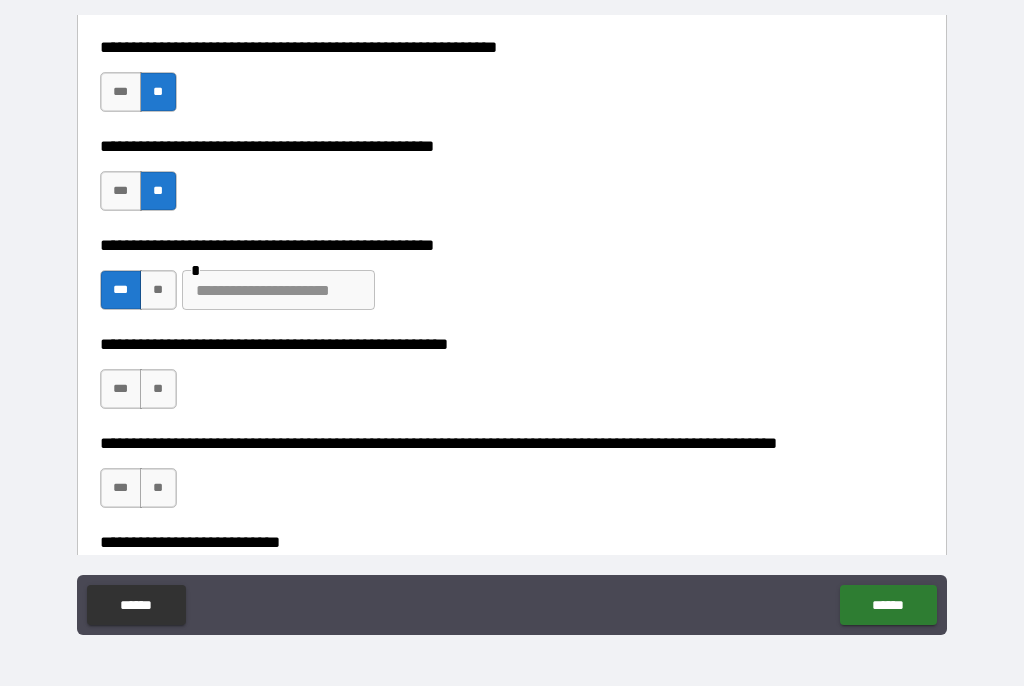 click at bounding box center (278, 291) 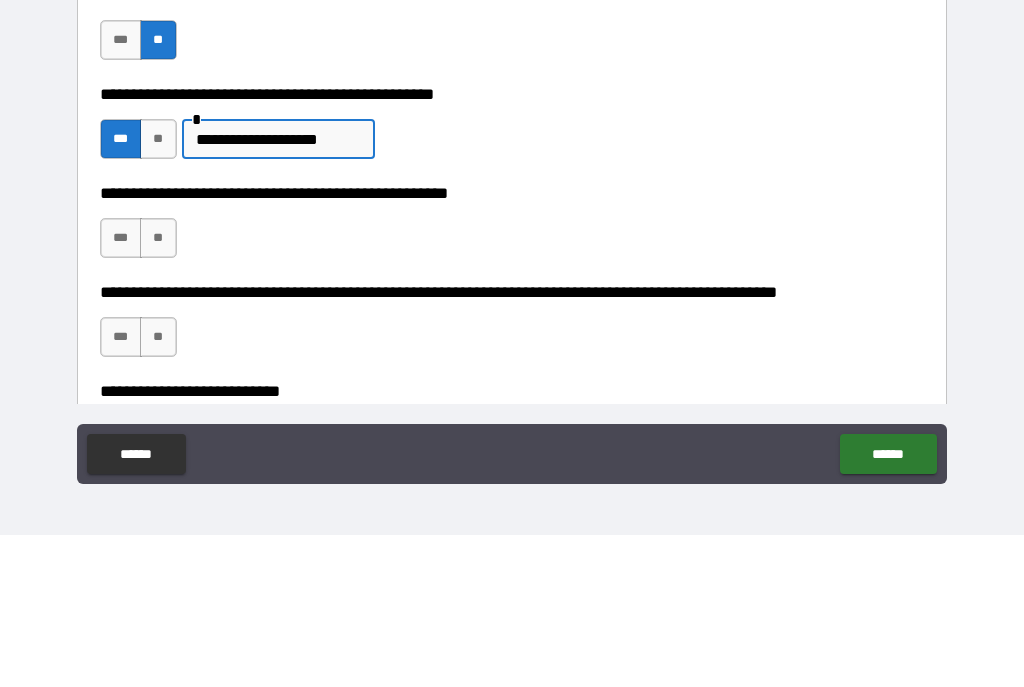 click on "**********" at bounding box center (512, 281) 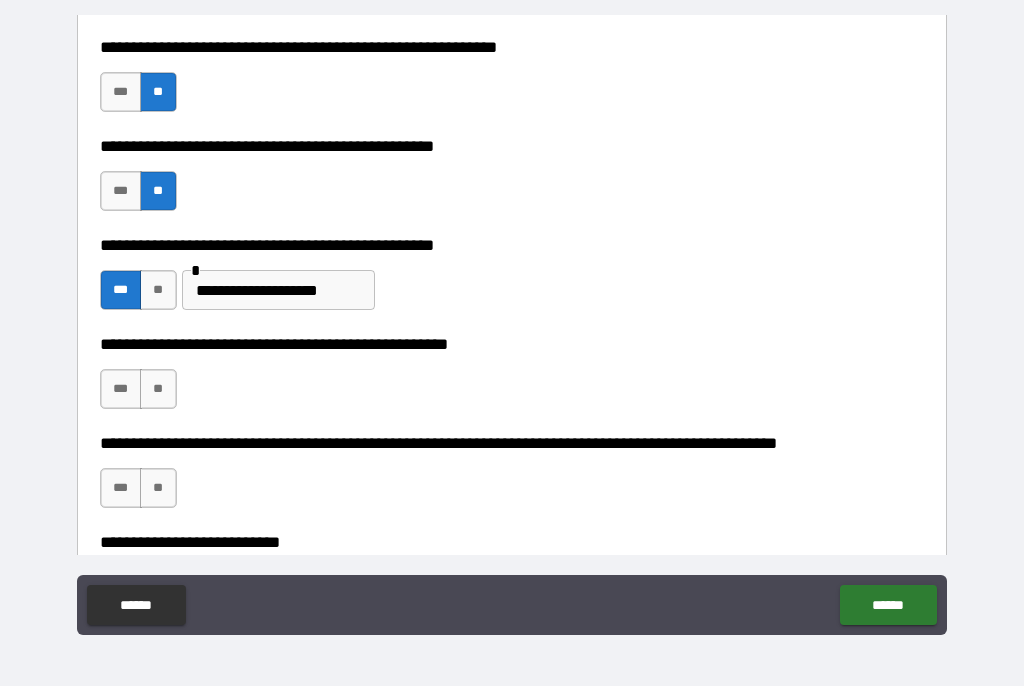 click on "**" at bounding box center [158, 390] 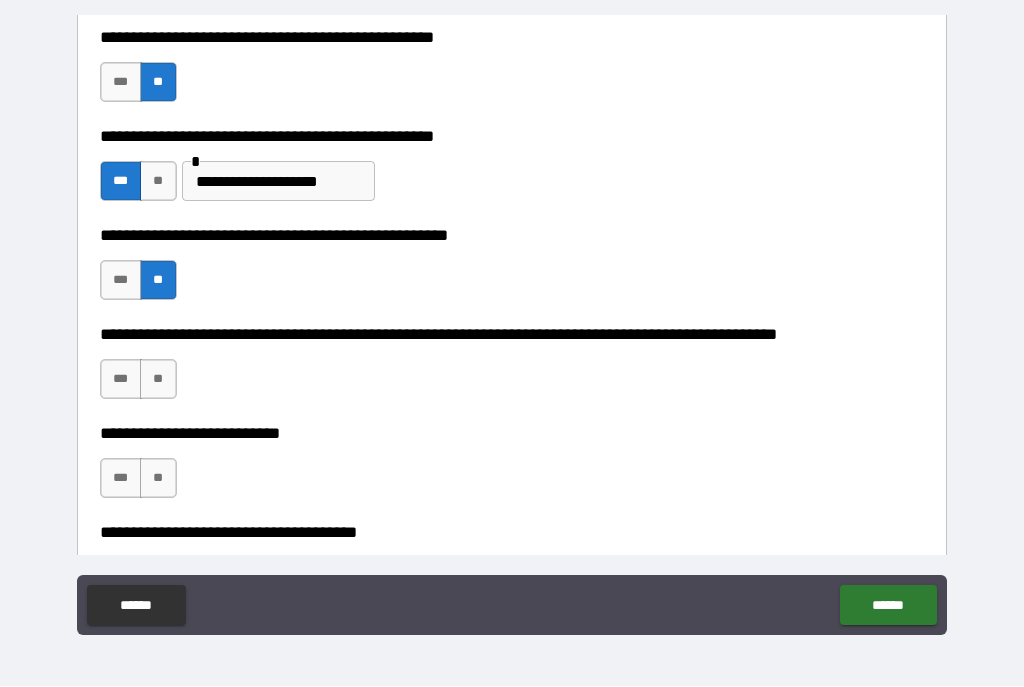 scroll, scrollTop: 673, scrollLeft: 0, axis: vertical 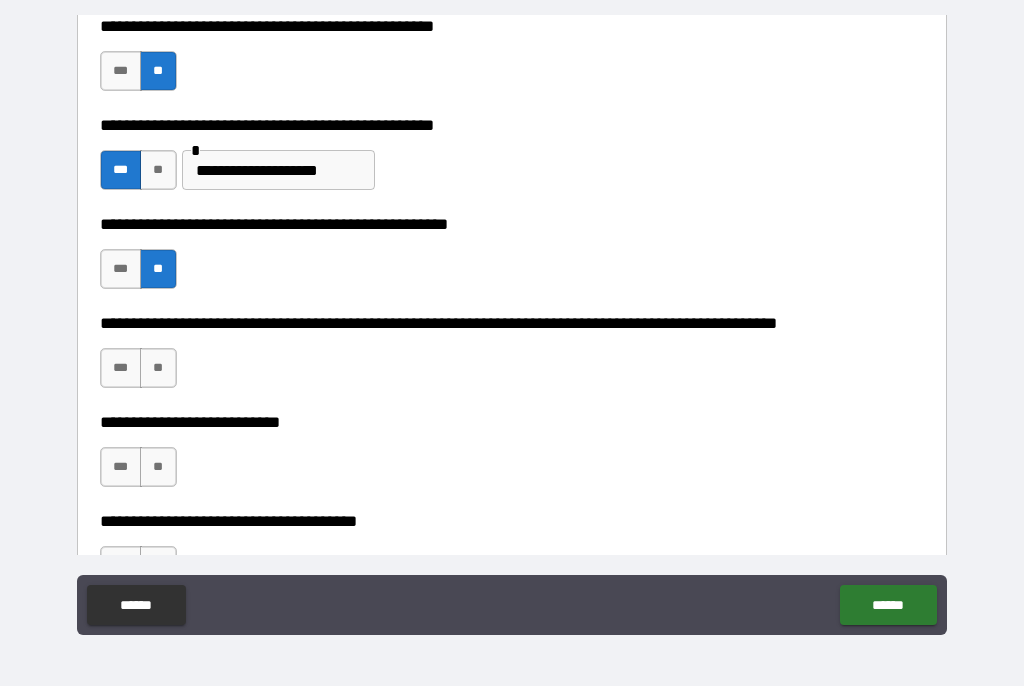 click on "**" at bounding box center (158, 369) 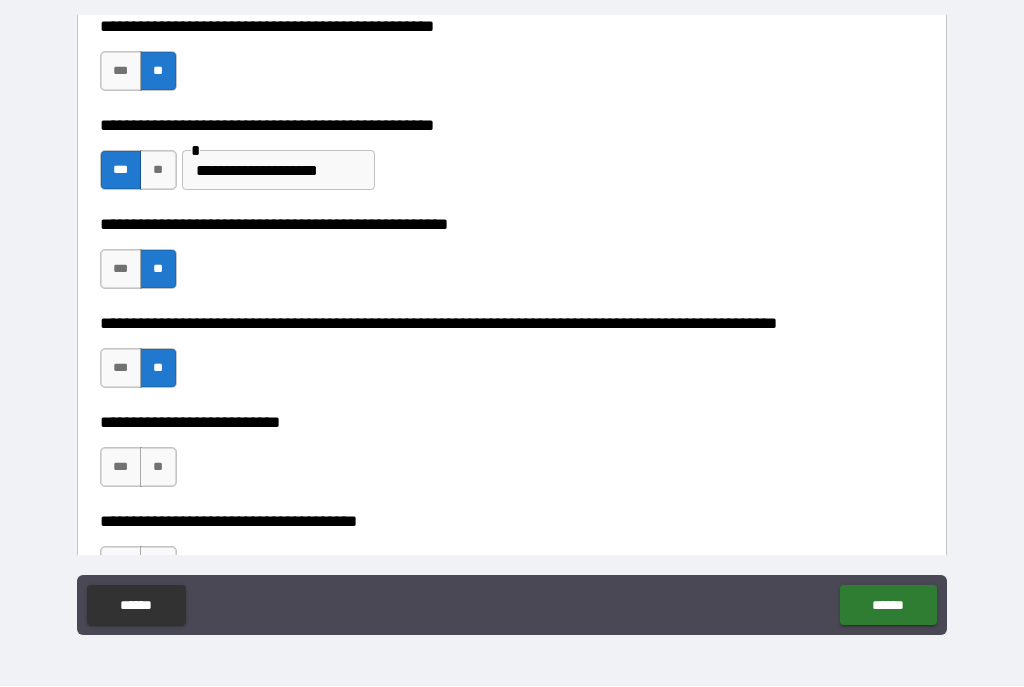 click on "**" at bounding box center [158, 468] 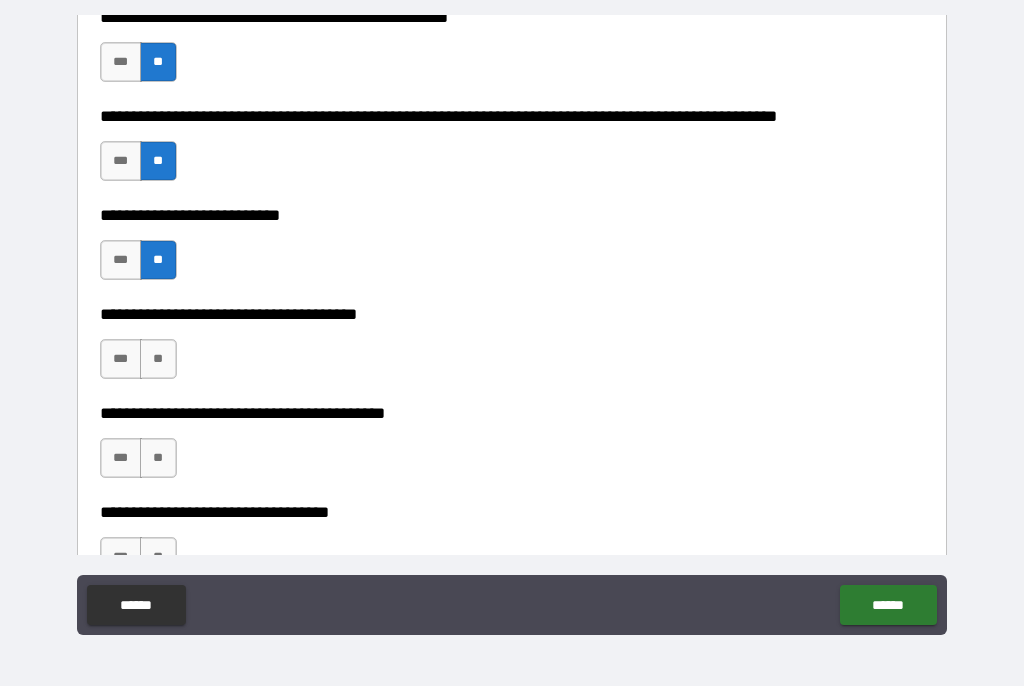 scroll, scrollTop: 881, scrollLeft: 0, axis: vertical 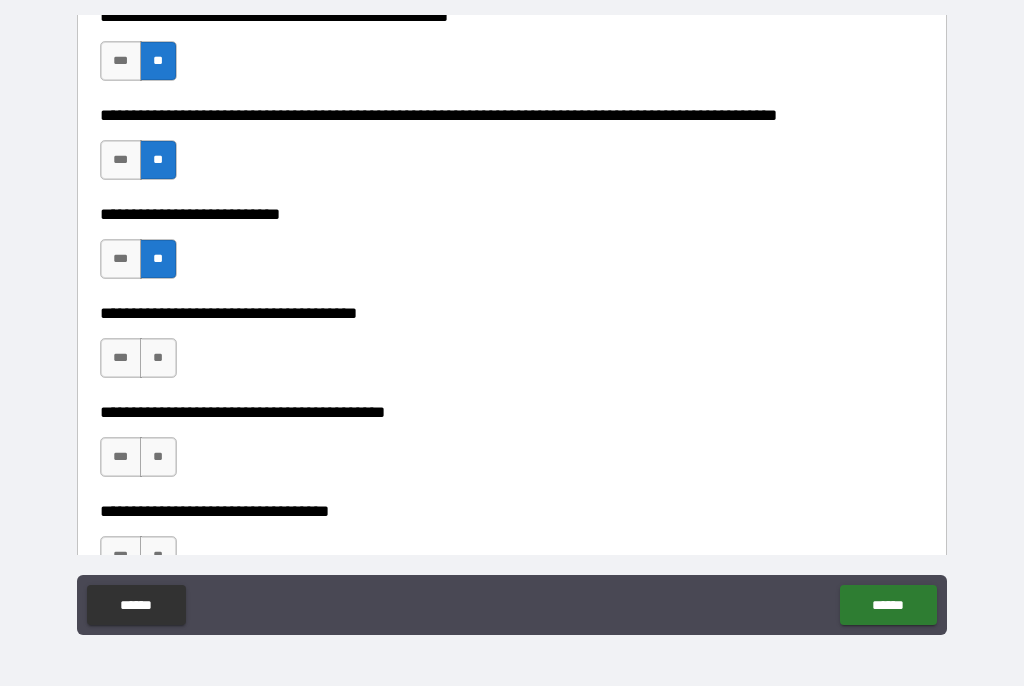 click on "***" at bounding box center (121, 359) 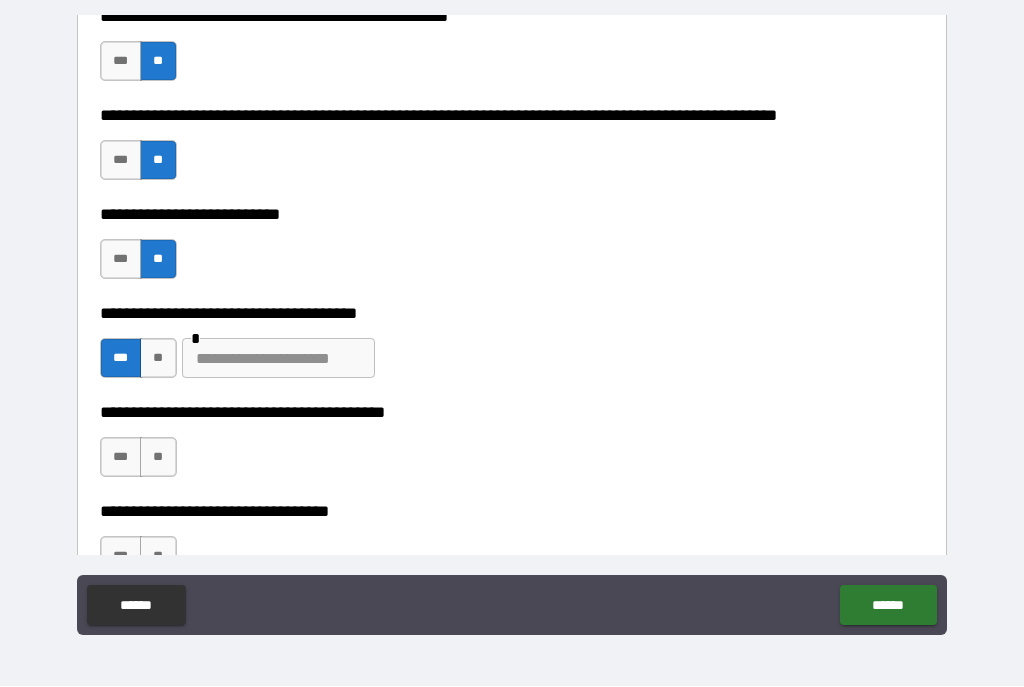 click at bounding box center [278, 359] 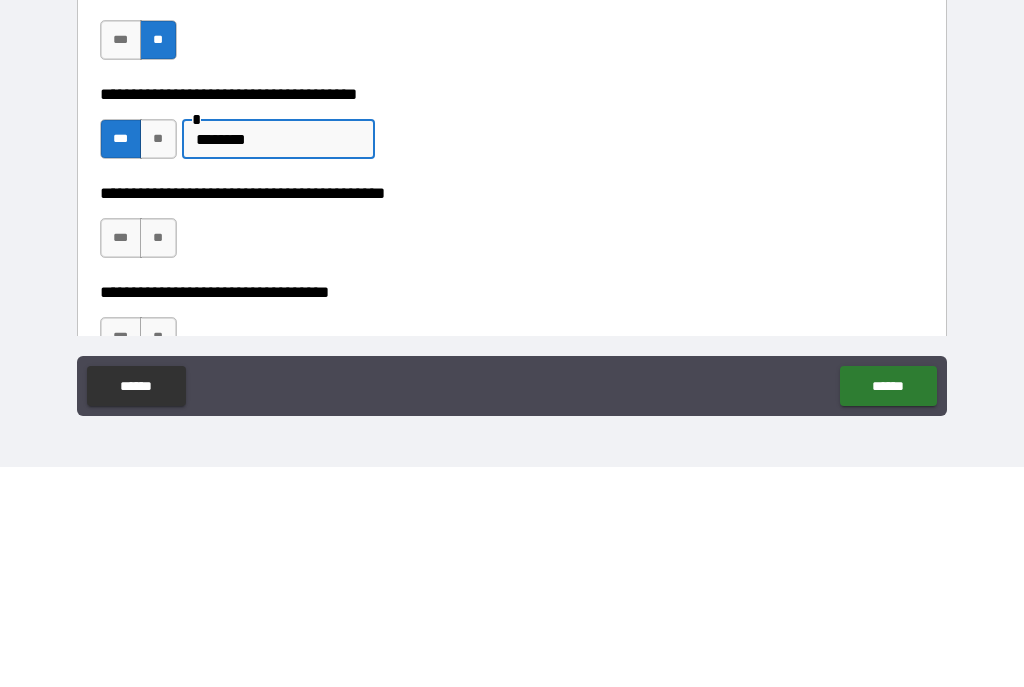 click on "***" at bounding box center [121, 458] 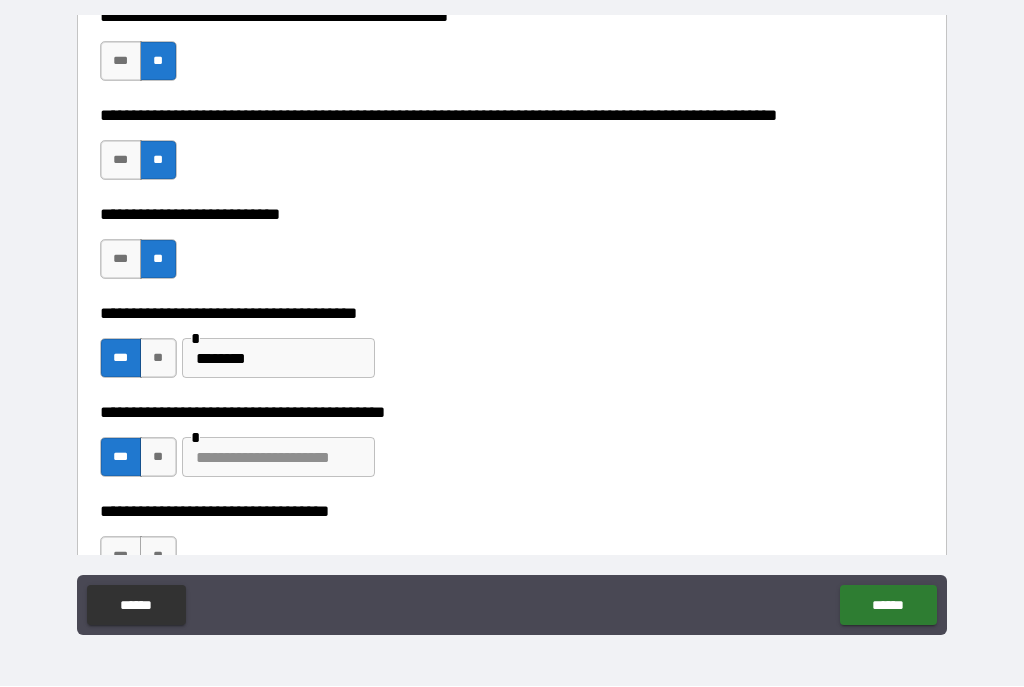 click at bounding box center [278, 458] 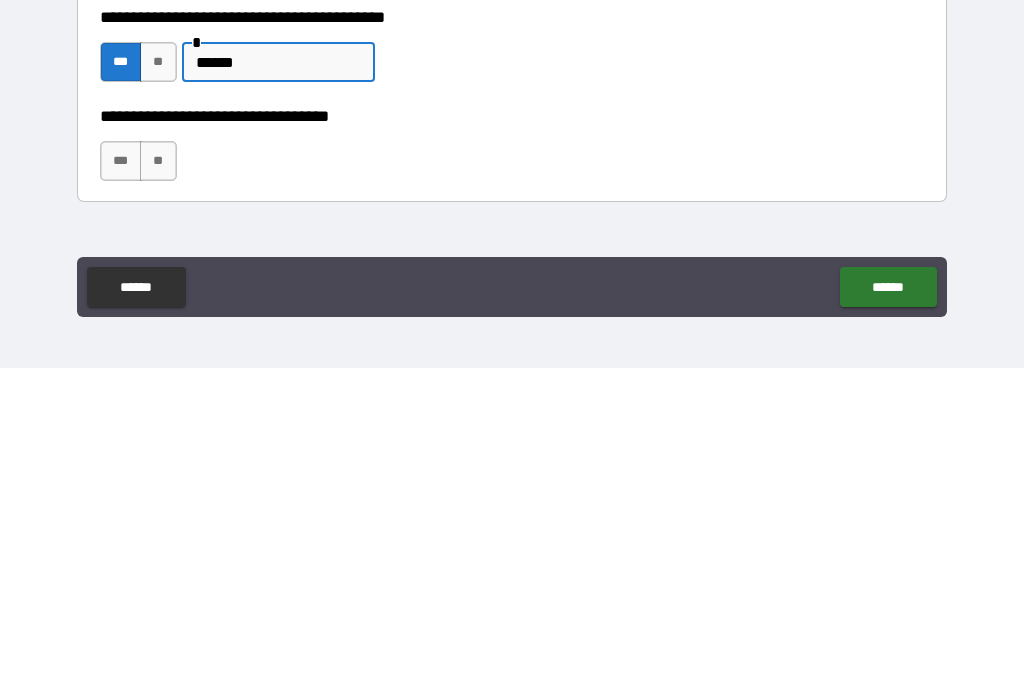 scroll, scrollTop: 1005, scrollLeft: 0, axis: vertical 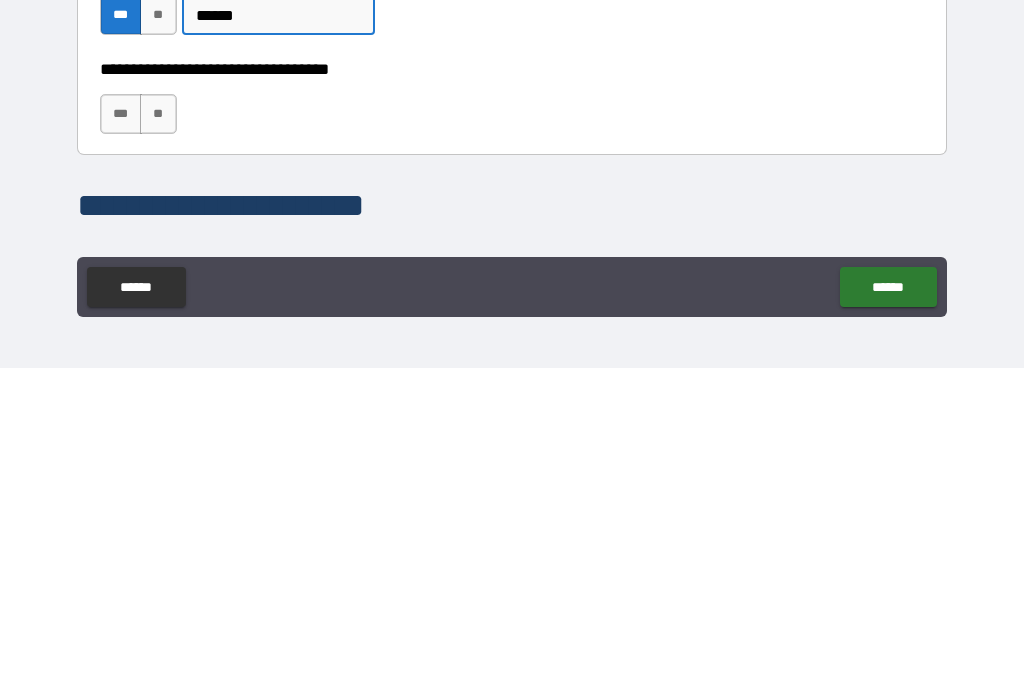 click on "**" at bounding box center (158, 433) 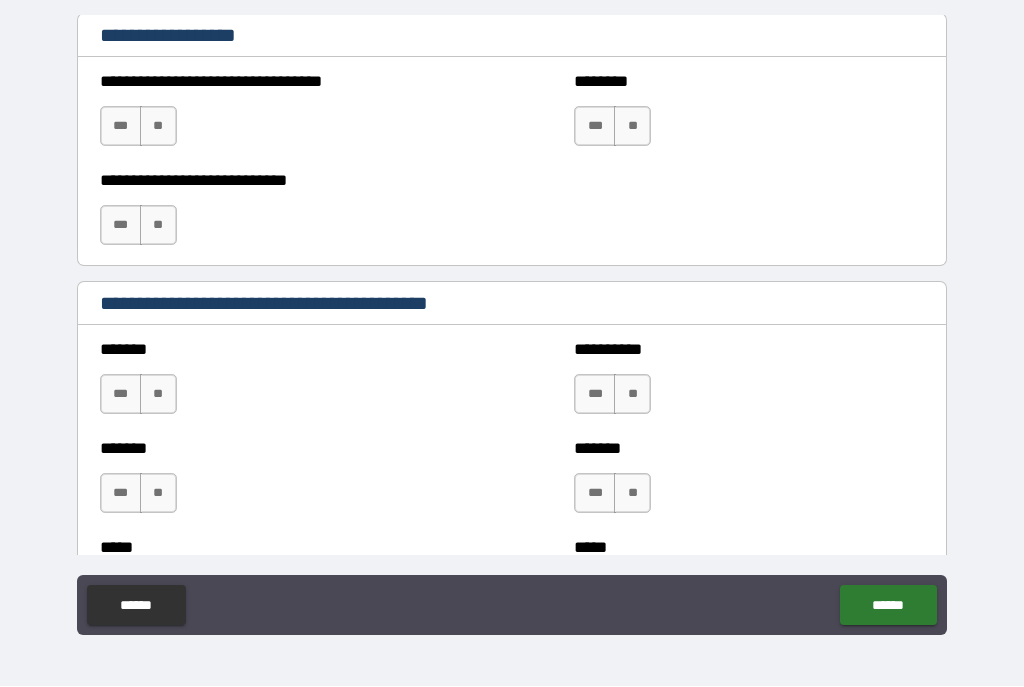 scroll, scrollTop: 1550, scrollLeft: 0, axis: vertical 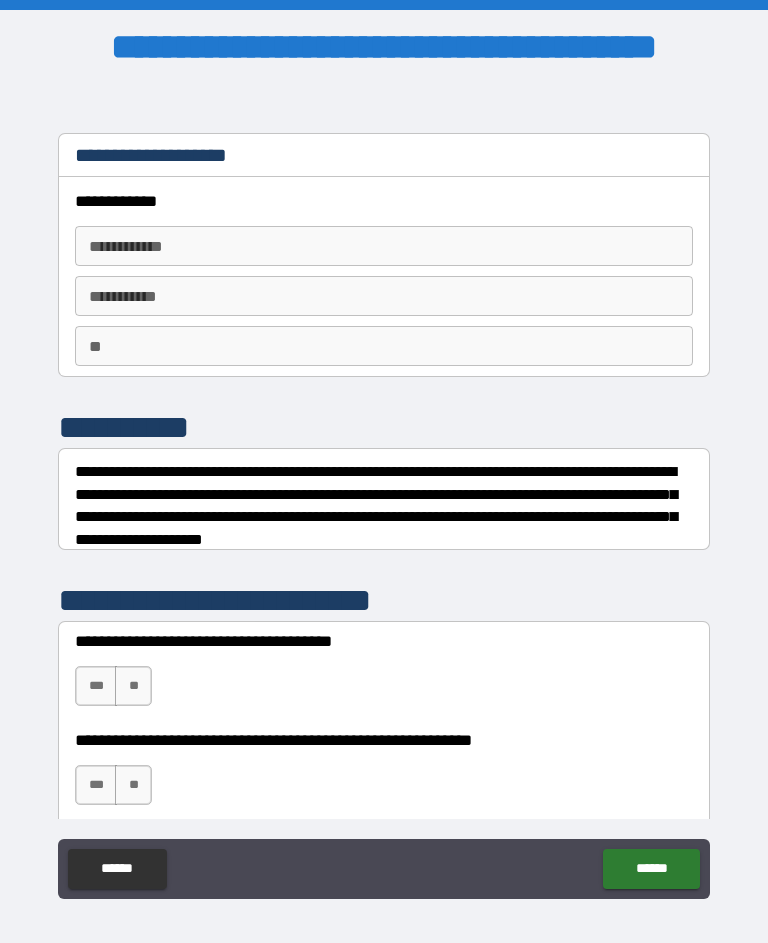 click on "**********" at bounding box center (384, 246) 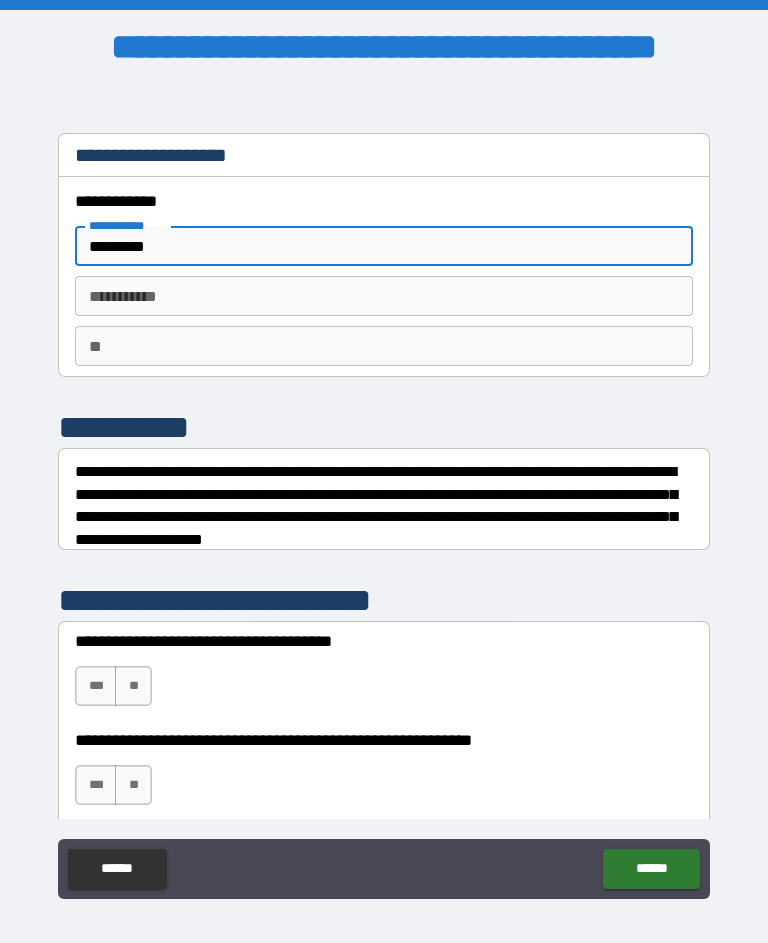 type on "*********" 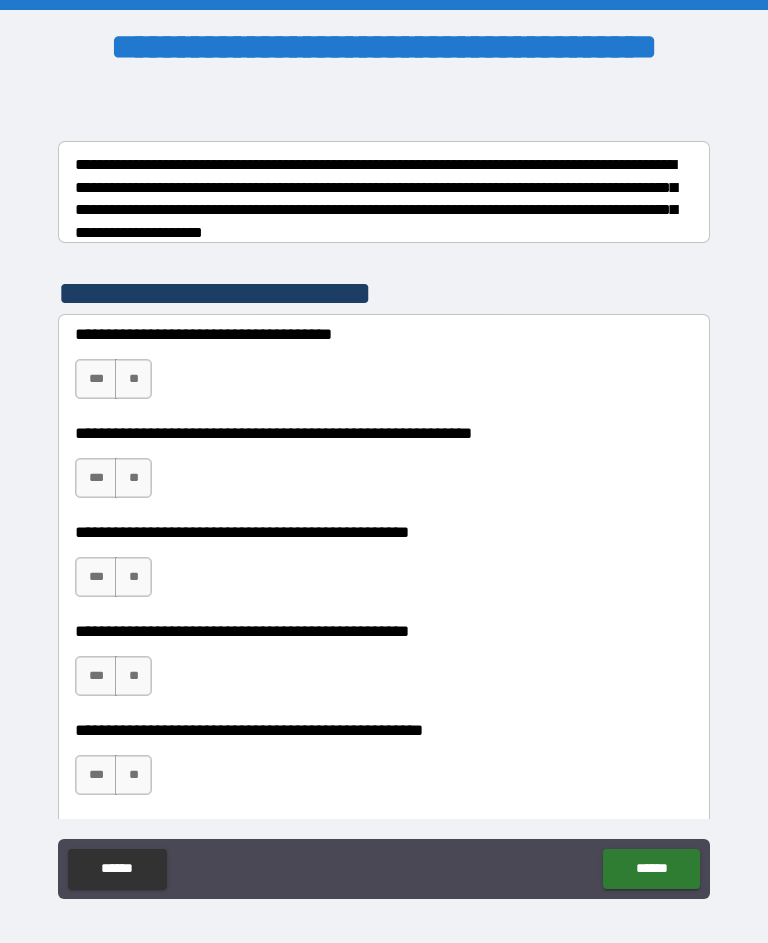 scroll, scrollTop: 307, scrollLeft: 0, axis: vertical 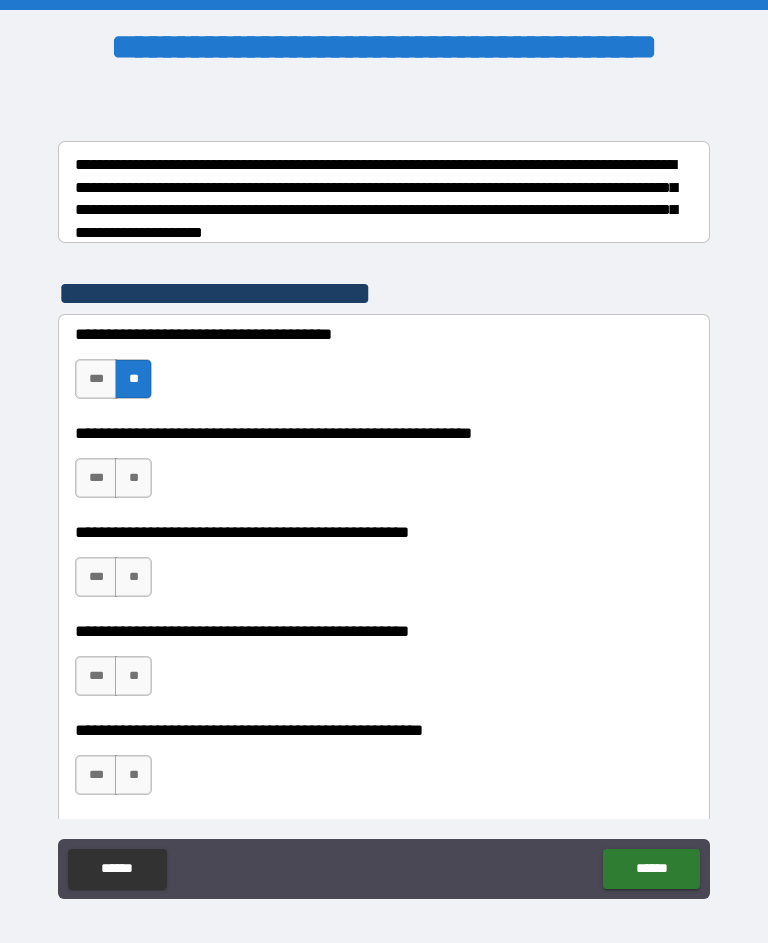 click on "**" at bounding box center (133, 478) 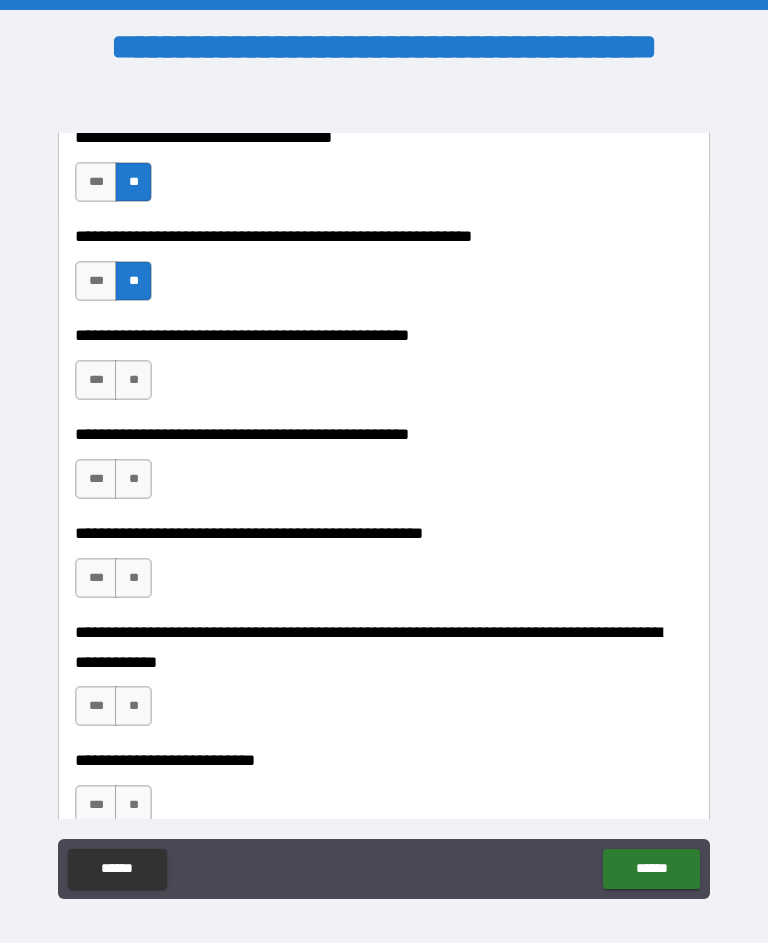 scroll, scrollTop: 504, scrollLeft: 0, axis: vertical 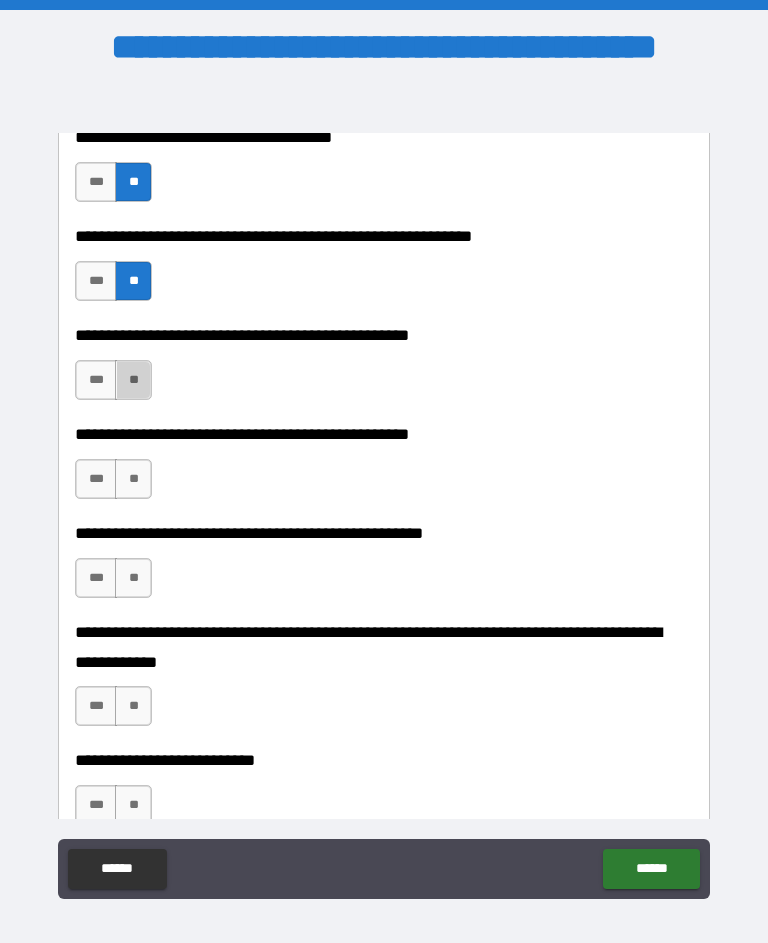 click on "**" at bounding box center (133, 380) 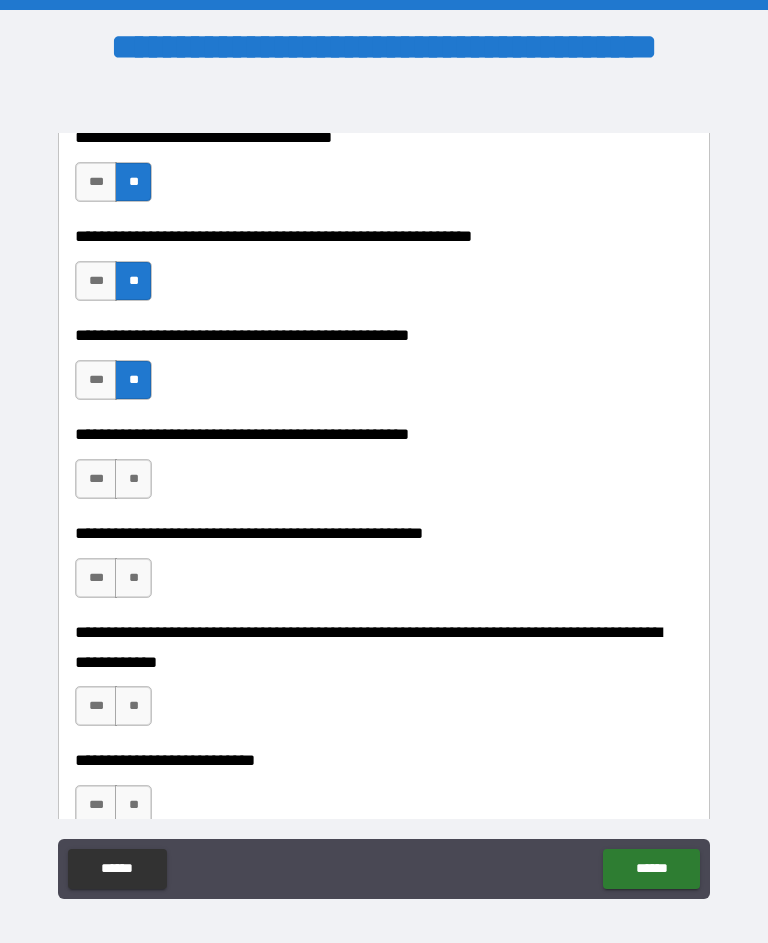 click on "**" at bounding box center (133, 479) 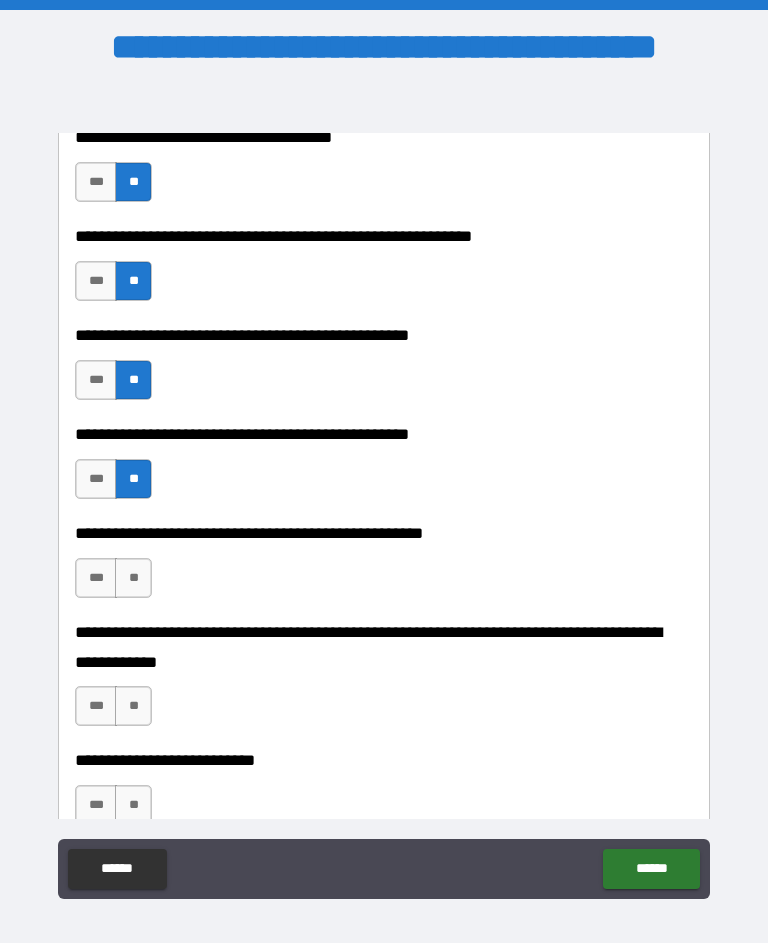 click on "**" at bounding box center (133, 578) 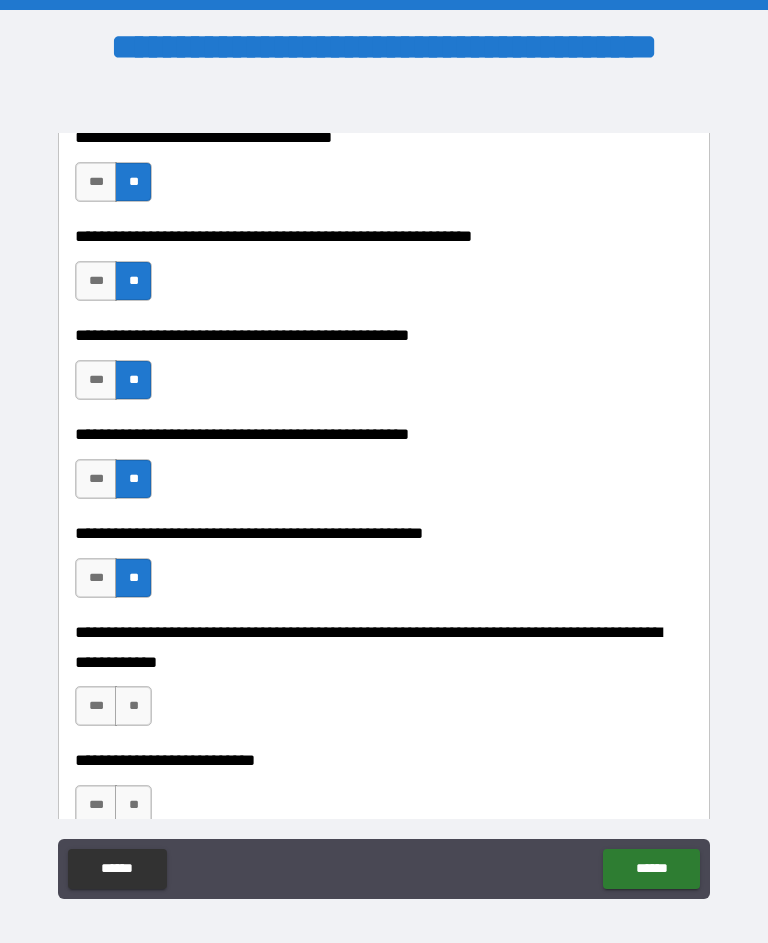 click on "**" at bounding box center [133, 706] 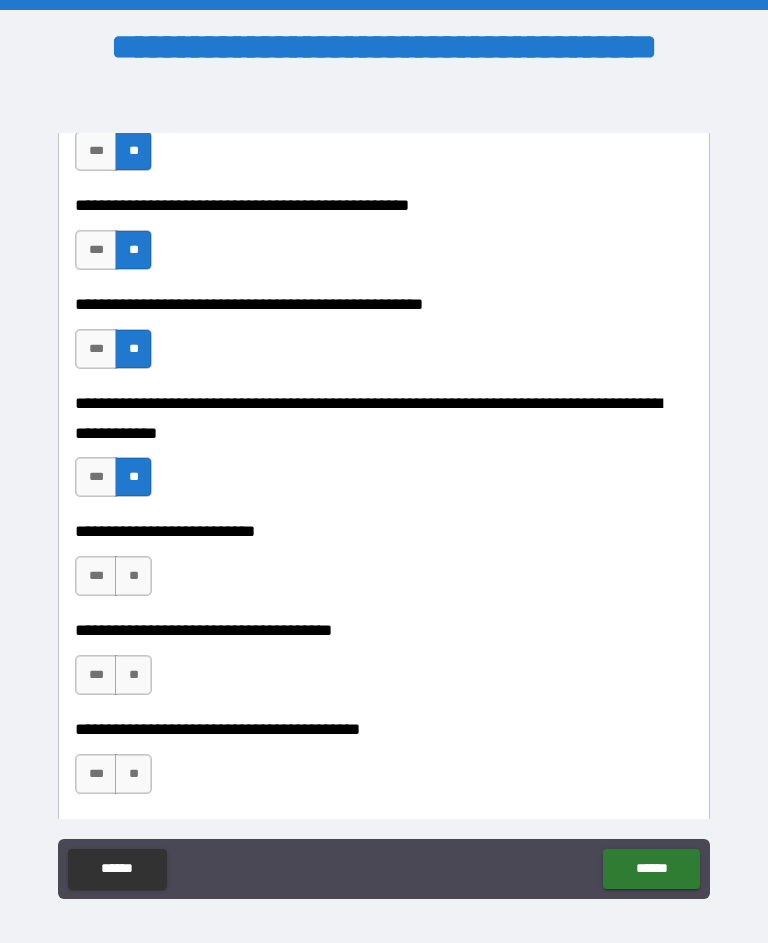 scroll, scrollTop: 781, scrollLeft: 0, axis: vertical 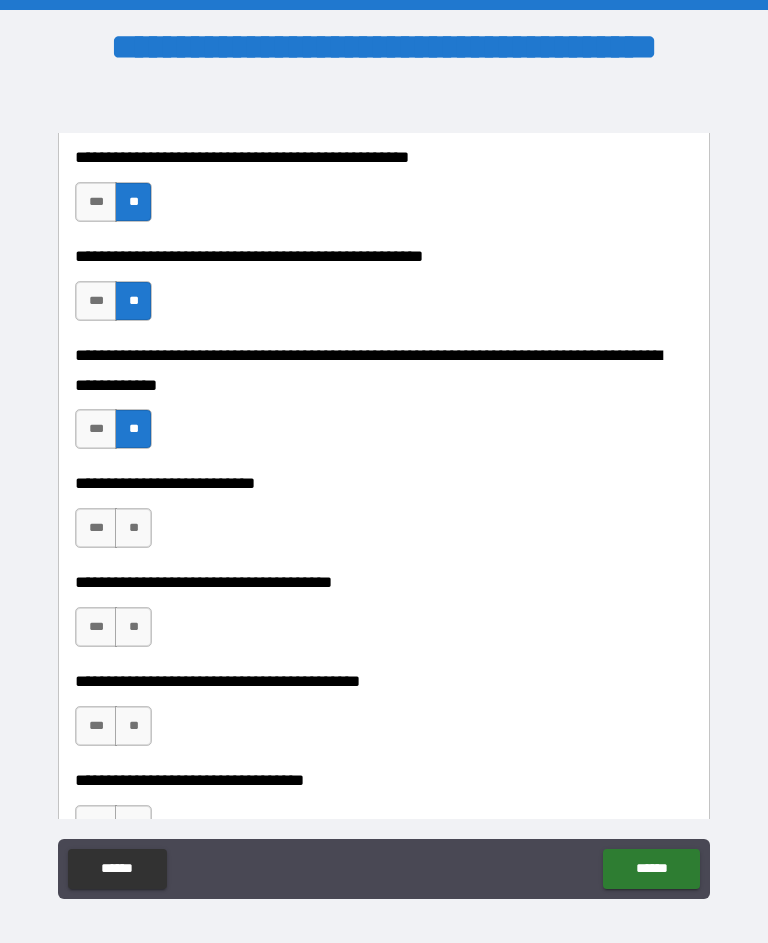 click on "**" at bounding box center [133, 528] 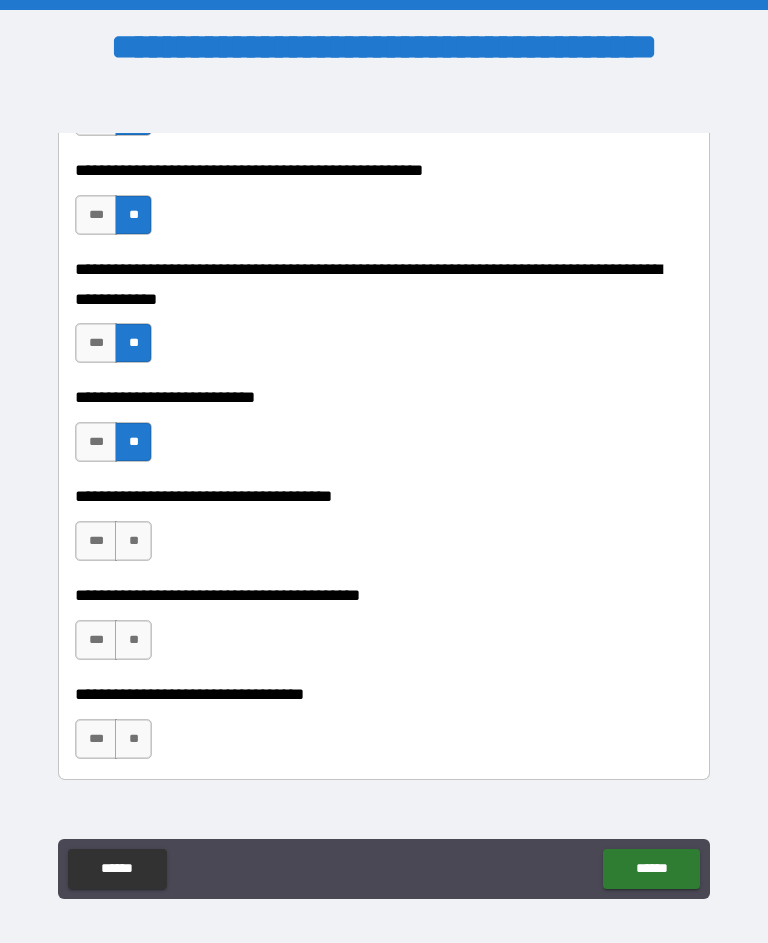 scroll, scrollTop: 937, scrollLeft: 0, axis: vertical 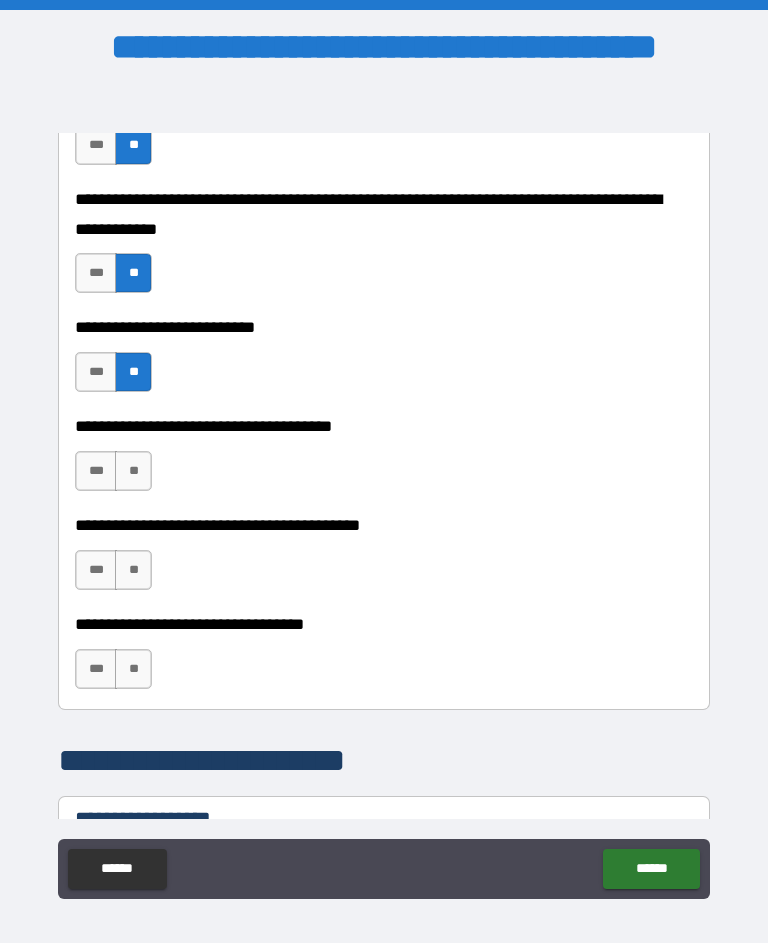 click on "***" at bounding box center [96, 471] 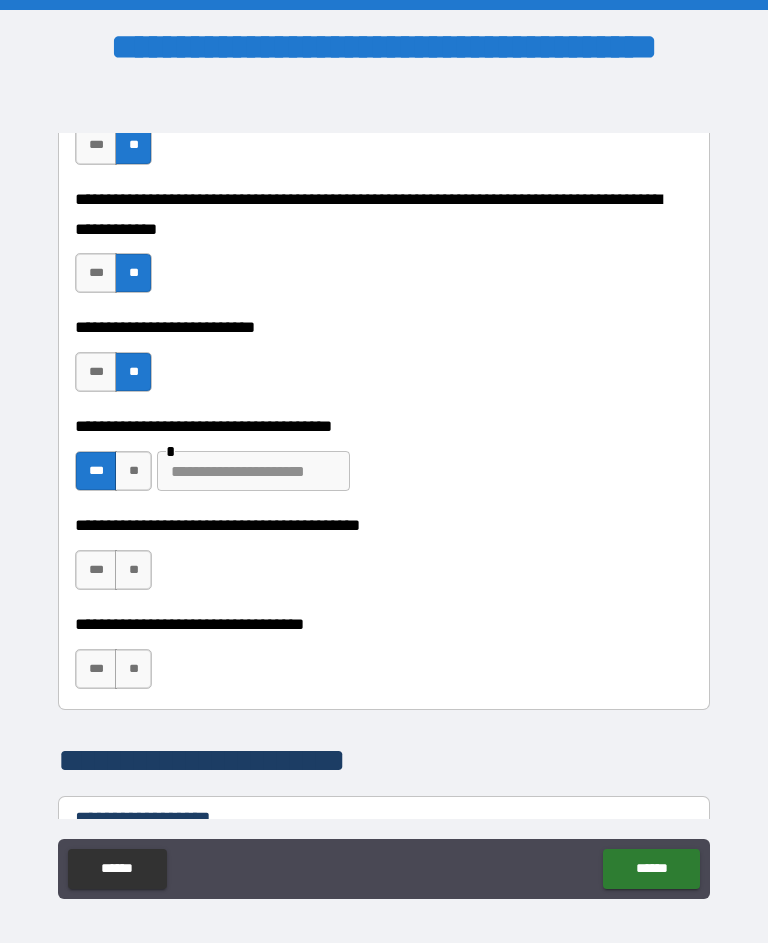 click on "***" at bounding box center (96, 570) 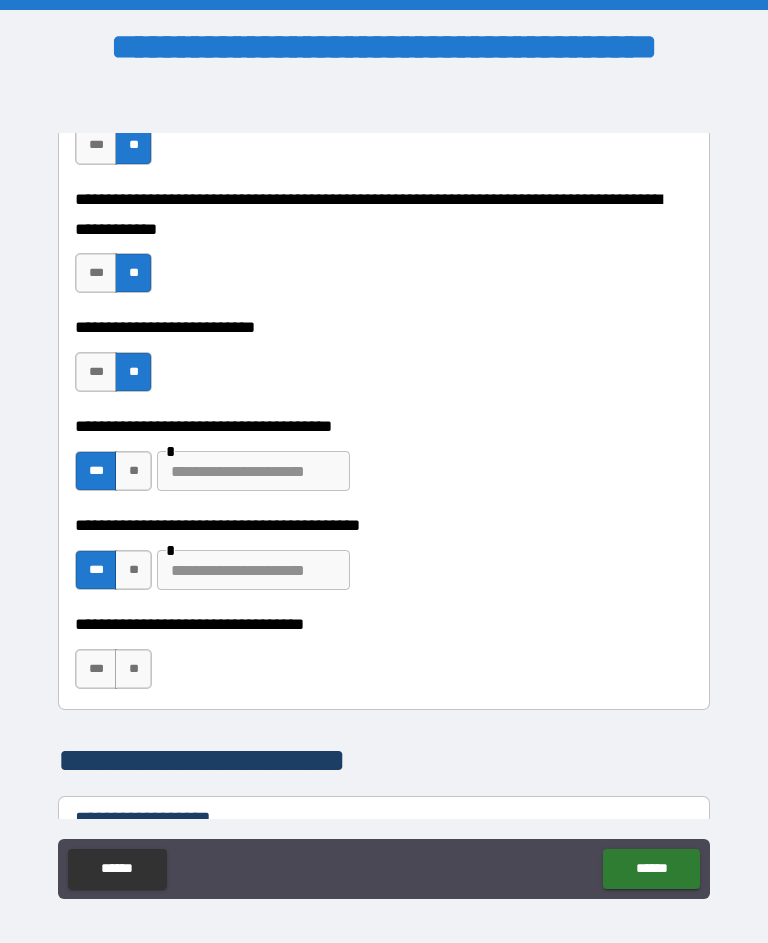 click on "**" at bounding box center [133, 669] 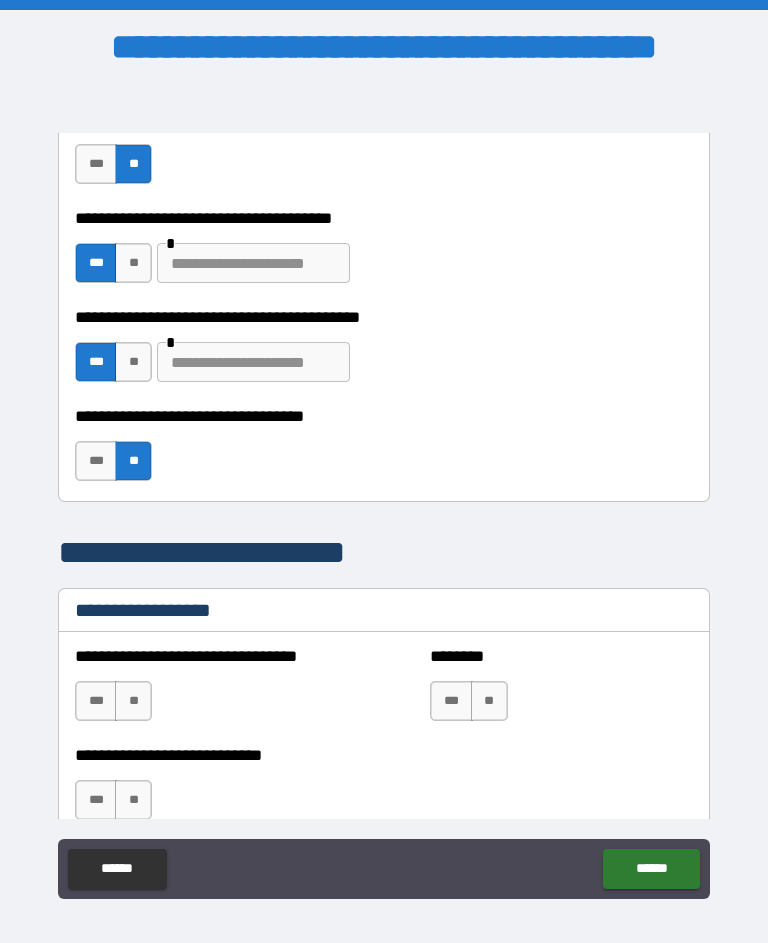 scroll, scrollTop: 1119, scrollLeft: 0, axis: vertical 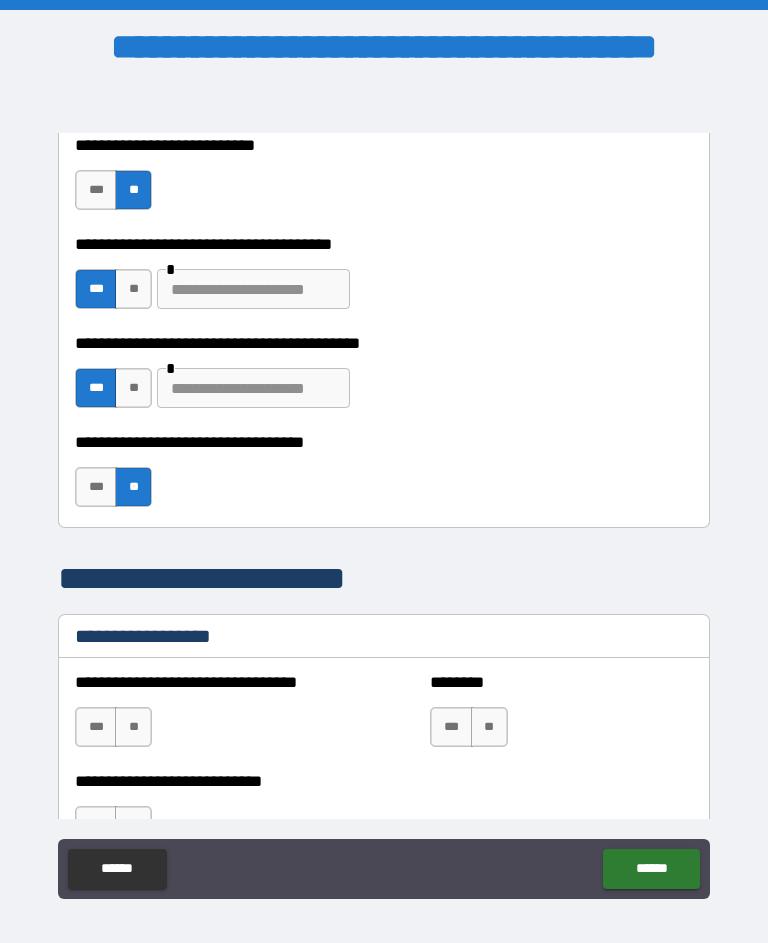 click at bounding box center (253, 289) 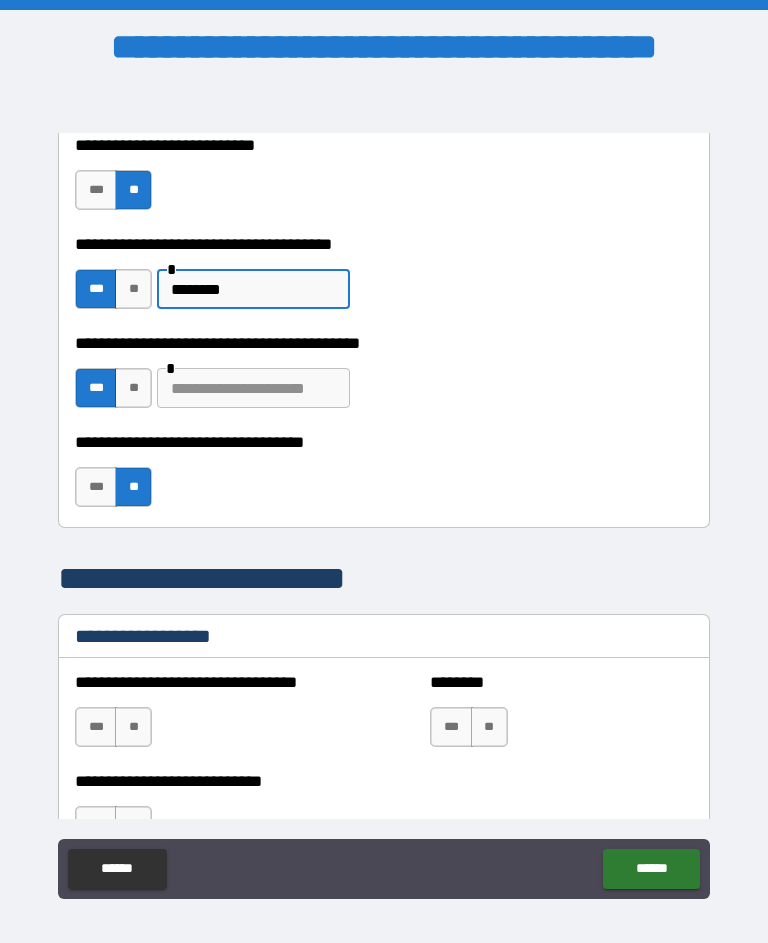 type on "********" 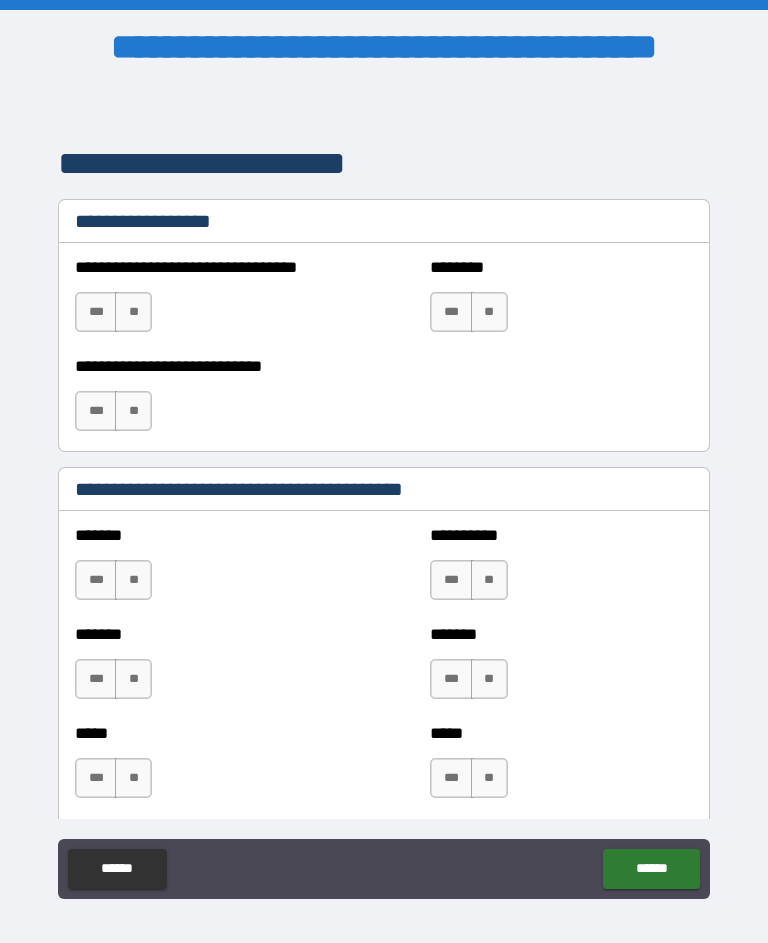 scroll, scrollTop: 1532, scrollLeft: 0, axis: vertical 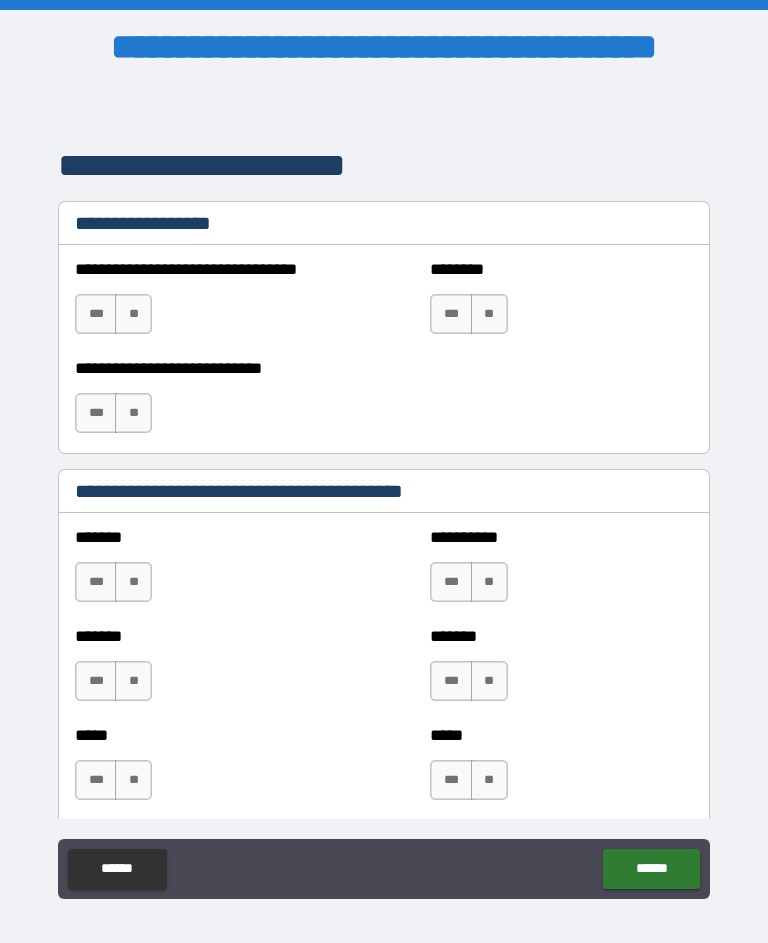 type on "******" 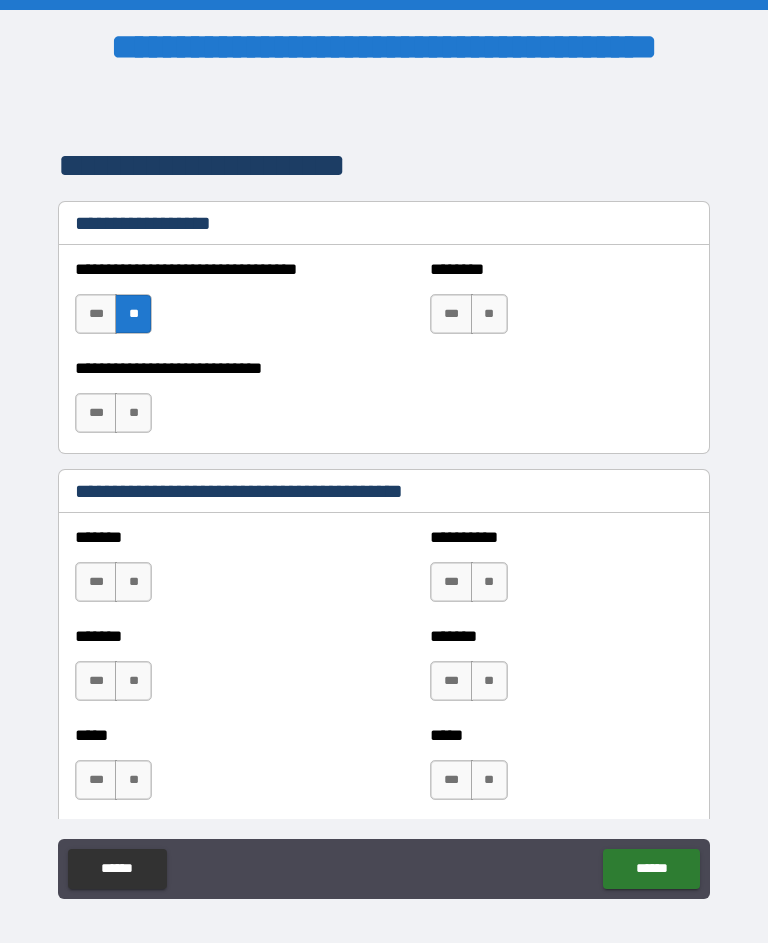 click on "**" at bounding box center [489, 314] 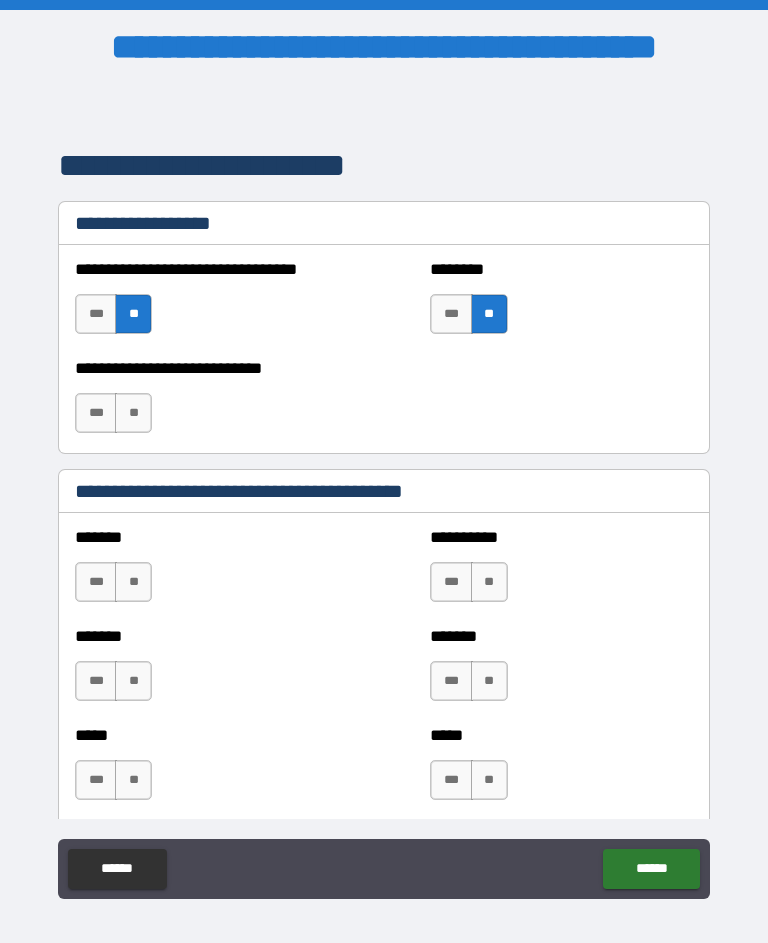 click on "**" at bounding box center (133, 413) 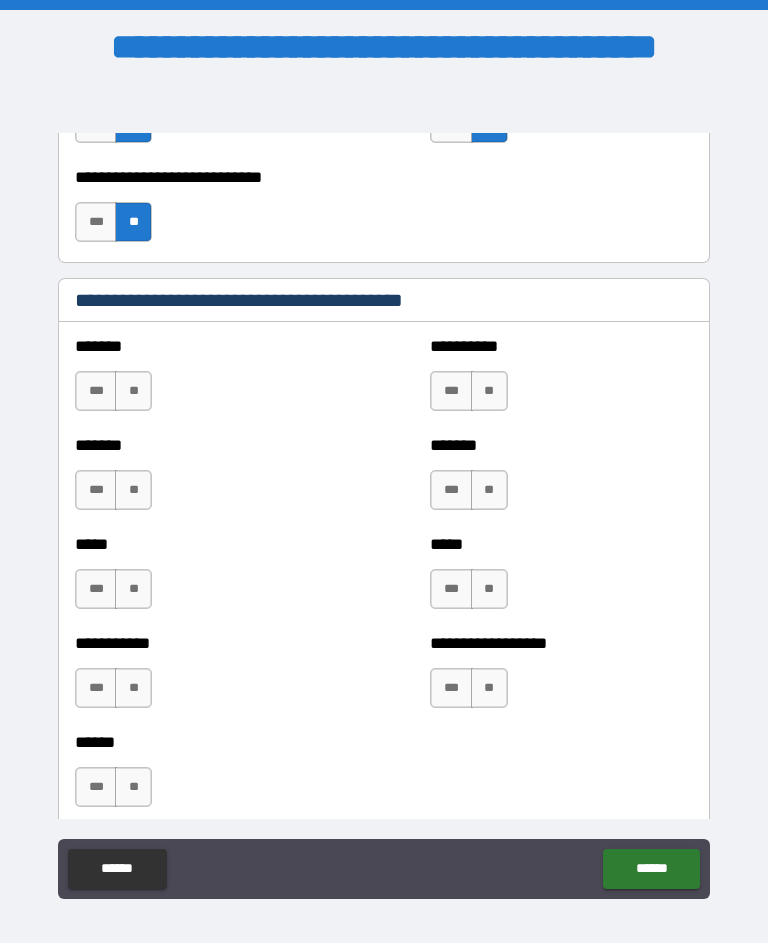 scroll, scrollTop: 1724, scrollLeft: 0, axis: vertical 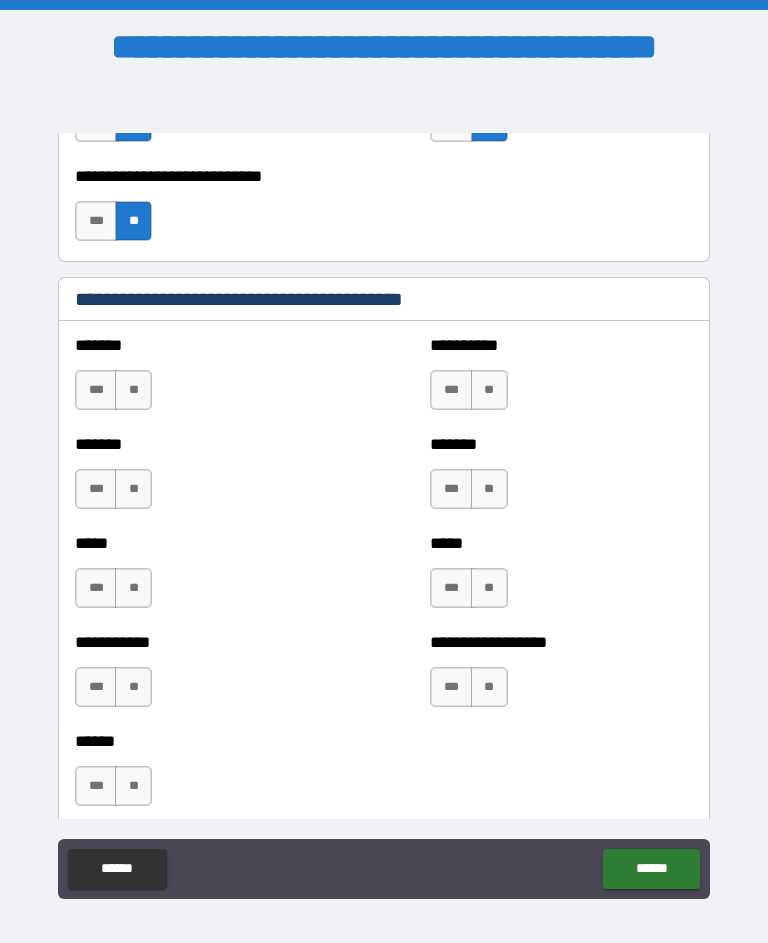 click on "**" at bounding box center [133, 390] 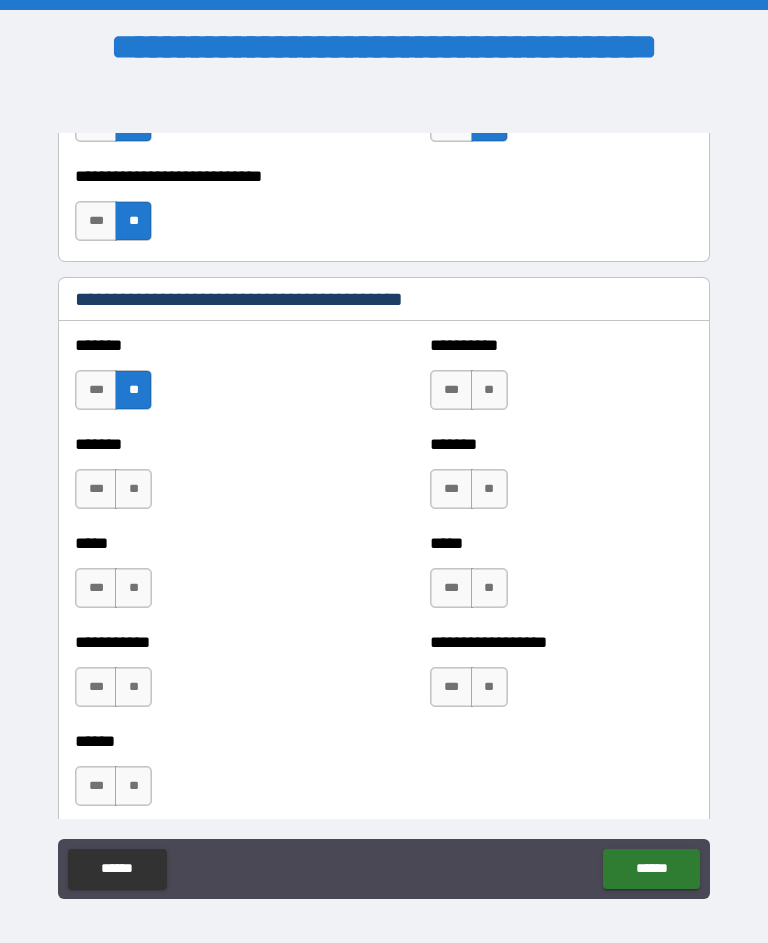click on "**" at bounding box center (489, 390) 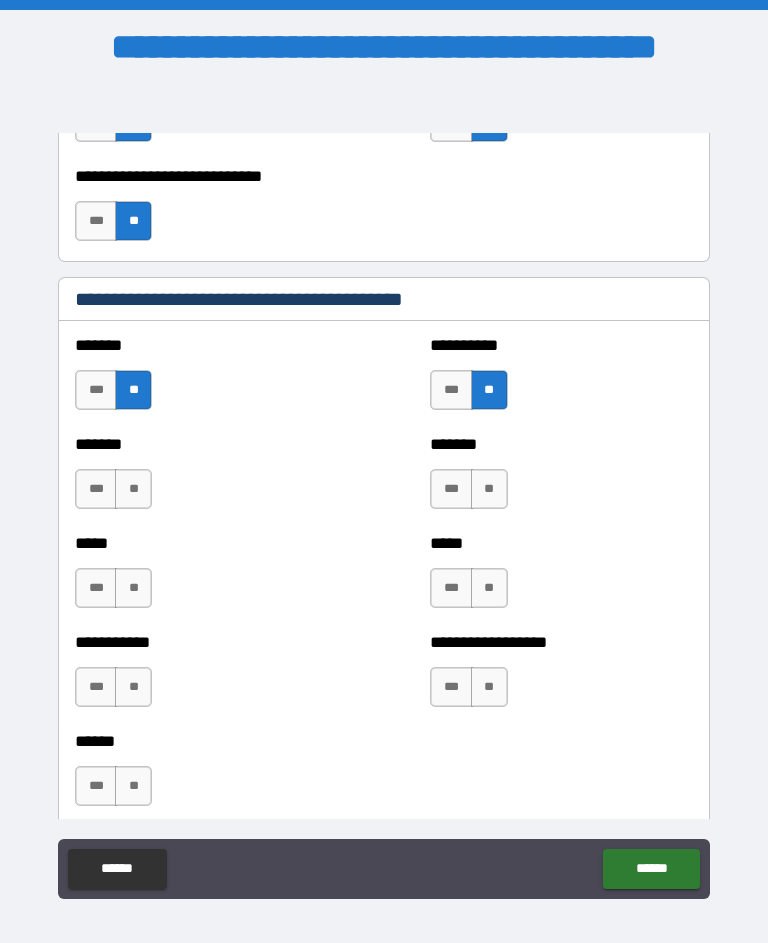 click on "**" at bounding box center (133, 489) 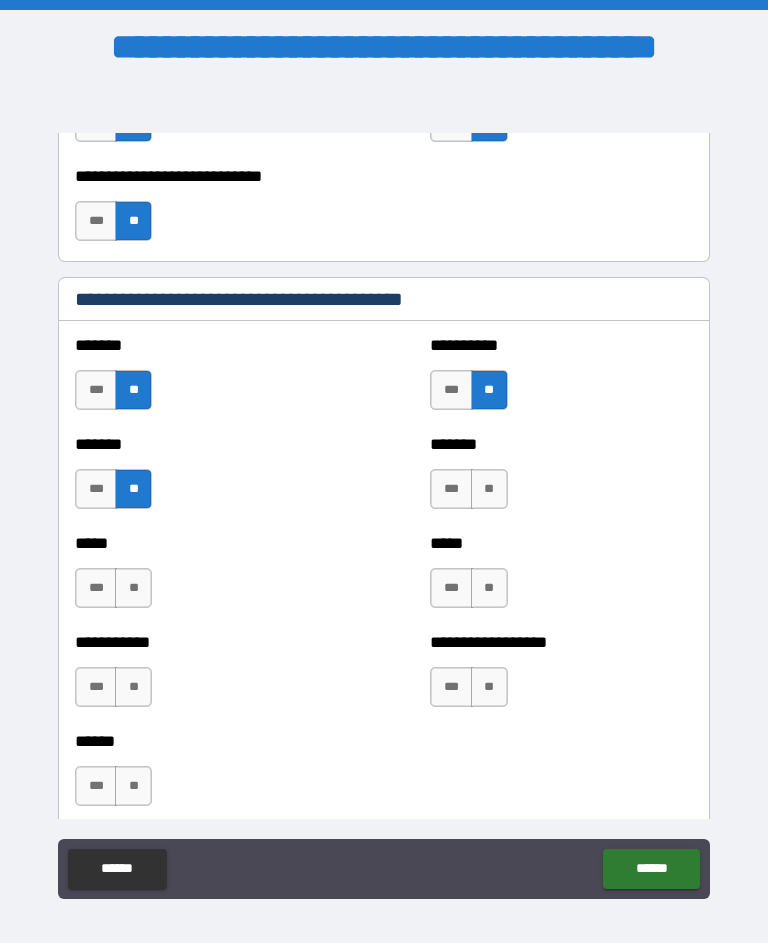 click on "**" at bounding box center (489, 489) 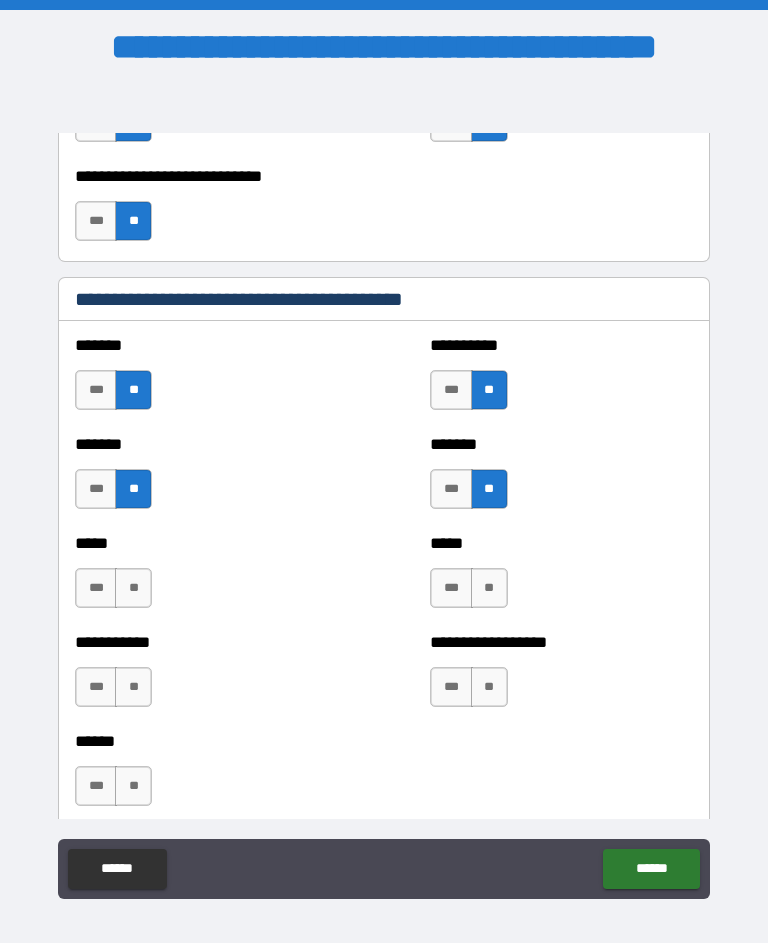 click on "**" at bounding box center [133, 588] 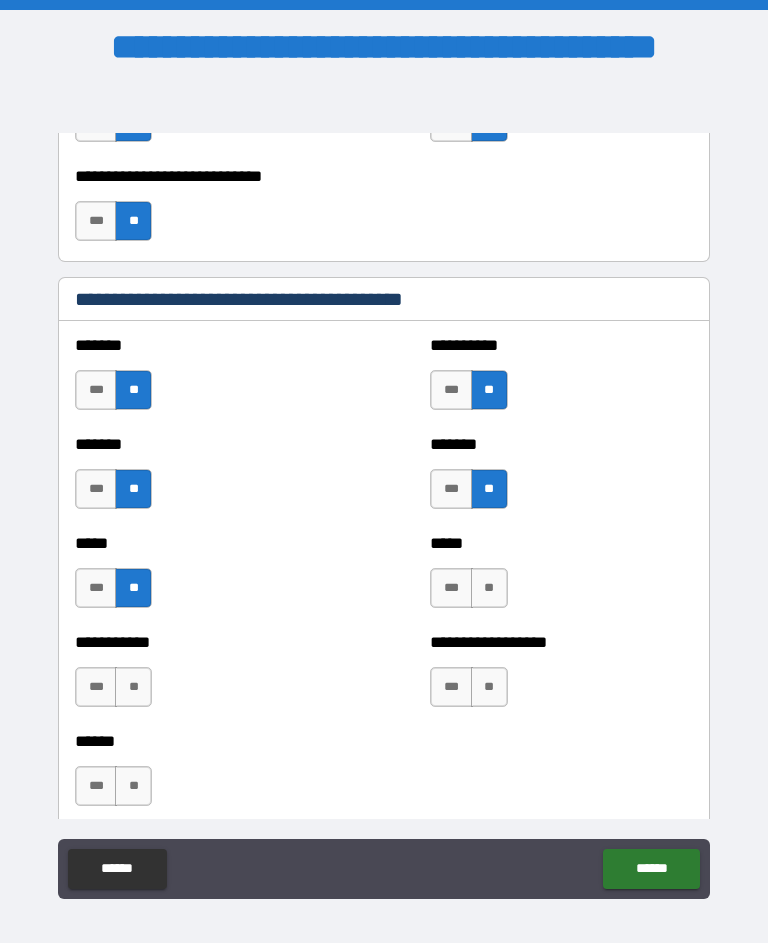 click on "**" at bounding box center (489, 588) 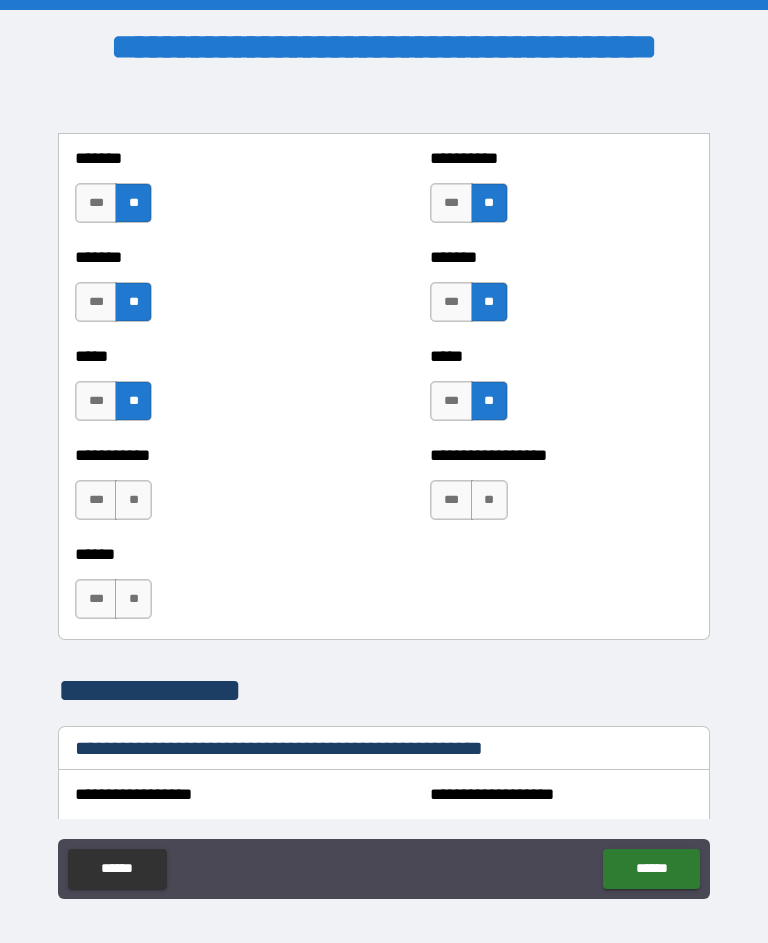 scroll, scrollTop: 1913, scrollLeft: 0, axis: vertical 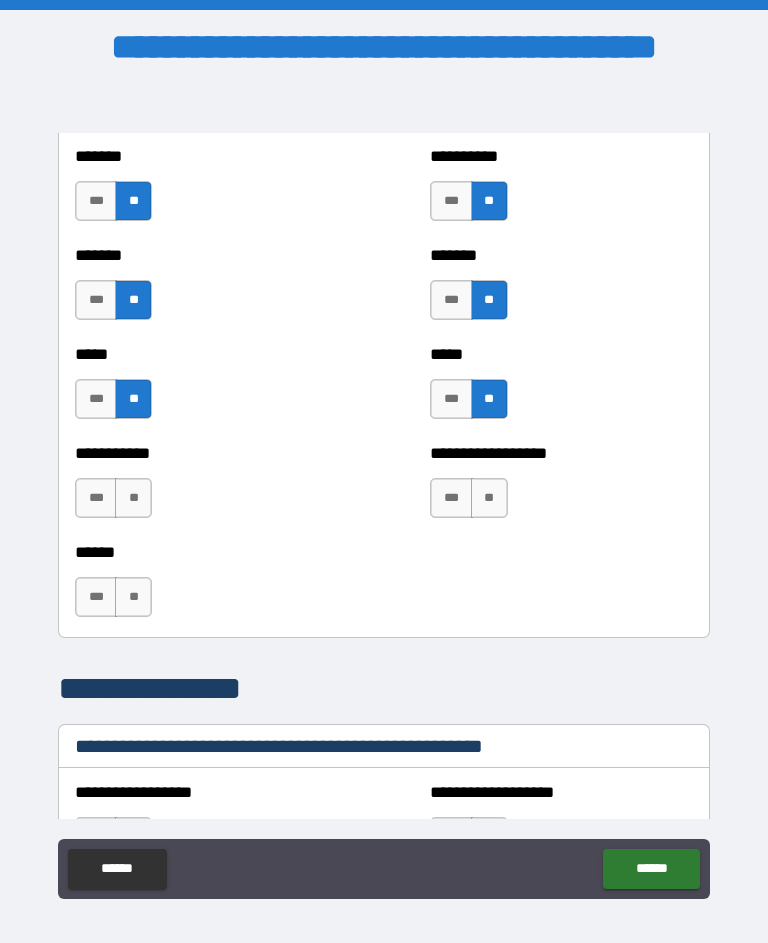 click on "**" at bounding box center [133, 498] 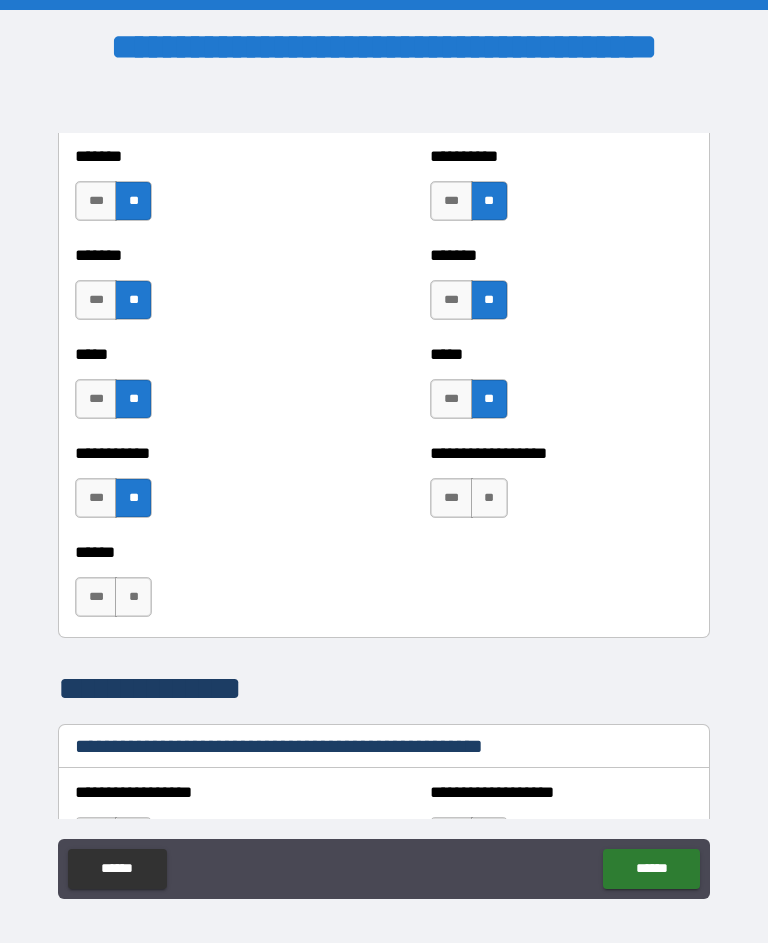 click on "**" at bounding box center [489, 498] 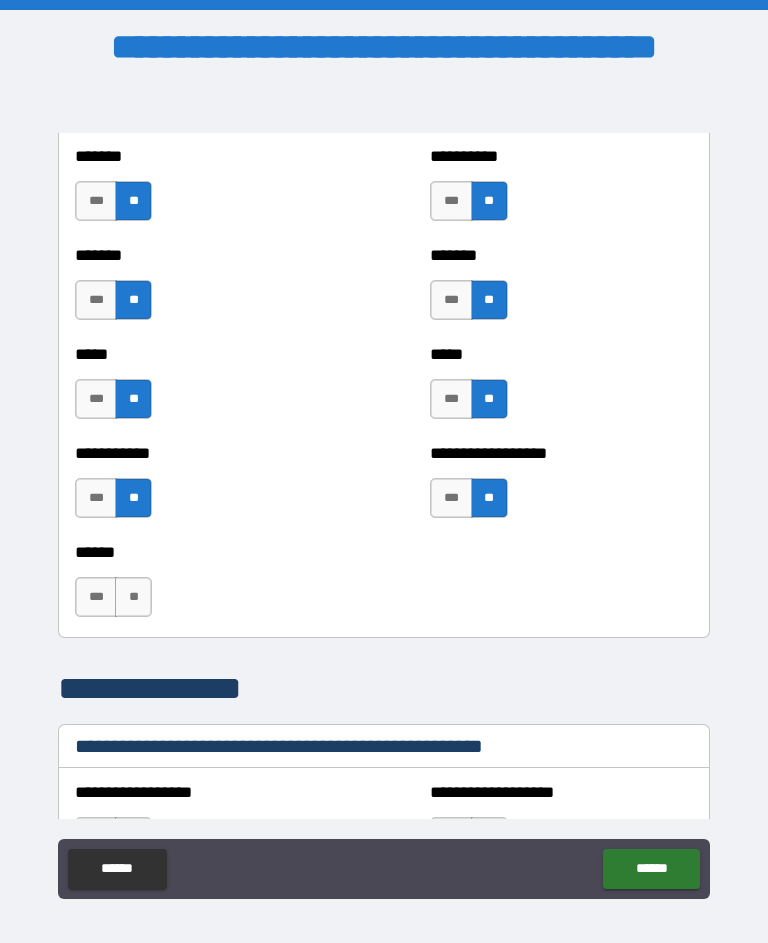 click on "**" at bounding box center (133, 597) 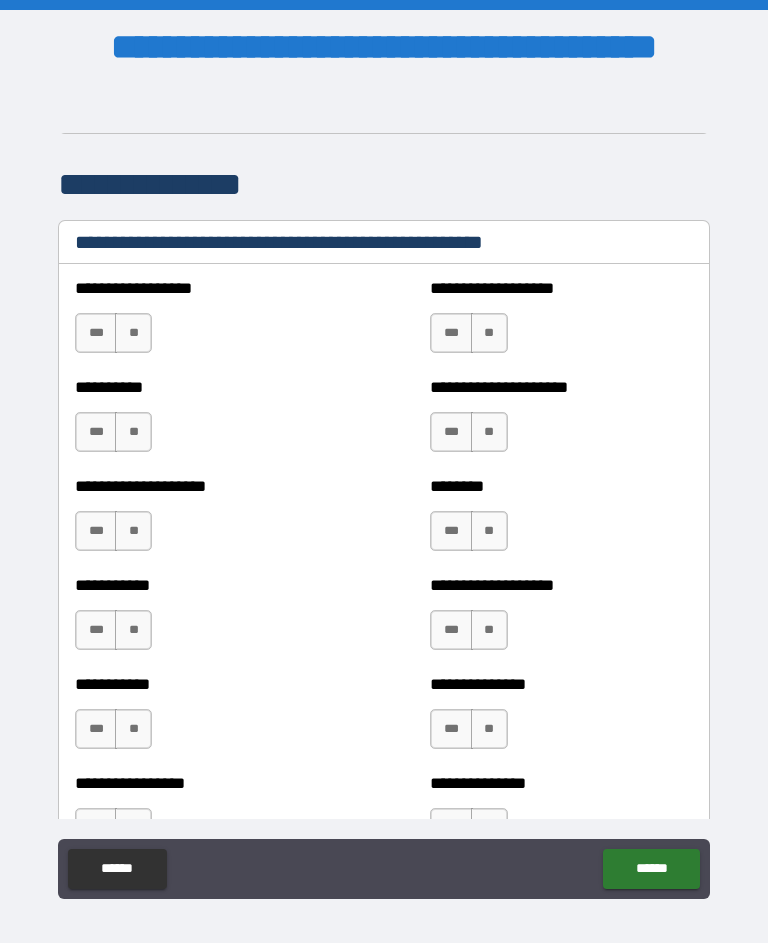 scroll, scrollTop: 2438, scrollLeft: 0, axis: vertical 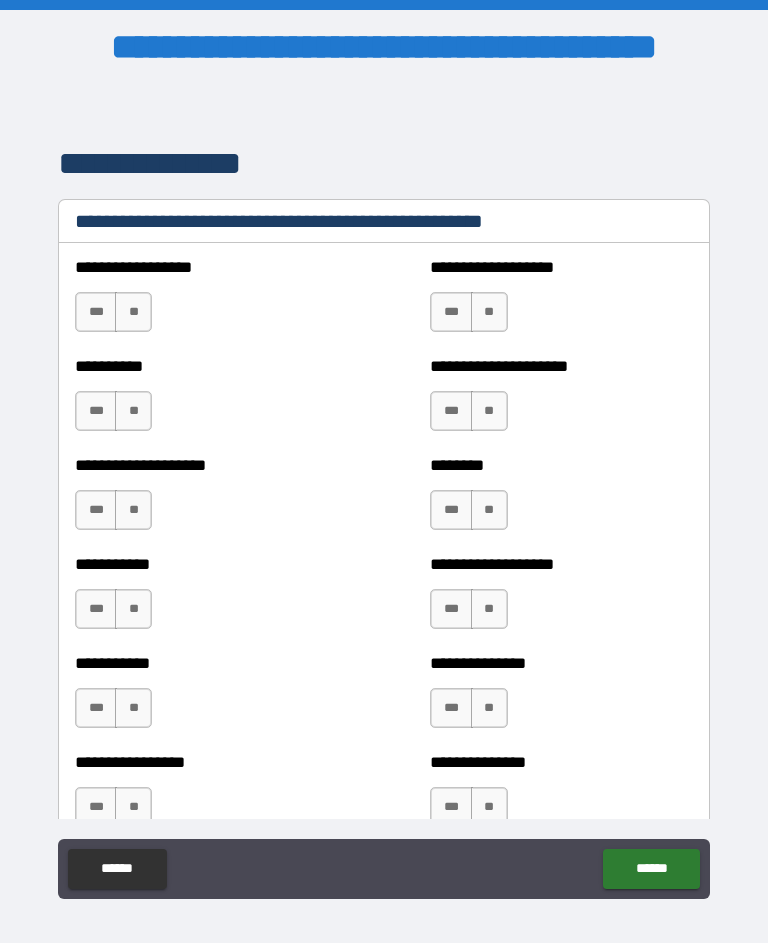click on "**" at bounding box center (133, 312) 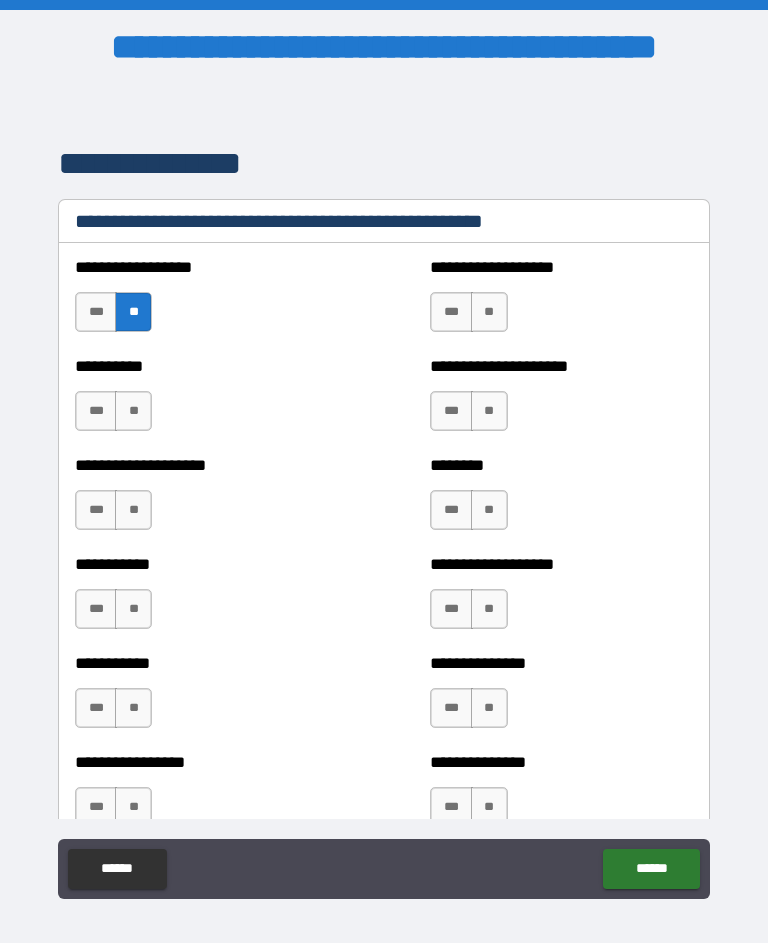click on "**" at bounding box center (489, 312) 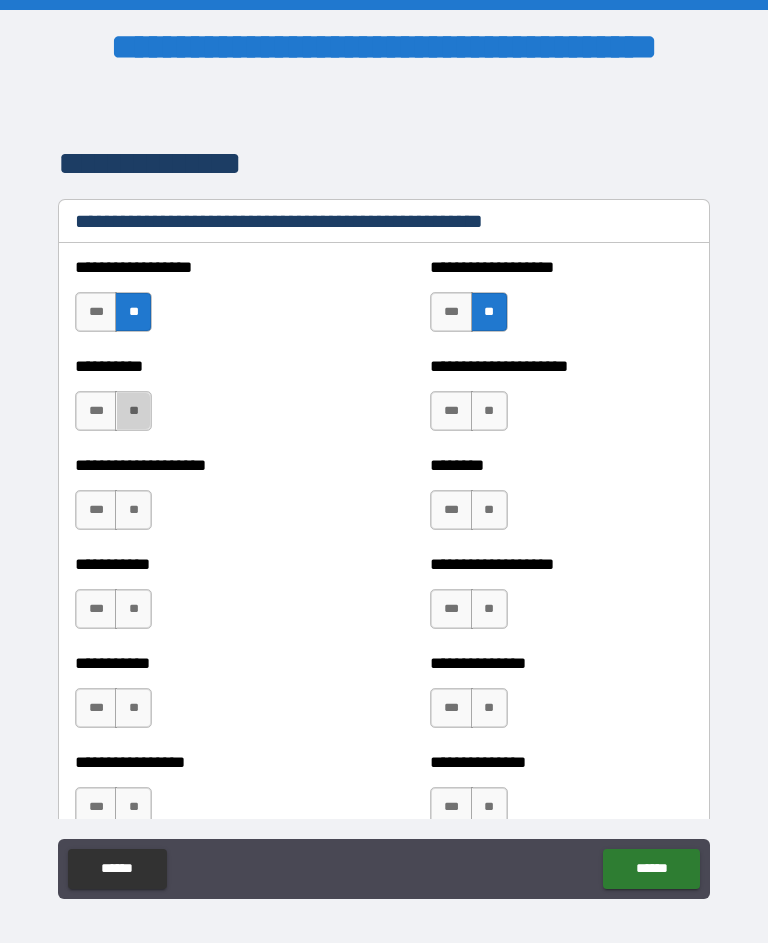 click on "**" at bounding box center (133, 411) 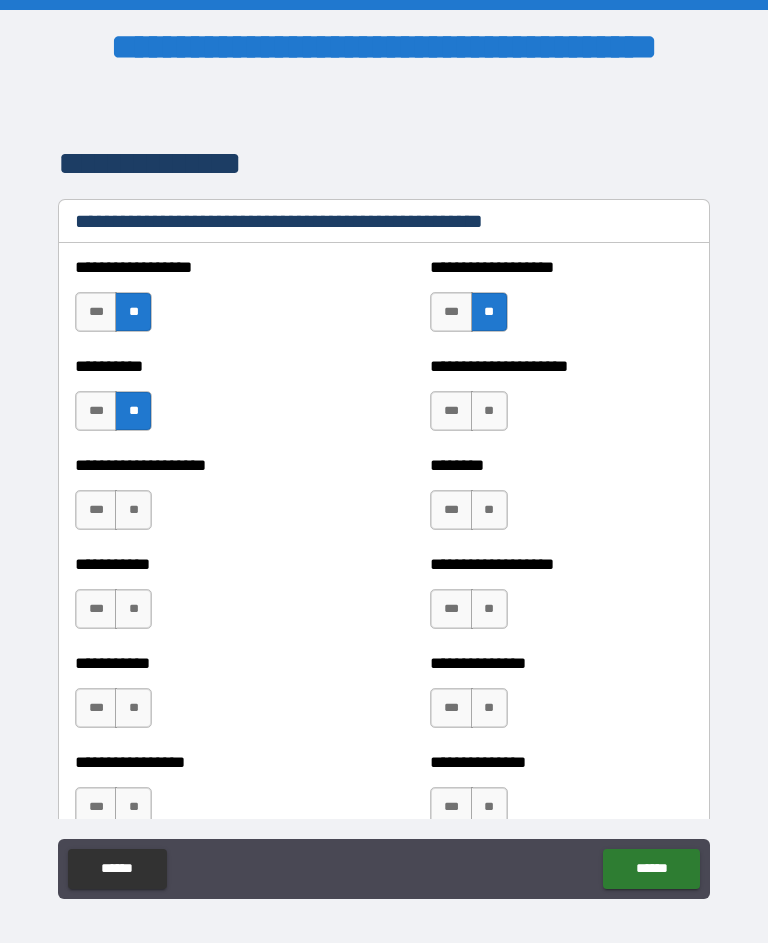 click on "**" at bounding box center (489, 411) 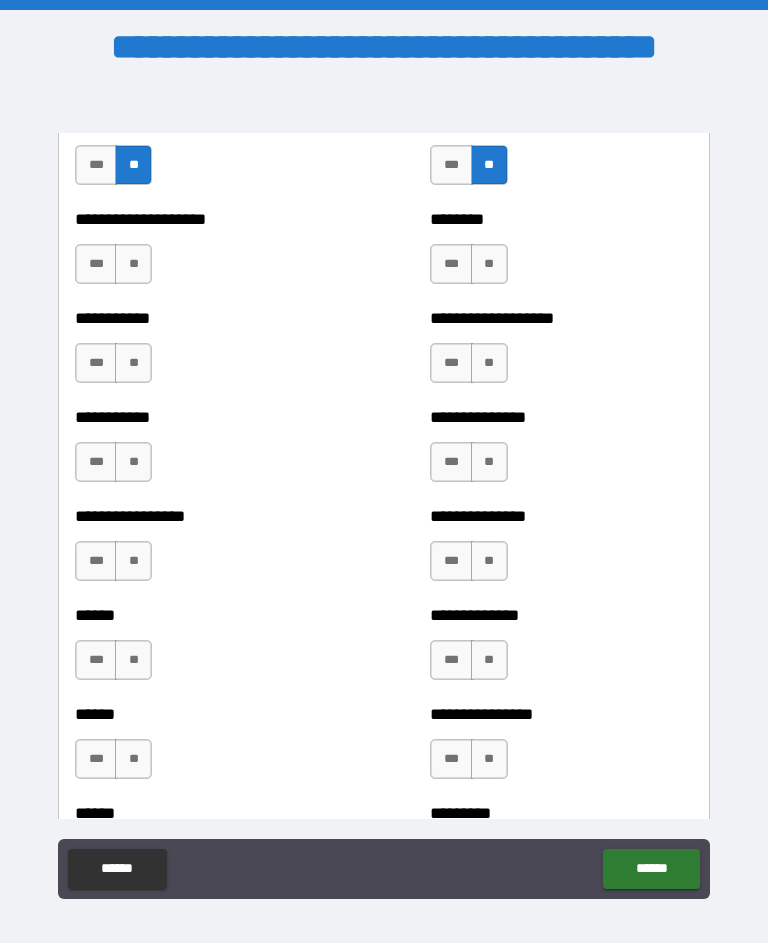 scroll, scrollTop: 2683, scrollLeft: 0, axis: vertical 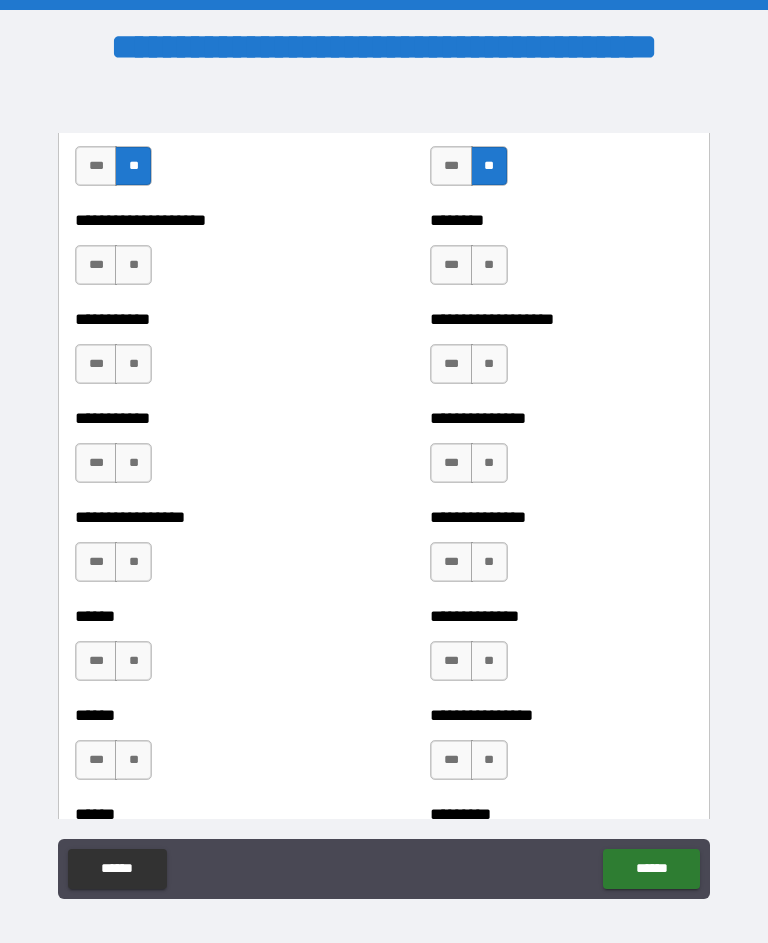 click on "**" at bounding box center (133, 265) 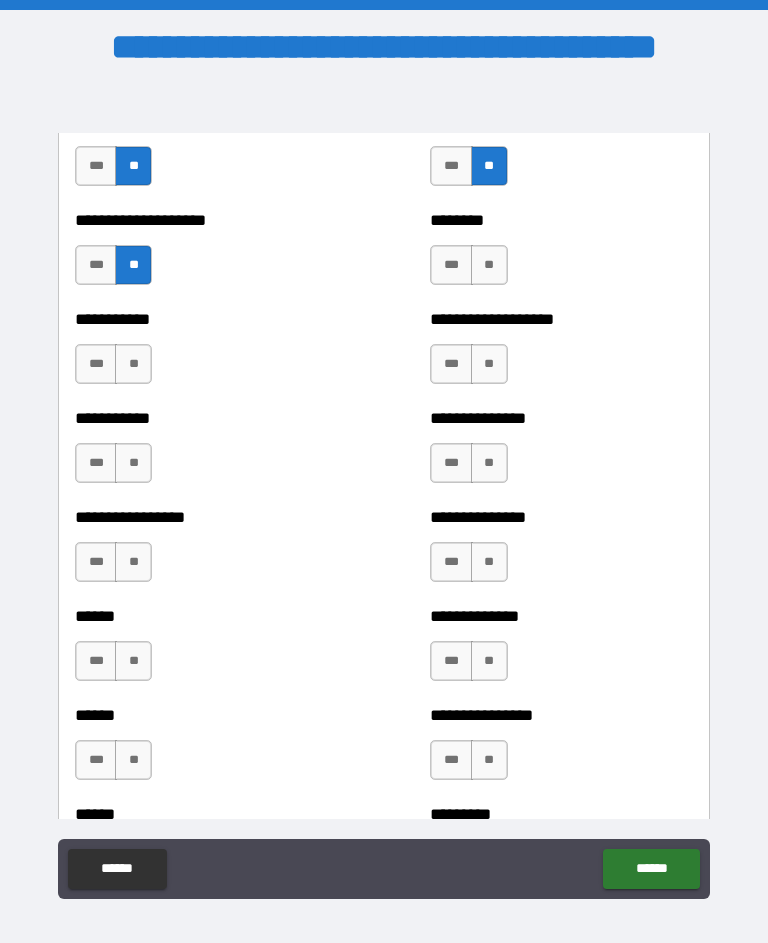 click on "**" at bounding box center (489, 265) 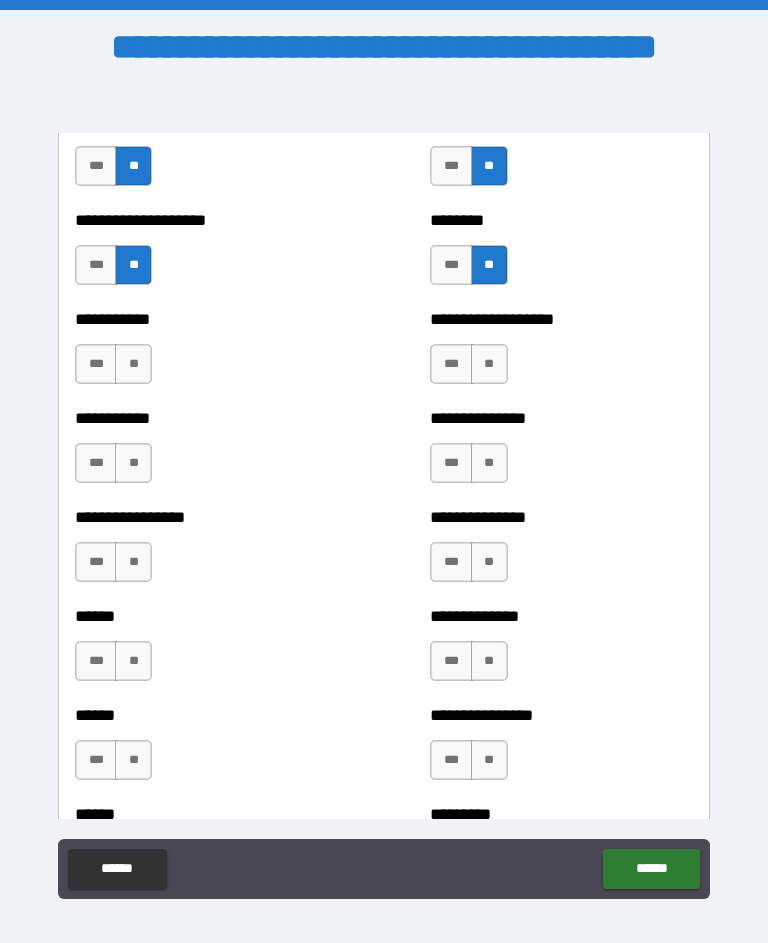 click on "**" at bounding box center [133, 364] 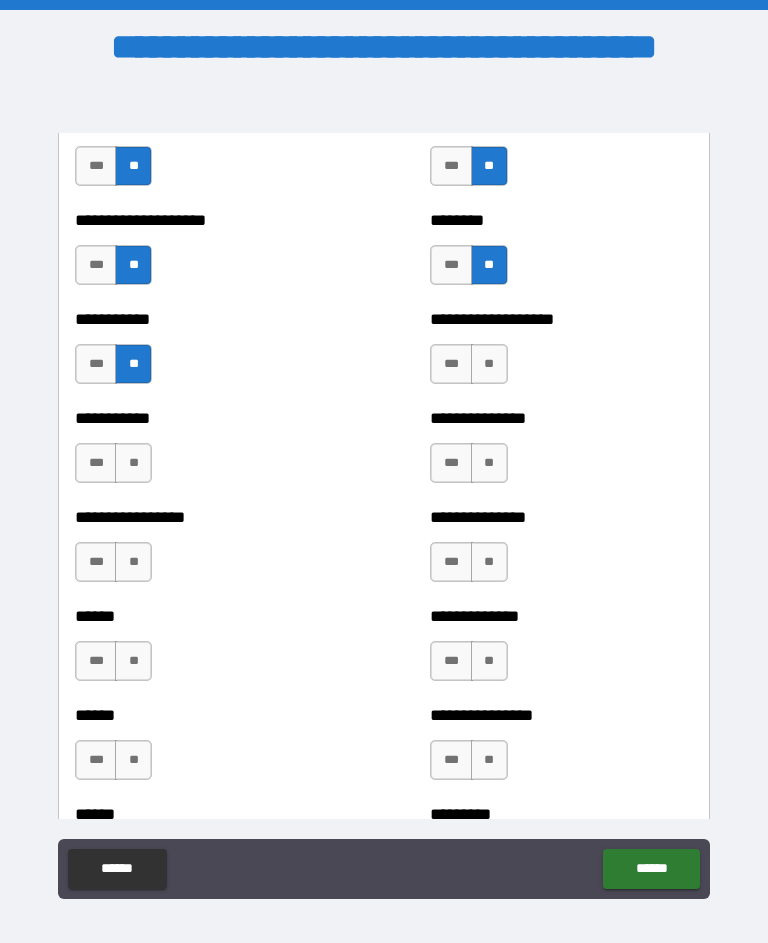 click on "**" at bounding box center [489, 364] 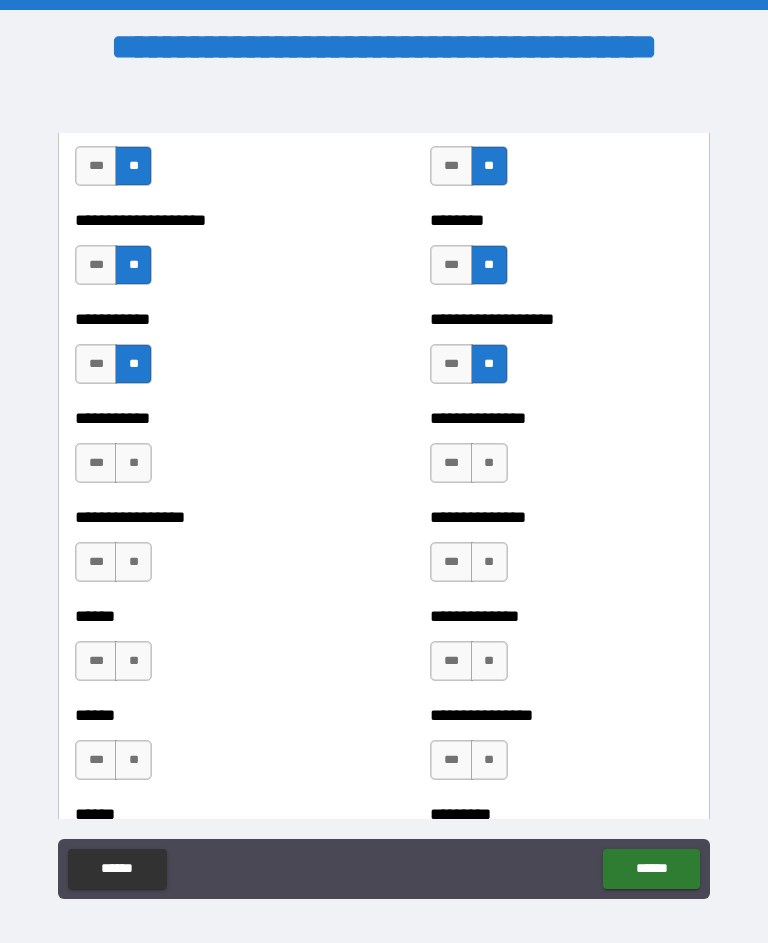 click on "**" at bounding box center [133, 463] 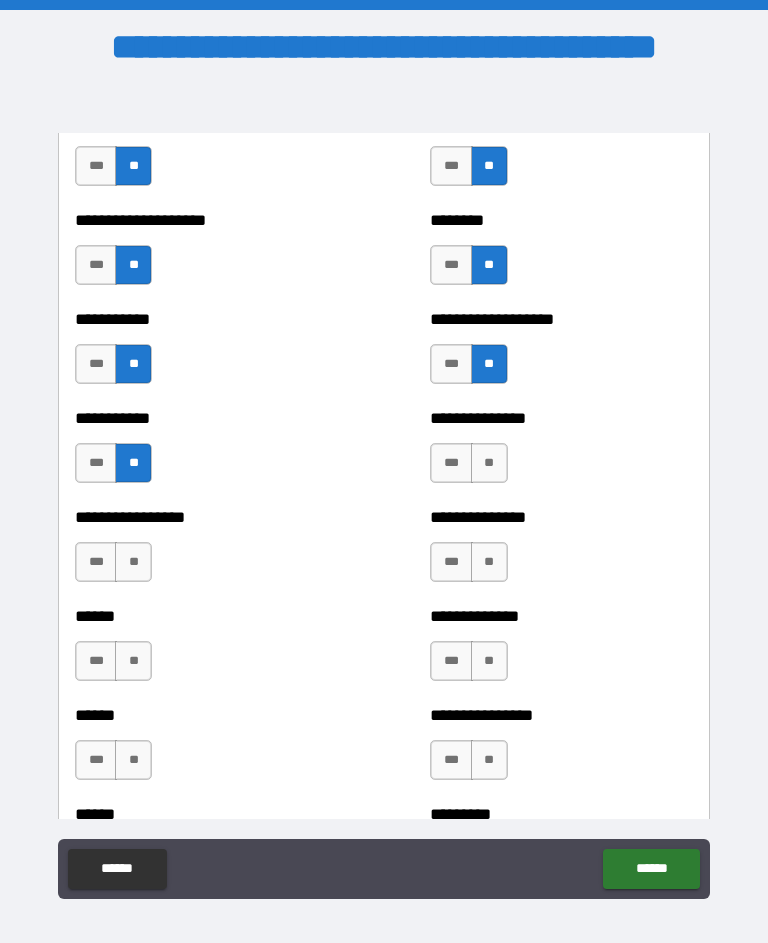 click on "**" at bounding box center (489, 463) 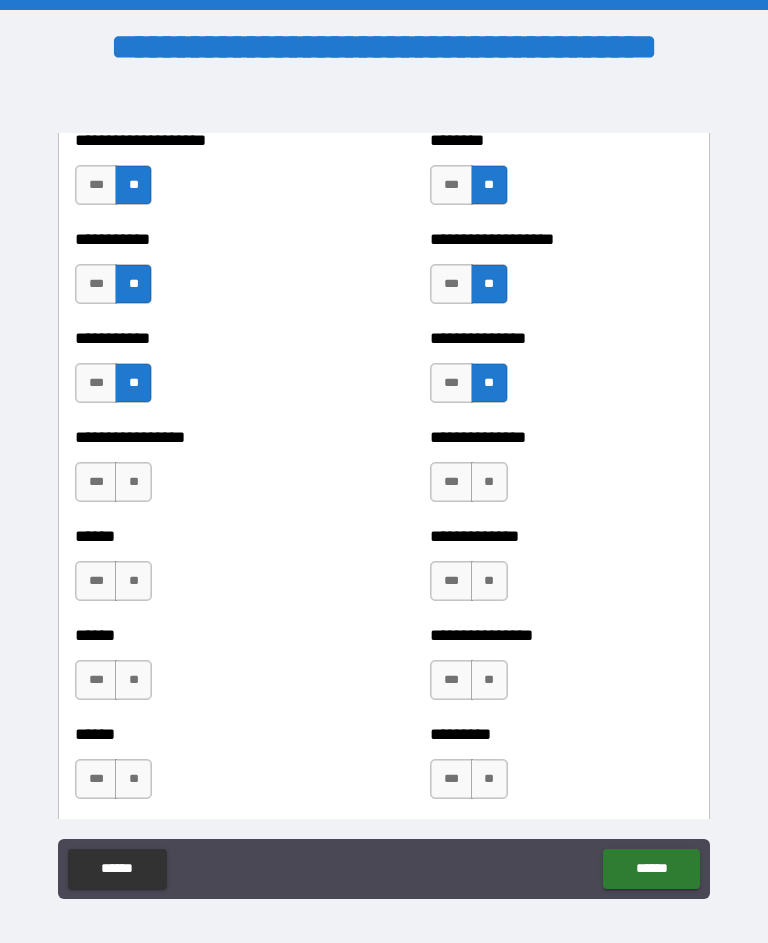 scroll, scrollTop: 2770, scrollLeft: 0, axis: vertical 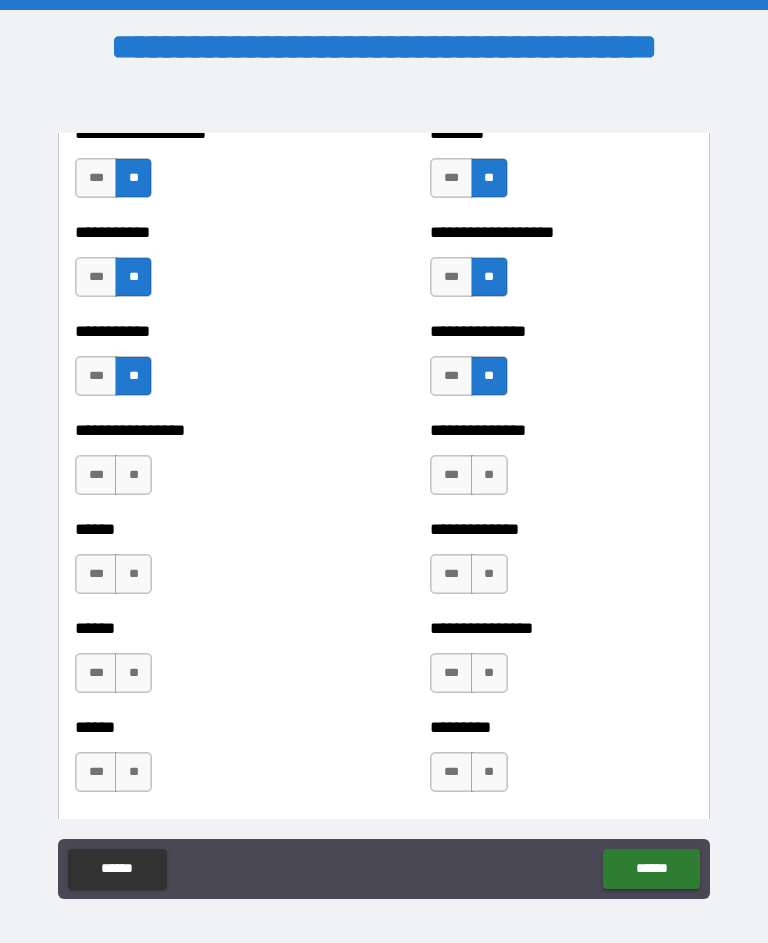 click on "**" at bounding box center (133, 475) 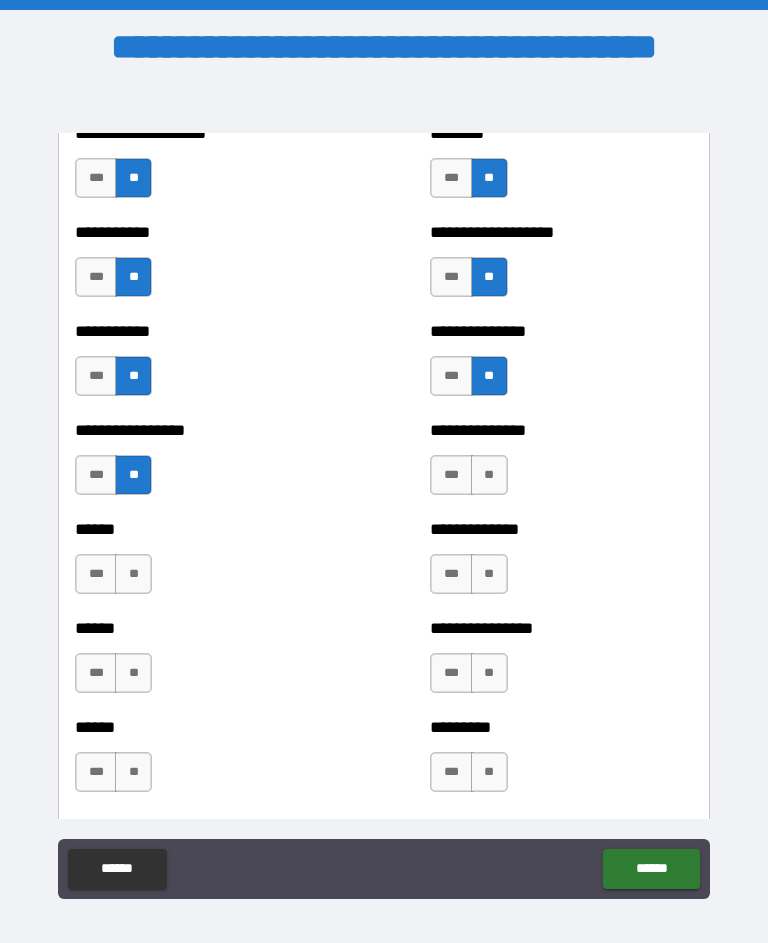 click on "**" at bounding box center (489, 475) 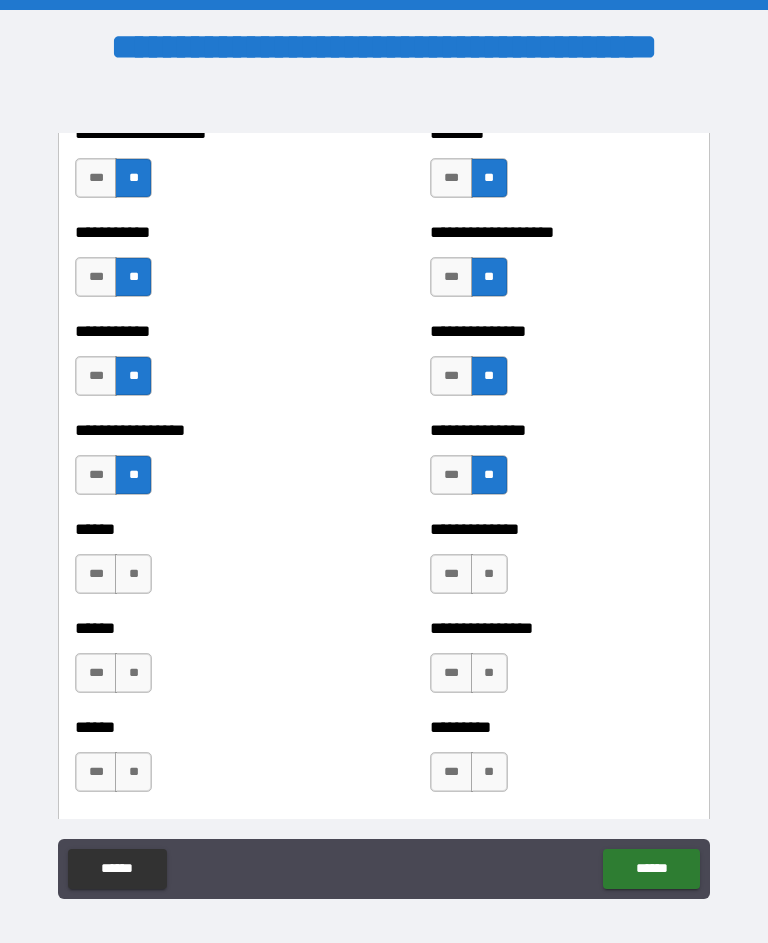 click on "**" at bounding box center [133, 574] 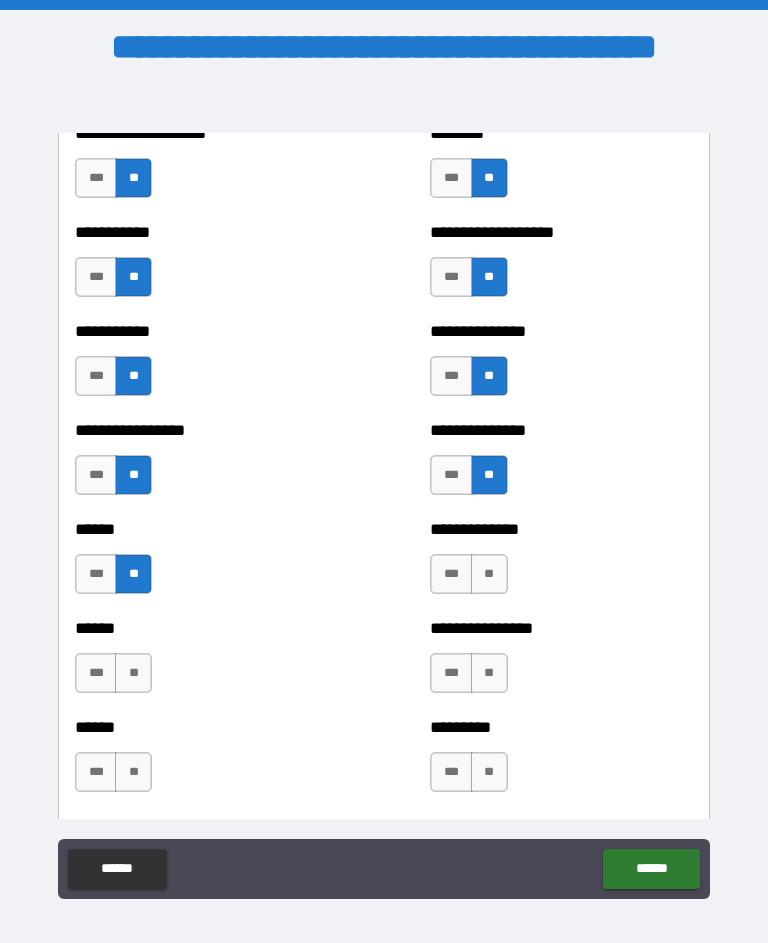 click on "**" at bounding box center [489, 574] 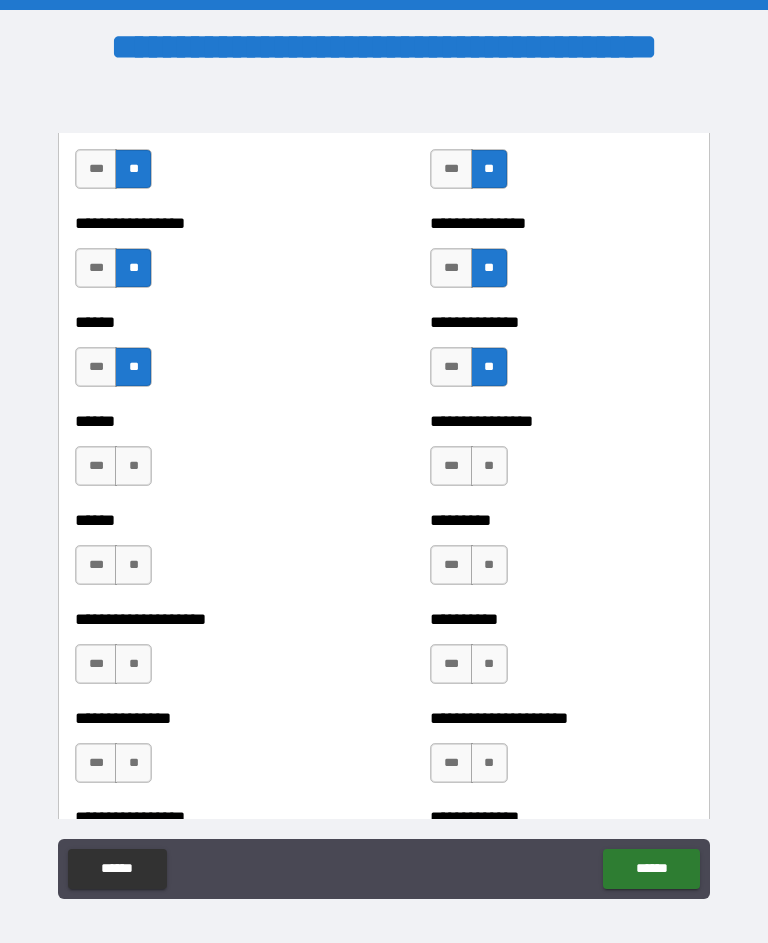 scroll, scrollTop: 2978, scrollLeft: 0, axis: vertical 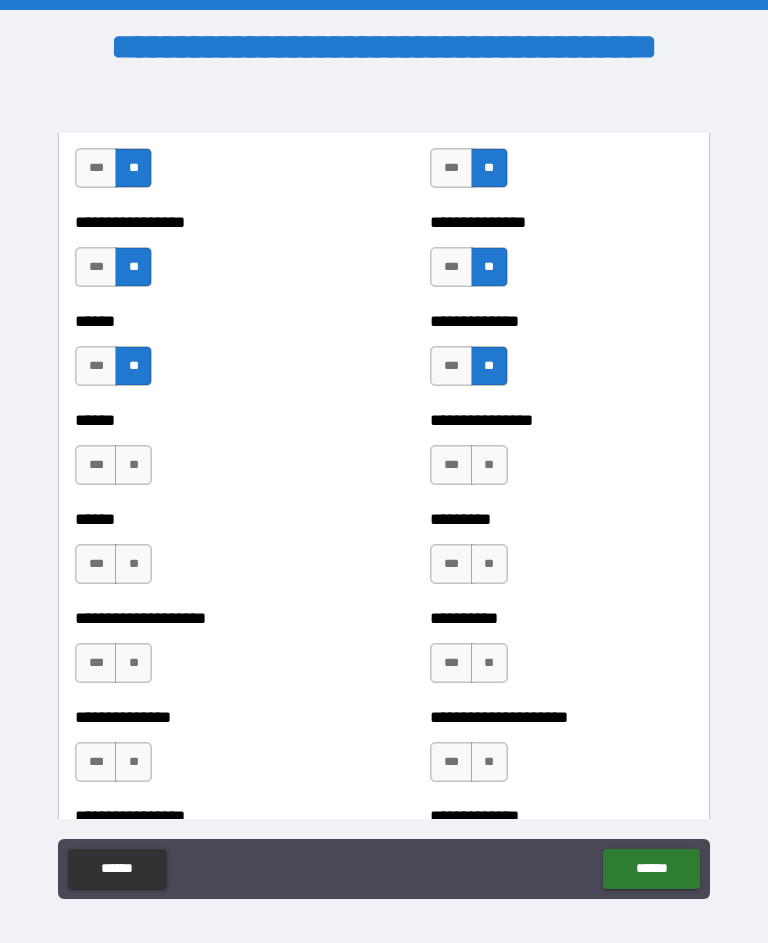 click on "**" at bounding box center [133, 465] 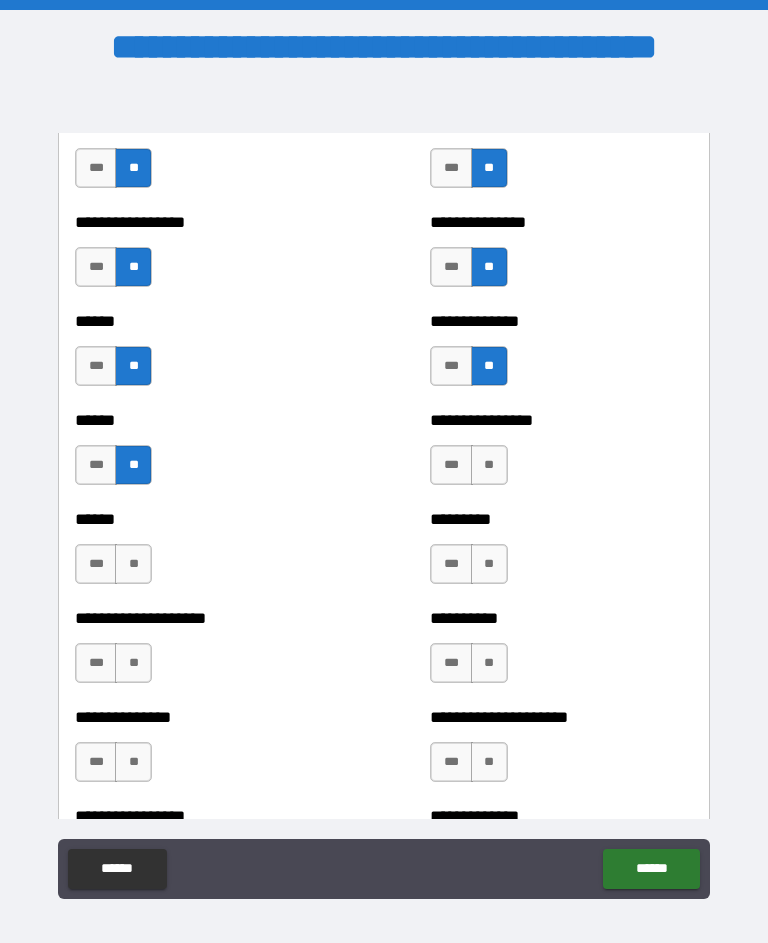 click on "**" at bounding box center [489, 465] 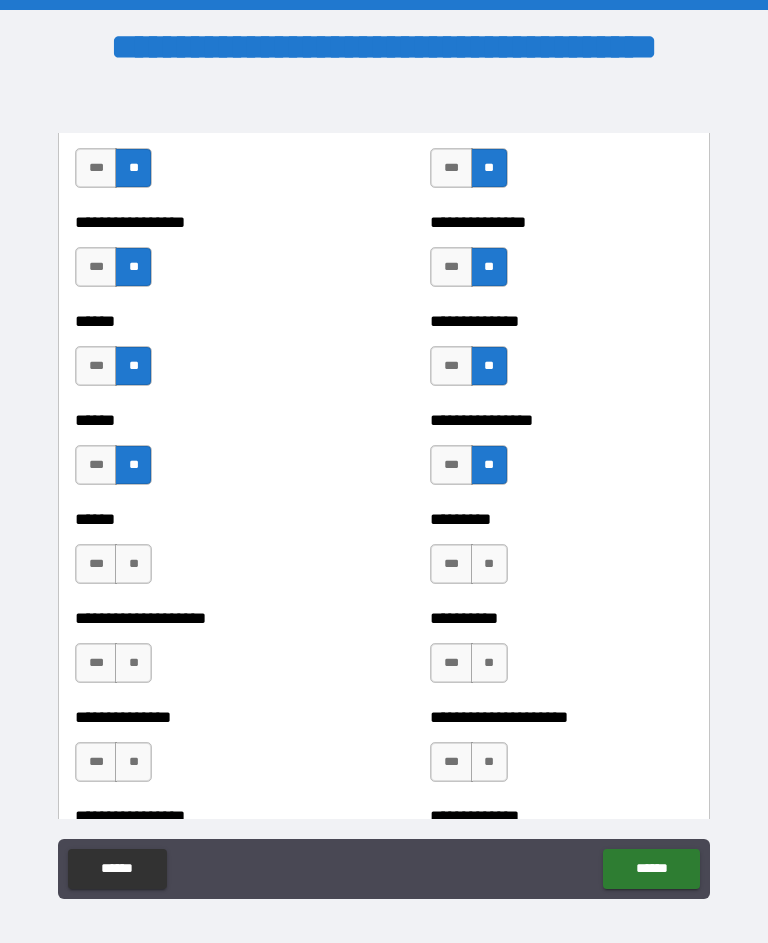 click on "**" at bounding box center (133, 564) 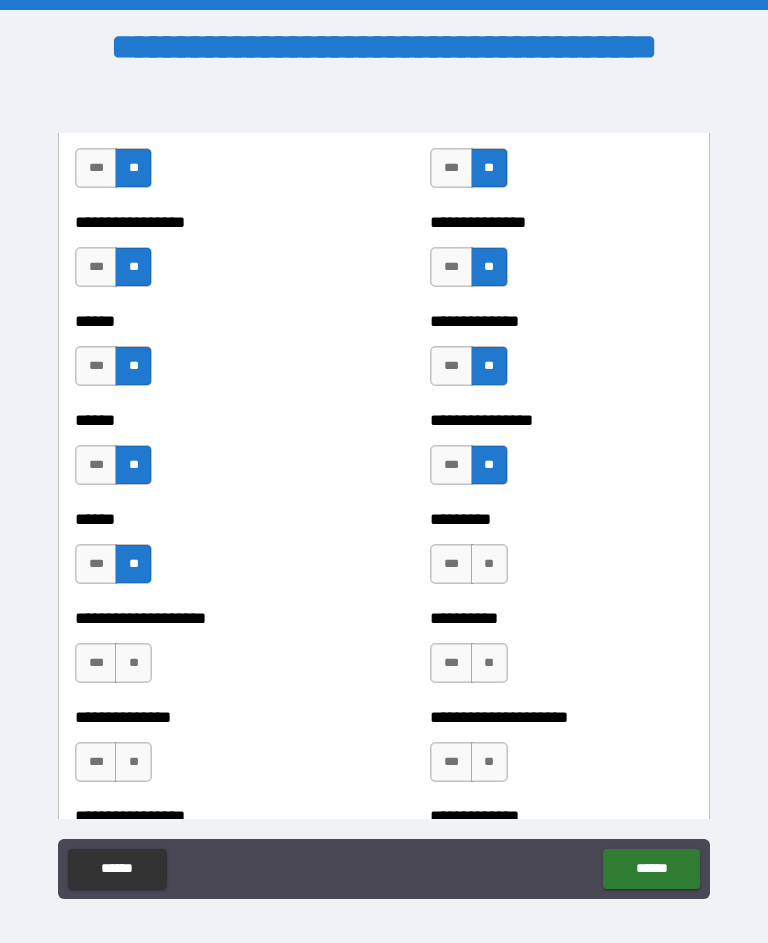 click on "**" at bounding box center (489, 564) 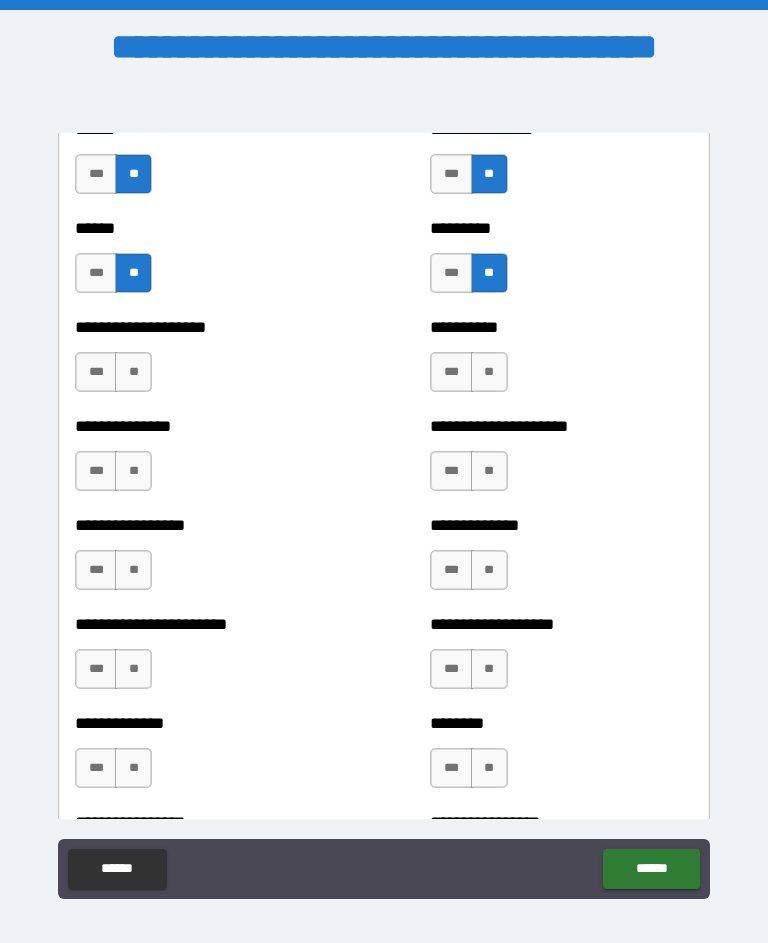 scroll, scrollTop: 3271, scrollLeft: 0, axis: vertical 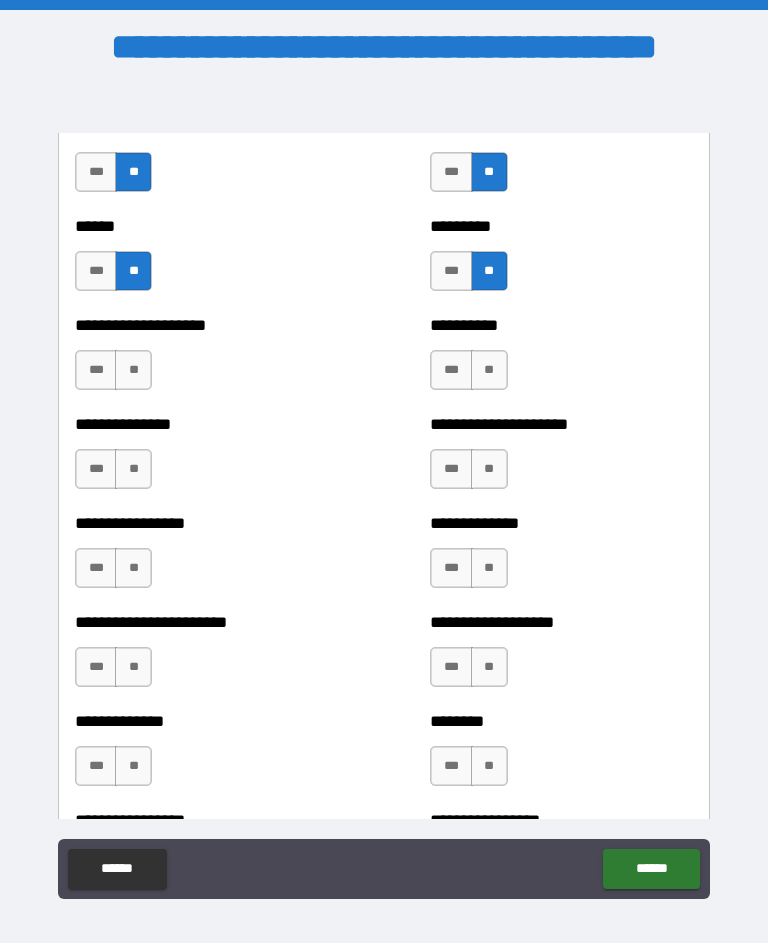 click on "**" at bounding box center (133, 370) 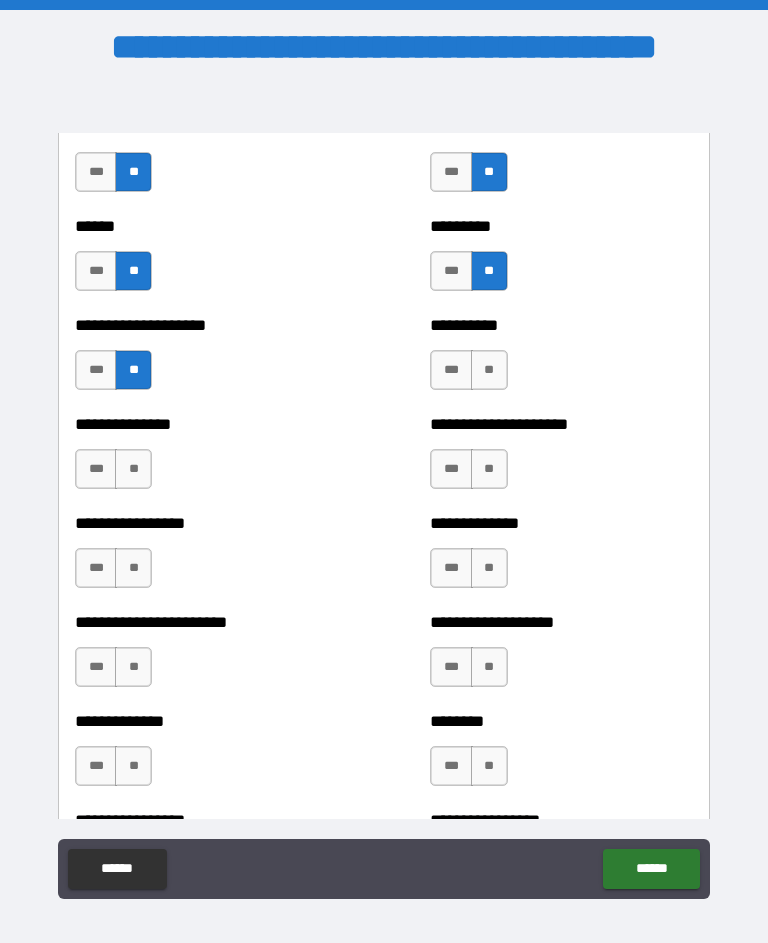 click on "**" at bounding box center [489, 370] 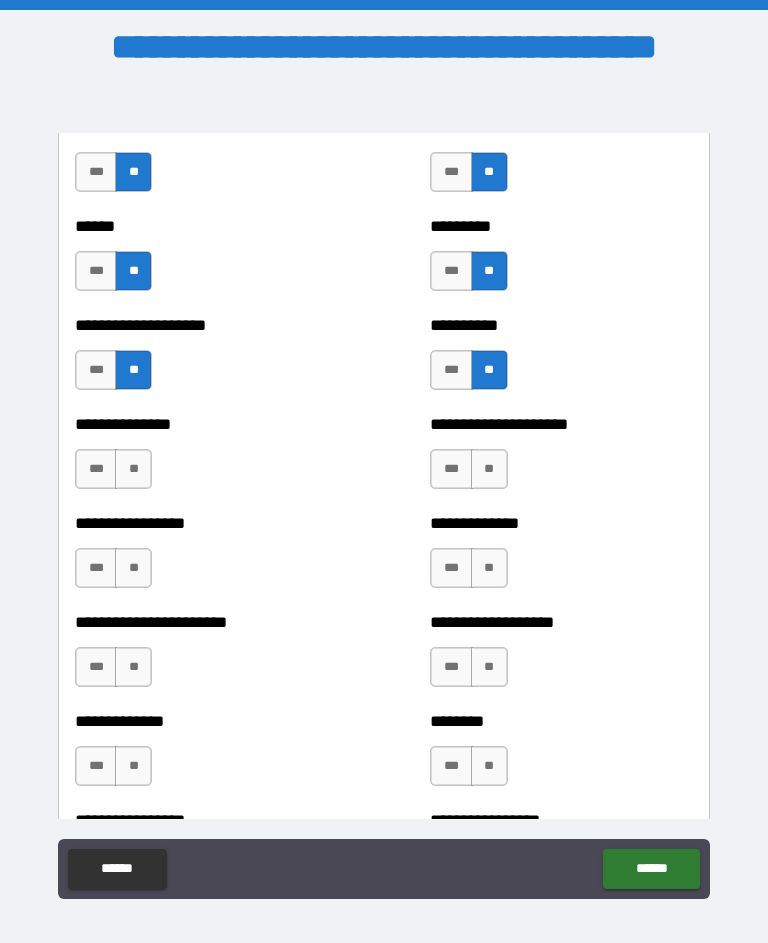 click on "**" at bounding box center [133, 469] 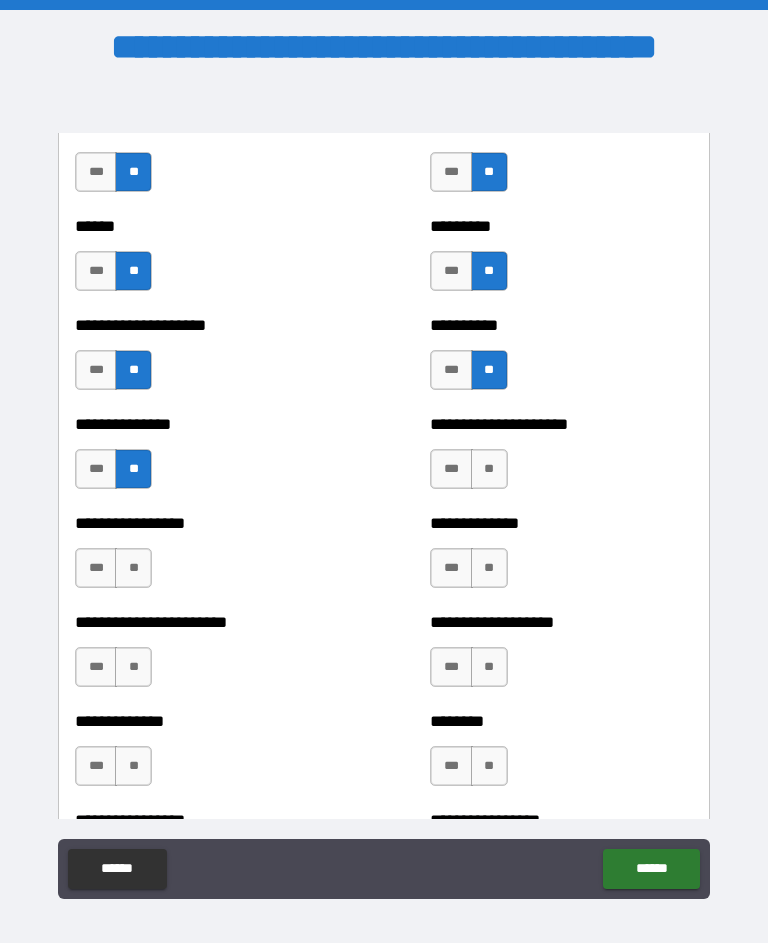 click on "**" at bounding box center (489, 469) 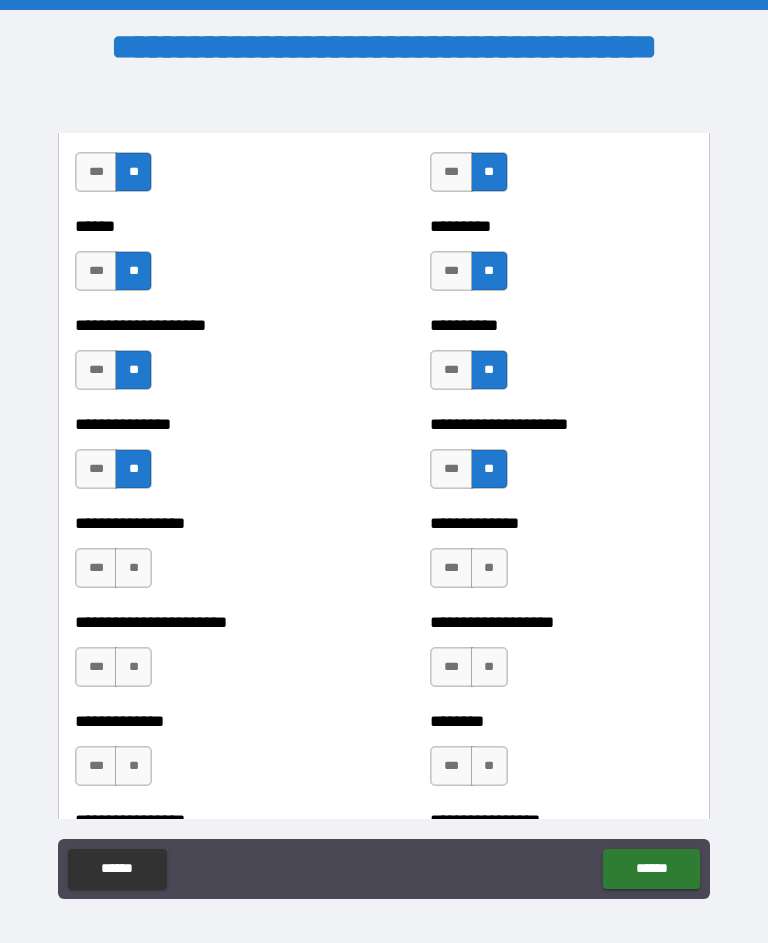click on "**" at bounding box center (133, 568) 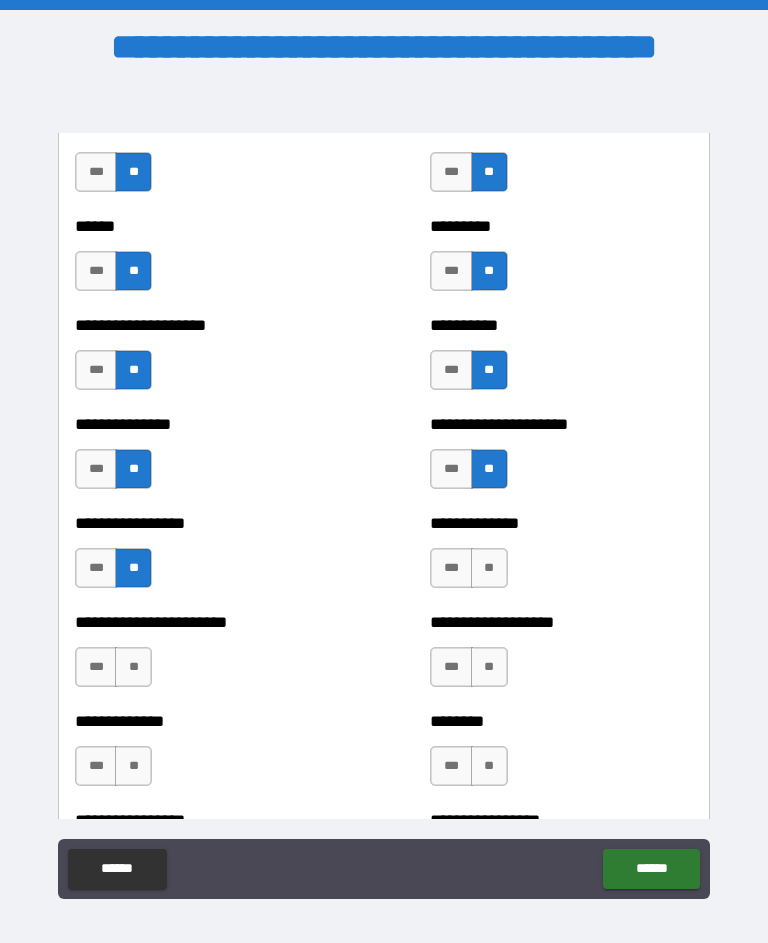 click on "**" at bounding box center [489, 568] 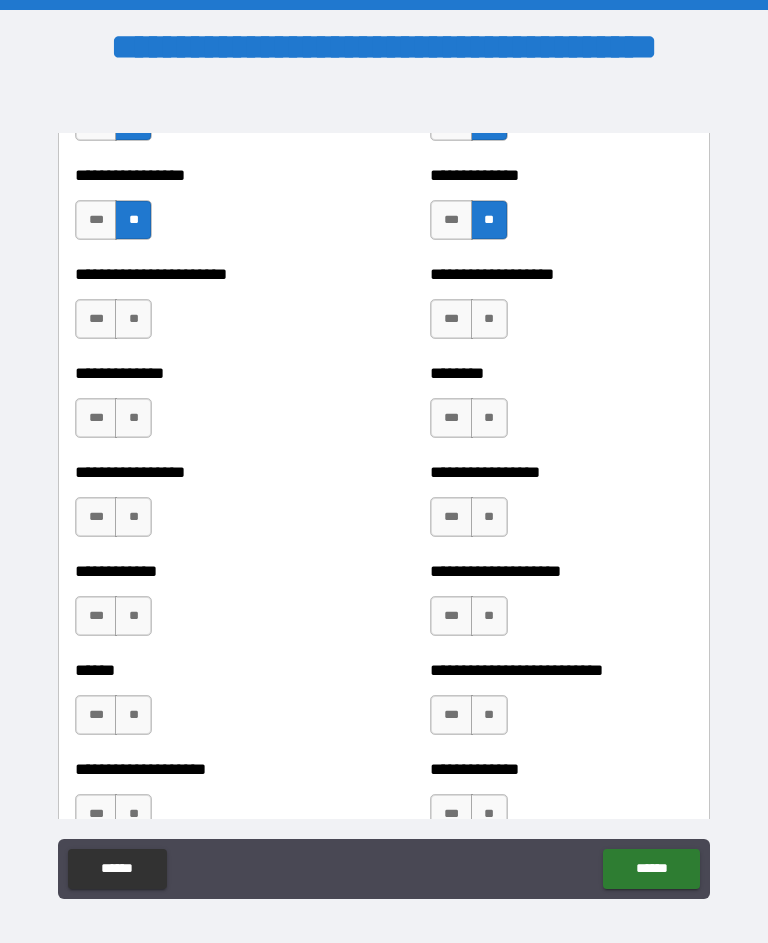 scroll, scrollTop: 3623, scrollLeft: 0, axis: vertical 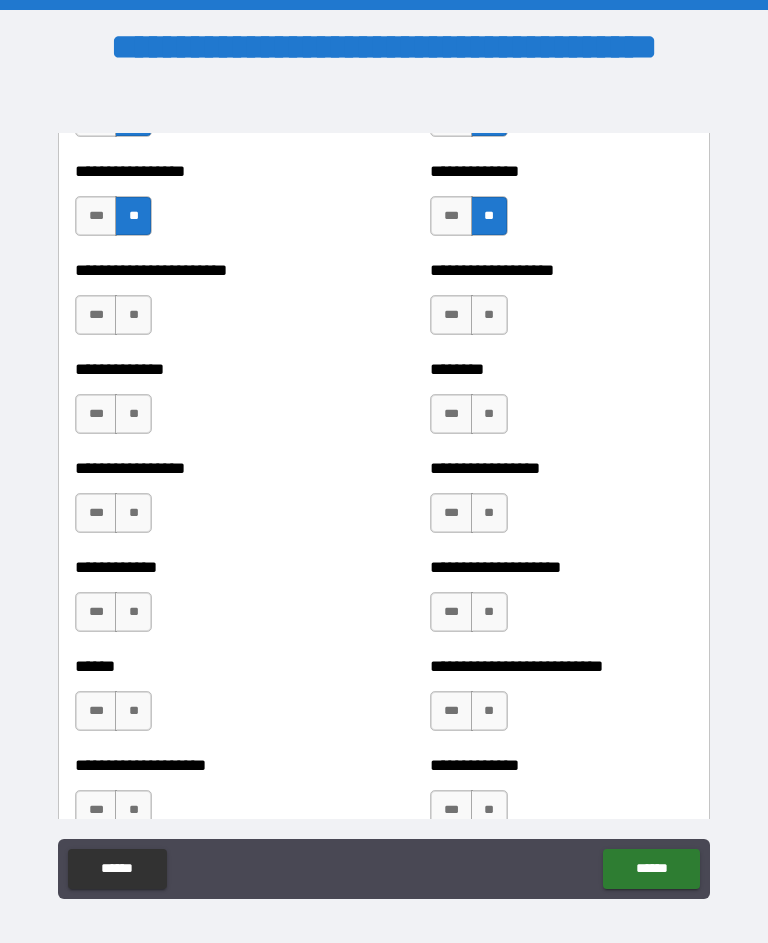 click on "**" at bounding box center (133, 315) 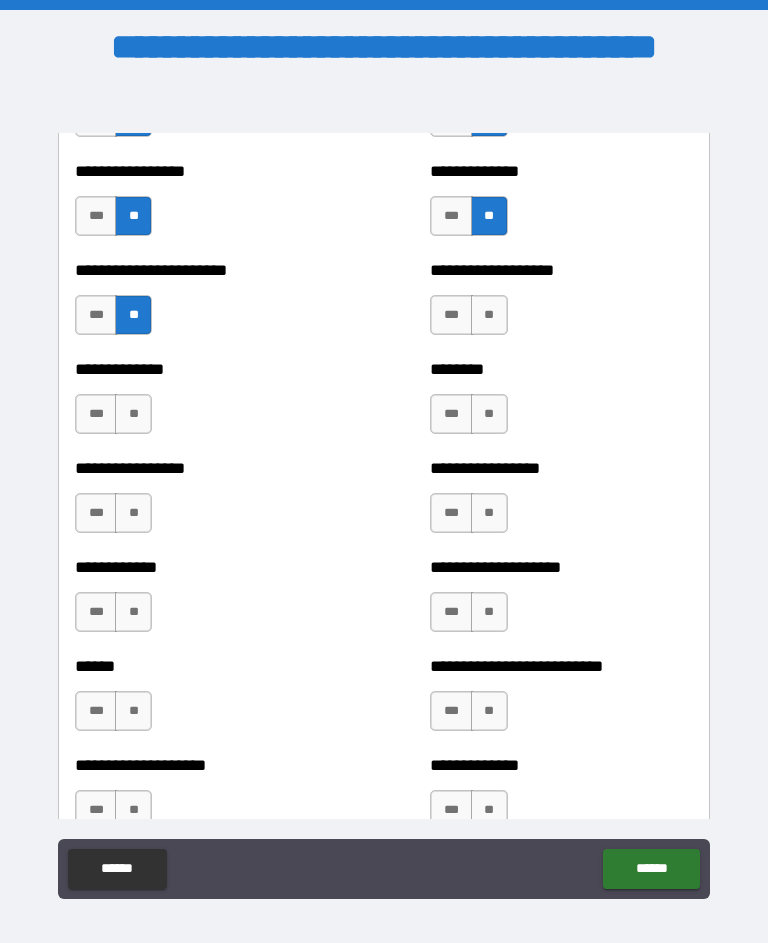 click on "**" at bounding box center (489, 315) 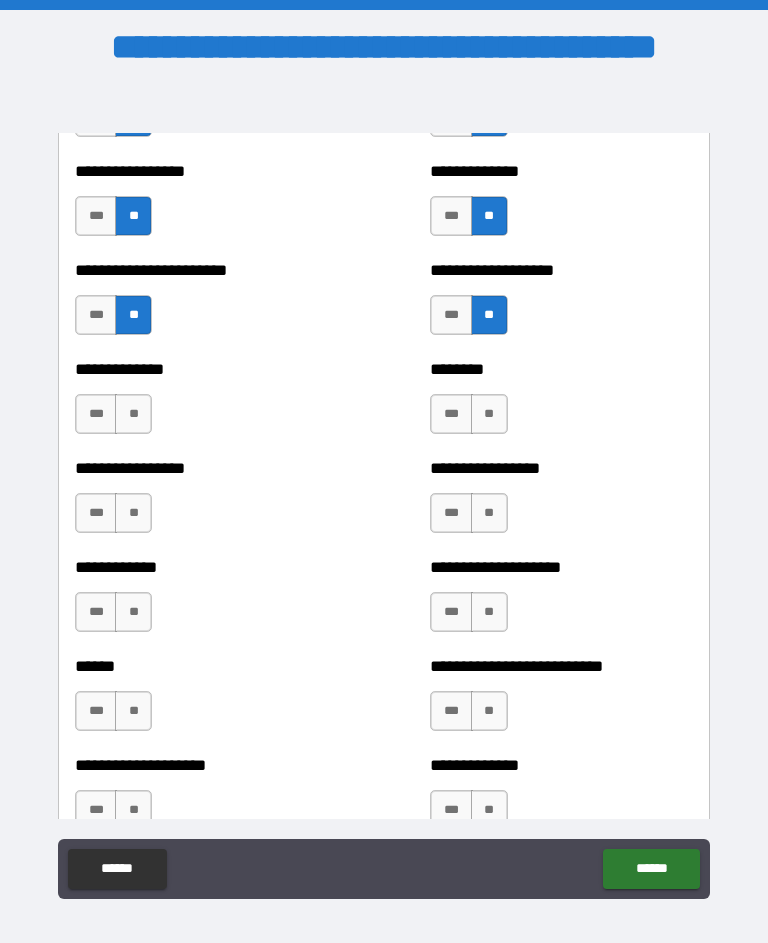 click on "**" at bounding box center [133, 414] 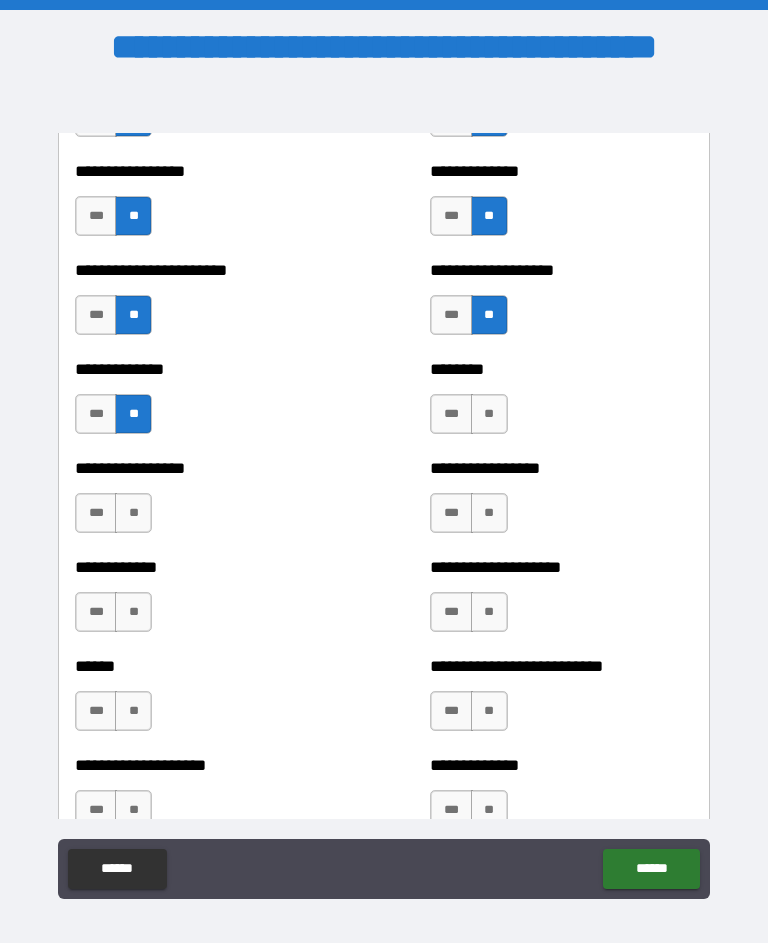 click on "**" at bounding box center [489, 414] 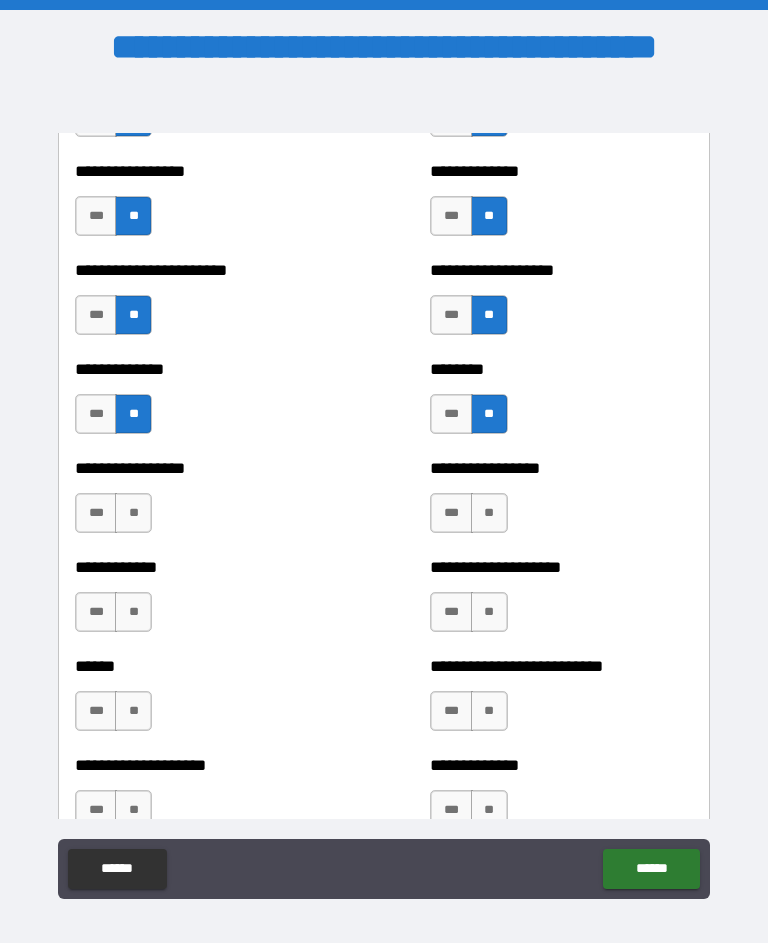 click on "**" at bounding box center (133, 513) 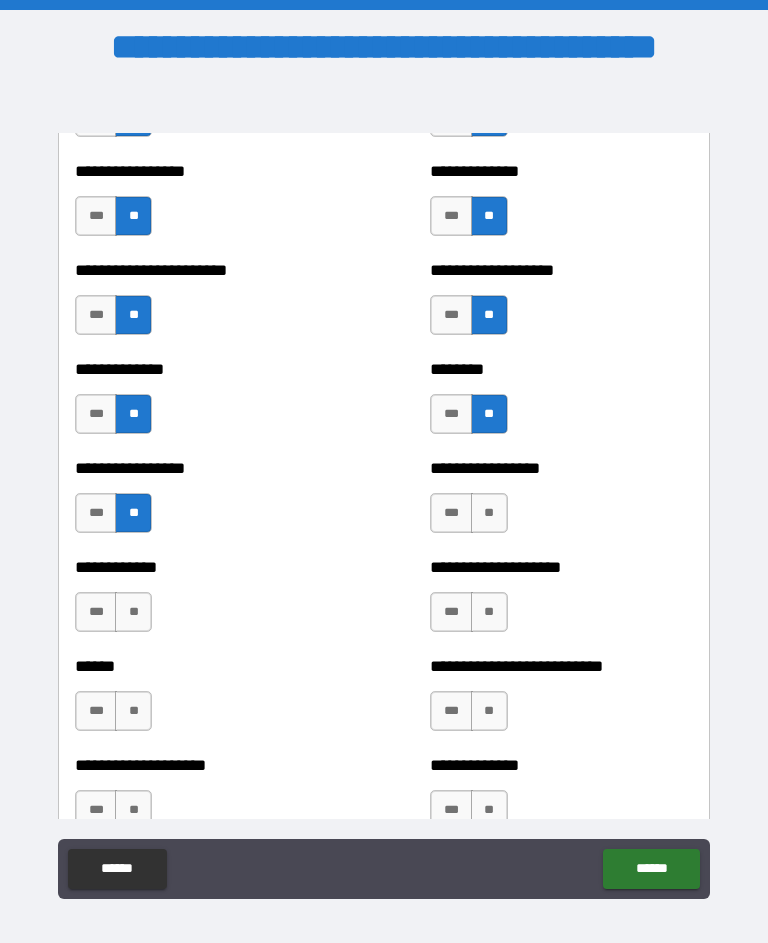 click on "**" at bounding box center (489, 513) 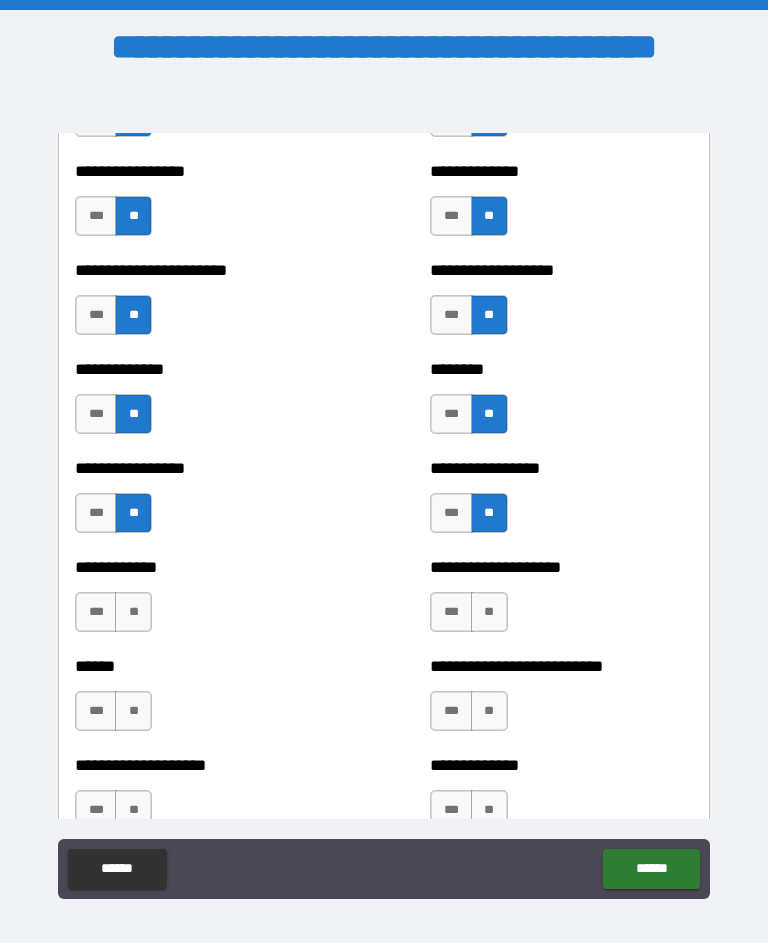 click on "**" at bounding box center (133, 612) 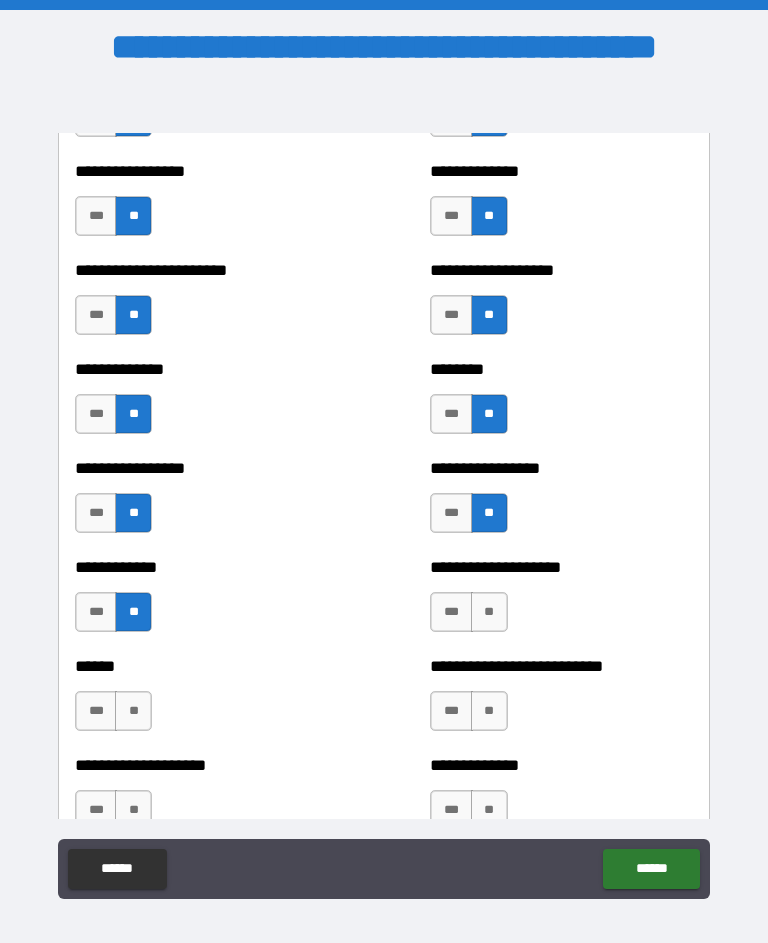 click on "**" at bounding box center [489, 612] 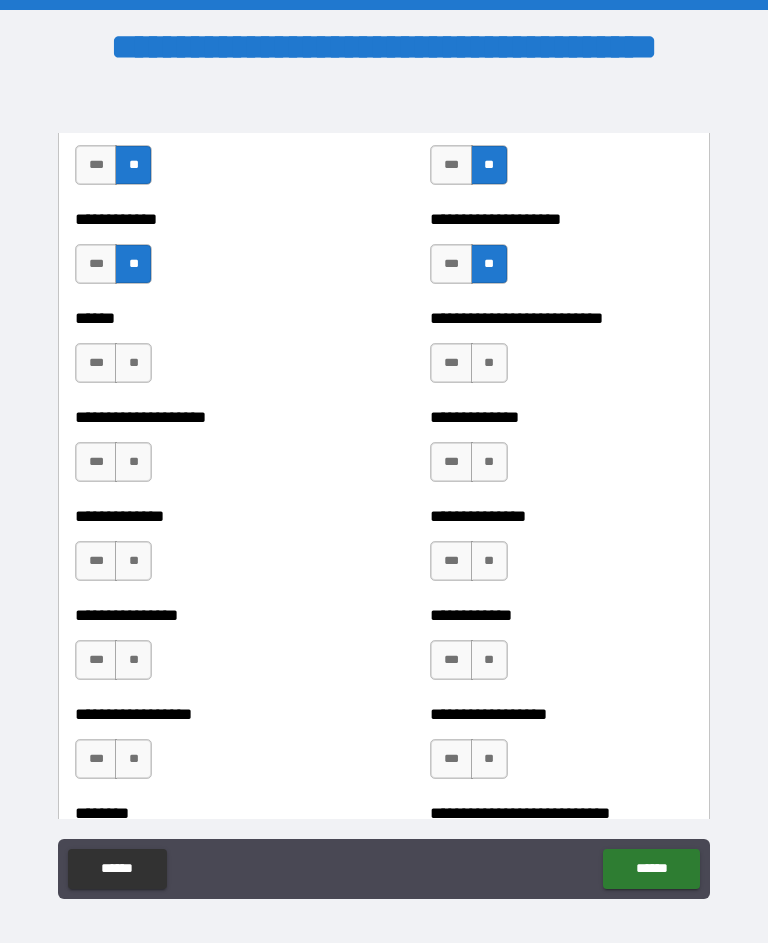 scroll, scrollTop: 3975, scrollLeft: 0, axis: vertical 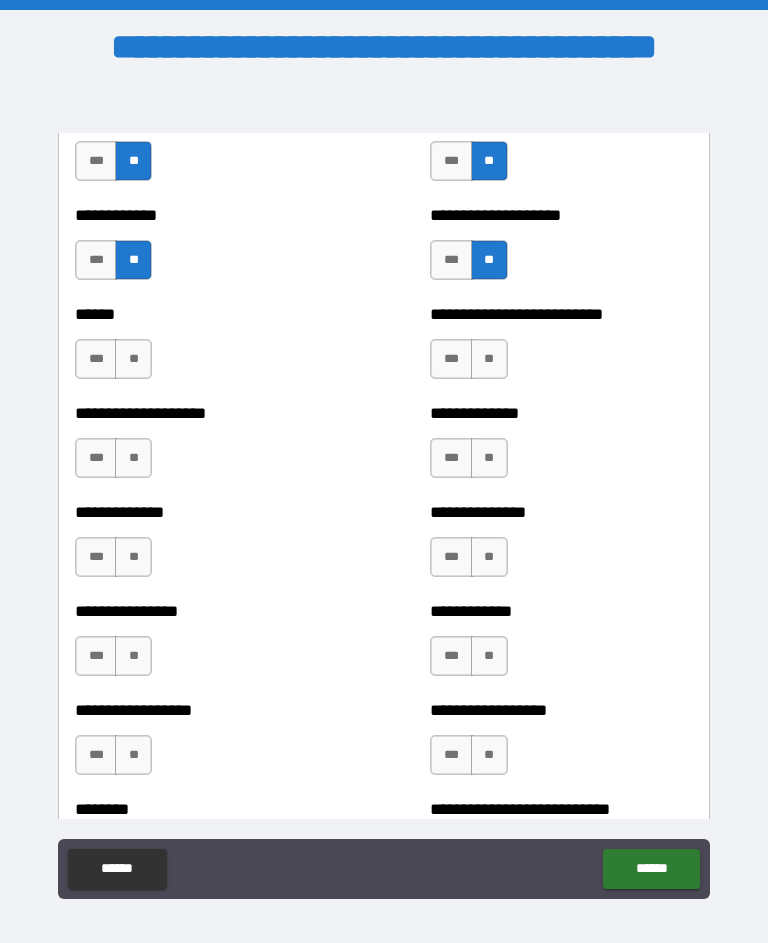 click on "**" at bounding box center (133, 359) 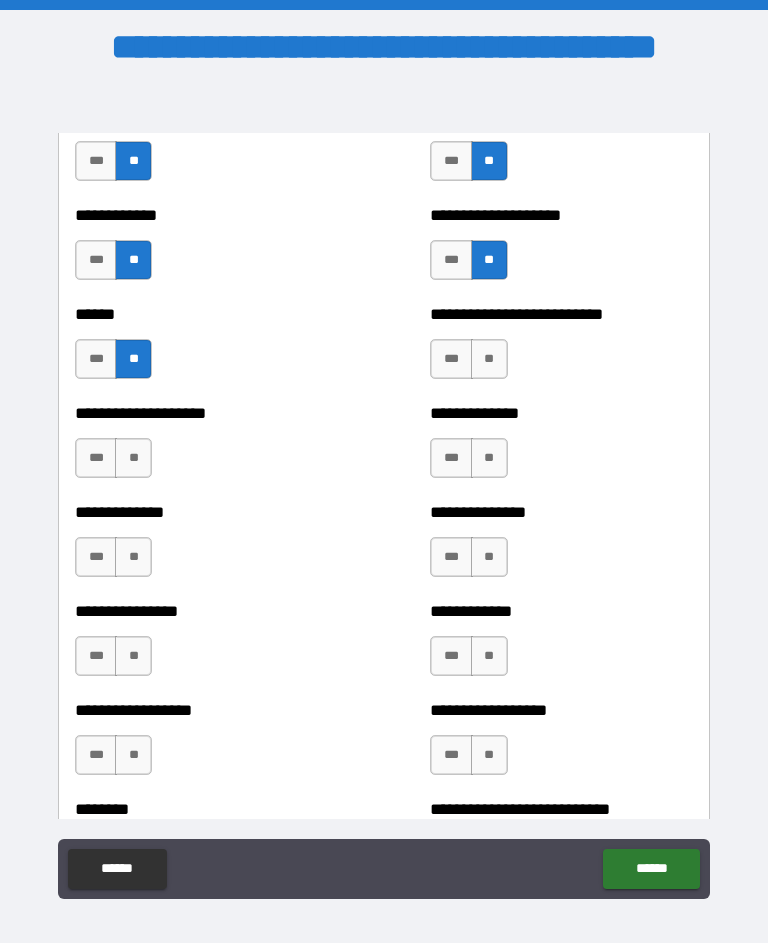 click on "**" at bounding box center [489, 359] 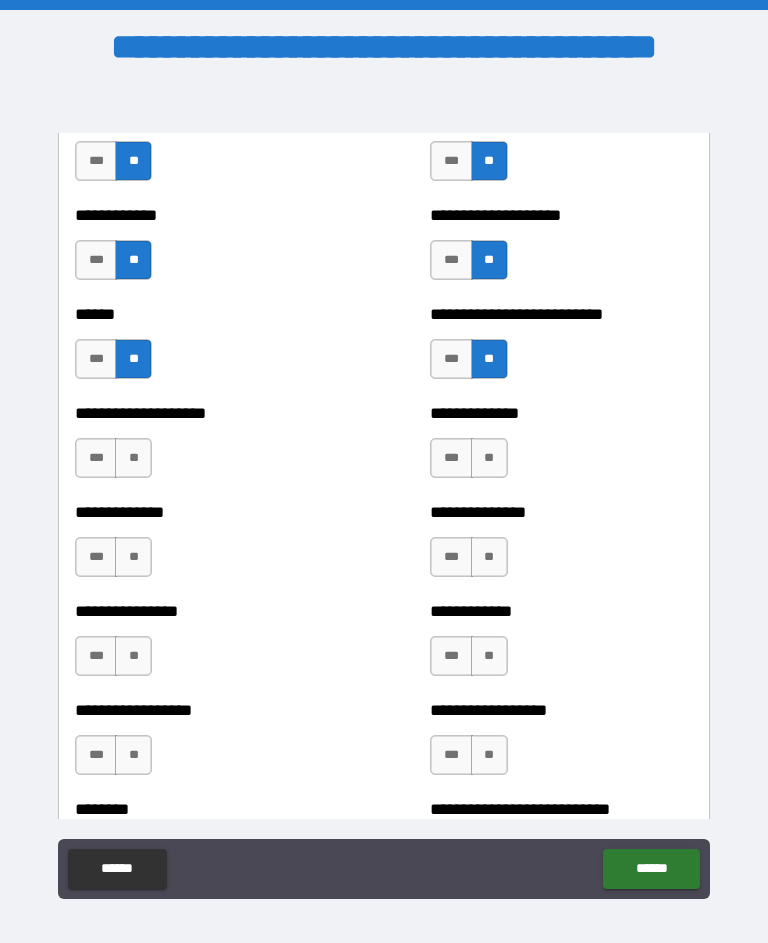 click on "**" at bounding box center [133, 458] 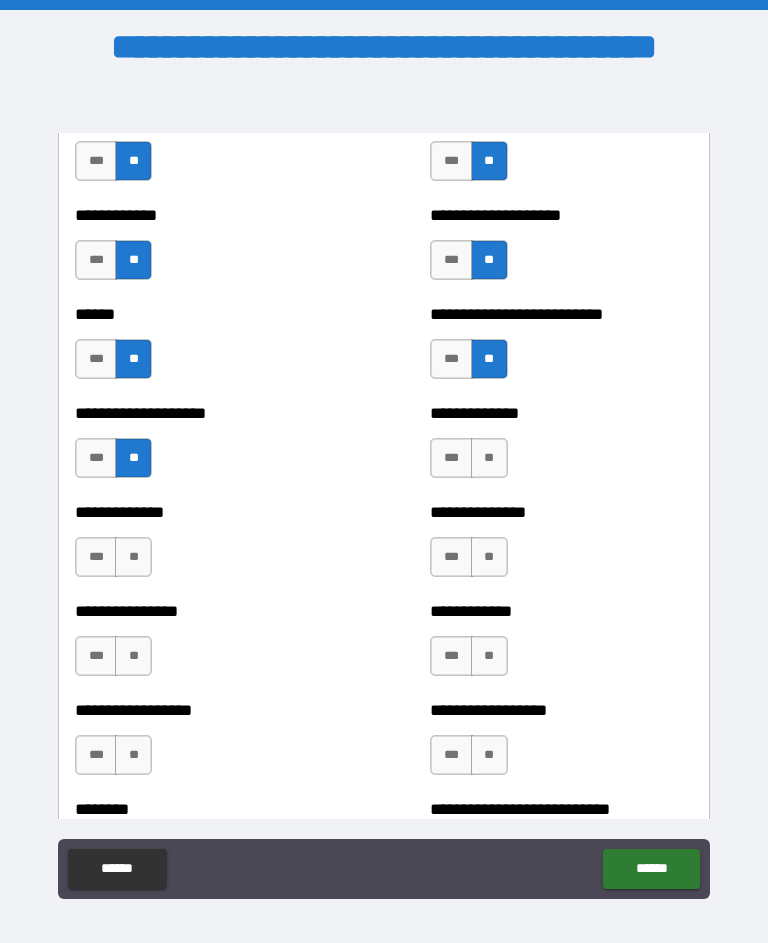 click on "**" at bounding box center (489, 458) 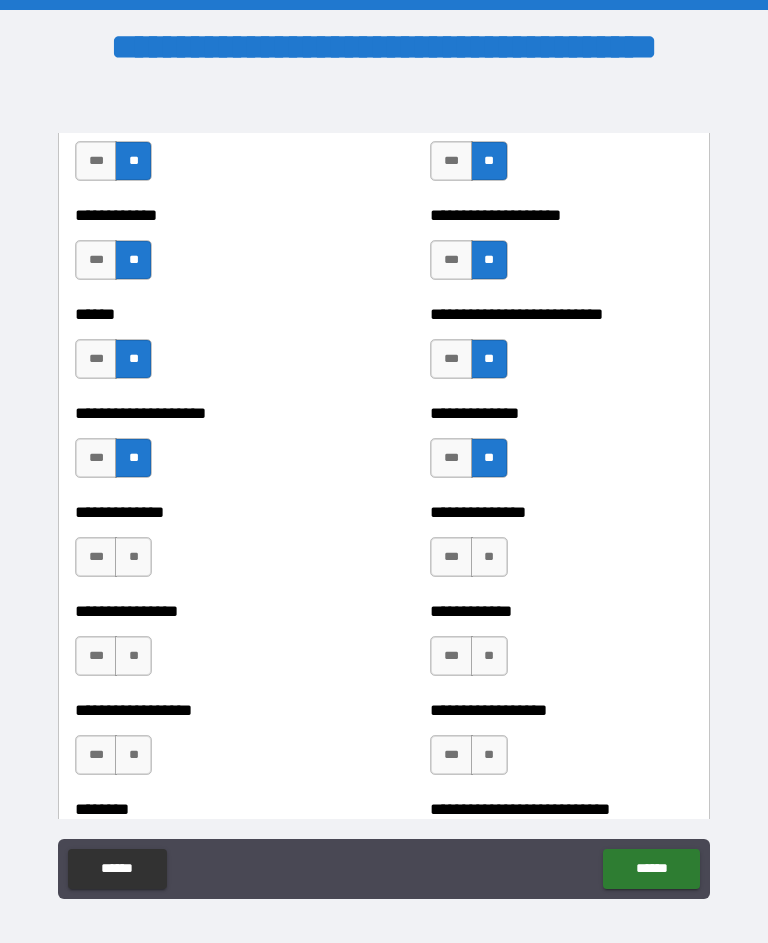click on "**" at bounding box center [133, 557] 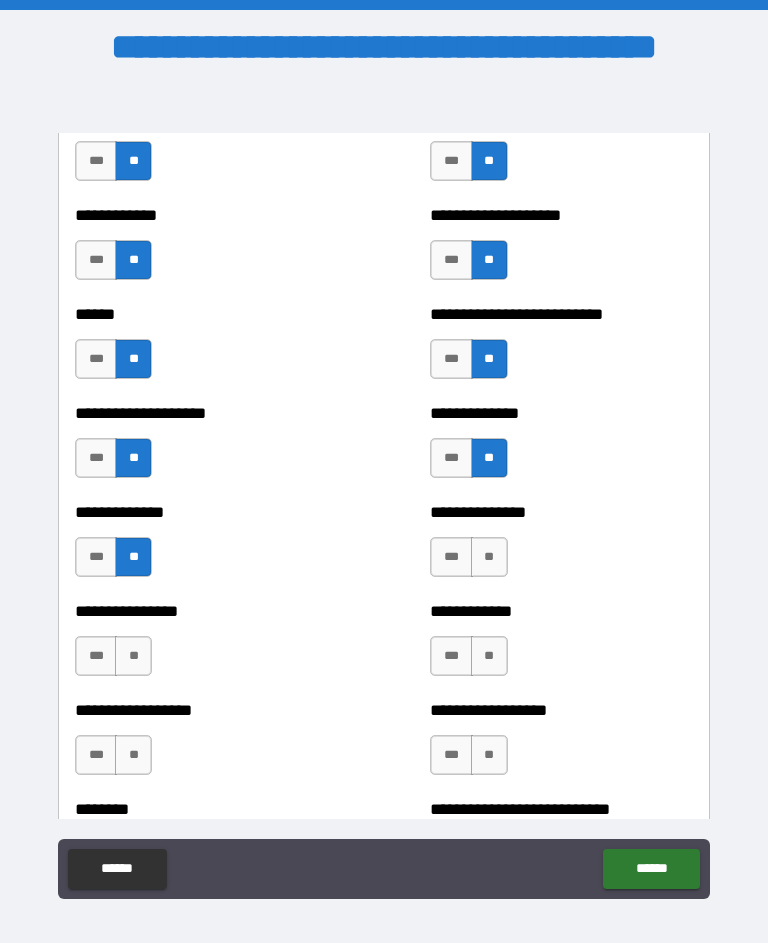 click on "**" at bounding box center [489, 557] 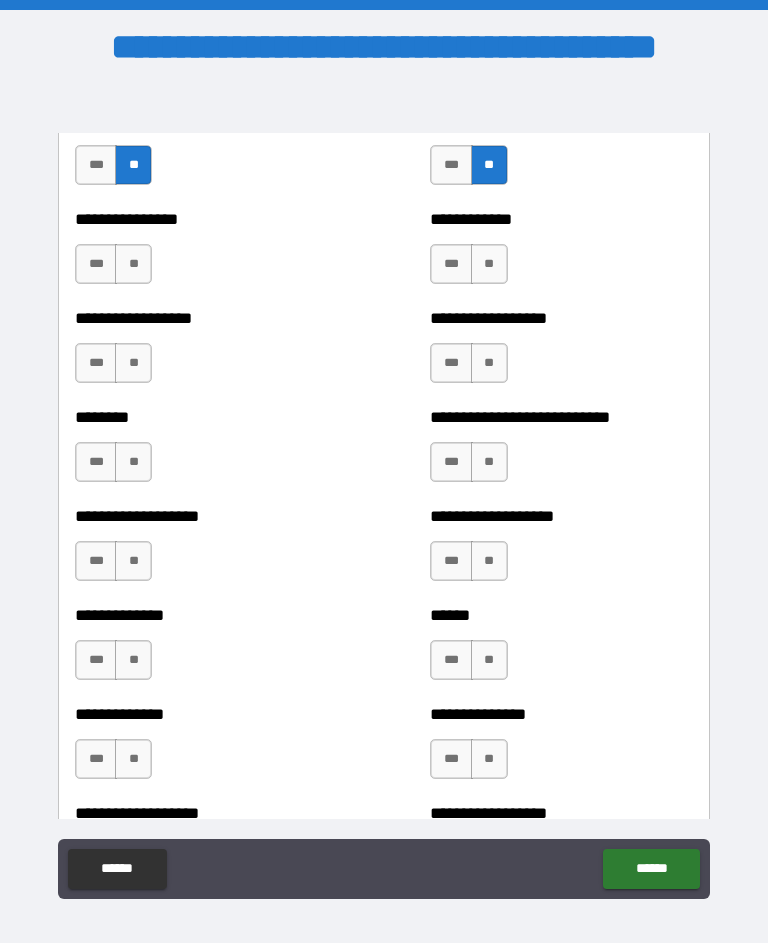scroll, scrollTop: 4370, scrollLeft: 0, axis: vertical 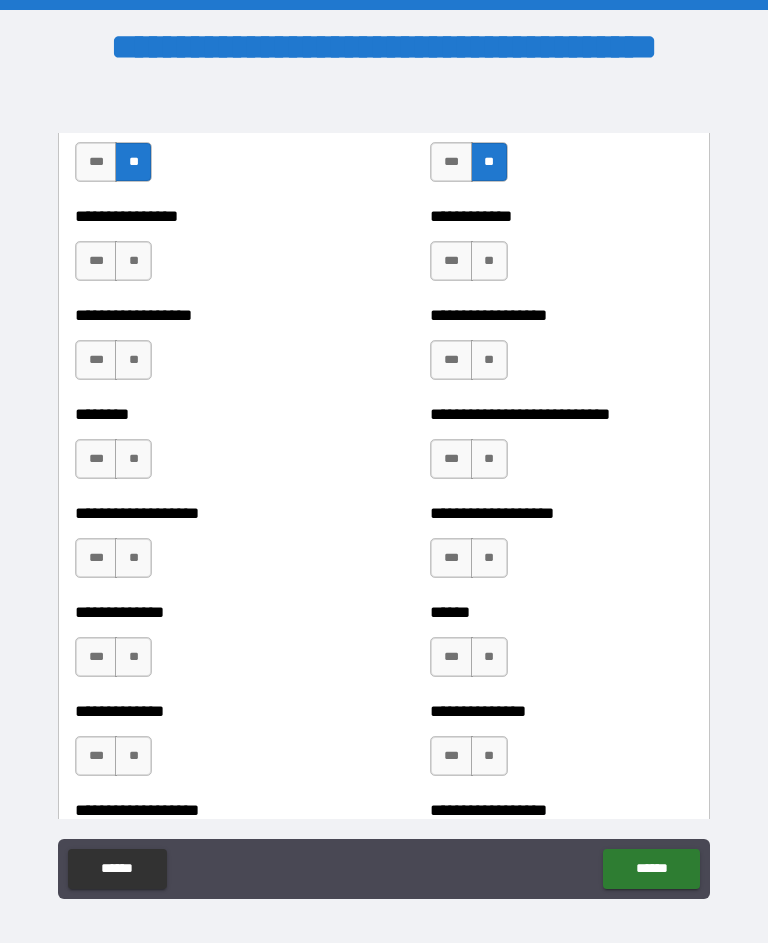 click on "**" at bounding box center (133, 261) 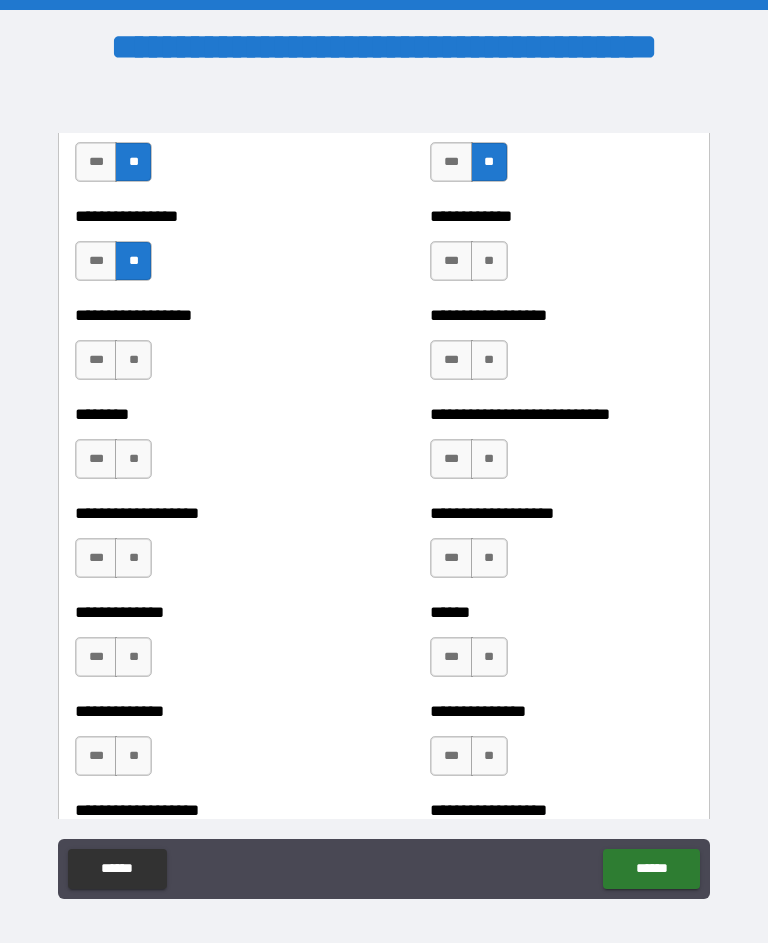 click on "**" at bounding box center [489, 261] 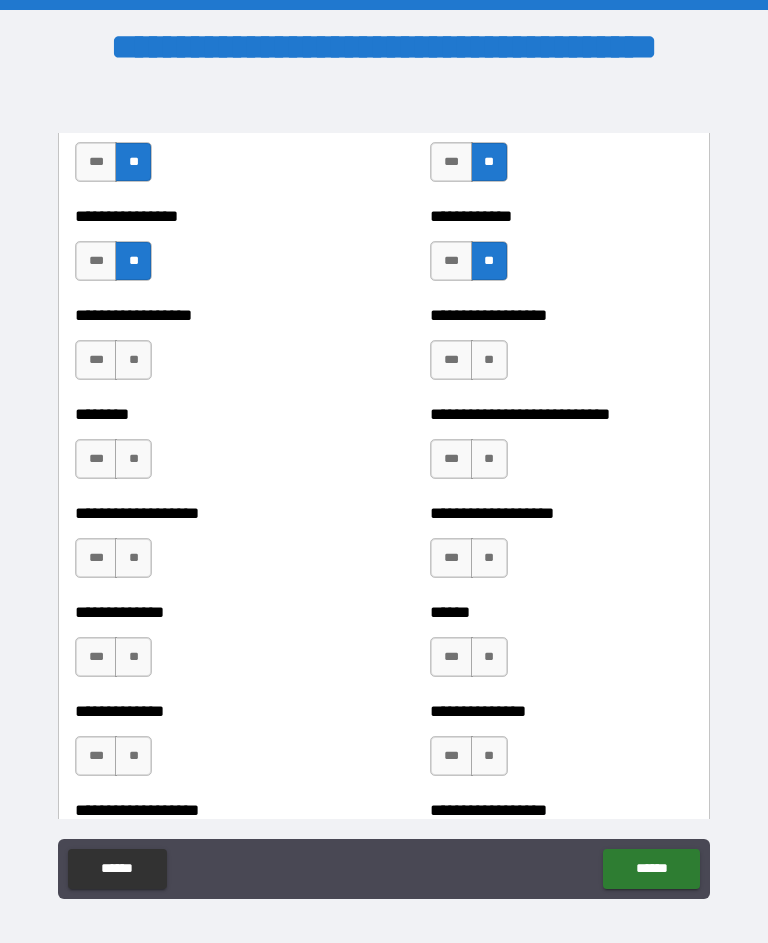 click on "**" at bounding box center [133, 360] 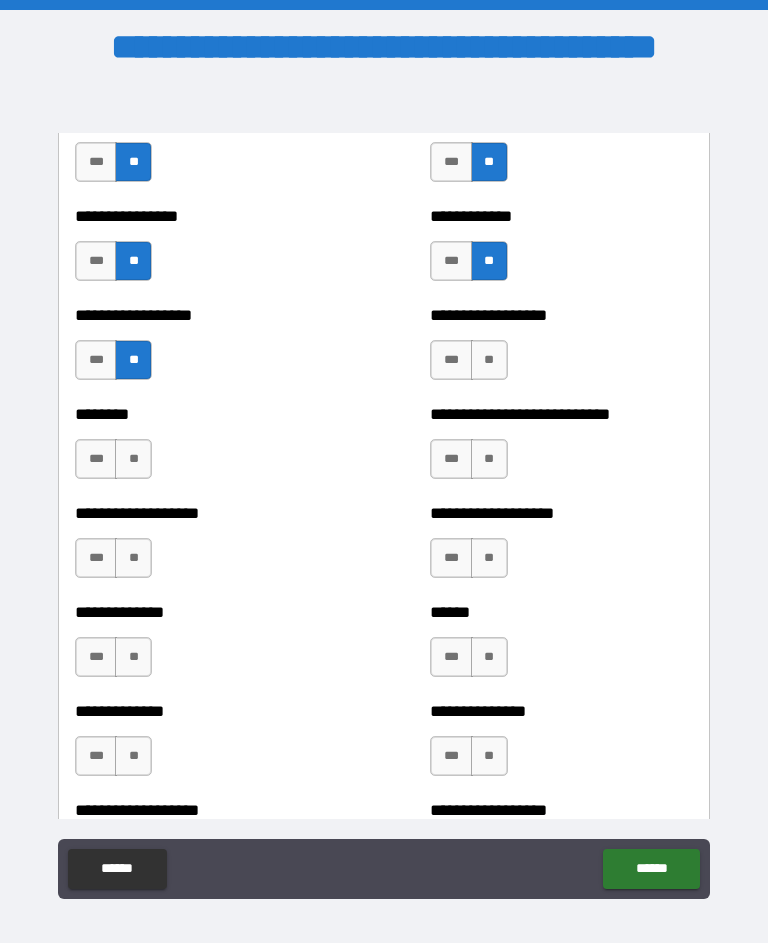 click on "**" at bounding box center [489, 360] 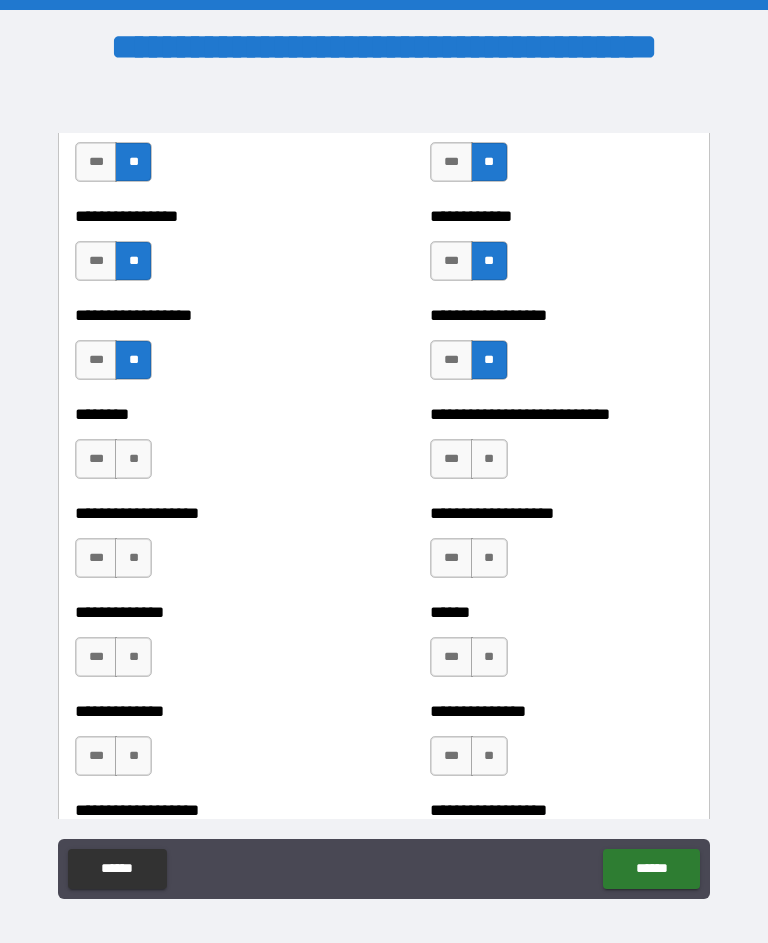 click on "**" at bounding box center (133, 459) 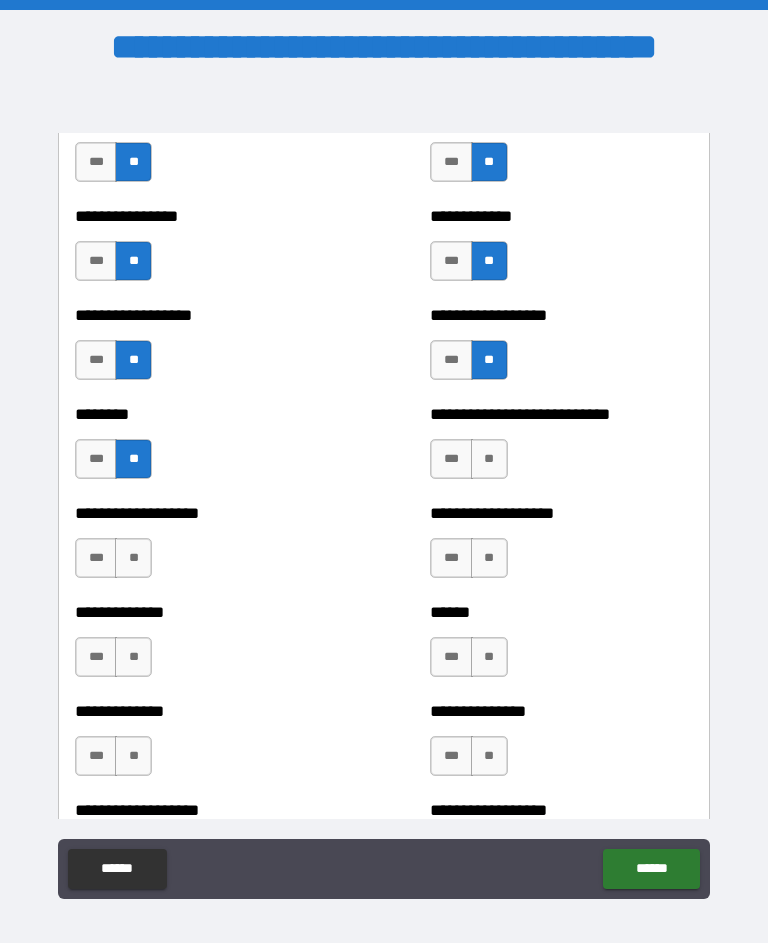 click on "**" at bounding box center [489, 459] 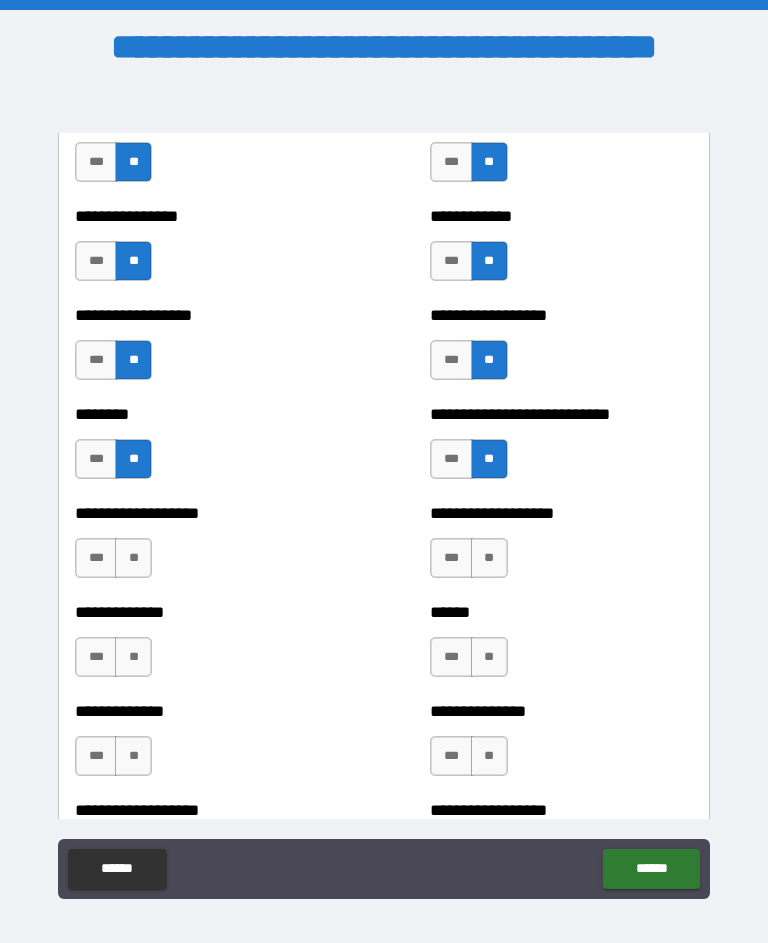 click on "**" at bounding box center [133, 558] 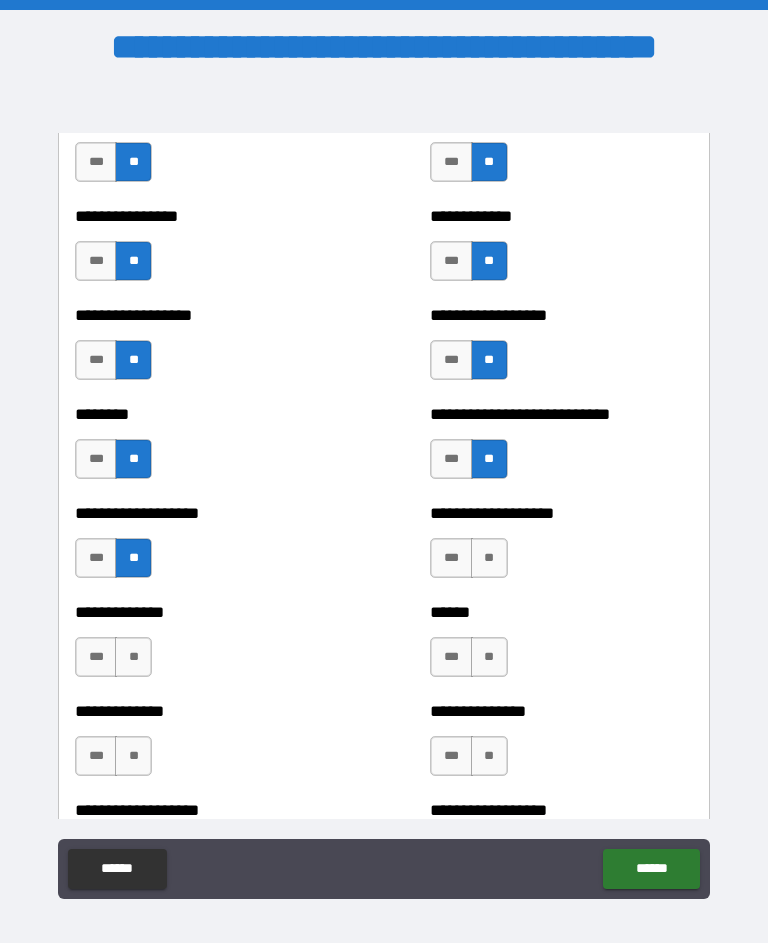 click on "**" at bounding box center [489, 558] 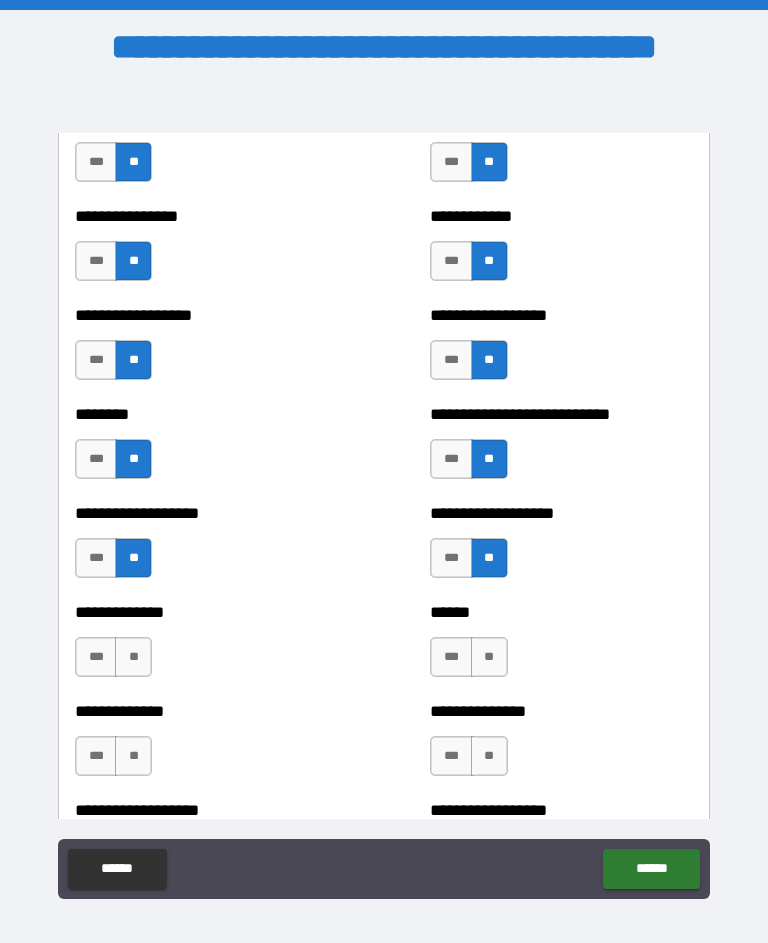 click on "**" at bounding box center (133, 657) 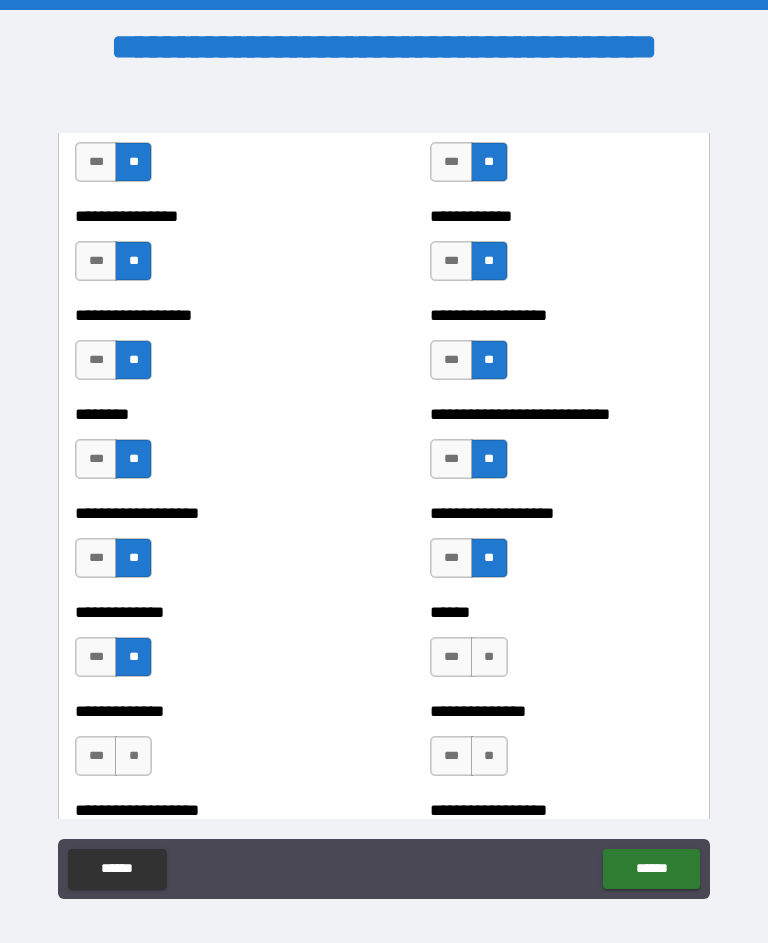 click on "**" at bounding box center [489, 657] 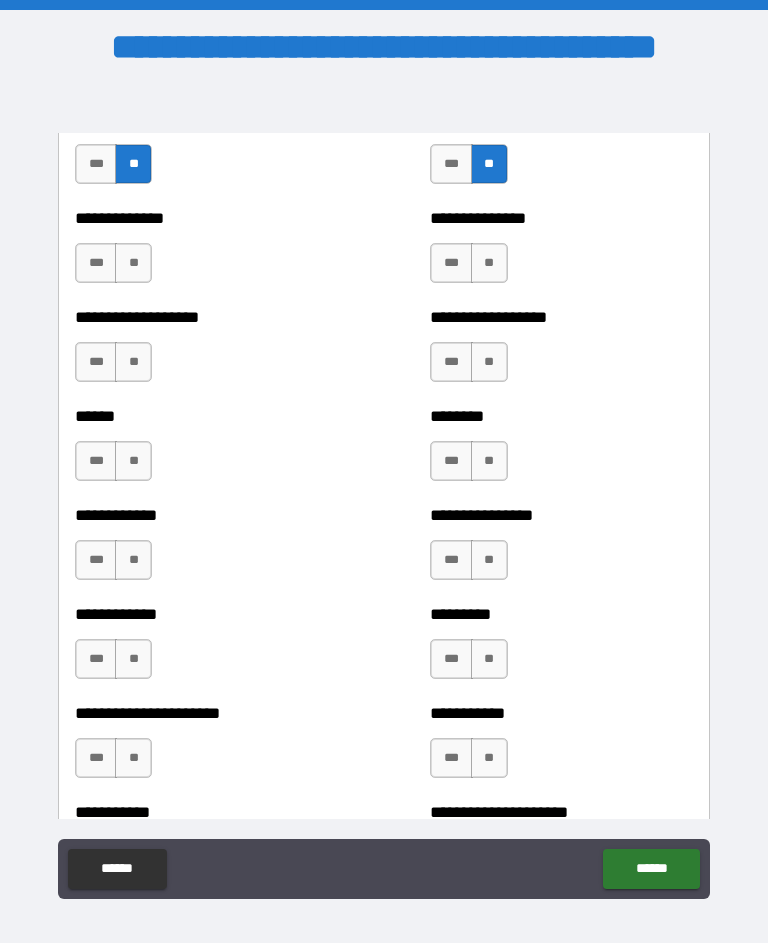 scroll, scrollTop: 4864, scrollLeft: 0, axis: vertical 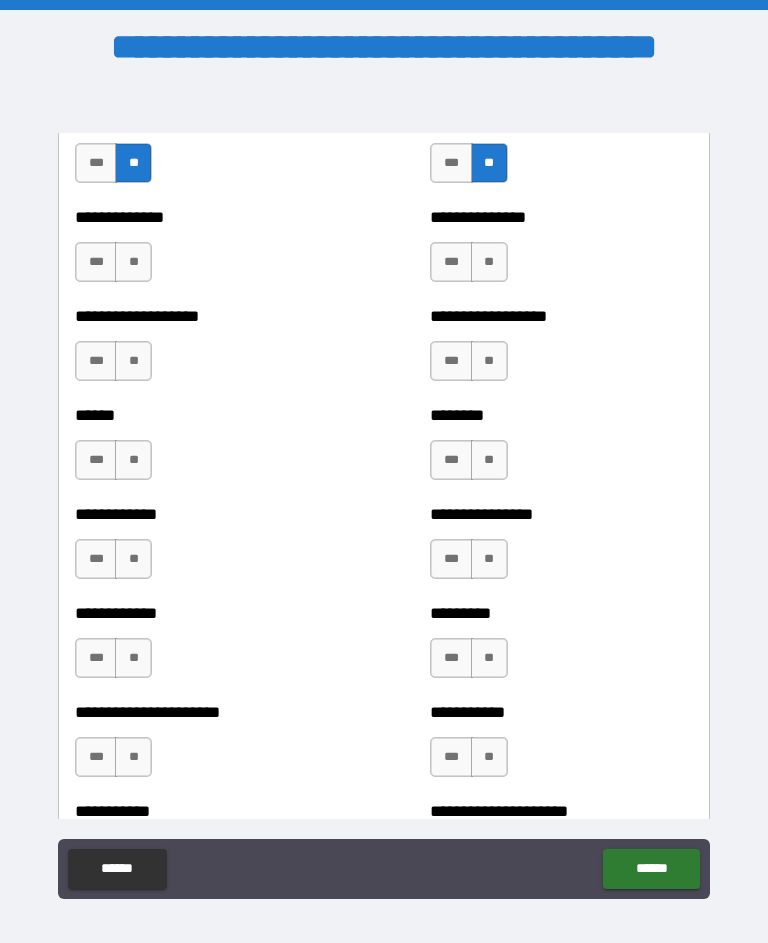 click on "**" at bounding box center (133, 262) 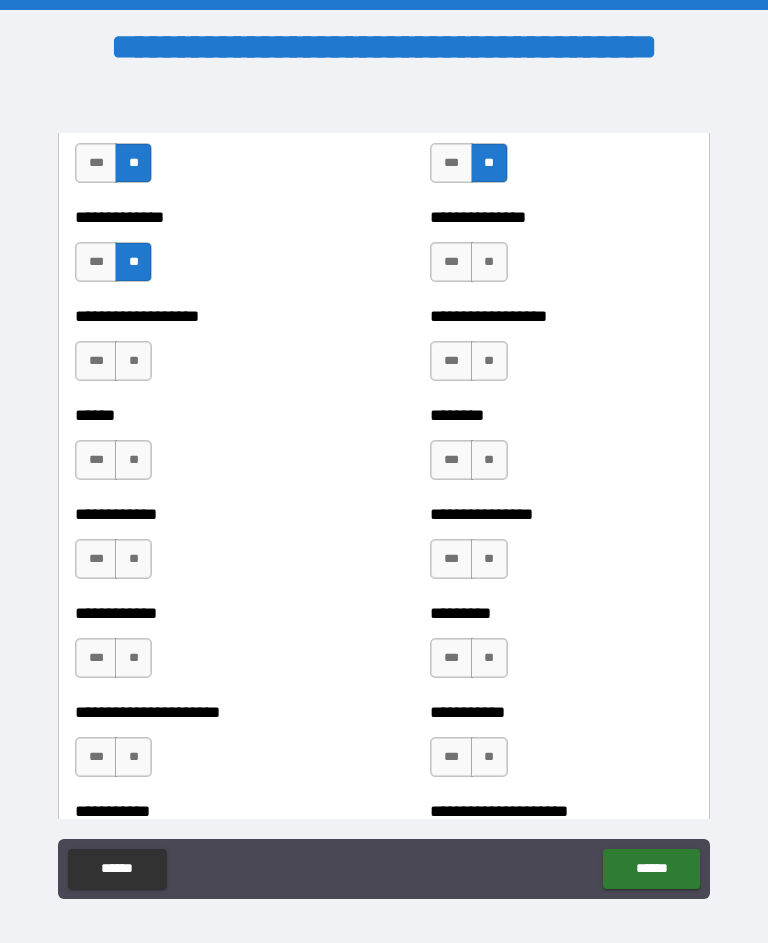 click on "**" at bounding box center (489, 262) 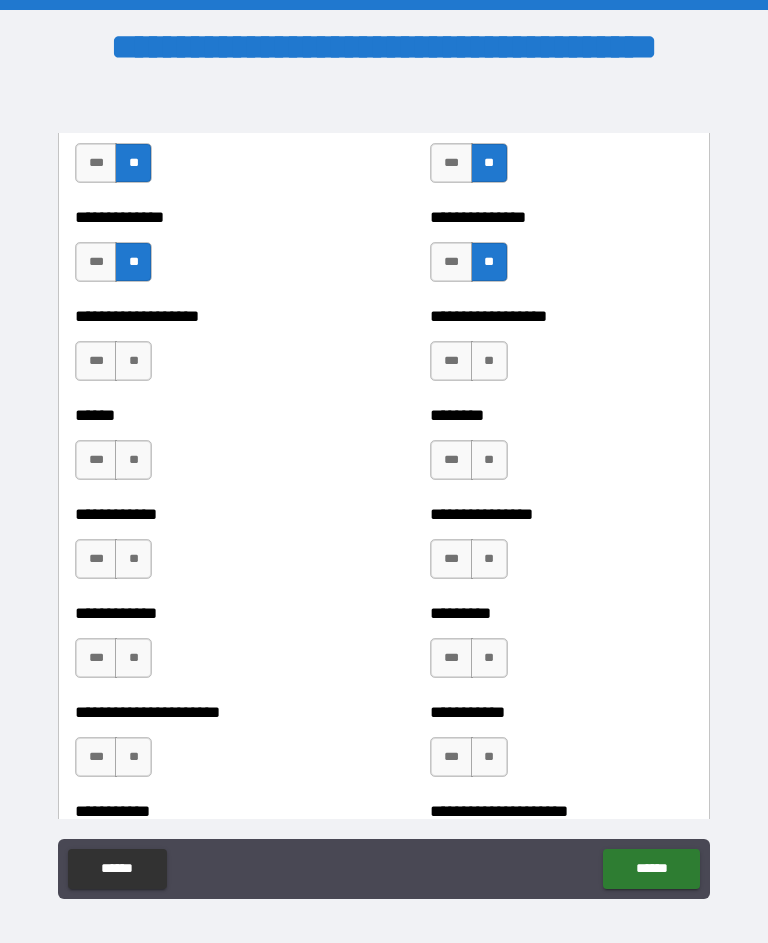 click on "**" at bounding box center [133, 361] 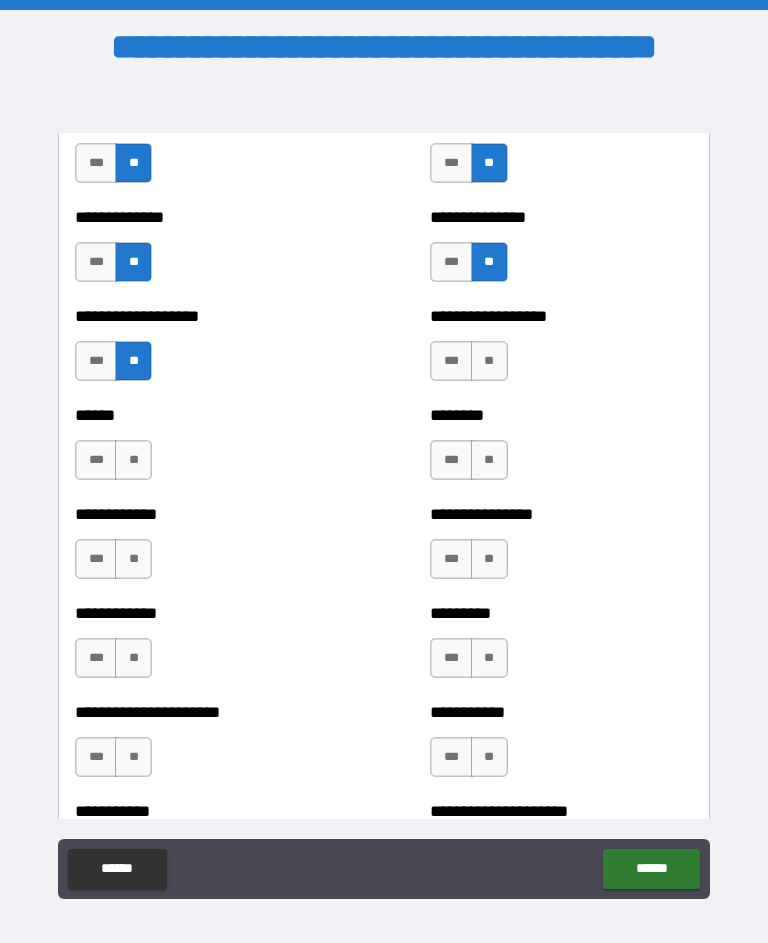 click on "**" at bounding box center (489, 361) 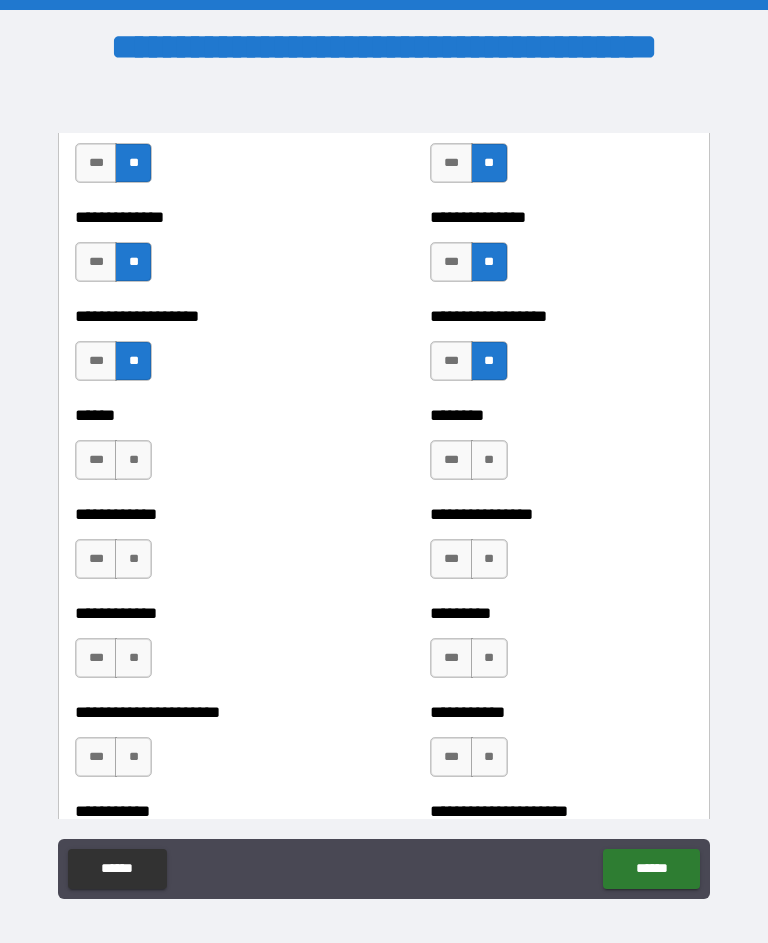click on "**" at bounding box center (133, 460) 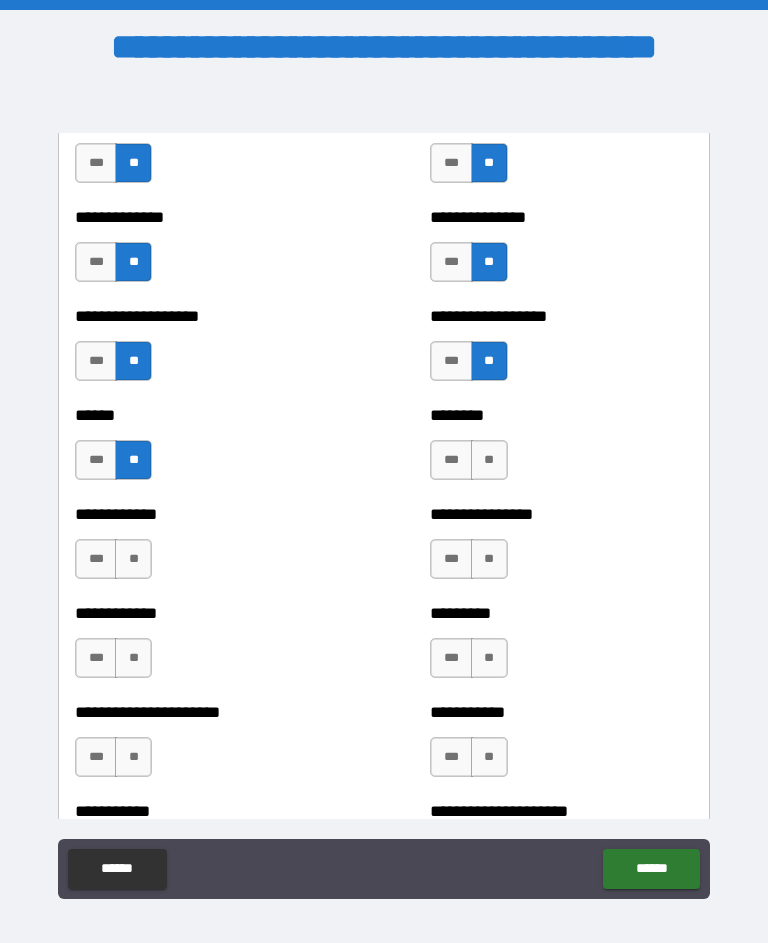 click on "**" at bounding box center (489, 460) 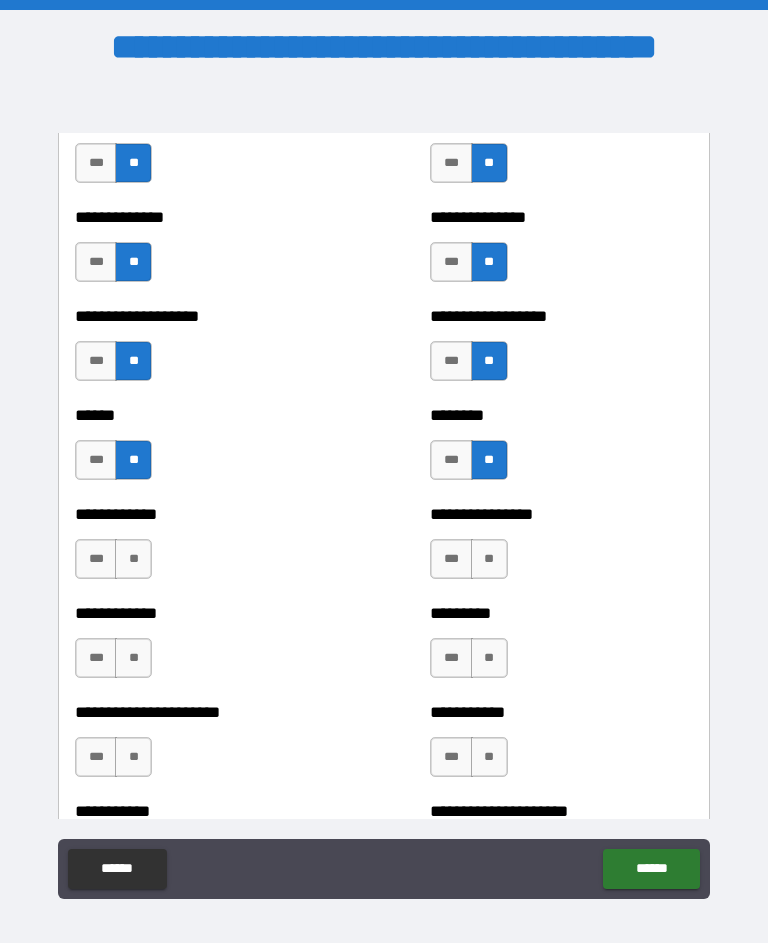click on "**" at bounding box center (133, 559) 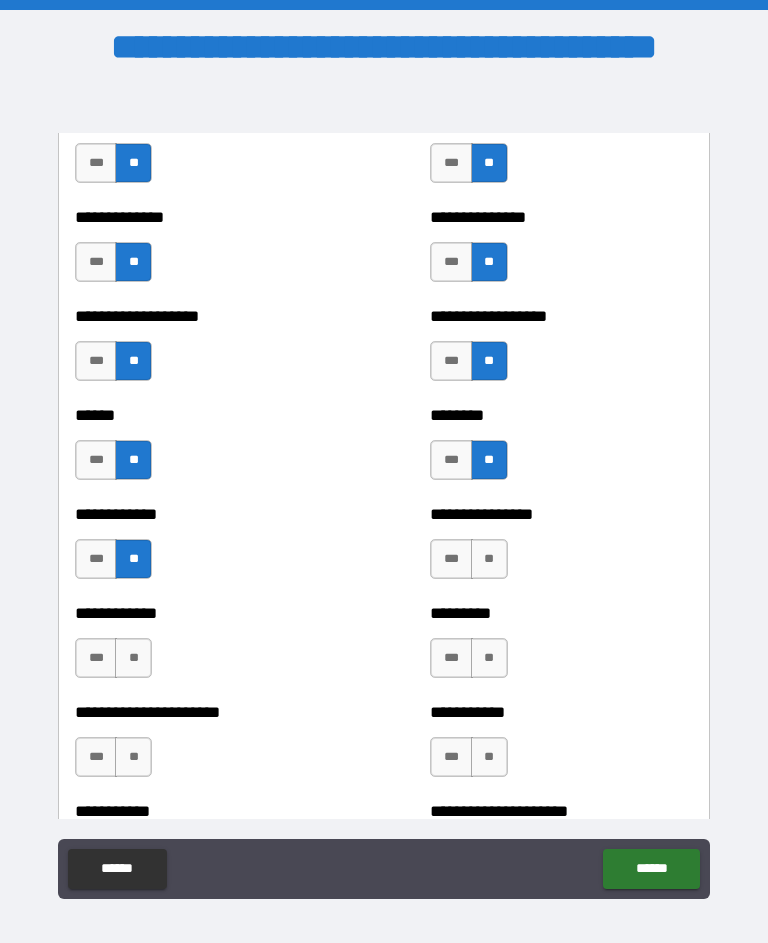 click on "**" at bounding box center [489, 559] 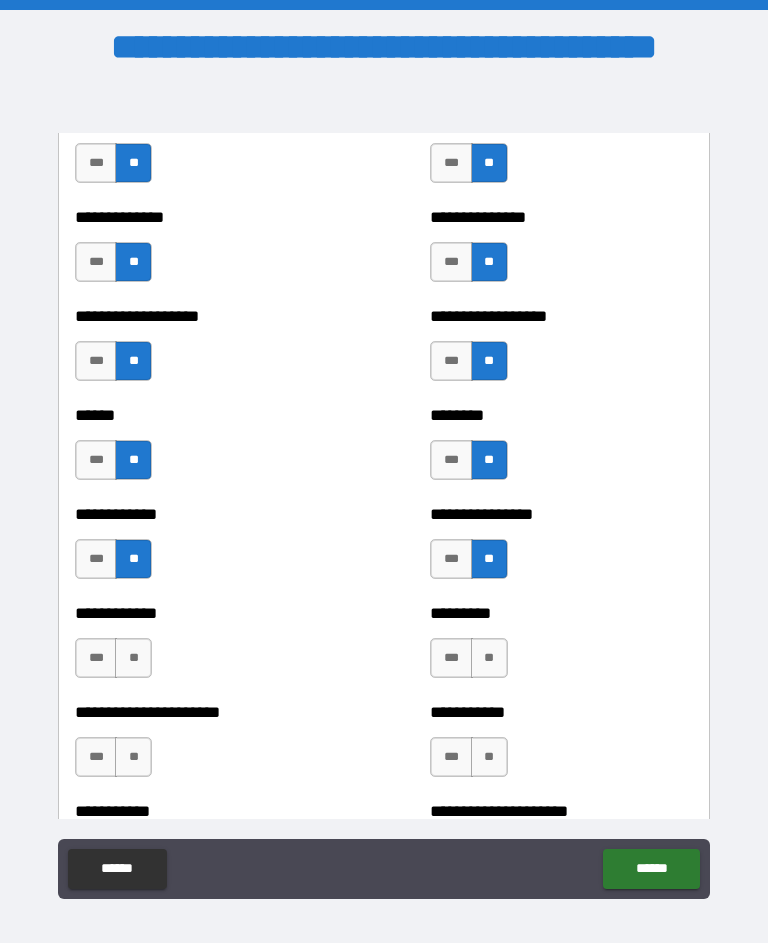 click on "**" at bounding box center [133, 658] 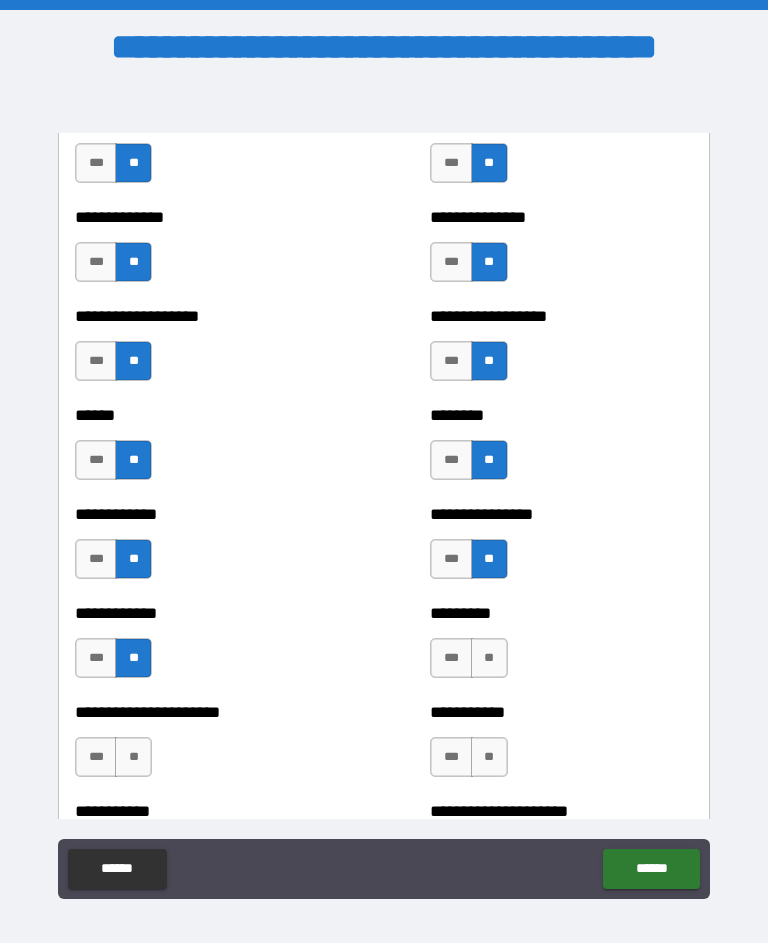 click on "**" at bounding box center (489, 658) 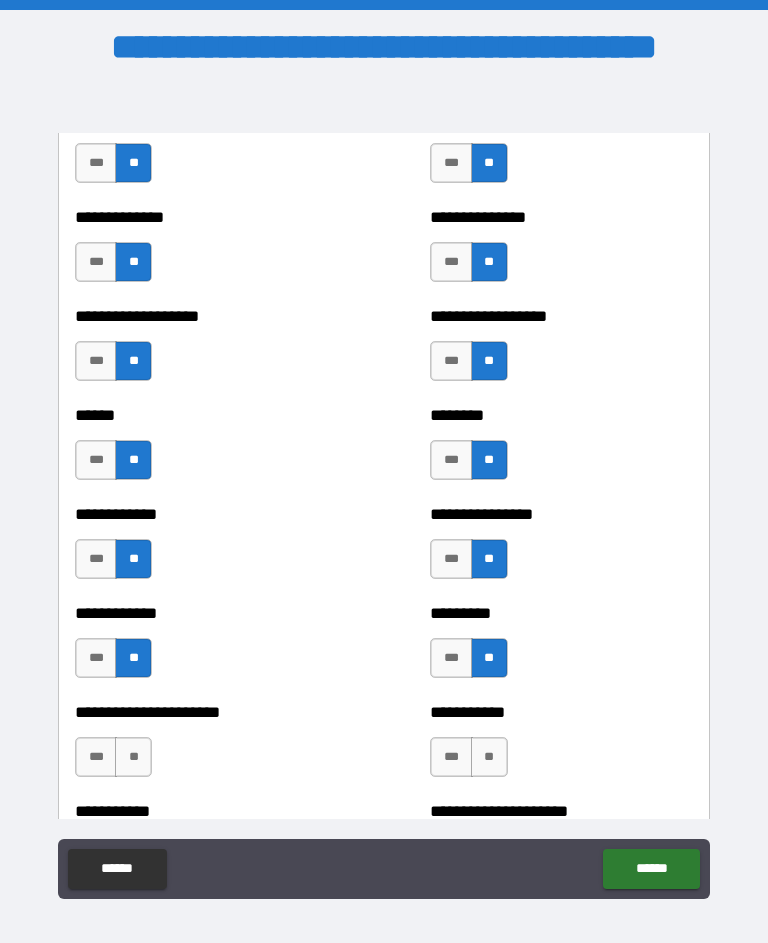 click on "**" at bounding box center (133, 757) 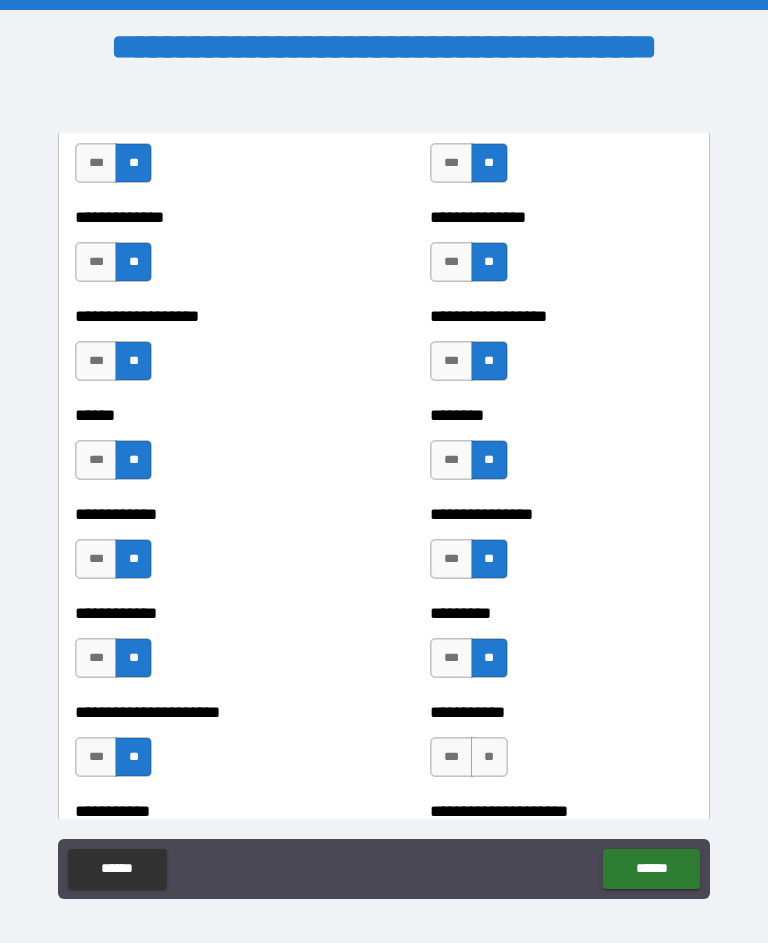 click on "**" at bounding box center [489, 757] 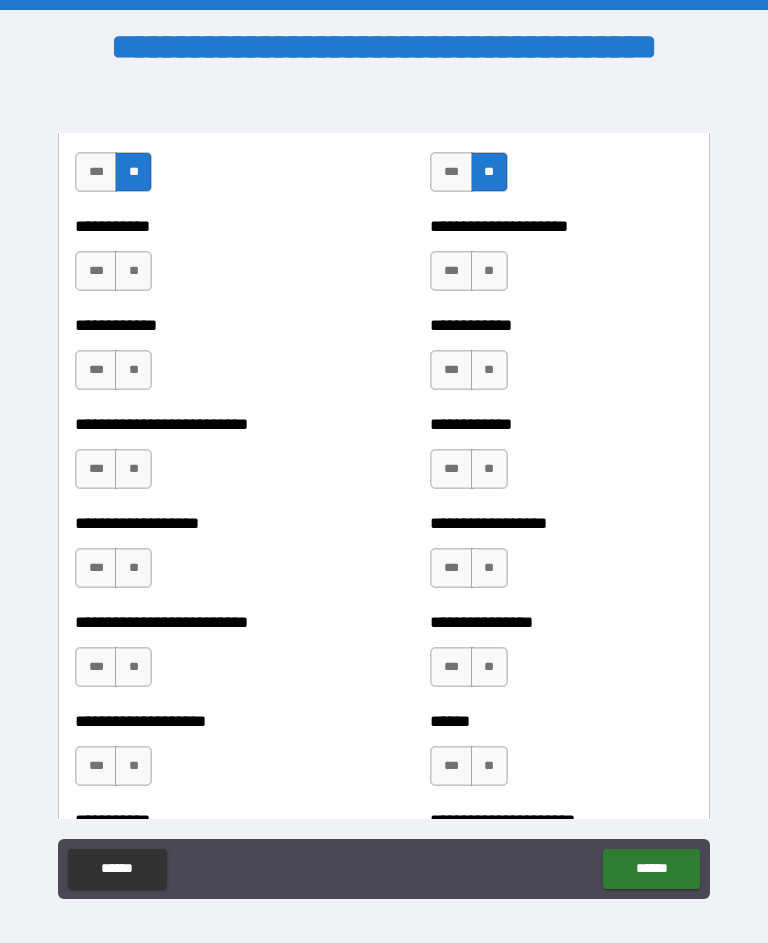 scroll, scrollTop: 5448, scrollLeft: 0, axis: vertical 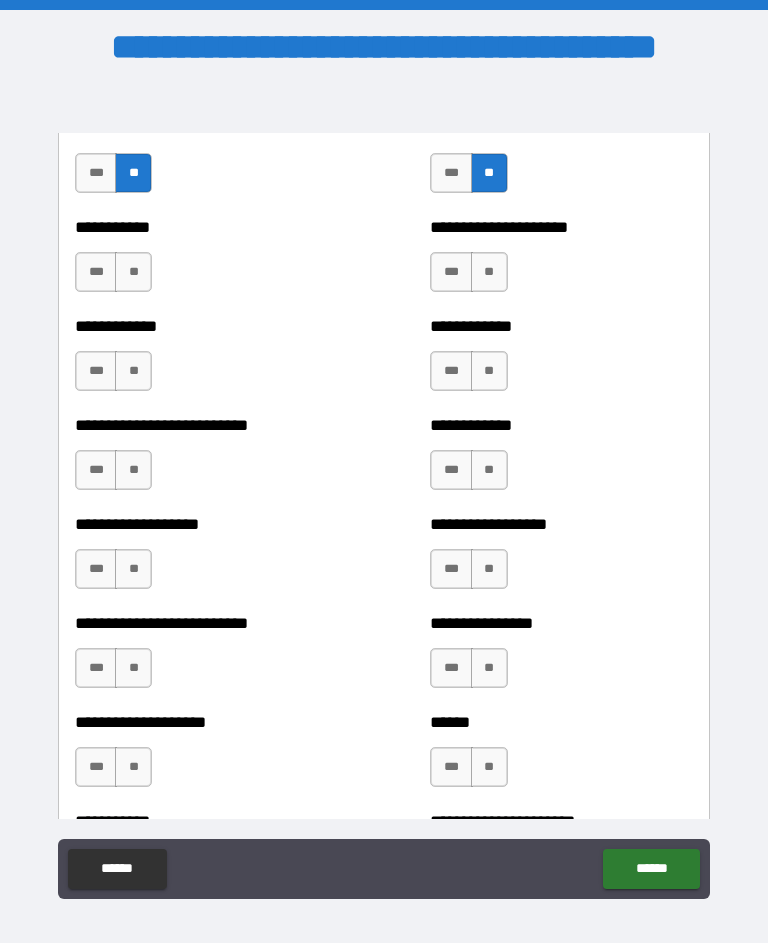 click on "**" at bounding box center [133, 272] 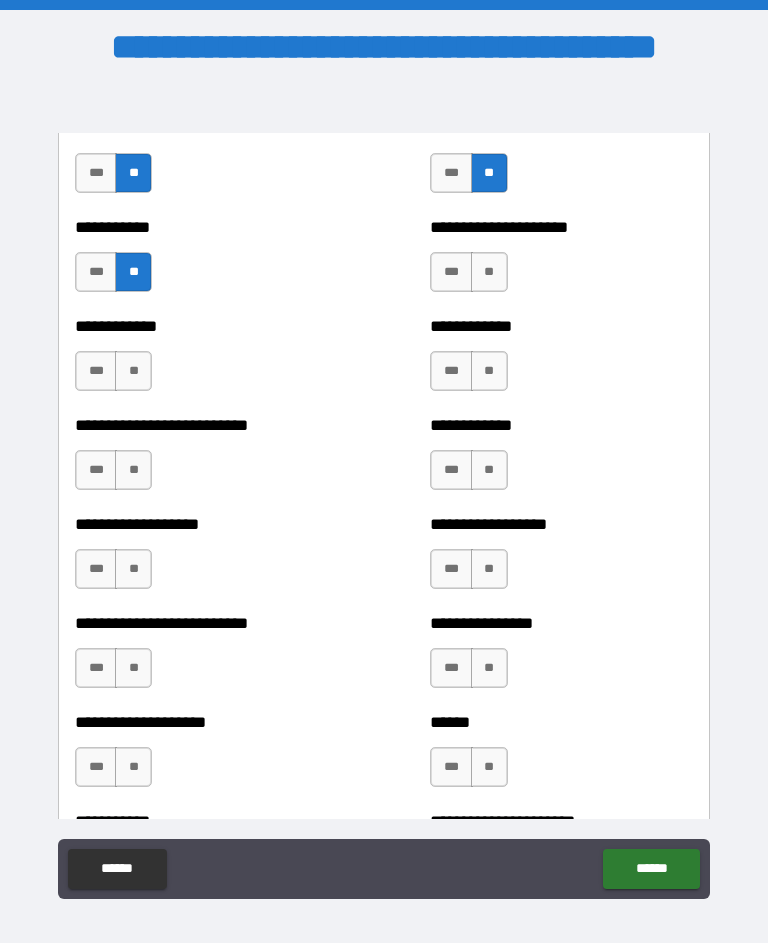 click on "**" at bounding box center (133, 371) 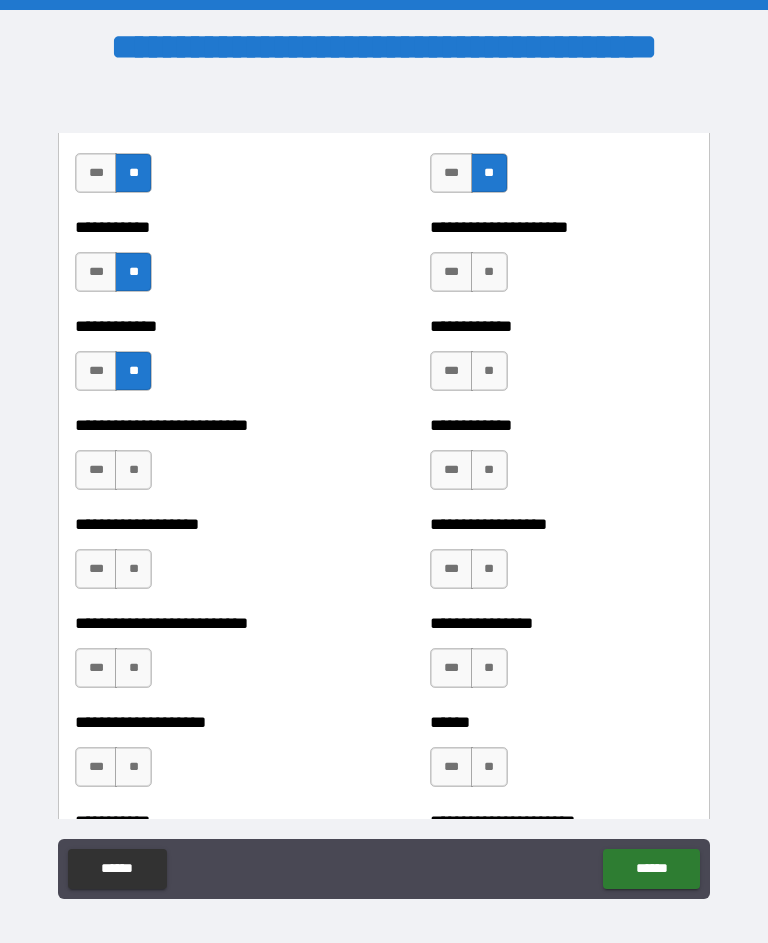 click on "**" at bounding box center (133, 470) 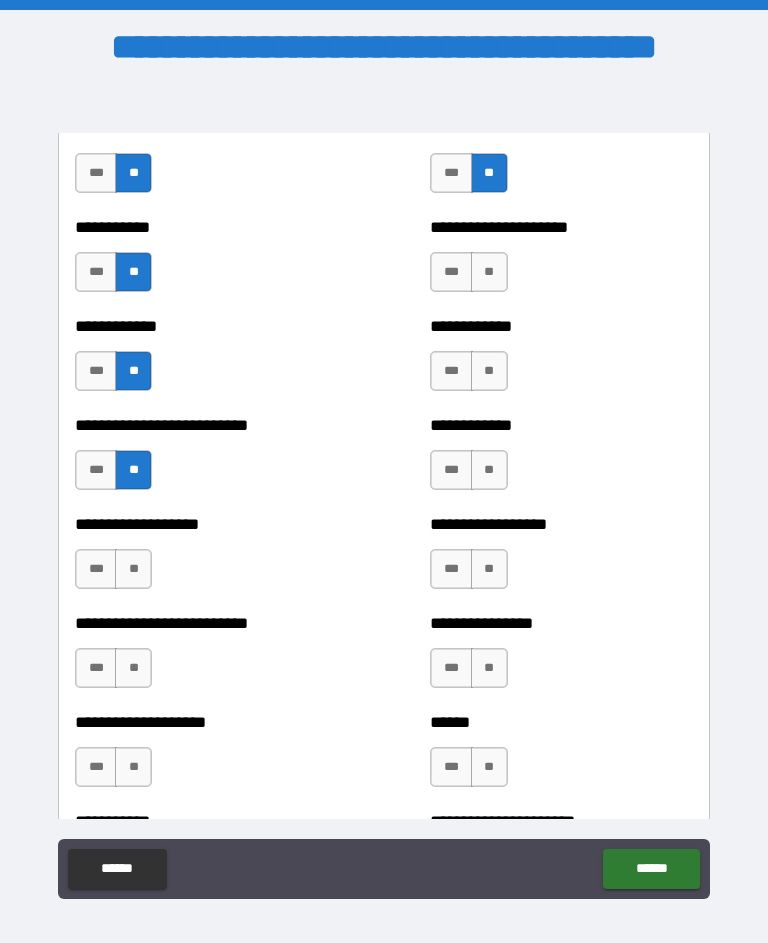 click on "**" at bounding box center (133, 569) 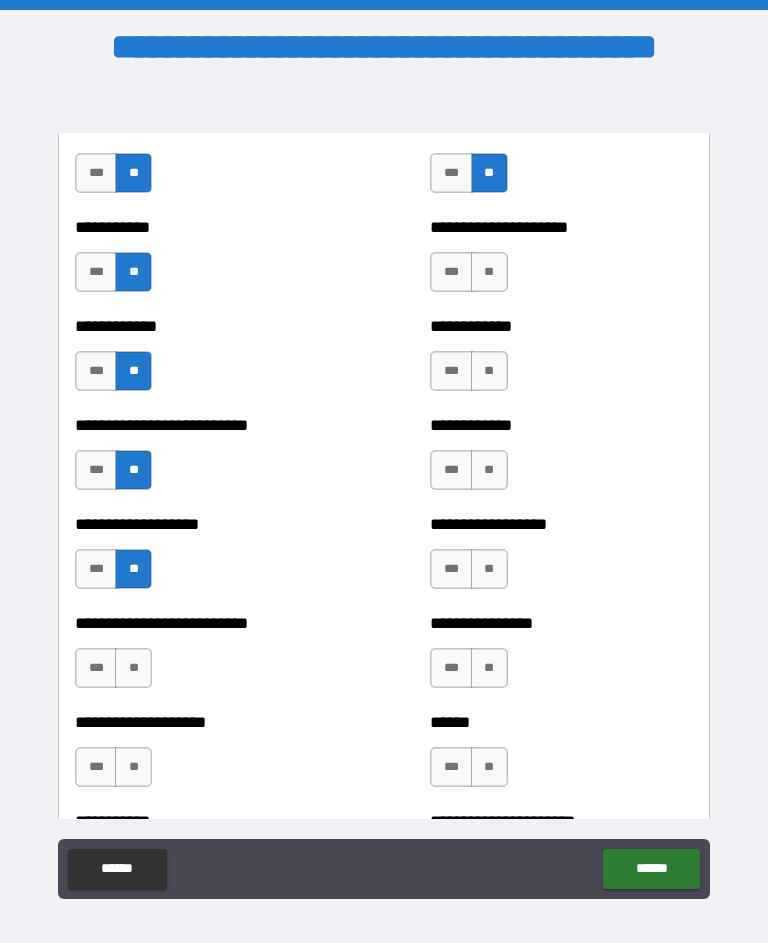 click on "**" at bounding box center (133, 668) 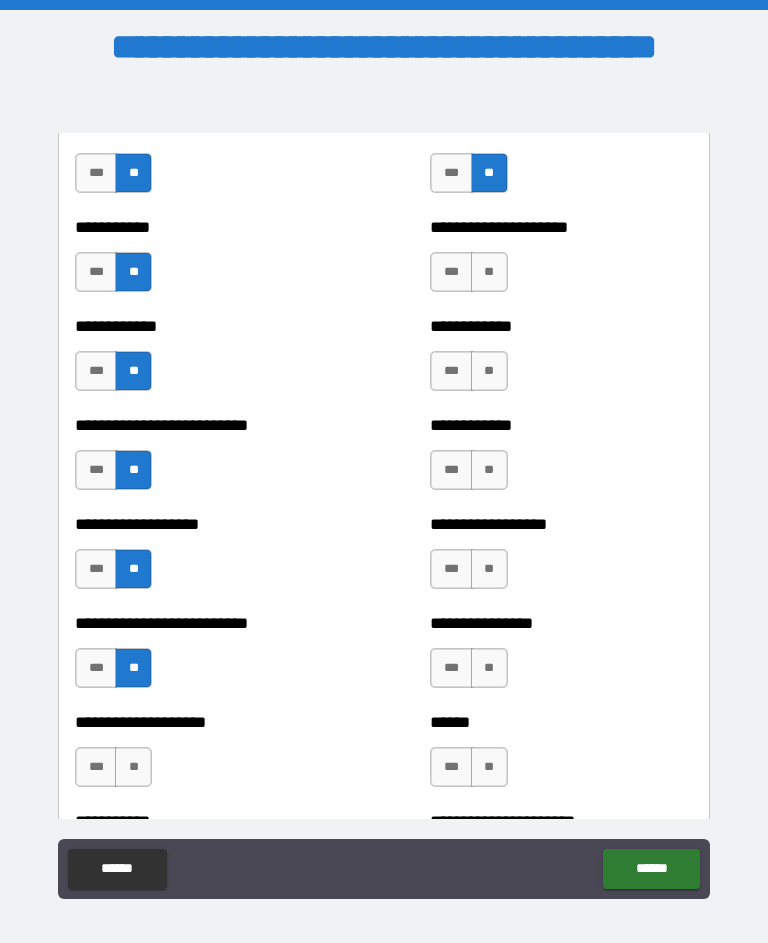 click on "**" at bounding box center (133, 767) 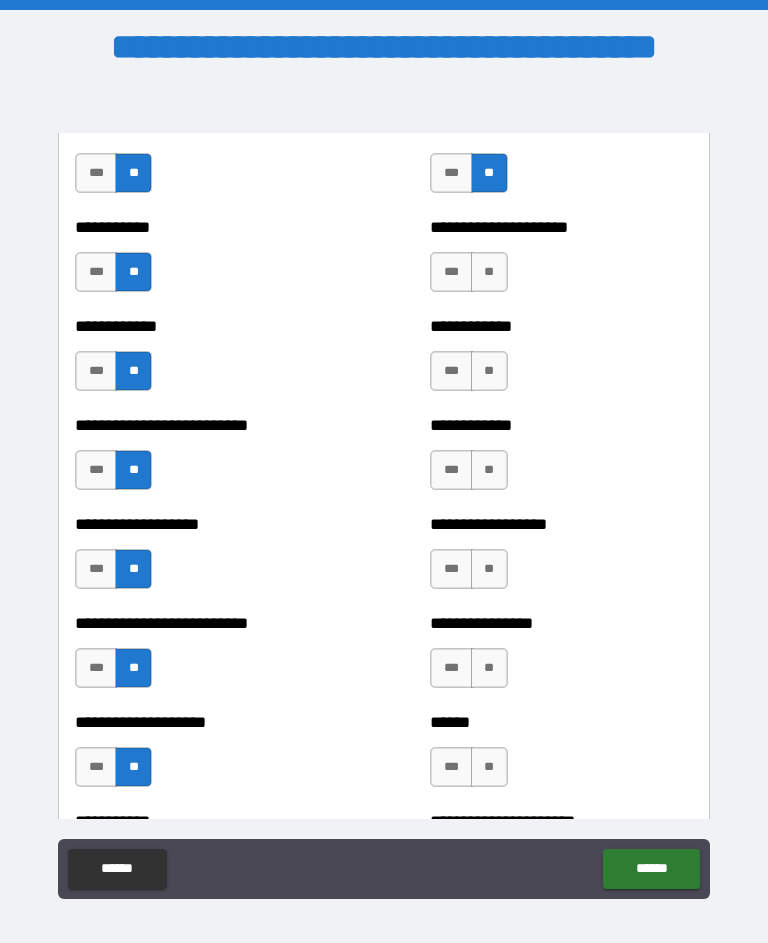 click on "**" at bounding box center [489, 272] 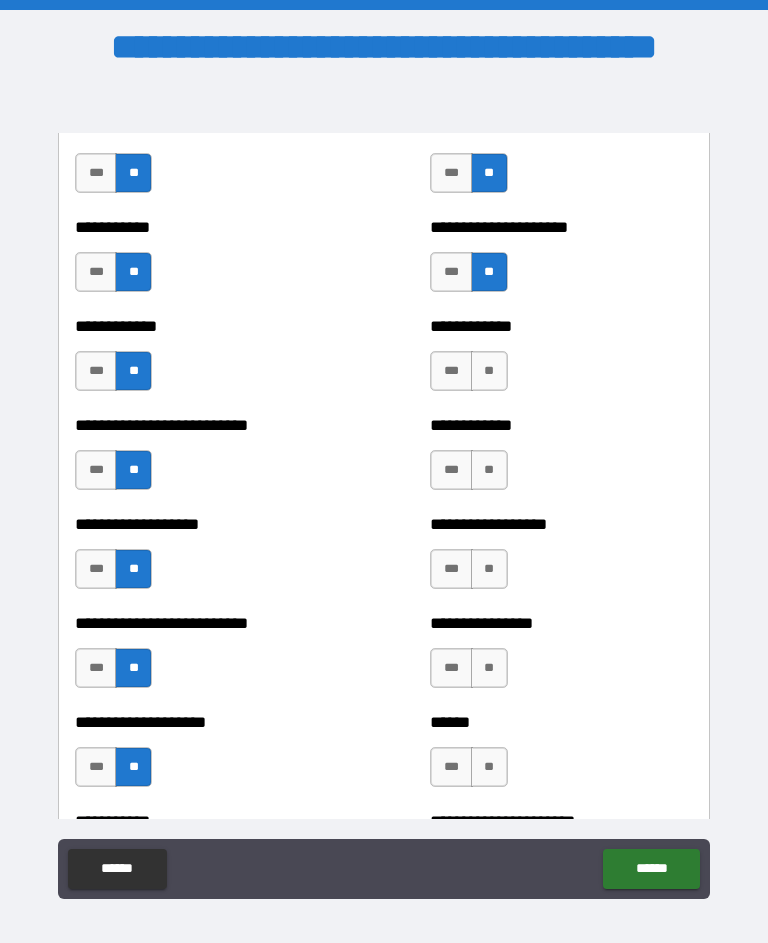 click on "**" at bounding box center (489, 371) 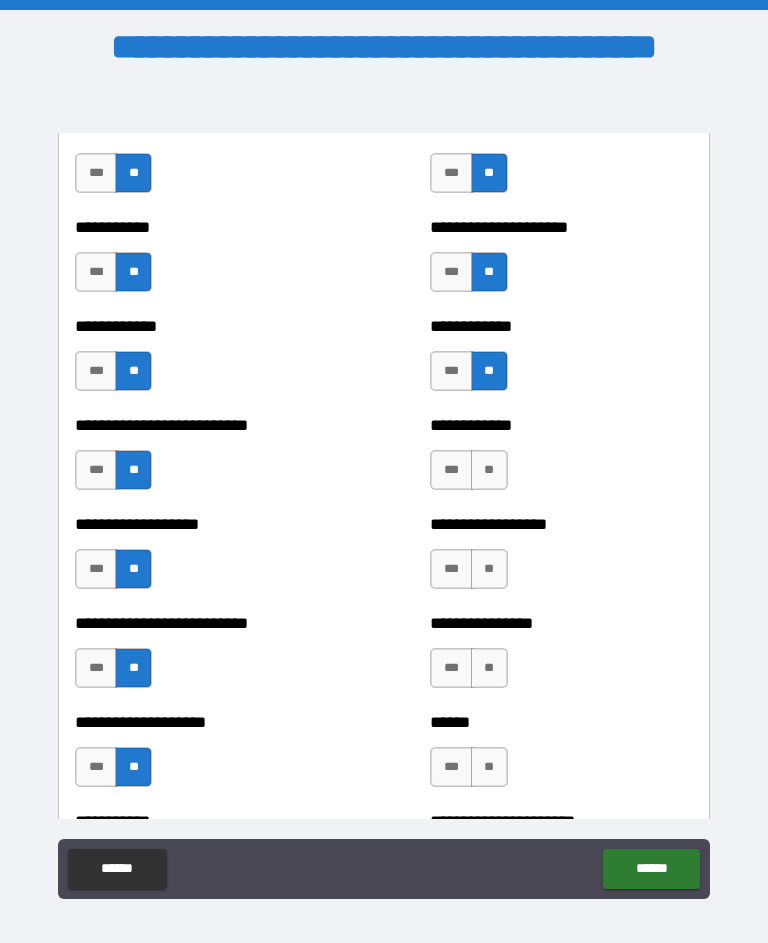 click on "**" at bounding box center (489, 470) 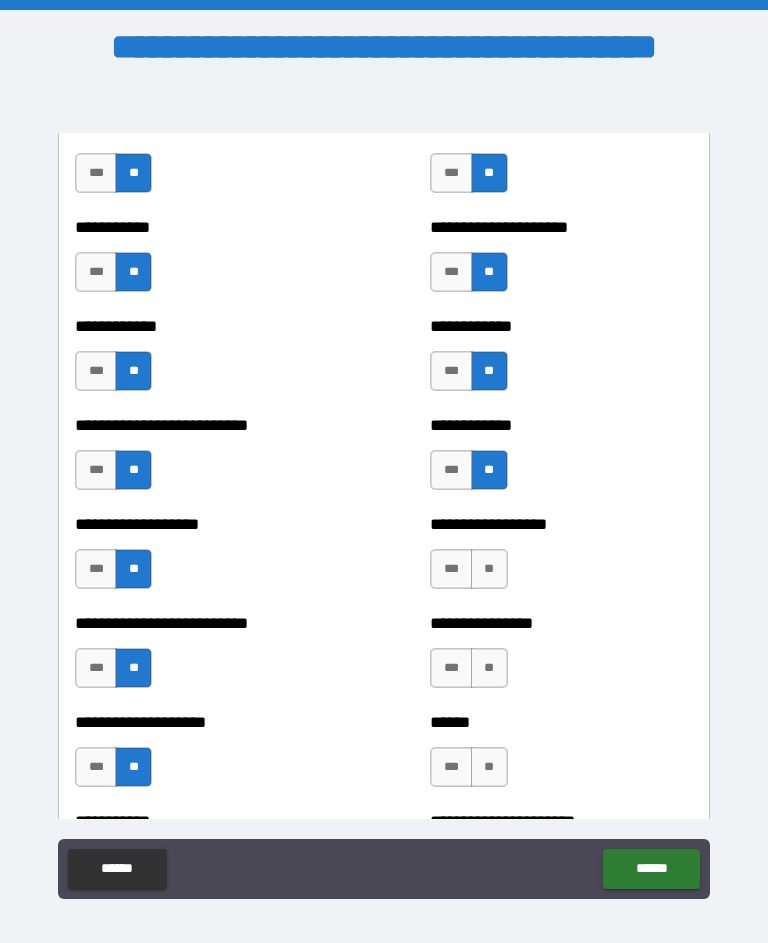 click on "**" at bounding box center [489, 569] 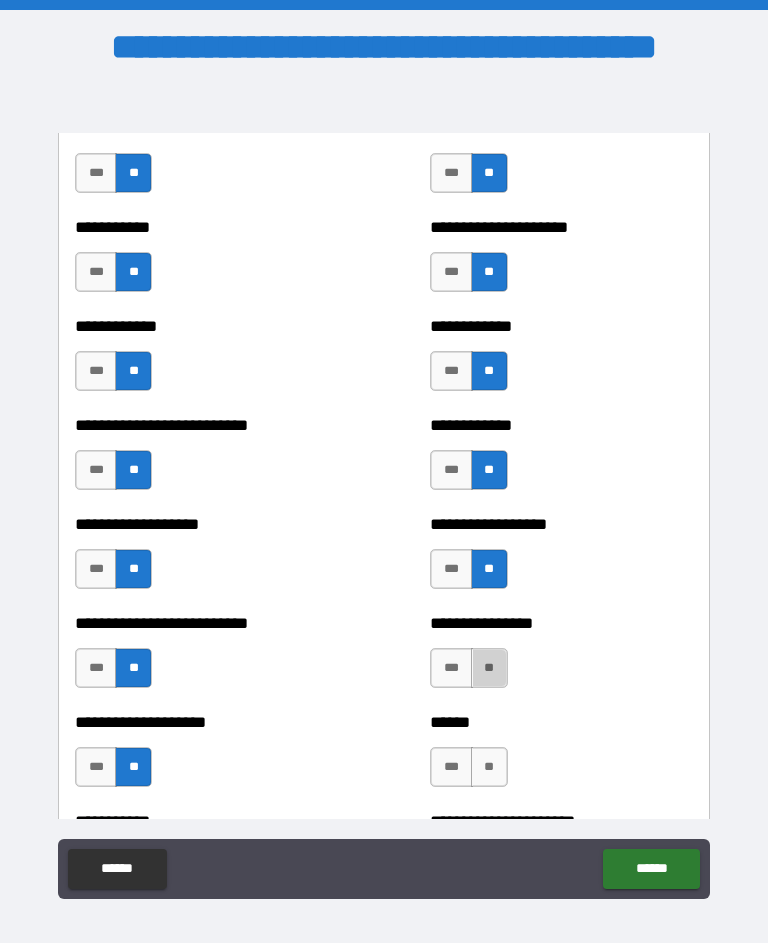 click on "**" at bounding box center [489, 668] 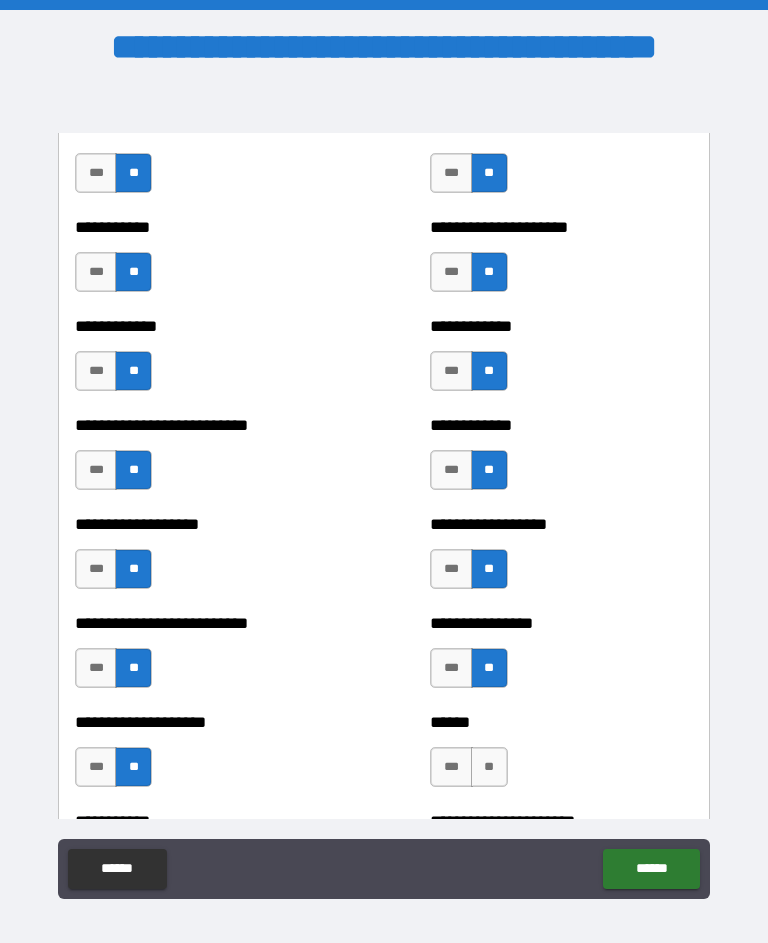 click on "**" at bounding box center (489, 767) 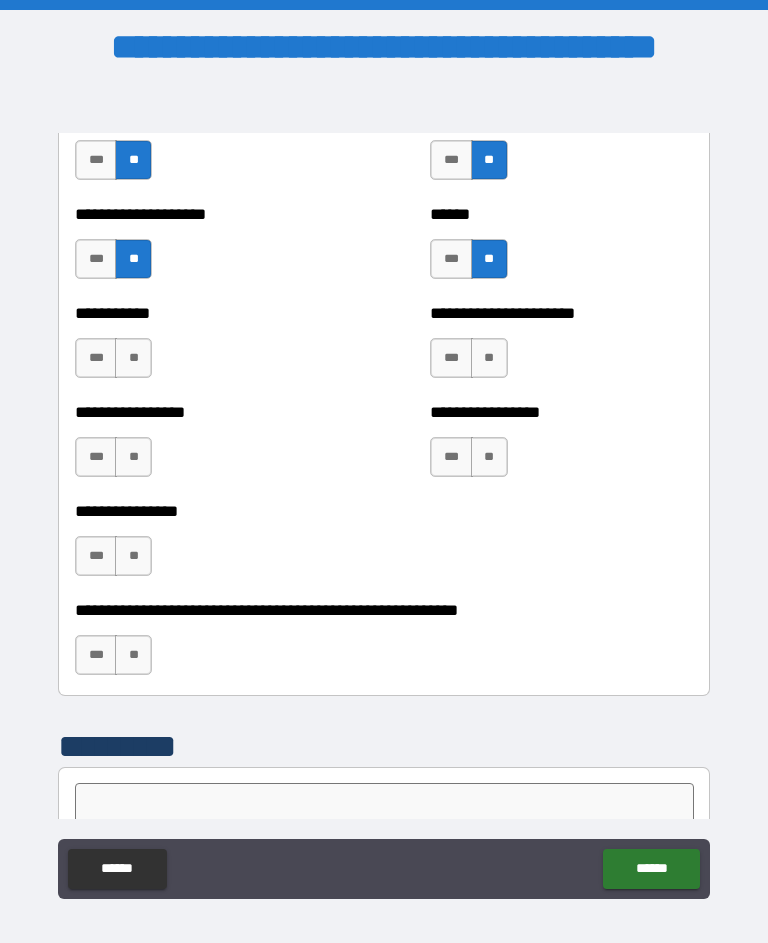 scroll, scrollTop: 5967, scrollLeft: 0, axis: vertical 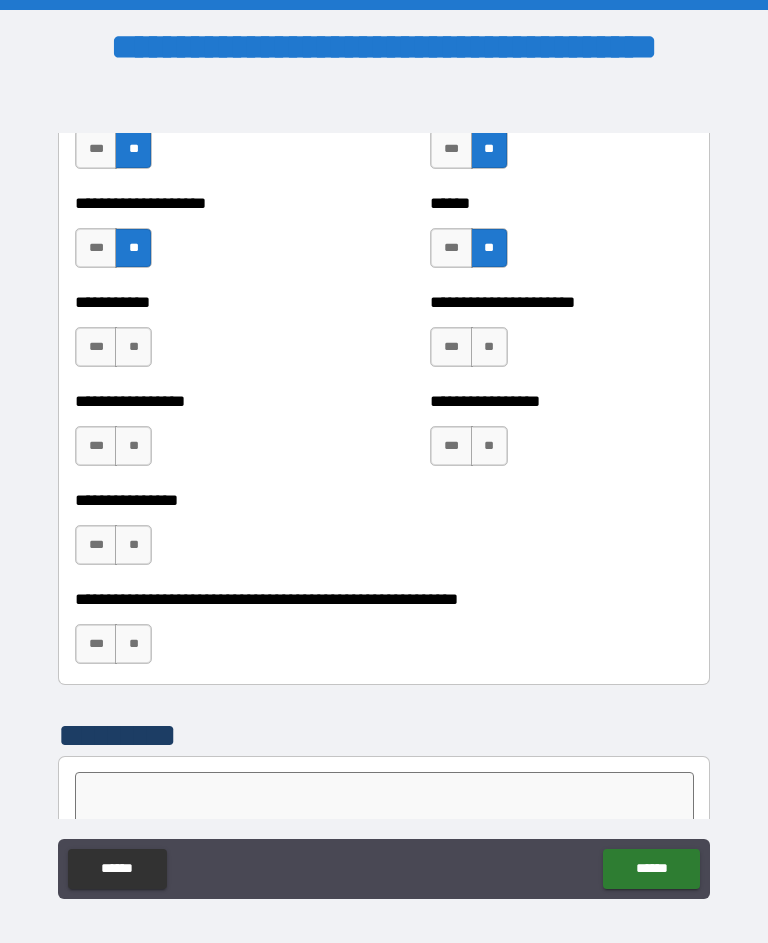click on "**" at bounding box center (489, 347) 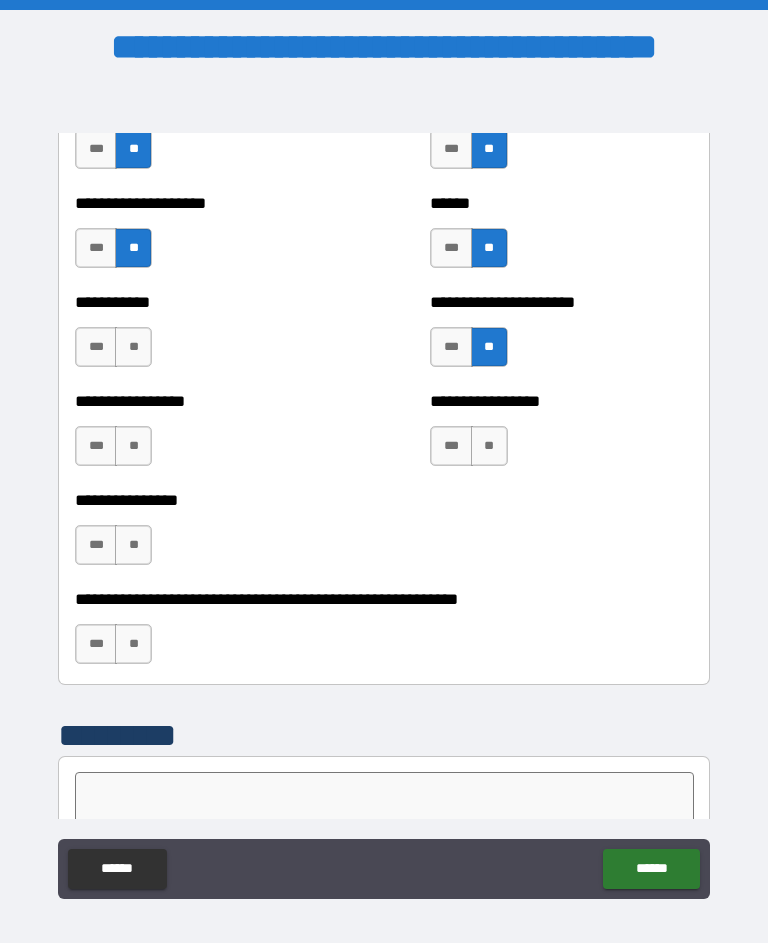 click on "**" at bounding box center (489, 446) 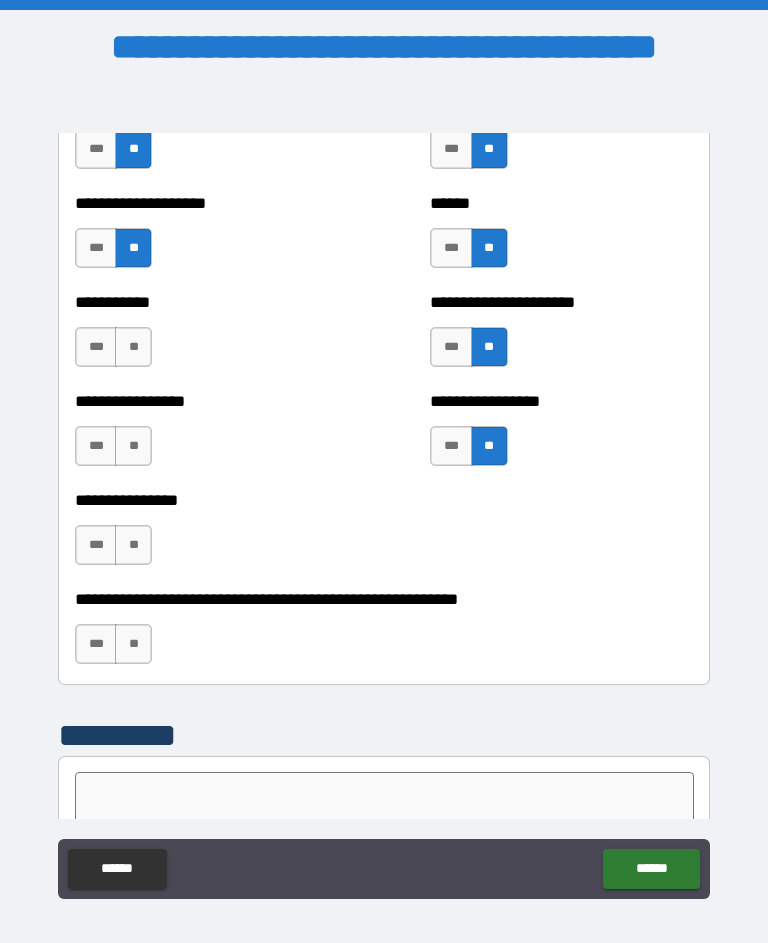 click on "**" at bounding box center [133, 347] 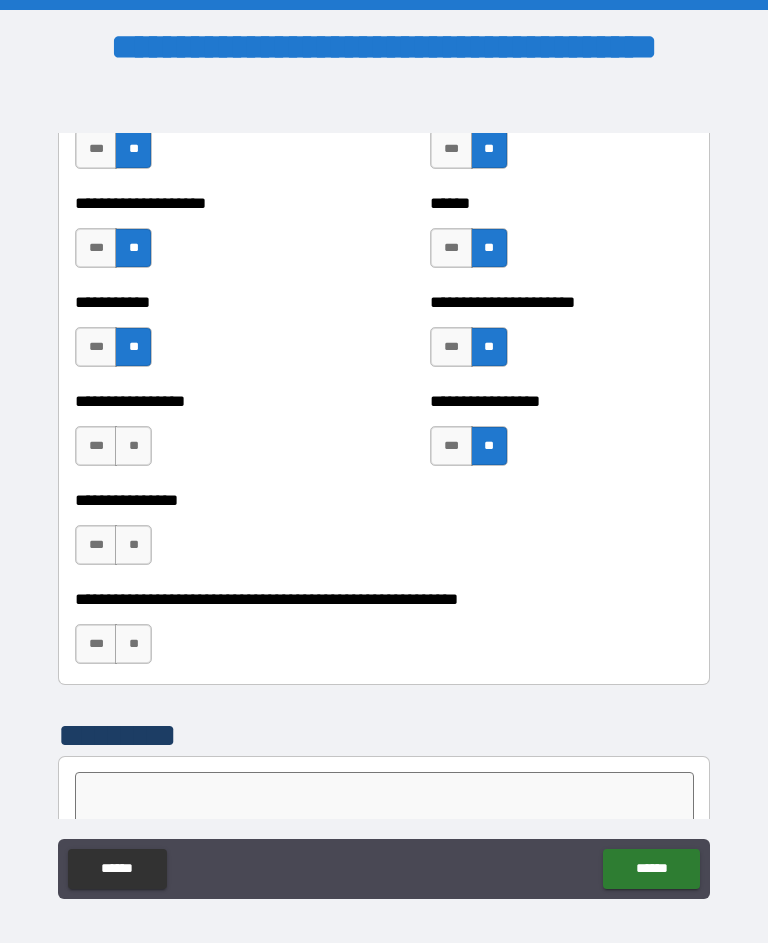 click on "**" at bounding box center (133, 446) 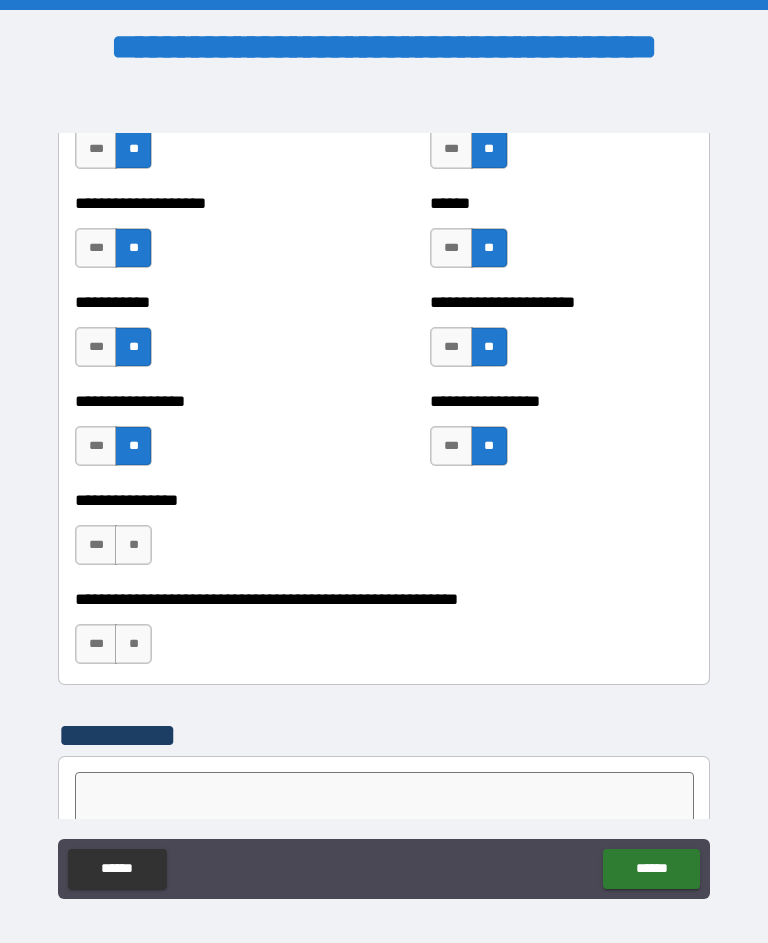 click on "**" at bounding box center [133, 545] 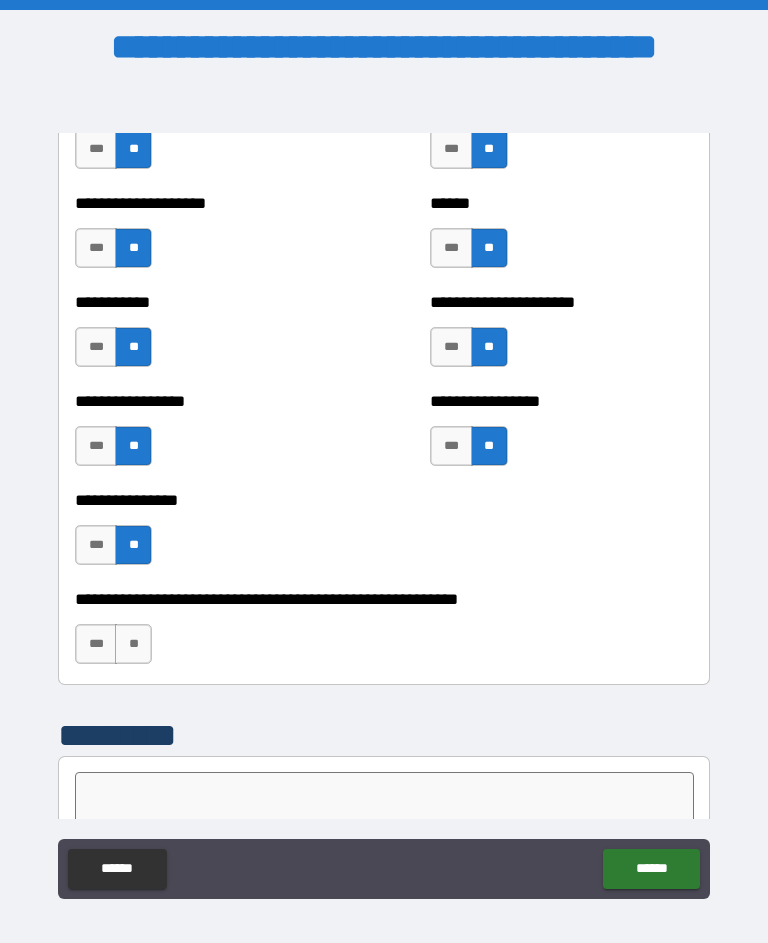 click on "**" at bounding box center [133, 644] 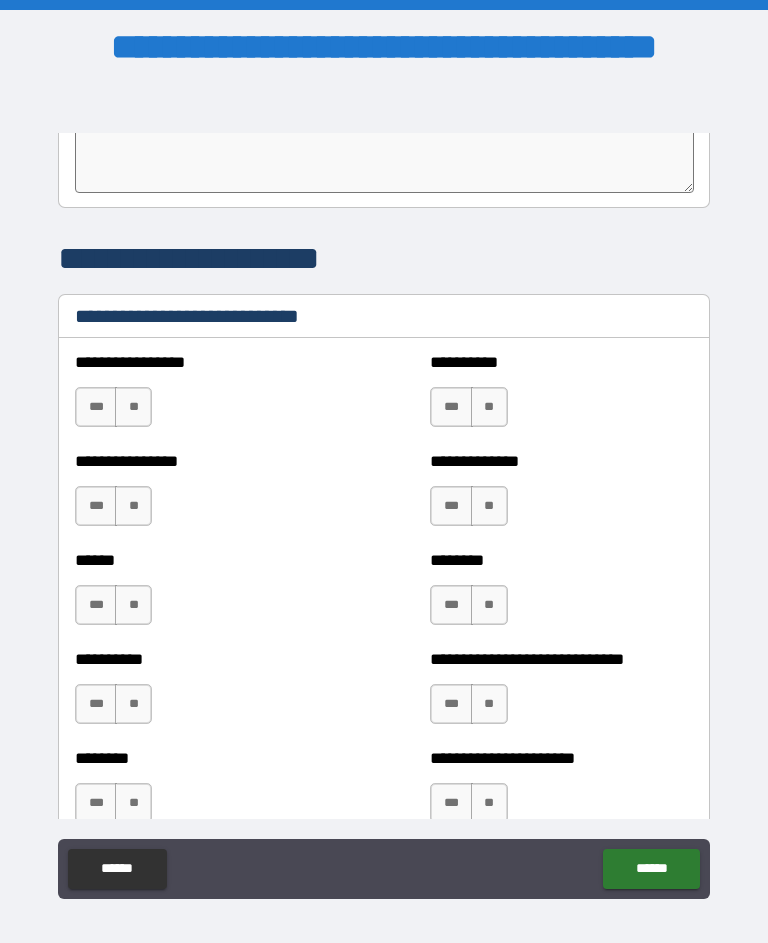scroll, scrollTop: 6623, scrollLeft: 0, axis: vertical 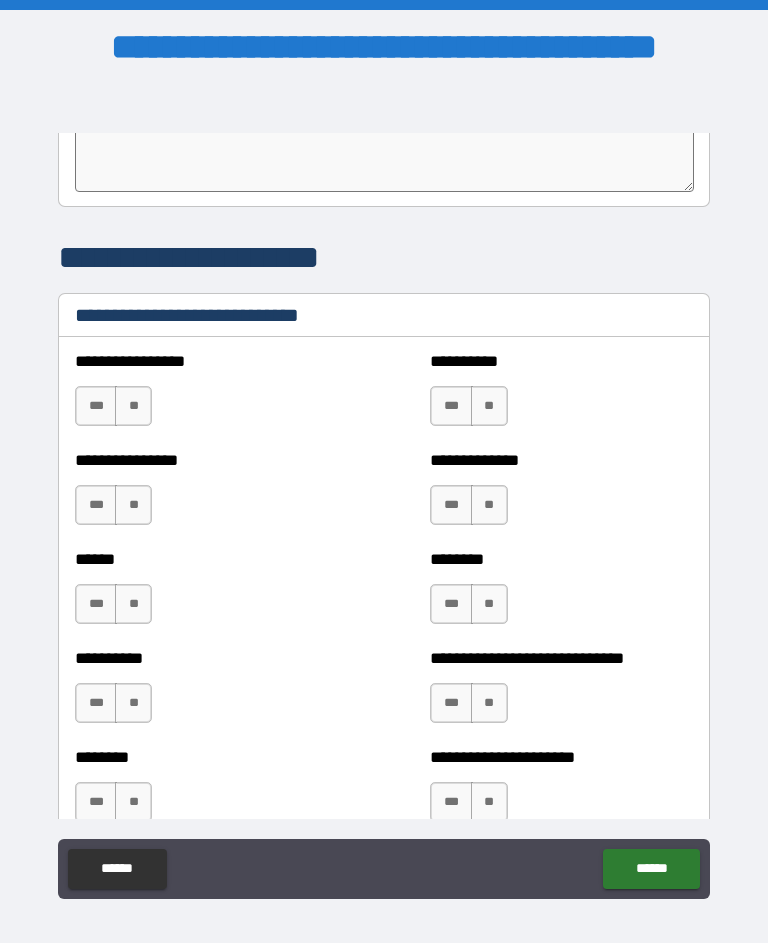 click on "**" at bounding box center (133, 406) 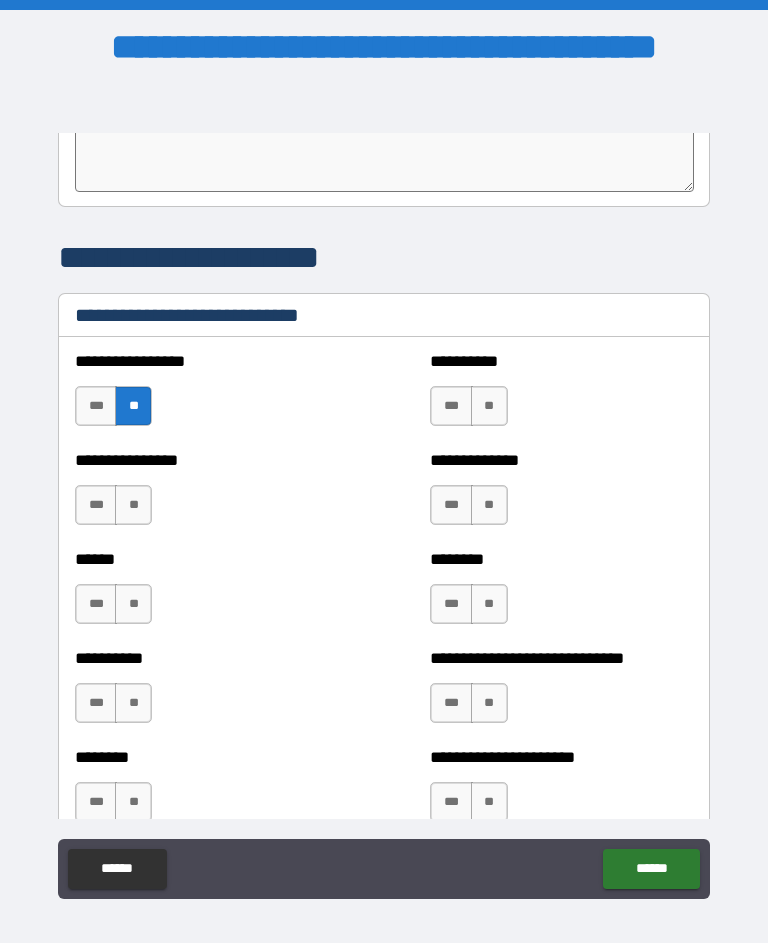 click on "***" at bounding box center [451, 406] 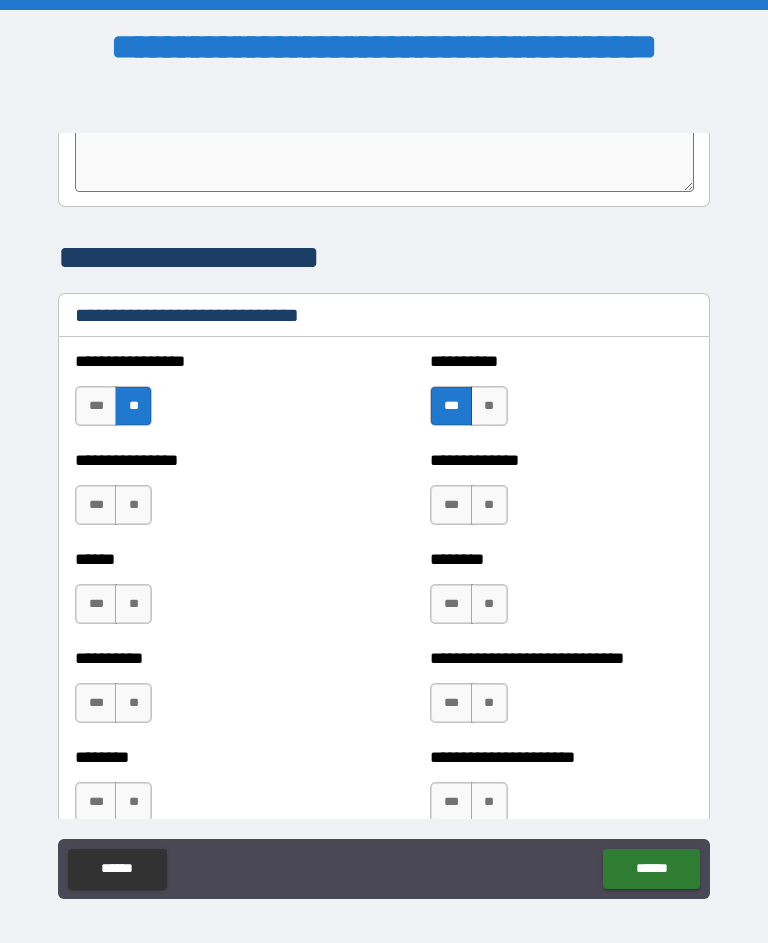 click on "**" at bounding box center [133, 505] 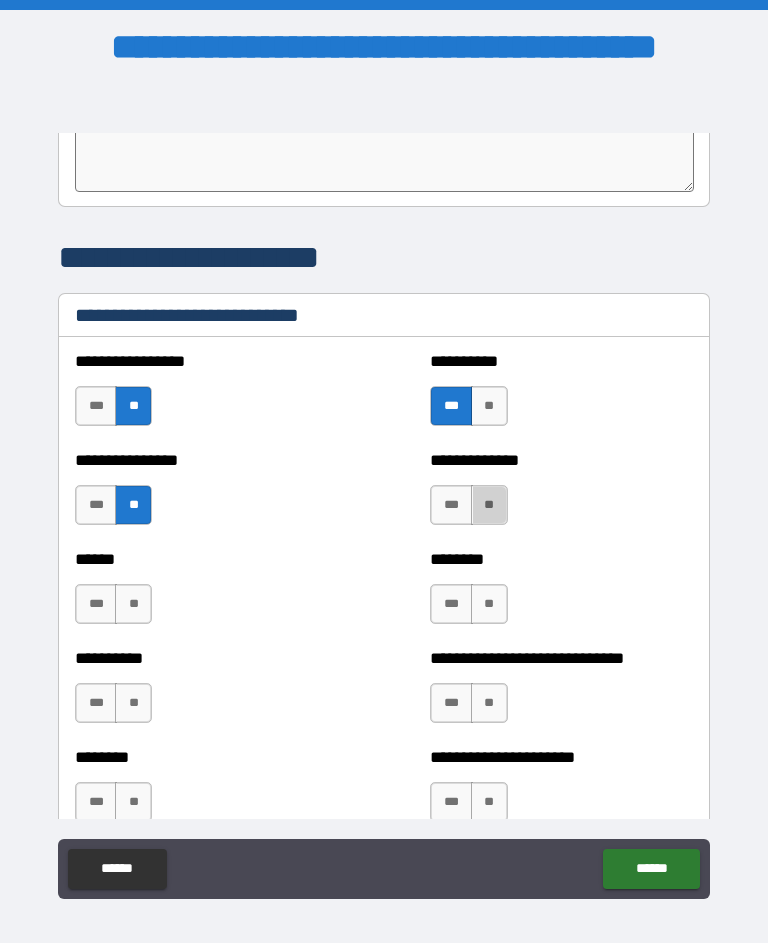 click on "**" at bounding box center [489, 505] 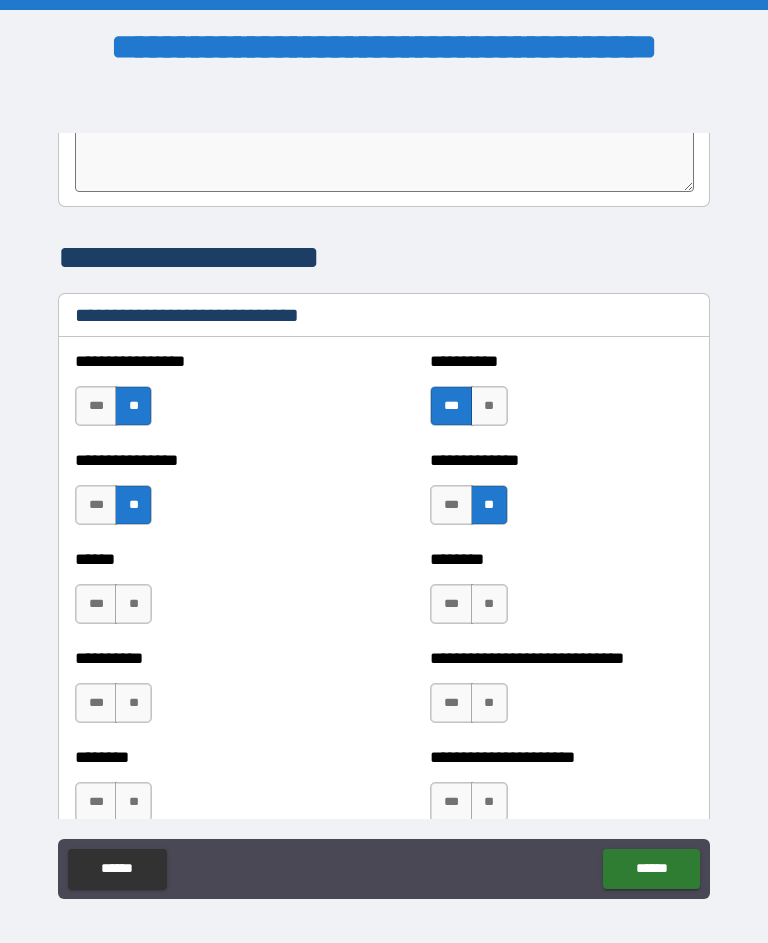 click on "**" at bounding box center [133, 604] 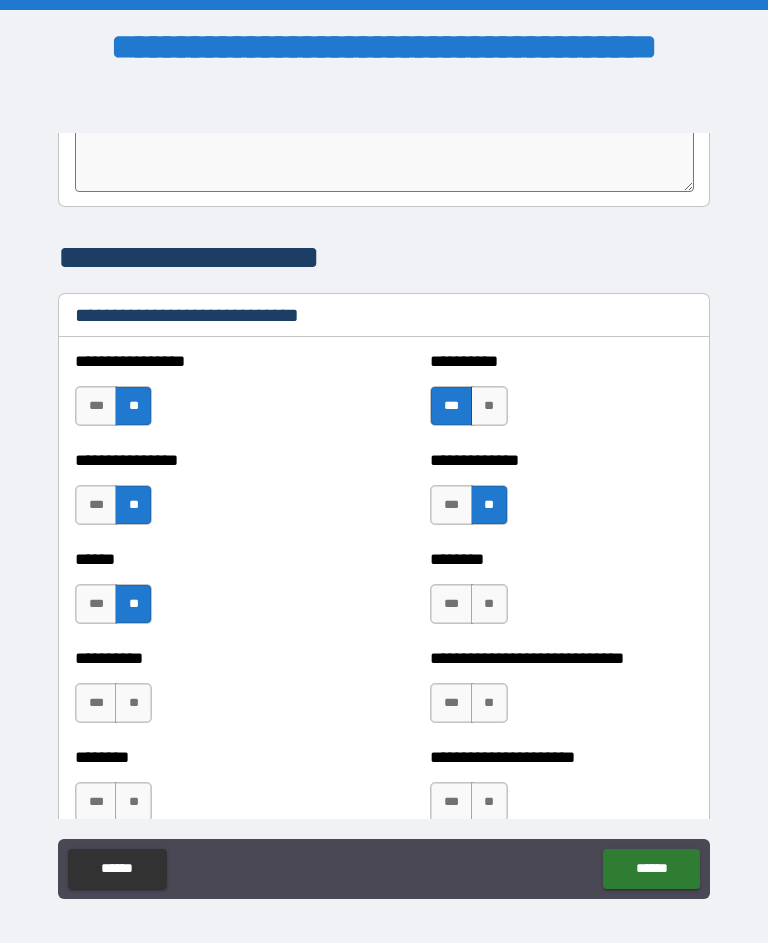 click on "**" at bounding box center (489, 604) 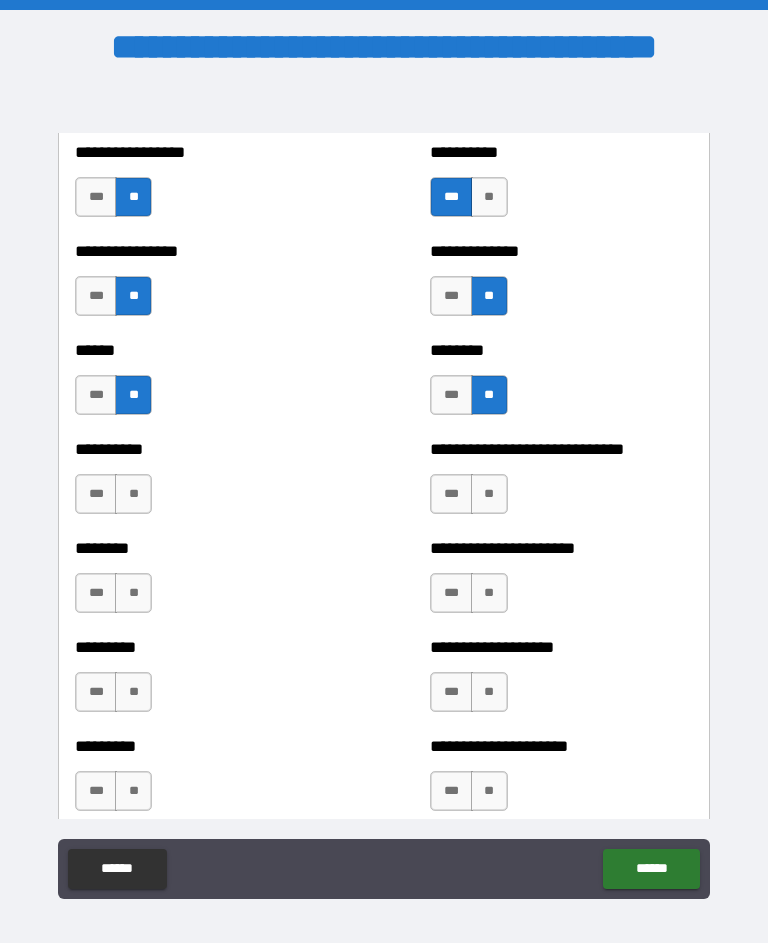 scroll, scrollTop: 6833, scrollLeft: 0, axis: vertical 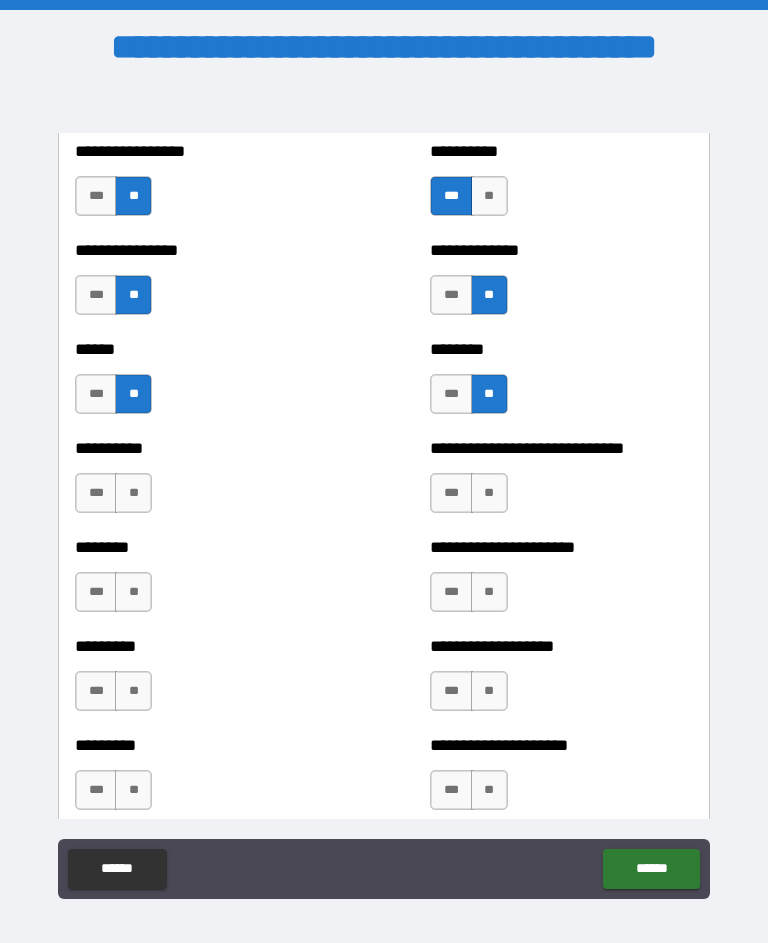 click on "**" at bounding box center (133, 493) 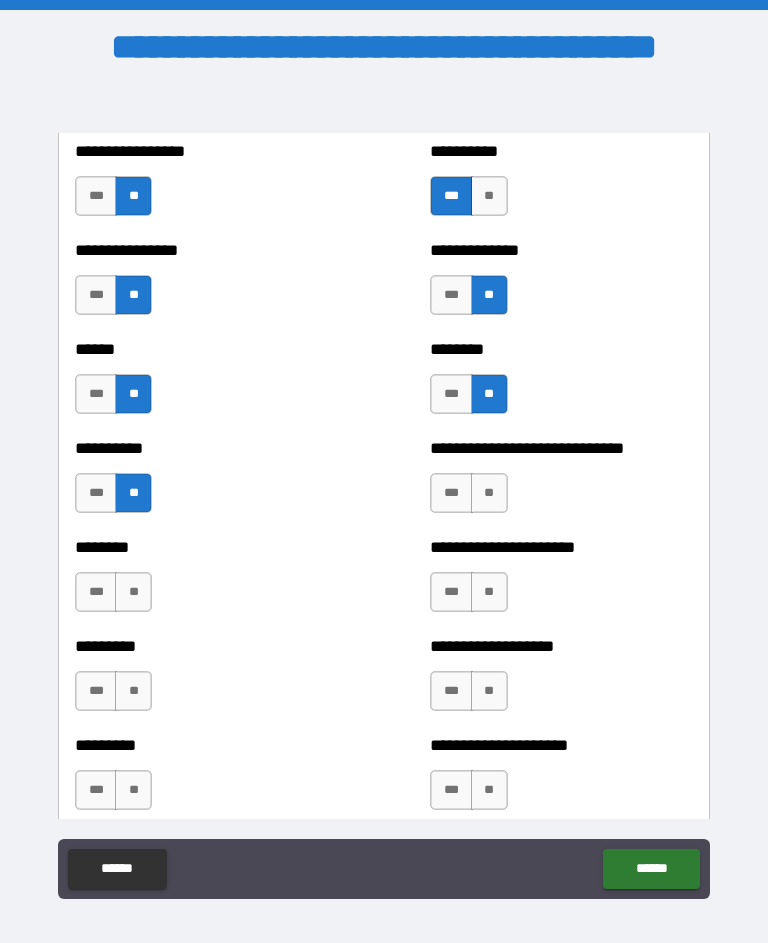 click on "***" at bounding box center (451, 493) 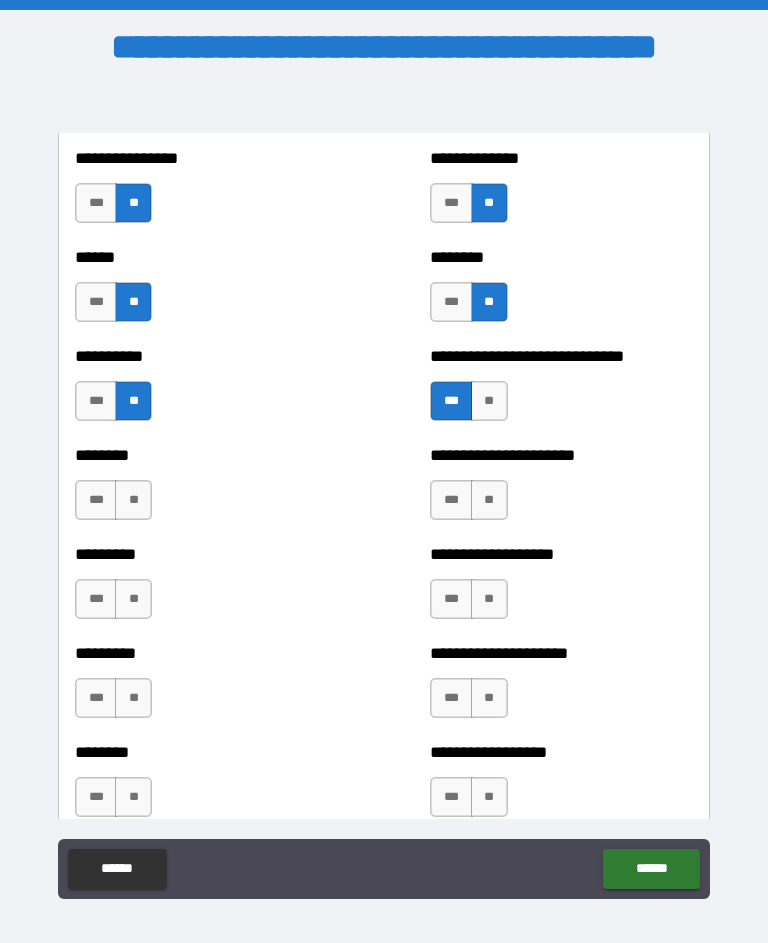 scroll, scrollTop: 6928, scrollLeft: 0, axis: vertical 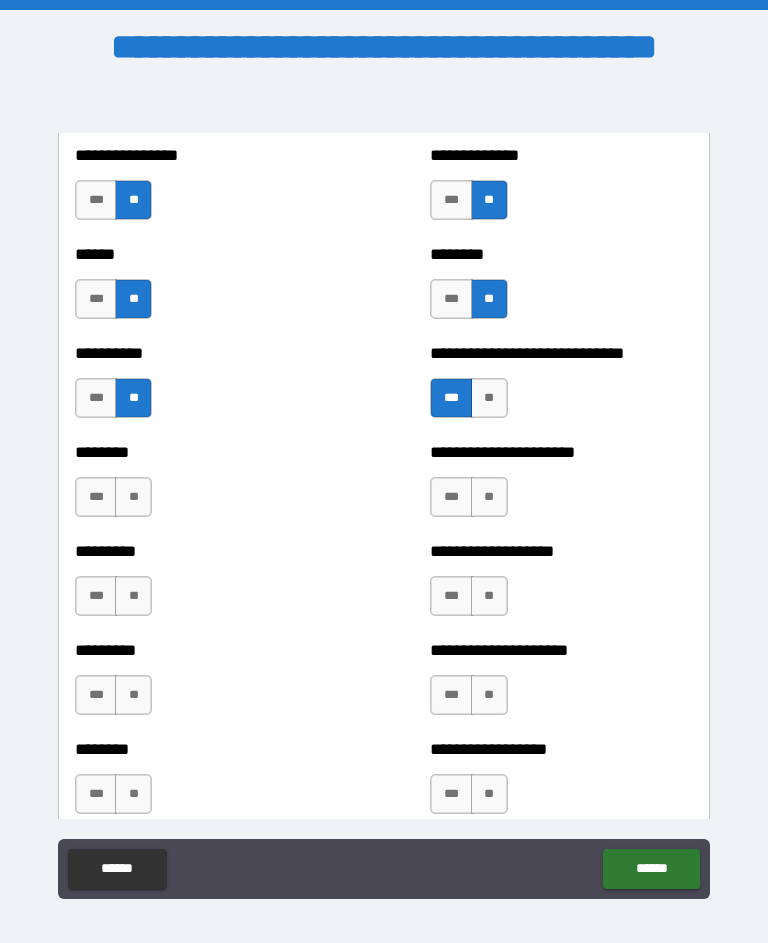 click on "**" at bounding box center [133, 497] 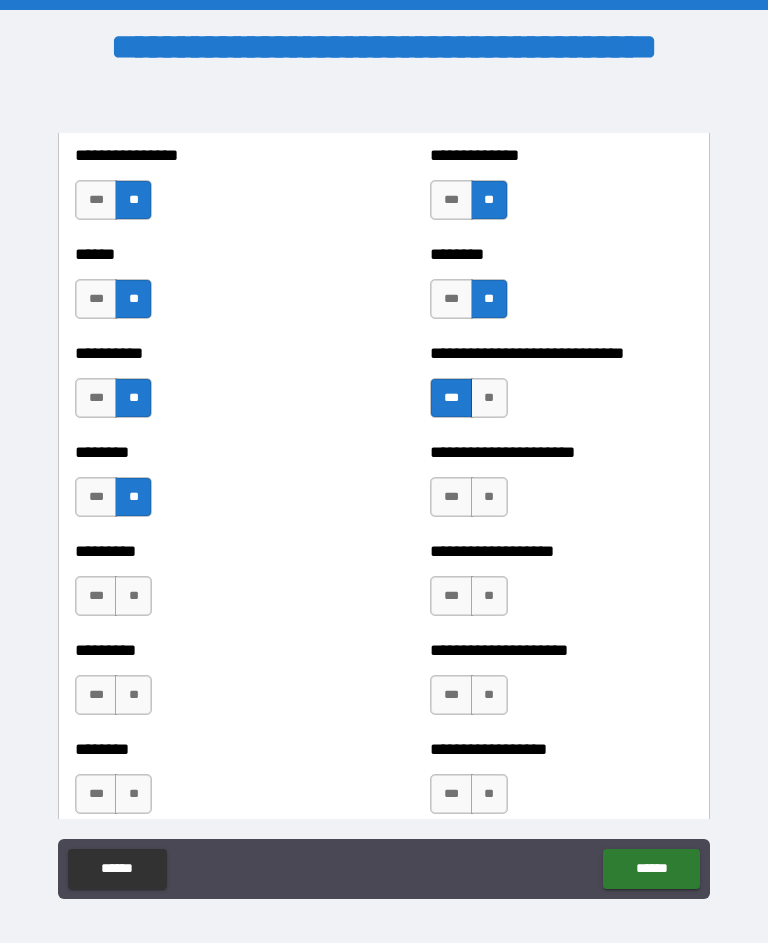 click on "**" at bounding box center [489, 497] 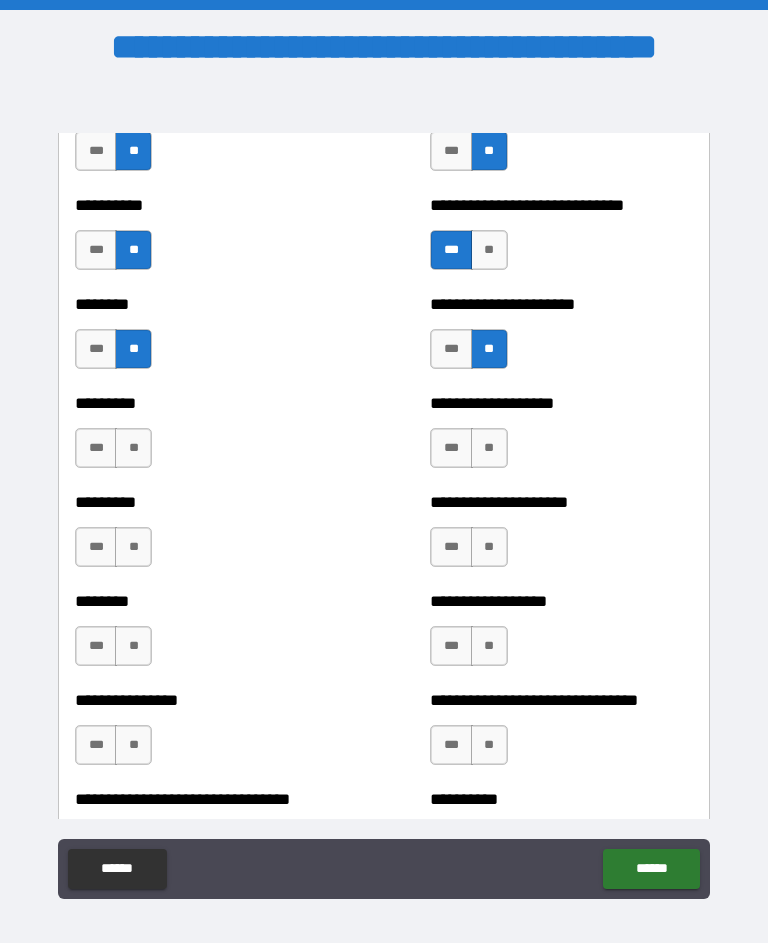 scroll, scrollTop: 7079, scrollLeft: 0, axis: vertical 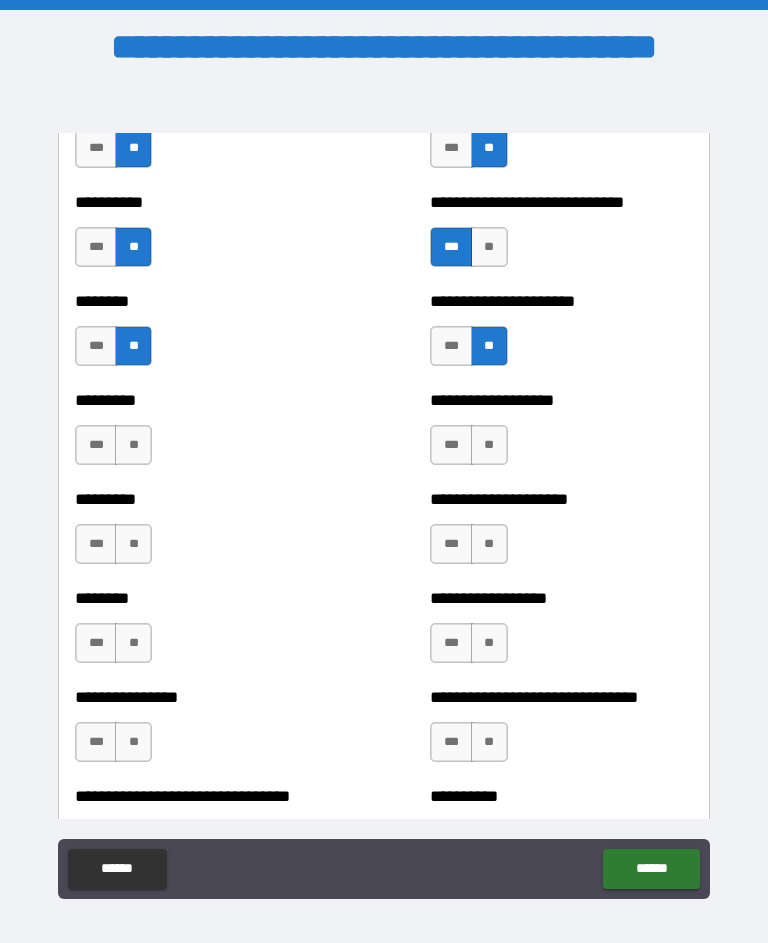click on "***" at bounding box center [451, 346] 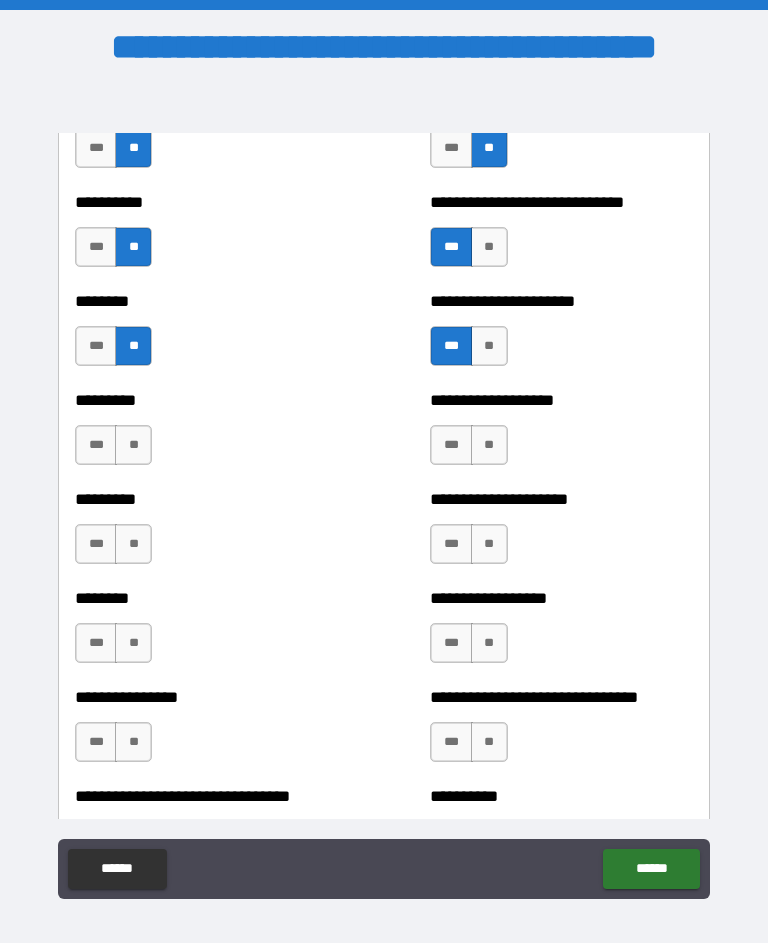 click on "**" at bounding box center (133, 445) 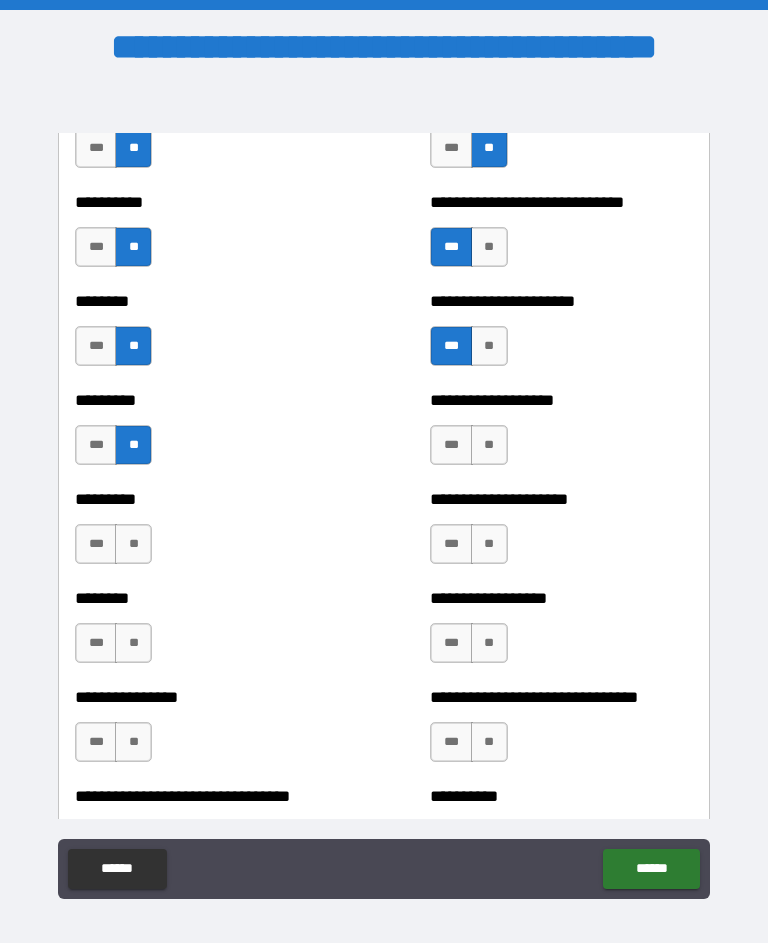click on "***" at bounding box center [451, 445] 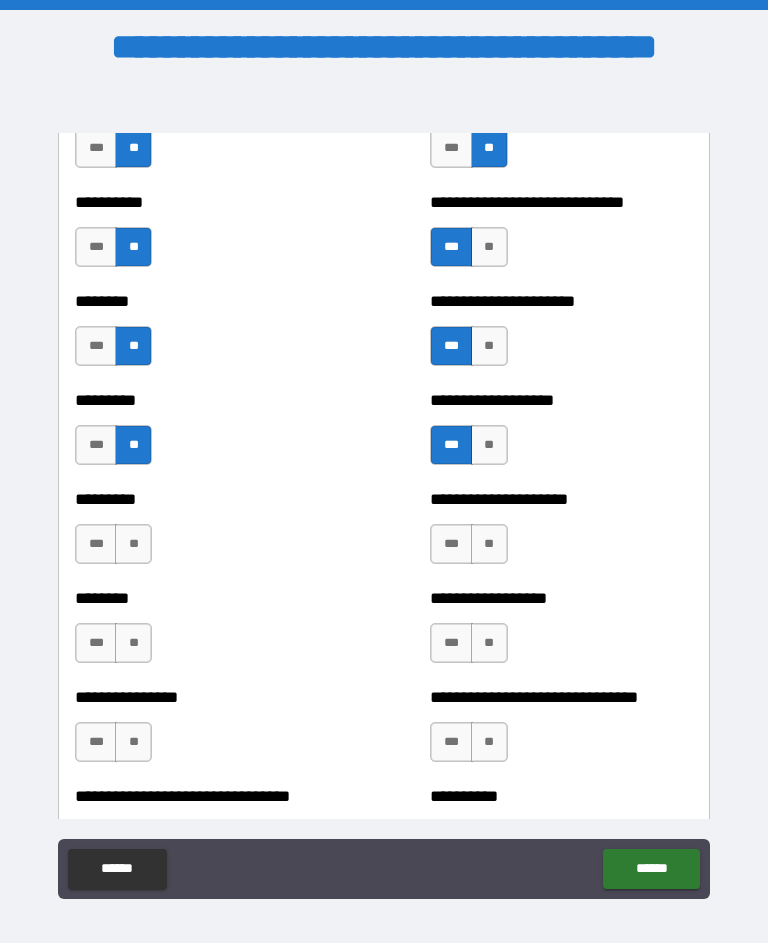 click on "**" at bounding box center [133, 544] 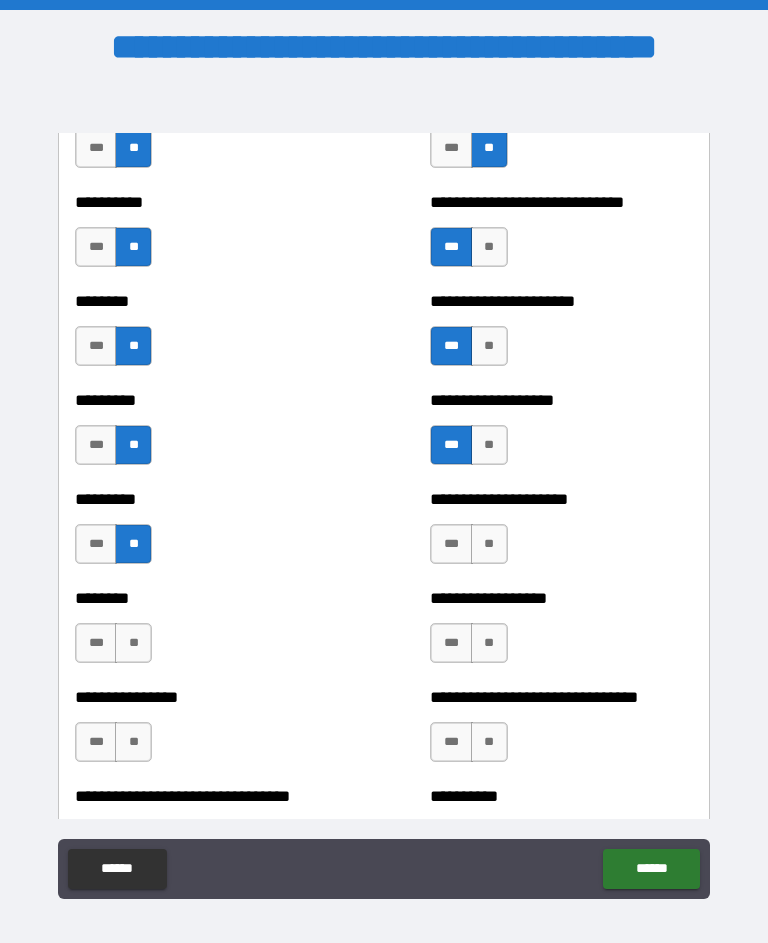 click on "**" at bounding box center [489, 544] 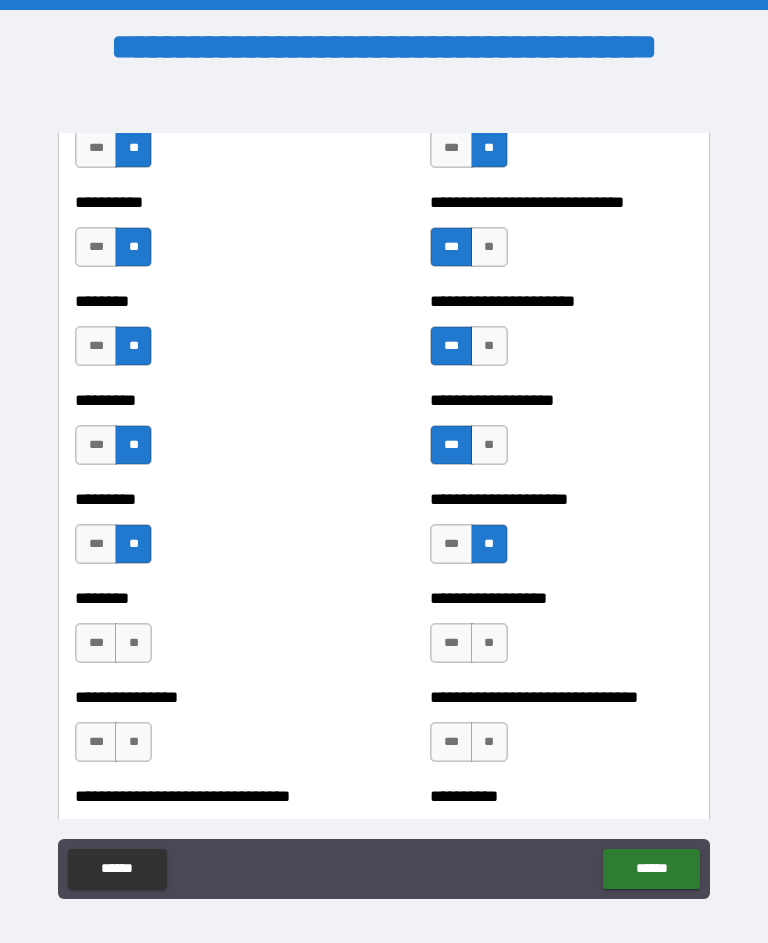 click on "**" at bounding box center (133, 643) 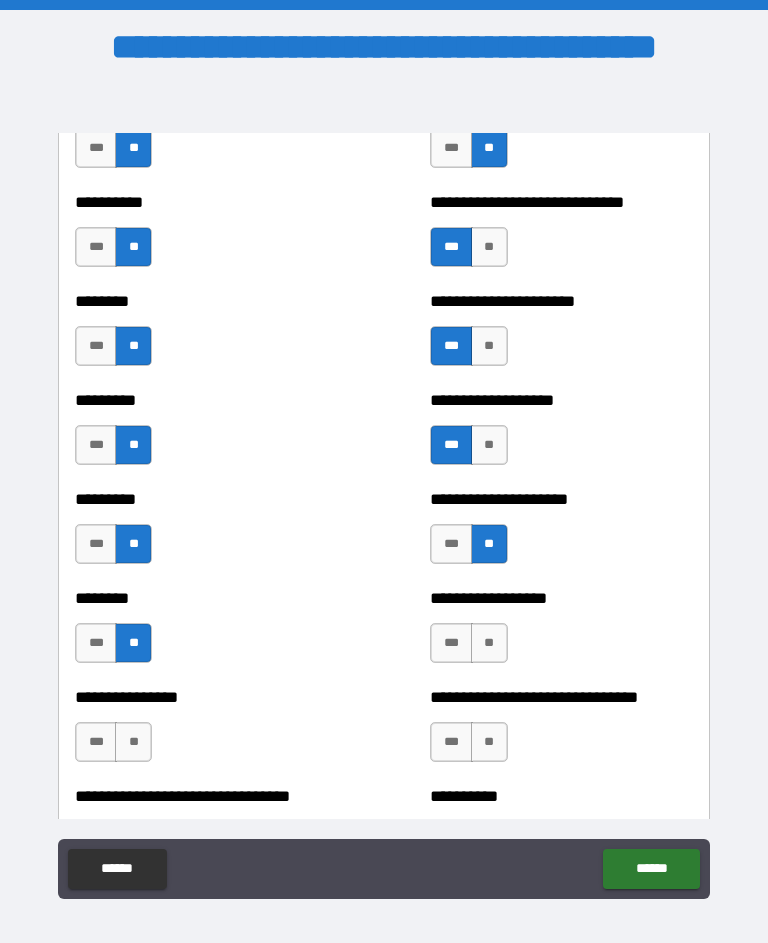 click on "**" at bounding box center [489, 643] 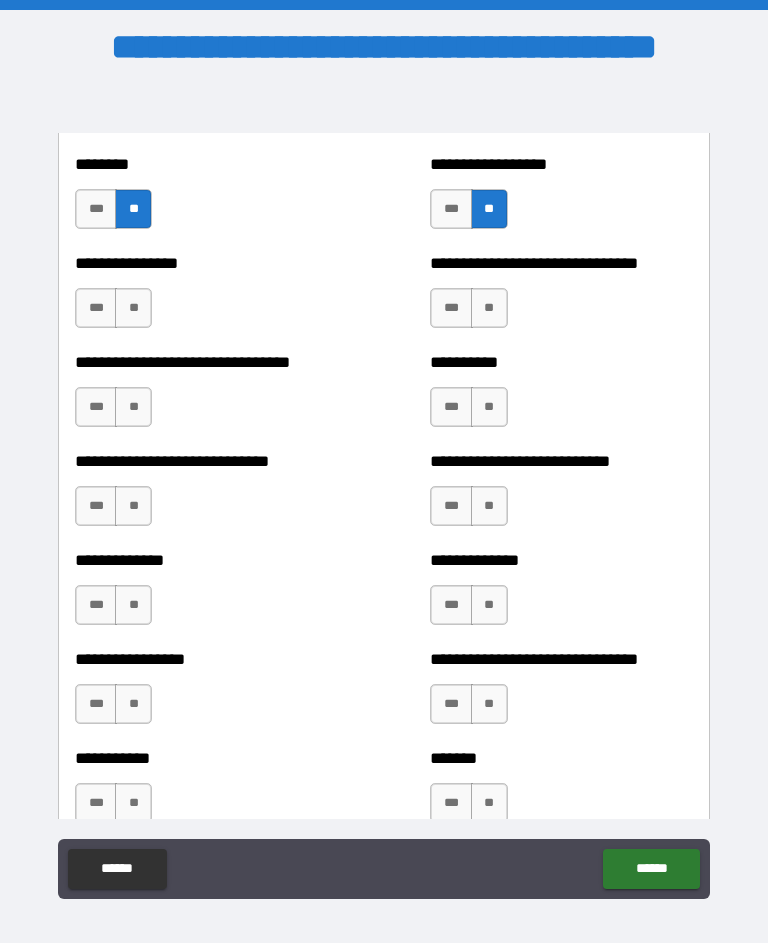 scroll, scrollTop: 7578, scrollLeft: 0, axis: vertical 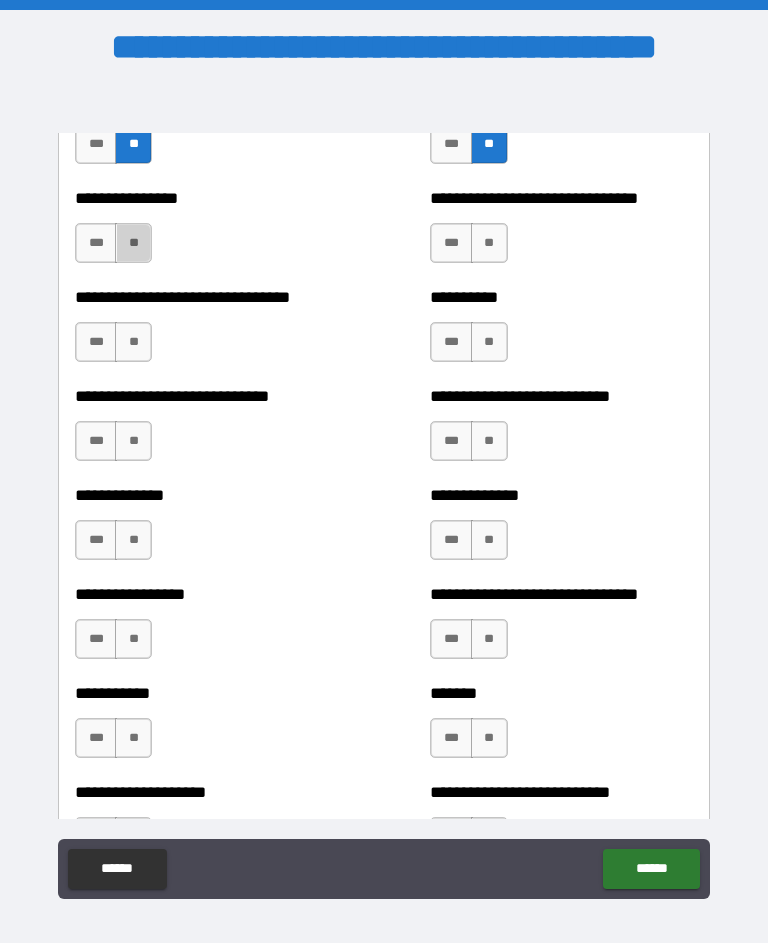 click on "**" at bounding box center (133, 243) 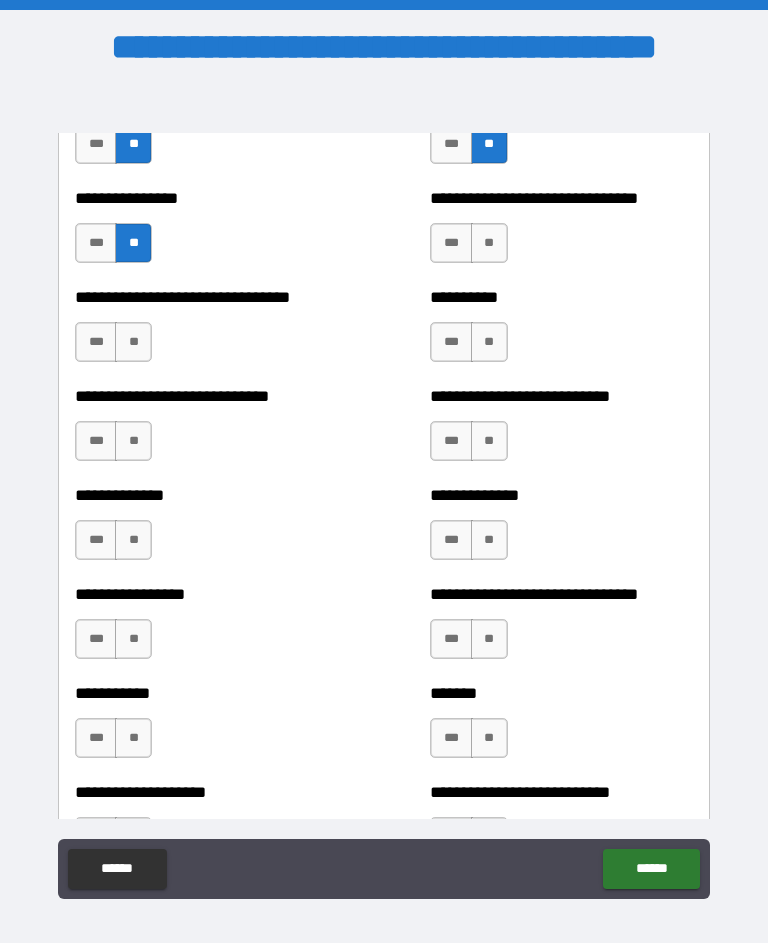 click on "**" at bounding box center [489, 243] 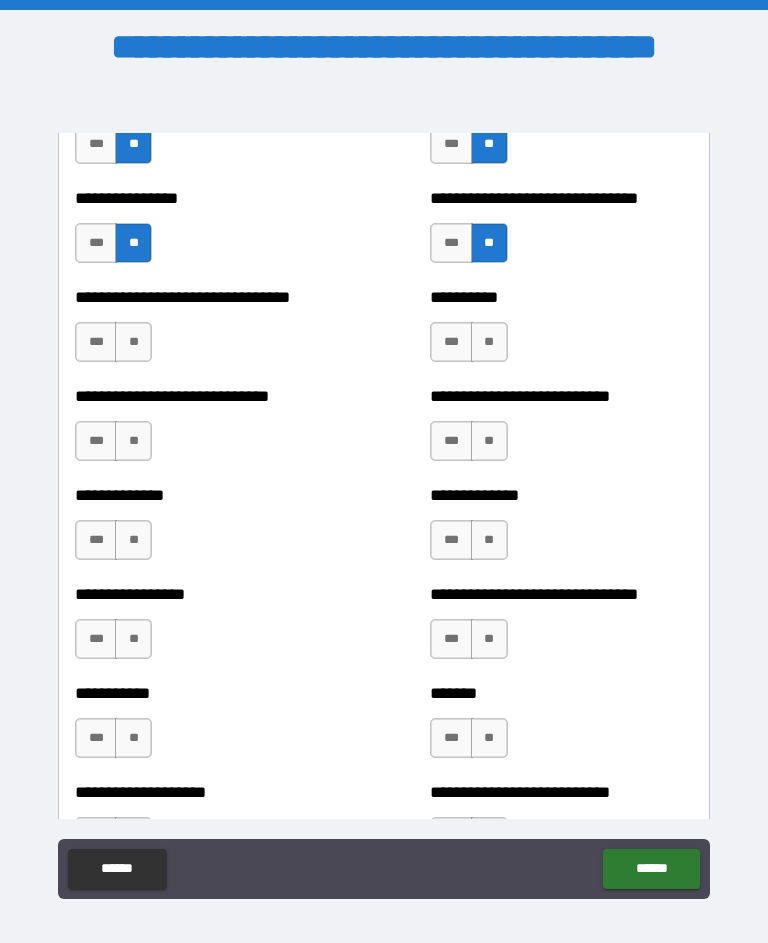 click on "**" at bounding box center [133, 342] 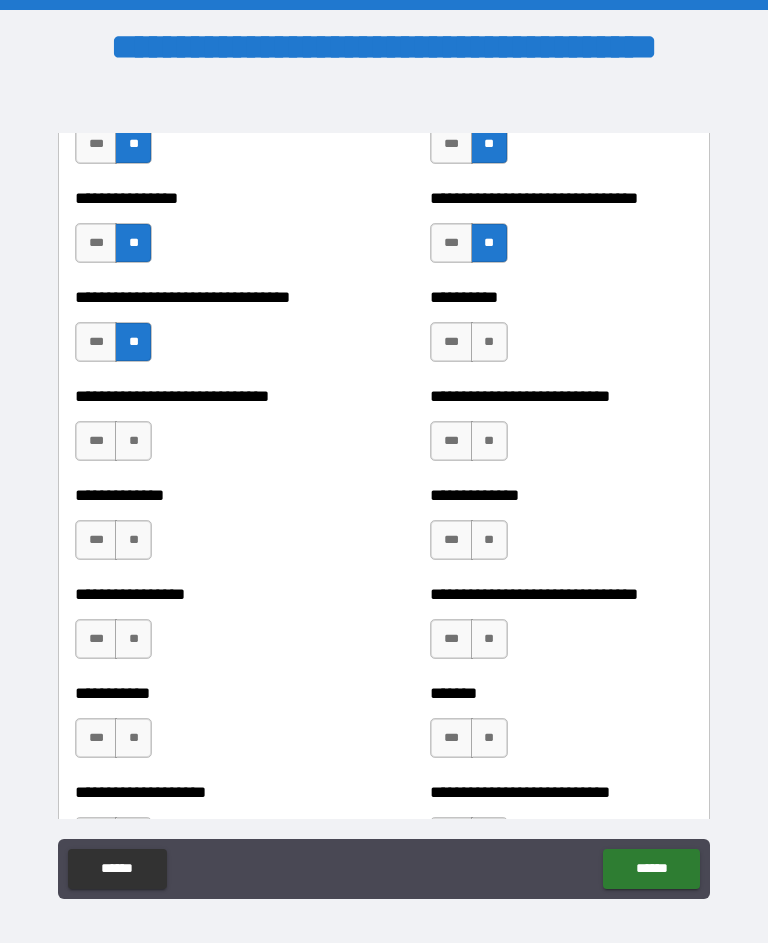 click on "**" at bounding box center [489, 342] 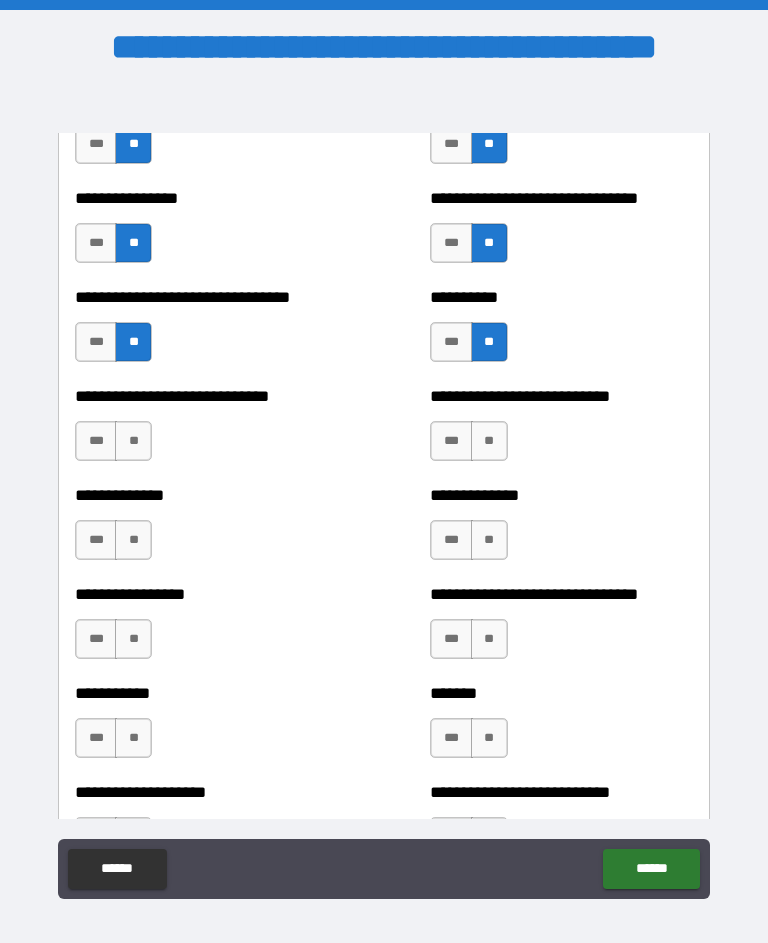 click on "**" at bounding box center (133, 441) 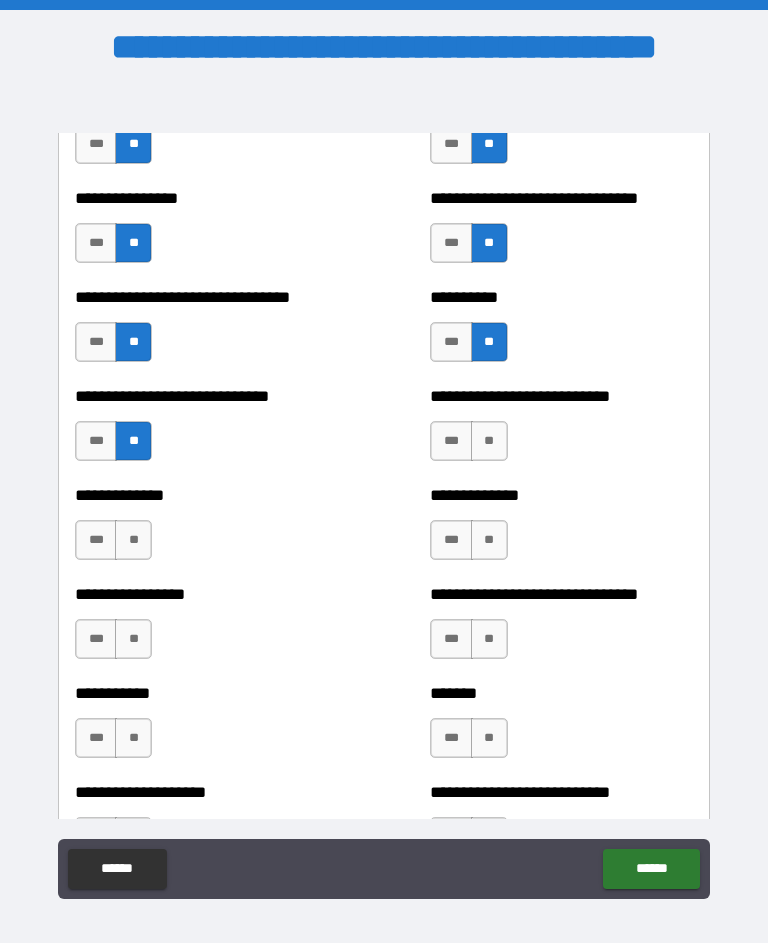 click on "**" at bounding box center [489, 441] 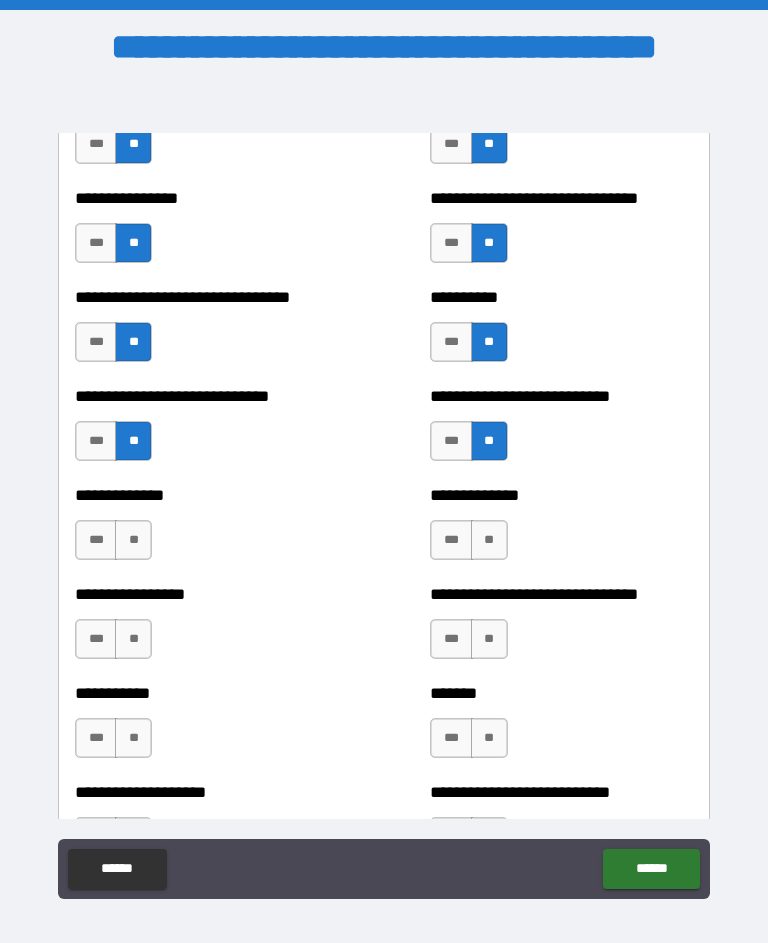 click on "**" at bounding box center (133, 540) 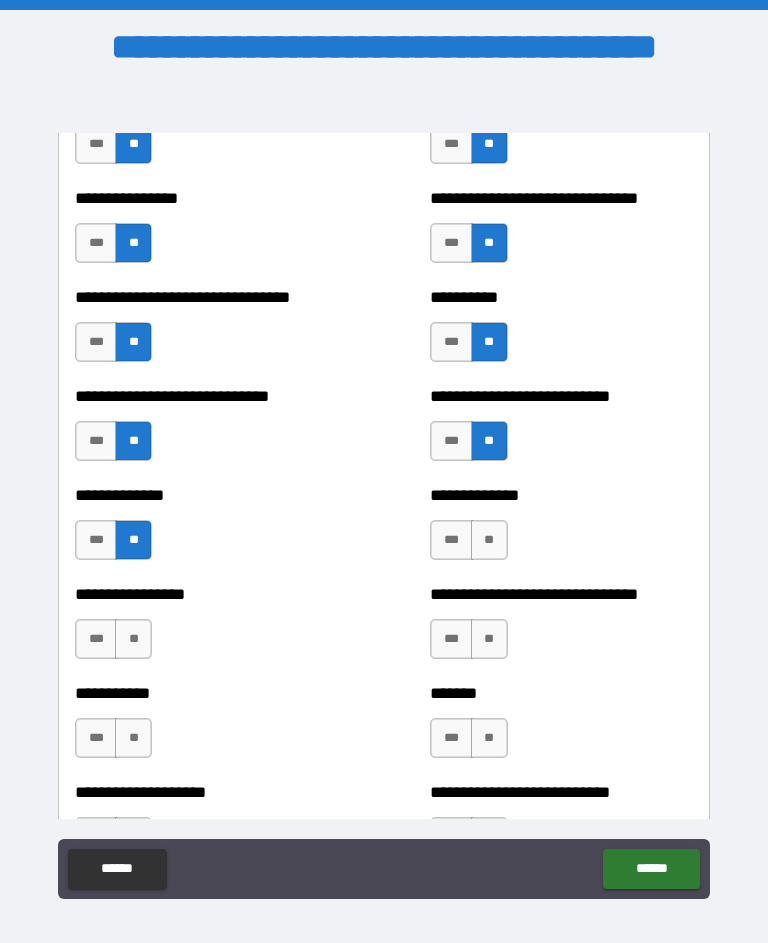 click on "**" at bounding box center (489, 540) 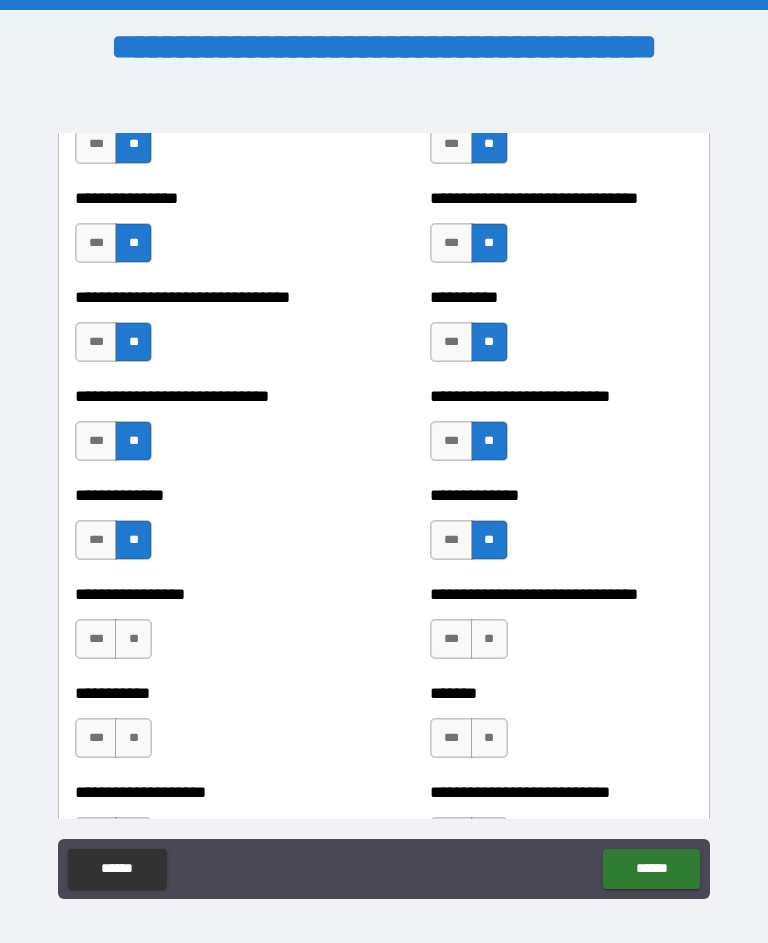 click on "***" at bounding box center [451, 540] 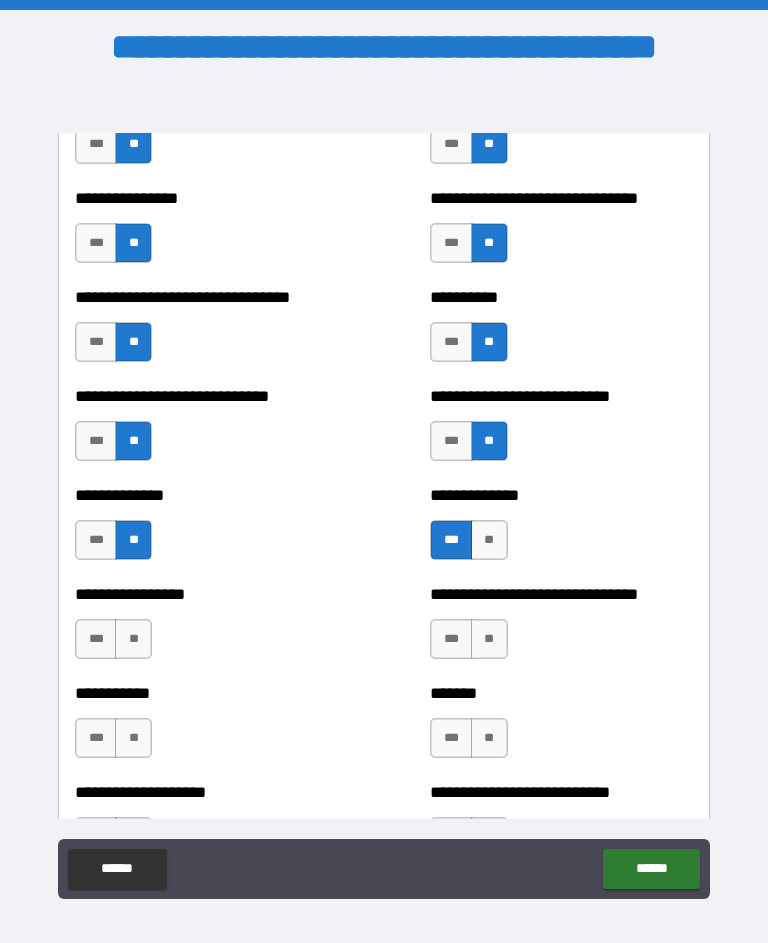click on "**" at bounding box center (133, 639) 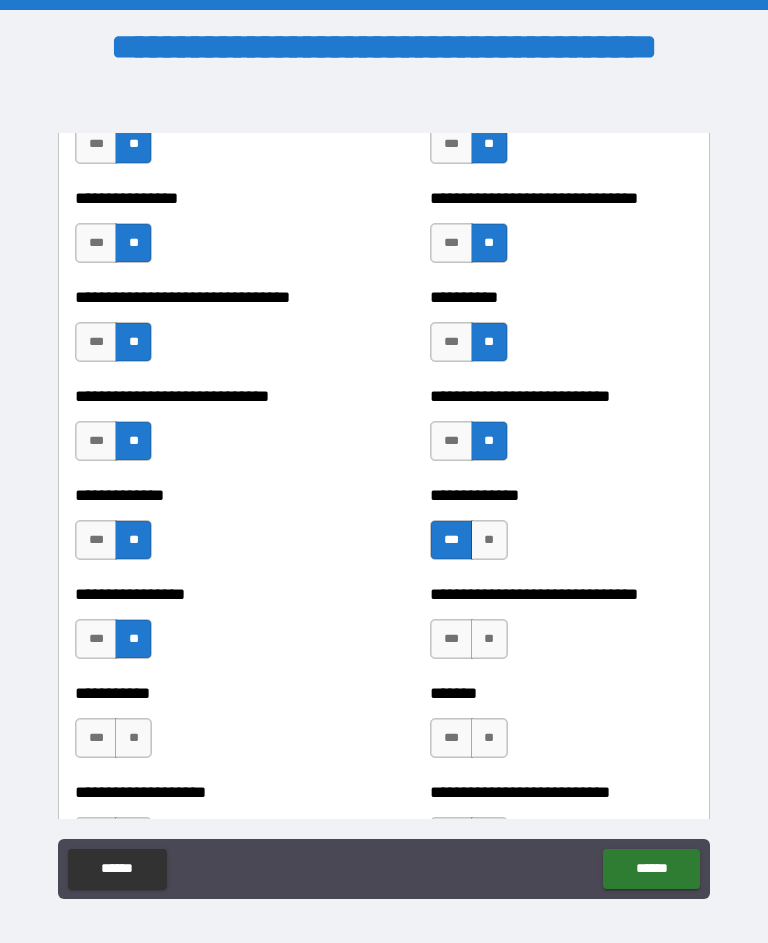 click on "**" at bounding box center [489, 639] 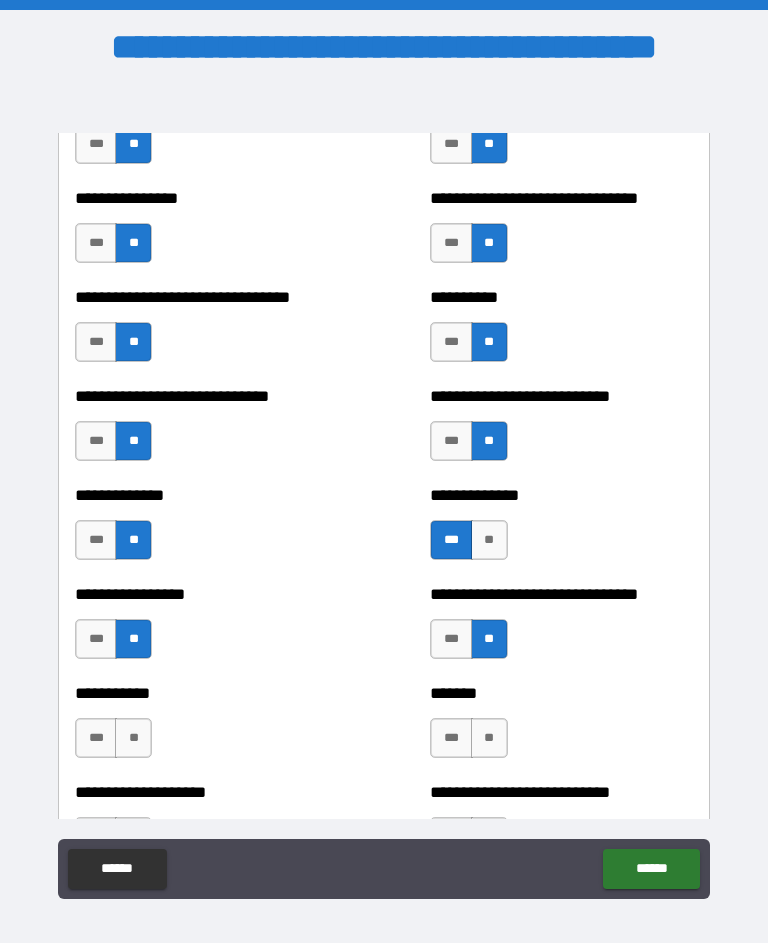 click on "**" at bounding box center [133, 738] 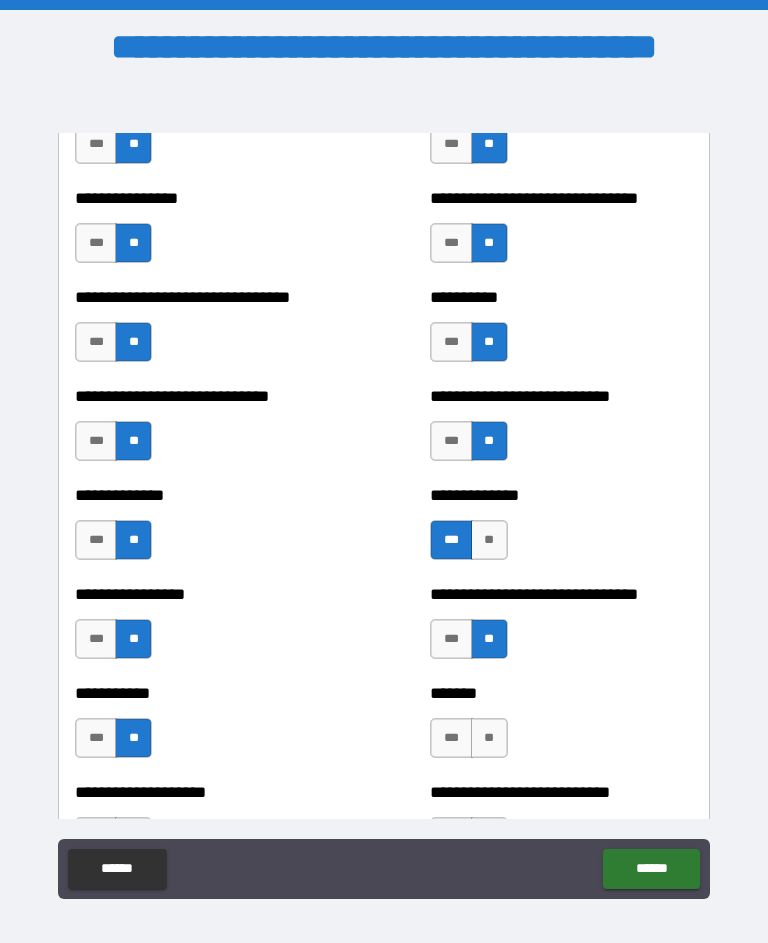 click on "**" at bounding box center (489, 738) 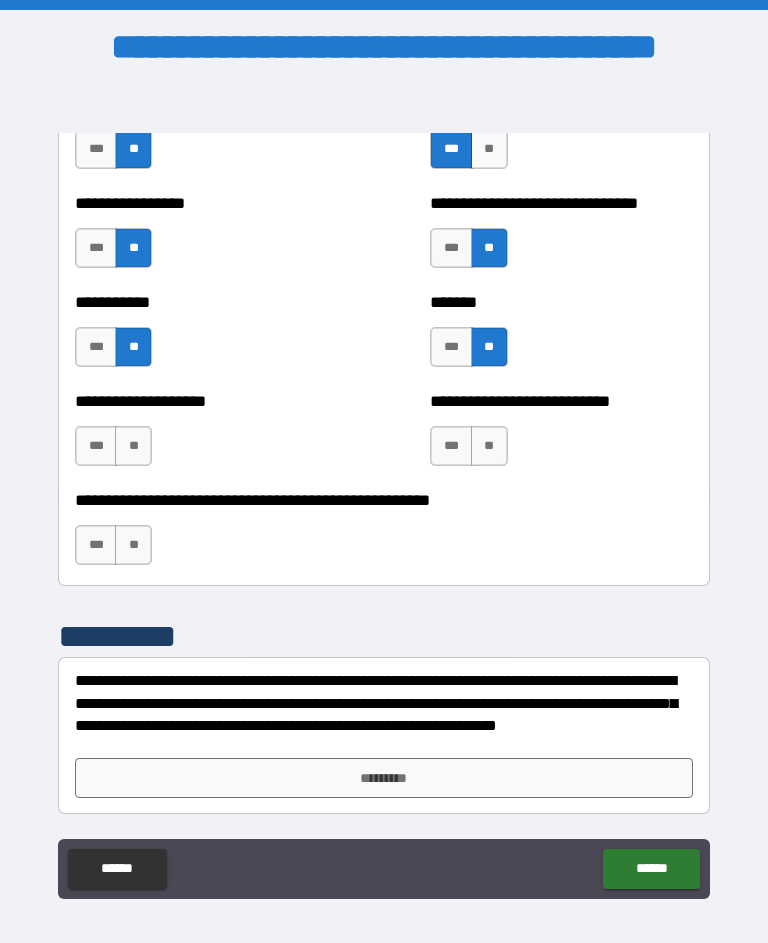 scroll, scrollTop: 7969, scrollLeft: 0, axis: vertical 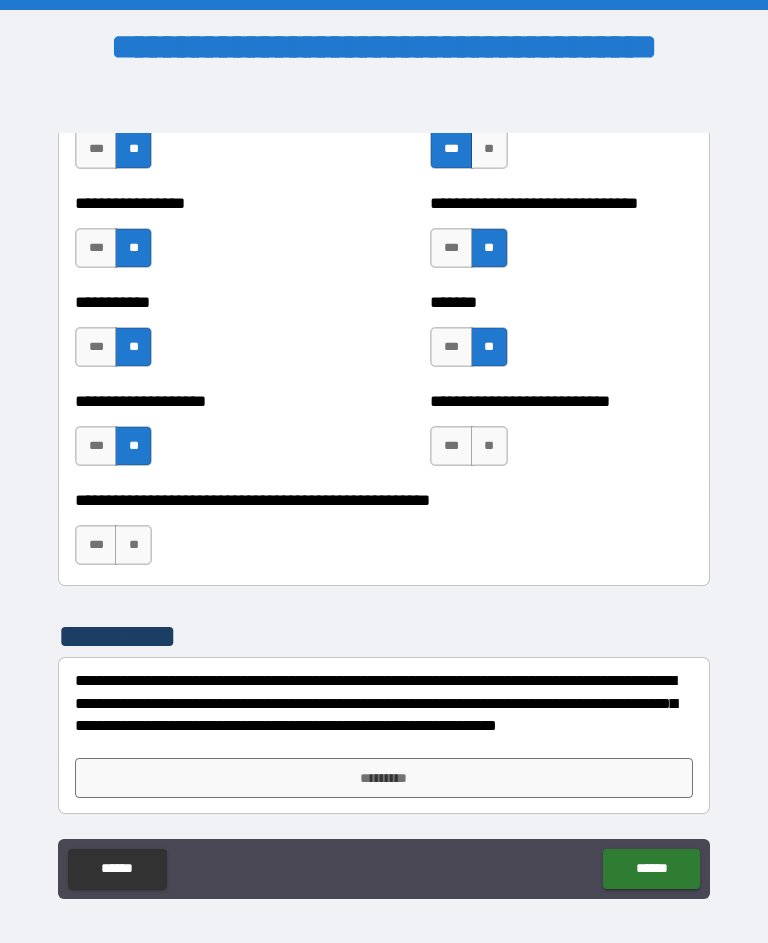 click on "**" at bounding box center (489, 446) 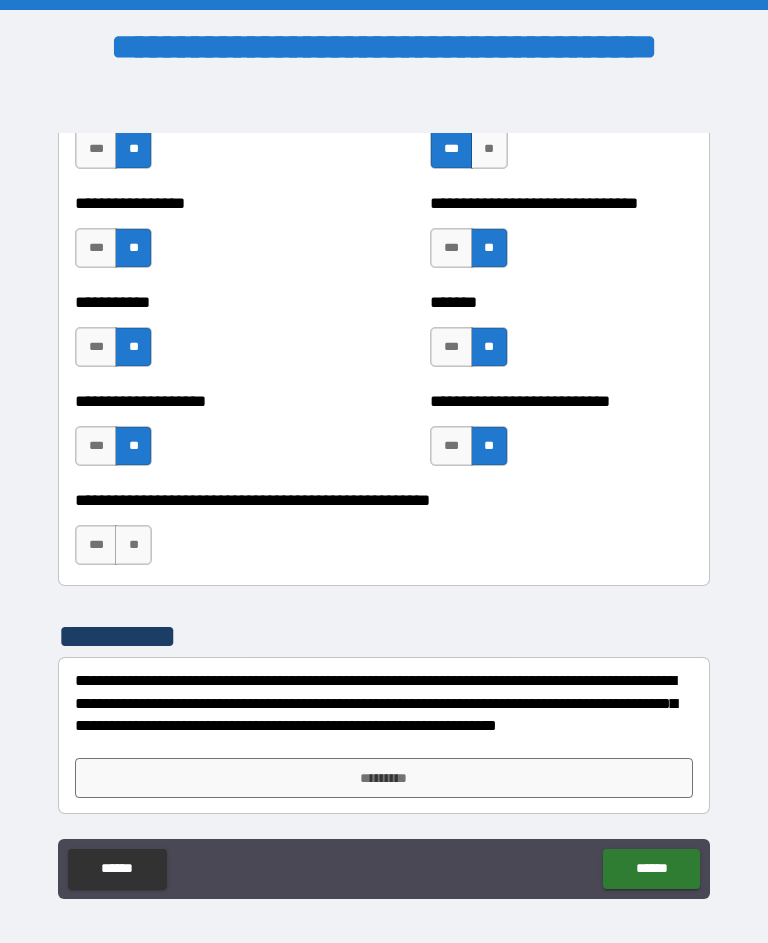 click on "**" at bounding box center [133, 545] 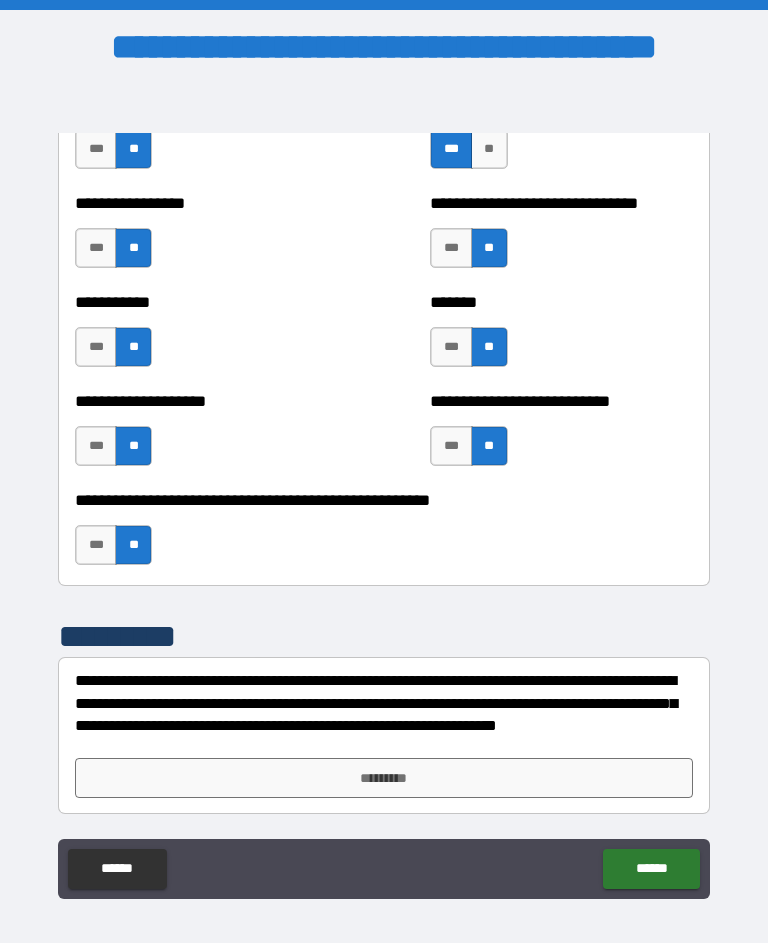 scroll, scrollTop: 7969, scrollLeft: 0, axis: vertical 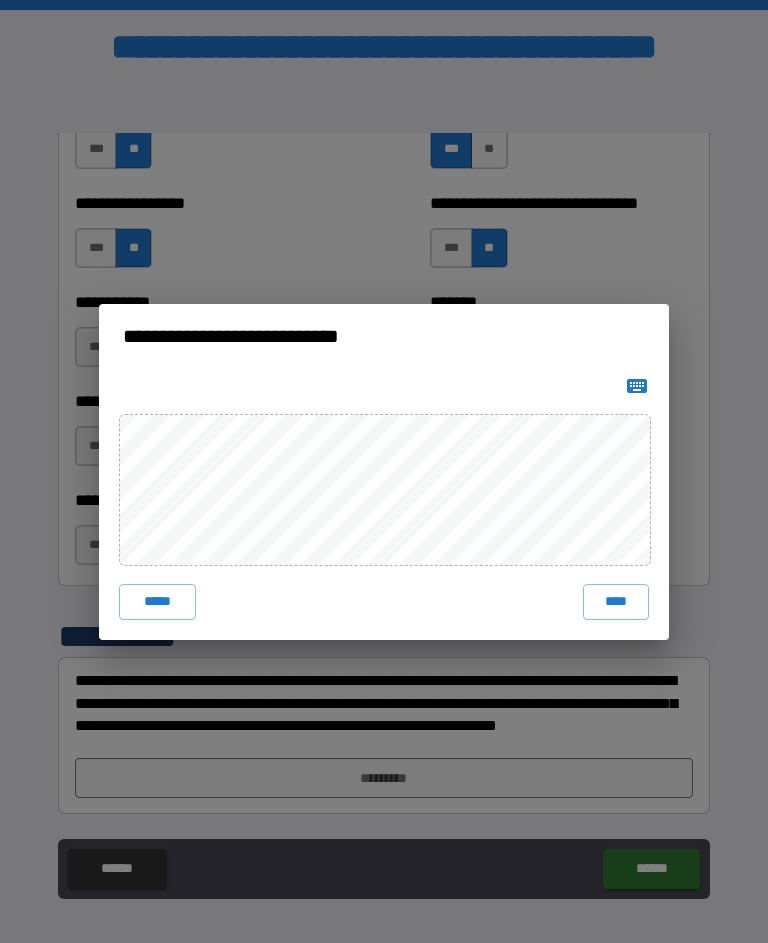 click on "****" at bounding box center (616, 602) 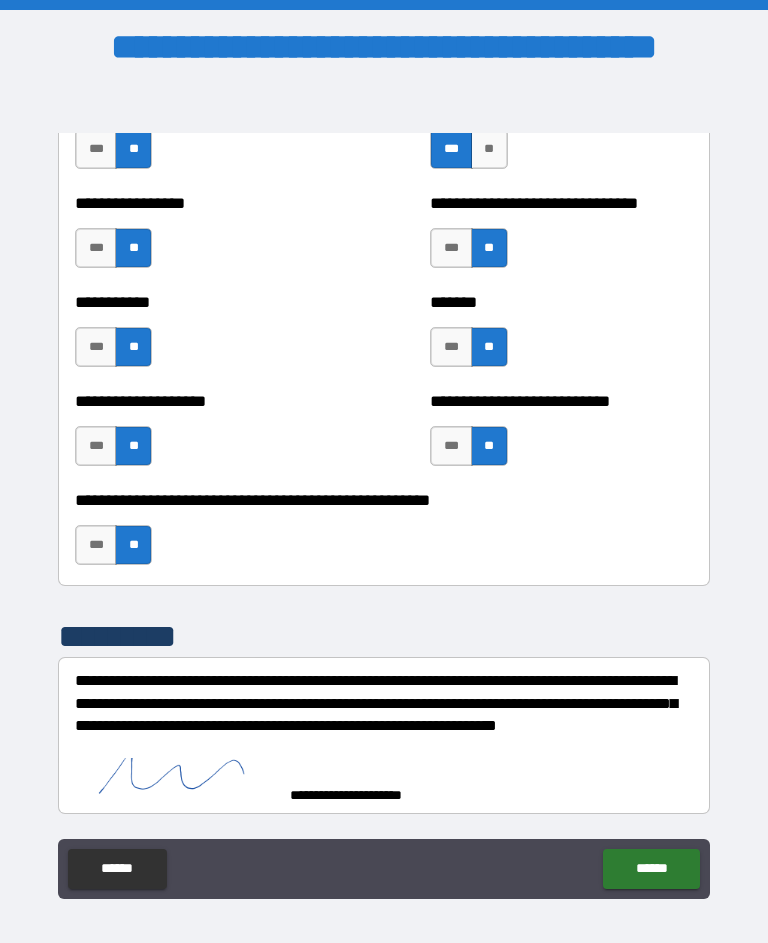 scroll, scrollTop: 7959, scrollLeft: 0, axis: vertical 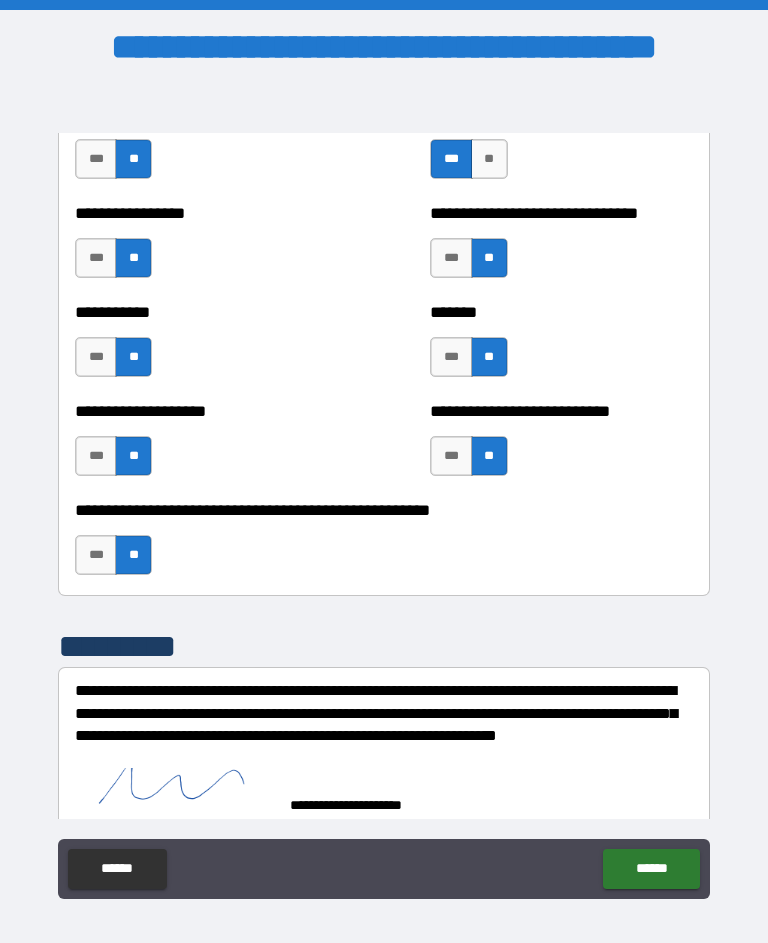 click on "******" at bounding box center (651, 869) 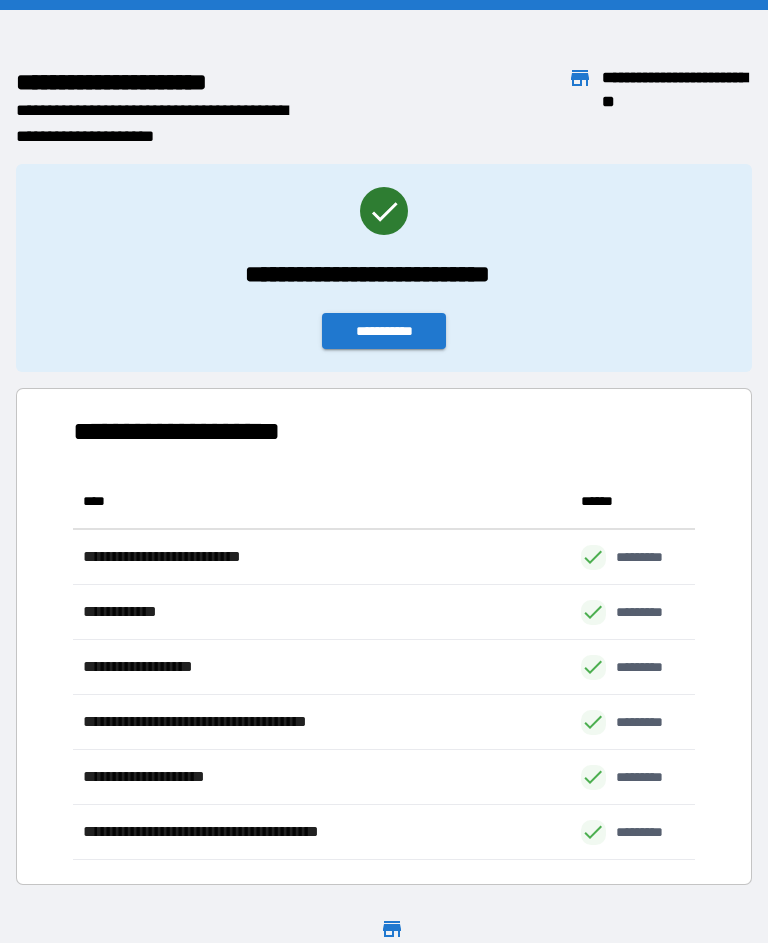 scroll, scrollTop: 1, scrollLeft: 1, axis: both 